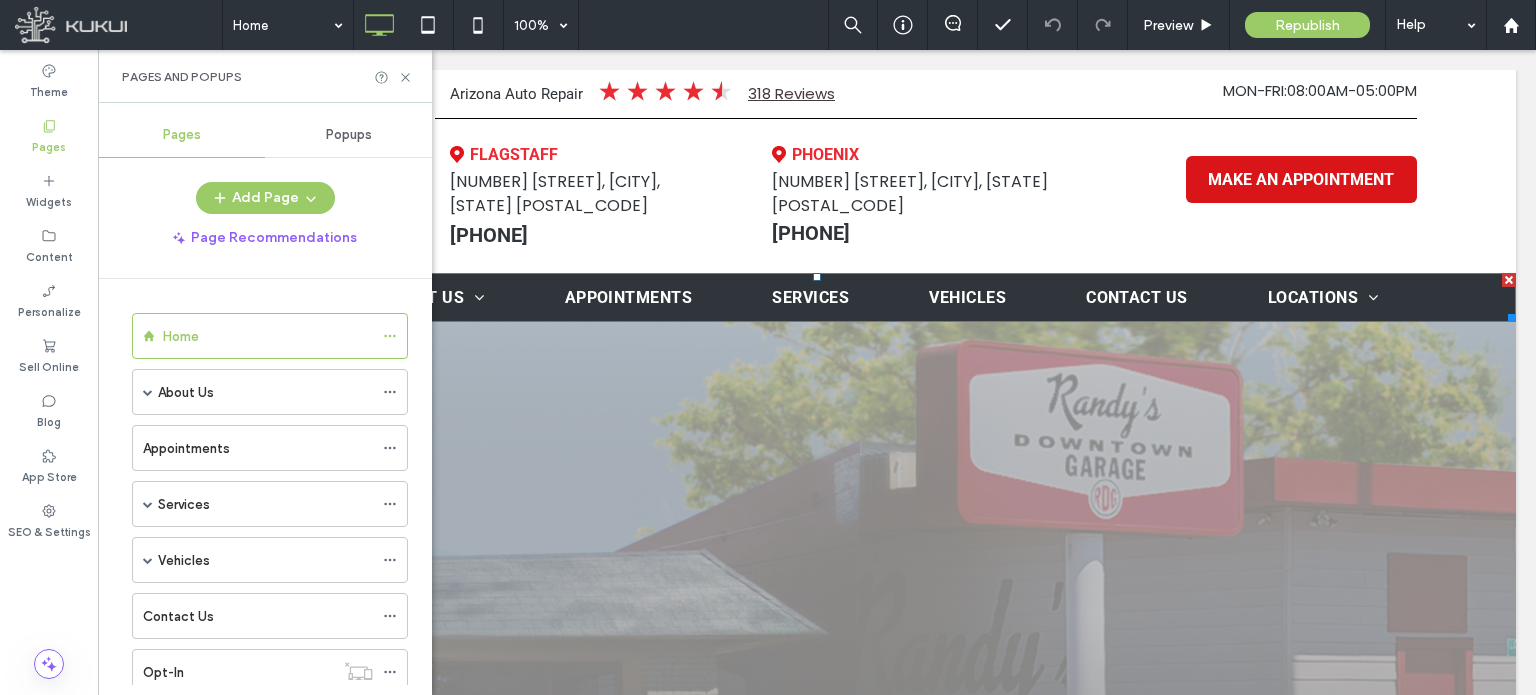 scroll, scrollTop: 0, scrollLeft: 0, axis: both 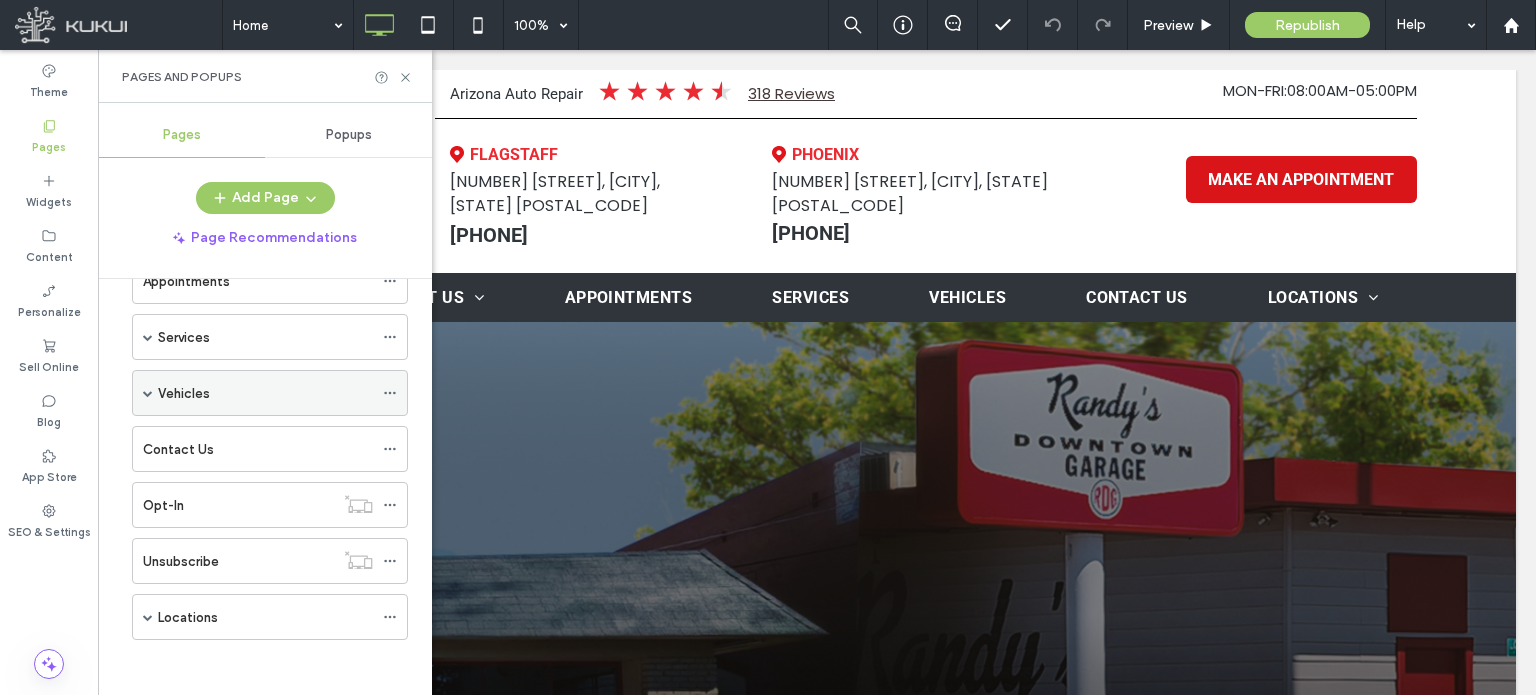click 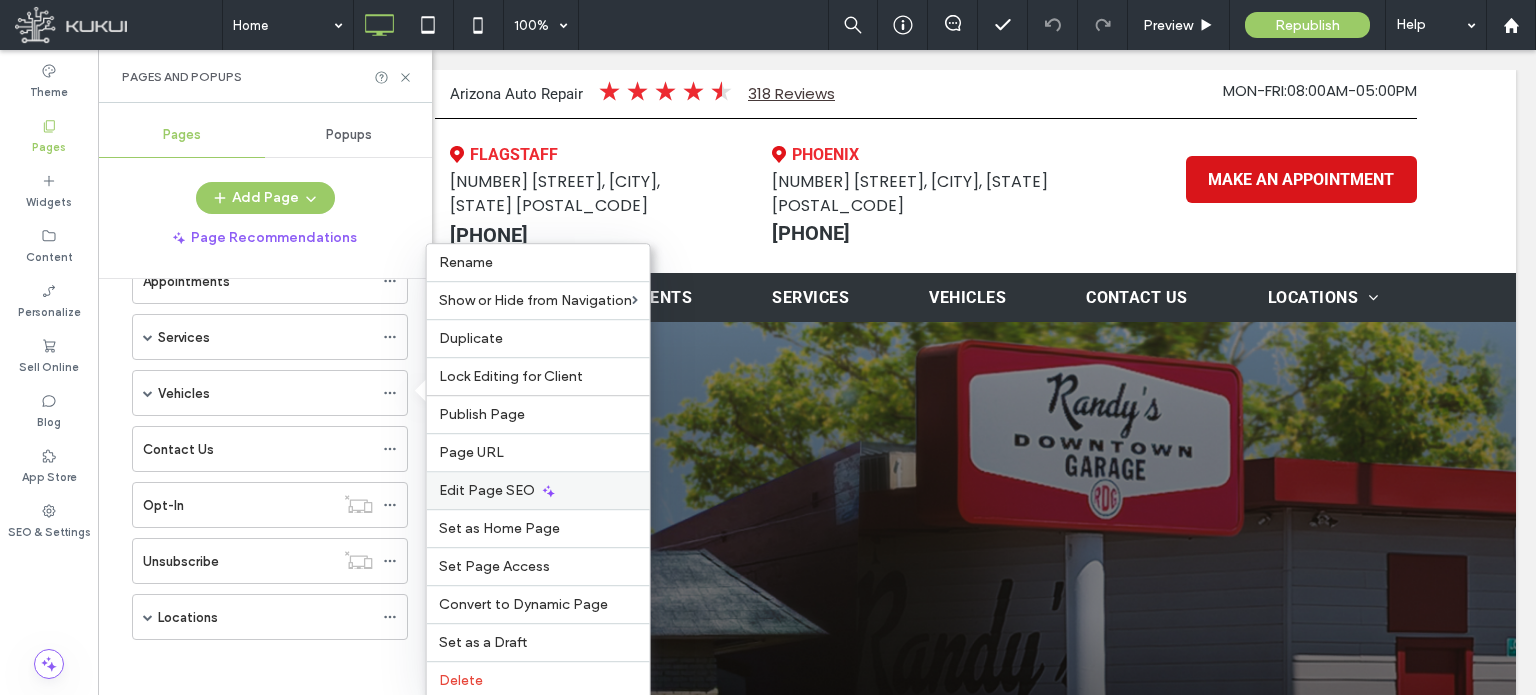 click on "Edit Page SEO" at bounding box center (487, 490) 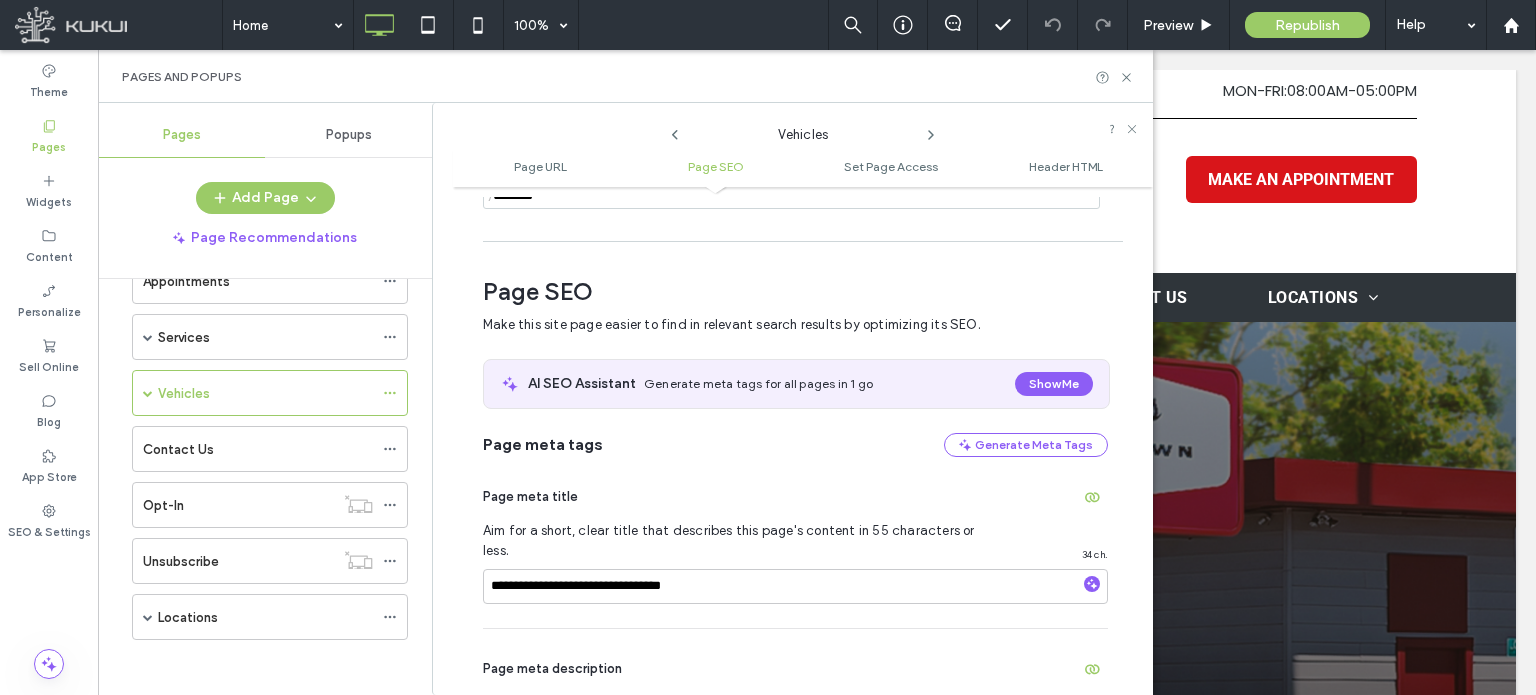 scroll, scrollTop: 274, scrollLeft: 0, axis: vertical 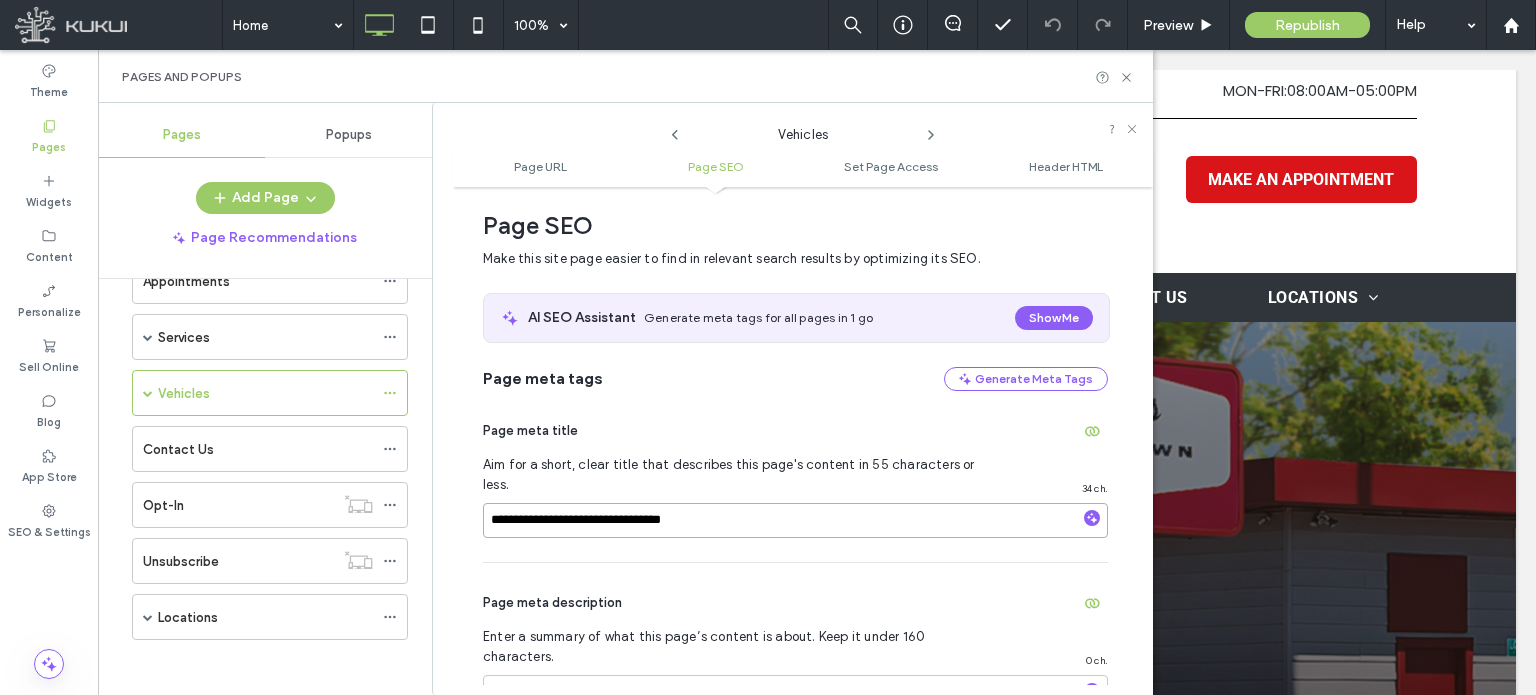 click on "**********" at bounding box center [795, 520] 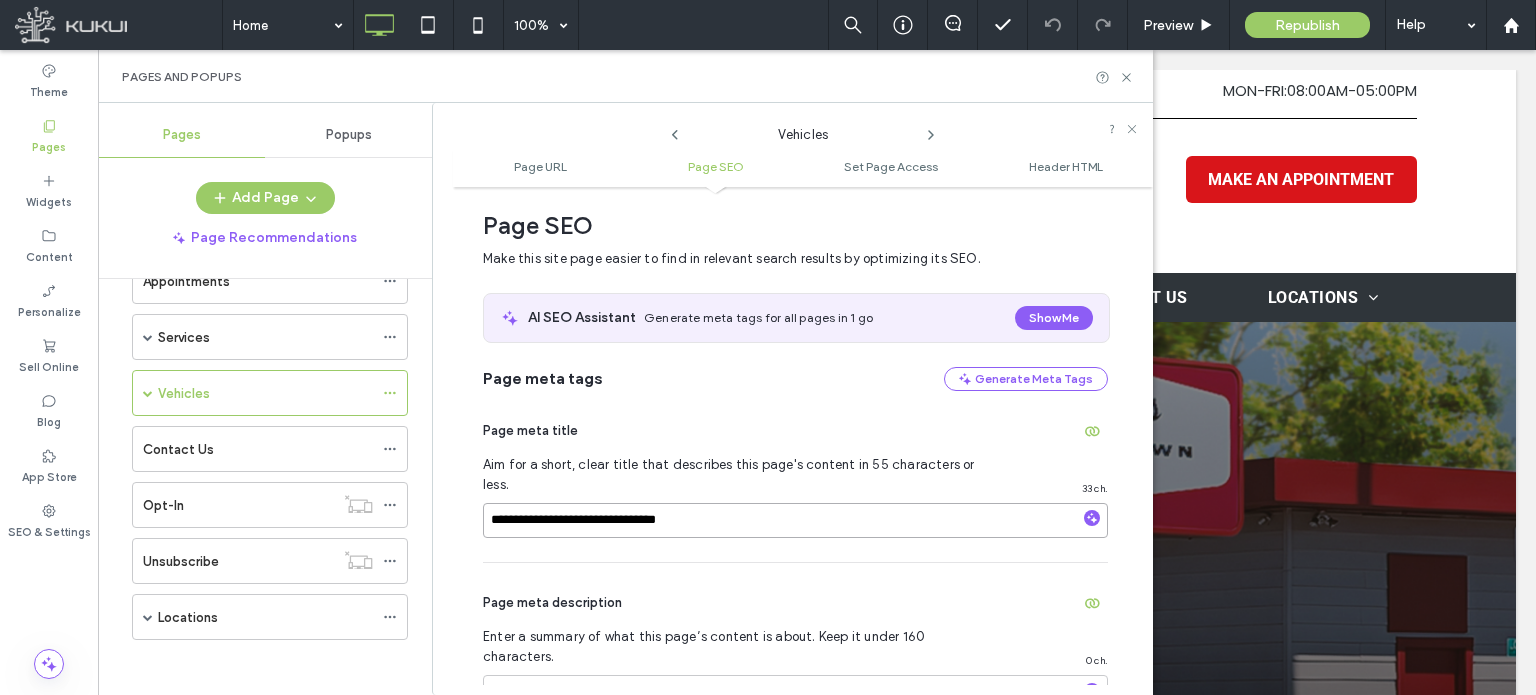 type on "**********" 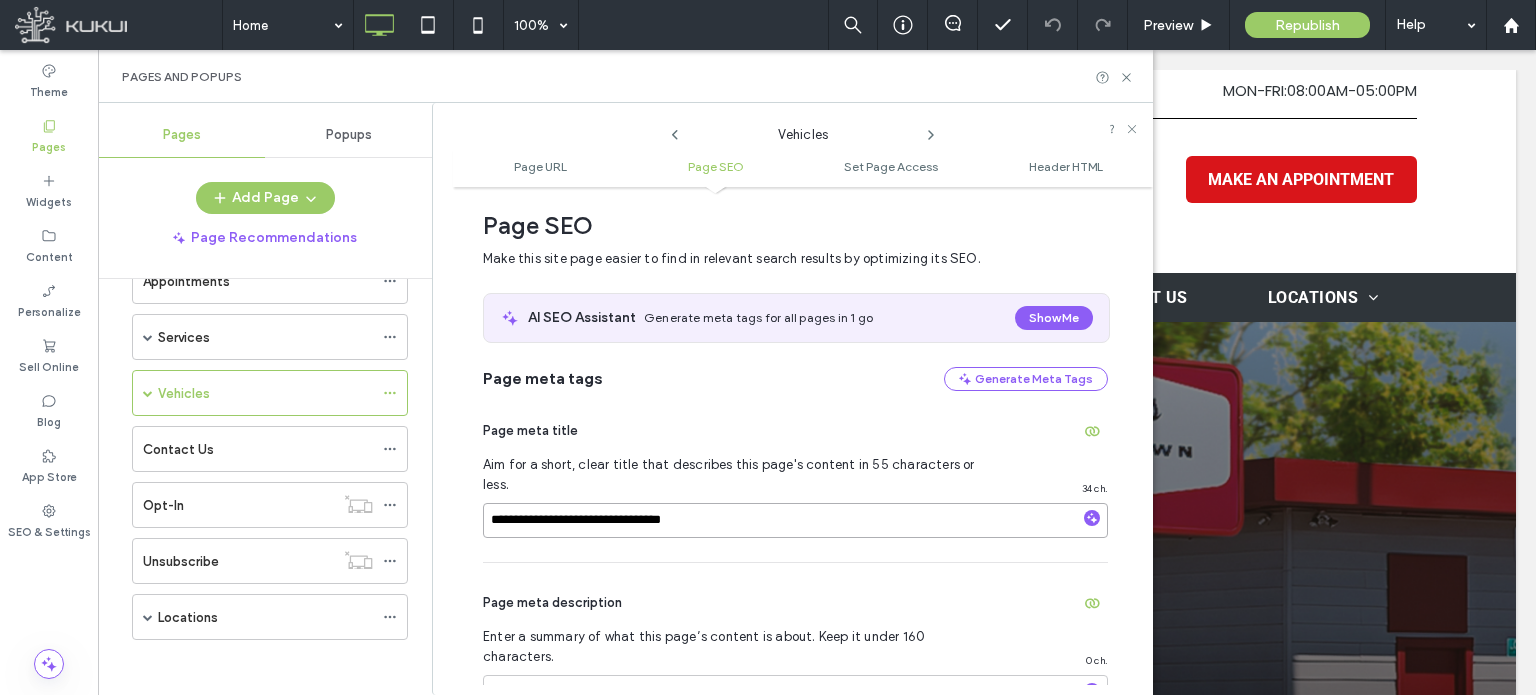 scroll, scrollTop: 474, scrollLeft: 0, axis: vertical 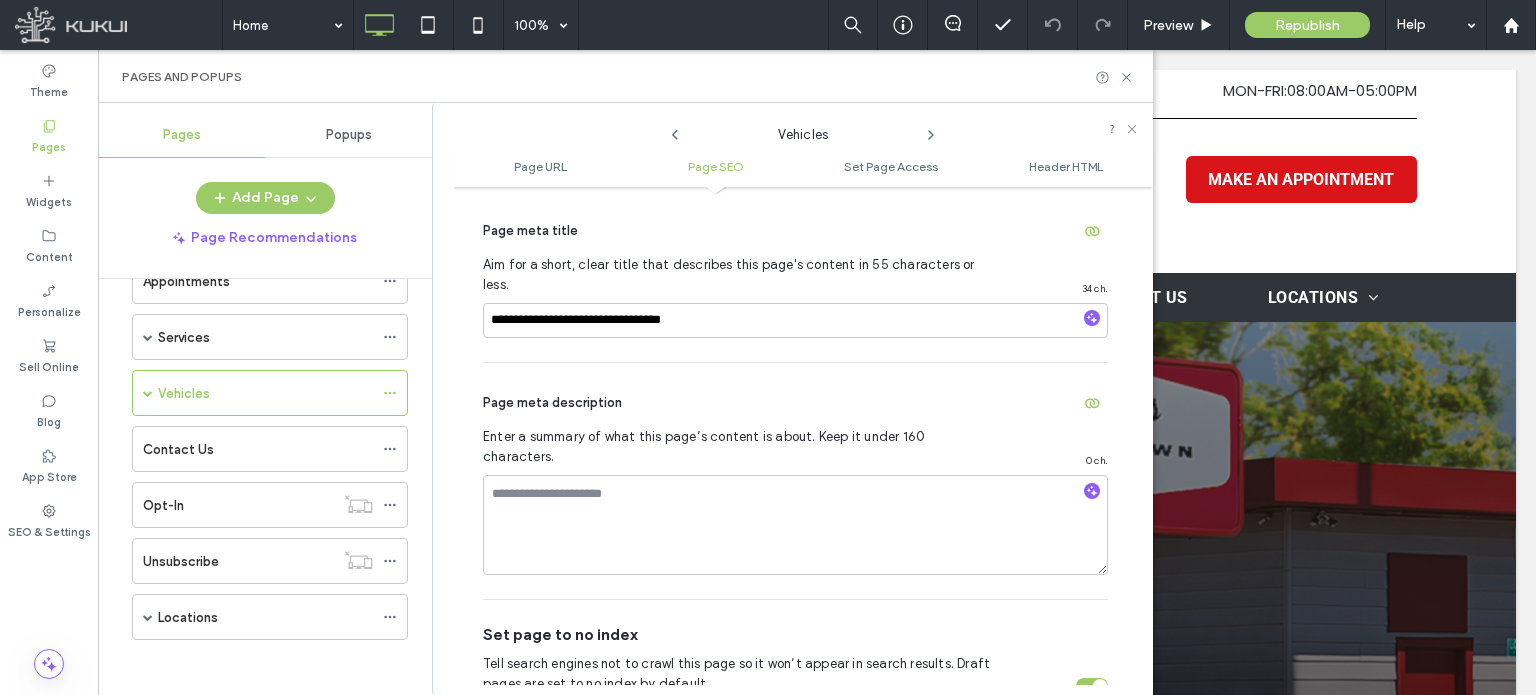 click at bounding box center [1092, 686] 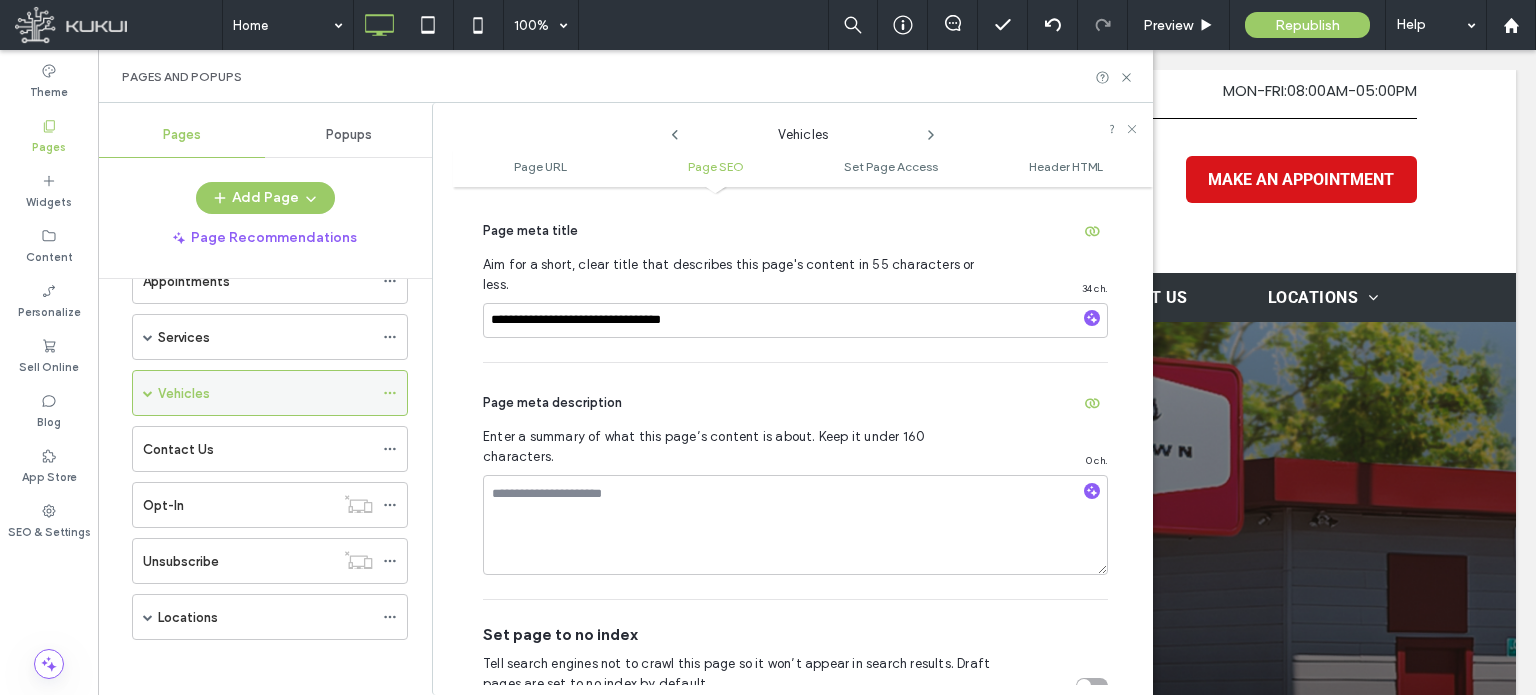 click 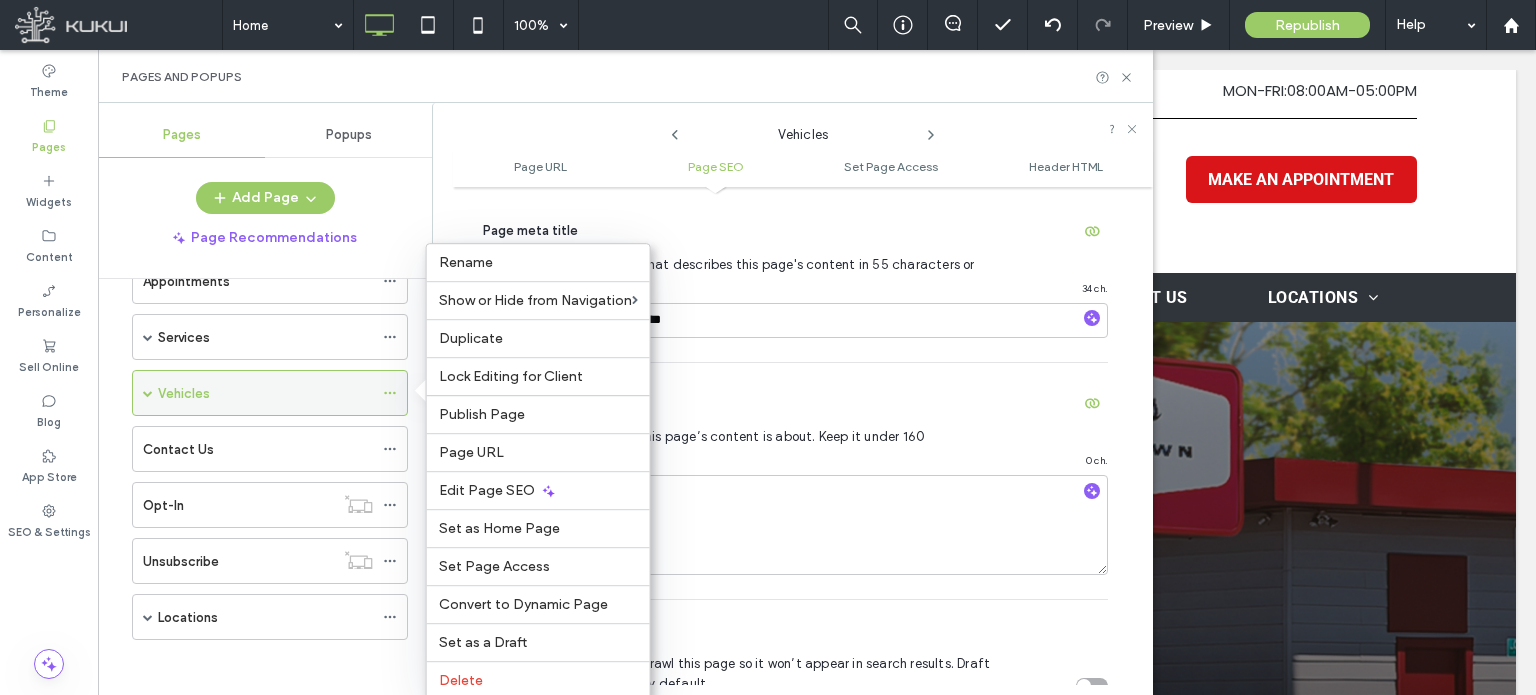 click on "Vehicles" at bounding box center [265, 393] 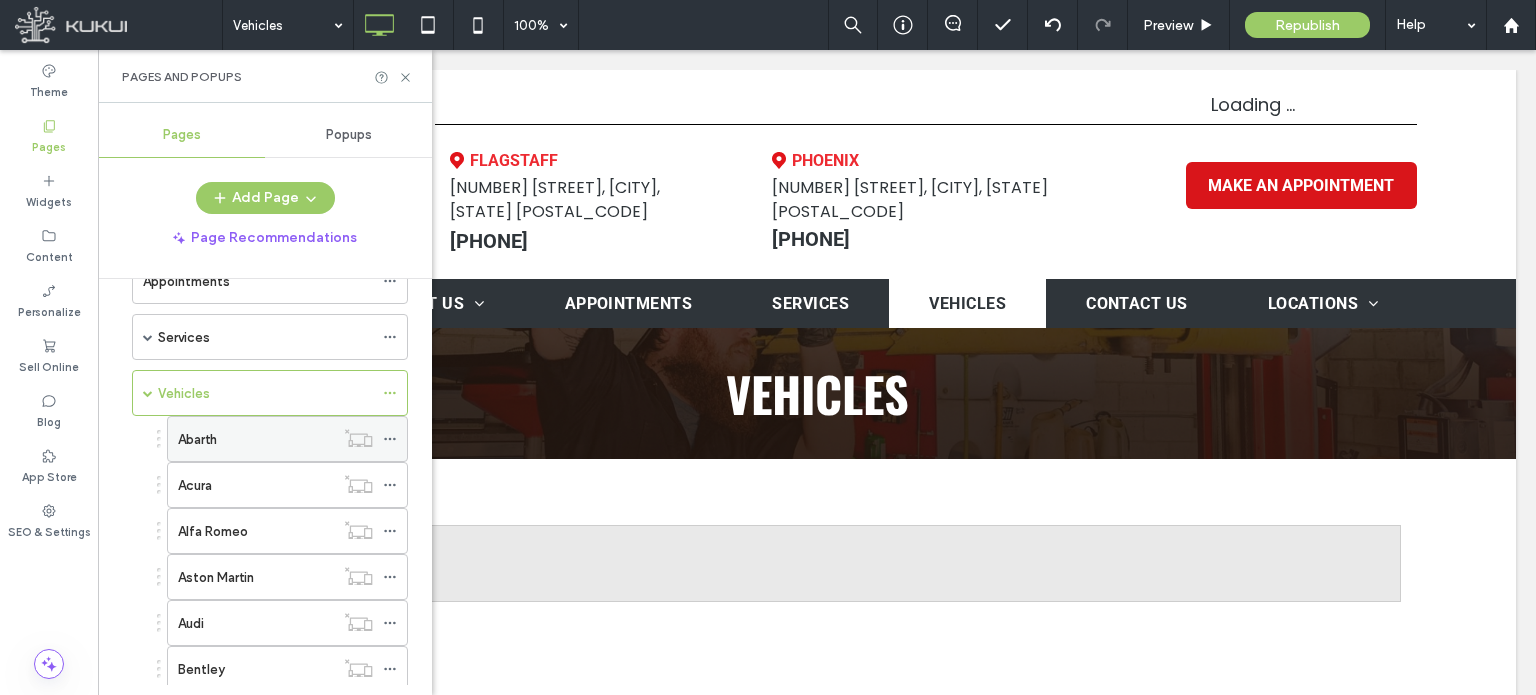 scroll, scrollTop: 0, scrollLeft: 0, axis: both 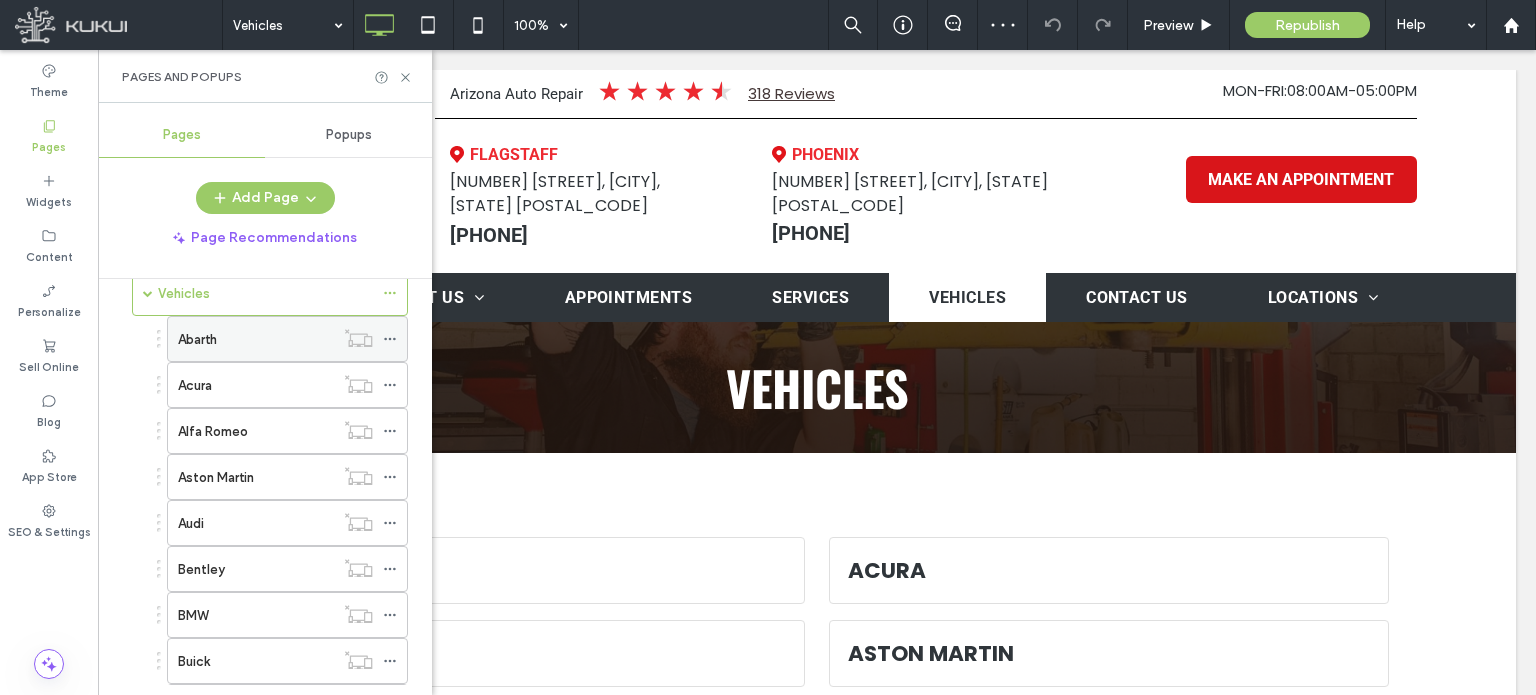 click on "Abarth" at bounding box center [256, 339] 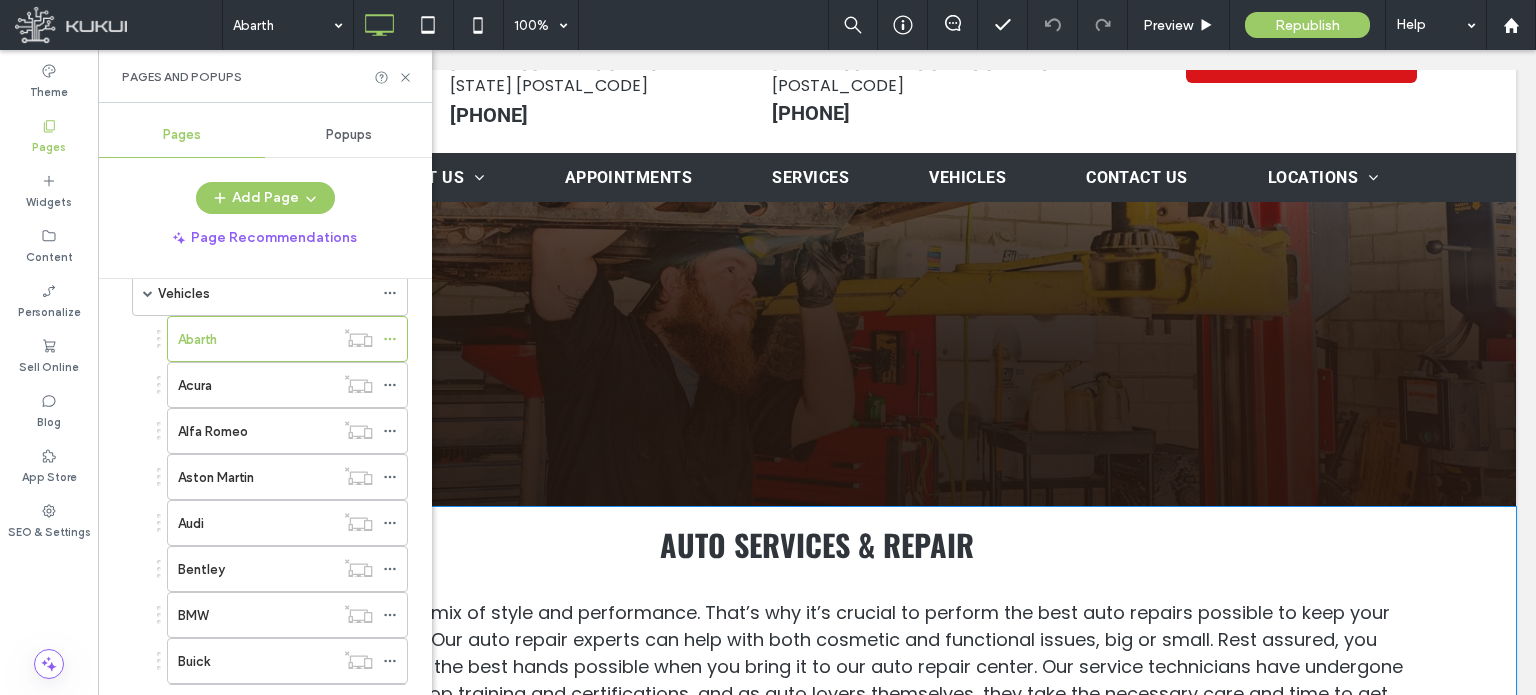 scroll, scrollTop: 300, scrollLeft: 0, axis: vertical 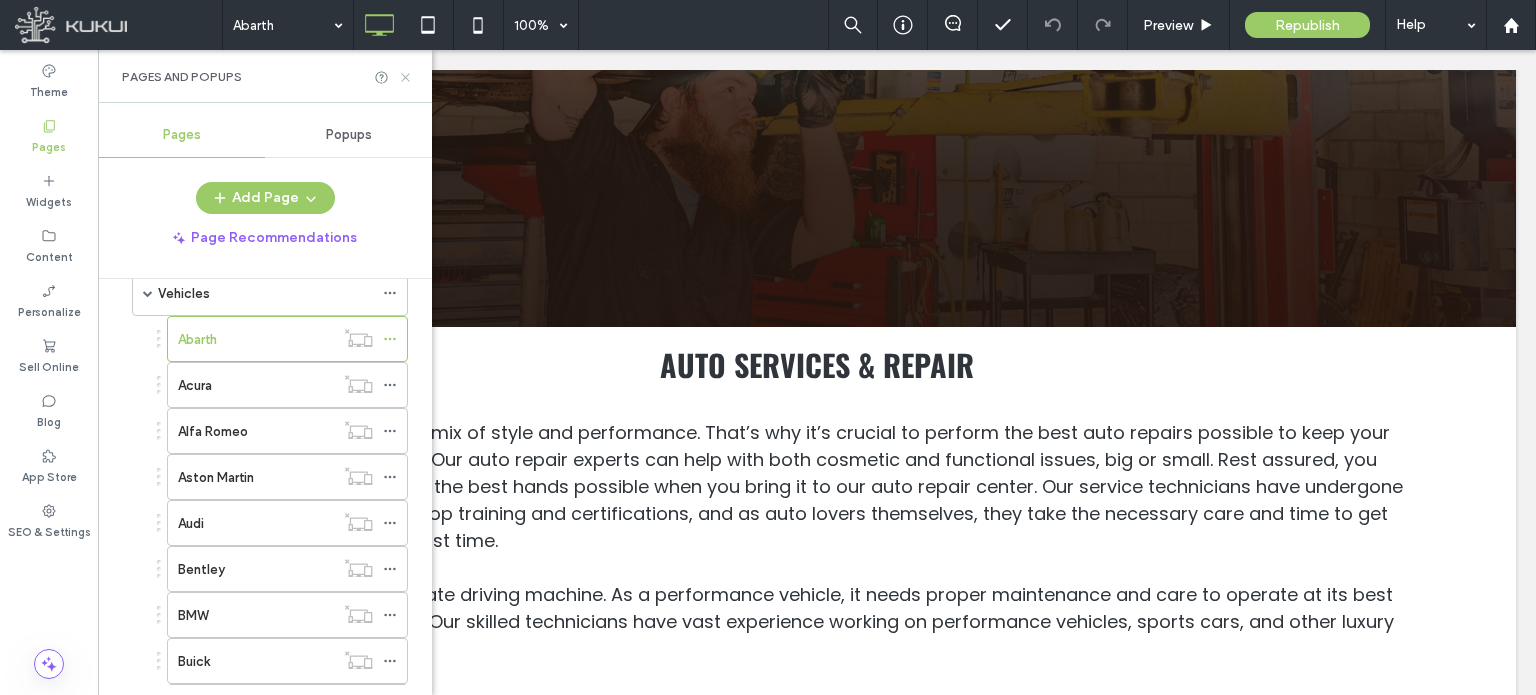 click 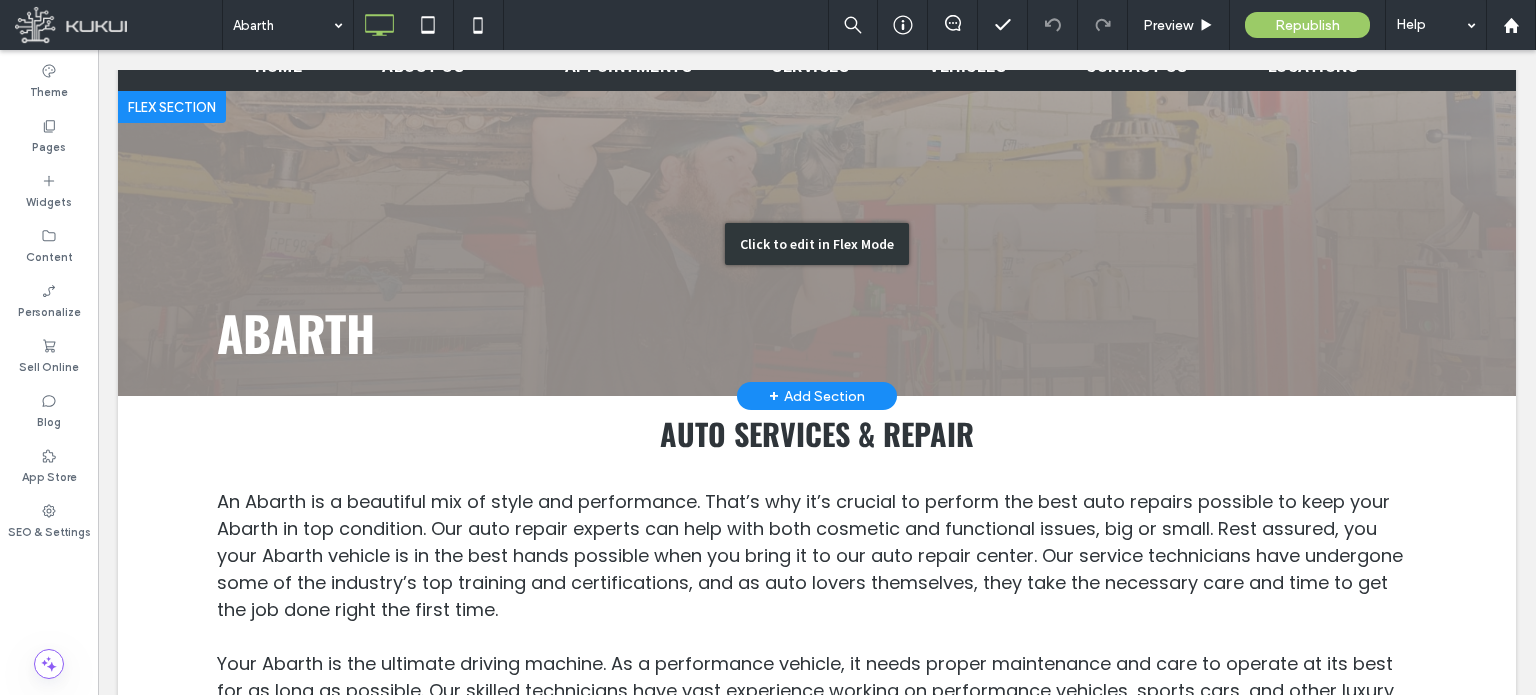 scroll, scrollTop: 200, scrollLeft: 0, axis: vertical 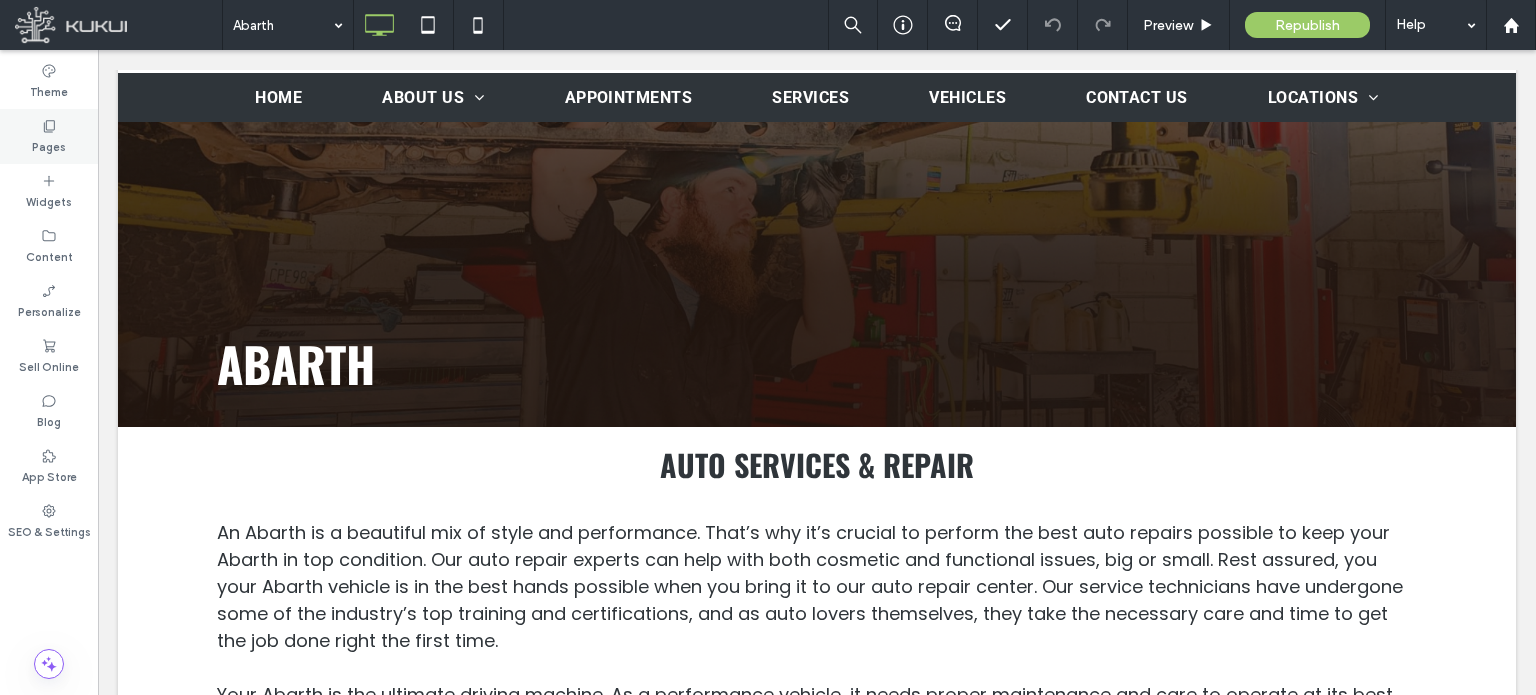 click on "Pages" at bounding box center [49, 145] 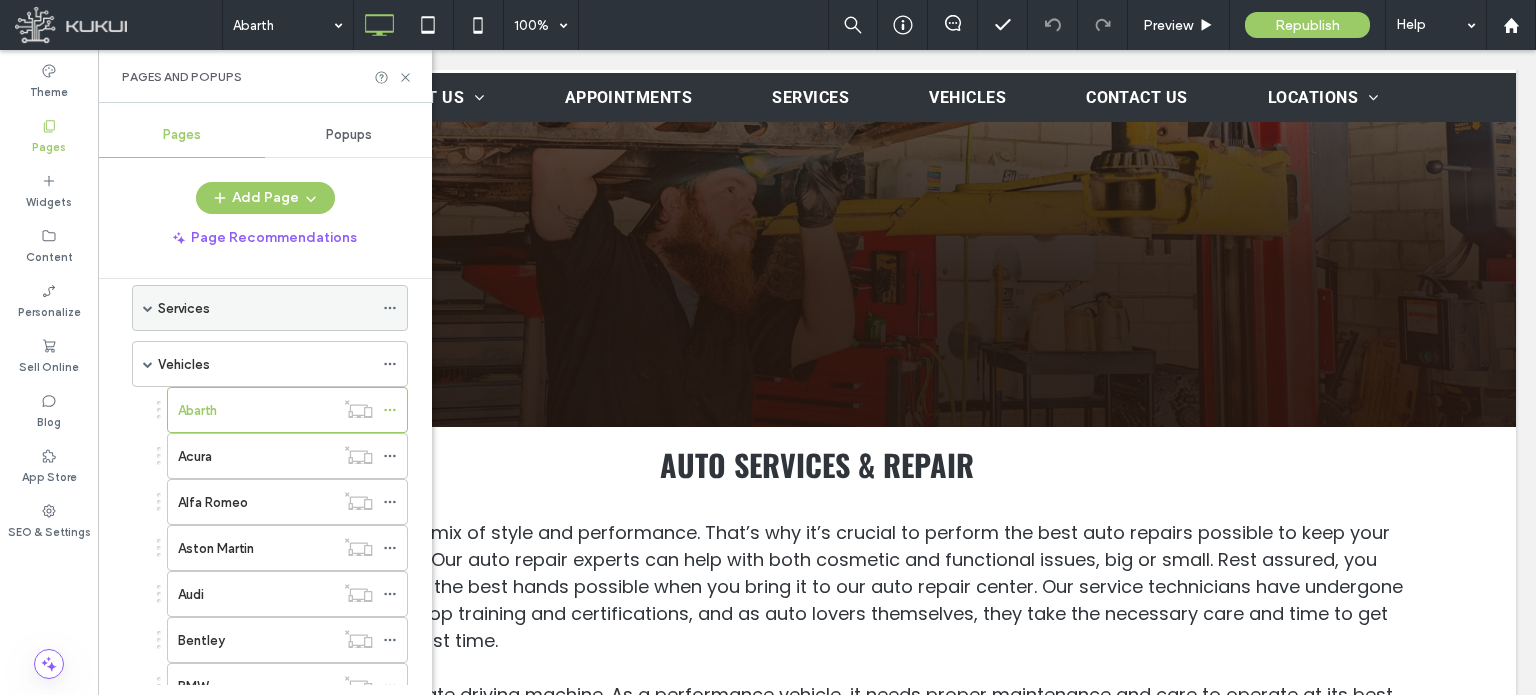 scroll, scrollTop: 200, scrollLeft: 0, axis: vertical 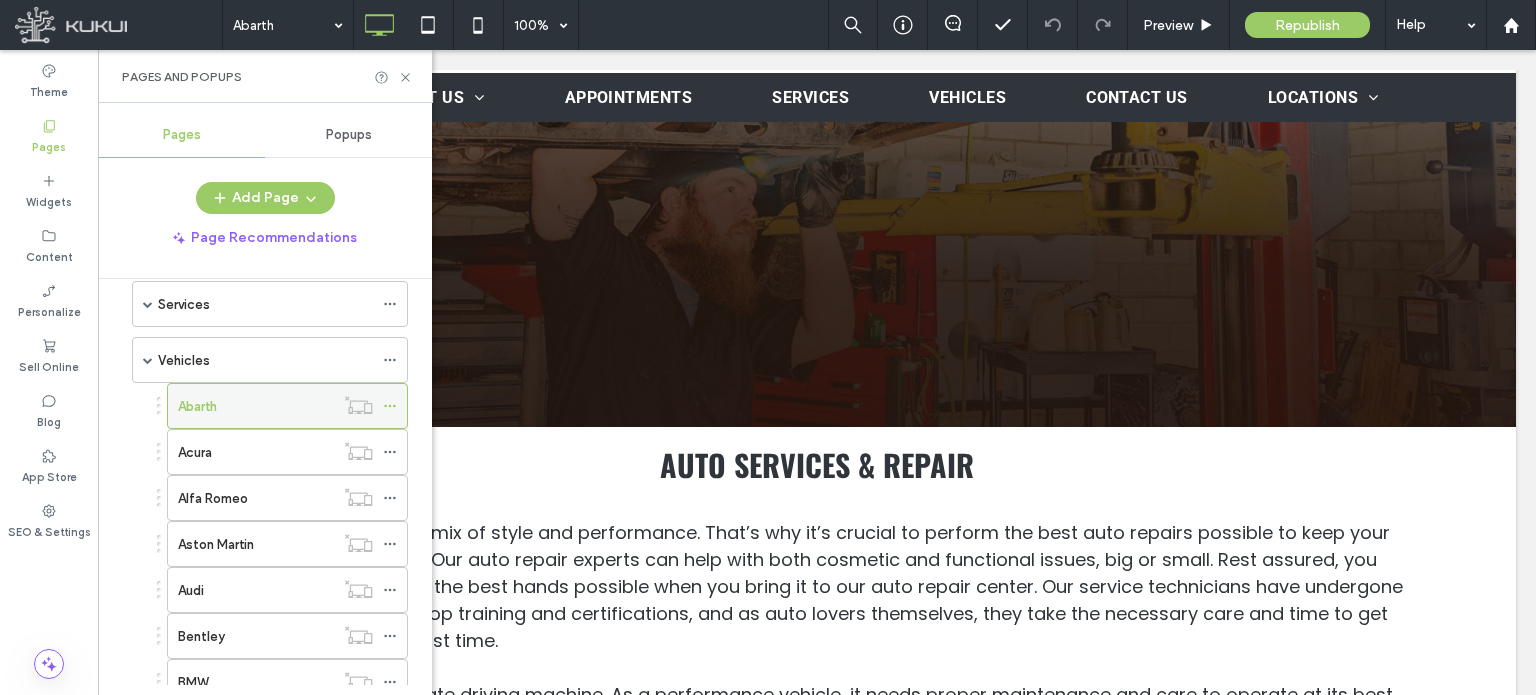 click 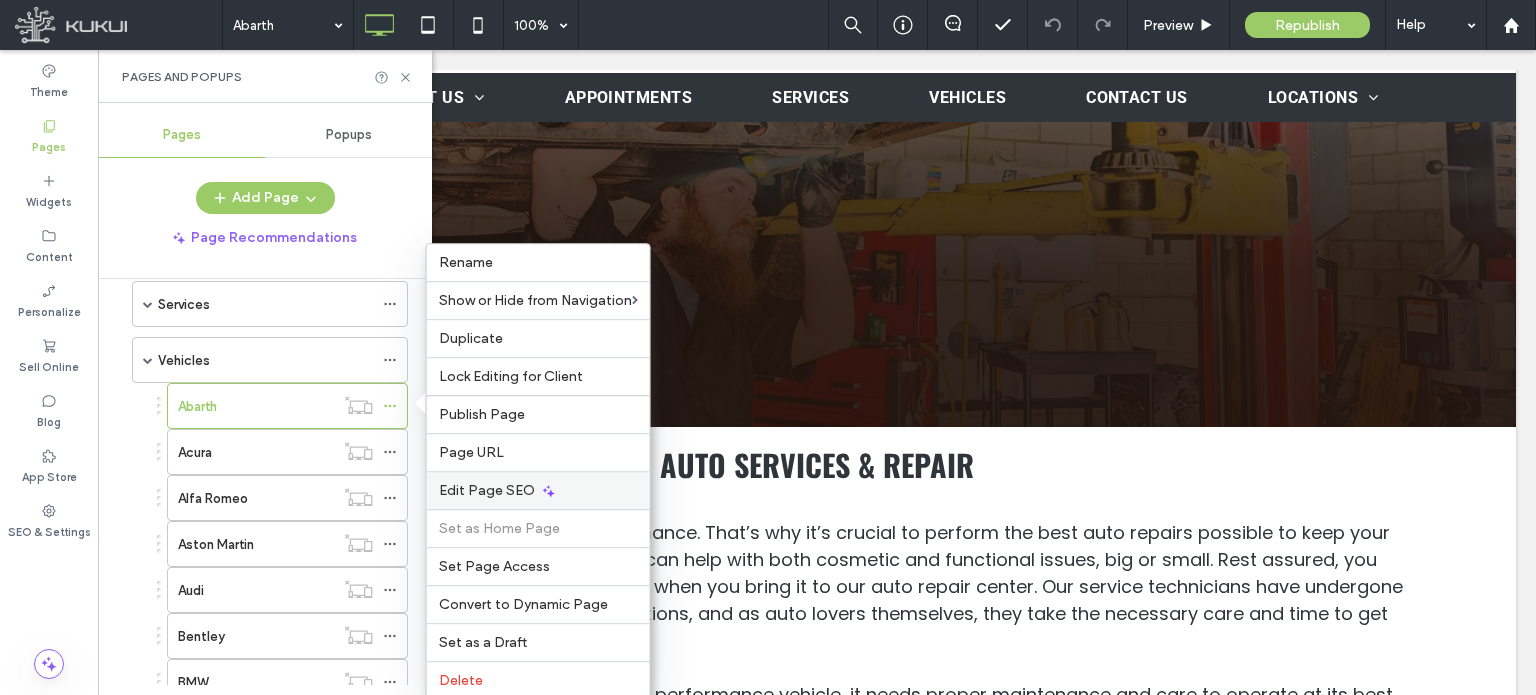 click on "Edit Page SEO" at bounding box center [487, 490] 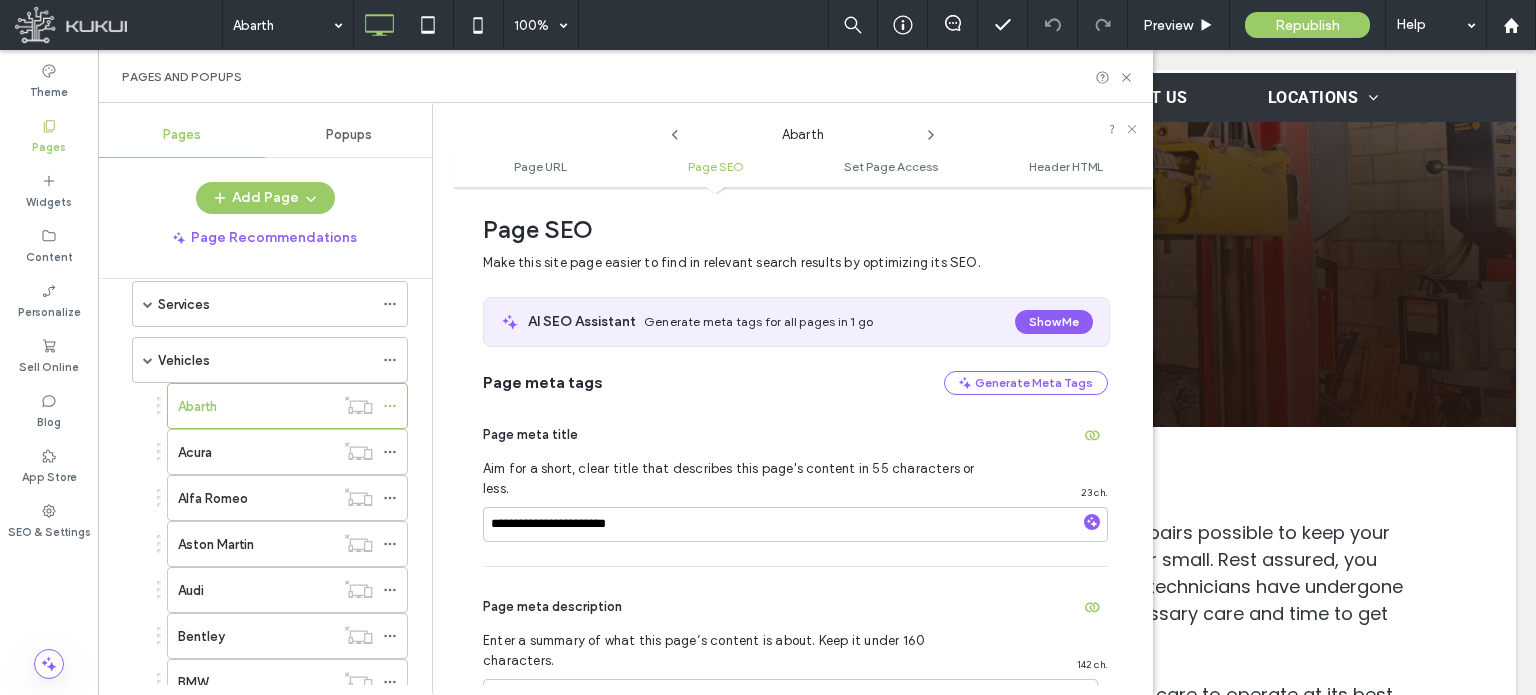 scroll, scrollTop: 274, scrollLeft: 0, axis: vertical 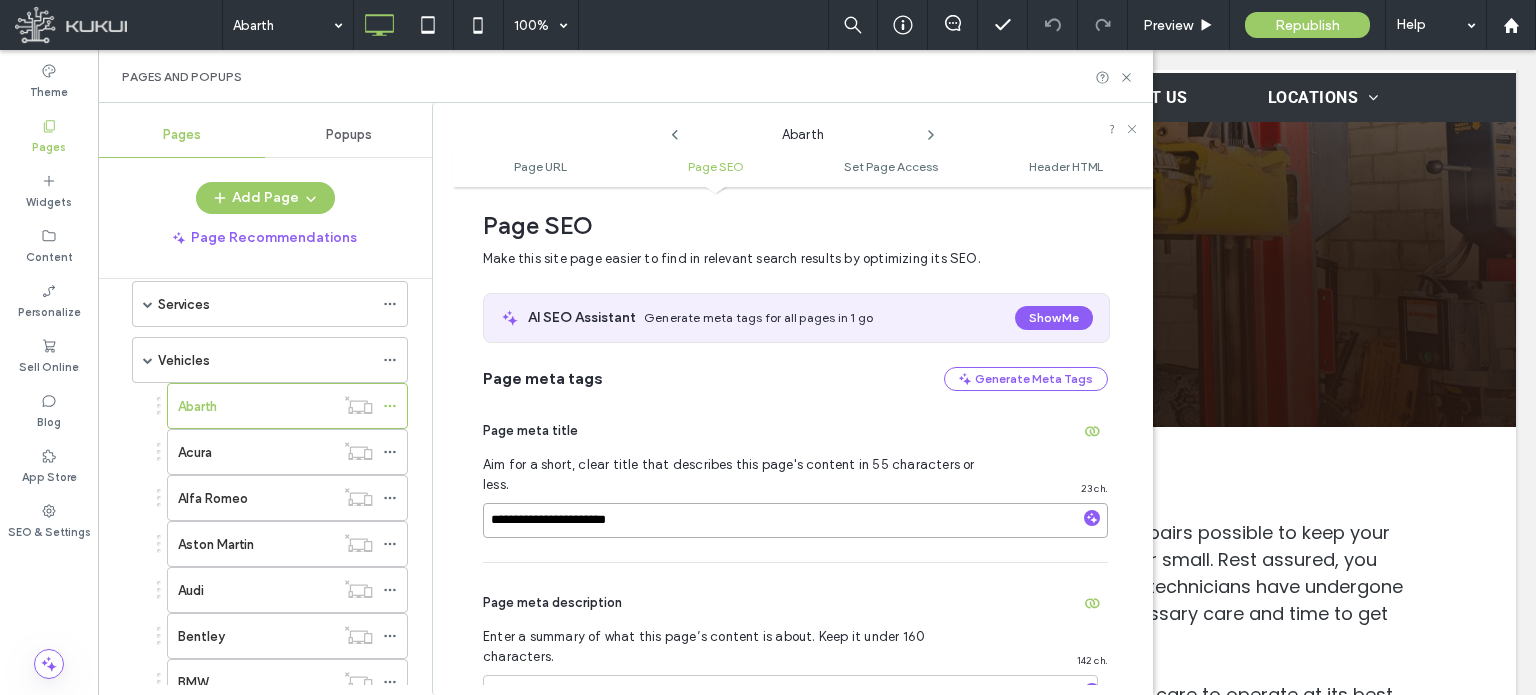 click on "**********" at bounding box center [795, 520] 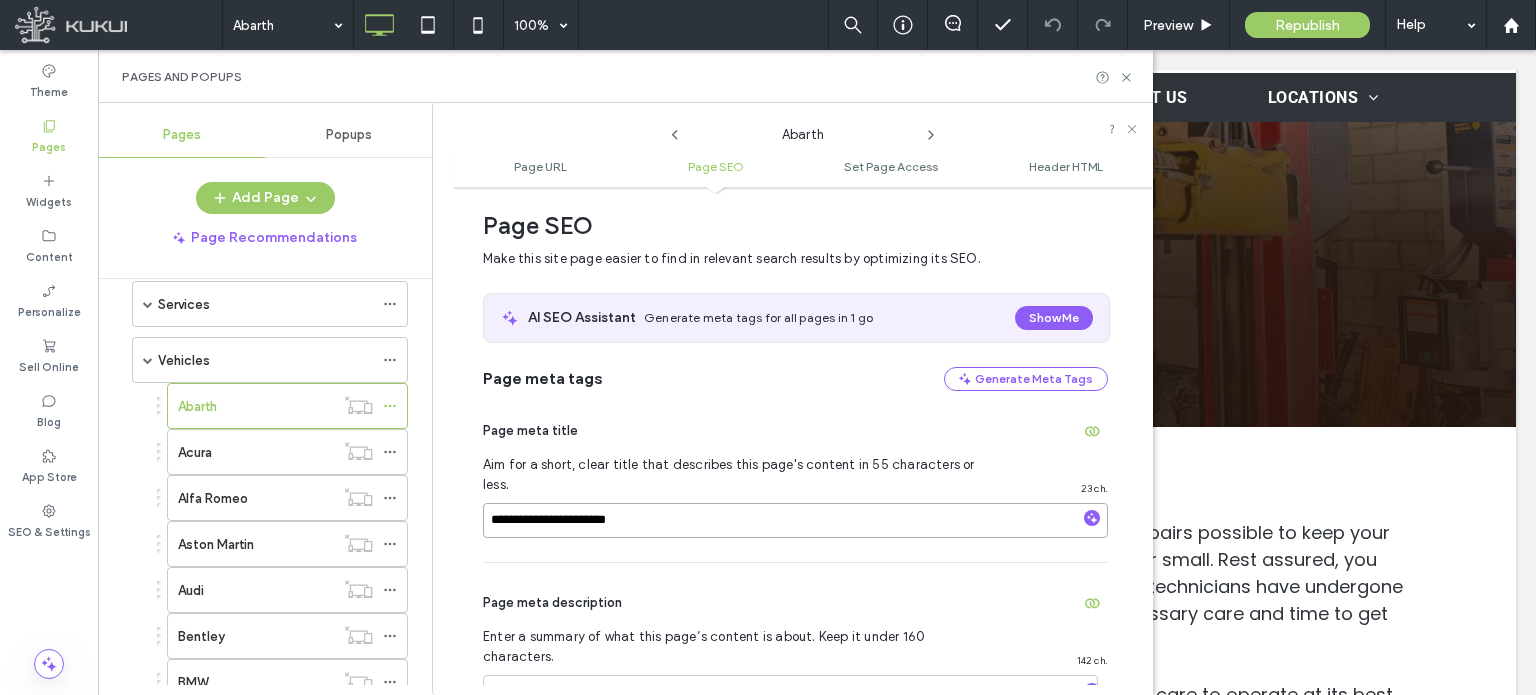 paste 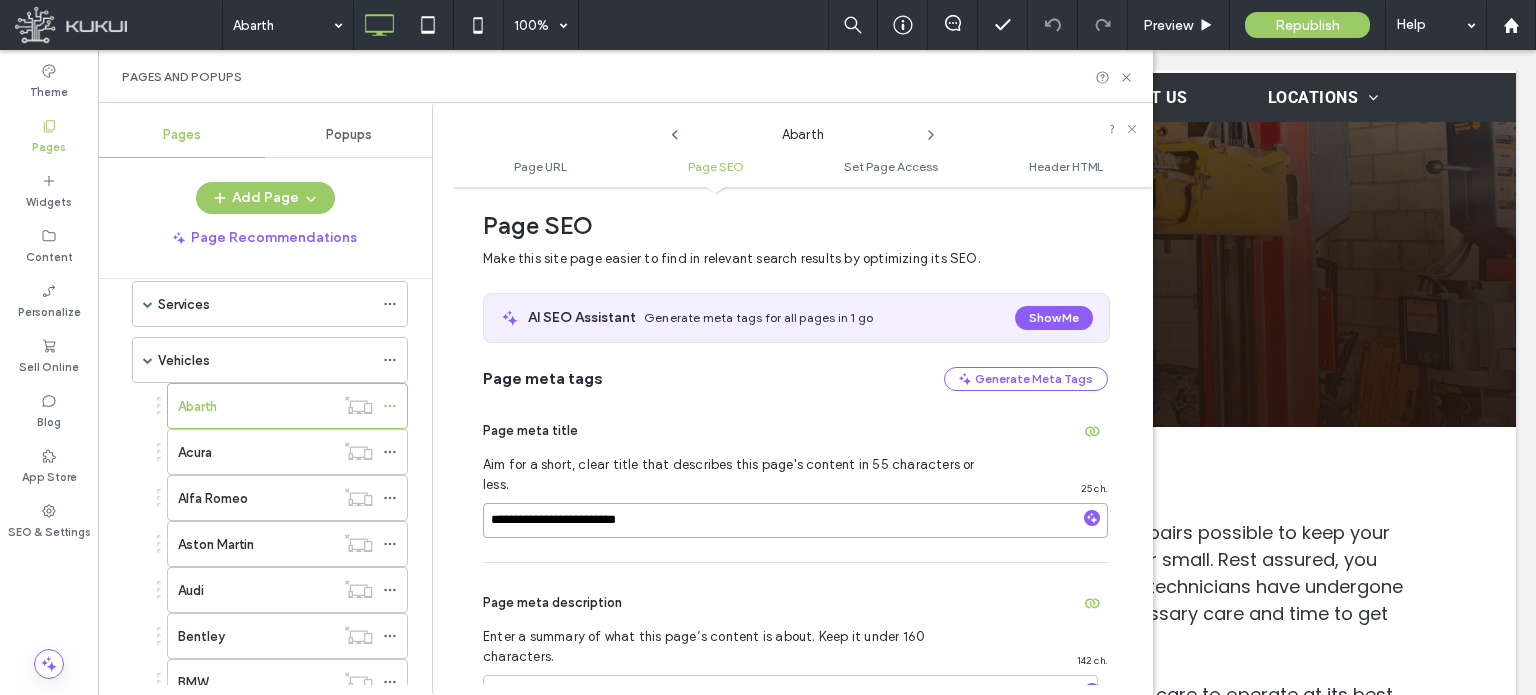 type on "**********" 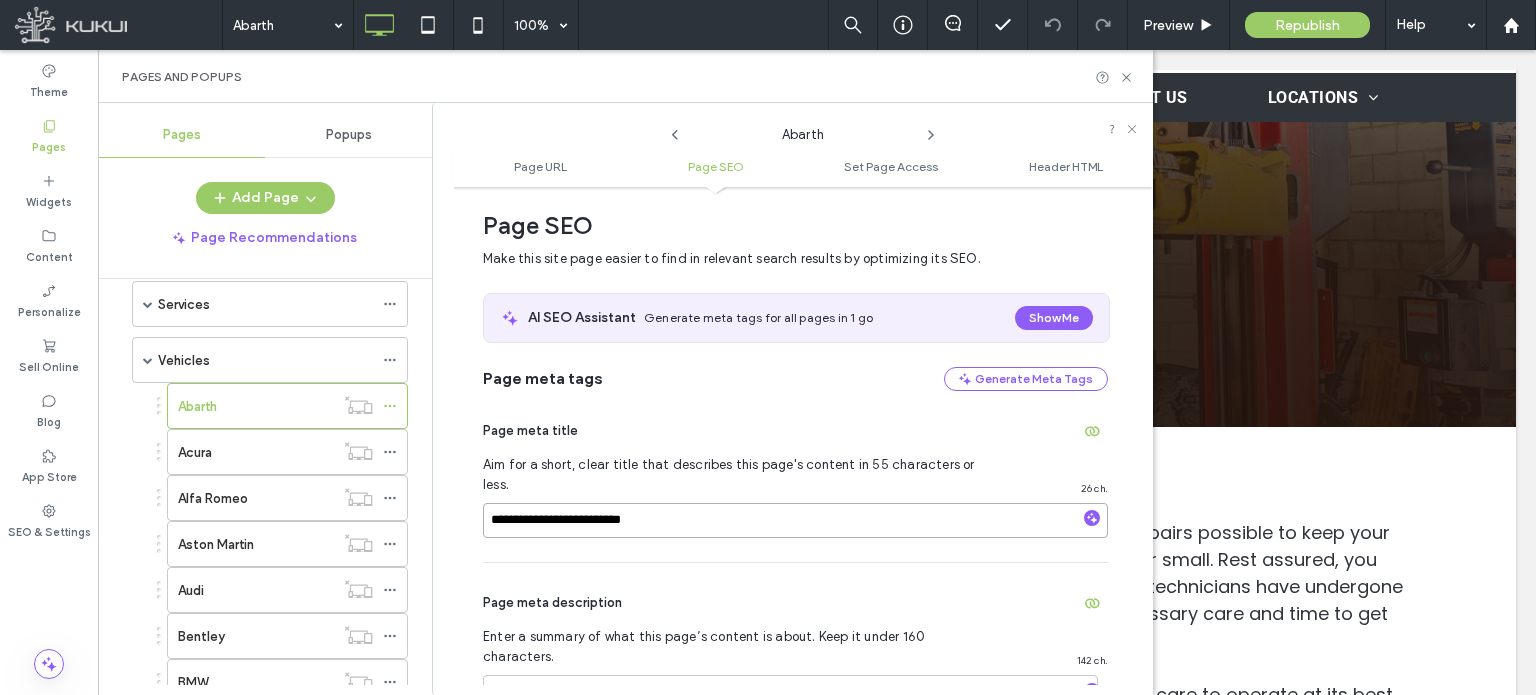 click on "**********" at bounding box center (795, 520) 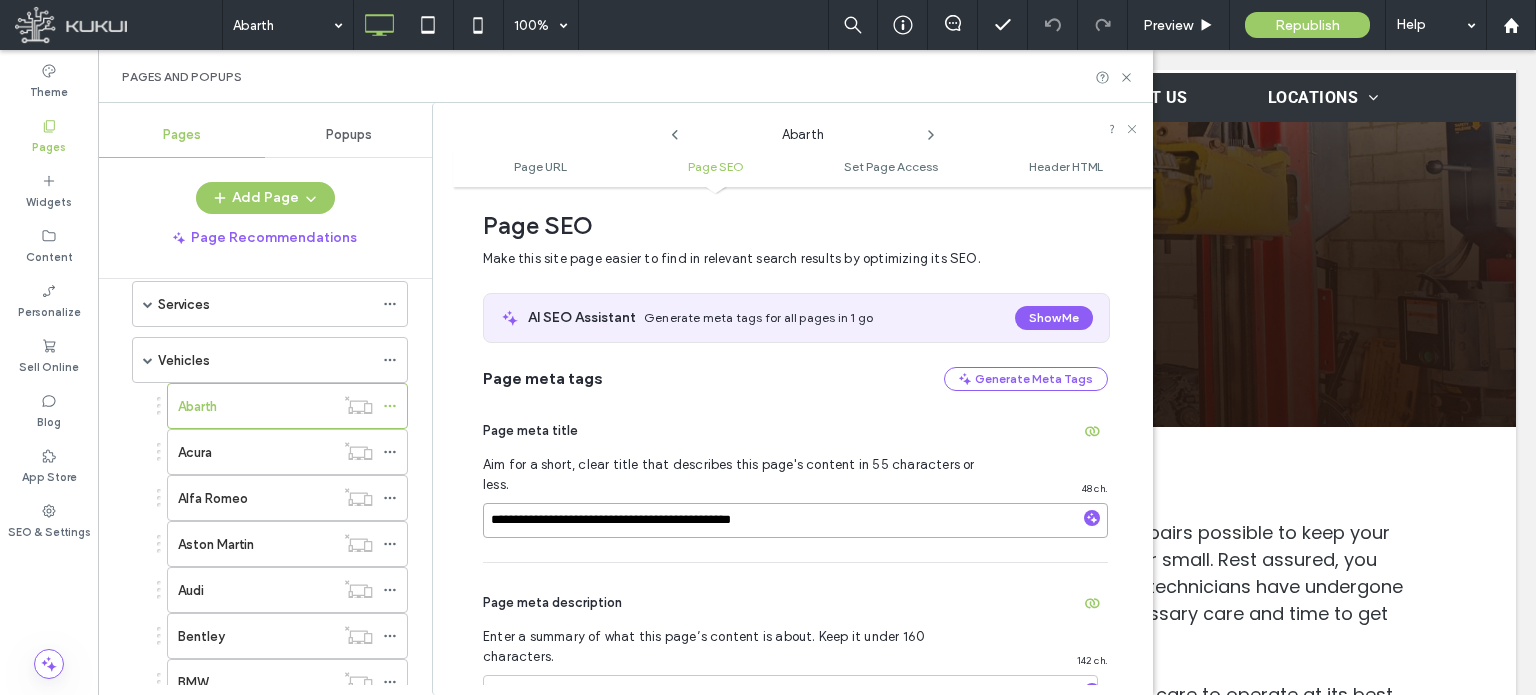 type on "**********" 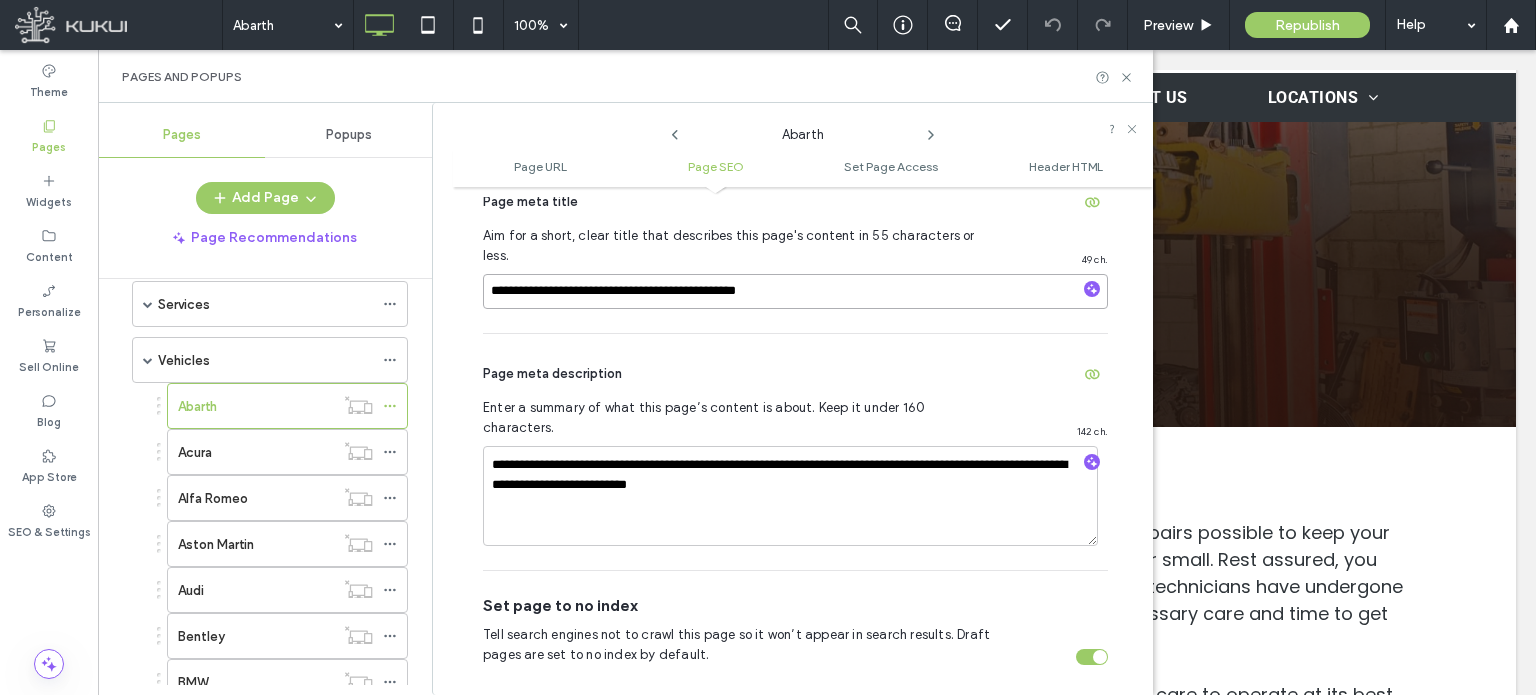 scroll, scrollTop: 474, scrollLeft: 0, axis: vertical 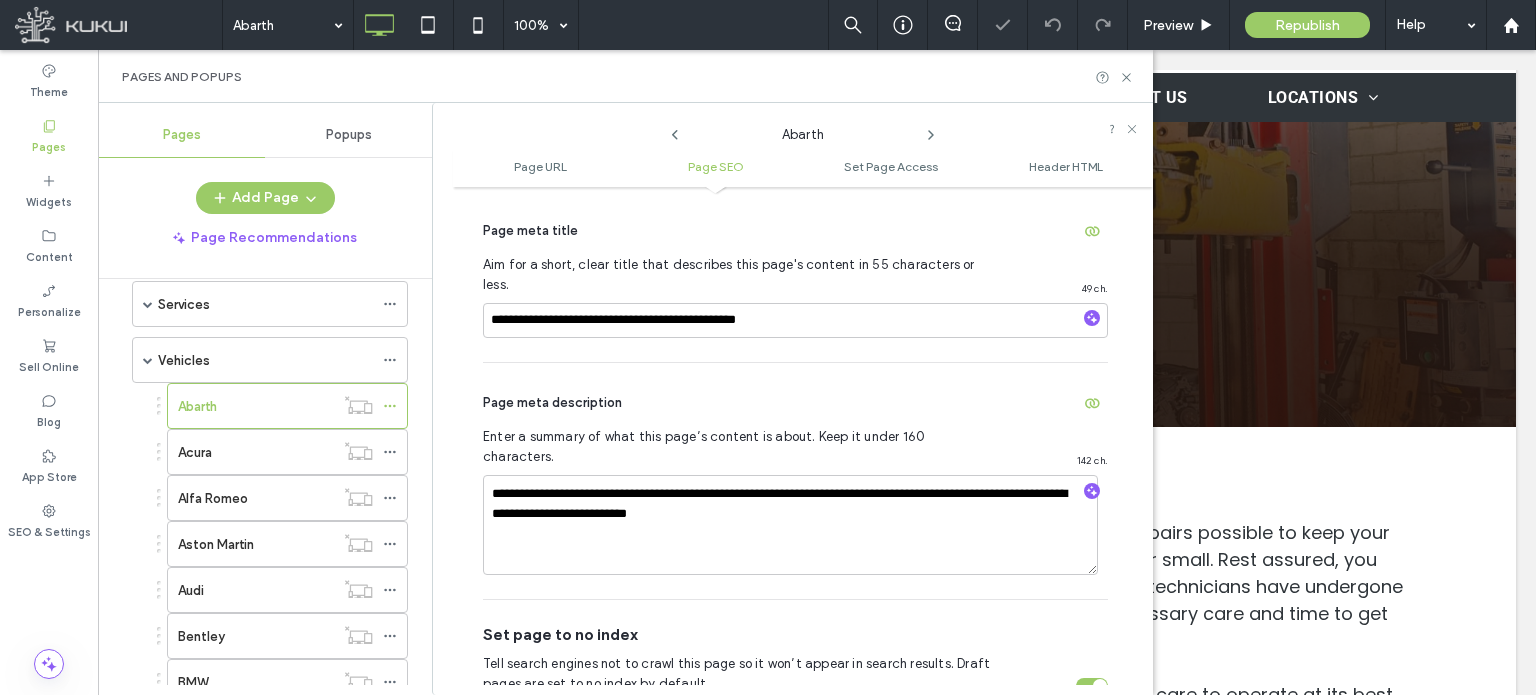 click on "Page meta description" at bounding box center [795, 403] 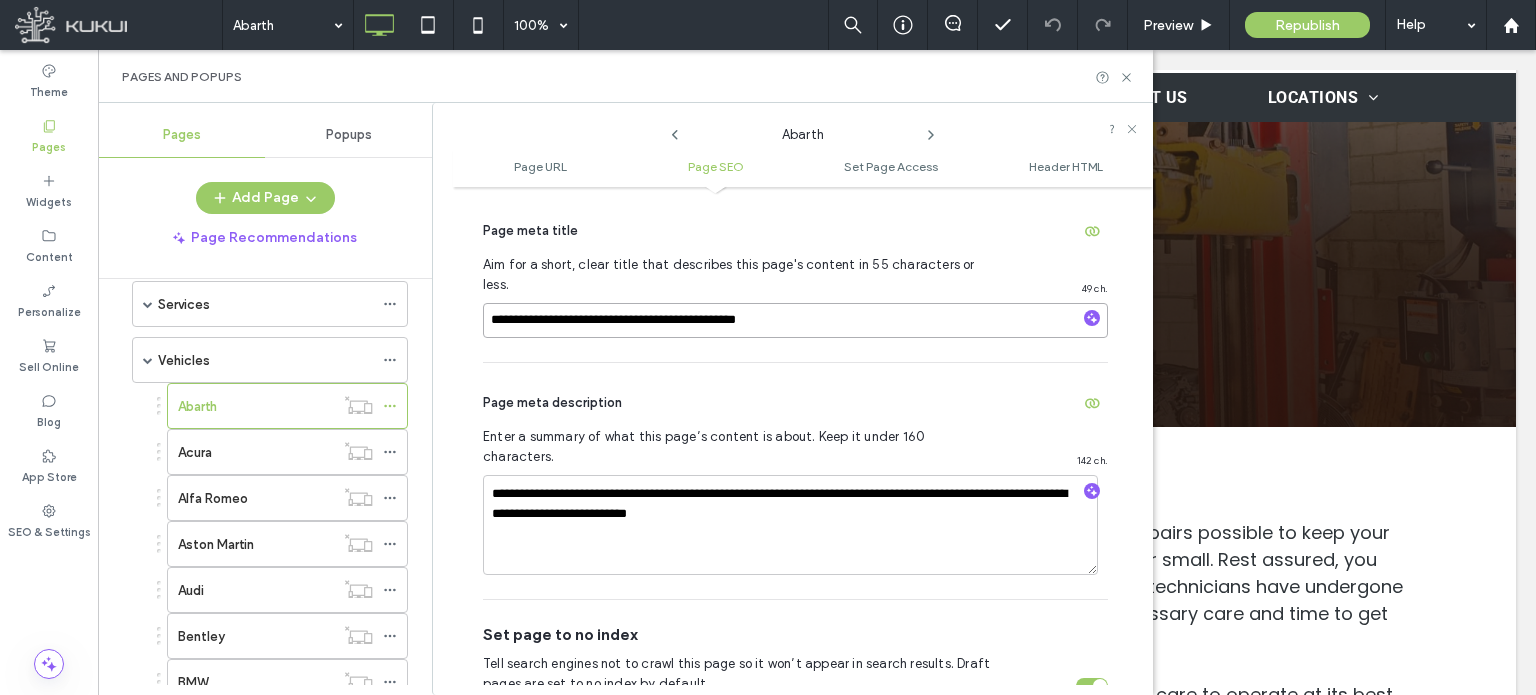 drag, startPoint x: 806, startPoint y: 306, endPoint x: 633, endPoint y: 319, distance: 173.48775 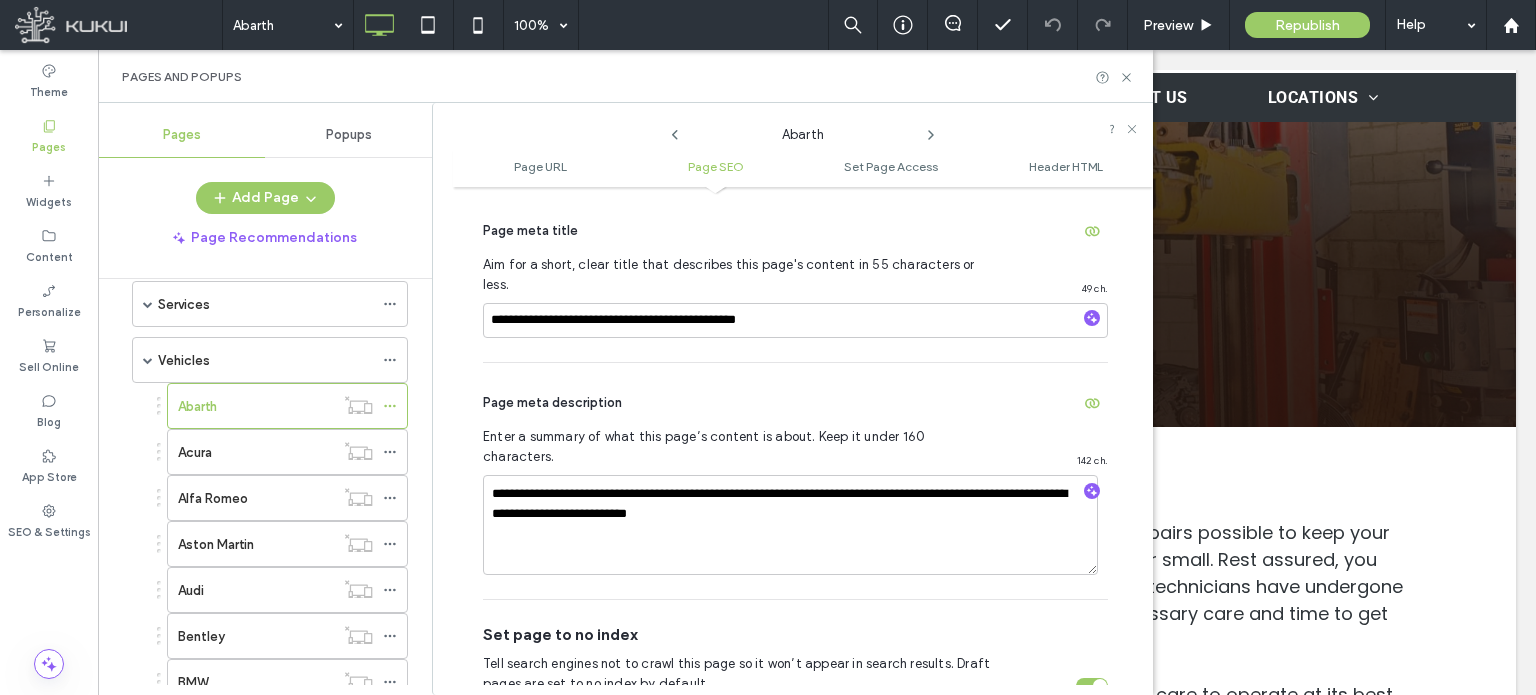 click on "**********" at bounding box center (795, 481) 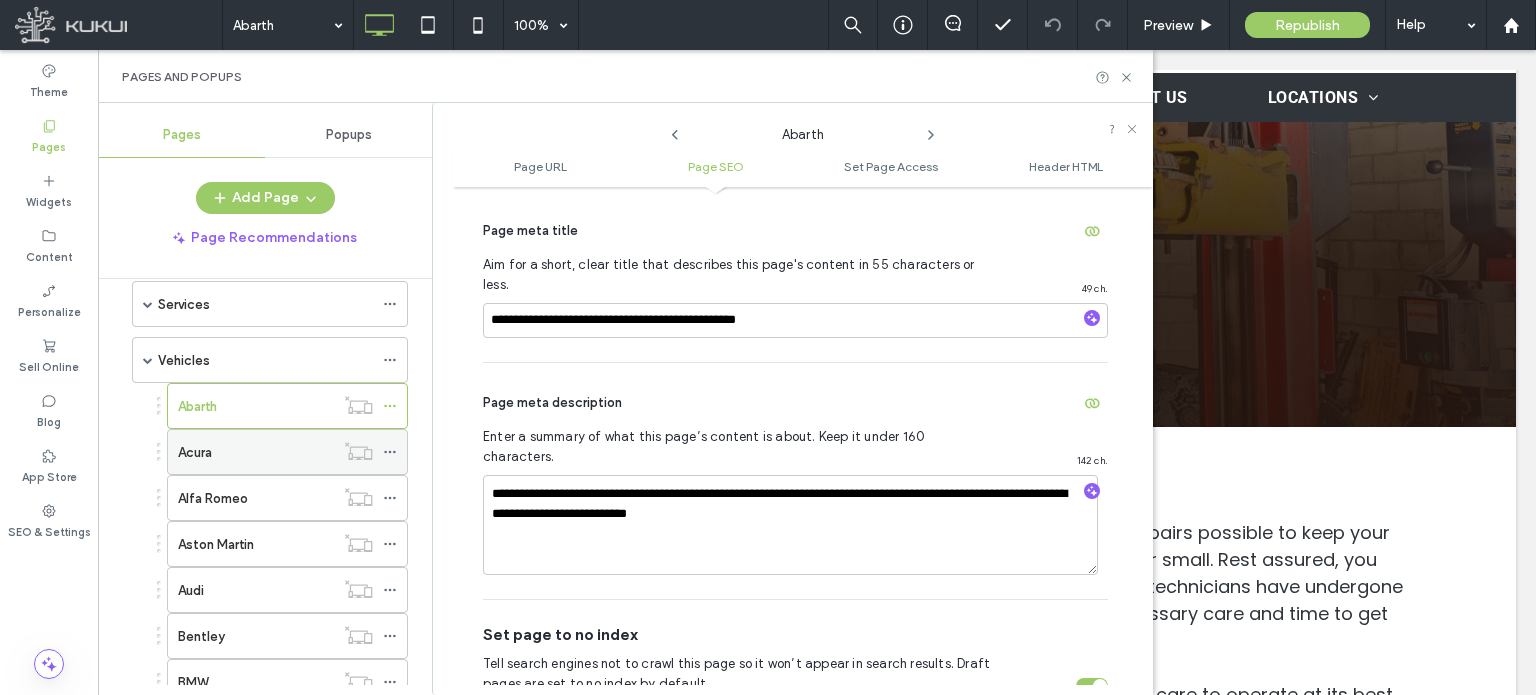 click on "Acura" at bounding box center [256, 452] 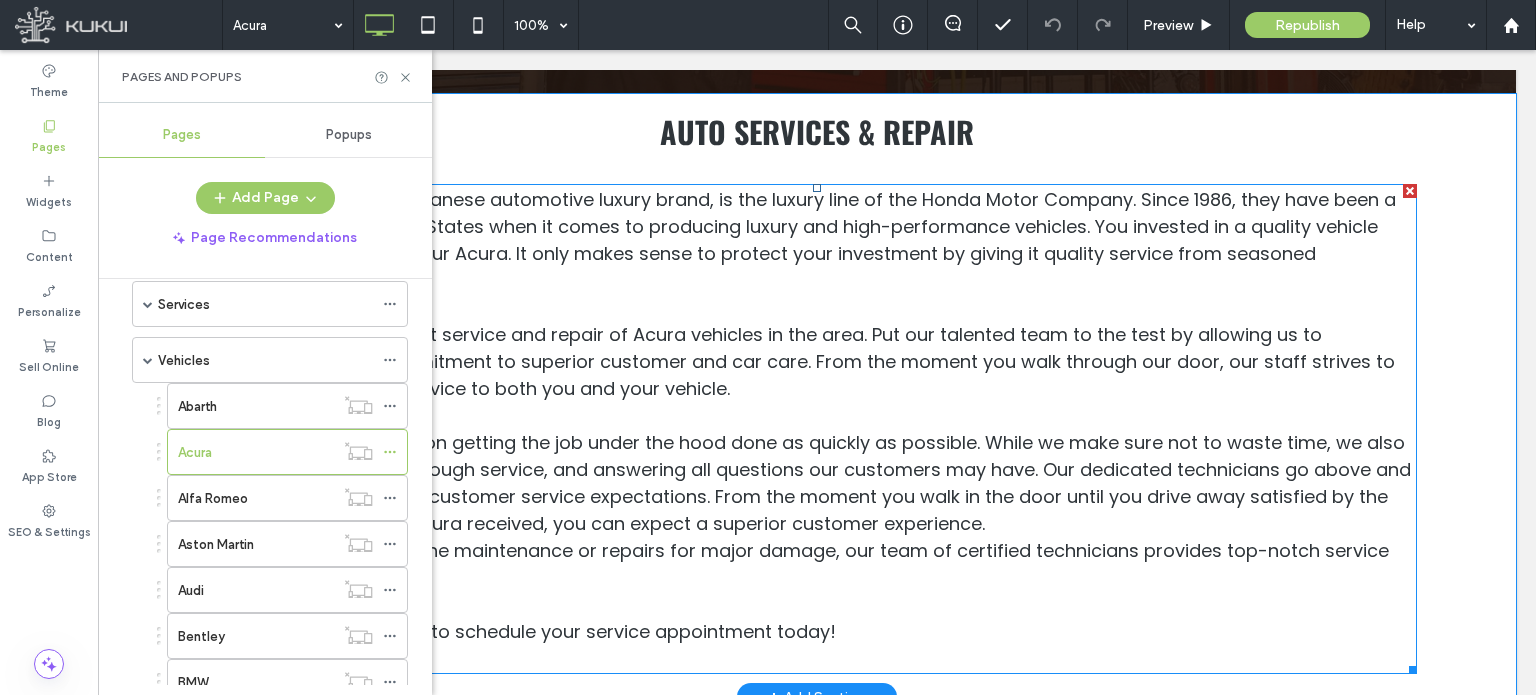 scroll, scrollTop: 500, scrollLeft: 0, axis: vertical 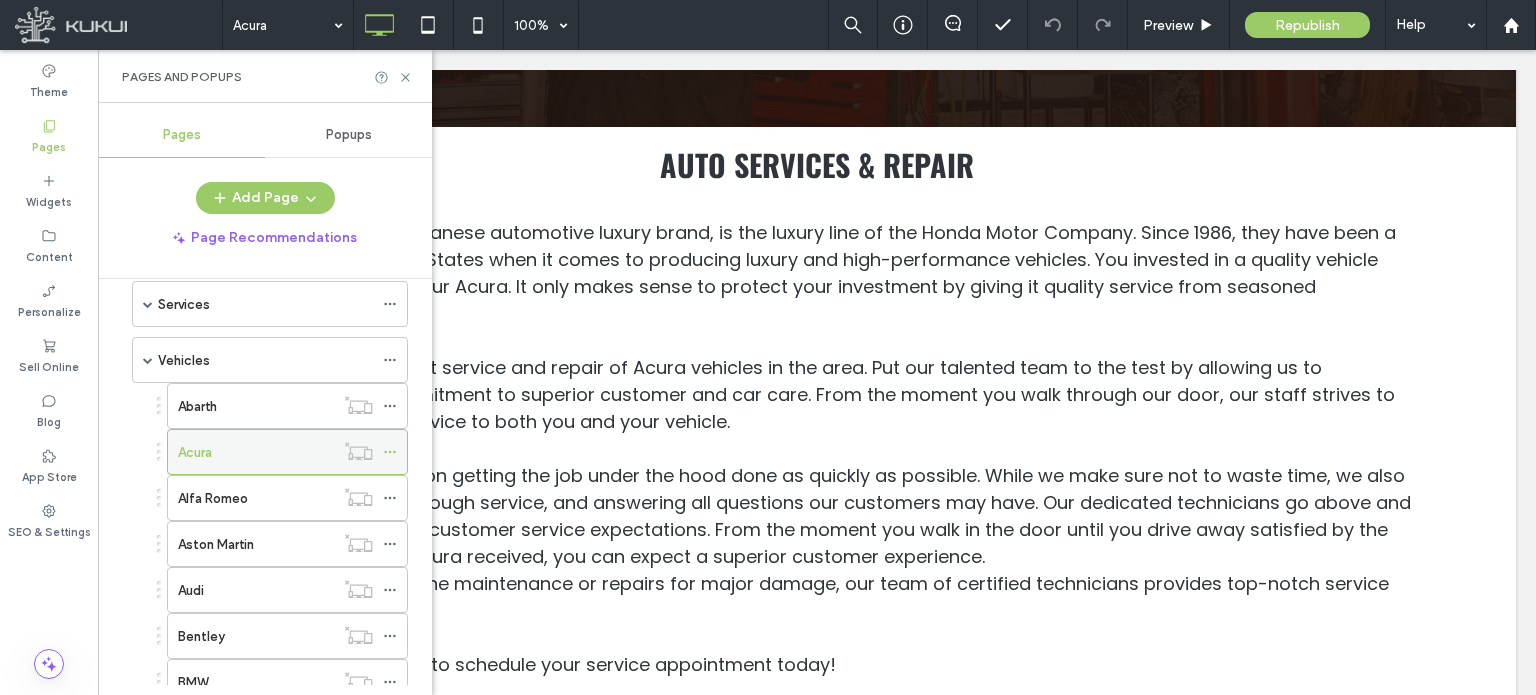 click 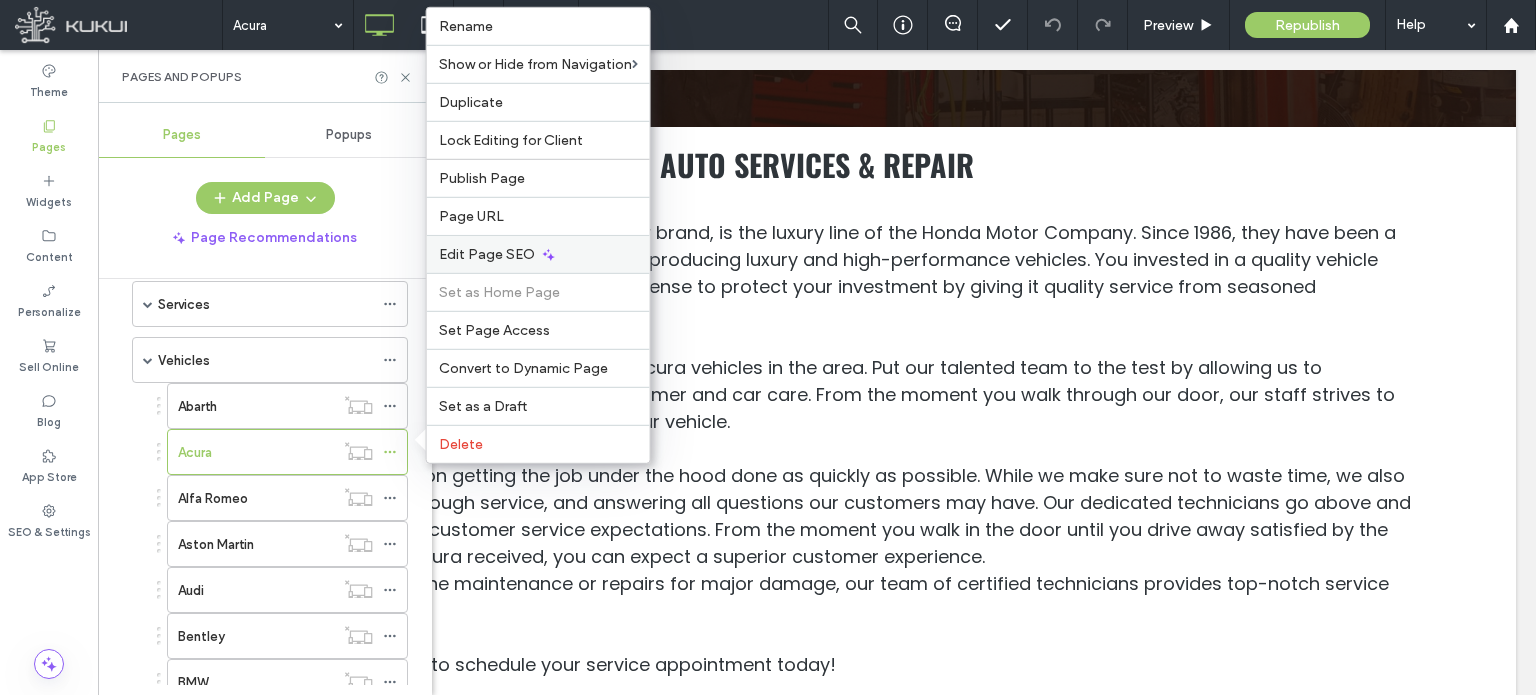 click on "Edit Page SEO" at bounding box center [487, 254] 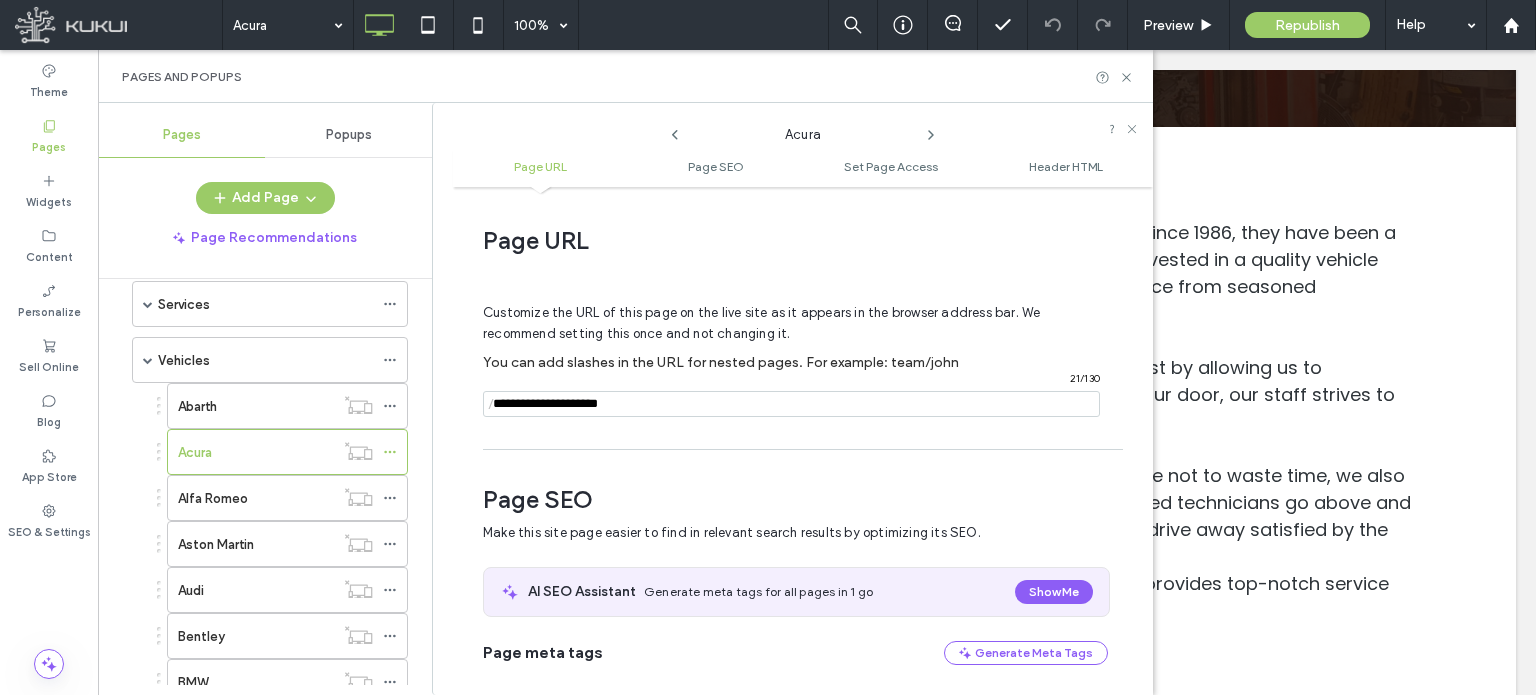 scroll, scrollTop: 274, scrollLeft: 0, axis: vertical 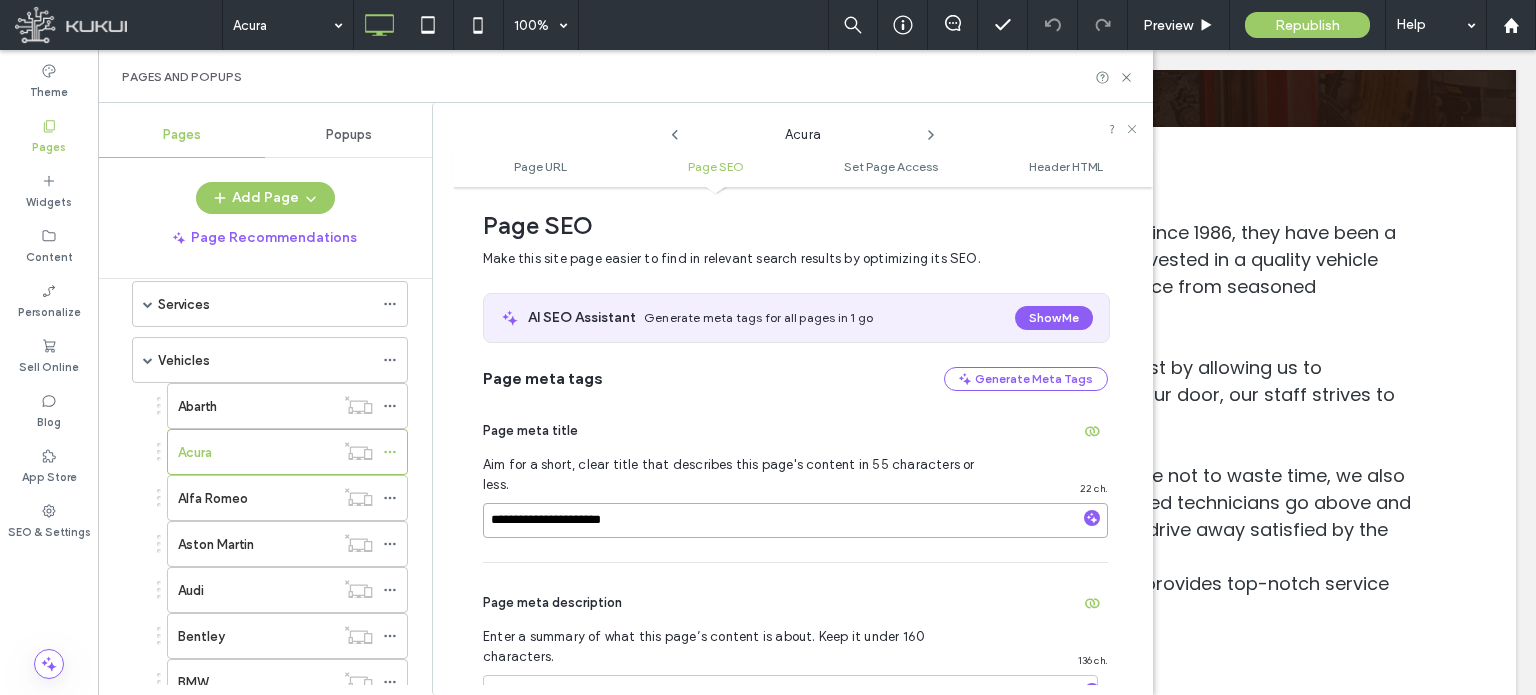 click on "**********" at bounding box center (795, 520) 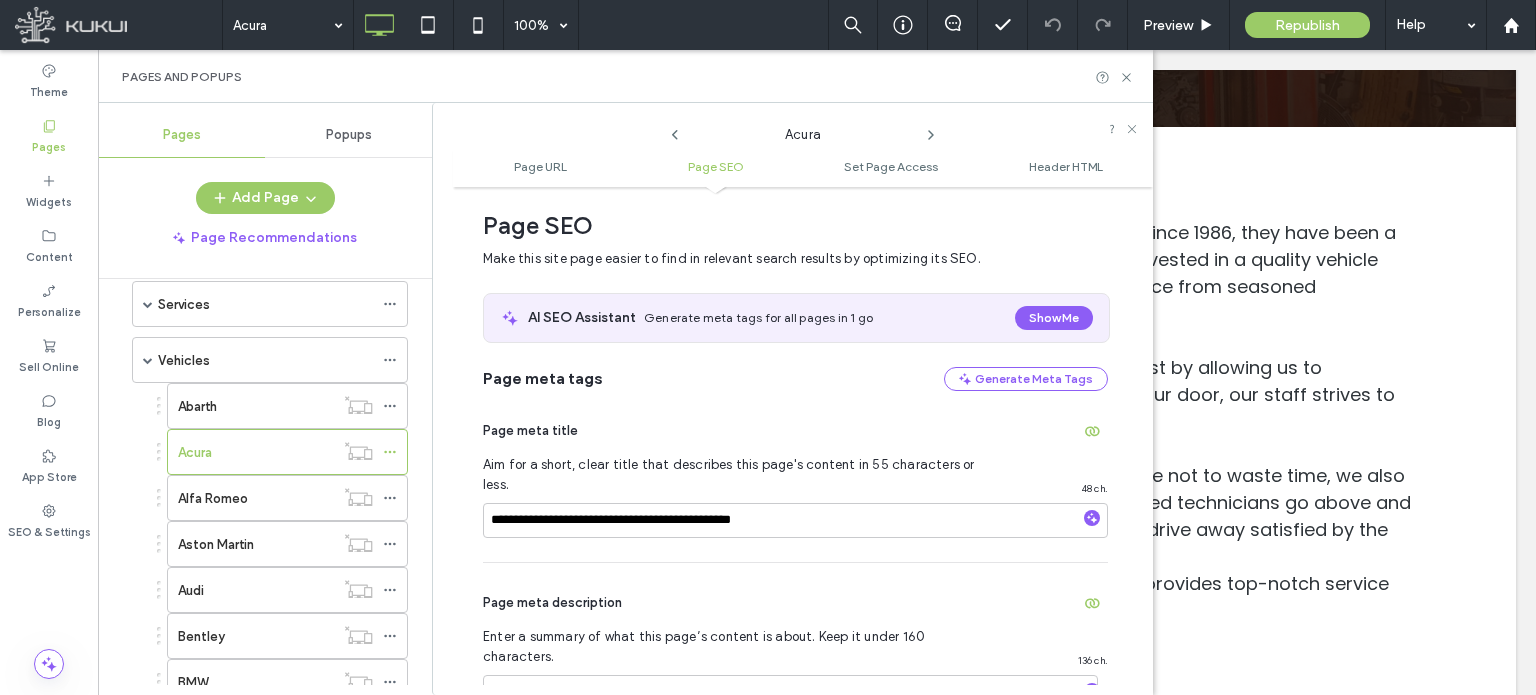 click on "**********" at bounding box center (795, 476) 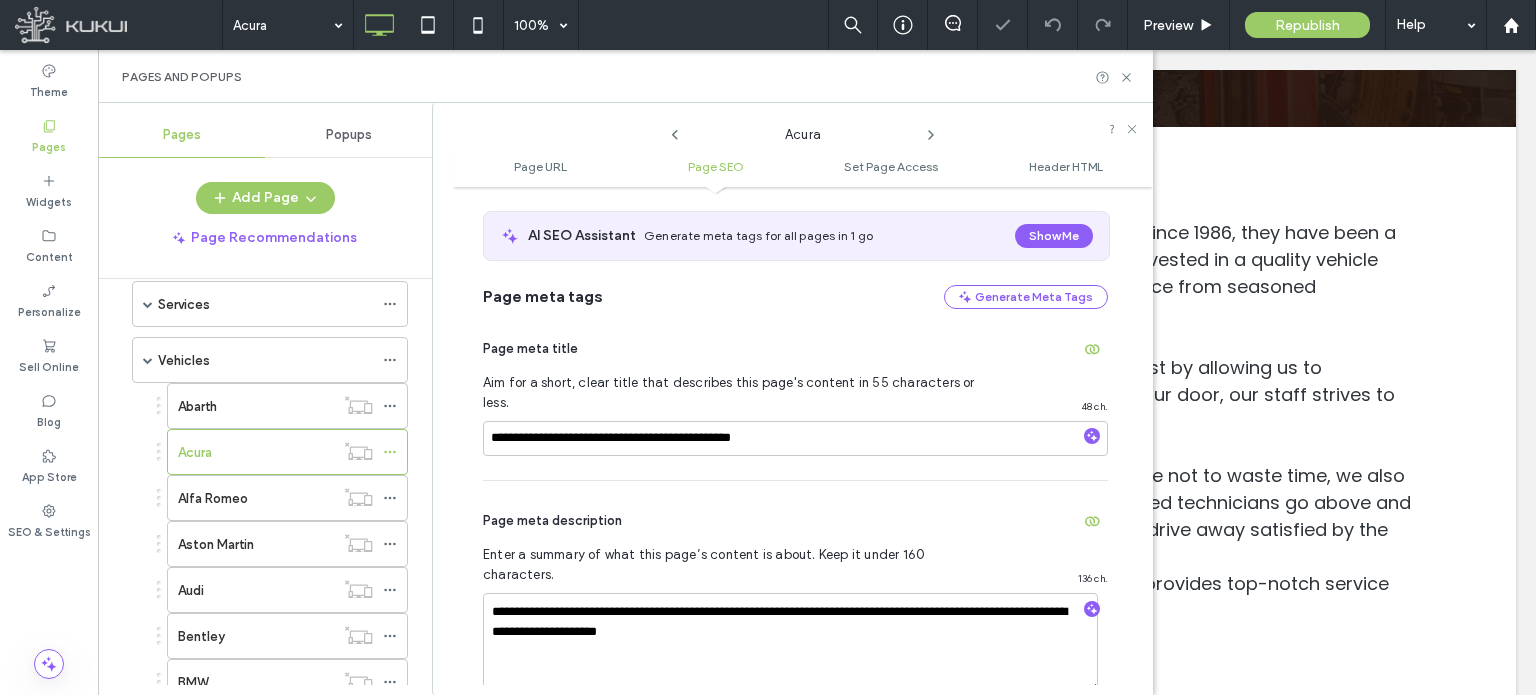 scroll, scrollTop: 474, scrollLeft: 0, axis: vertical 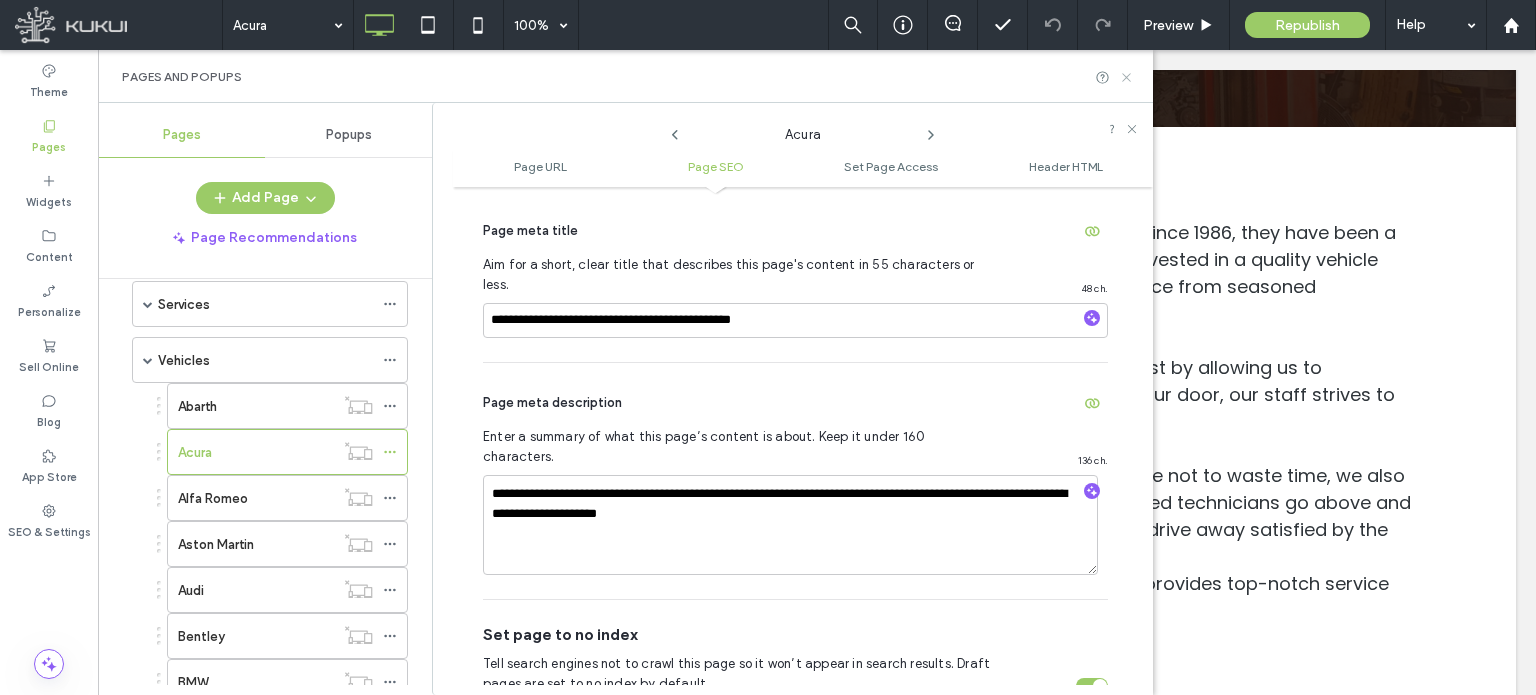 click 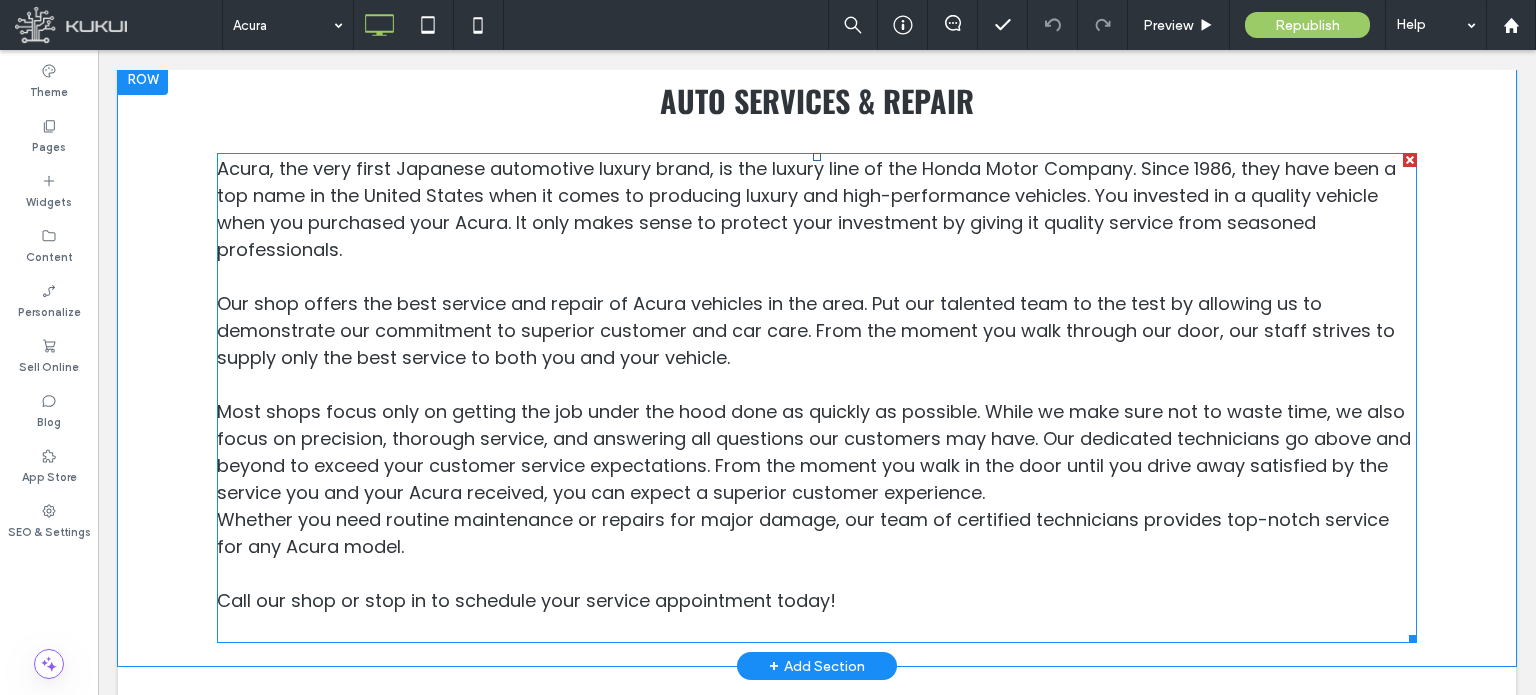 scroll, scrollTop: 600, scrollLeft: 0, axis: vertical 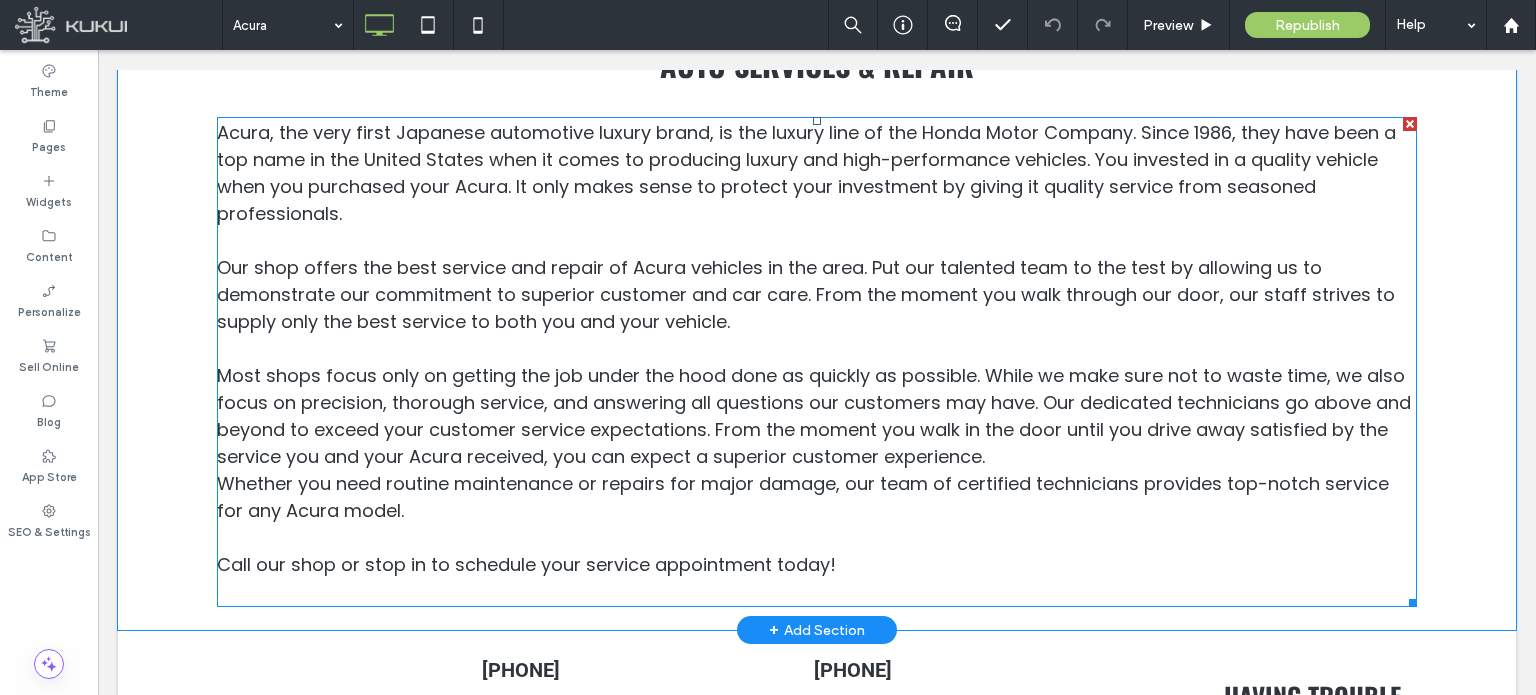click on "Our shop offers the best service and repair of Acura vehicles in the area. Put our talented team to the test by allowing us to demonstrate our commitment to superior customer and car care. From the moment you walk through our door, our staff strives to supply only the best service to both you and your vehicle." at bounding box center [817, 294] 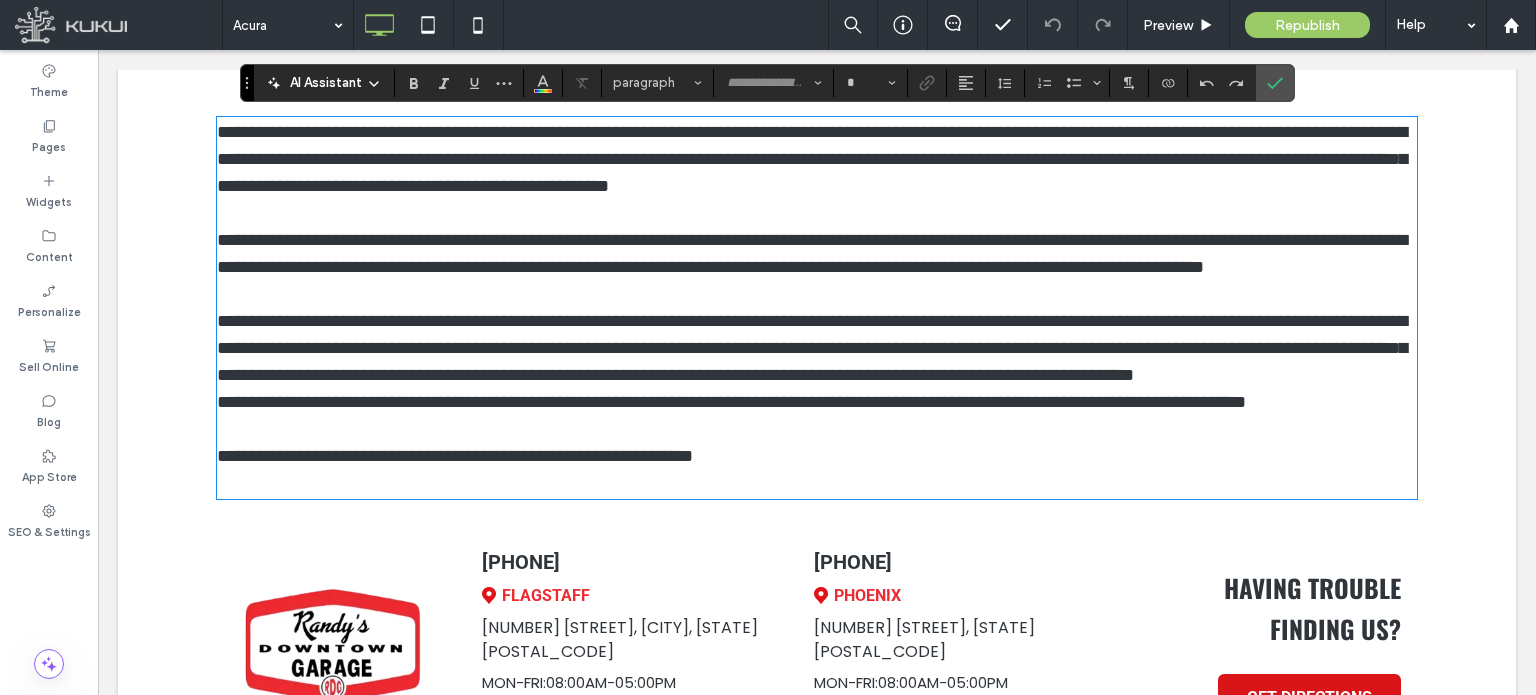 type on "*******" 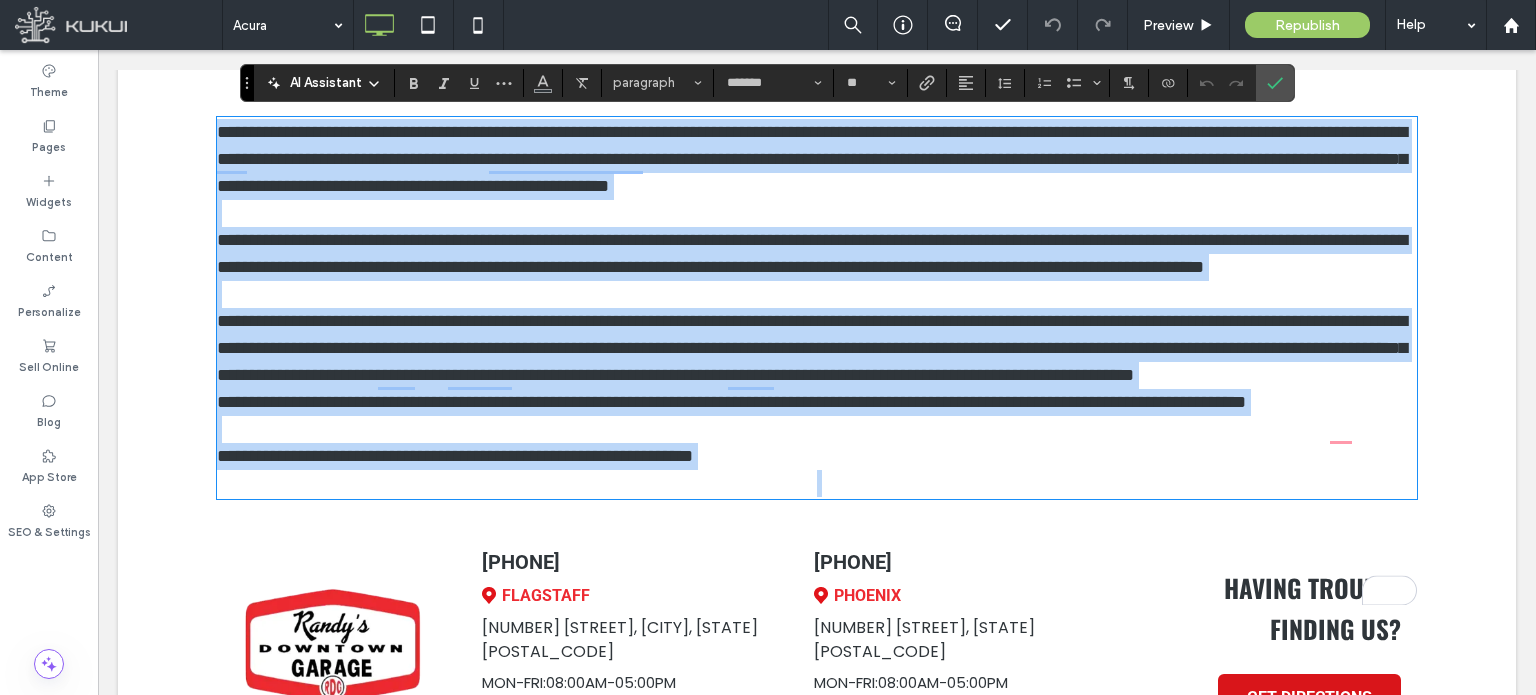 click on "**********" at bounding box center [817, 348] 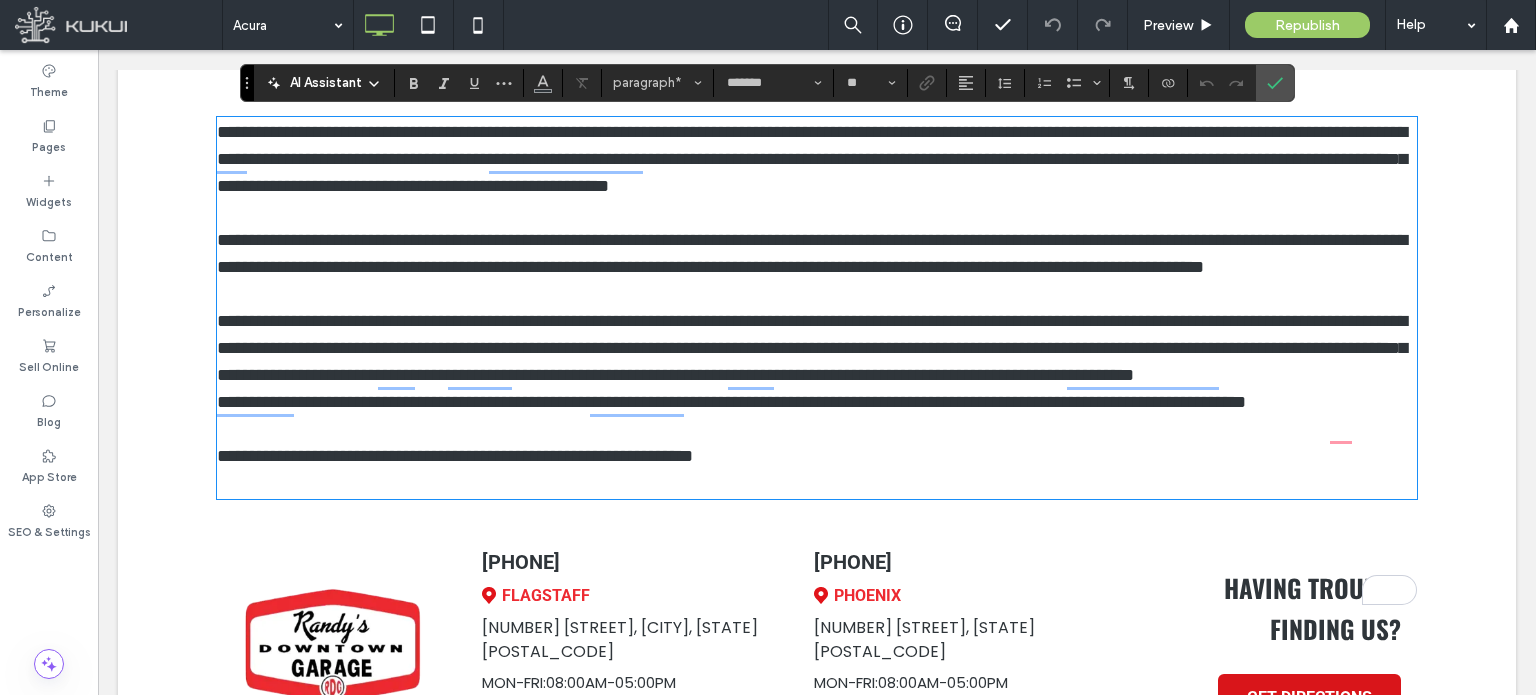 click on "**********" at bounding box center (731, 402) 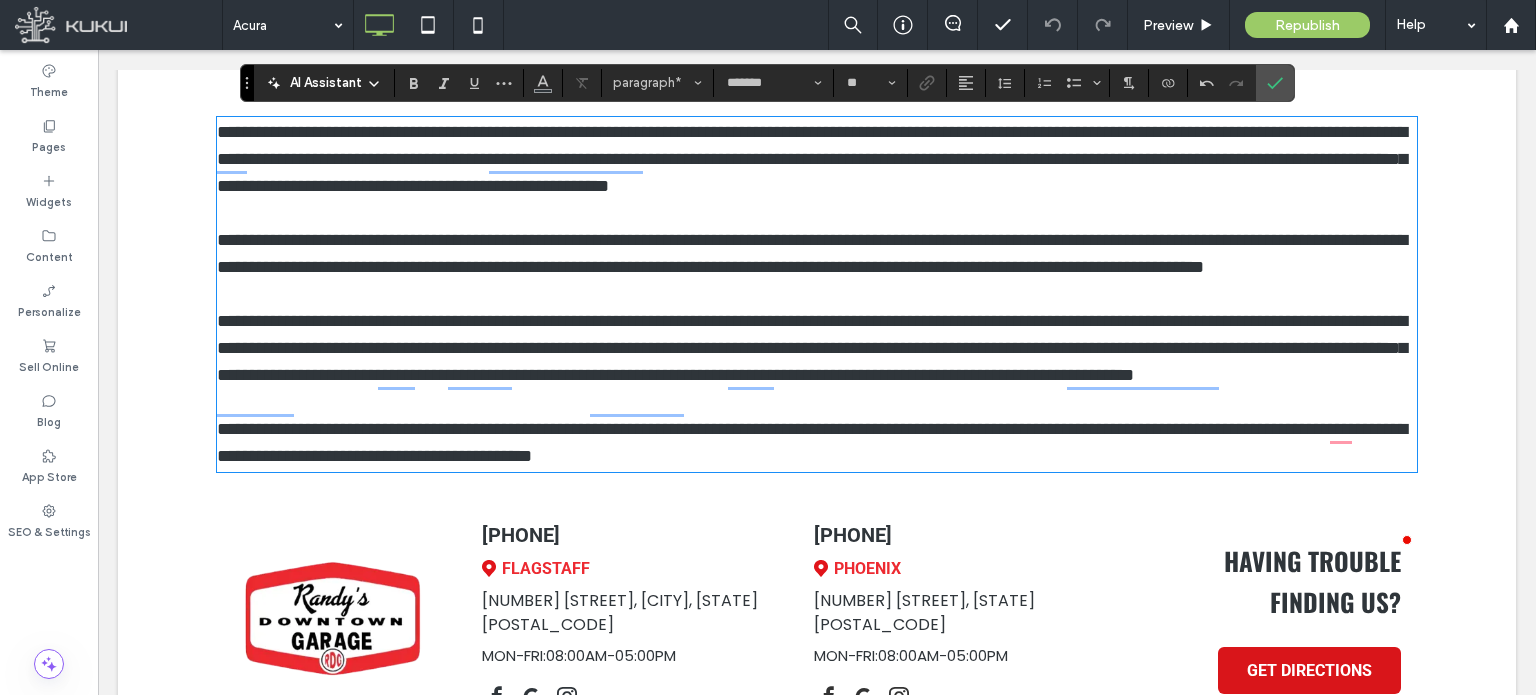 type 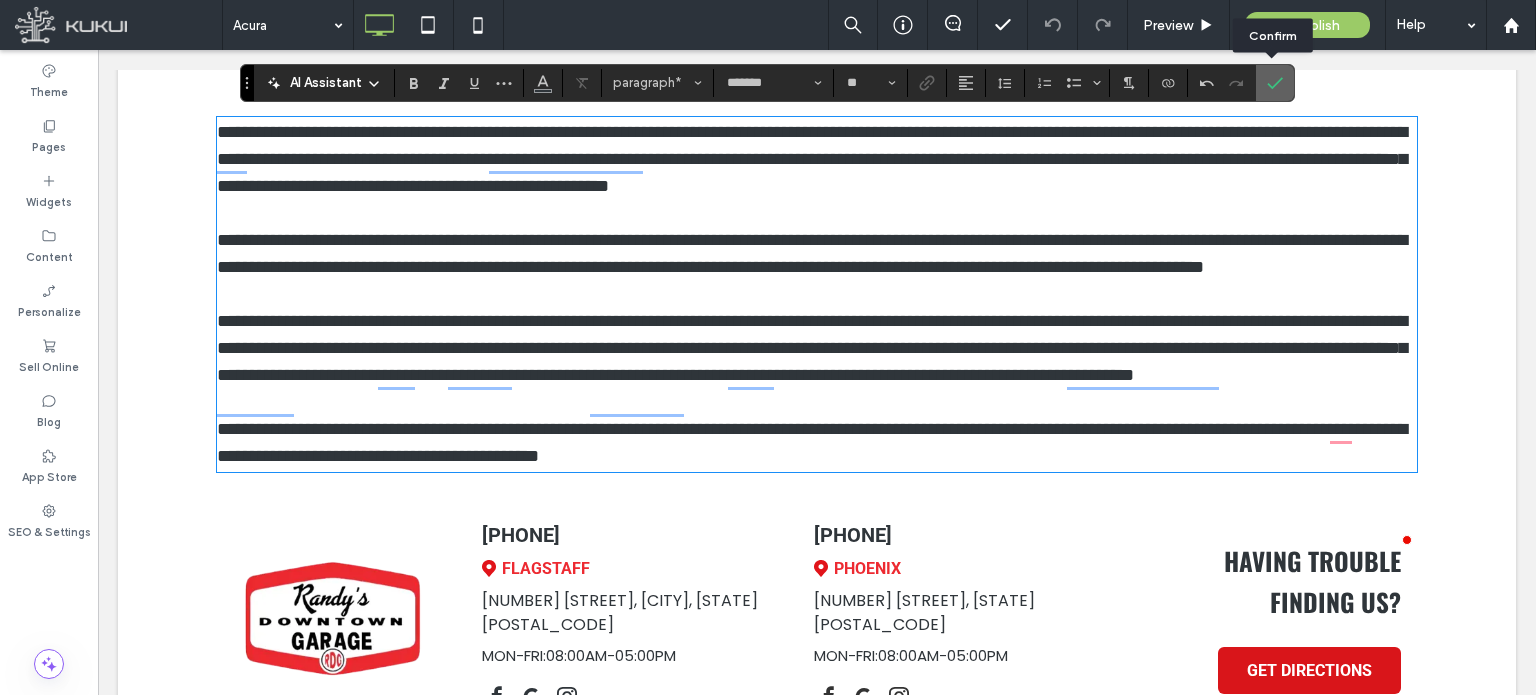 drag, startPoint x: 1273, startPoint y: 83, endPoint x: 1175, endPoint y: 43, distance: 105.848946 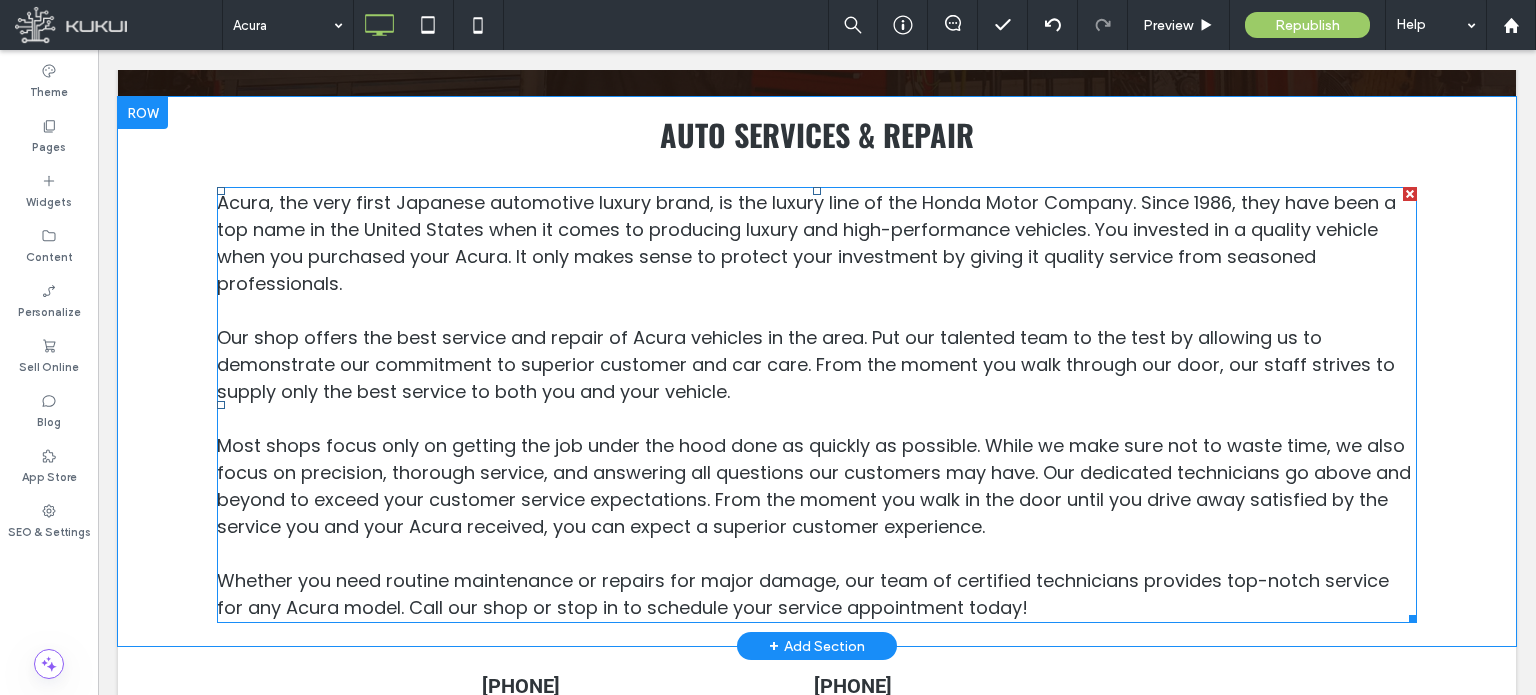 scroll, scrollTop: 500, scrollLeft: 0, axis: vertical 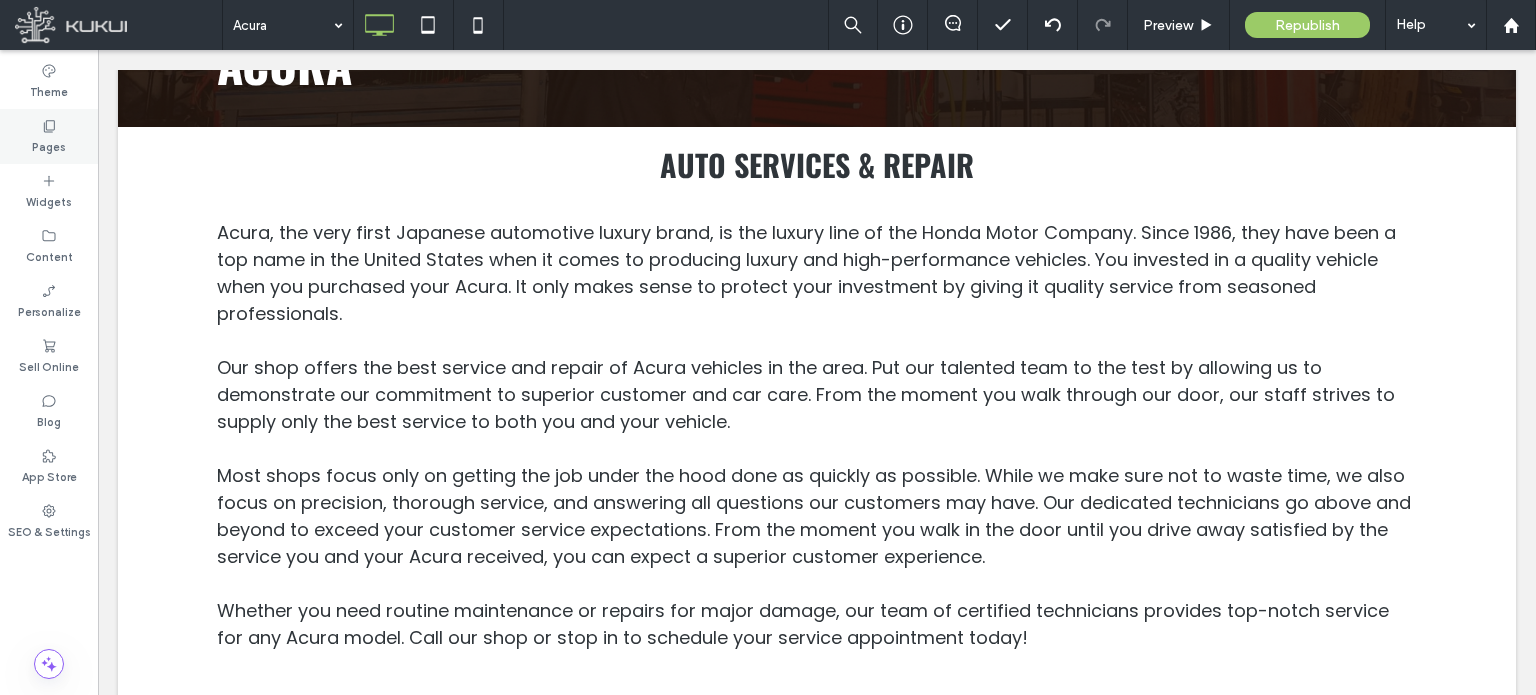 click 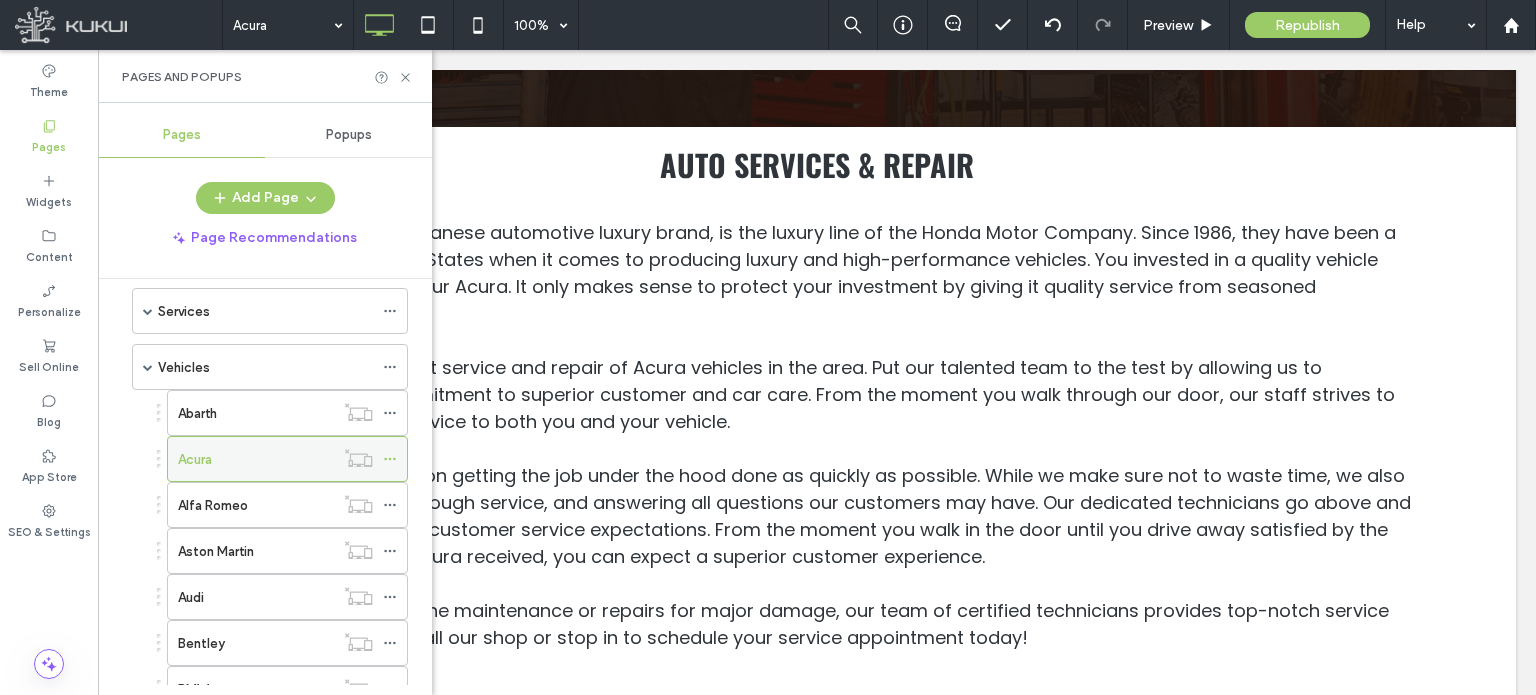 scroll, scrollTop: 300, scrollLeft: 0, axis: vertical 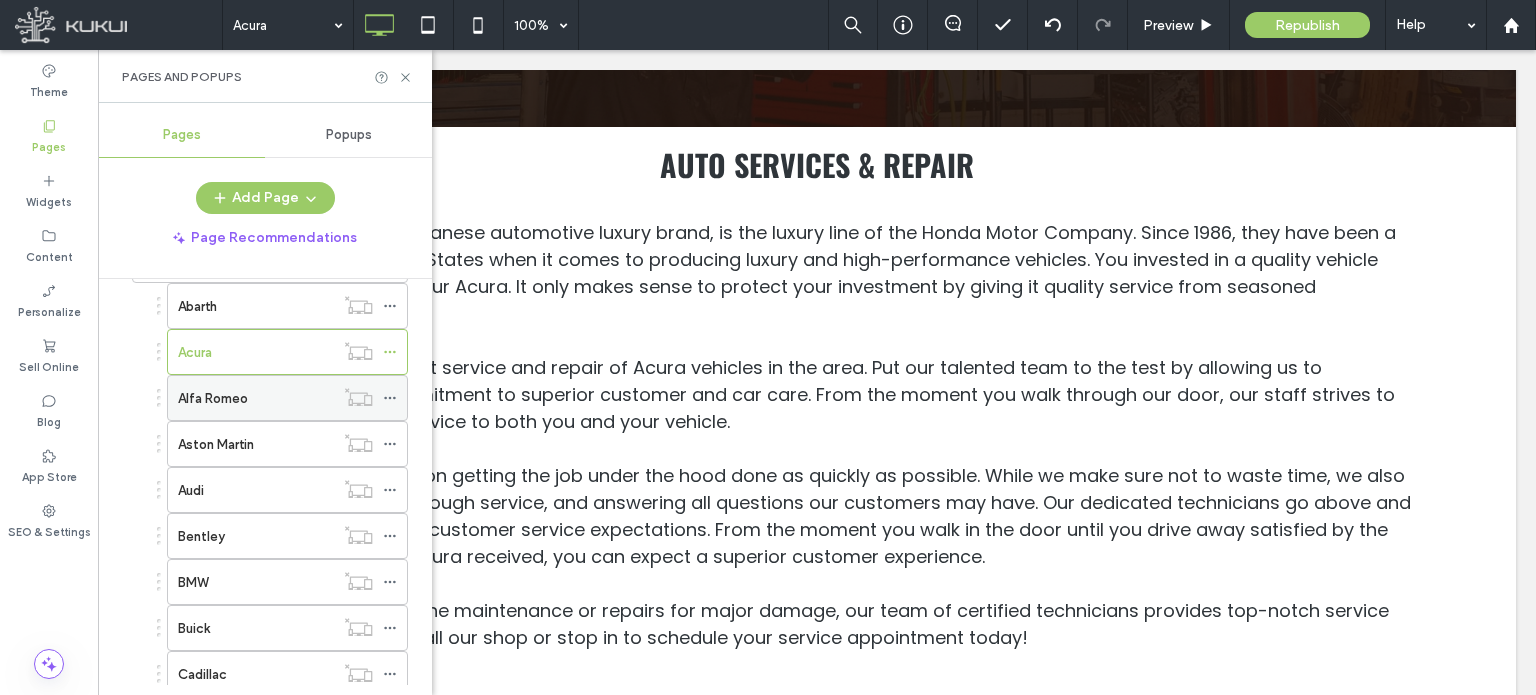click on "Alfa Romeo" at bounding box center [256, 398] 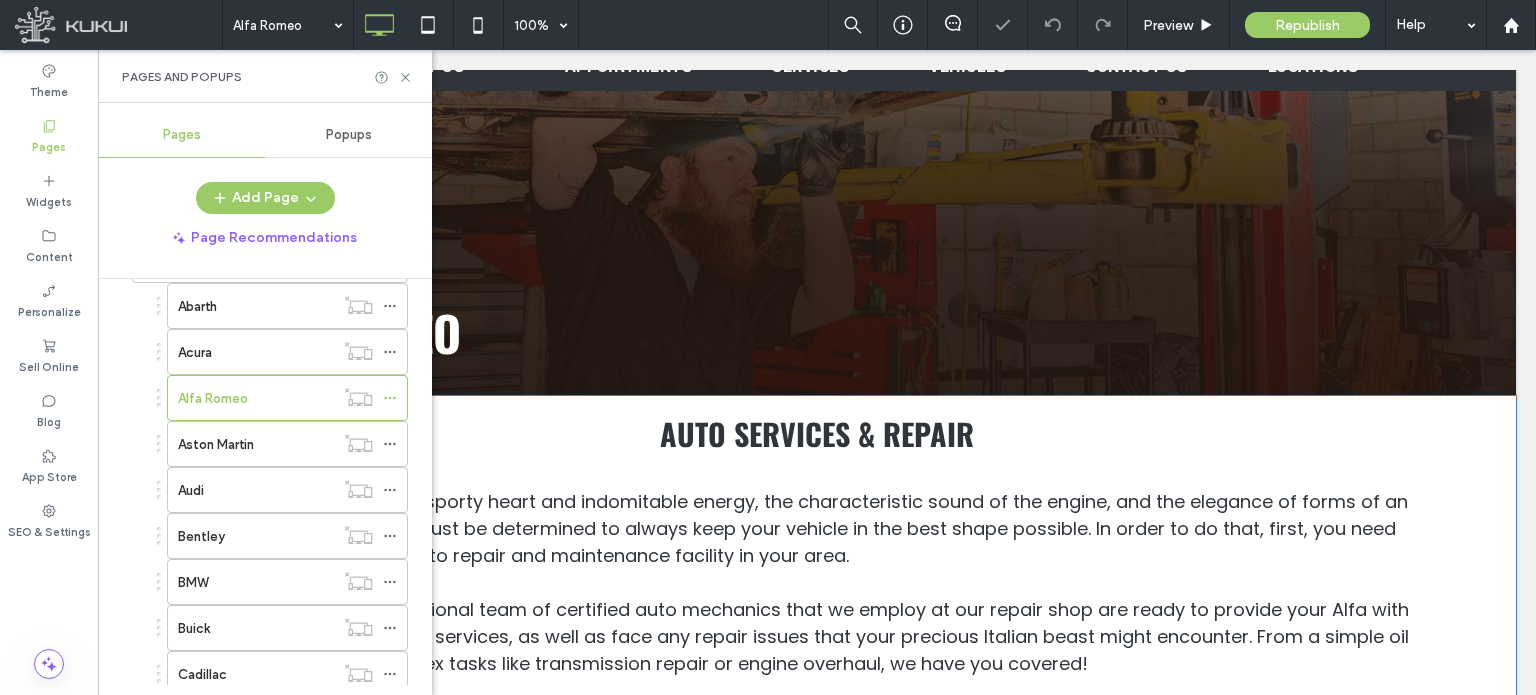 scroll, scrollTop: 400, scrollLeft: 0, axis: vertical 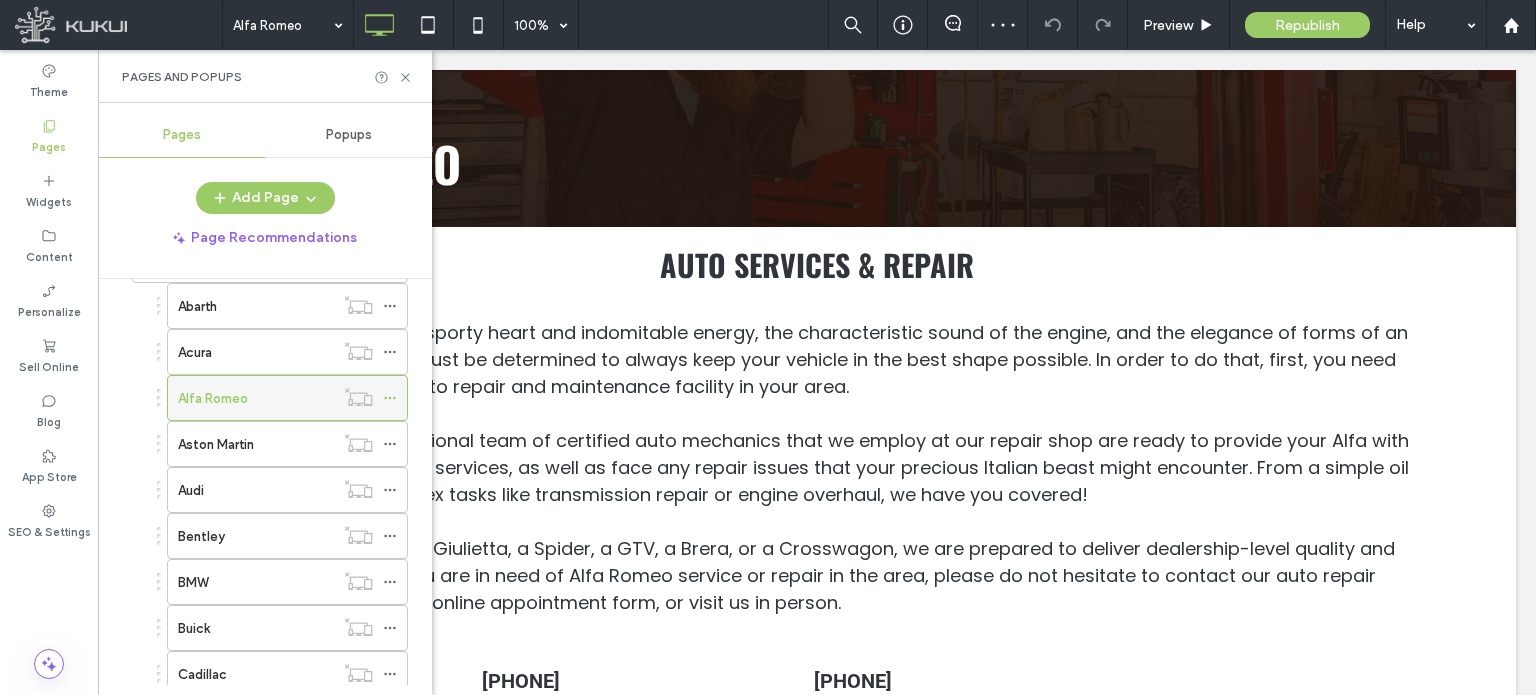 click 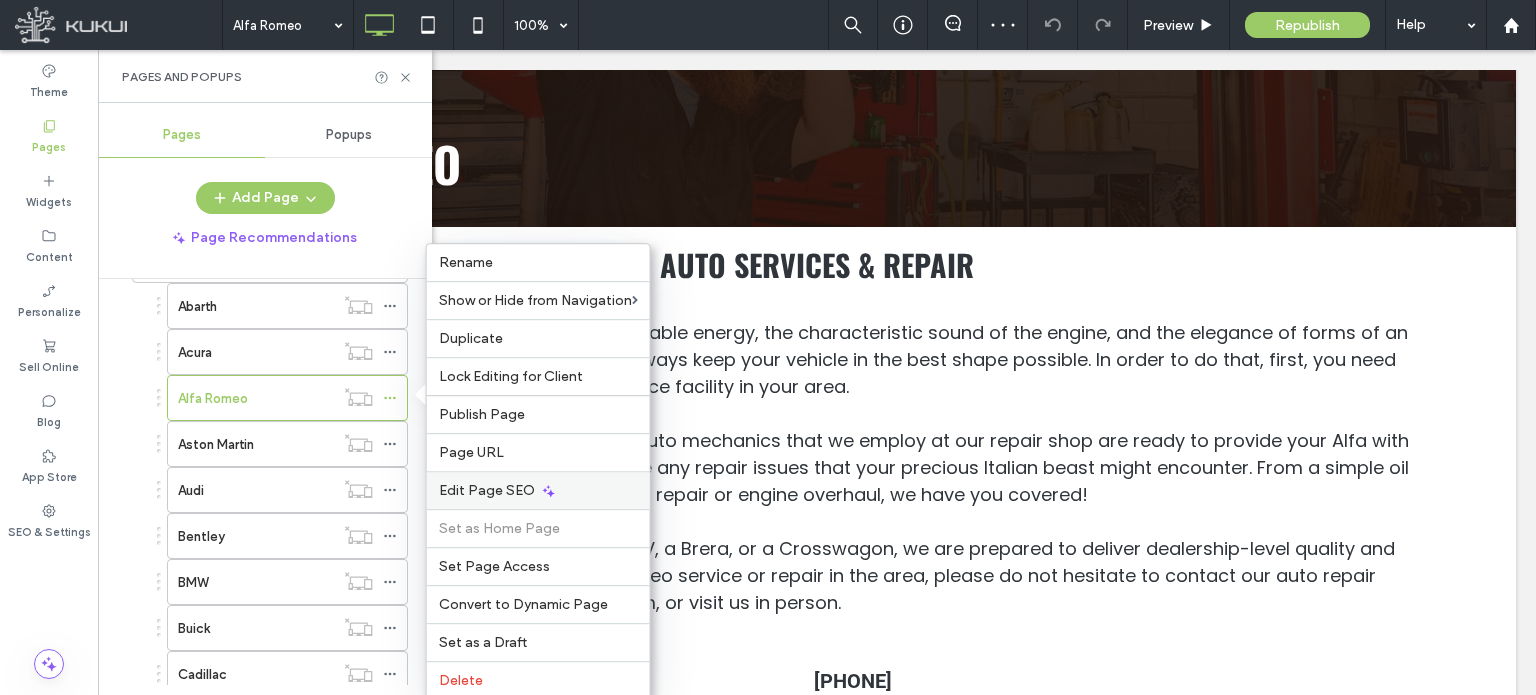 click on "Edit Page SEO" at bounding box center (538, 490) 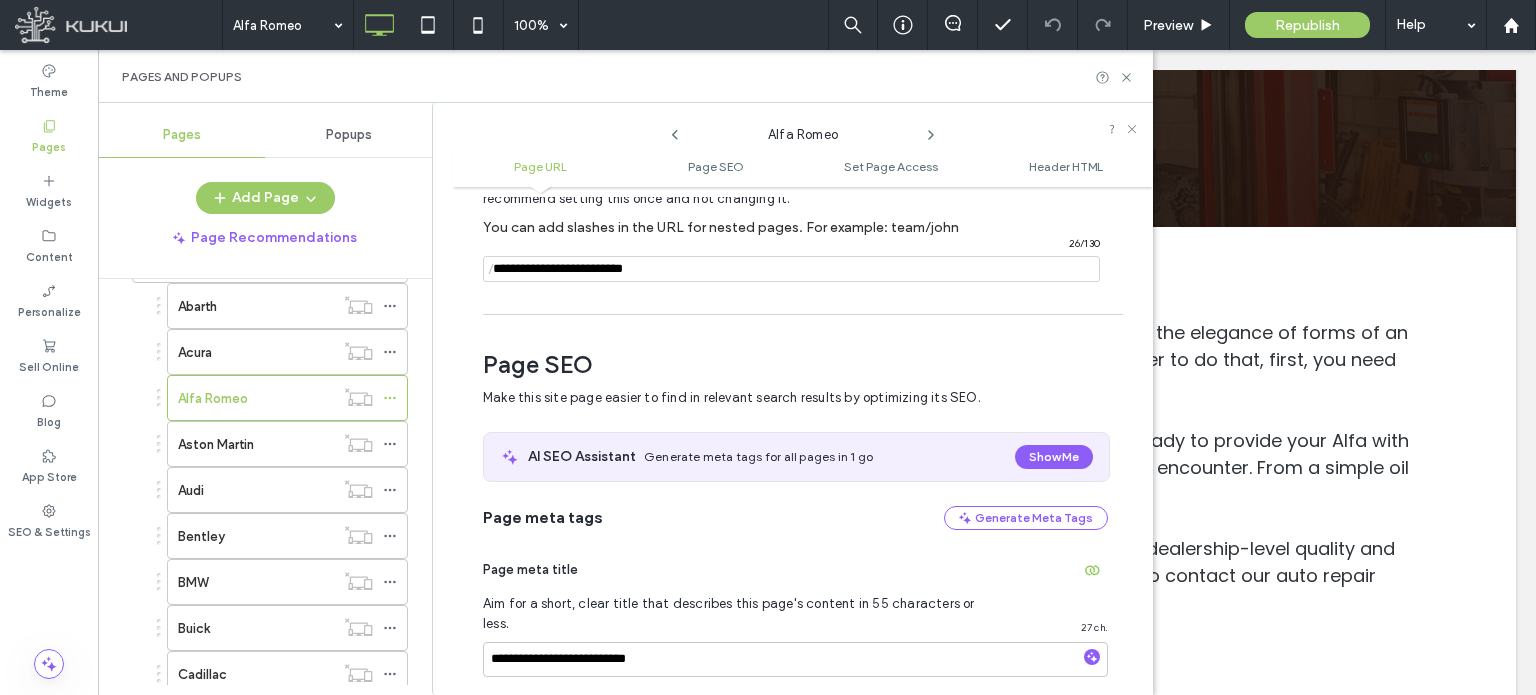 scroll, scrollTop: 274, scrollLeft: 0, axis: vertical 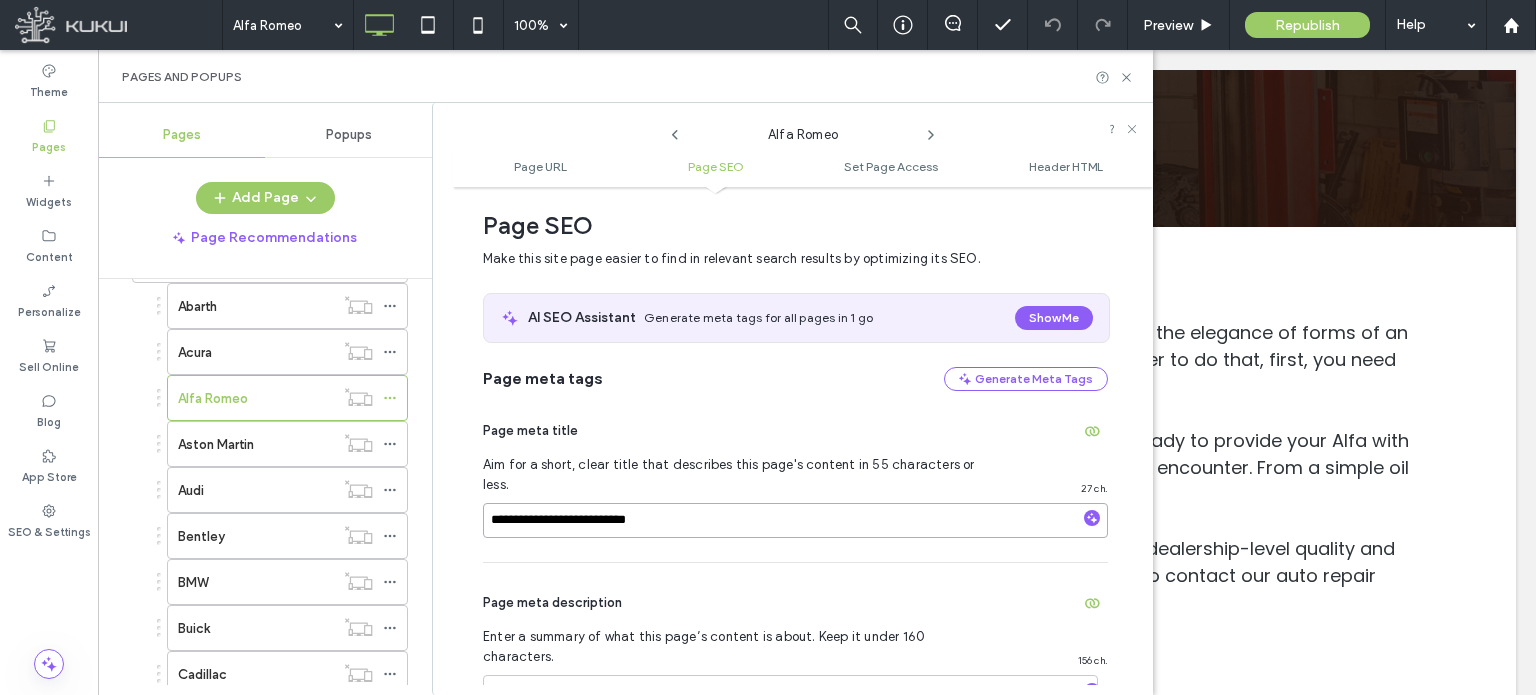 click on "**********" at bounding box center (795, 520) 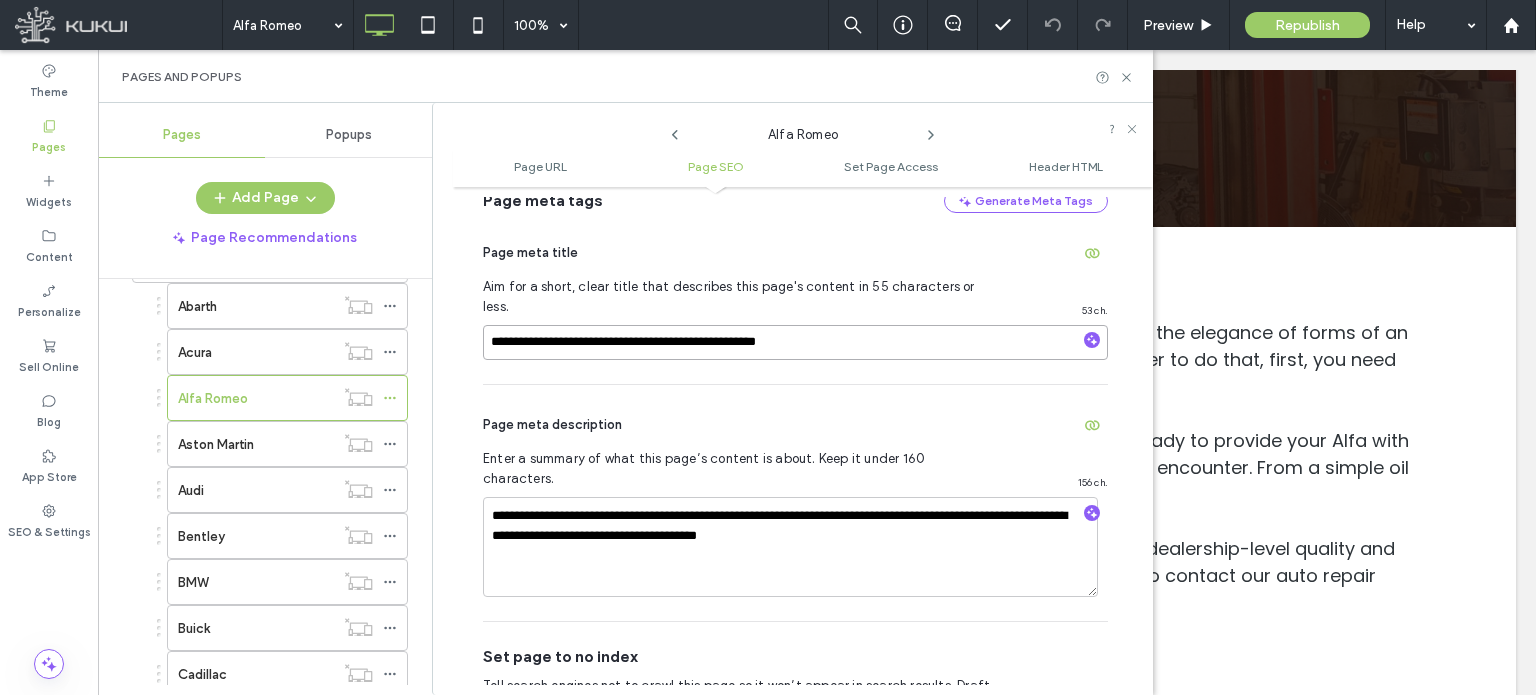 scroll, scrollTop: 474, scrollLeft: 0, axis: vertical 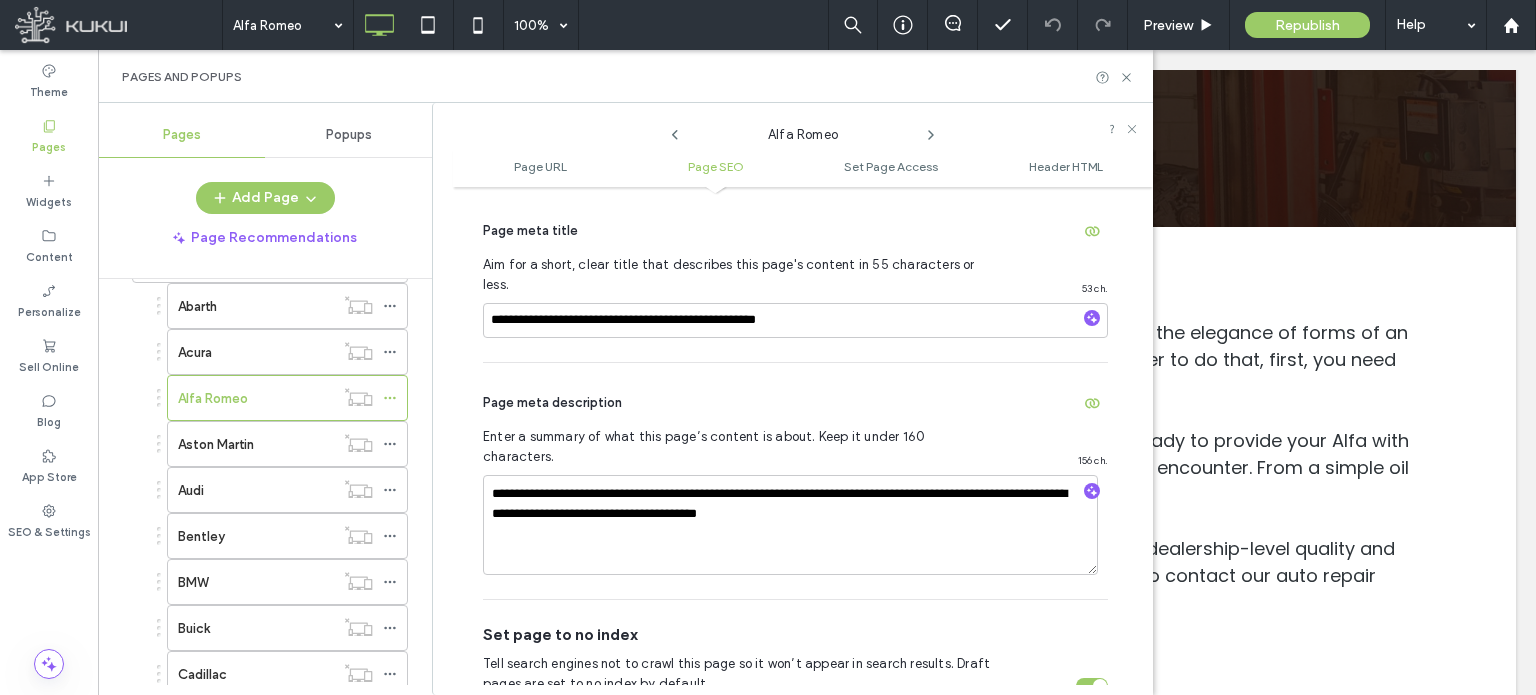 click on "**********" at bounding box center [795, 481] 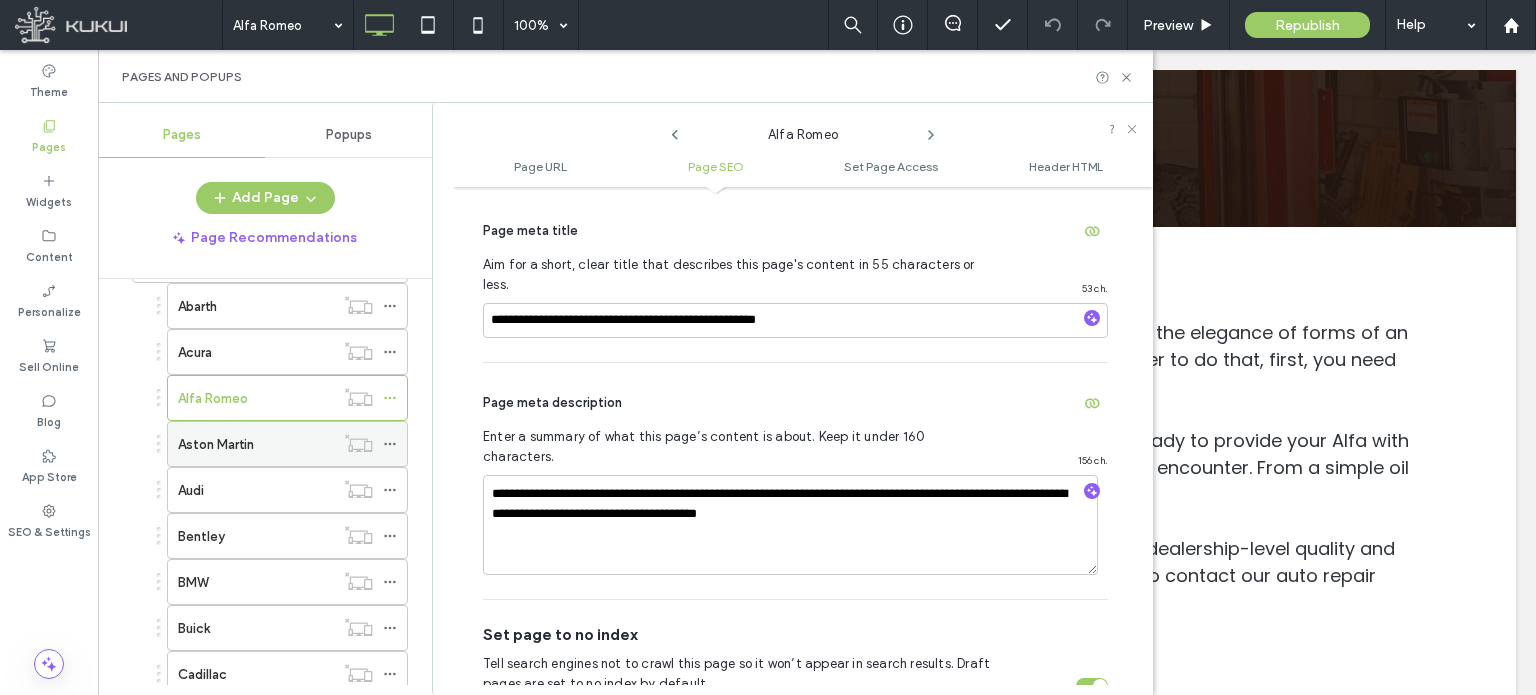 click on "Aston Martin" at bounding box center [256, 444] 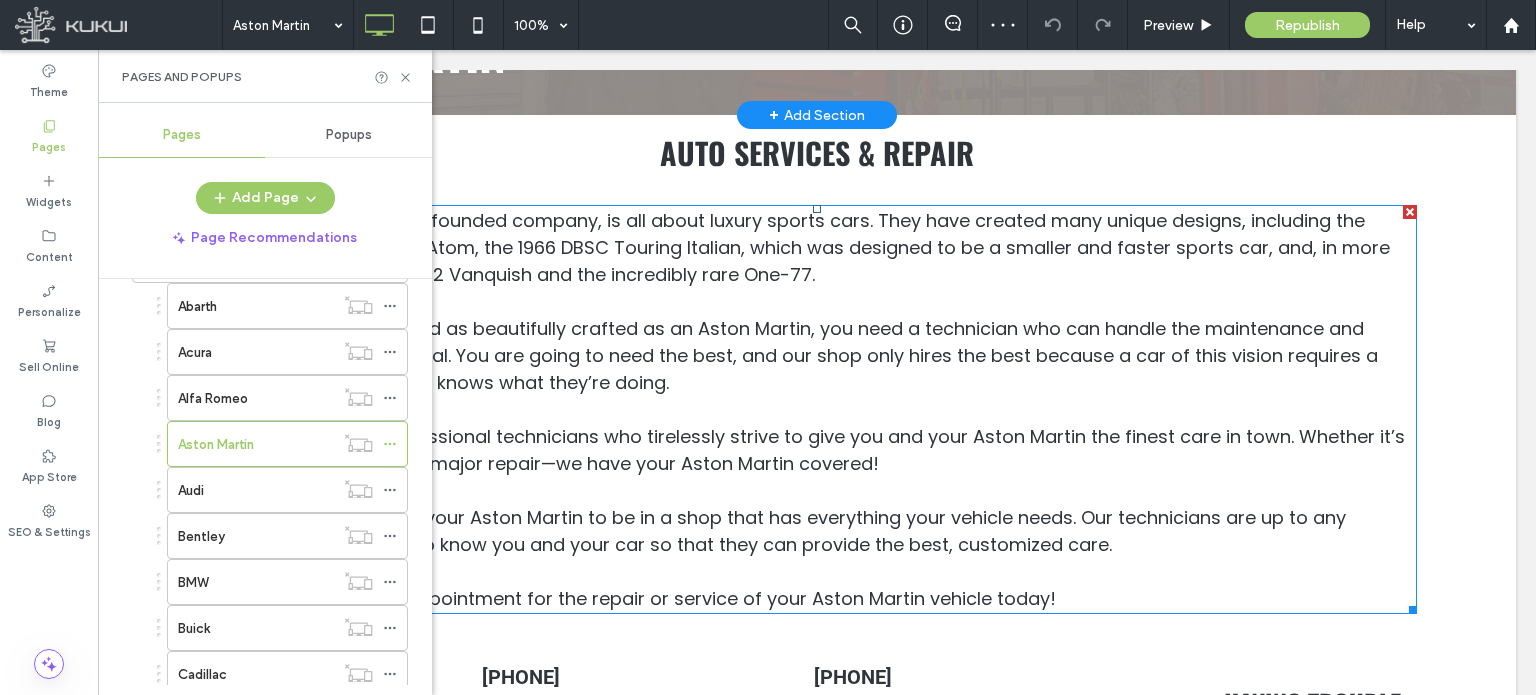 scroll, scrollTop: 400, scrollLeft: 0, axis: vertical 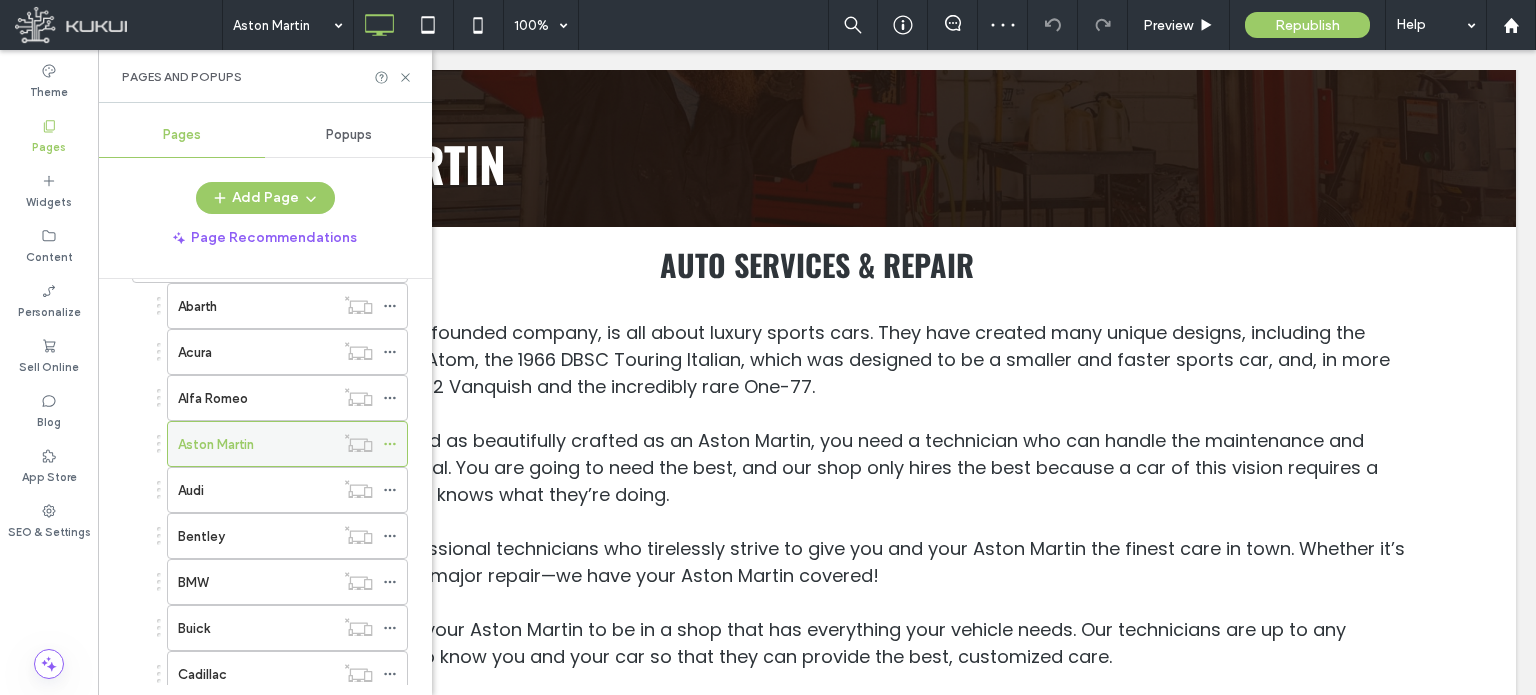 click 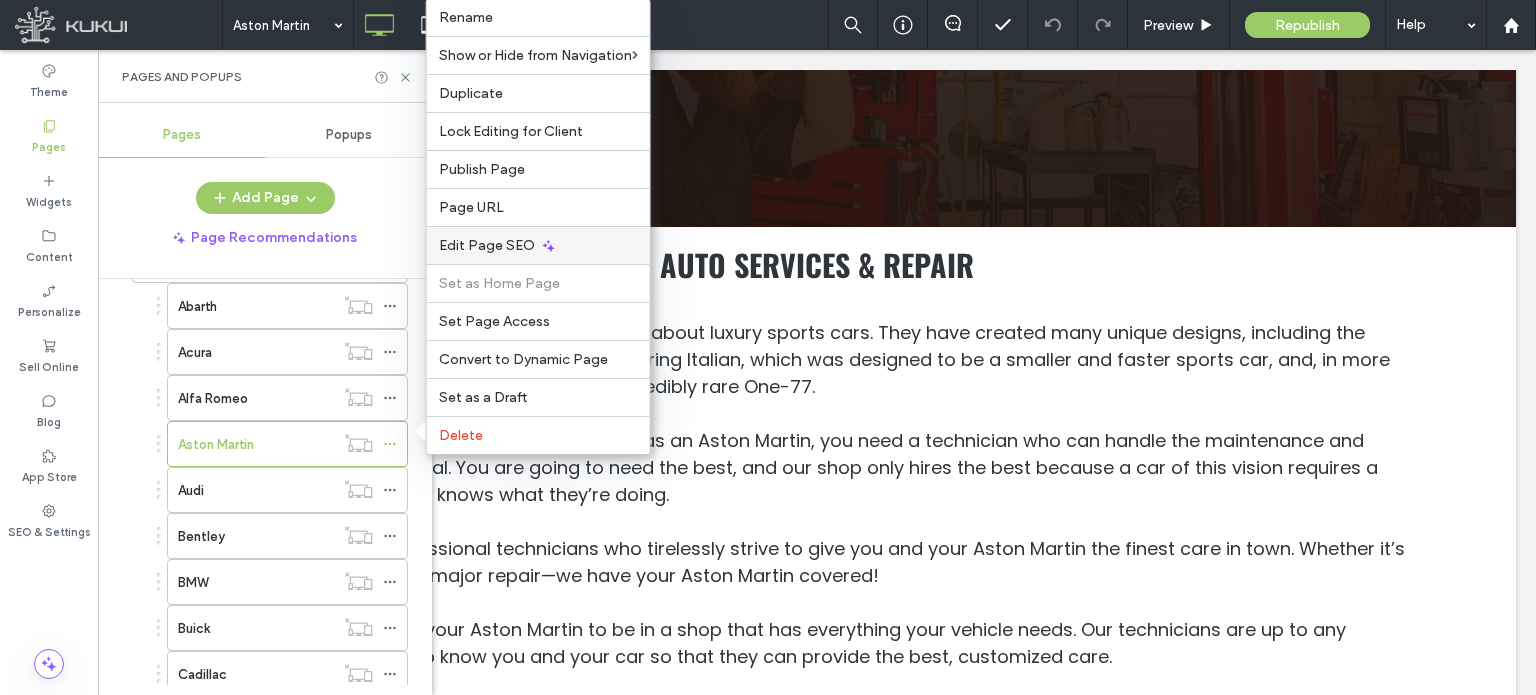 click on "Edit Page SEO" at bounding box center [487, 245] 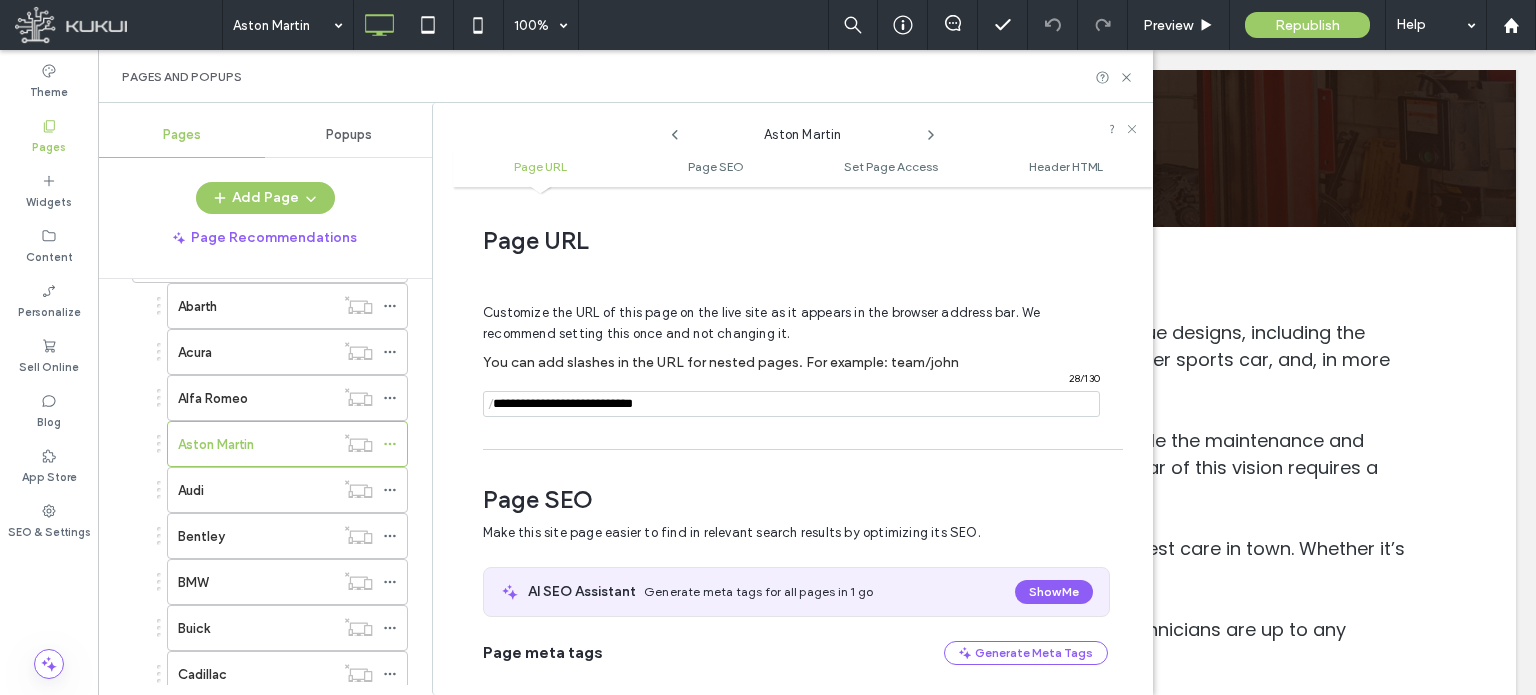 scroll, scrollTop: 274, scrollLeft: 0, axis: vertical 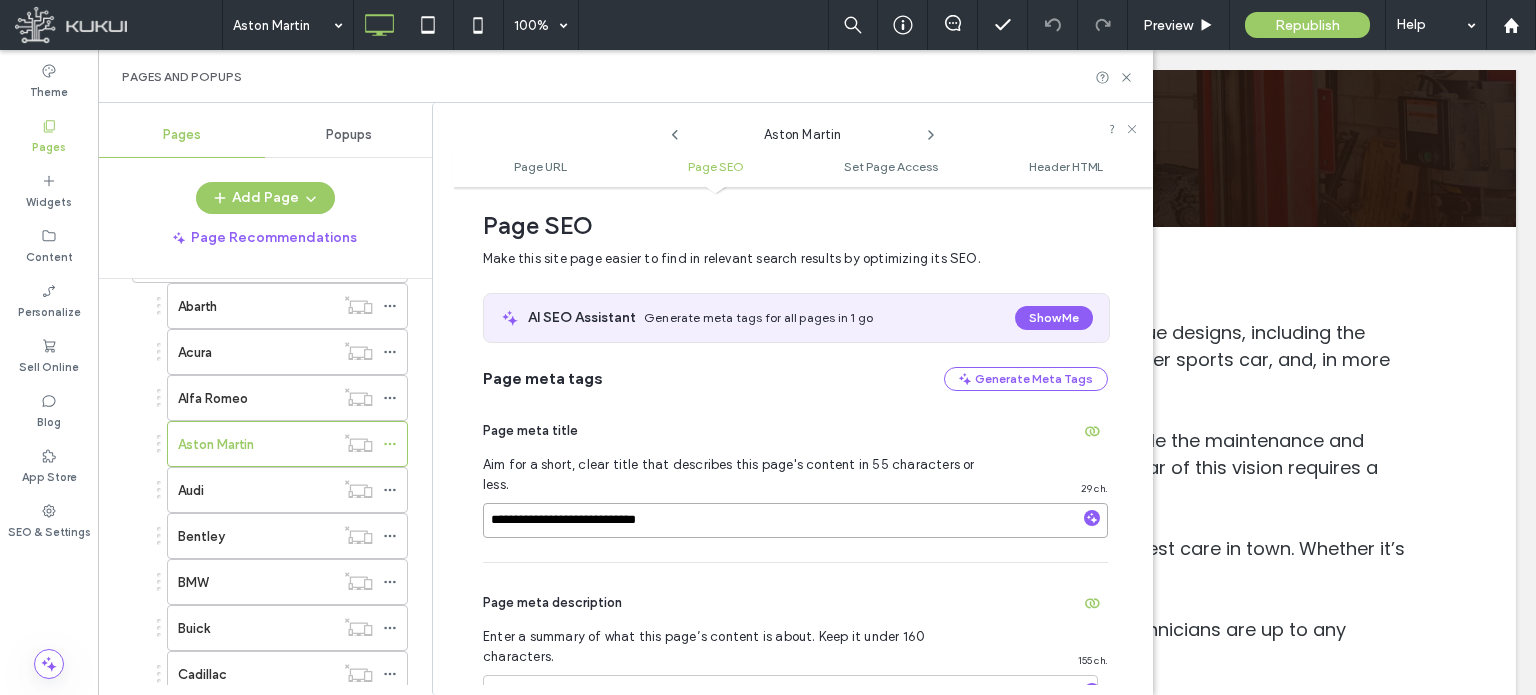 click on "**********" at bounding box center [795, 520] 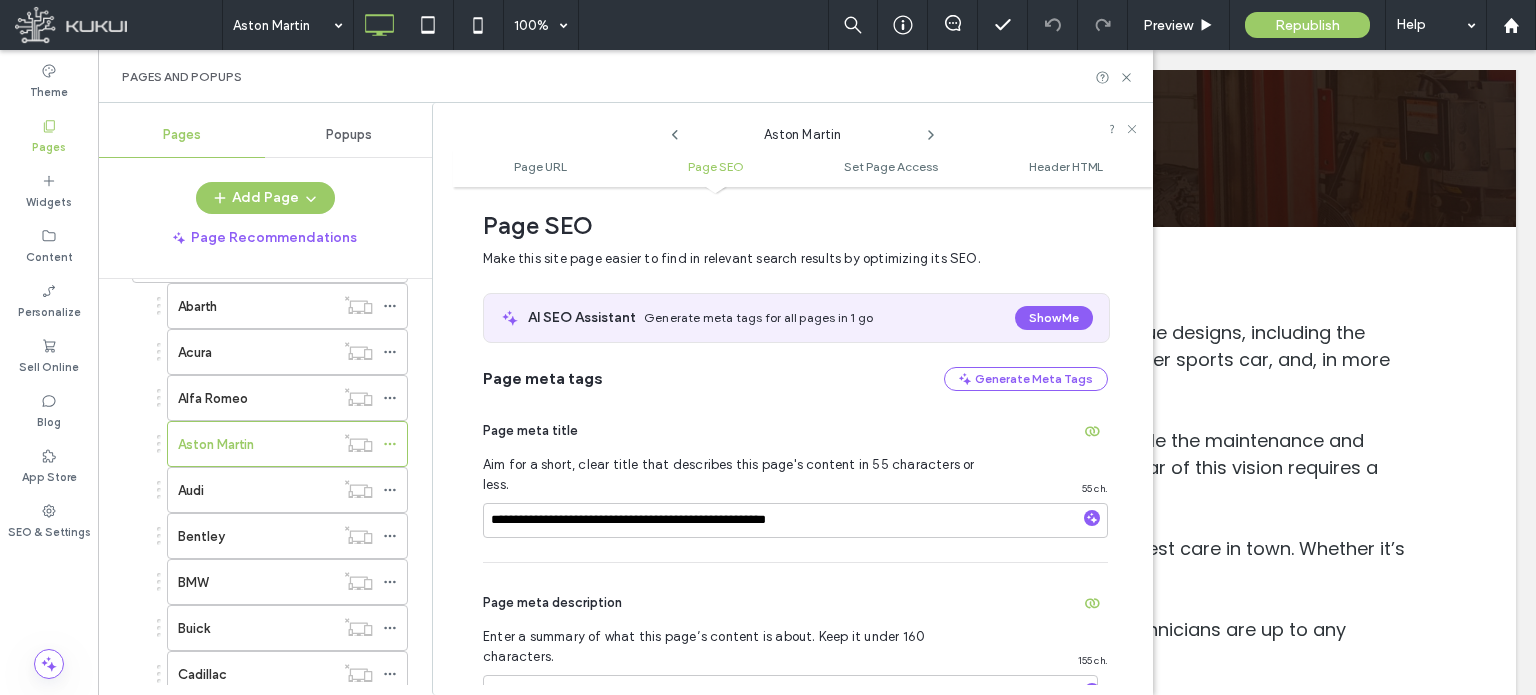 click on "**********" at bounding box center (795, 476) 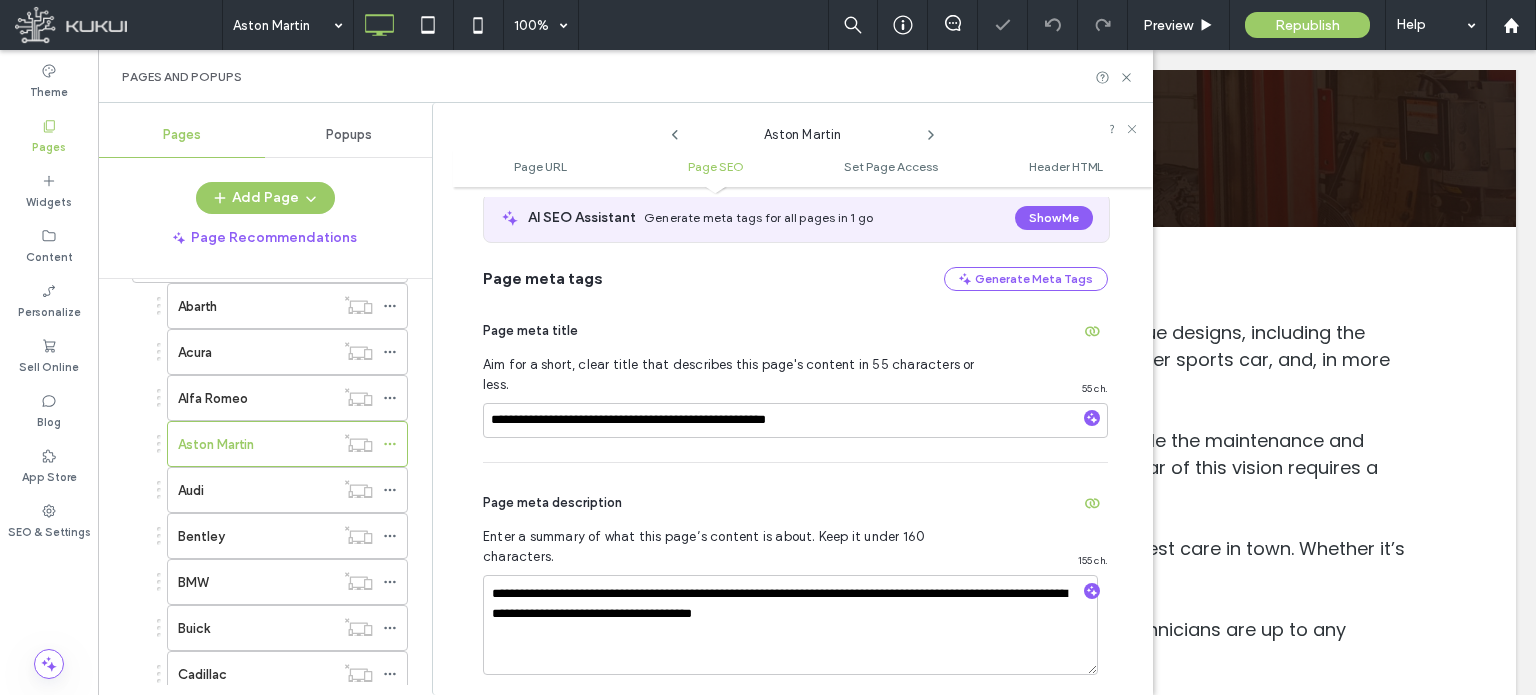 scroll, scrollTop: 474, scrollLeft: 0, axis: vertical 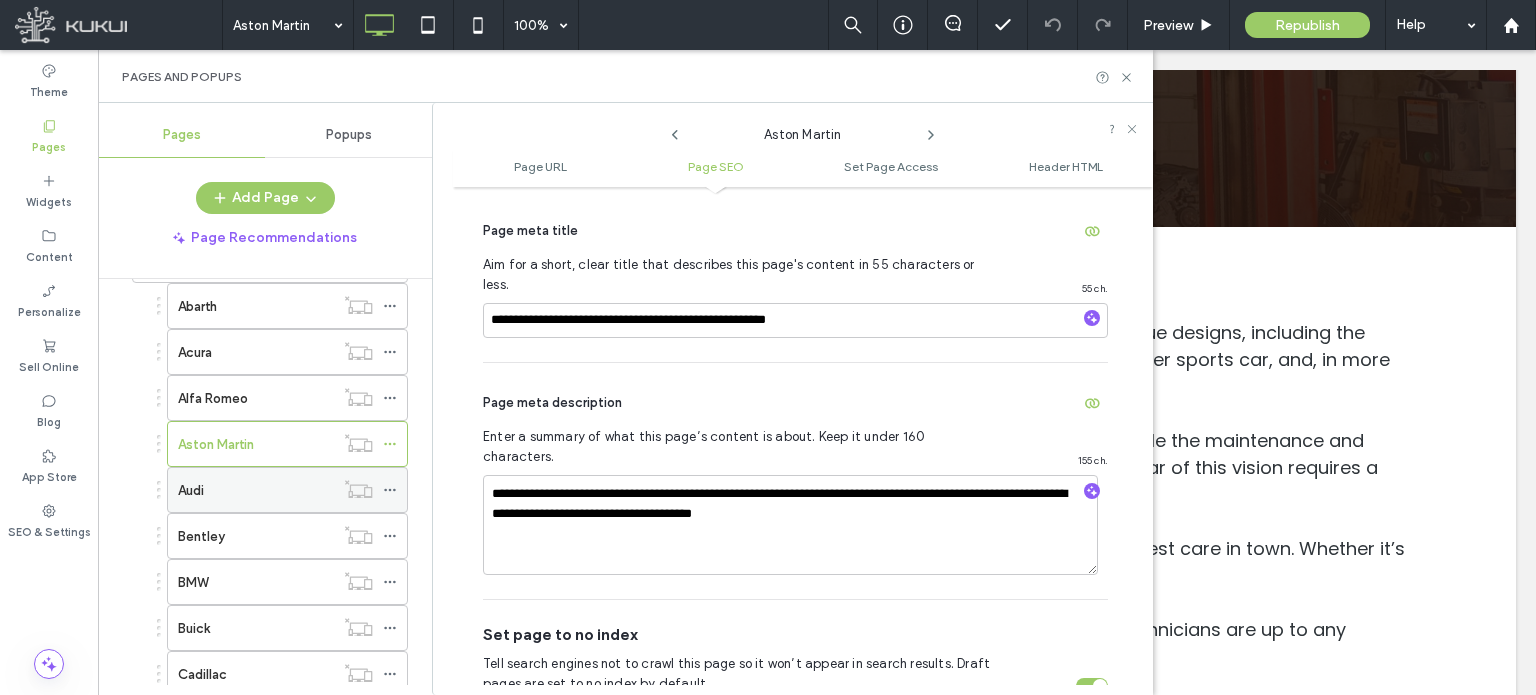 click on "Audi" at bounding box center (256, 490) 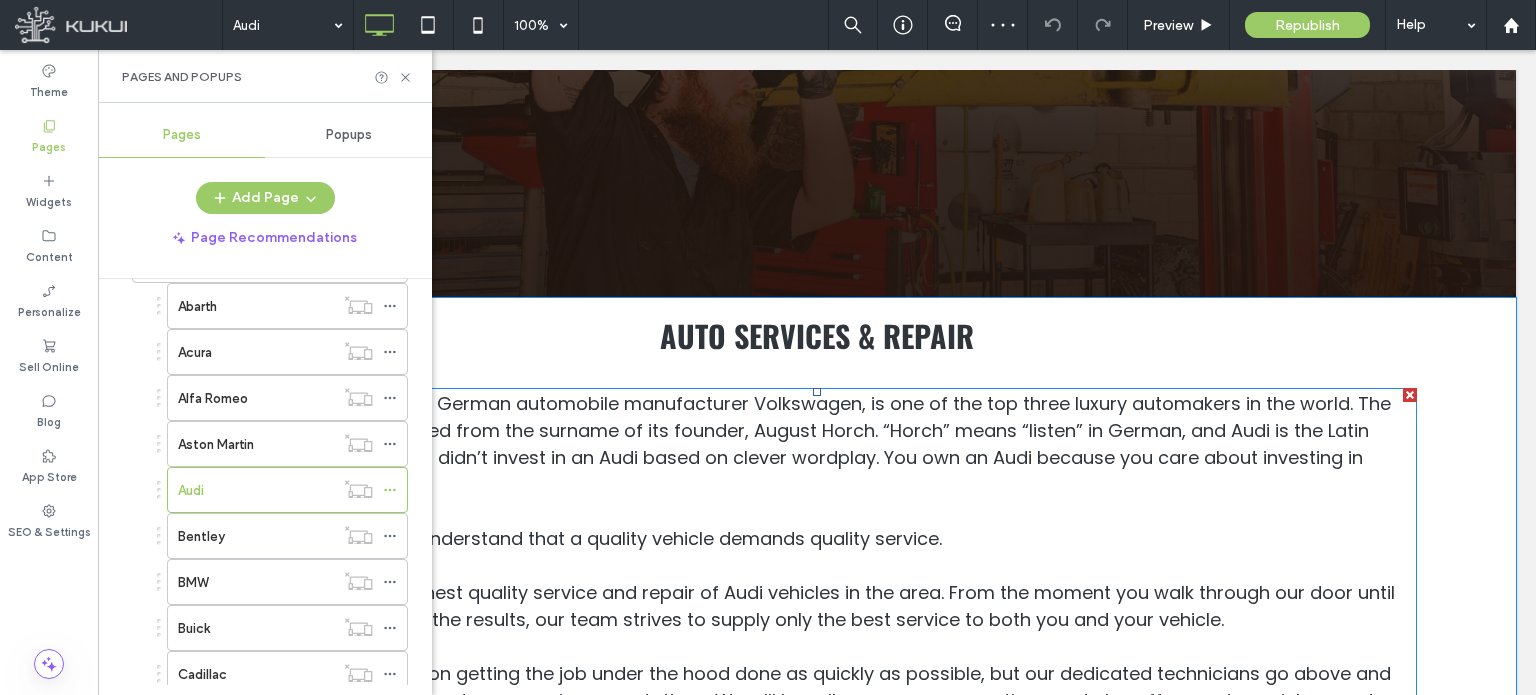 scroll, scrollTop: 300, scrollLeft: 0, axis: vertical 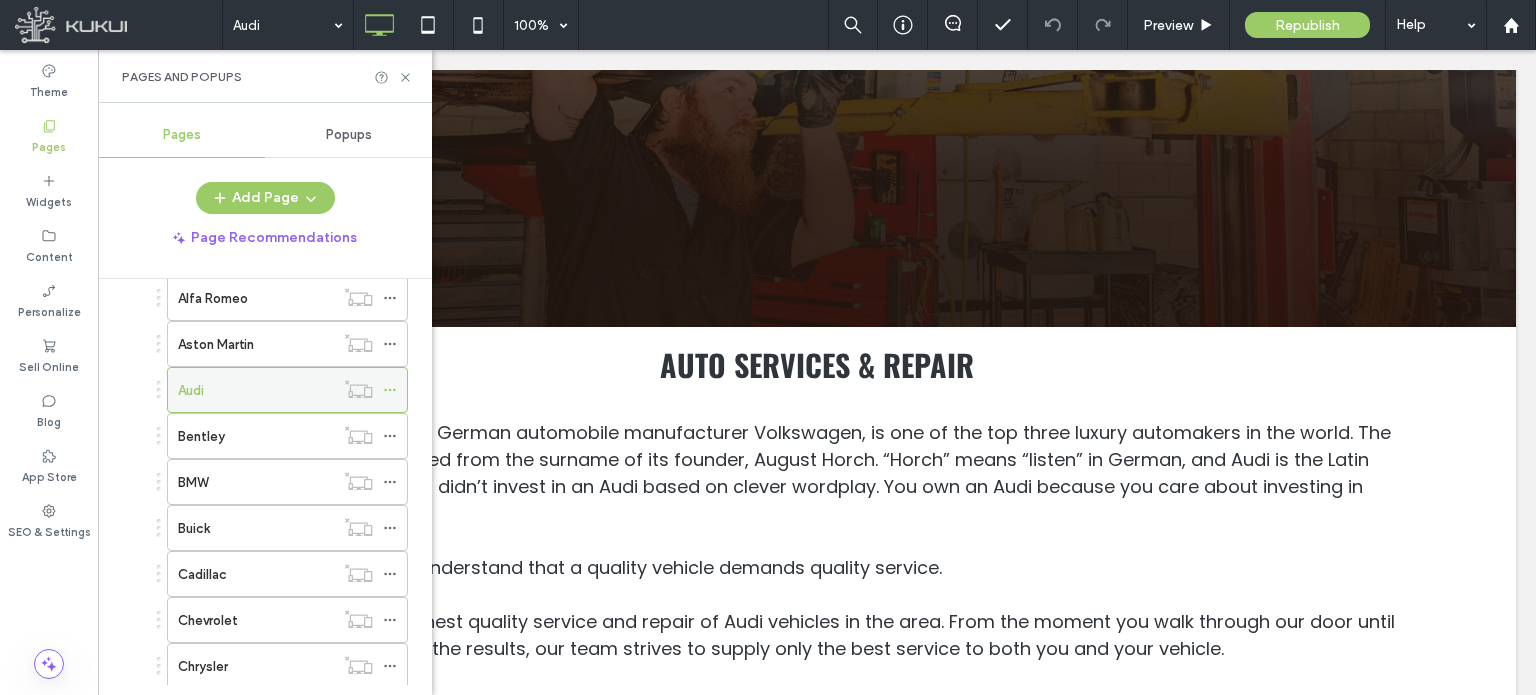 click 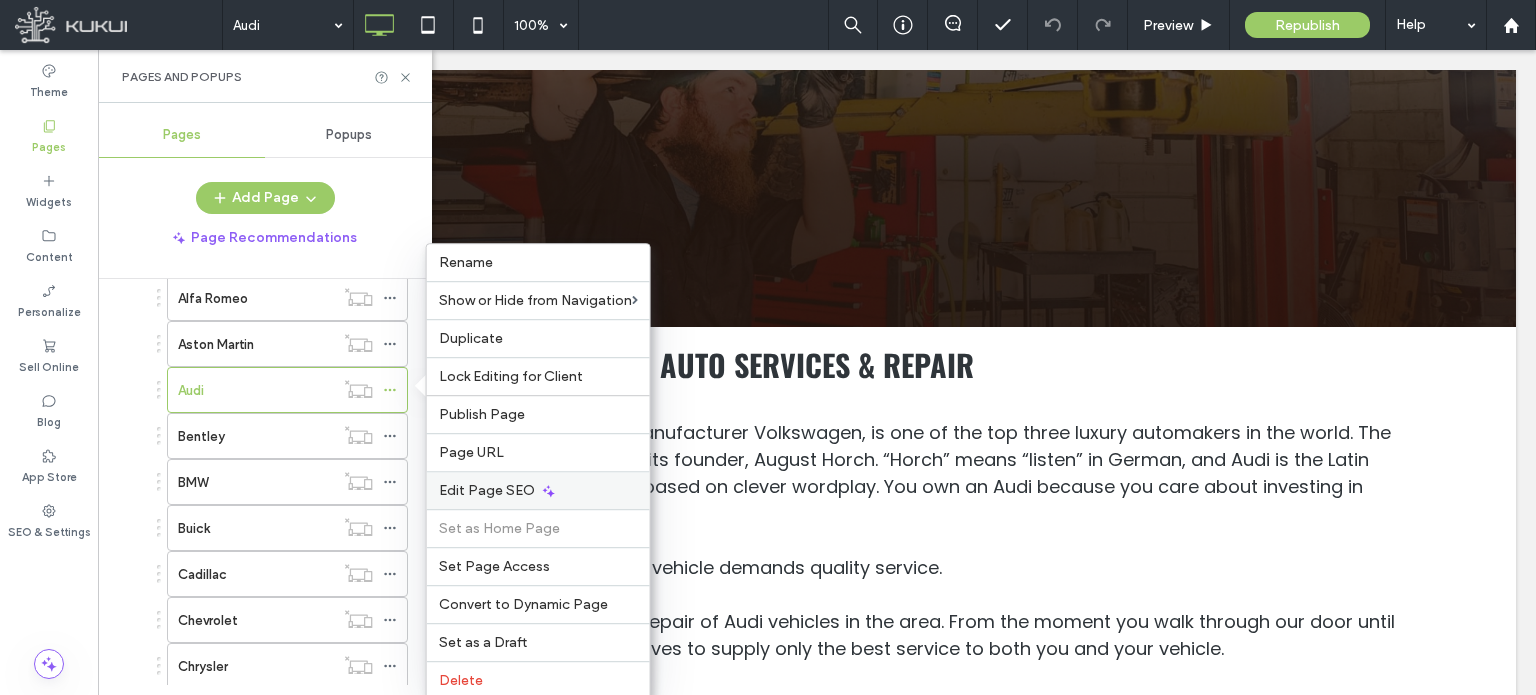 click on "Edit Page SEO" at bounding box center (487, 490) 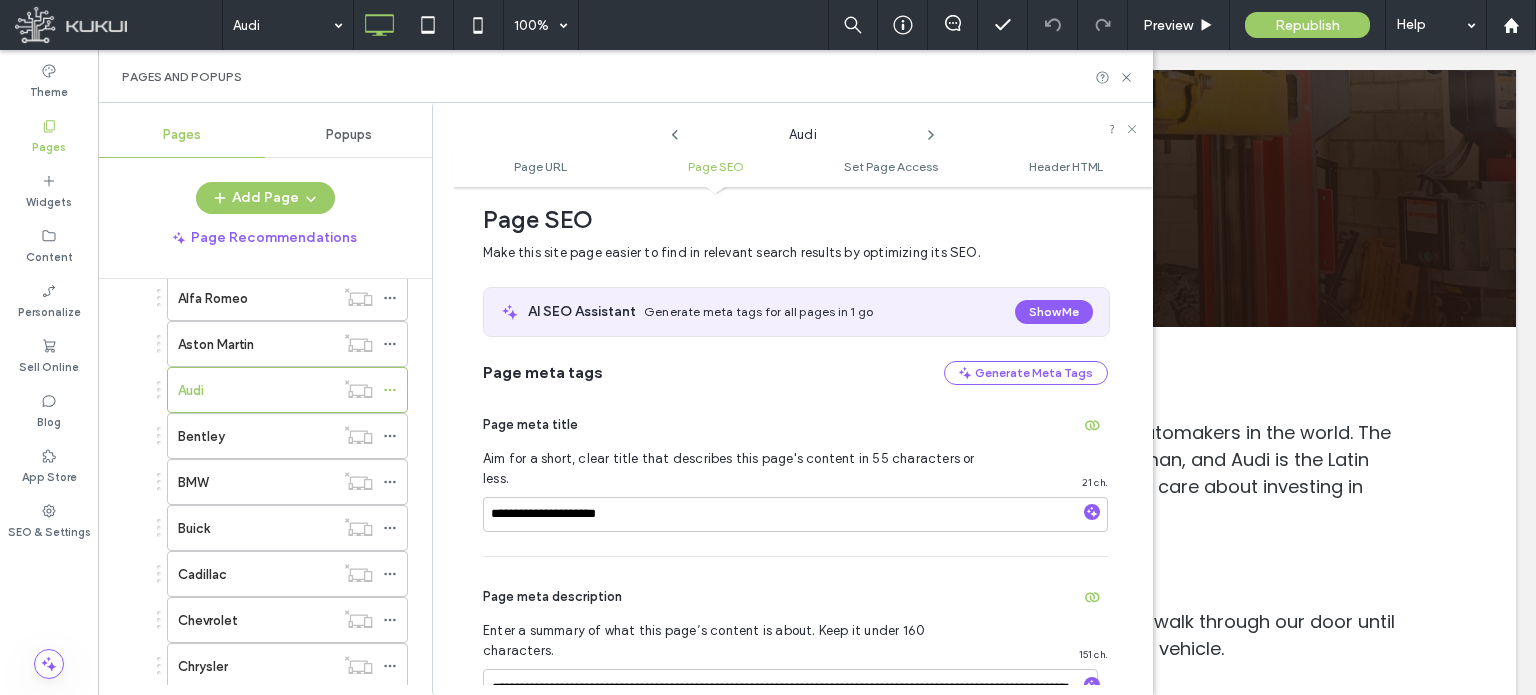 scroll, scrollTop: 274, scrollLeft: 0, axis: vertical 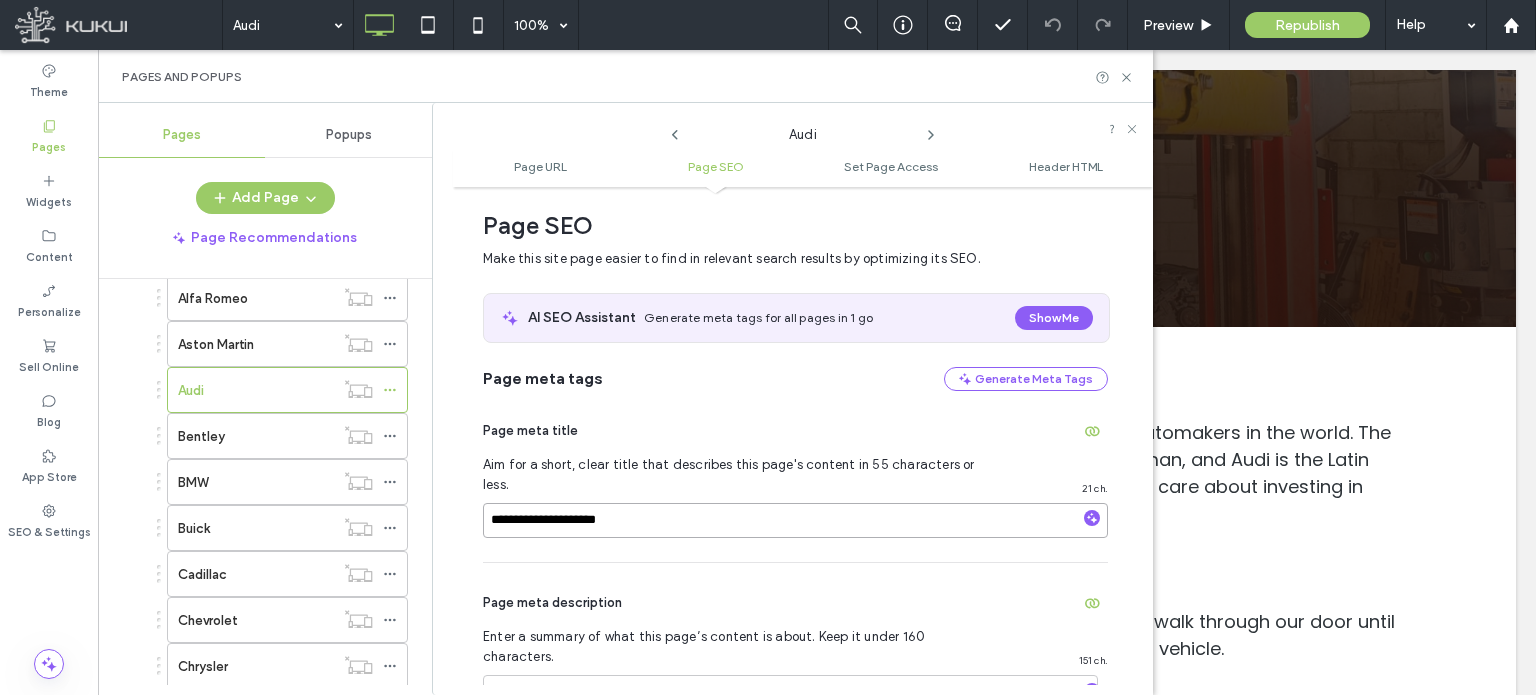 click on "**********" at bounding box center [795, 520] 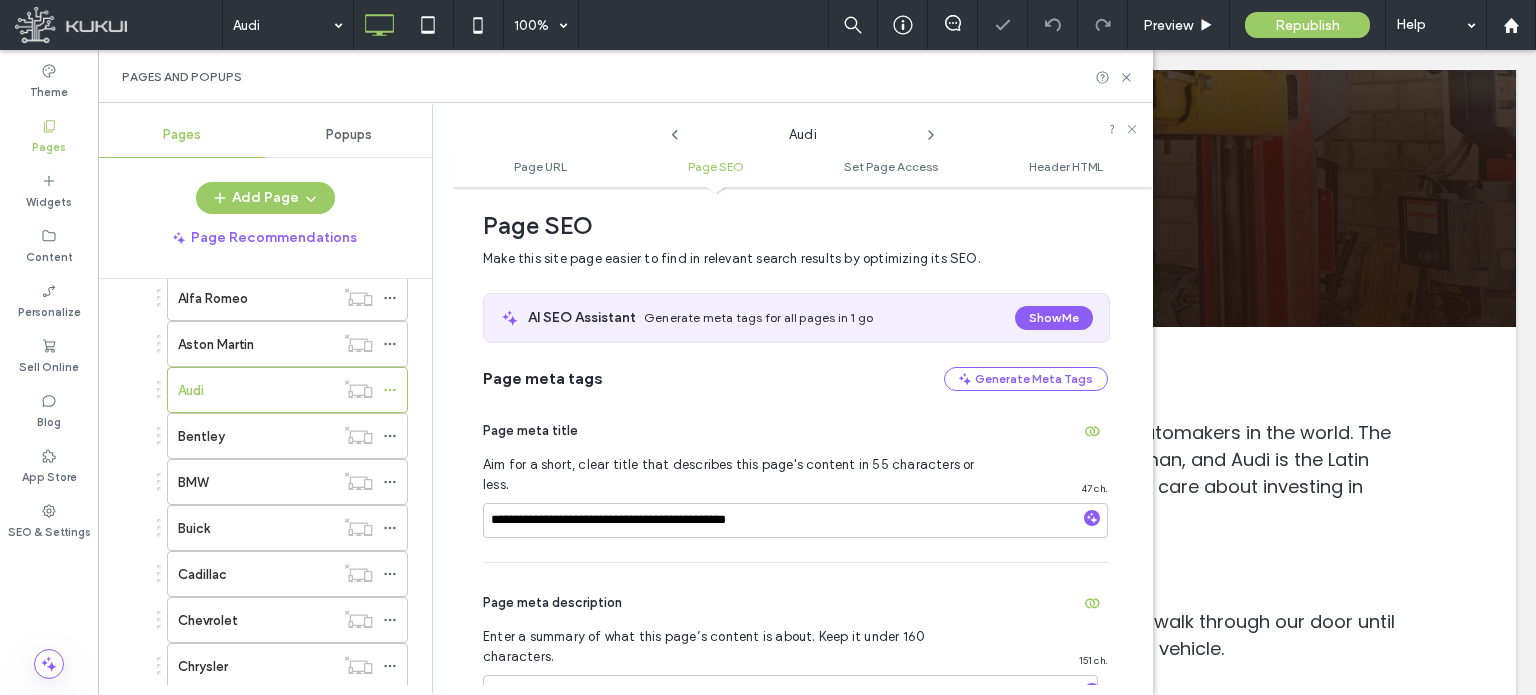 click on "**********" at bounding box center (795, 476) 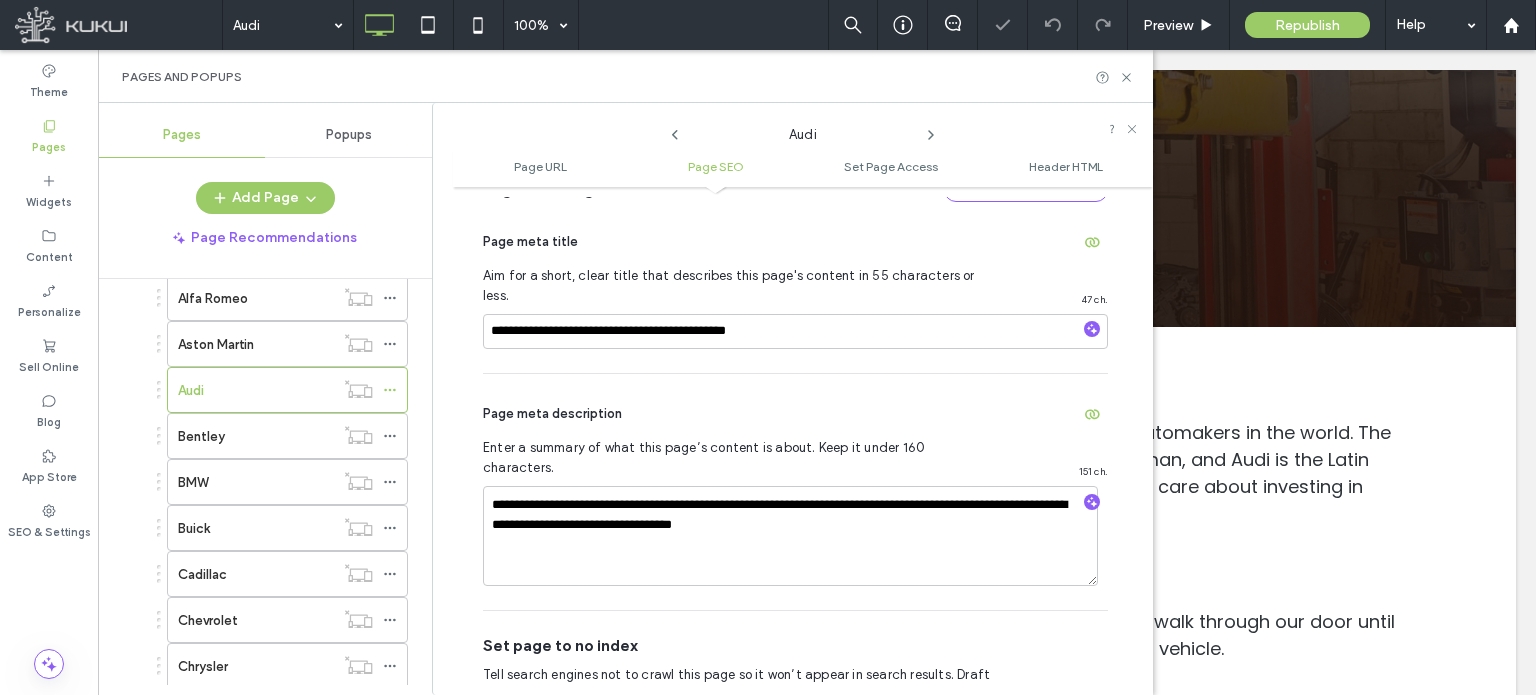 scroll, scrollTop: 474, scrollLeft: 0, axis: vertical 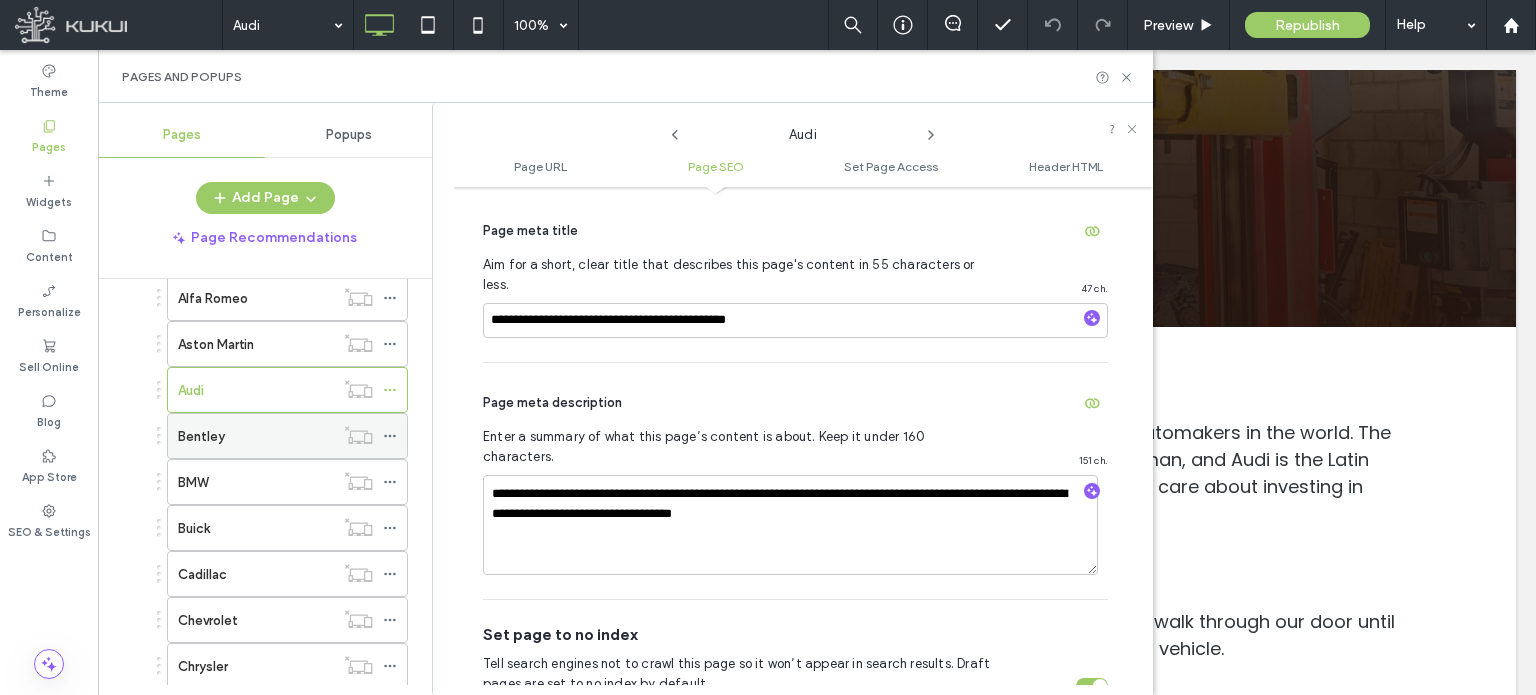 click on "Bentley" at bounding box center (256, 436) 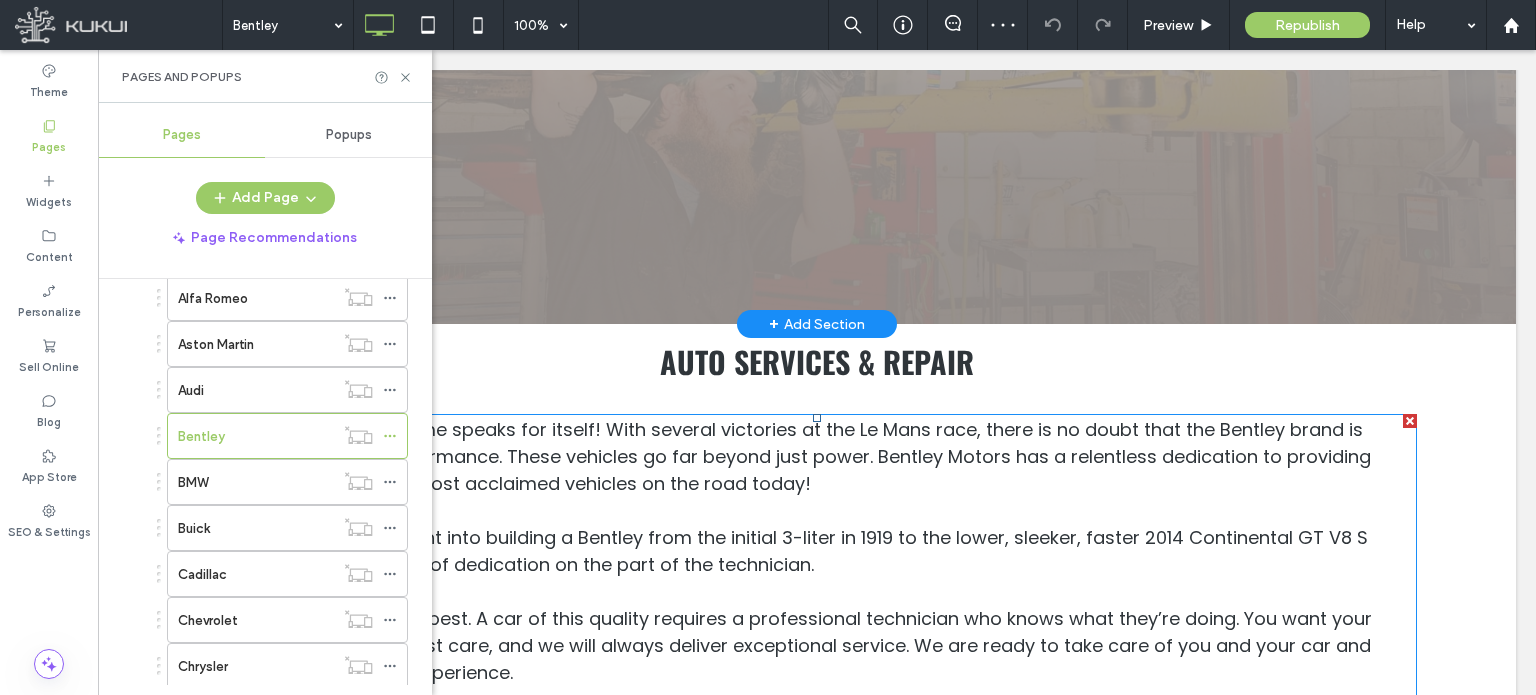 scroll, scrollTop: 300, scrollLeft: 0, axis: vertical 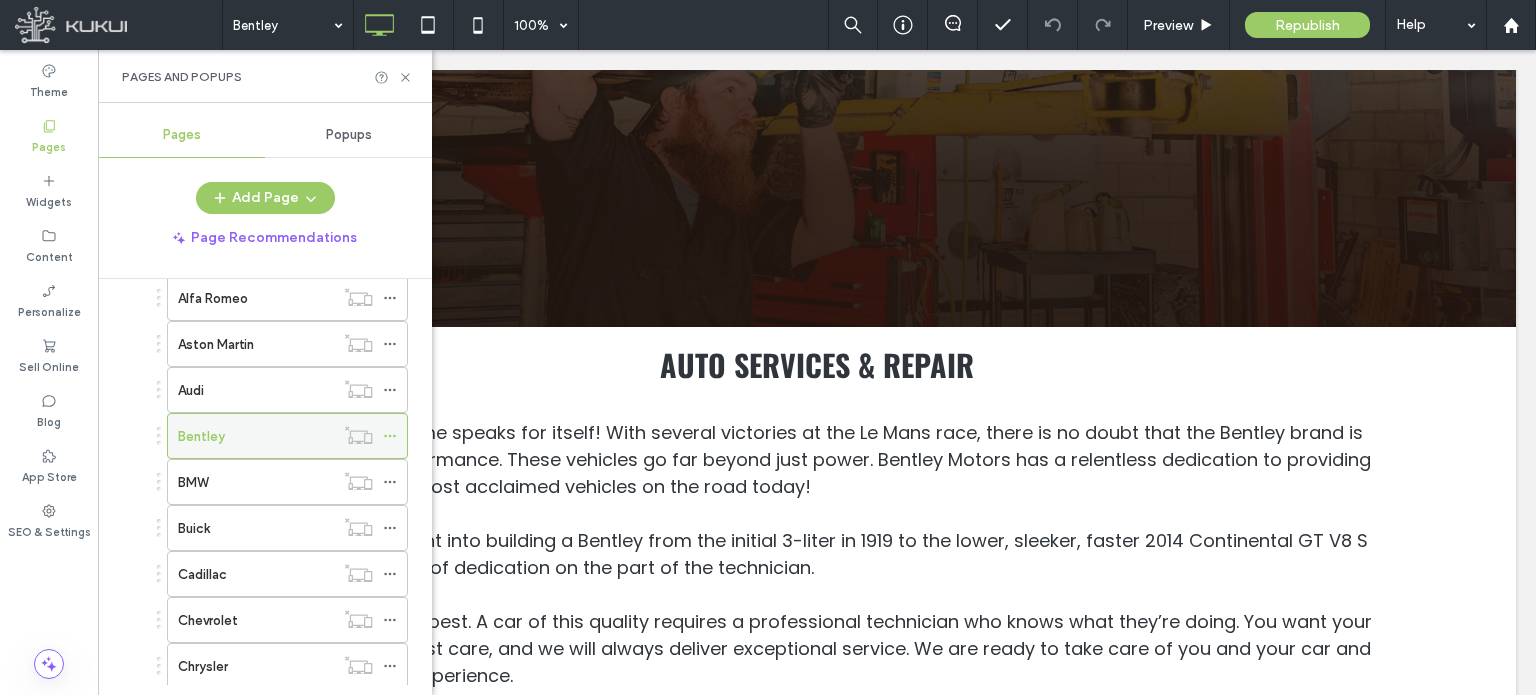 click at bounding box center [358, 435] 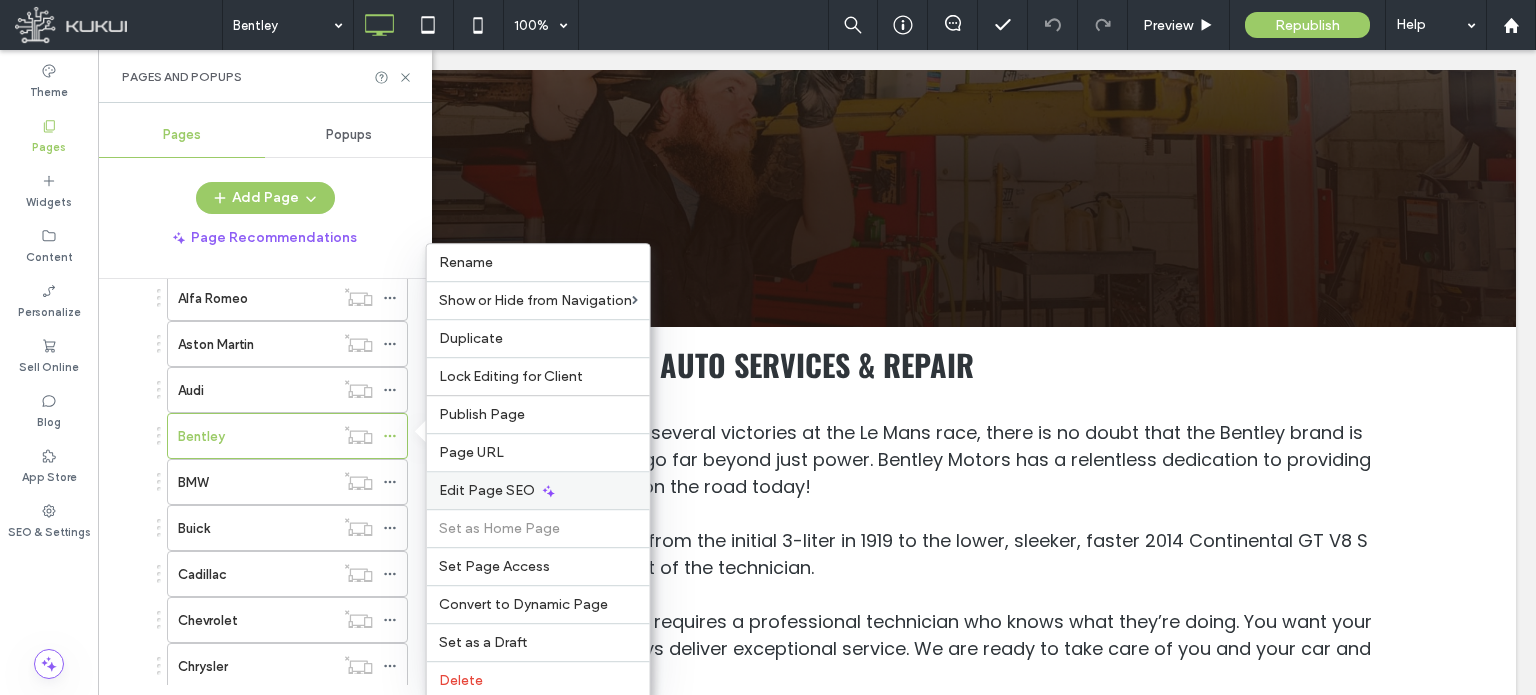 click on "Edit Page SEO" at bounding box center (487, 490) 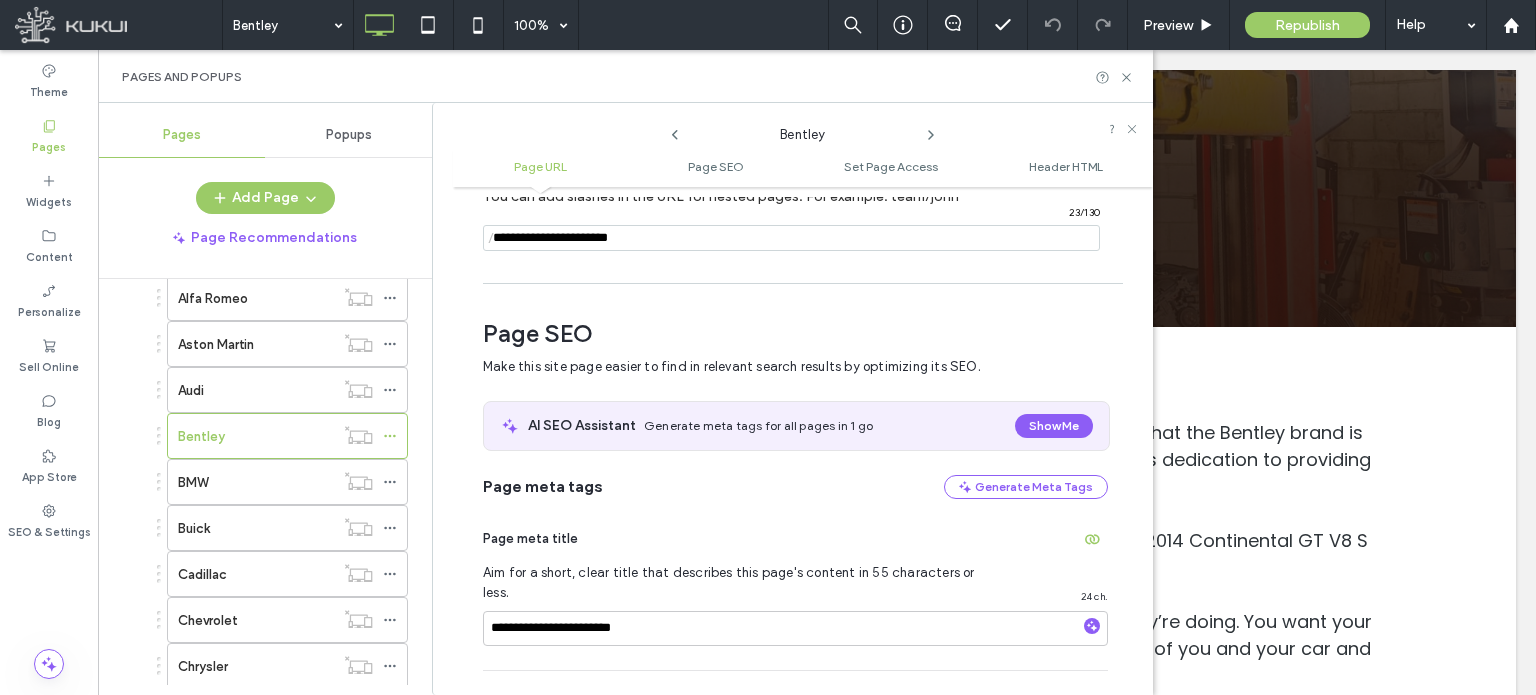 scroll, scrollTop: 274, scrollLeft: 0, axis: vertical 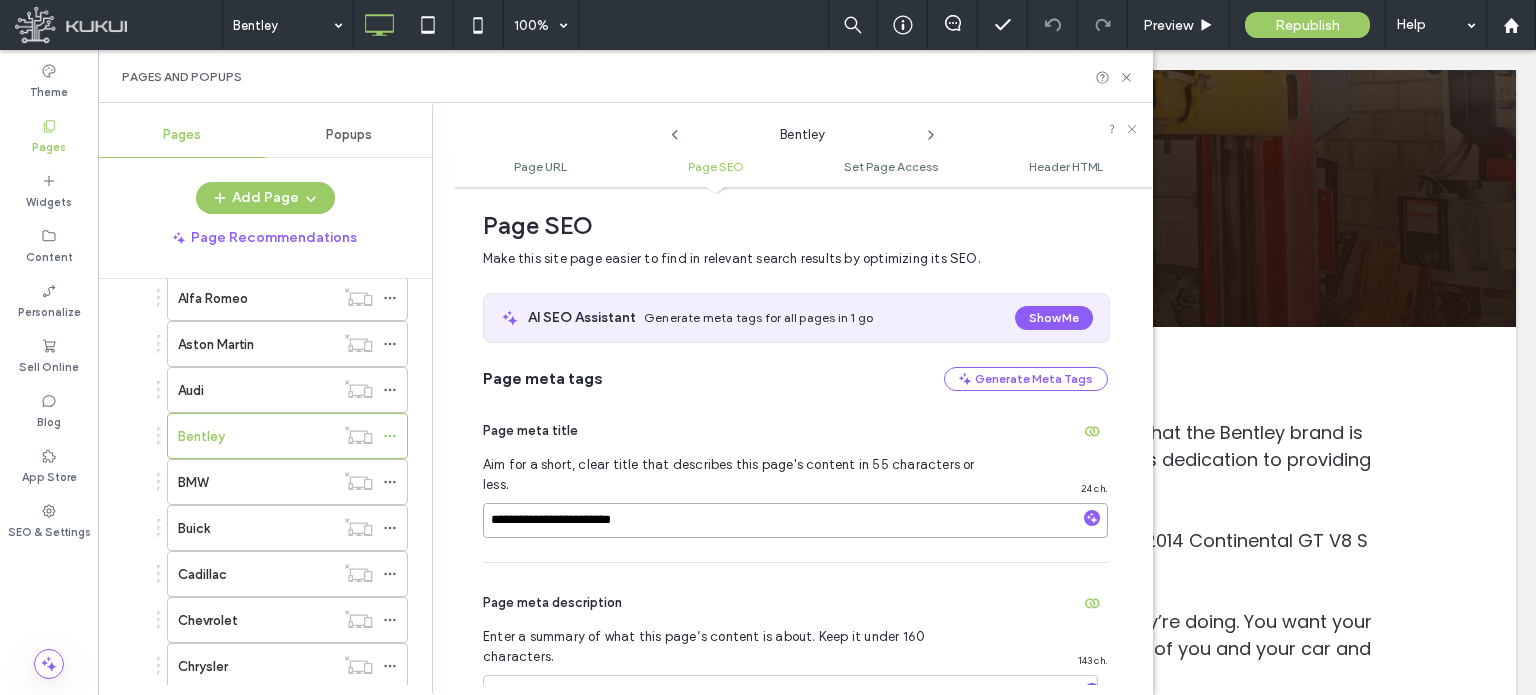 click on "**********" at bounding box center [795, 520] 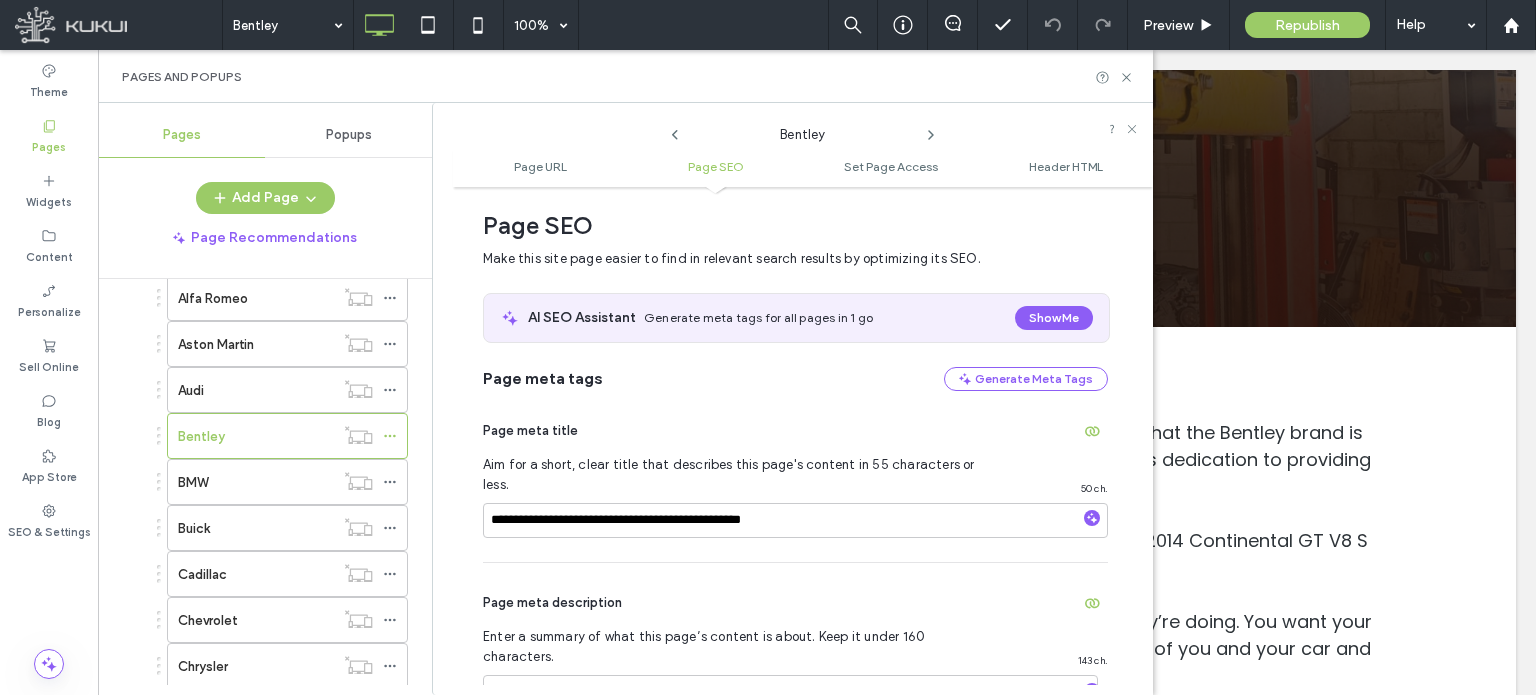 click on "Page meta title" at bounding box center (795, 431) 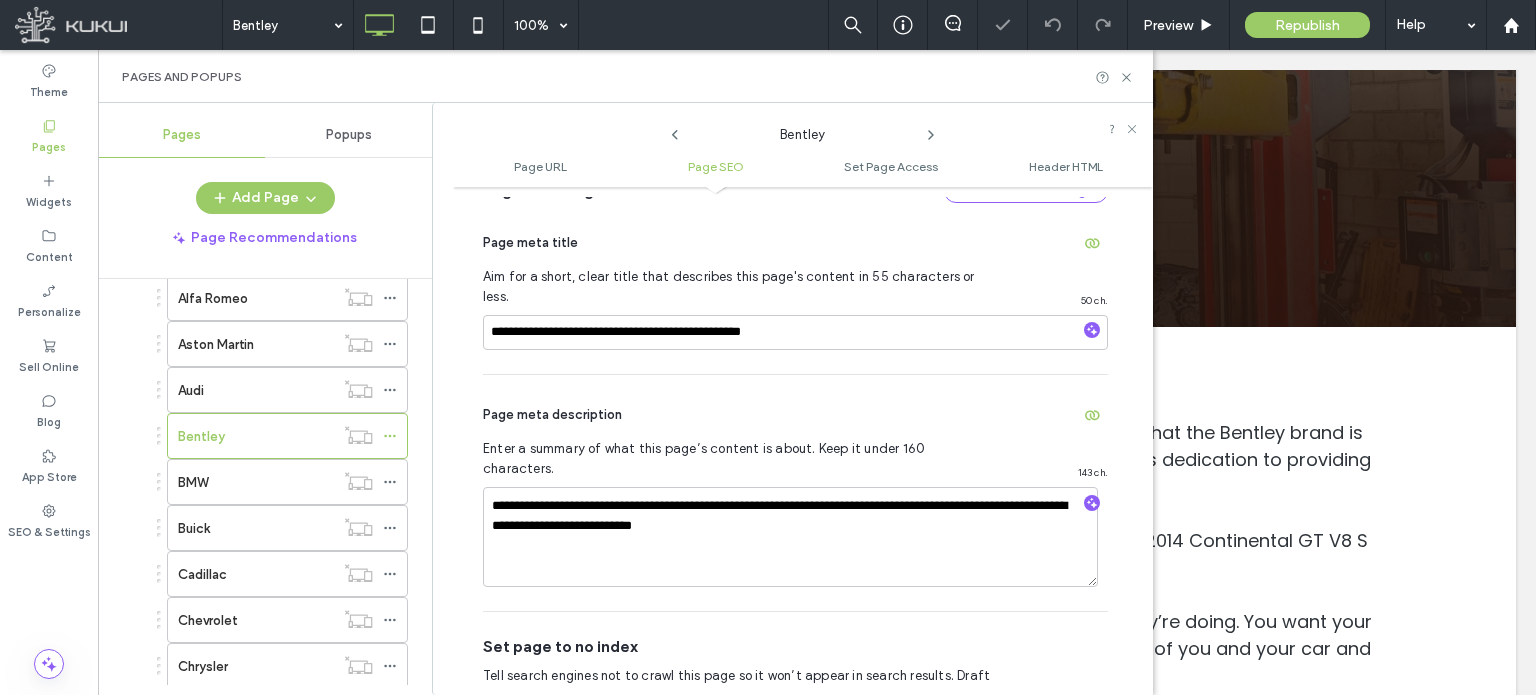 scroll, scrollTop: 474, scrollLeft: 0, axis: vertical 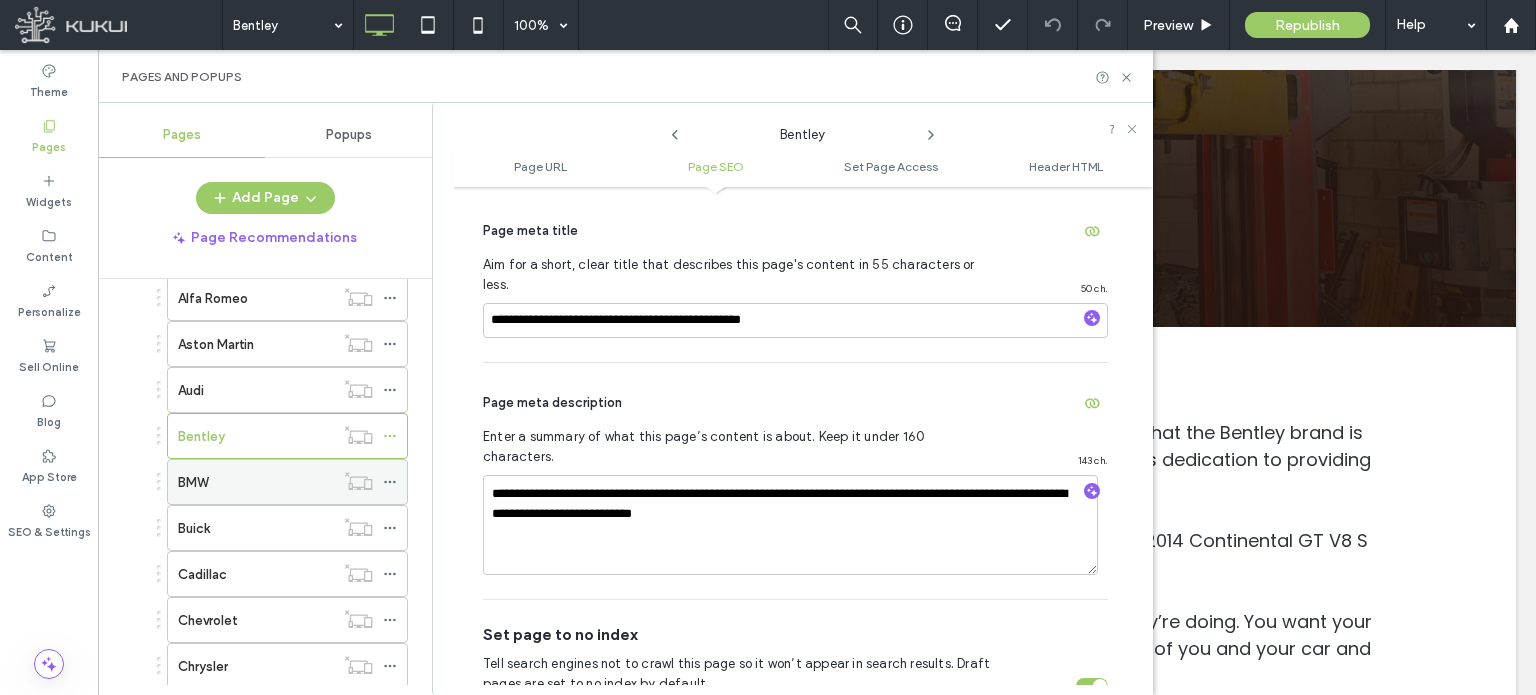 click on "BMW" at bounding box center (256, 482) 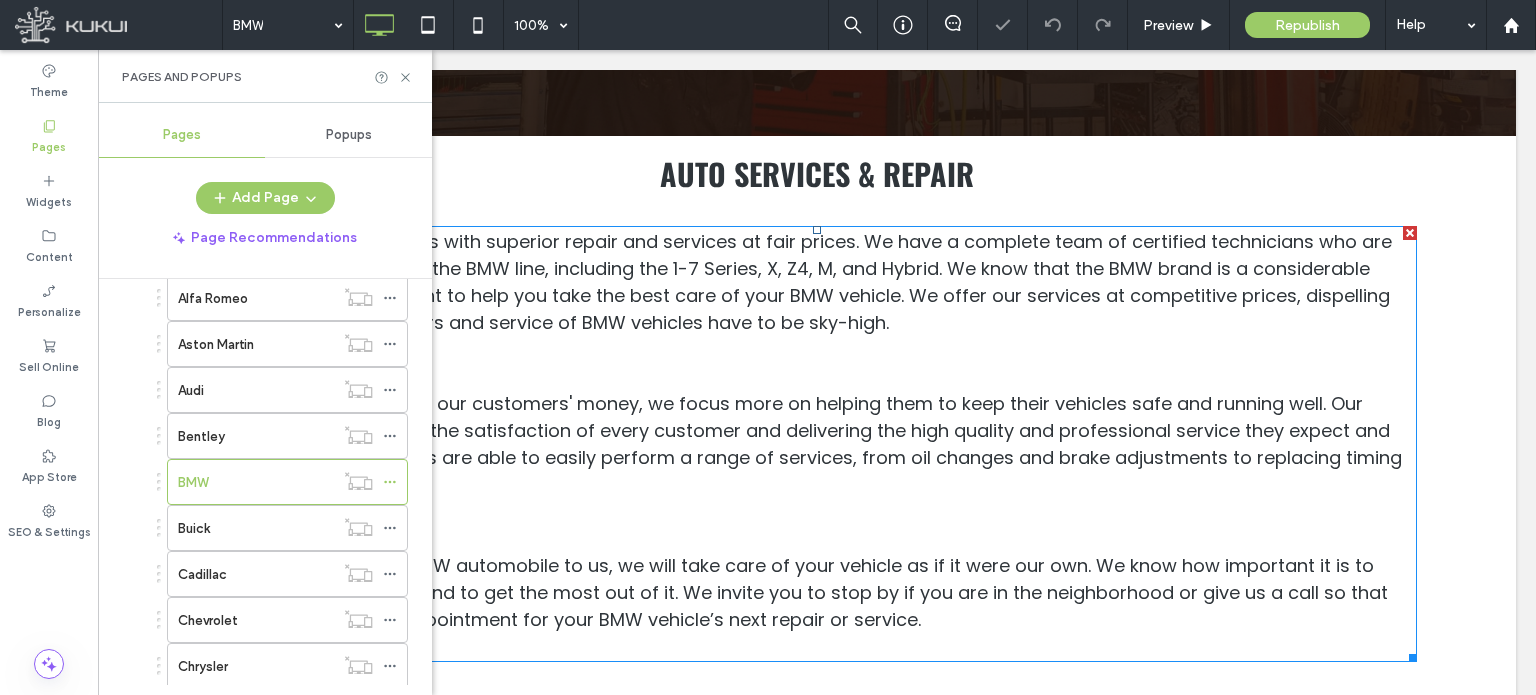 scroll, scrollTop: 494, scrollLeft: 0, axis: vertical 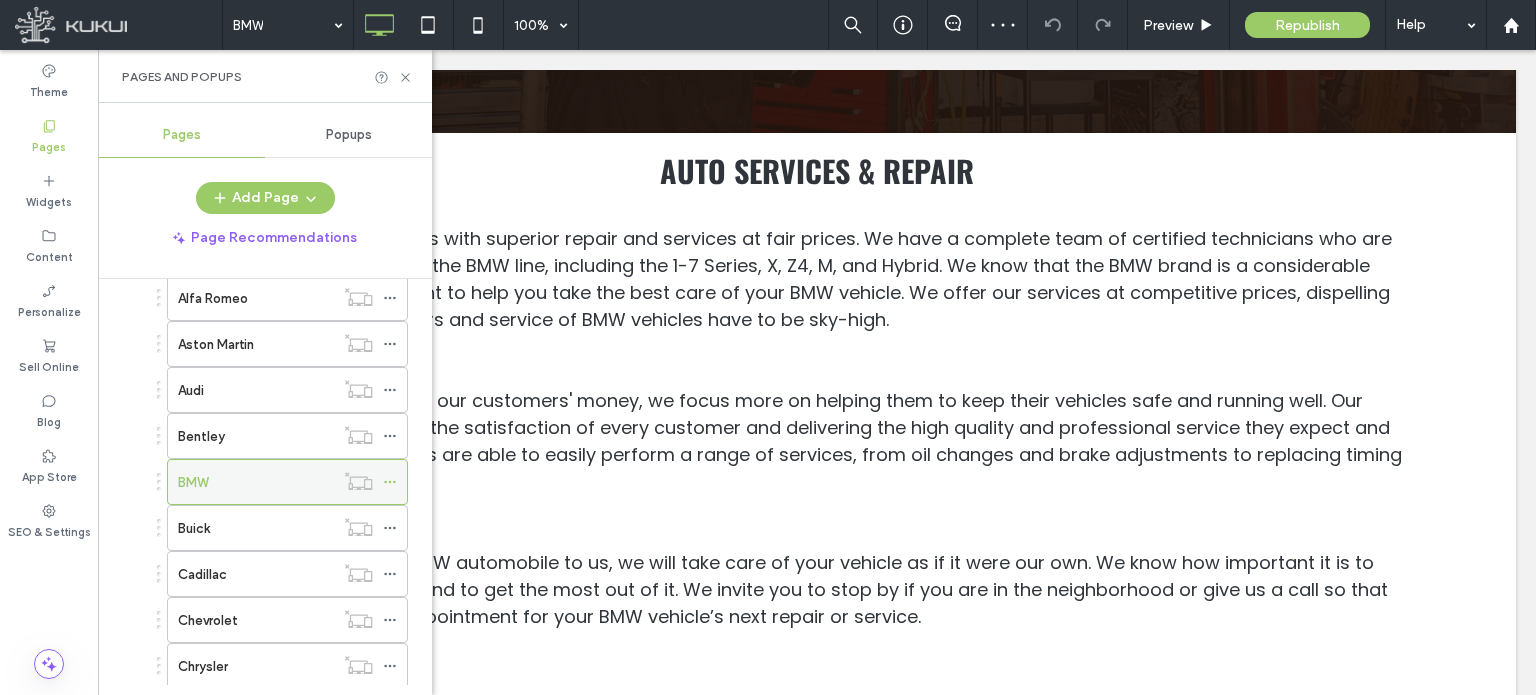 click 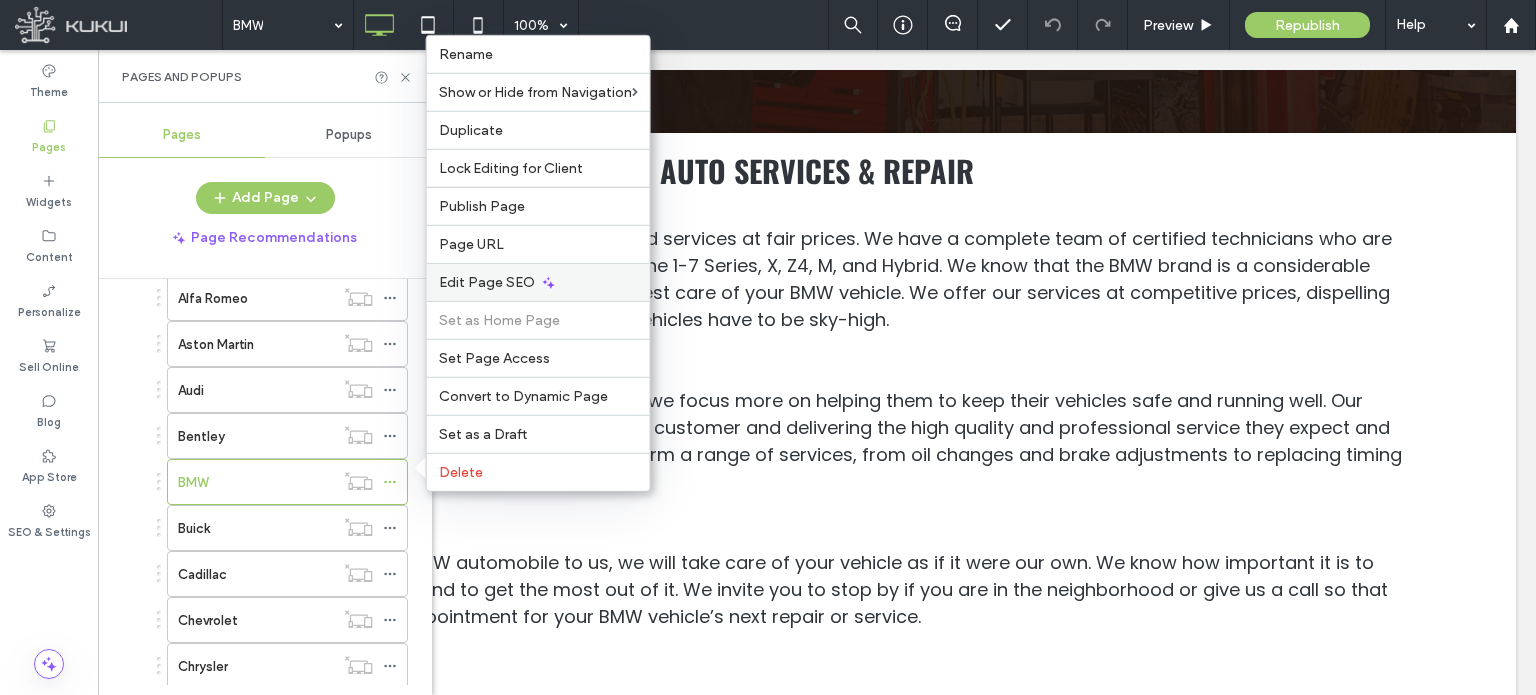 click on "Edit Page SEO" at bounding box center [487, 282] 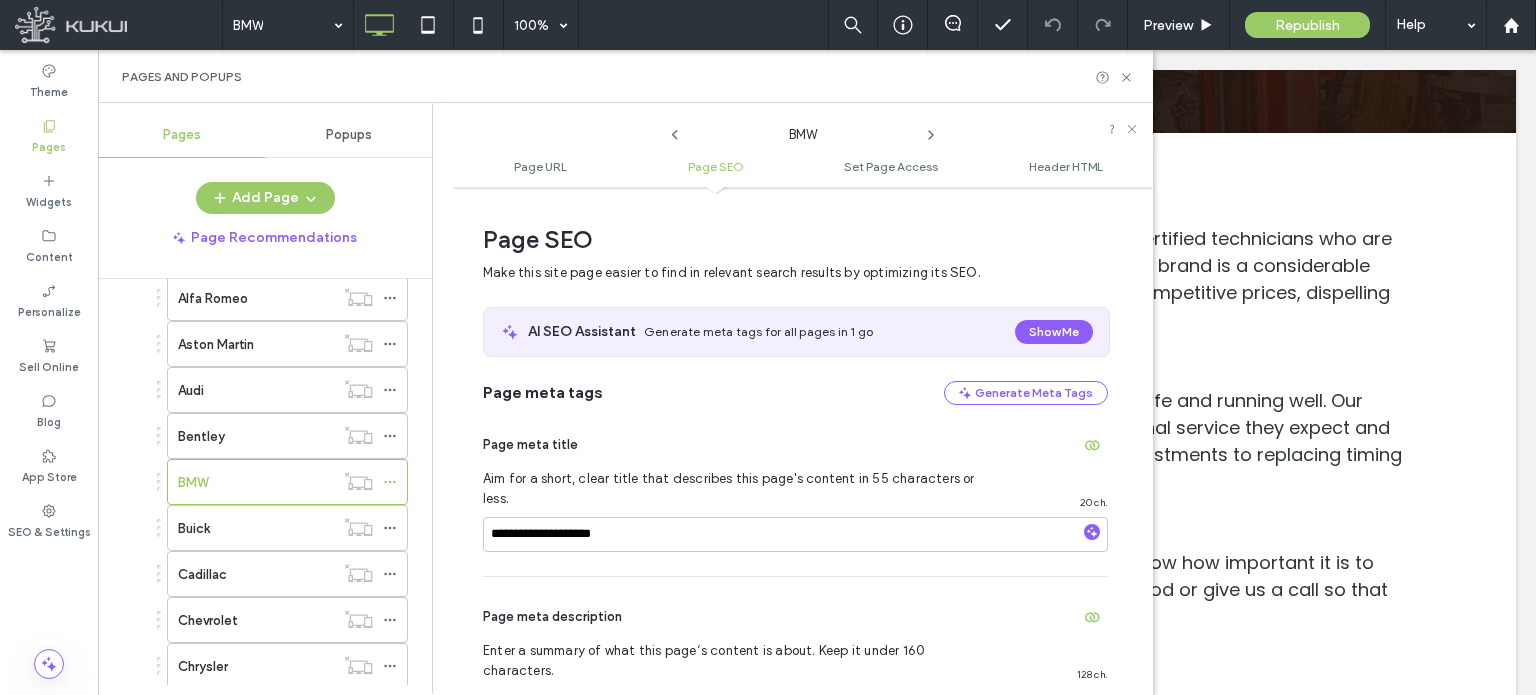 scroll, scrollTop: 274, scrollLeft: 0, axis: vertical 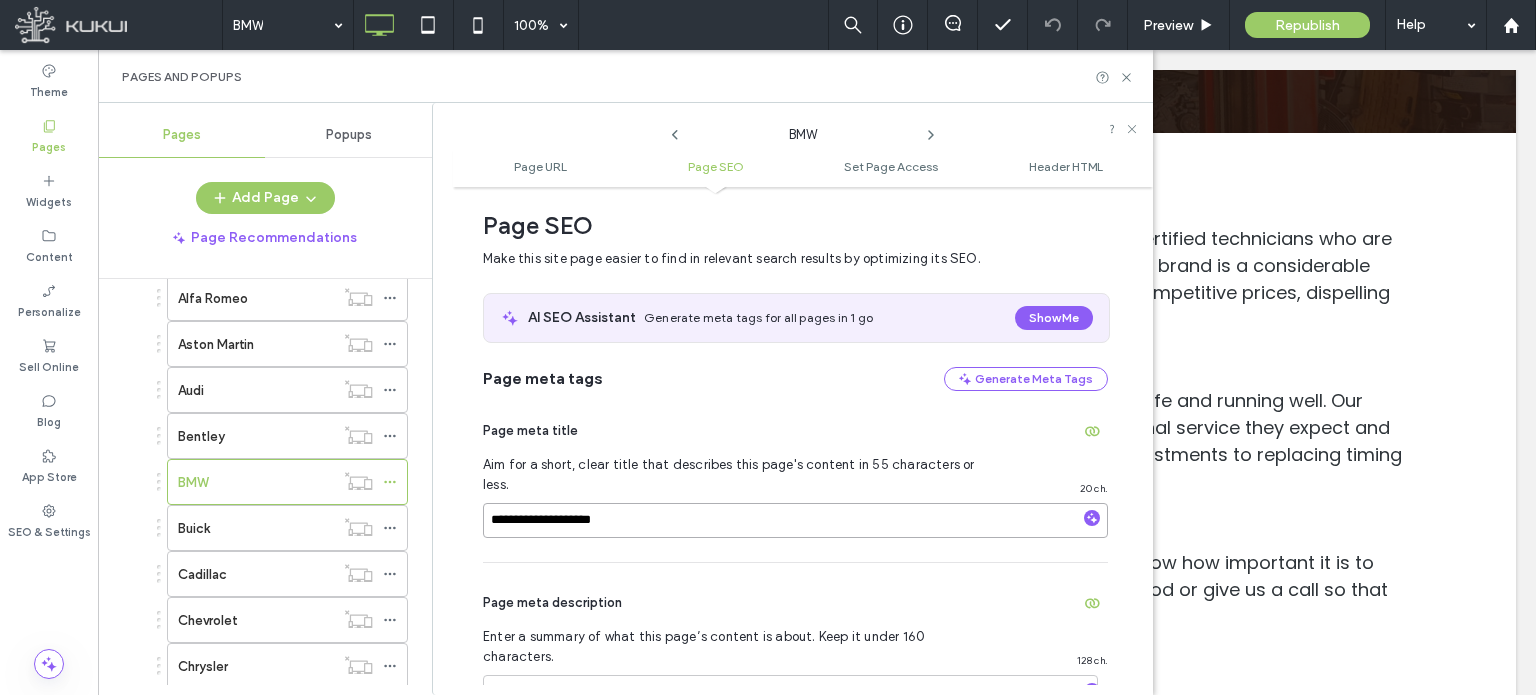 click on "**********" at bounding box center (795, 520) 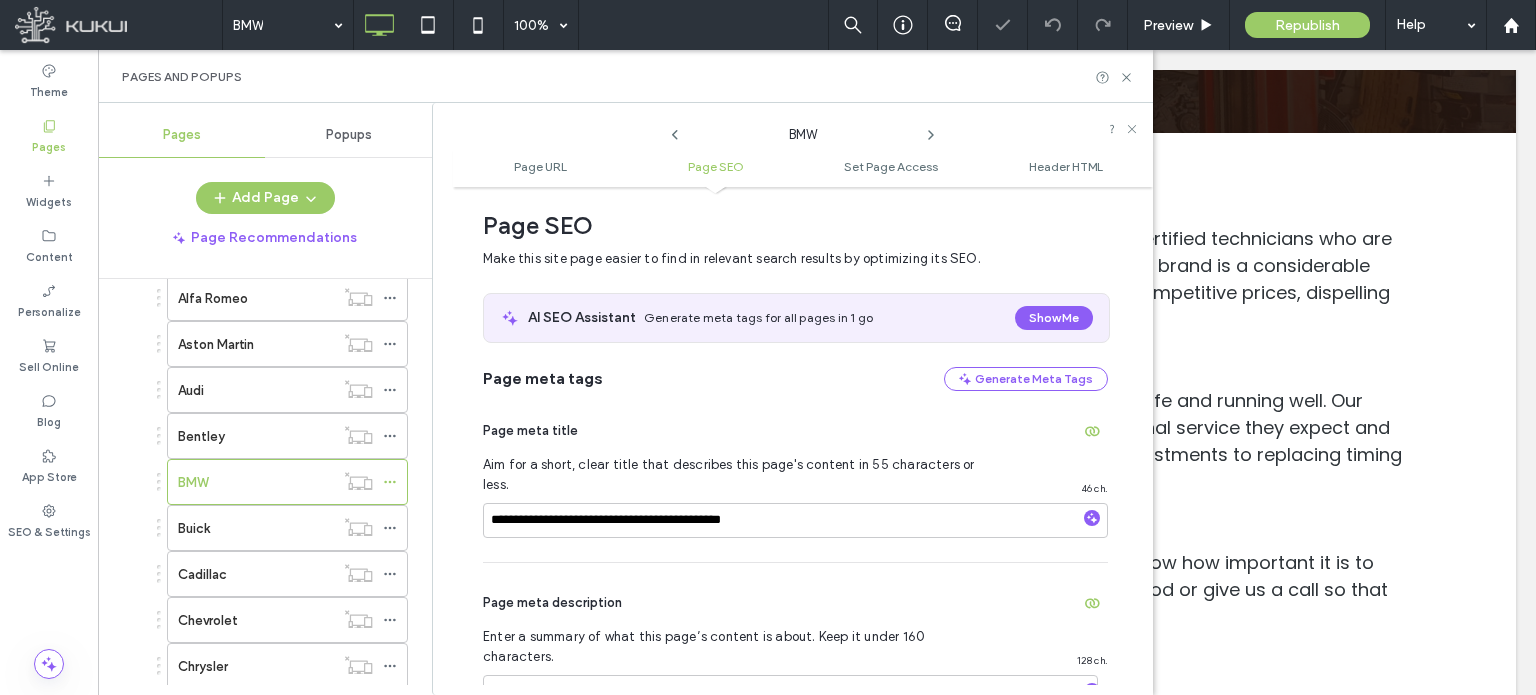 click on "Page meta title" at bounding box center [795, 431] 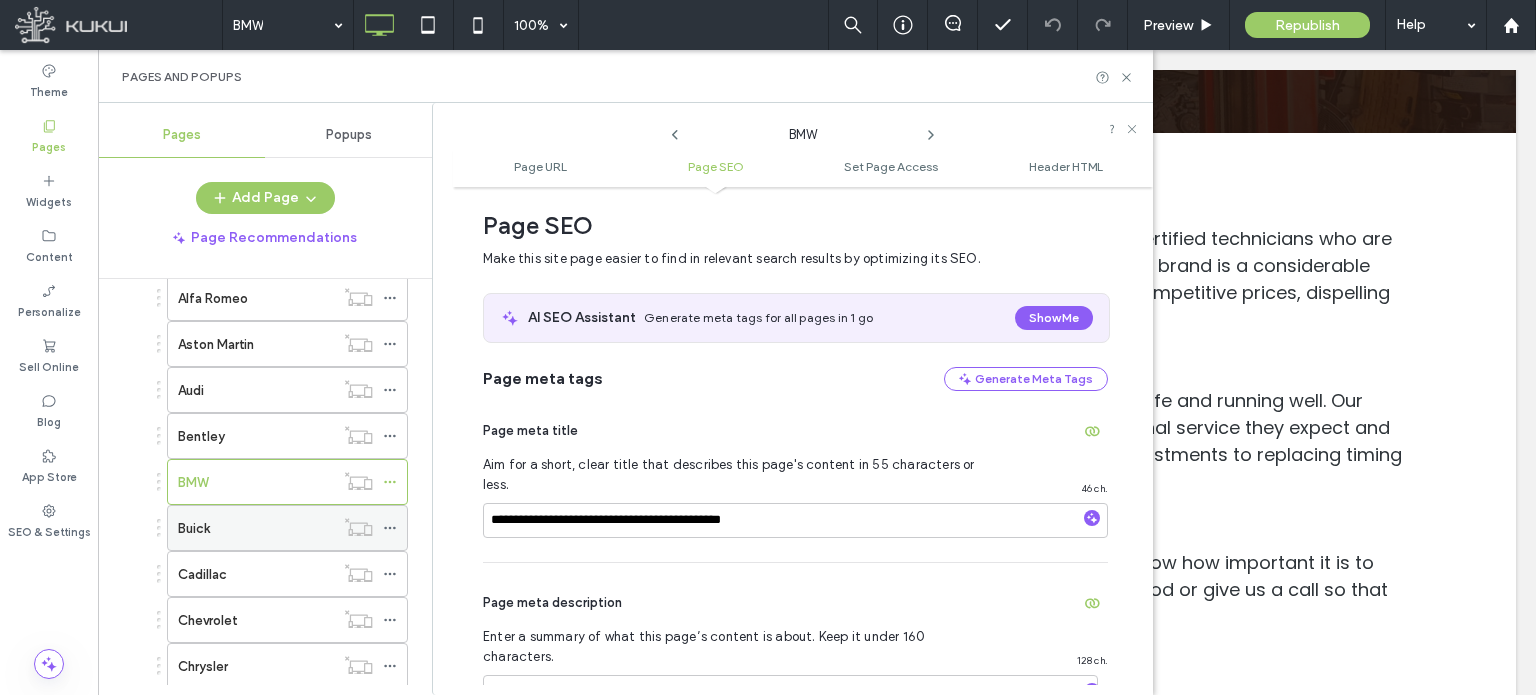 click on "Buick" at bounding box center [256, 528] 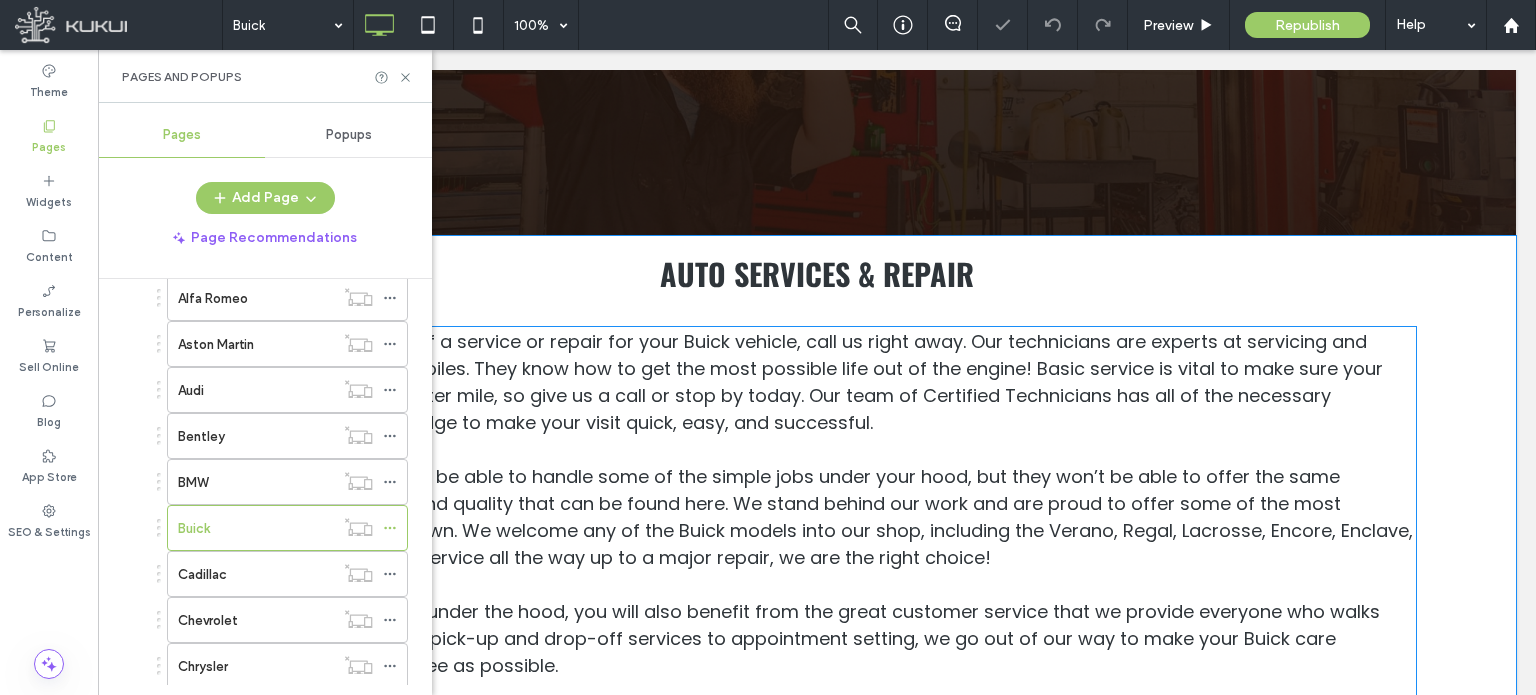 scroll, scrollTop: 493, scrollLeft: 0, axis: vertical 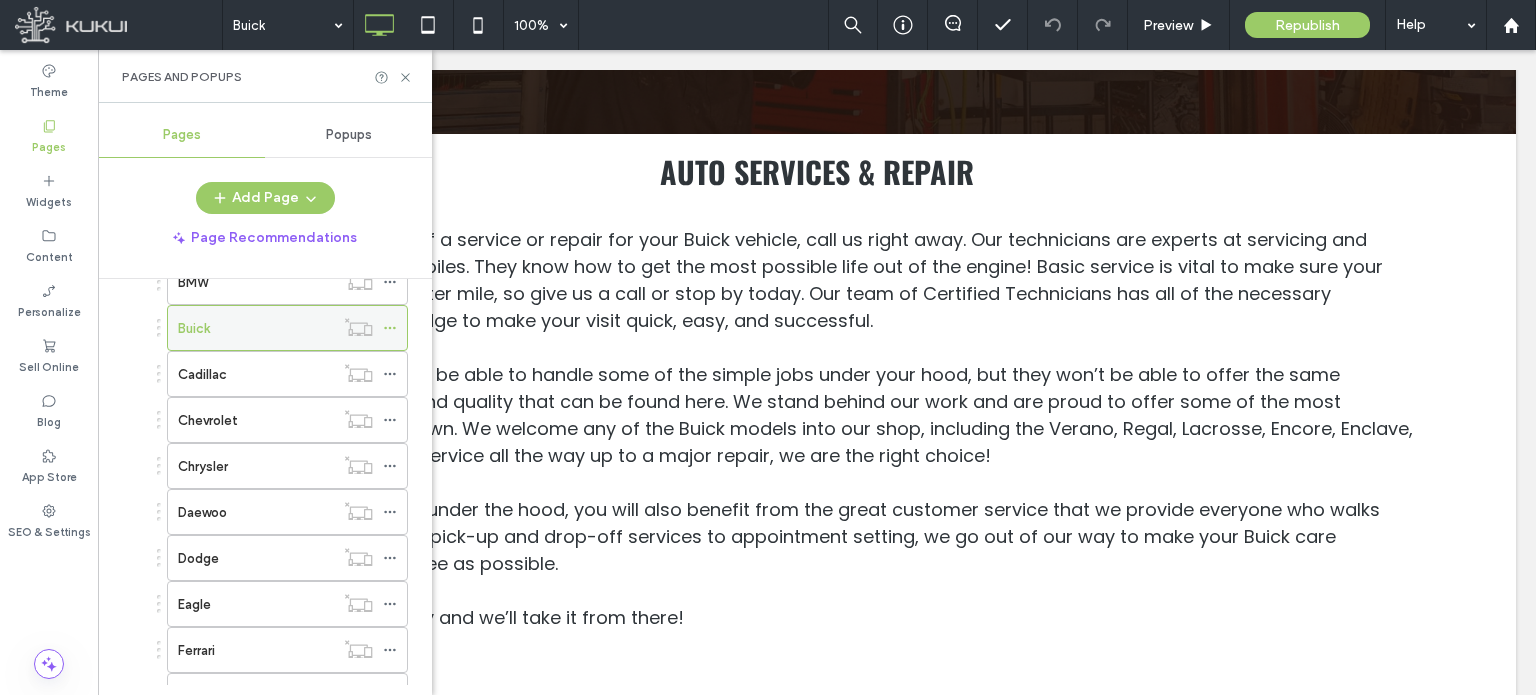 click 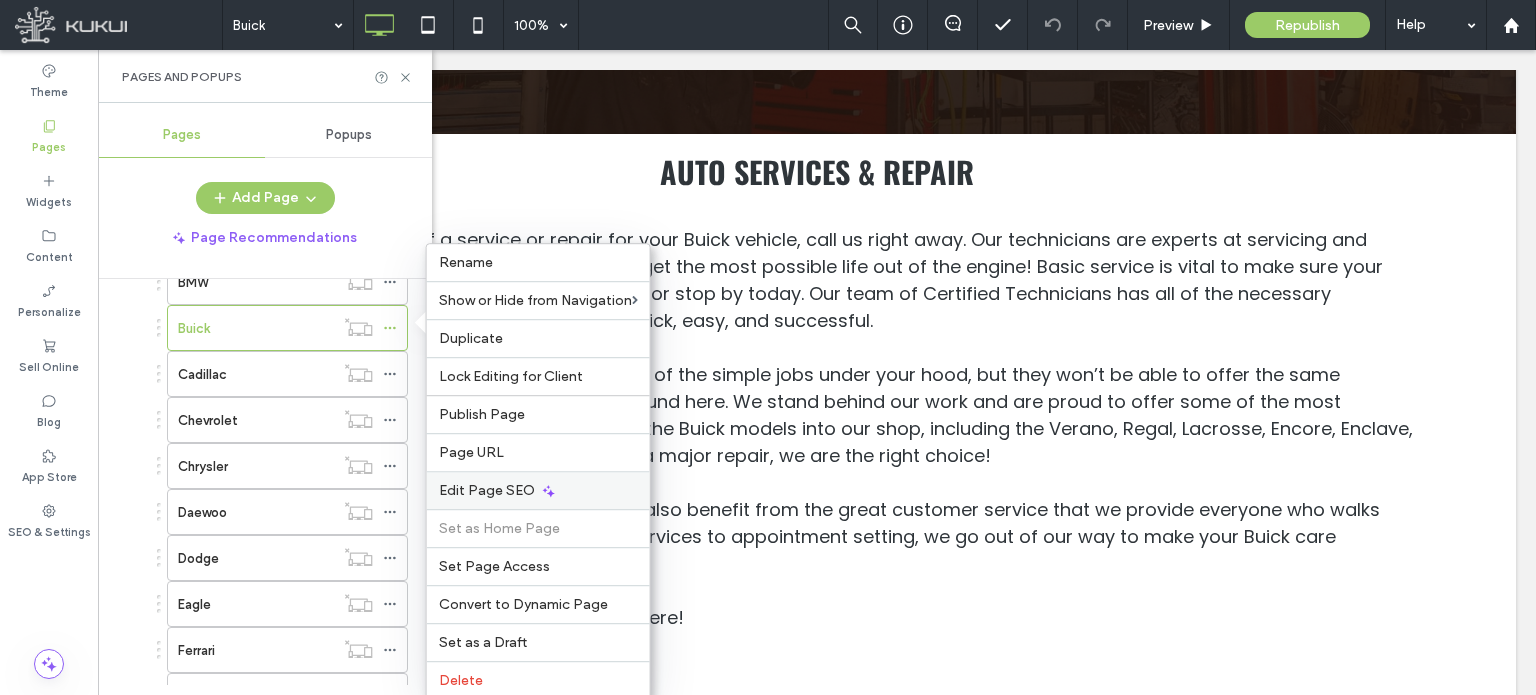 click on "Edit Page SEO" at bounding box center [487, 490] 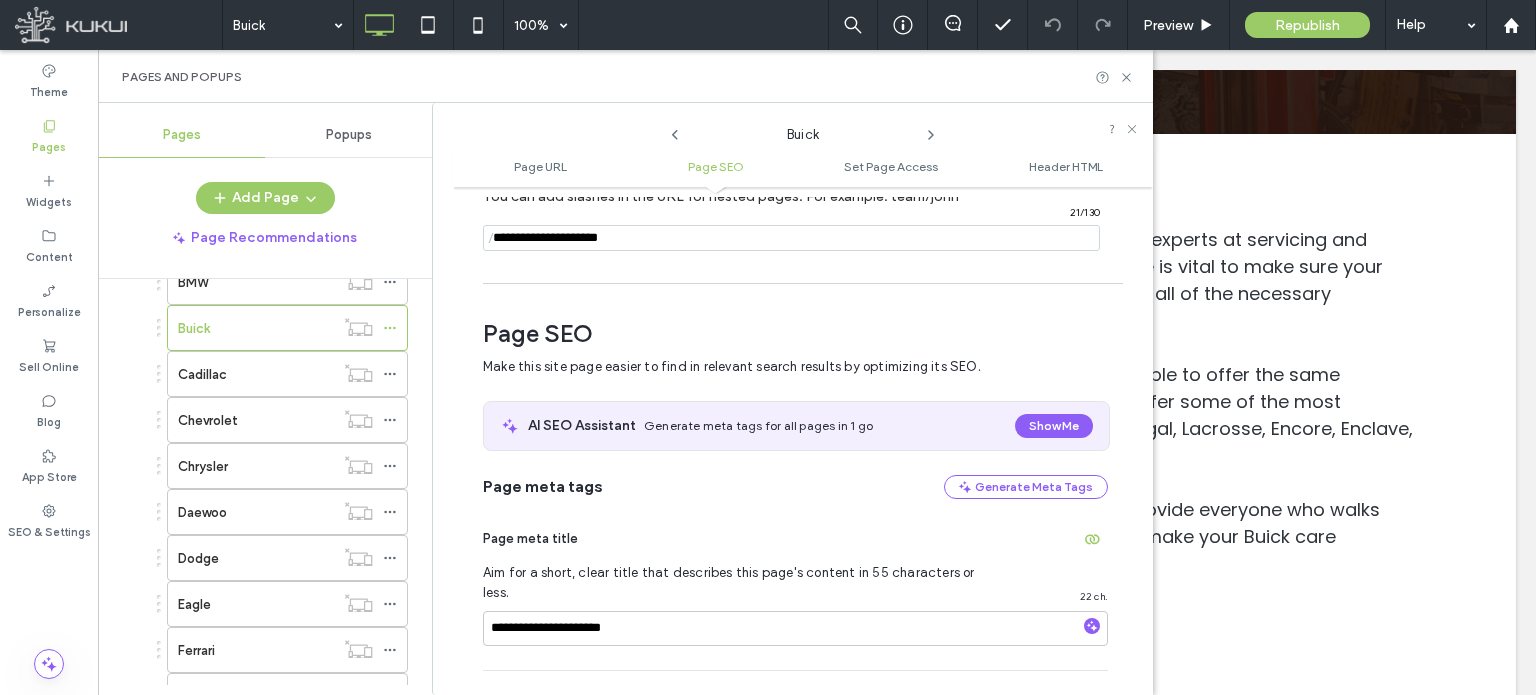 scroll, scrollTop: 274, scrollLeft: 0, axis: vertical 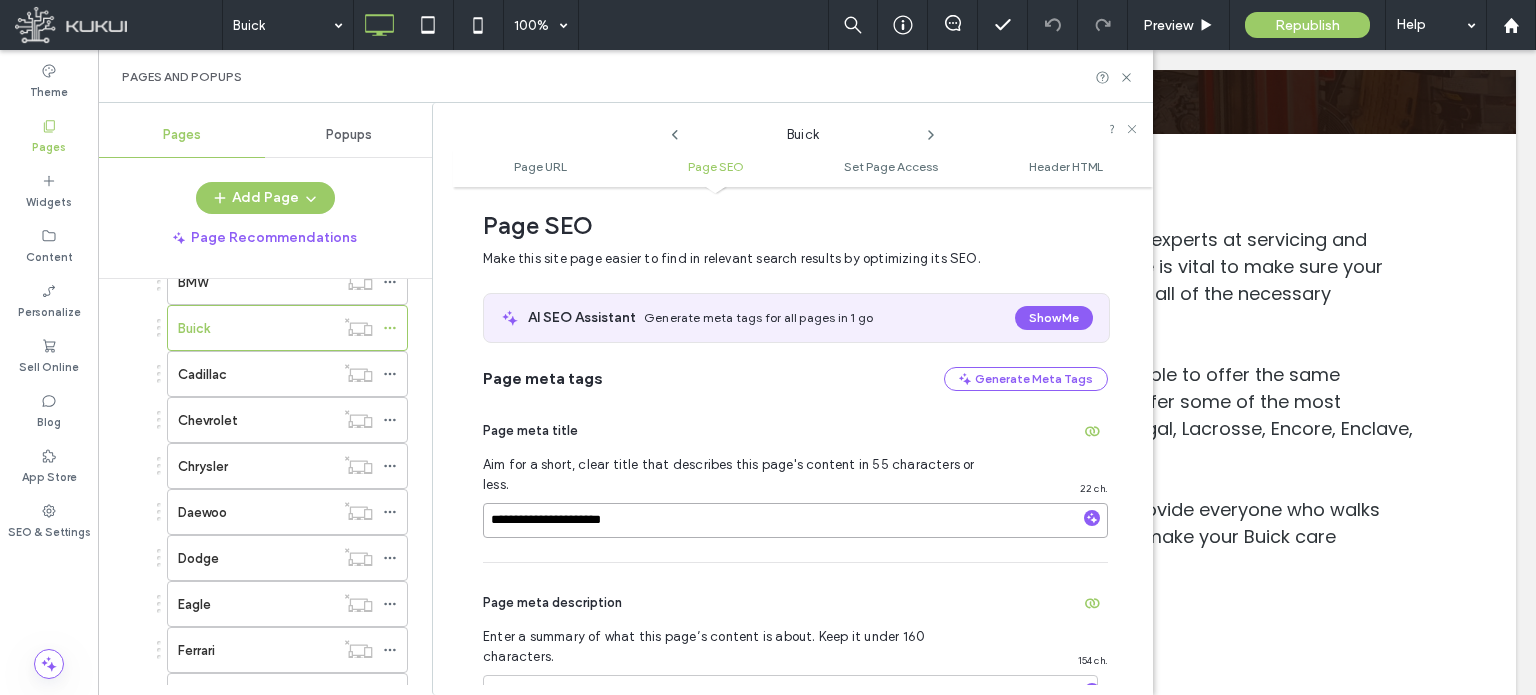 click on "**********" at bounding box center (795, 520) 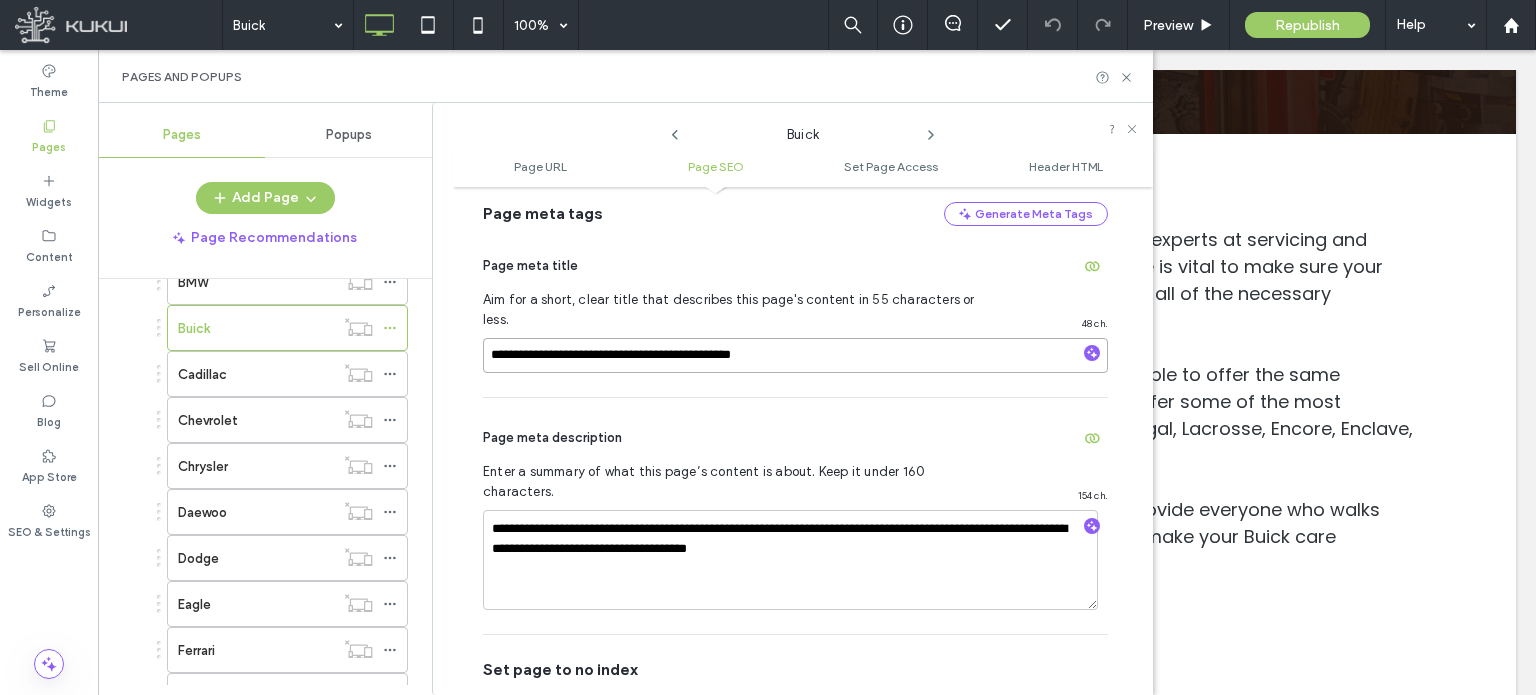 scroll, scrollTop: 474, scrollLeft: 0, axis: vertical 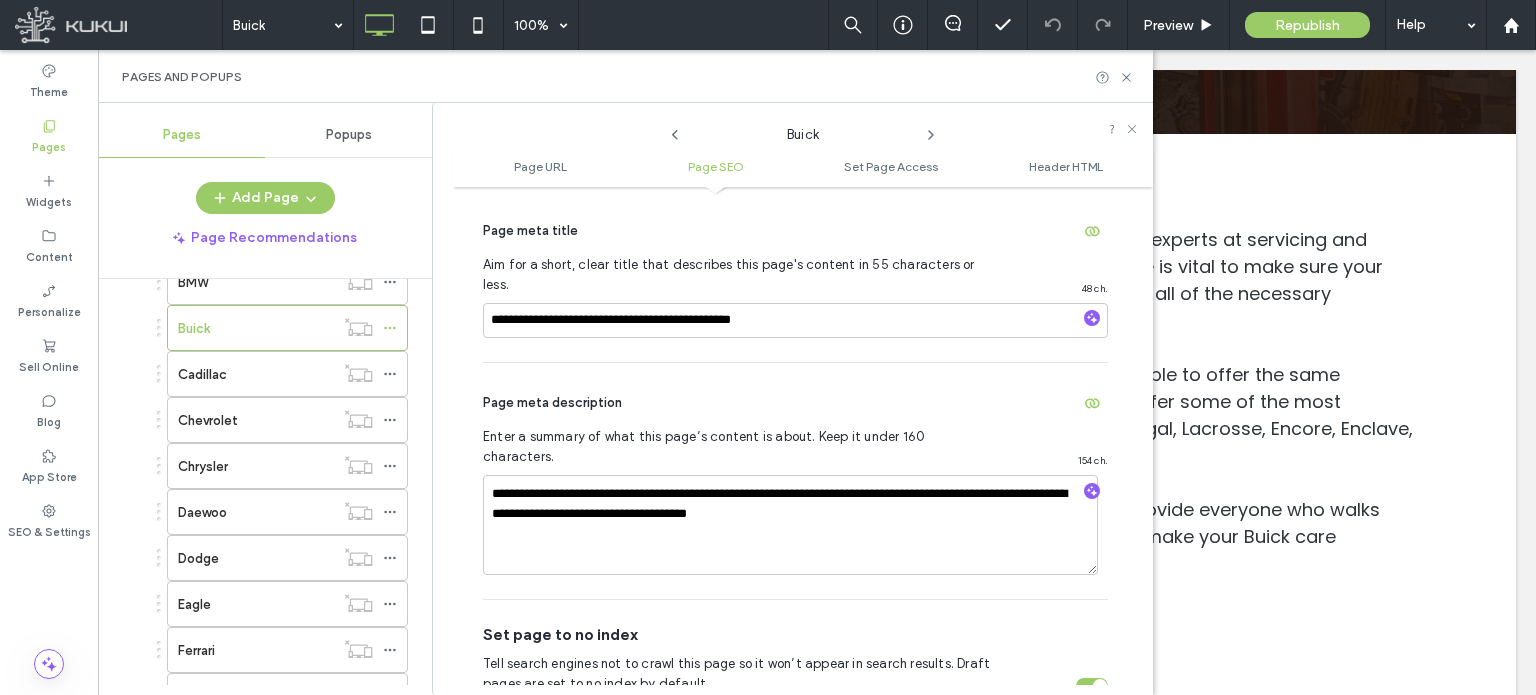 click on "Page meta description" at bounding box center (795, 403) 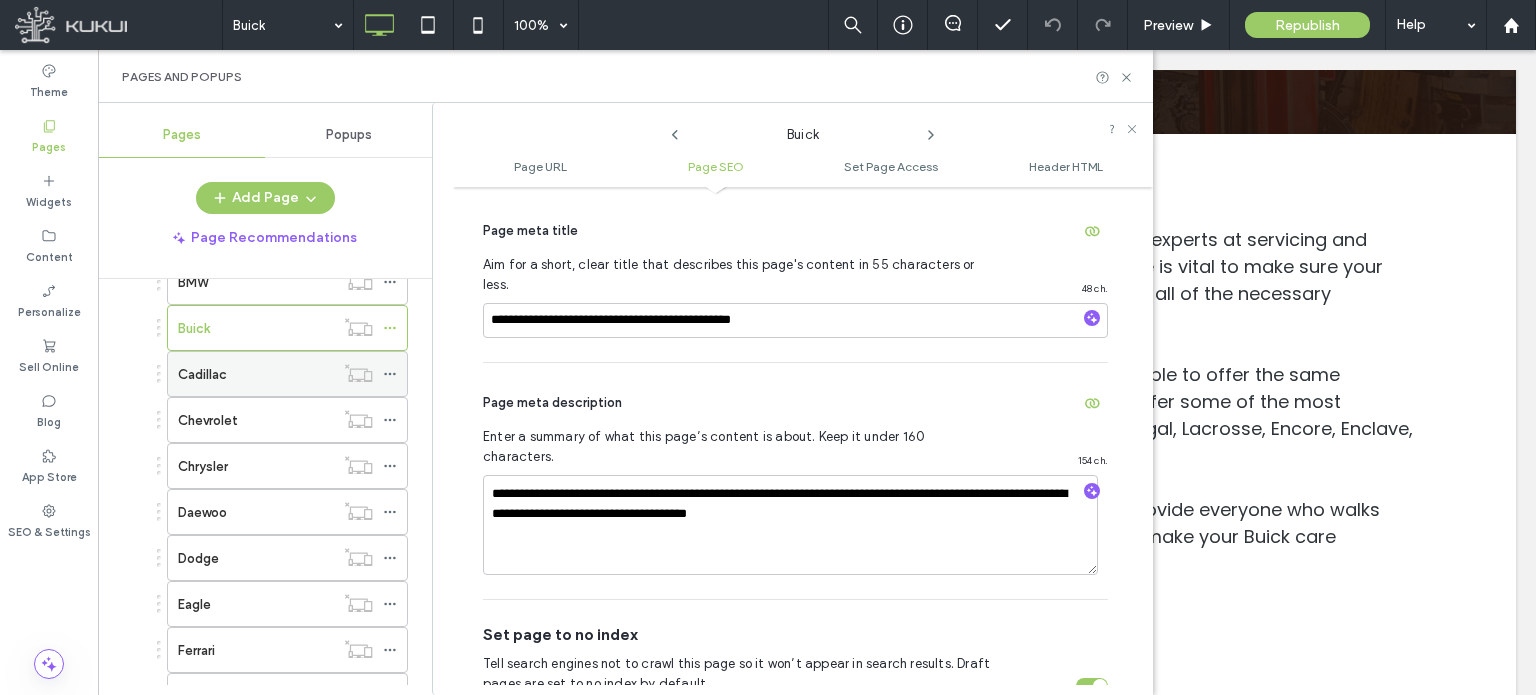click on "Cadillac" at bounding box center (256, 374) 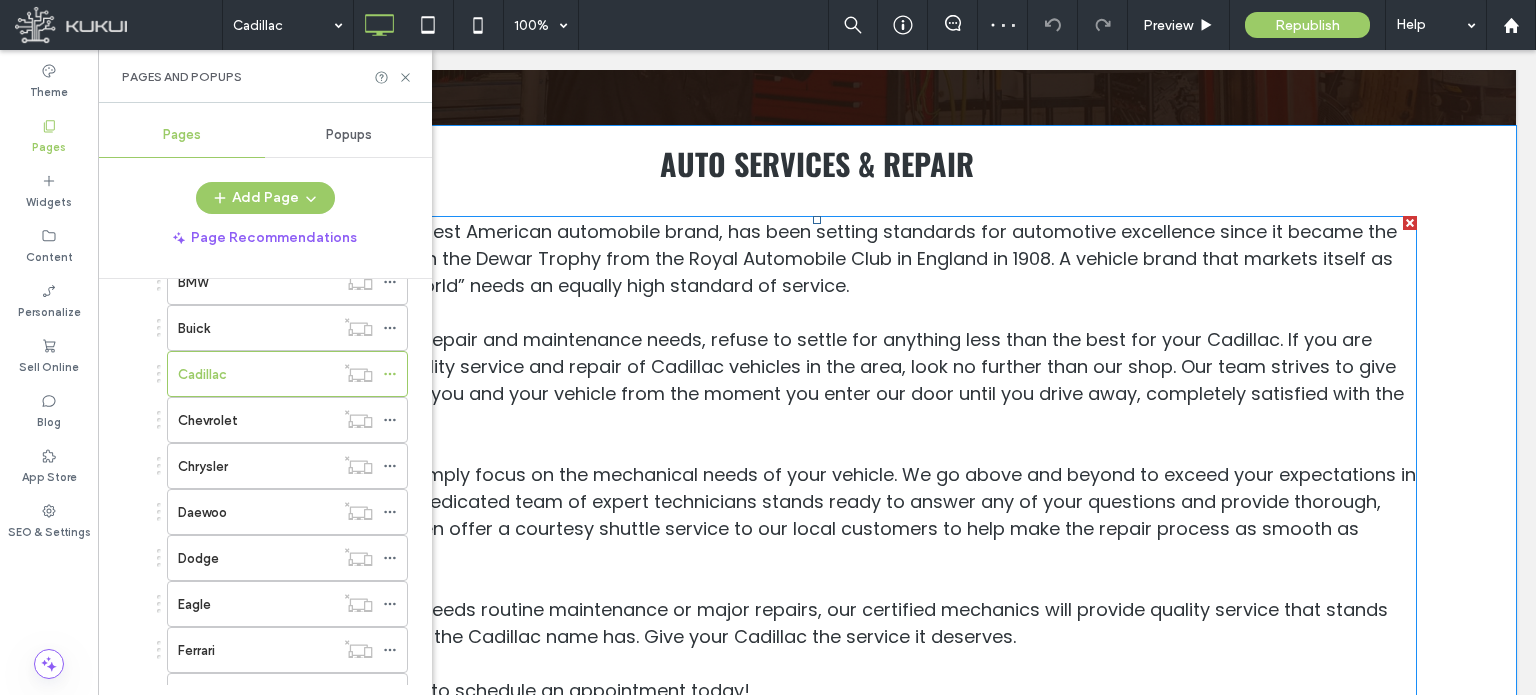 scroll, scrollTop: 500, scrollLeft: 0, axis: vertical 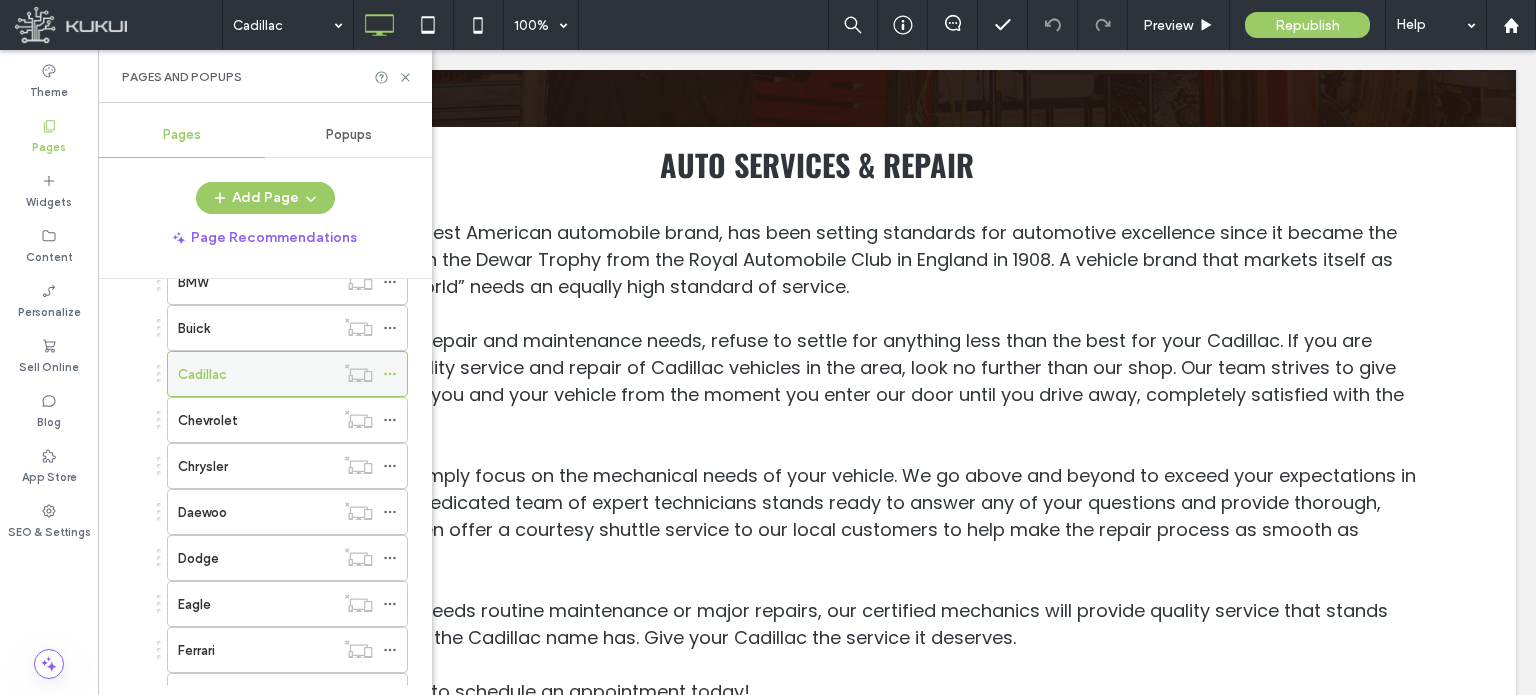 click 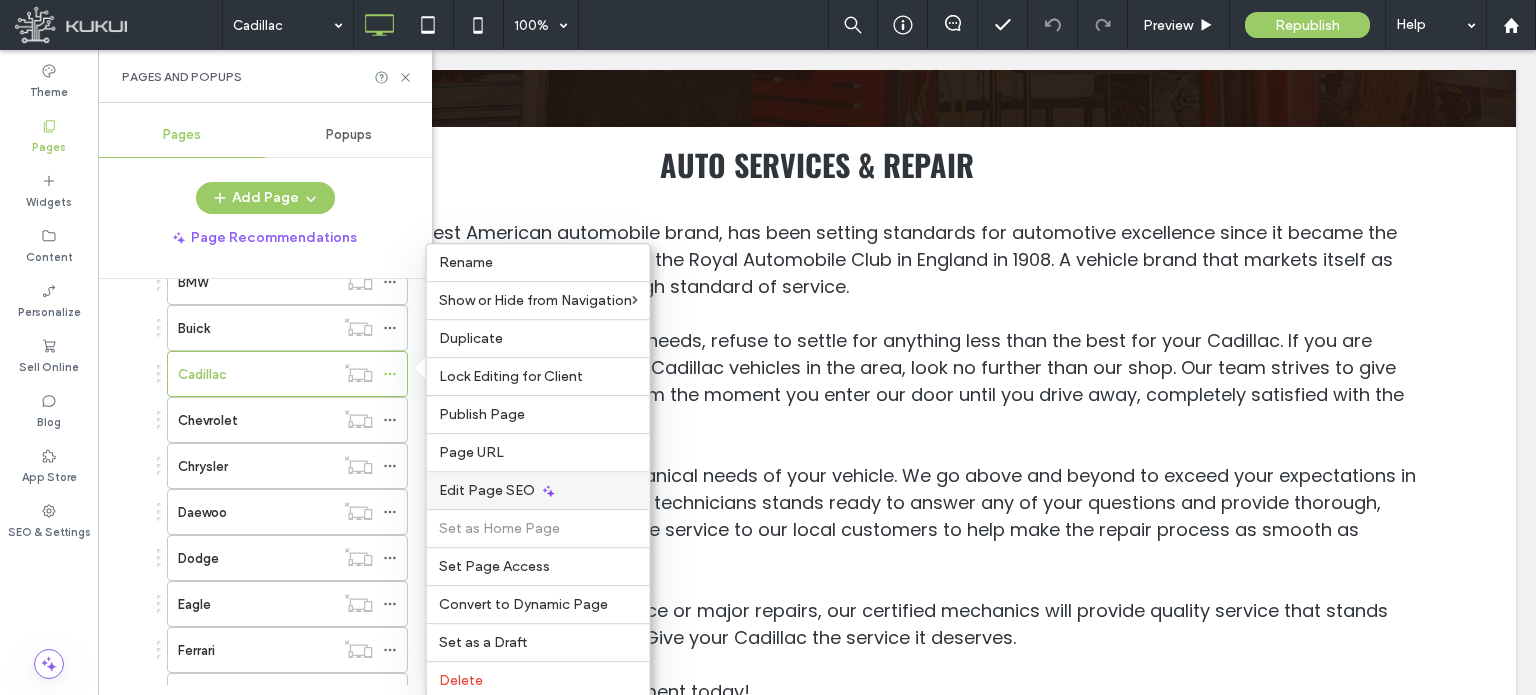 click on "Edit Page SEO" at bounding box center [487, 490] 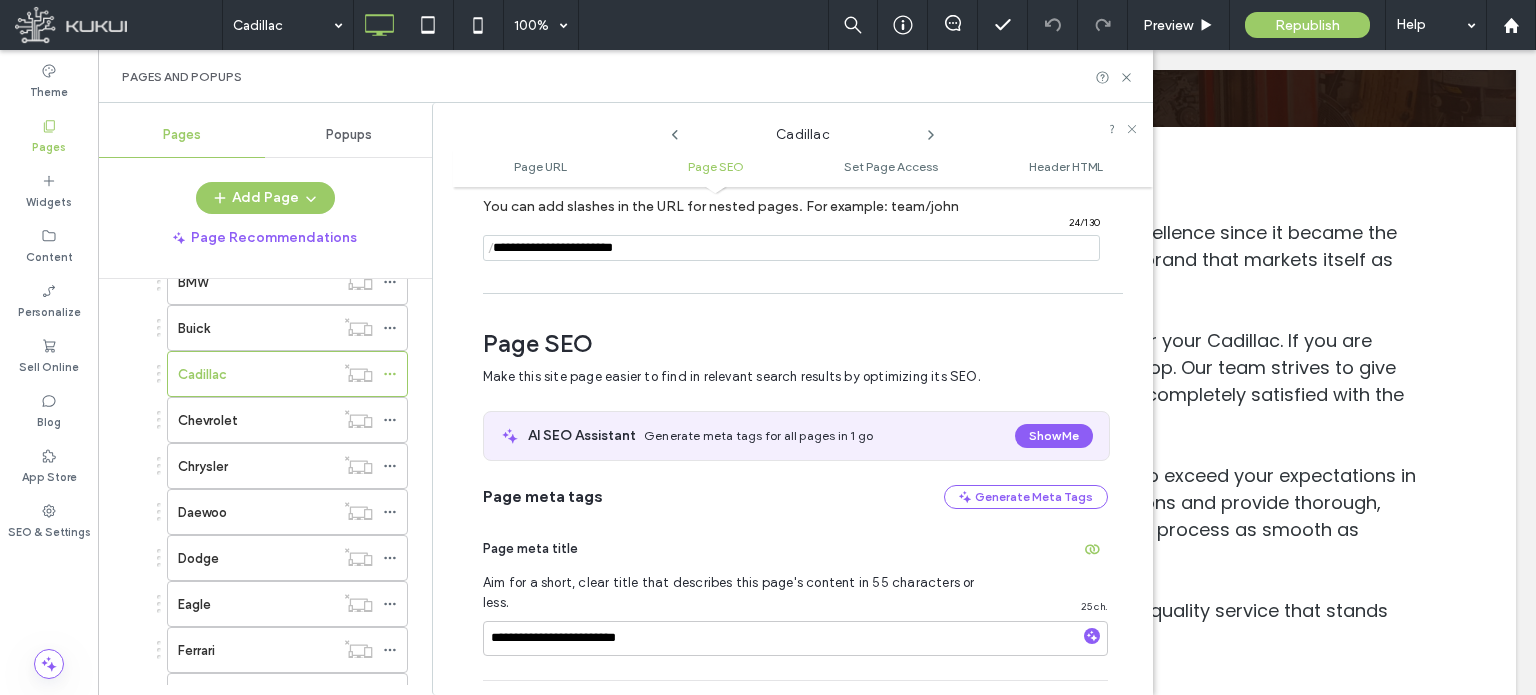 scroll, scrollTop: 274, scrollLeft: 0, axis: vertical 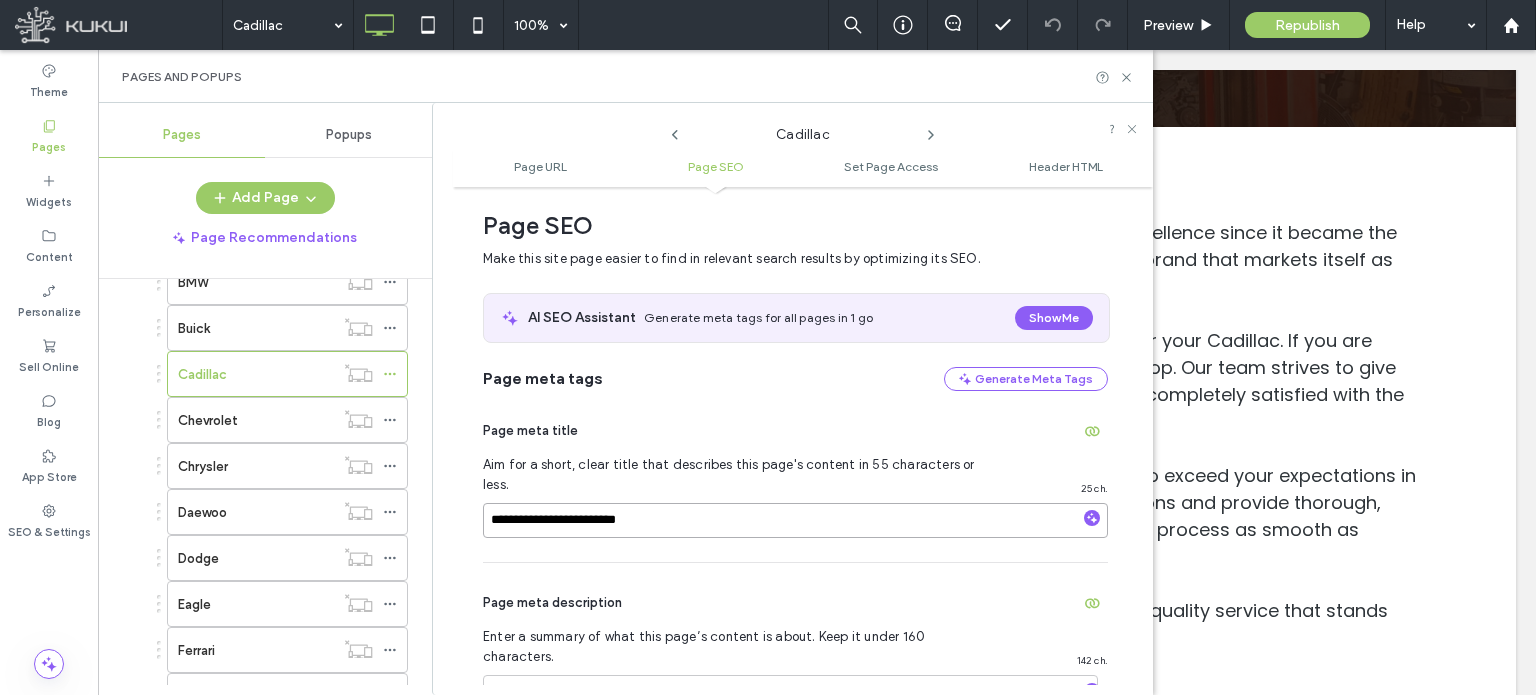 click on "**********" at bounding box center [795, 520] 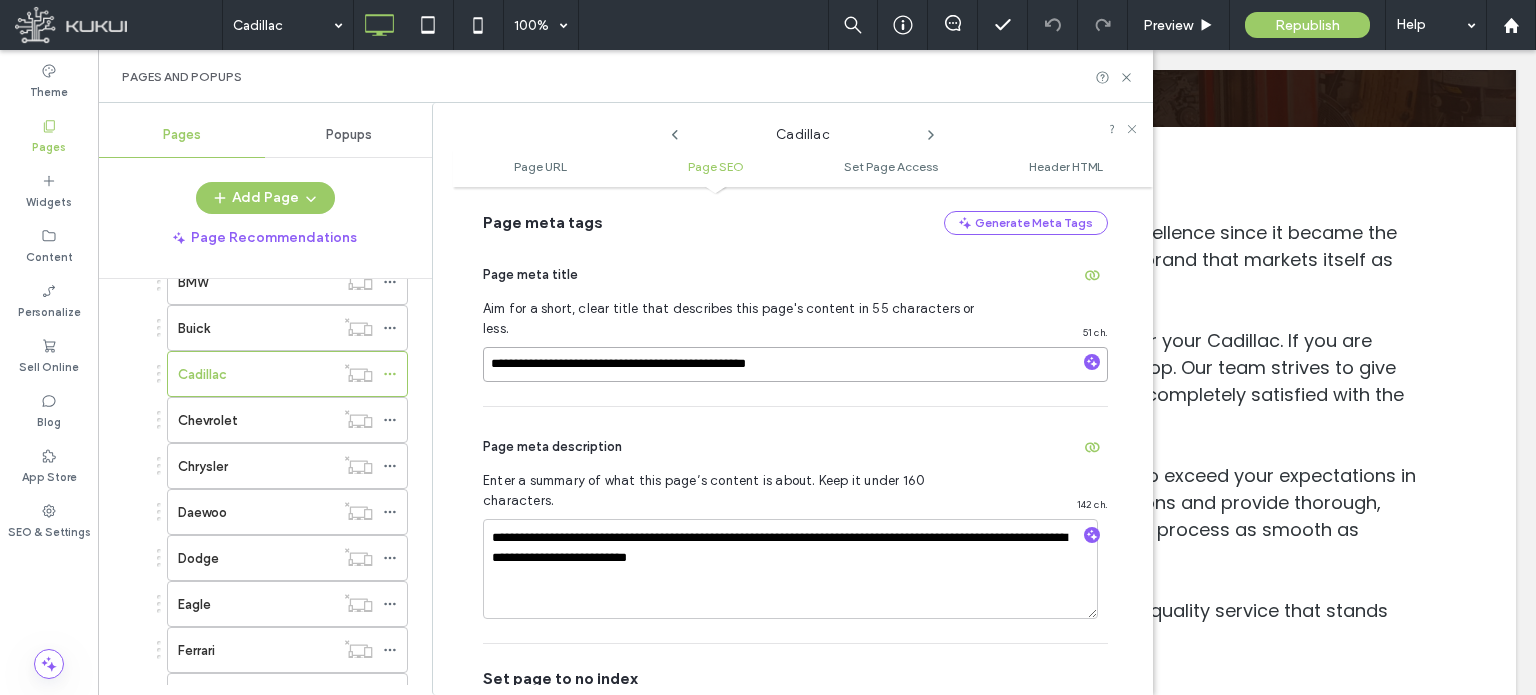 scroll, scrollTop: 474, scrollLeft: 0, axis: vertical 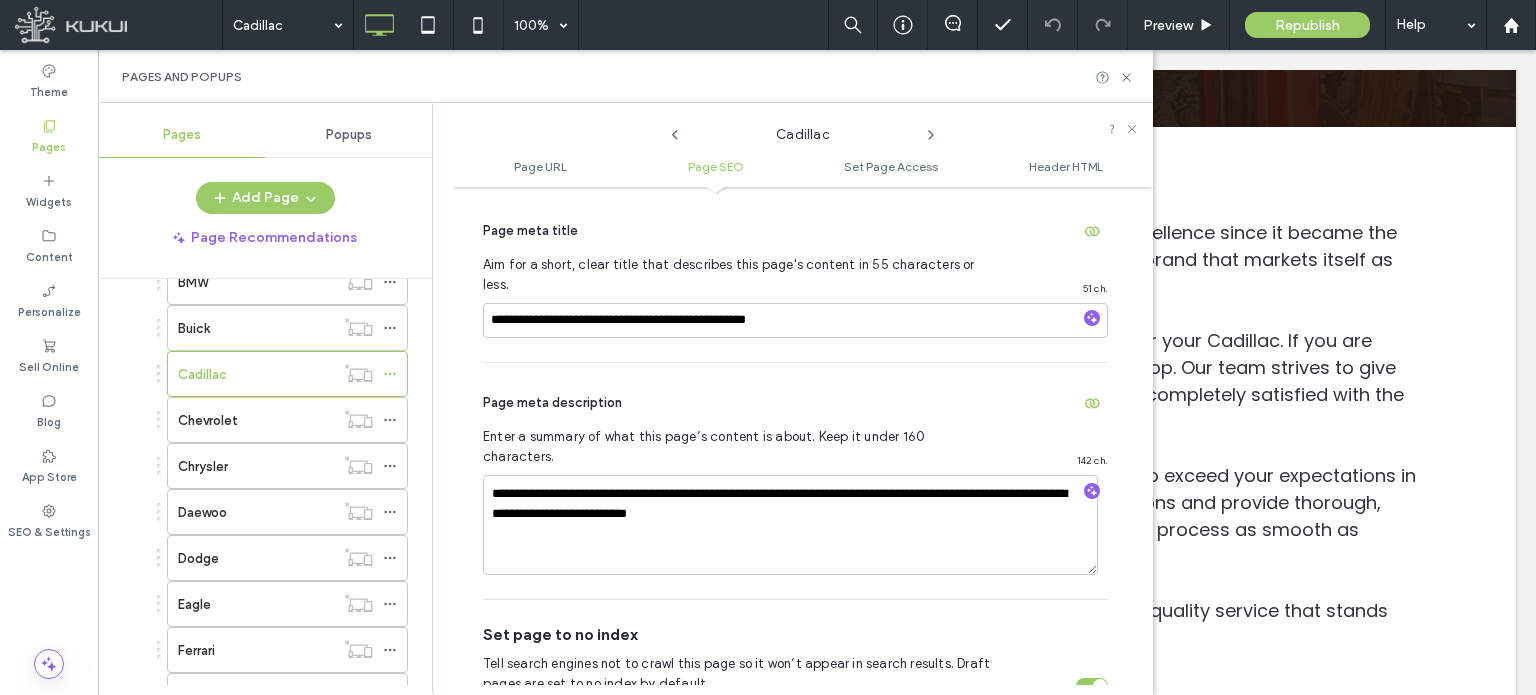 click on "**********" at bounding box center [795, 481] 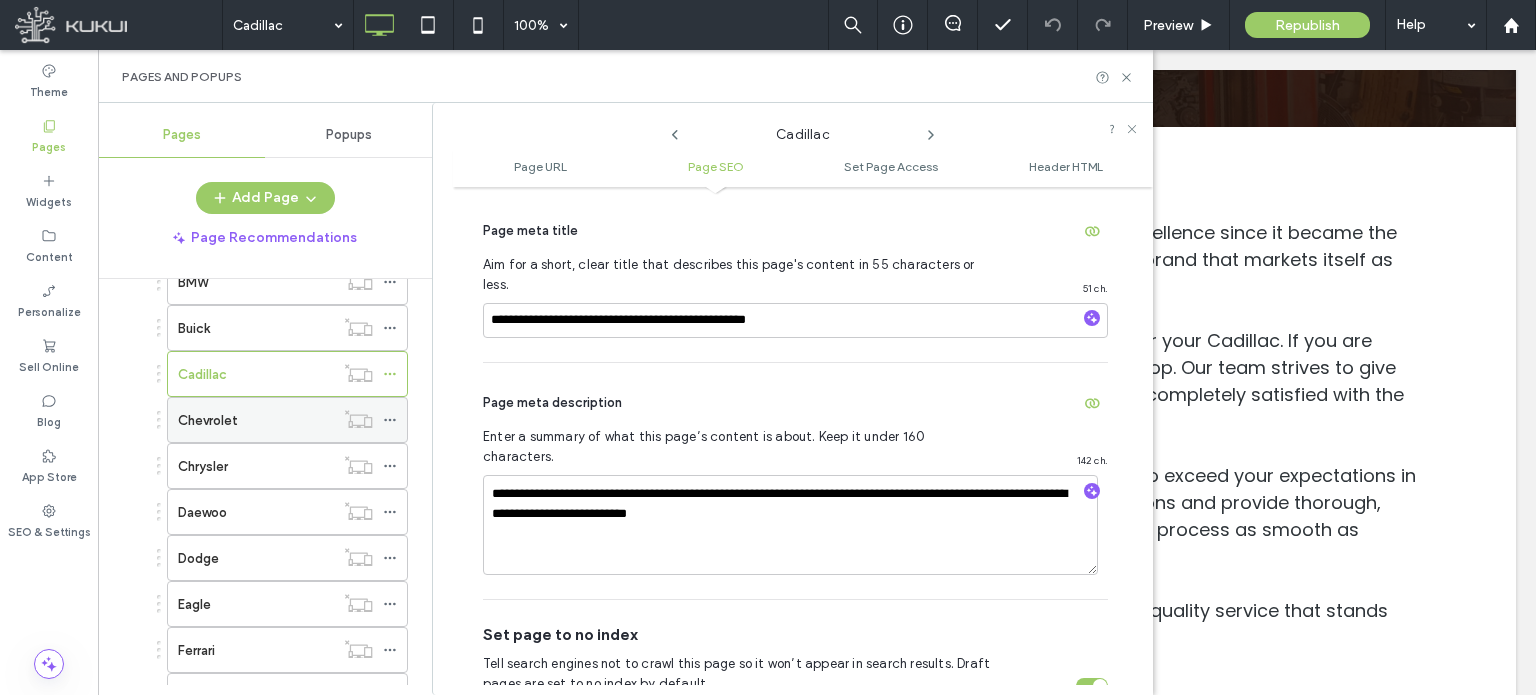 click on "Chevrolet" at bounding box center [256, 420] 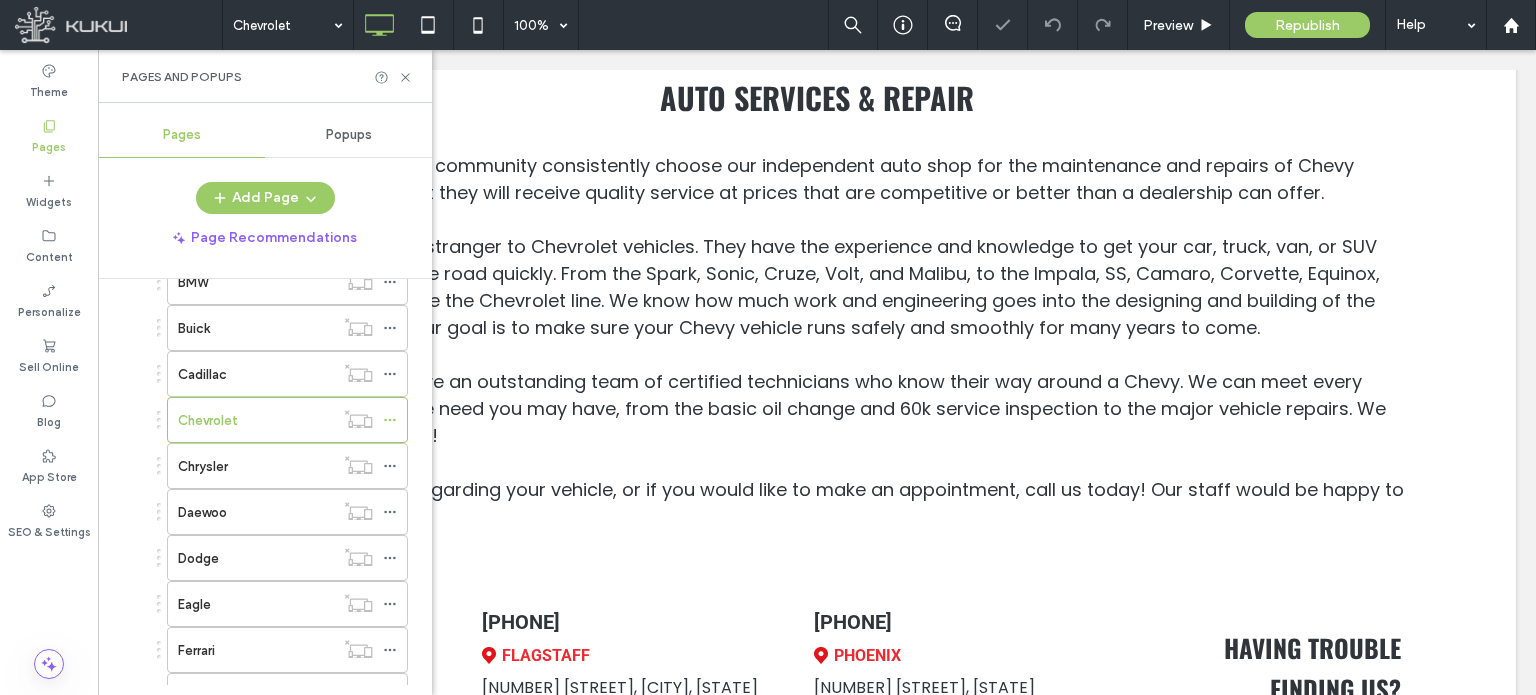 scroll, scrollTop: 600, scrollLeft: 0, axis: vertical 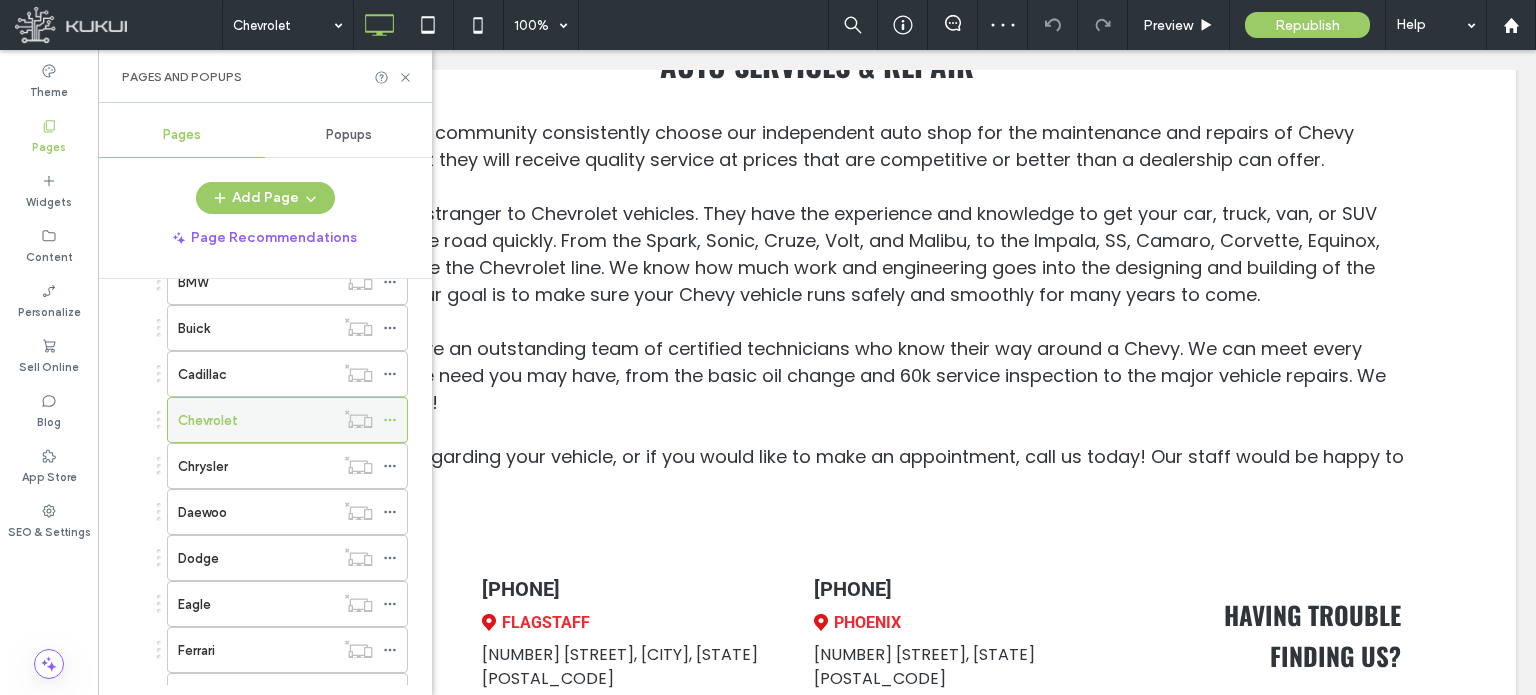 click 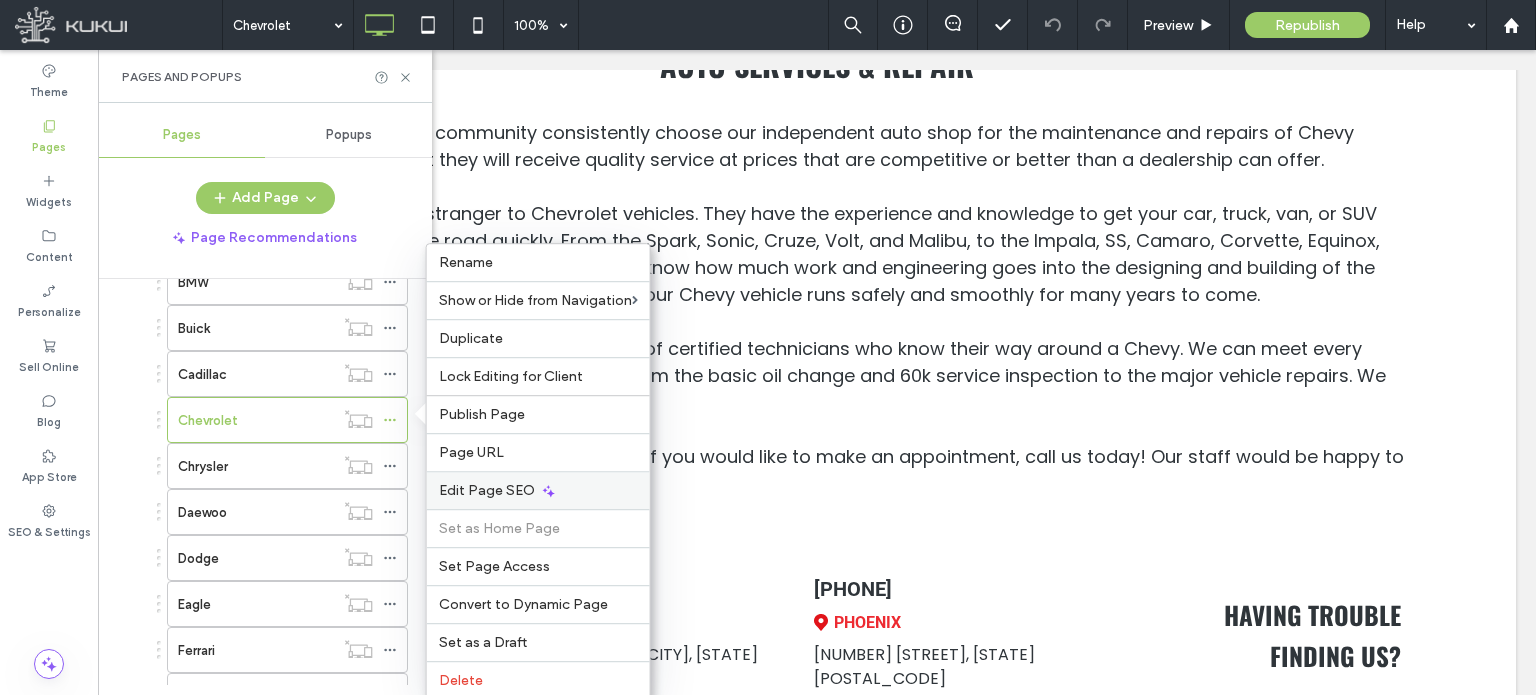 click on "Edit Page SEO" at bounding box center [487, 490] 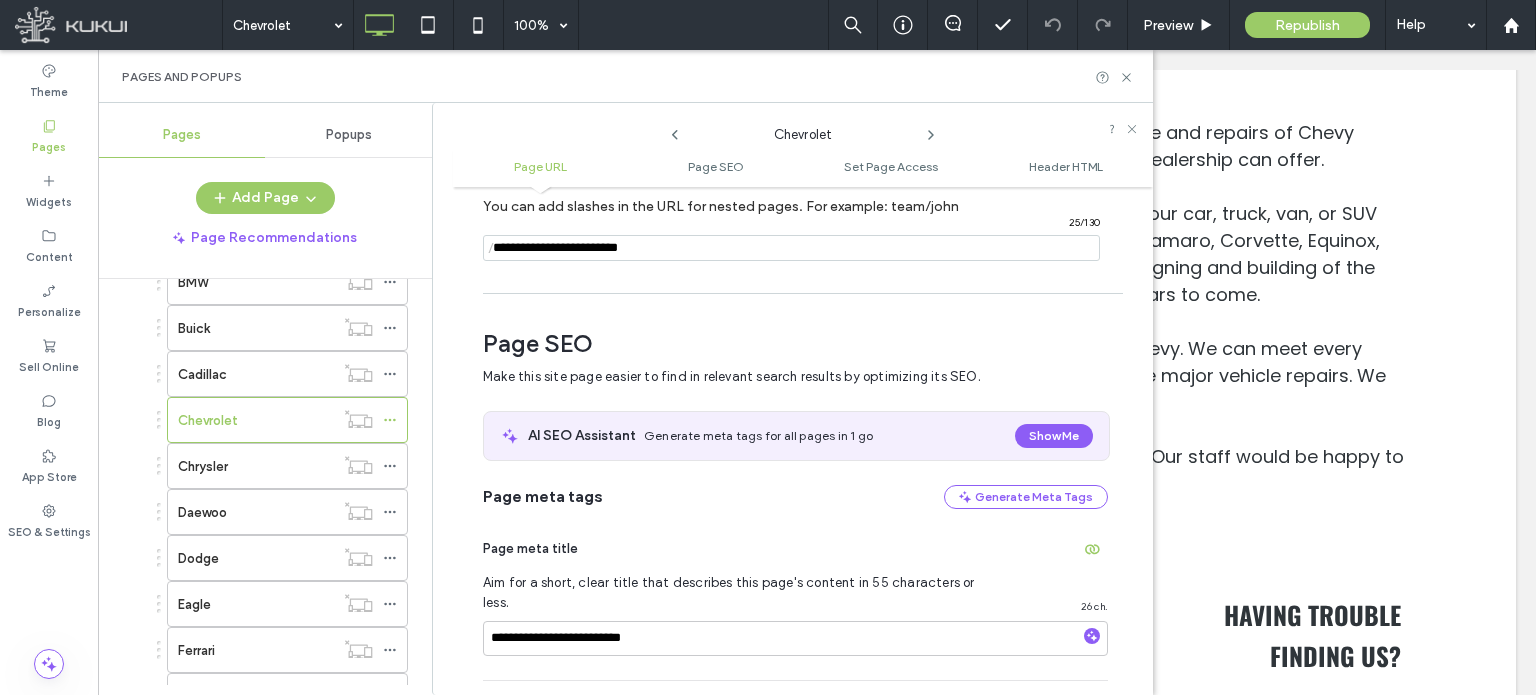 scroll, scrollTop: 274, scrollLeft: 0, axis: vertical 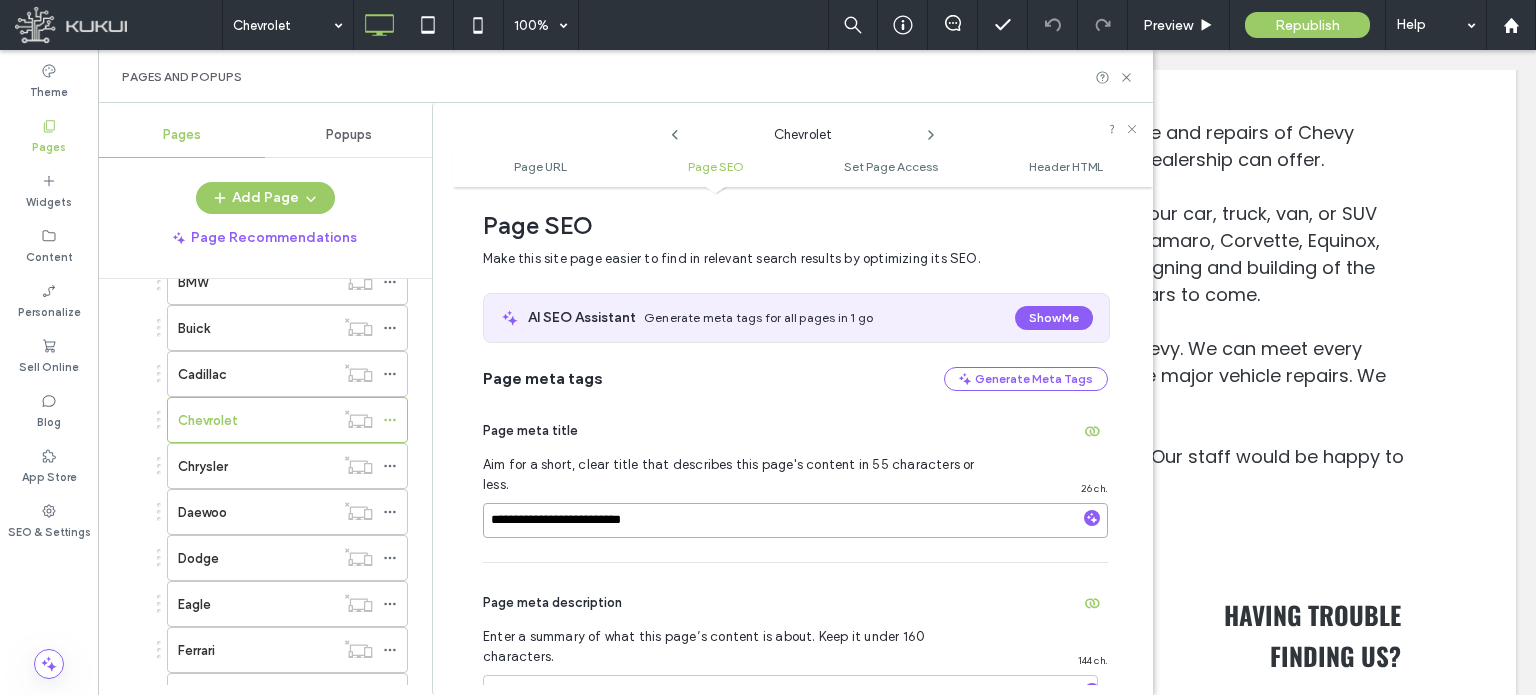 click on "**********" at bounding box center (795, 520) 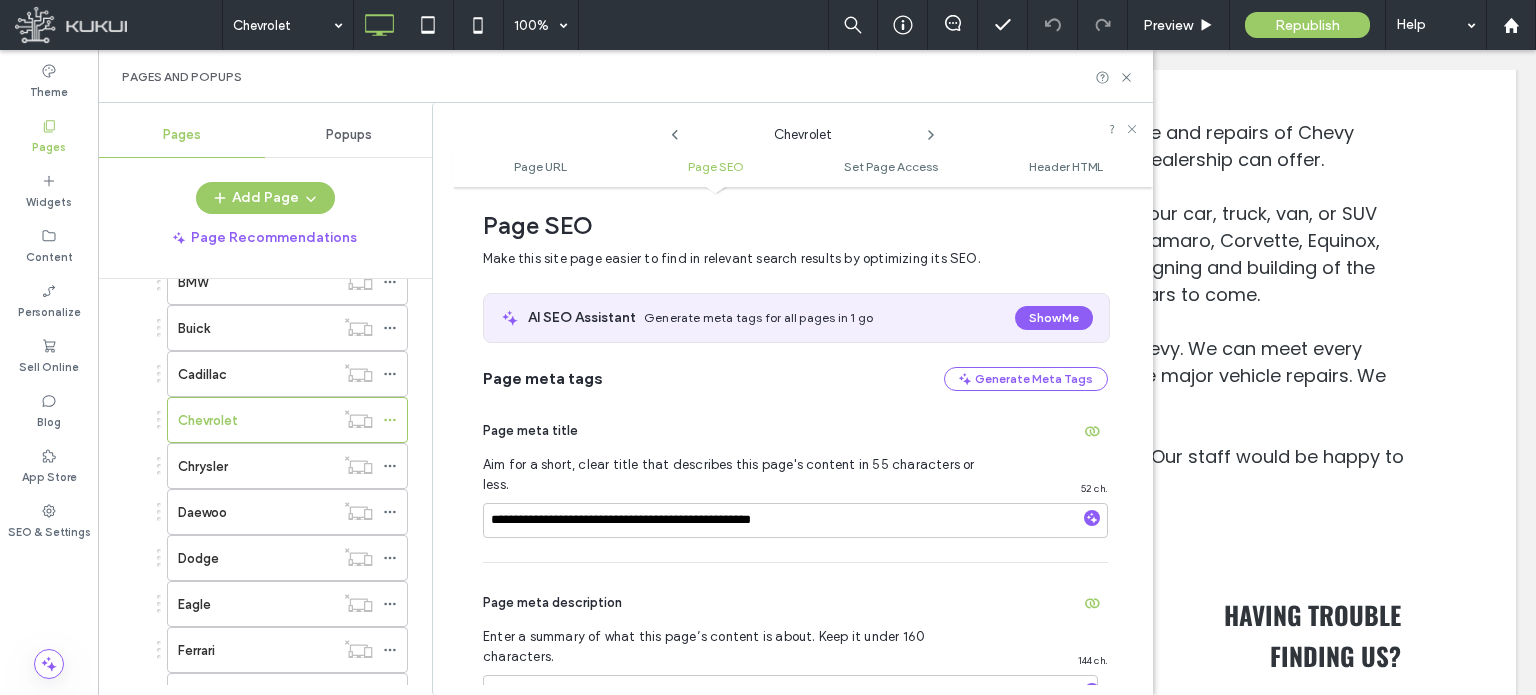 click on "Page meta tags Generate Meta Tags" at bounding box center (795, 379) 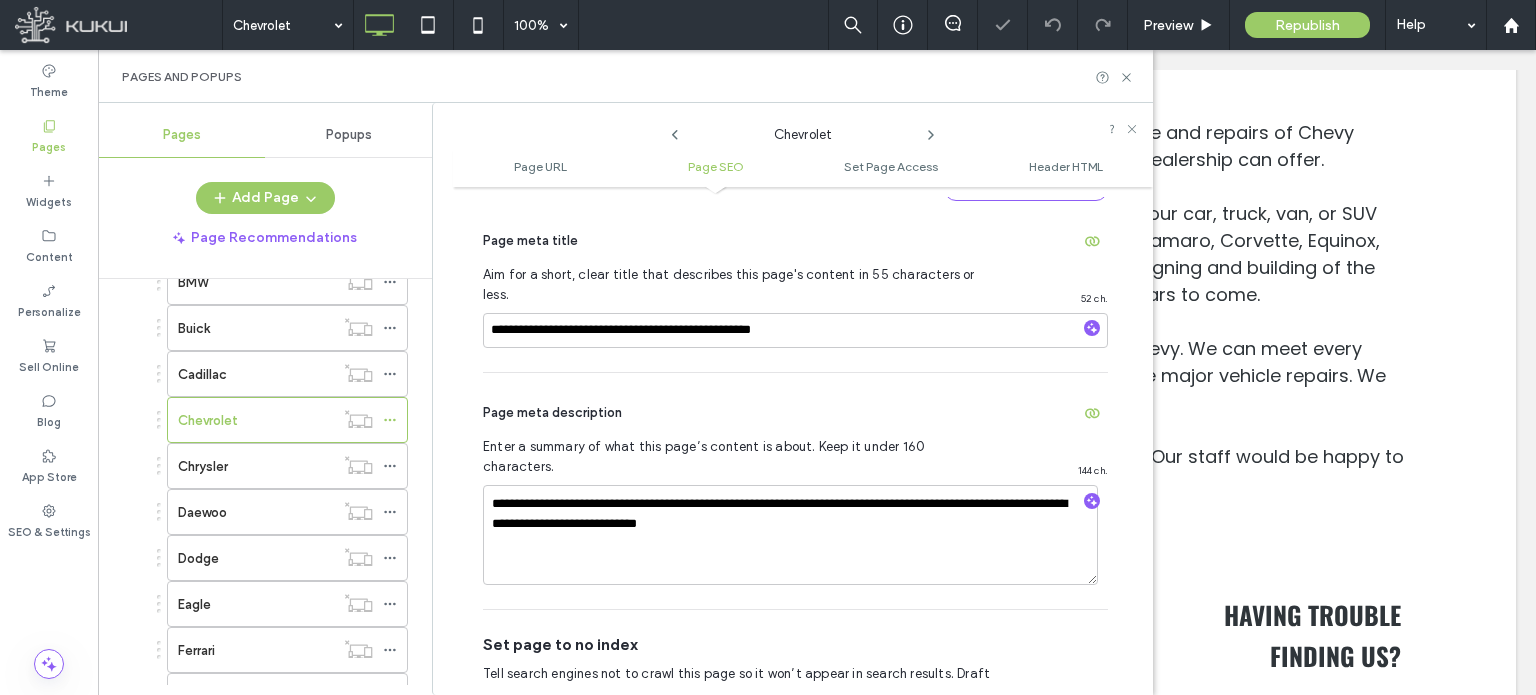 scroll, scrollTop: 474, scrollLeft: 0, axis: vertical 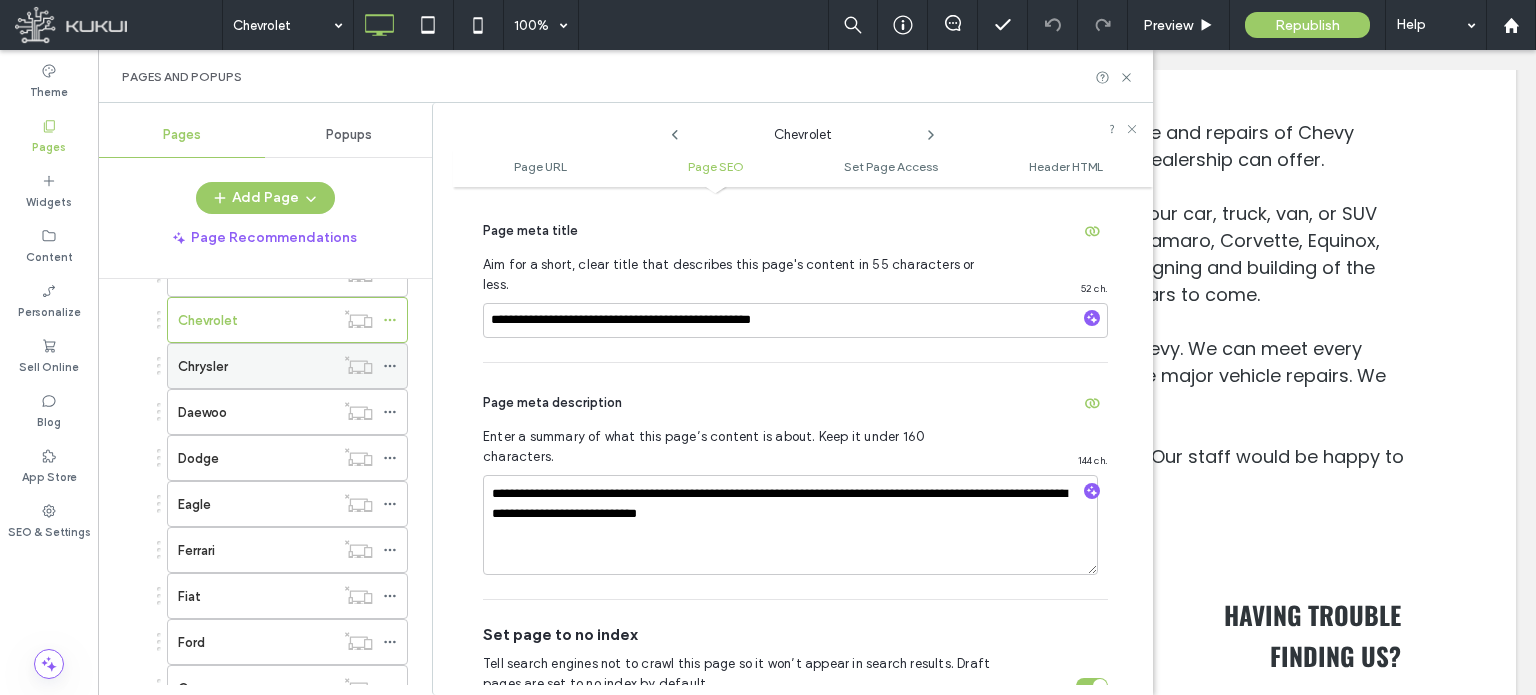 click on "Chrysler" at bounding box center (256, 366) 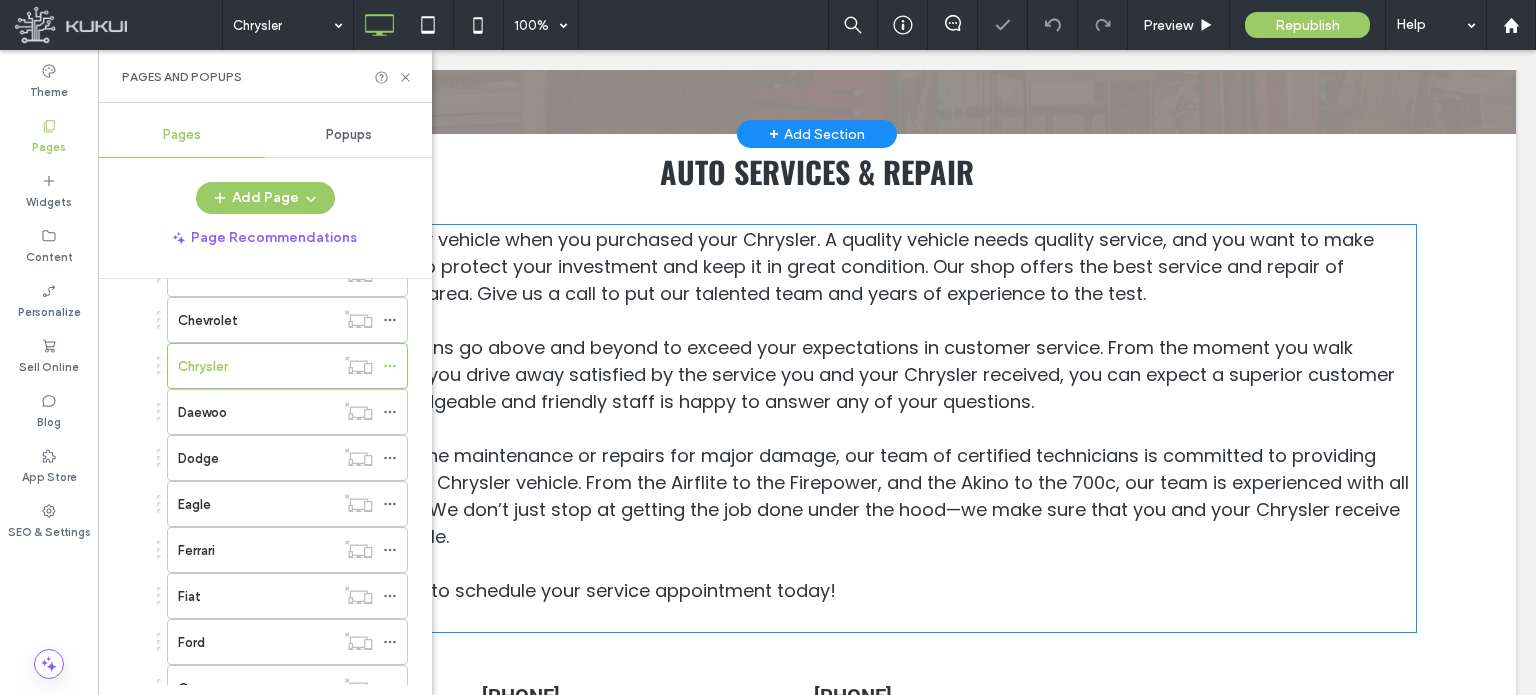 scroll, scrollTop: 494, scrollLeft: 0, axis: vertical 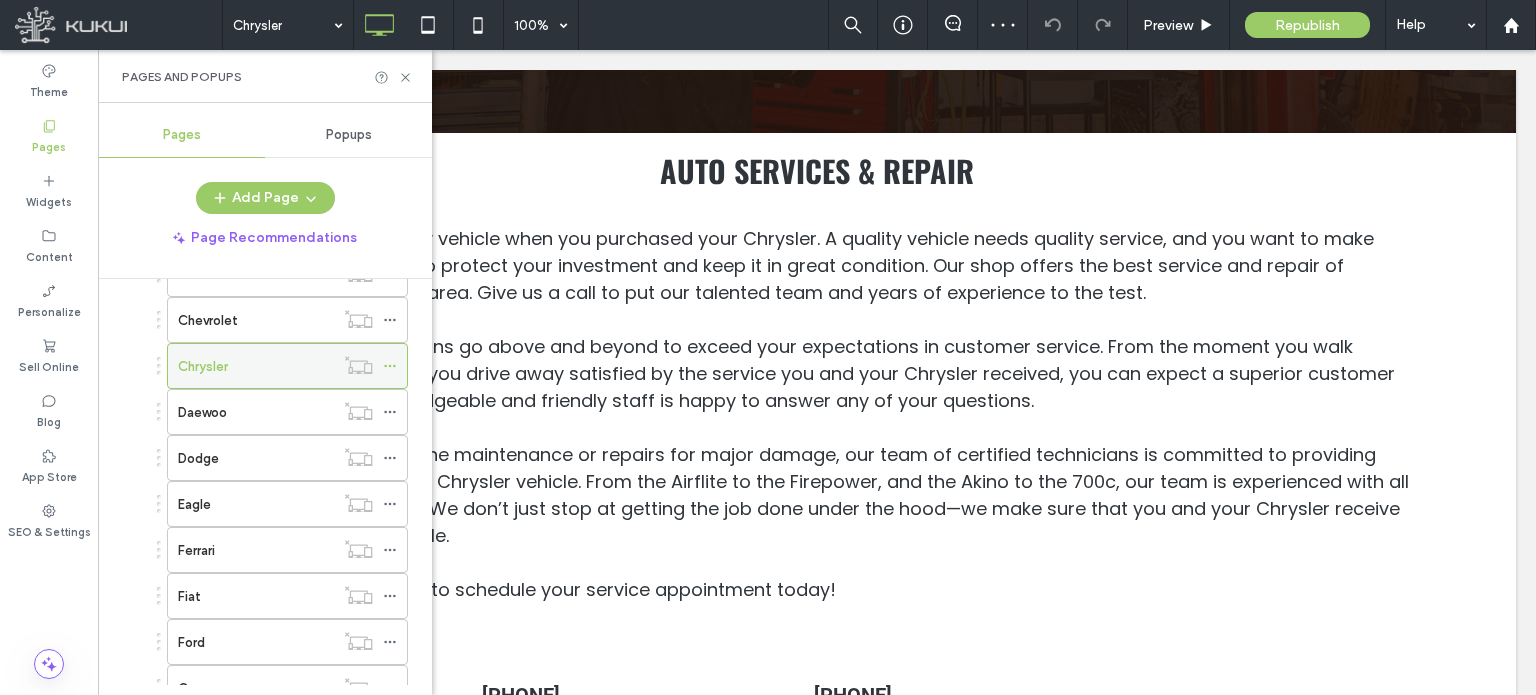 click 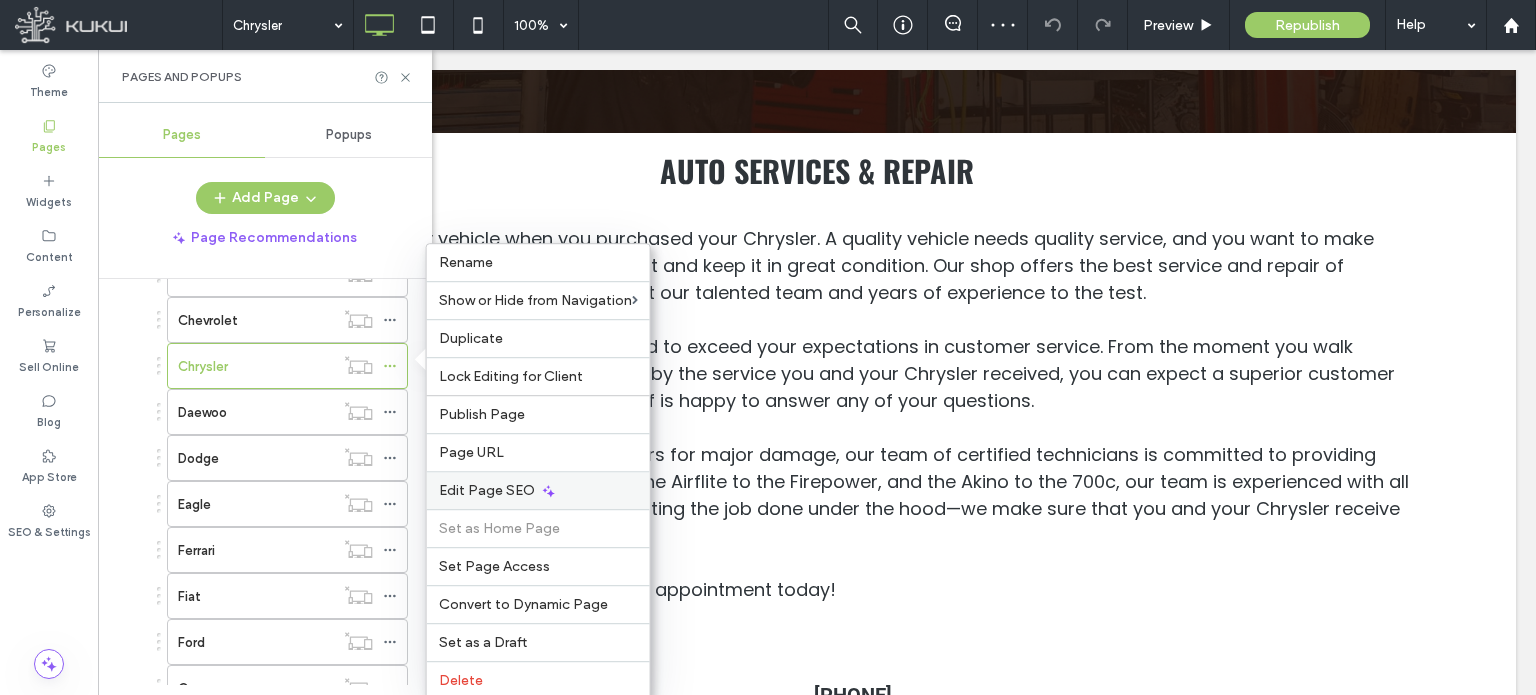 click on "Edit Page SEO" at bounding box center [487, 490] 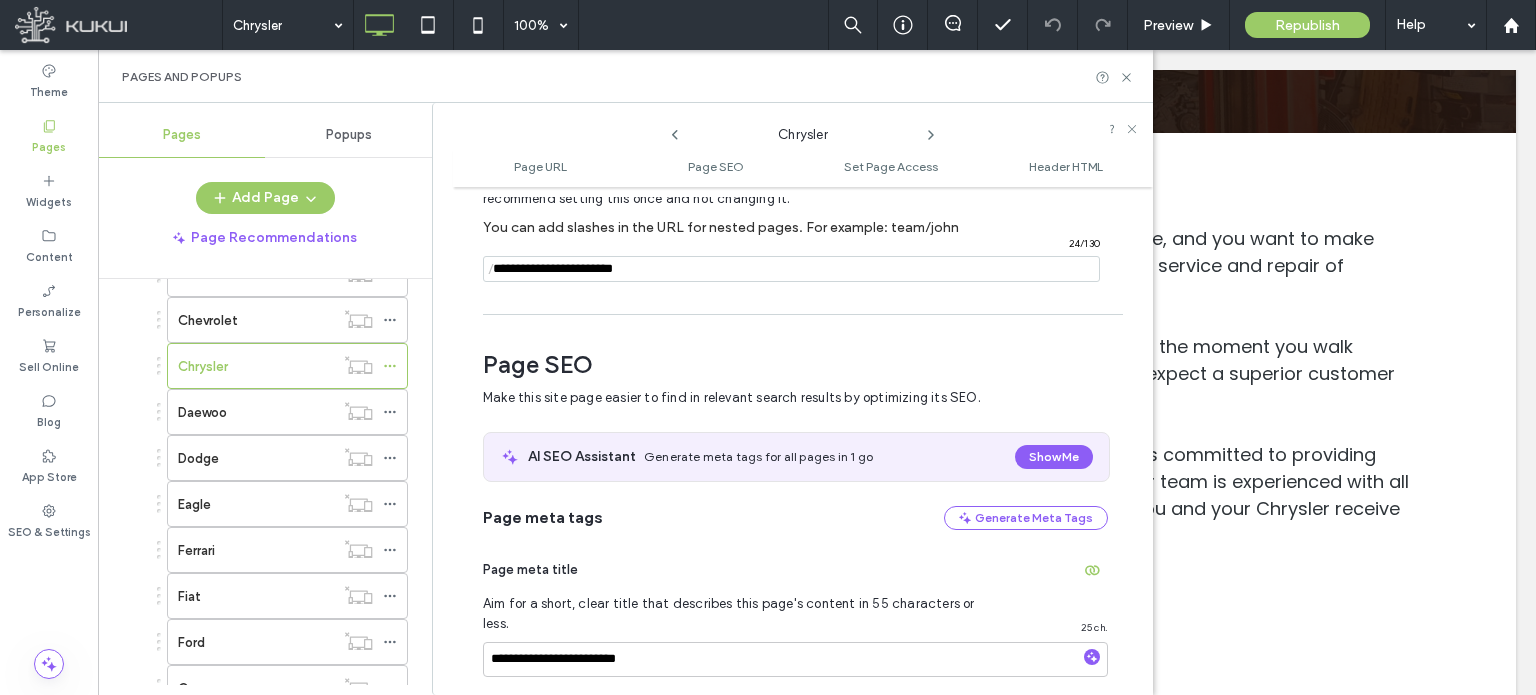 scroll, scrollTop: 274, scrollLeft: 0, axis: vertical 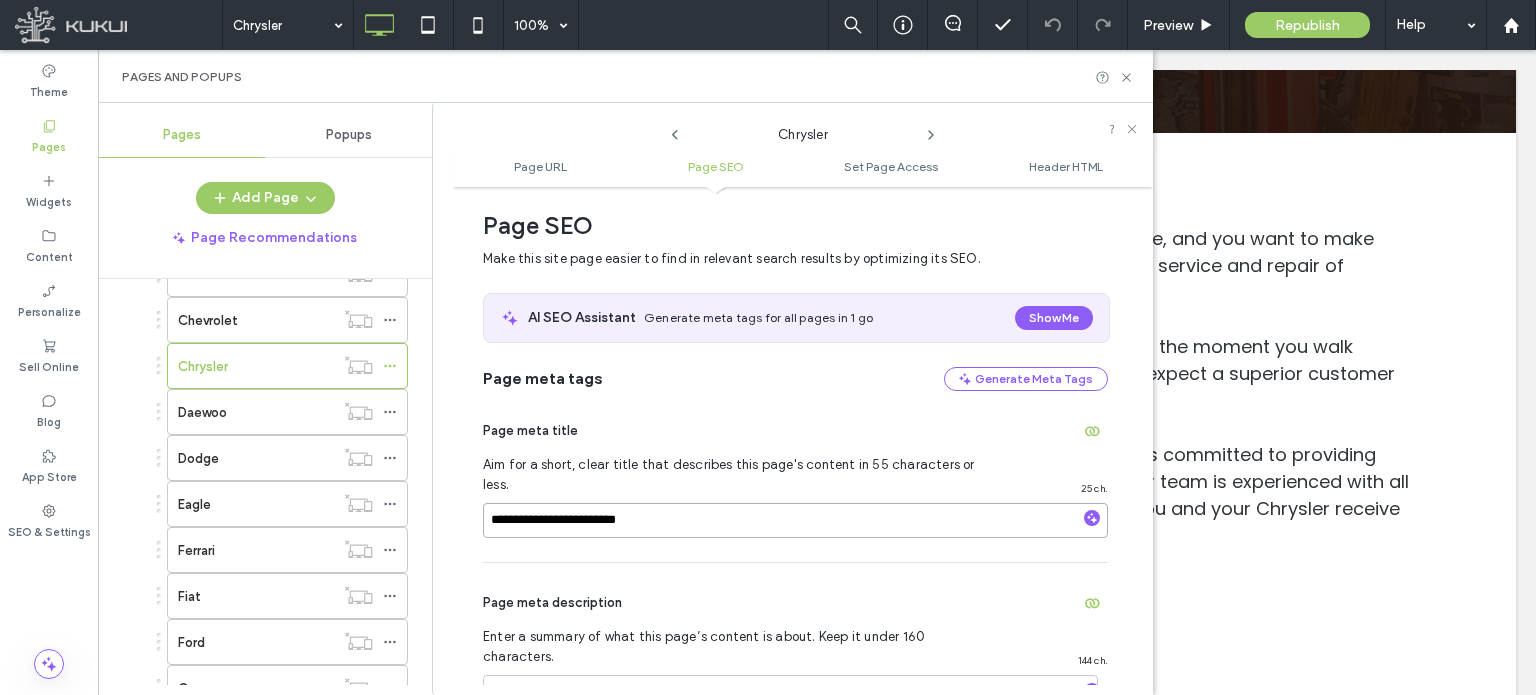click on "**********" at bounding box center [795, 520] 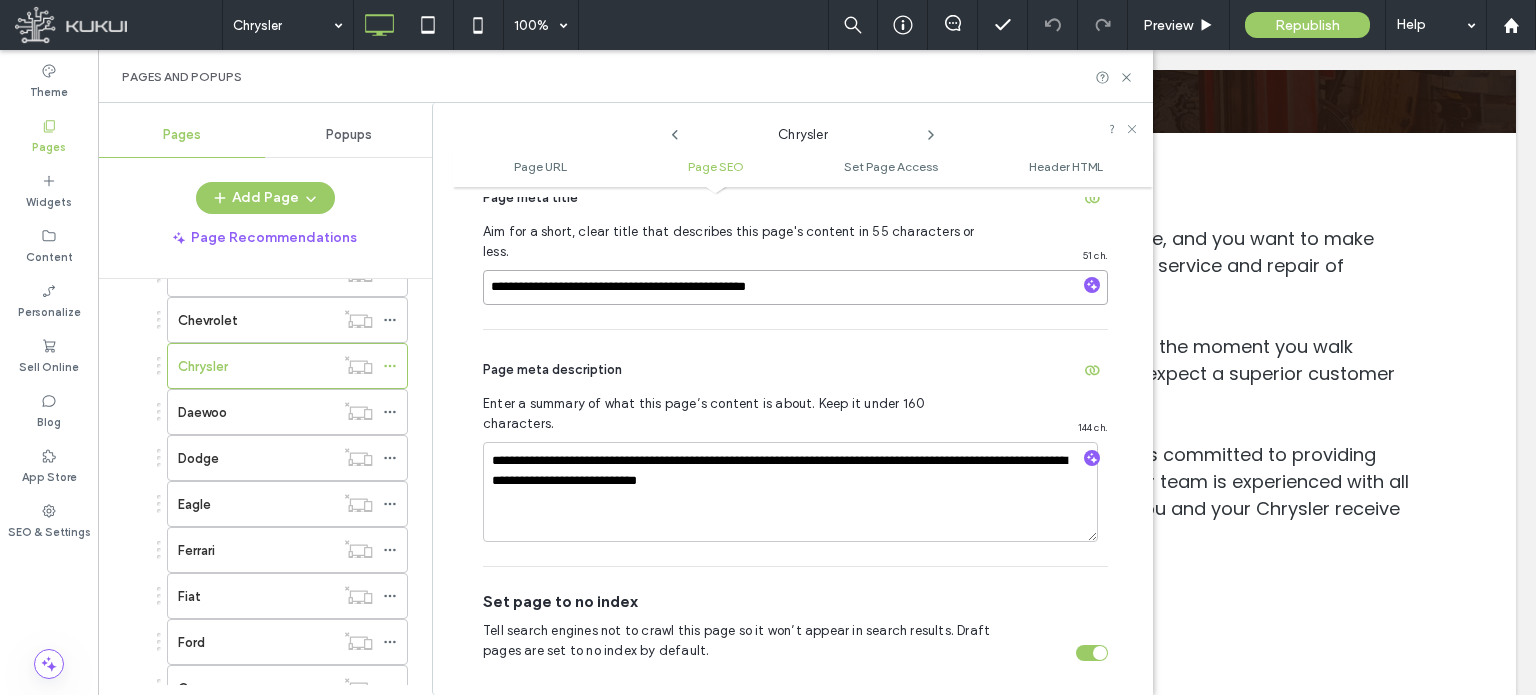 scroll, scrollTop: 474, scrollLeft: 0, axis: vertical 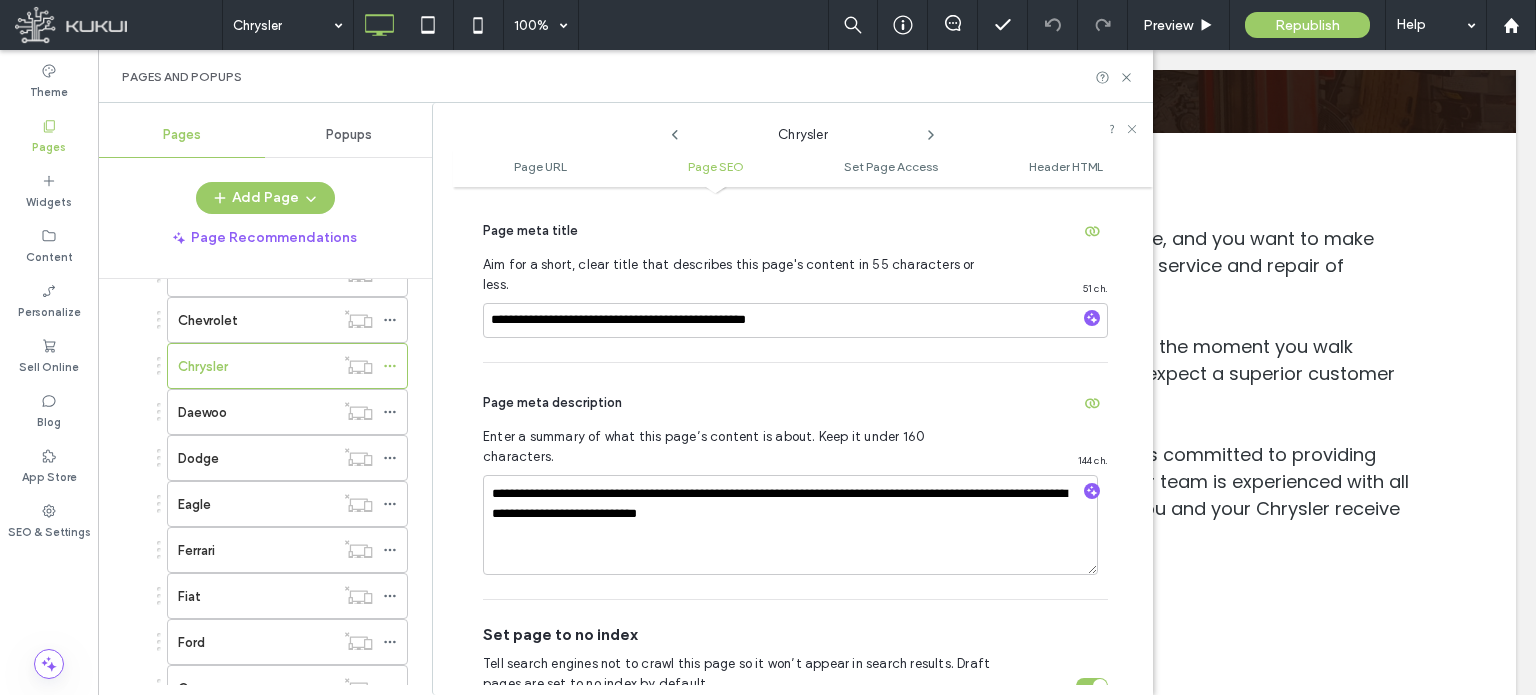 click on "Page meta description" at bounding box center (795, 403) 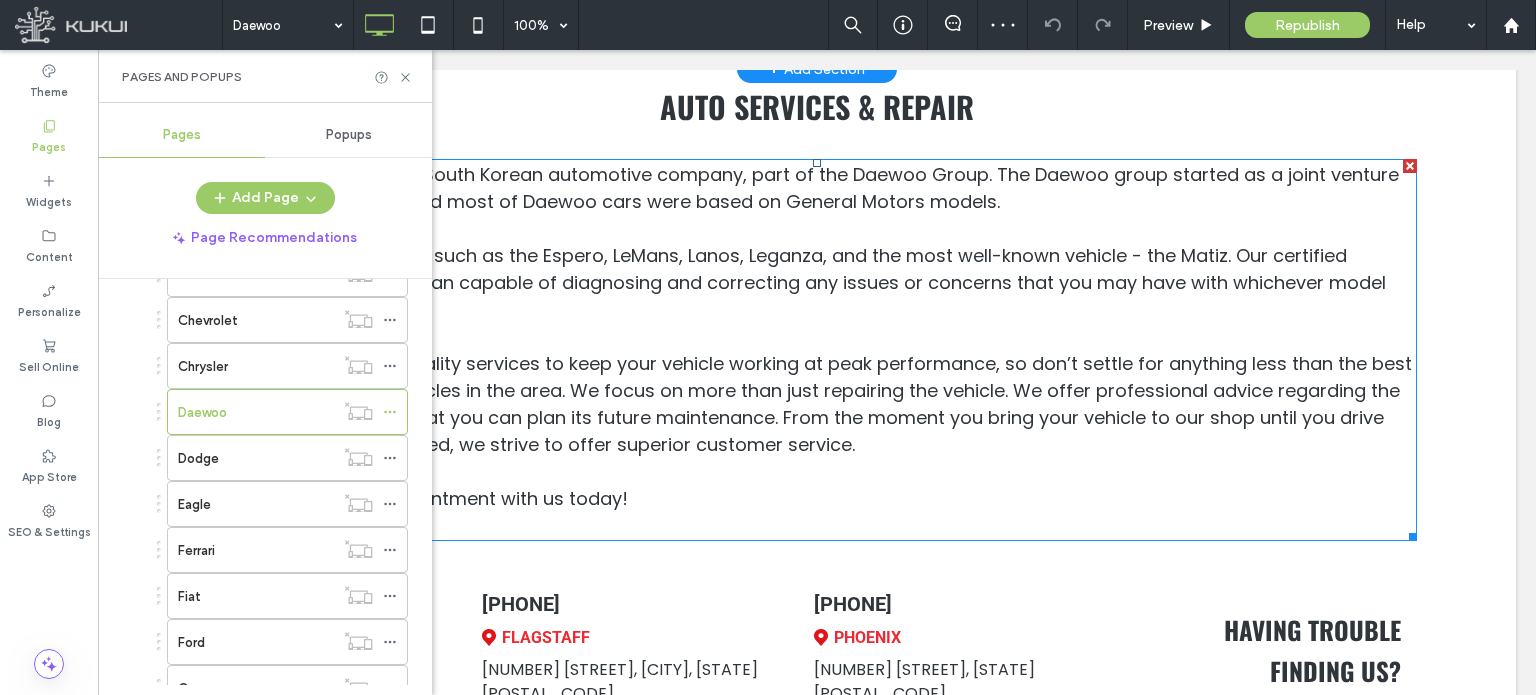 scroll, scrollTop: 600, scrollLeft: 0, axis: vertical 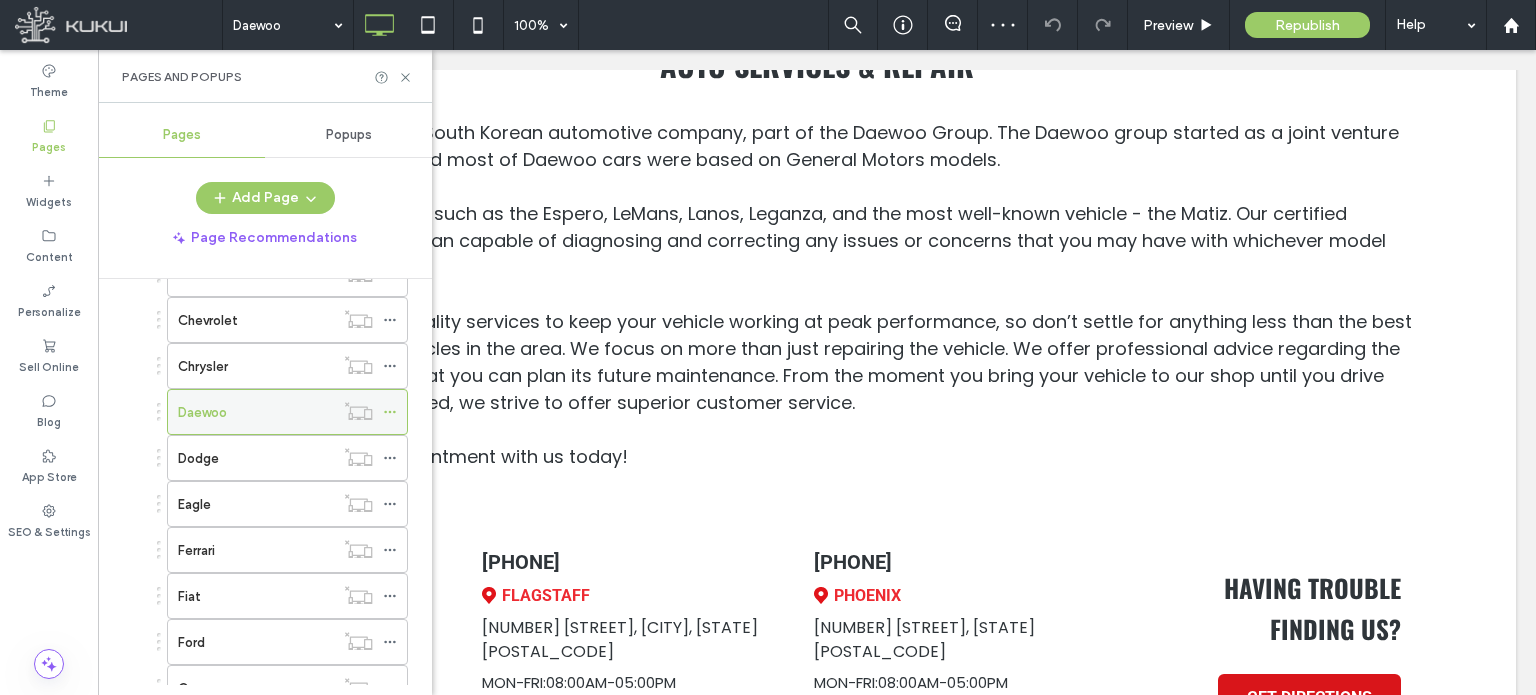 click 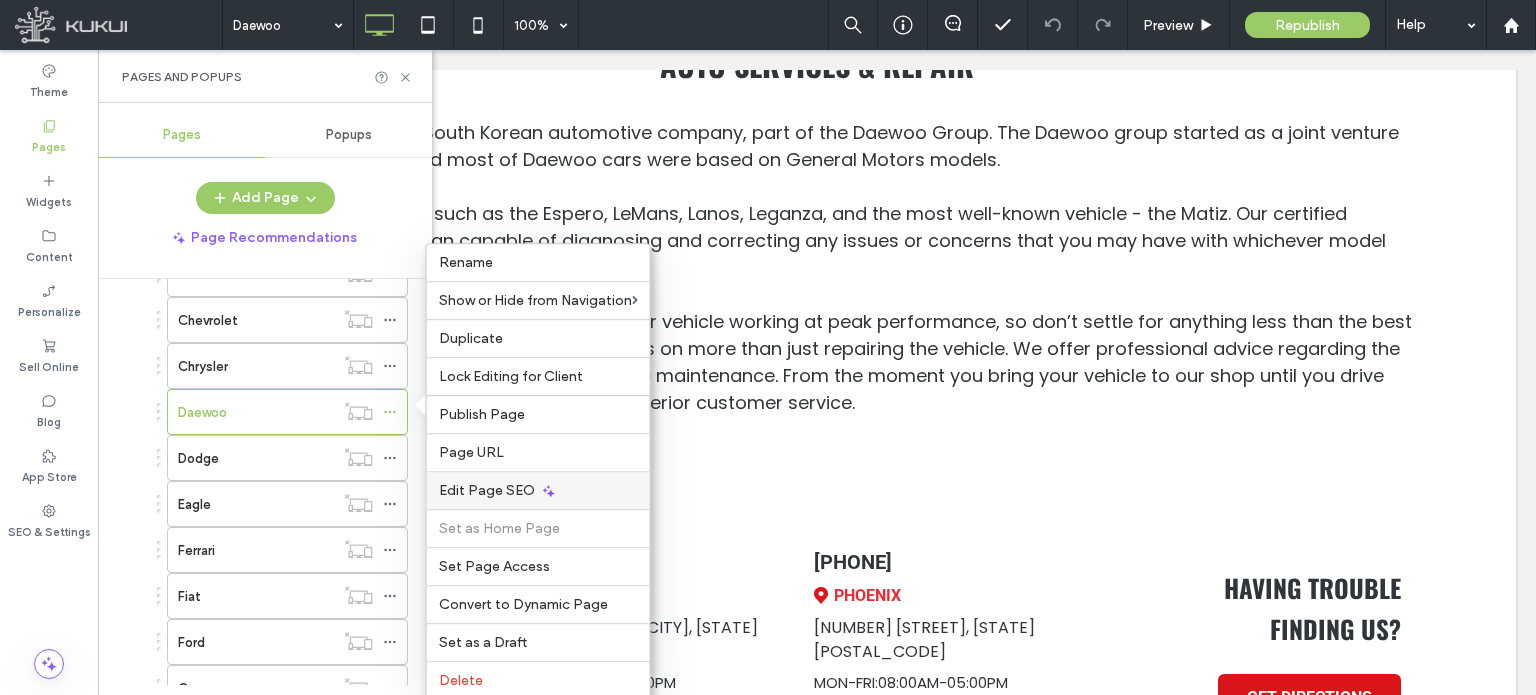 click on "Edit Page SEO" at bounding box center (487, 490) 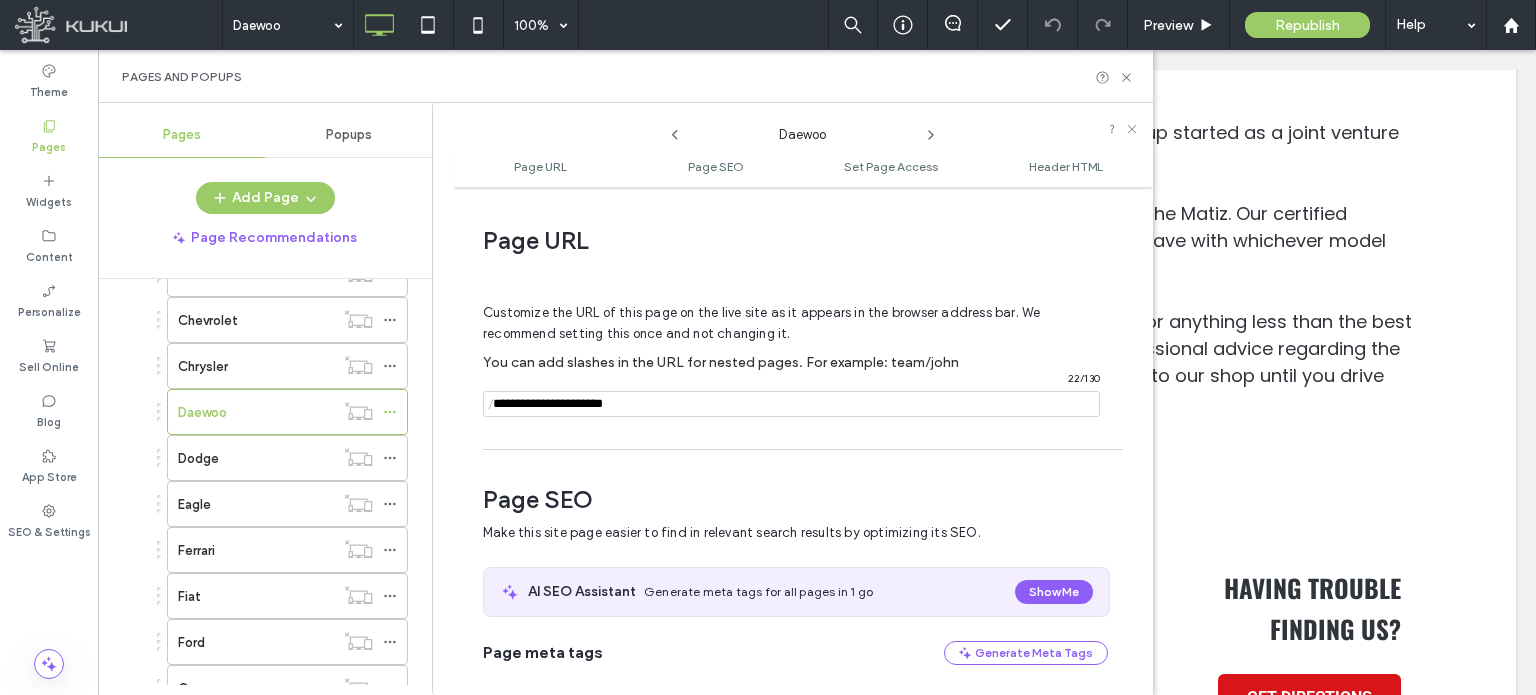 scroll, scrollTop: 274, scrollLeft: 0, axis: vertical 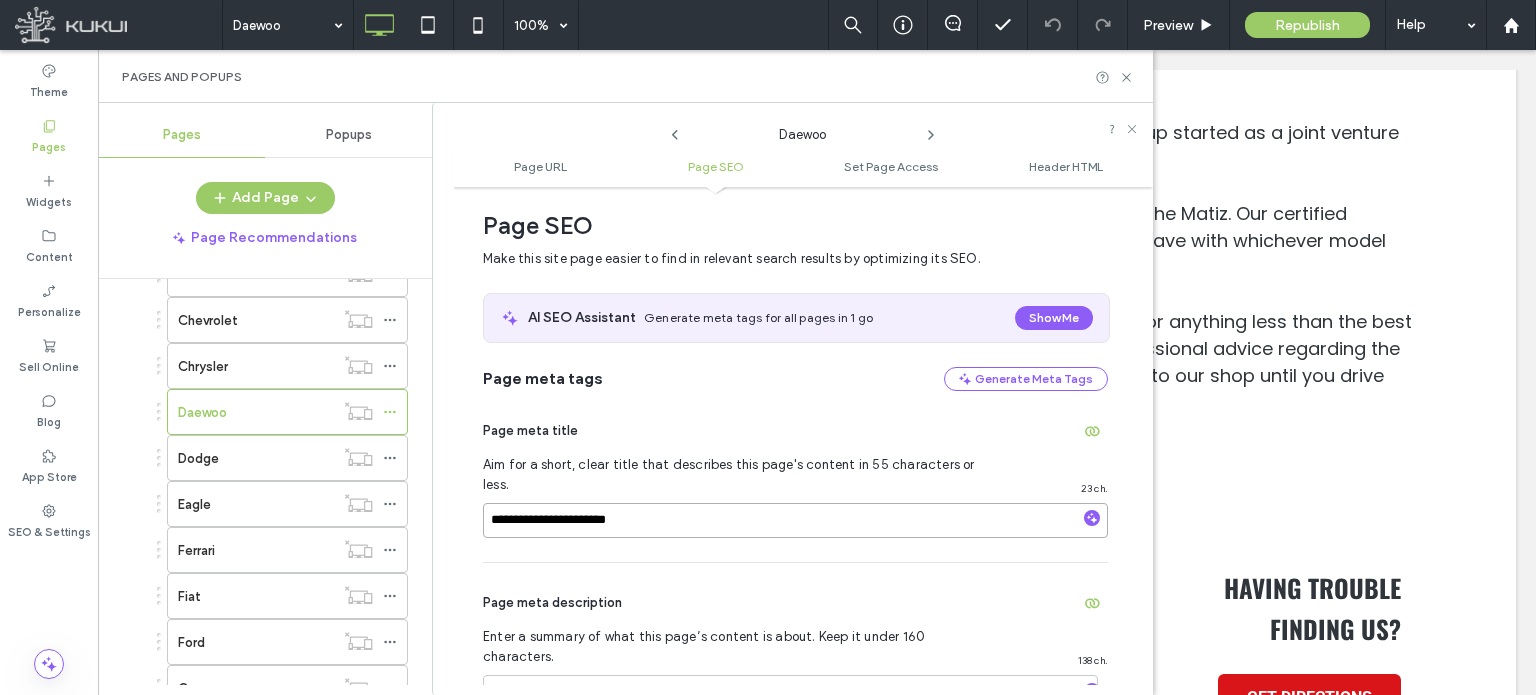 click on "**********" at bounding box center (795, 520) 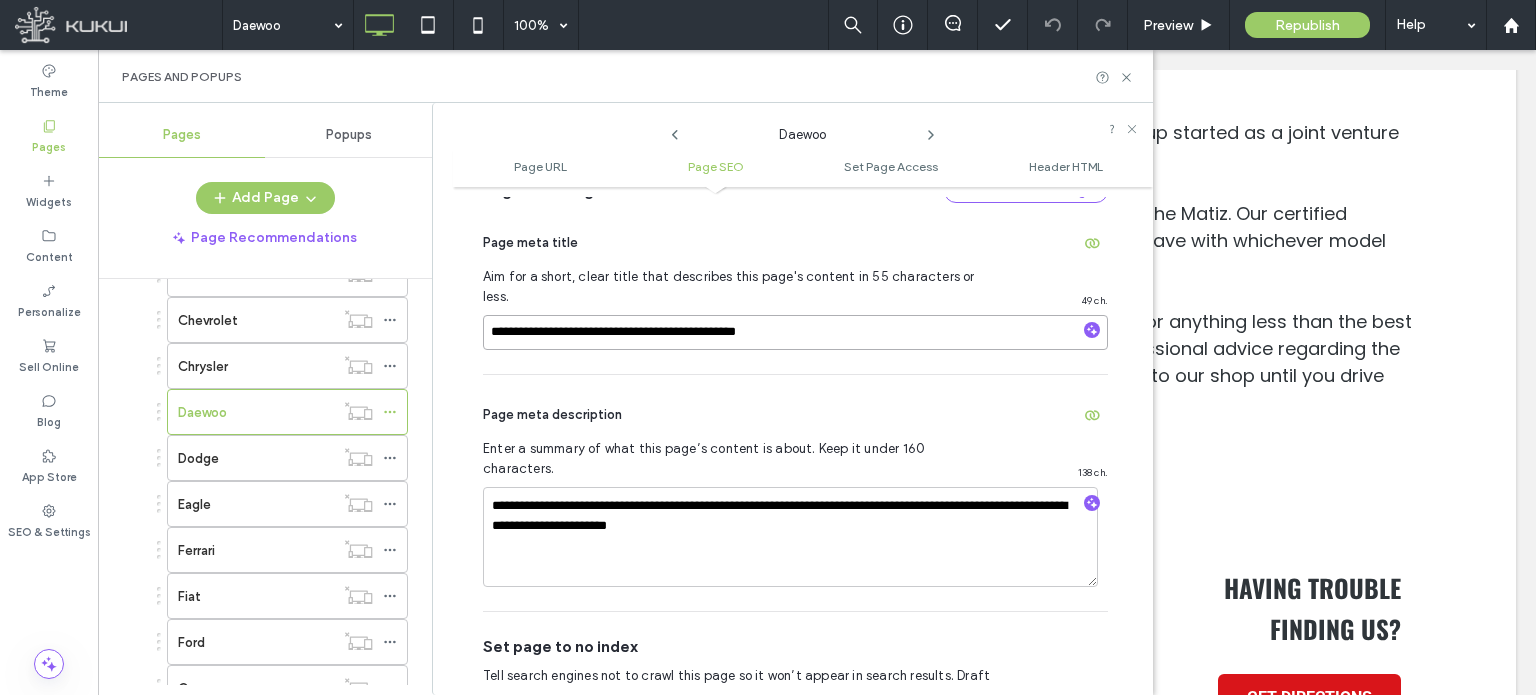 scroll, scrollTop: 474, scrollLeft: 0, axis: vertical 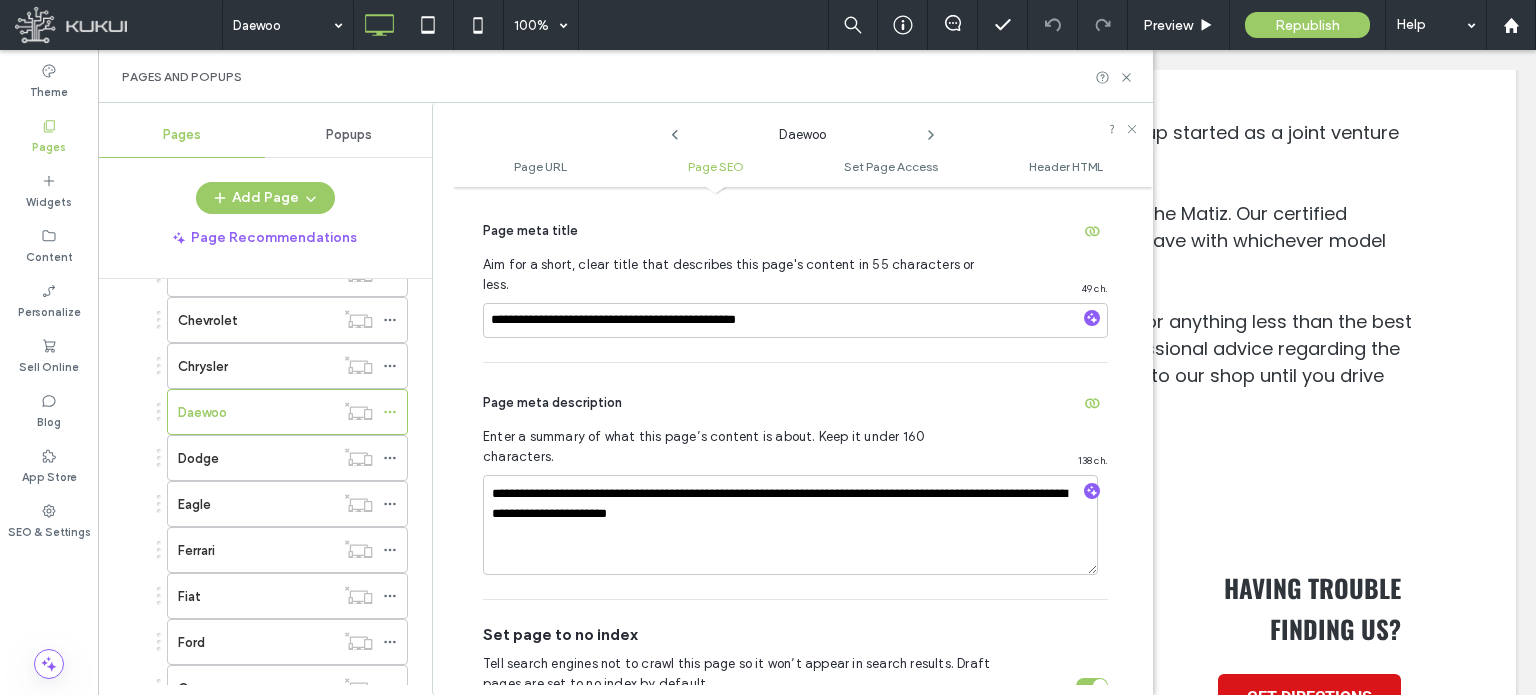 click on "Page meta description" at bounding box center [795, 403] 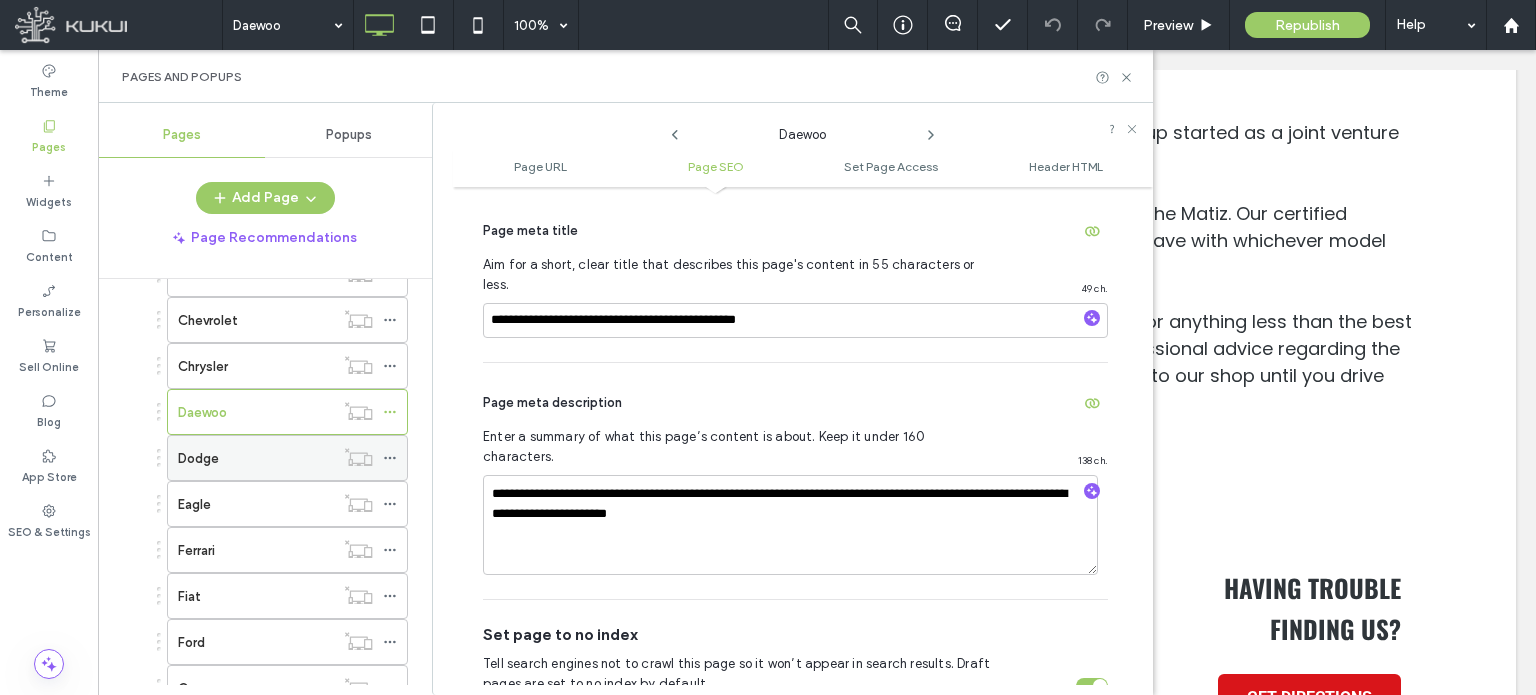 click on "Dodge" at bounding box center [256, 458] 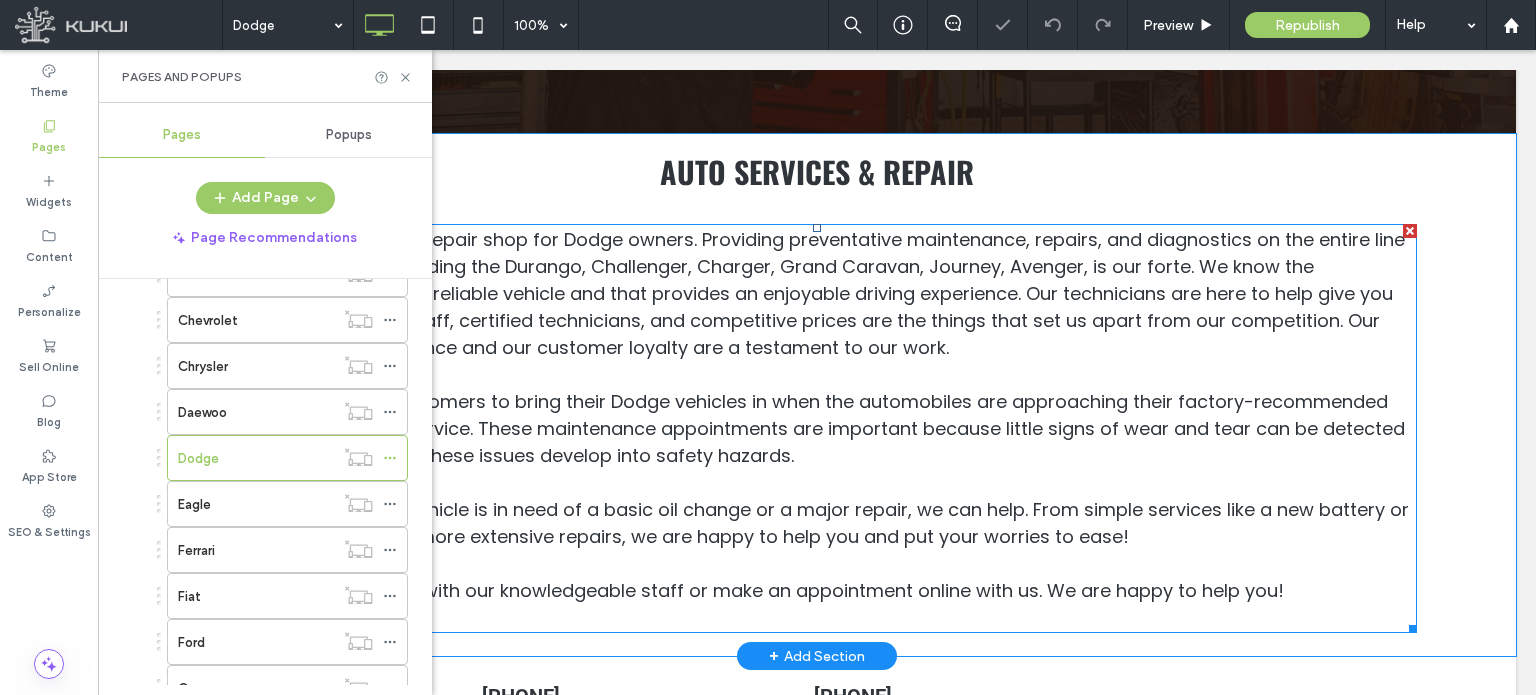 scroll, scrollTop: 593, scrollLeft: 0, axis: vertical 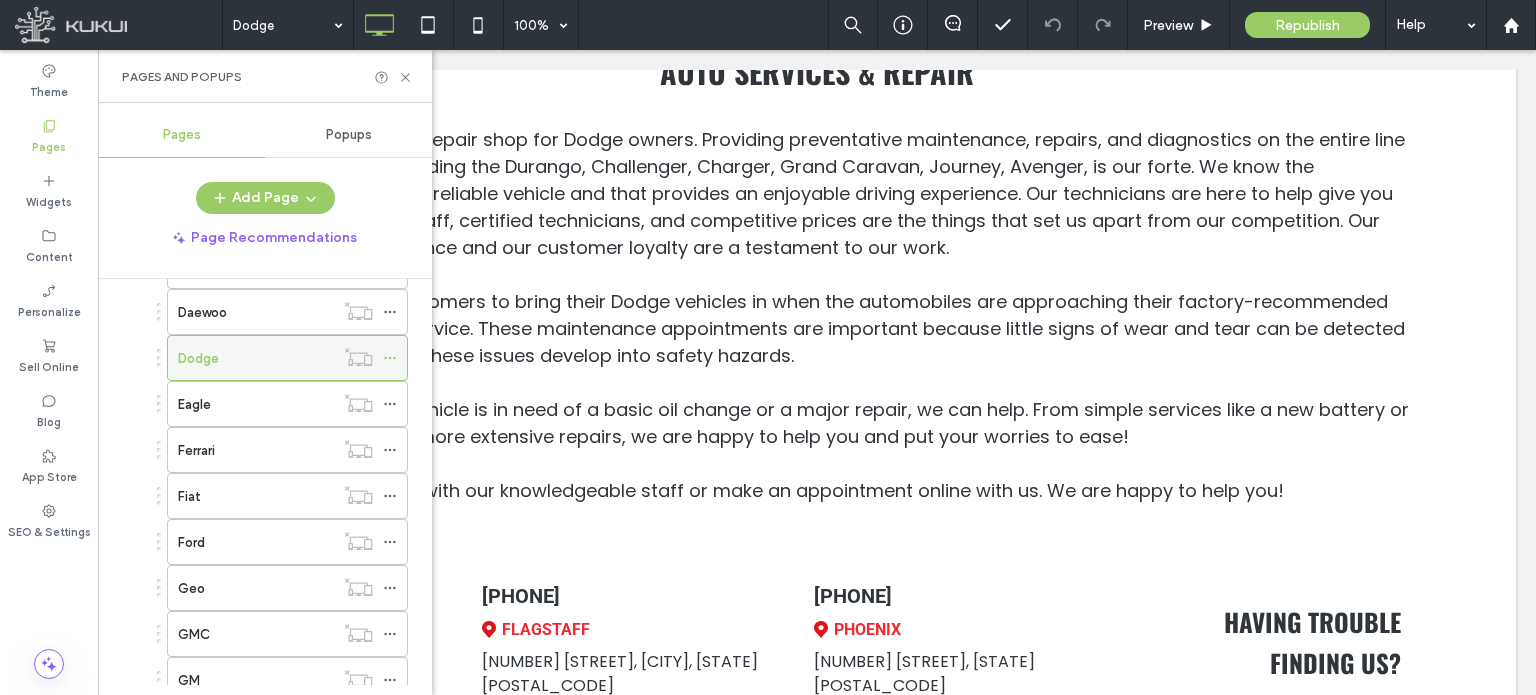 click 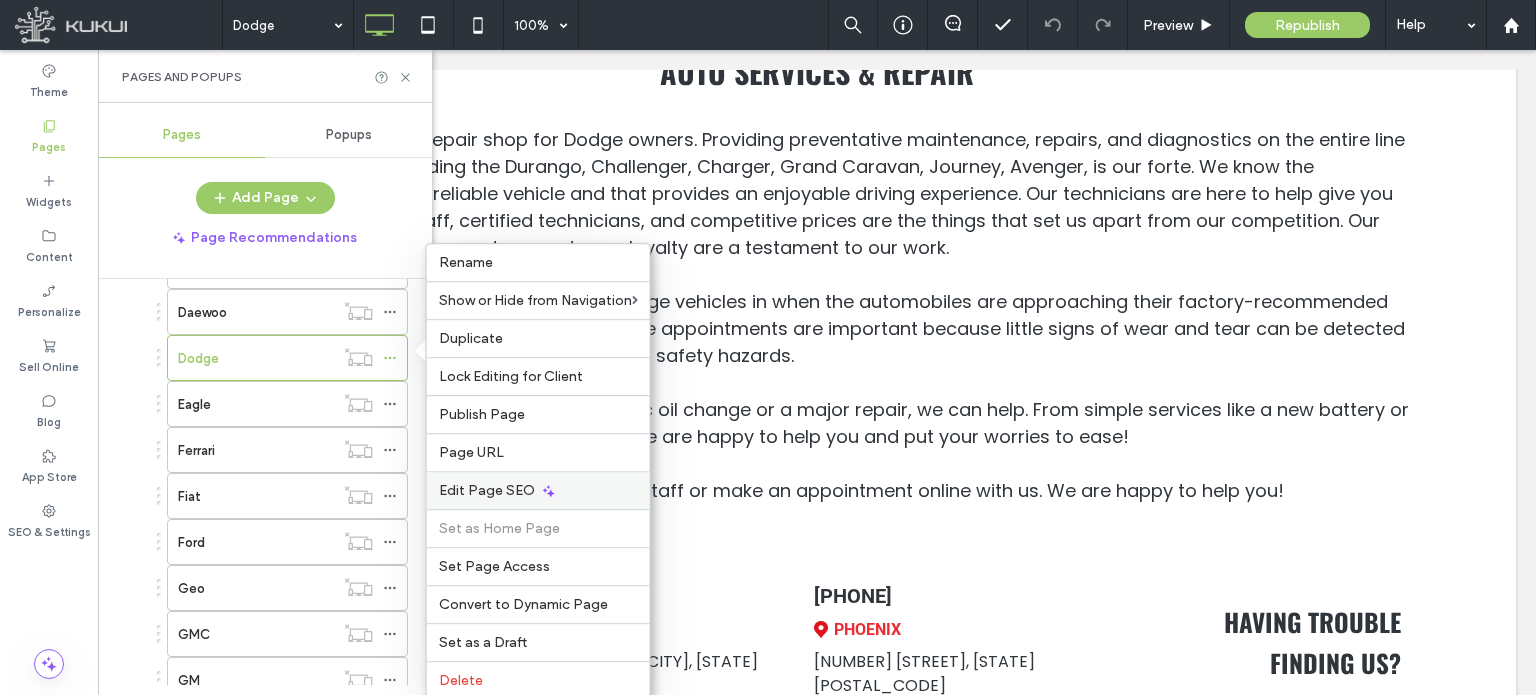 click on "Edit Page SEO" at bounding box center [487, 490] 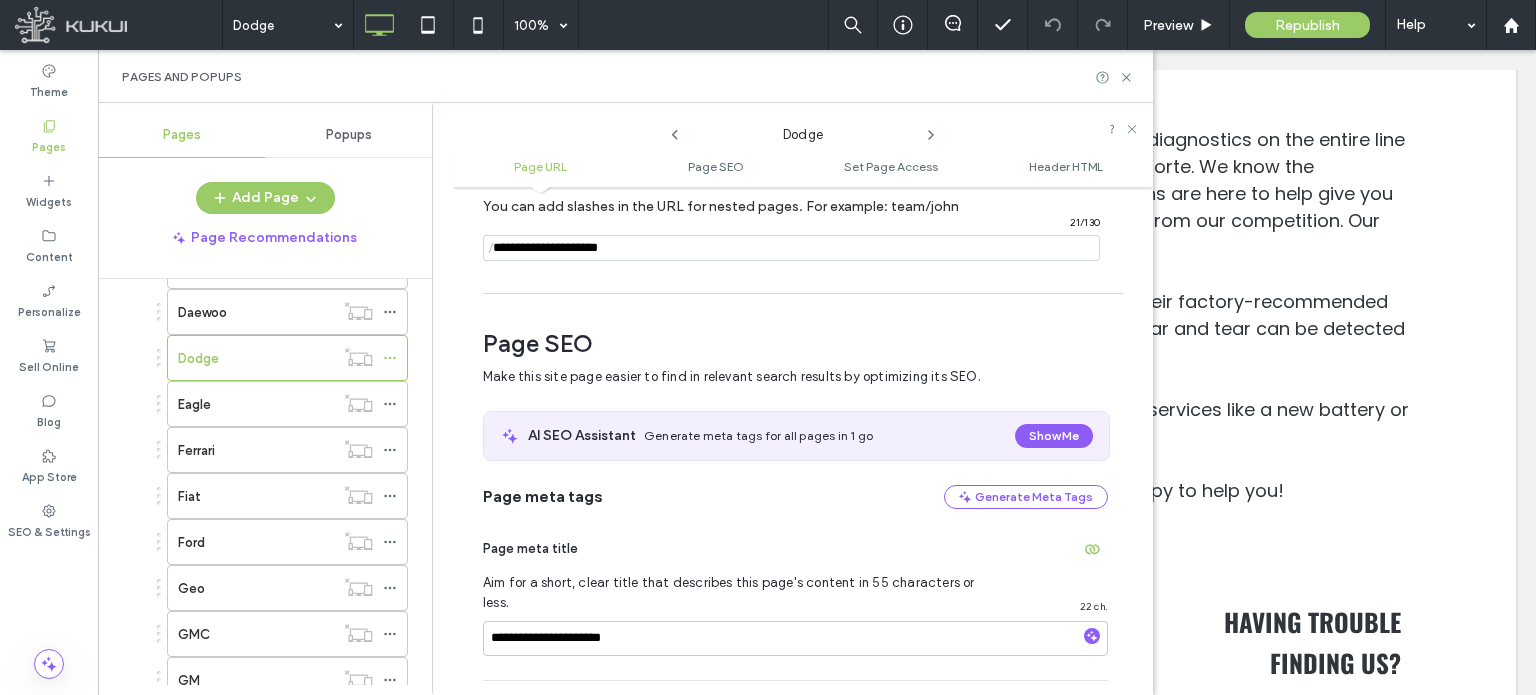 scroll, scrollTop: 274, scrollLeft: 0, axis: vertical 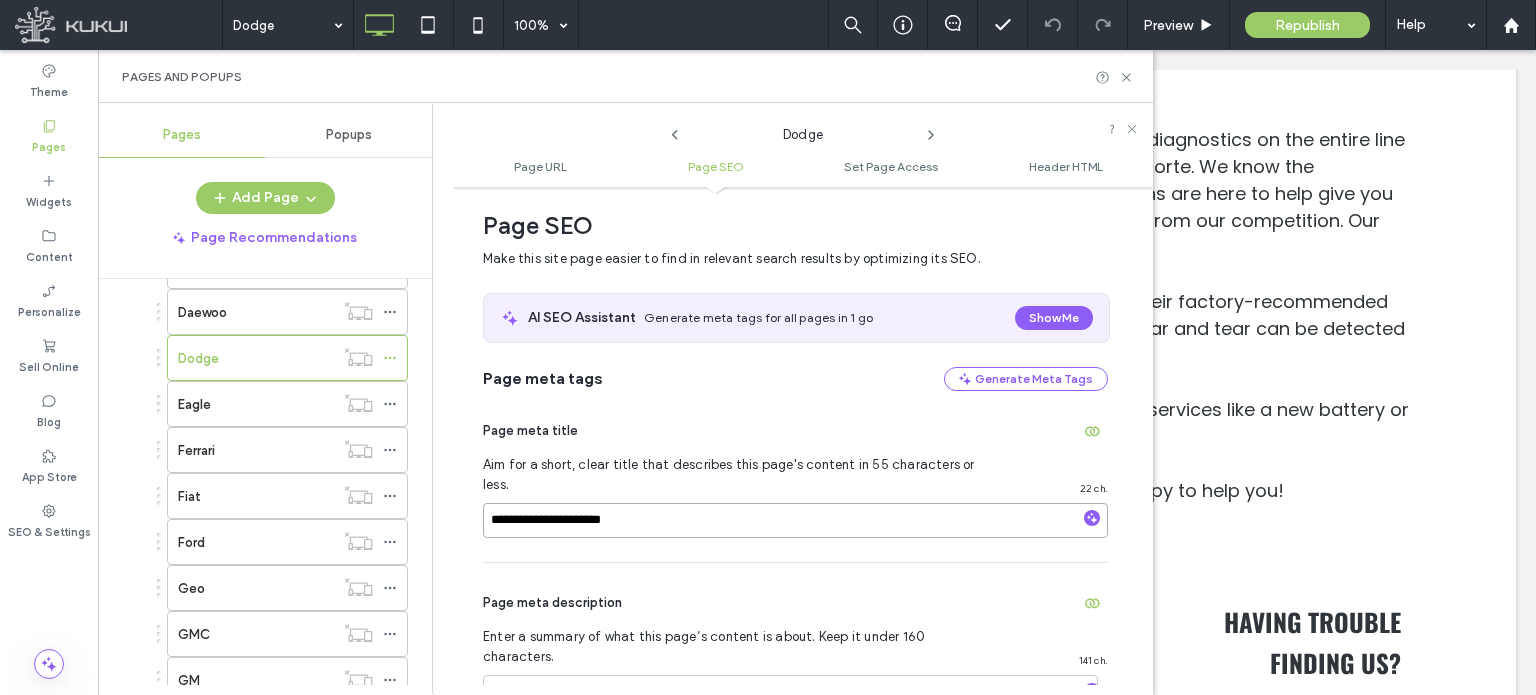 click on "**********" at bounding box center (795, 520) 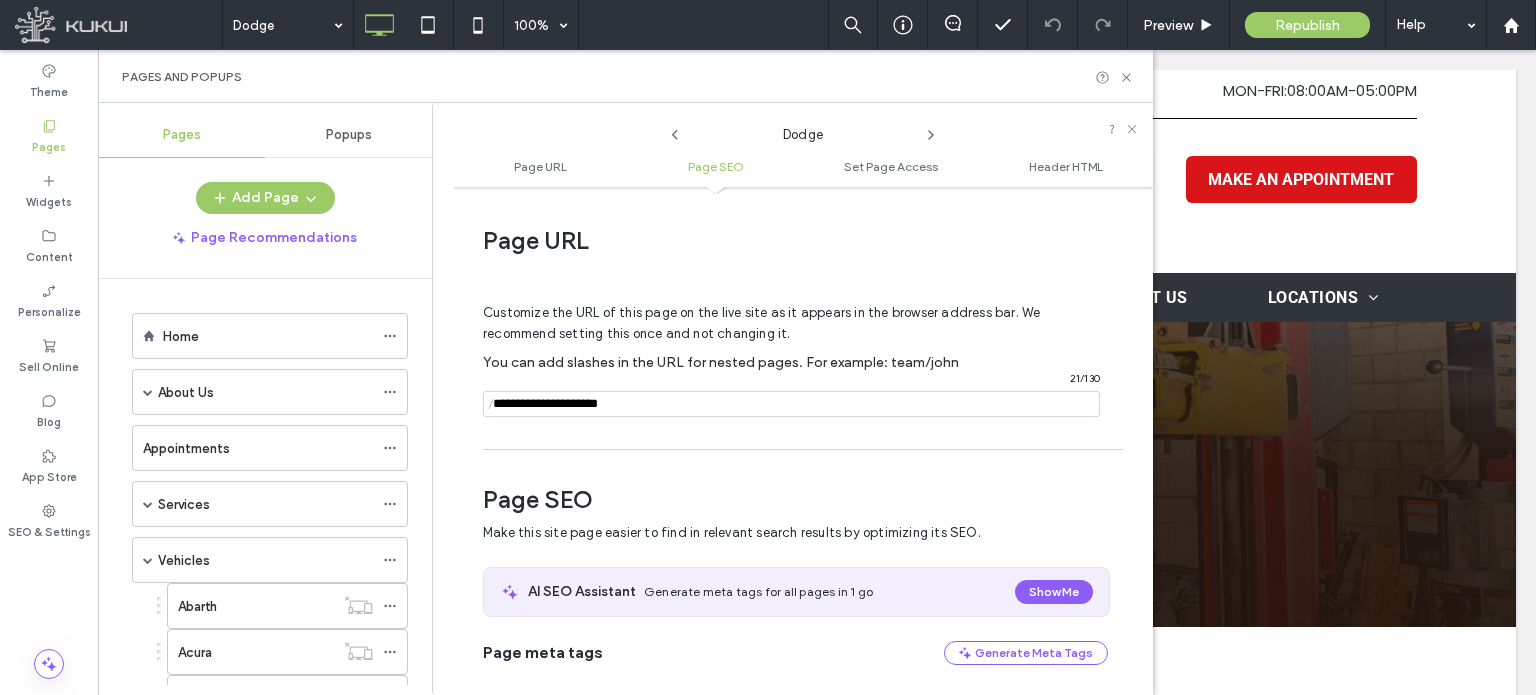 scroll, scrollTop: 593, scrollLeft: 0, axis: vertical 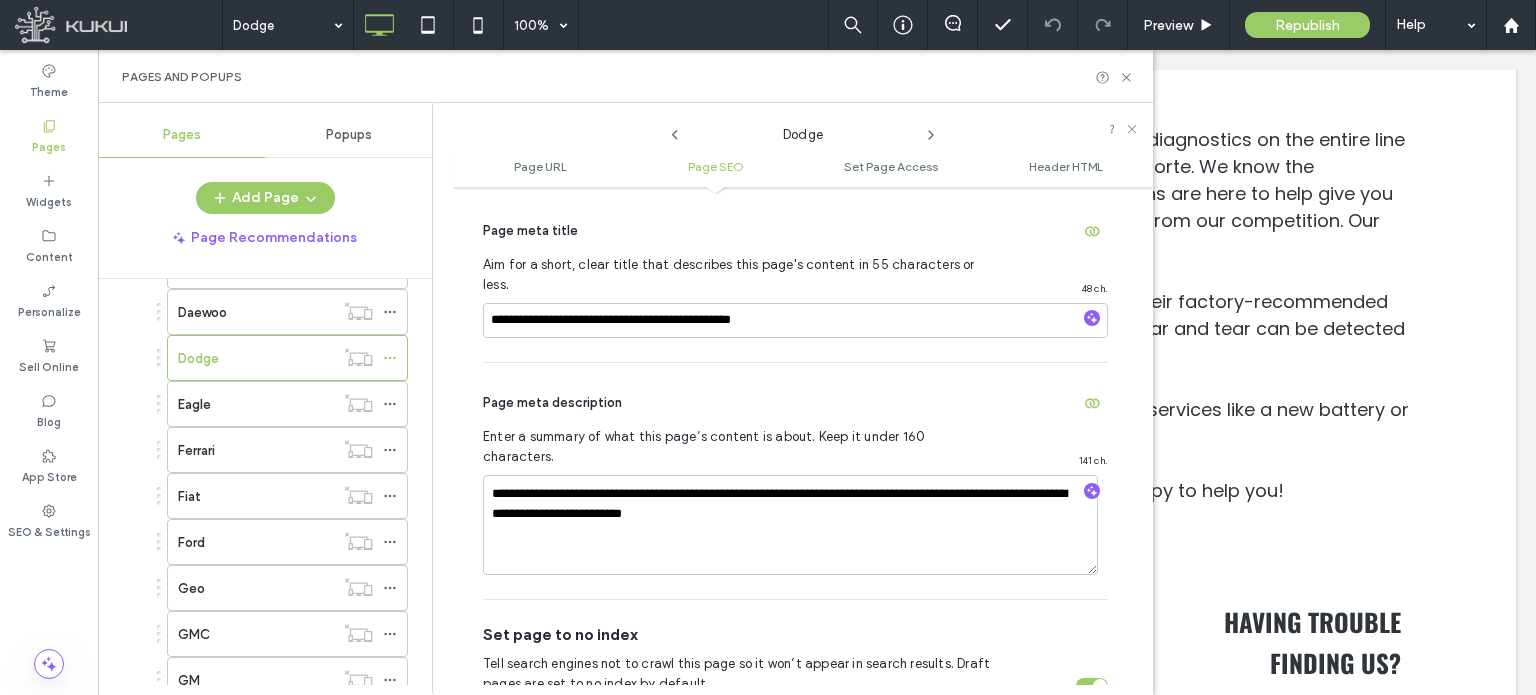 click on "Page meta description" at bounding box center [795, 403] 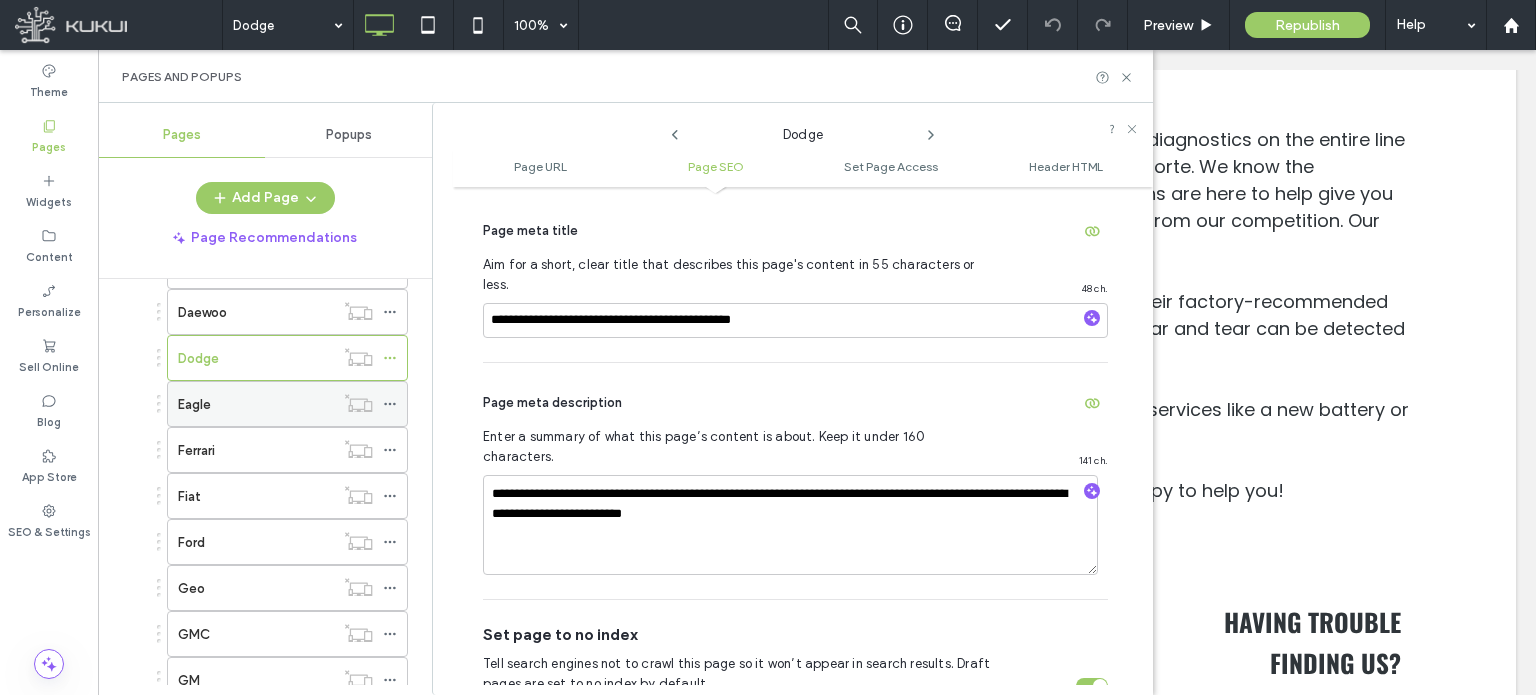 click on "Eagle" at bounding box center (256, 404) 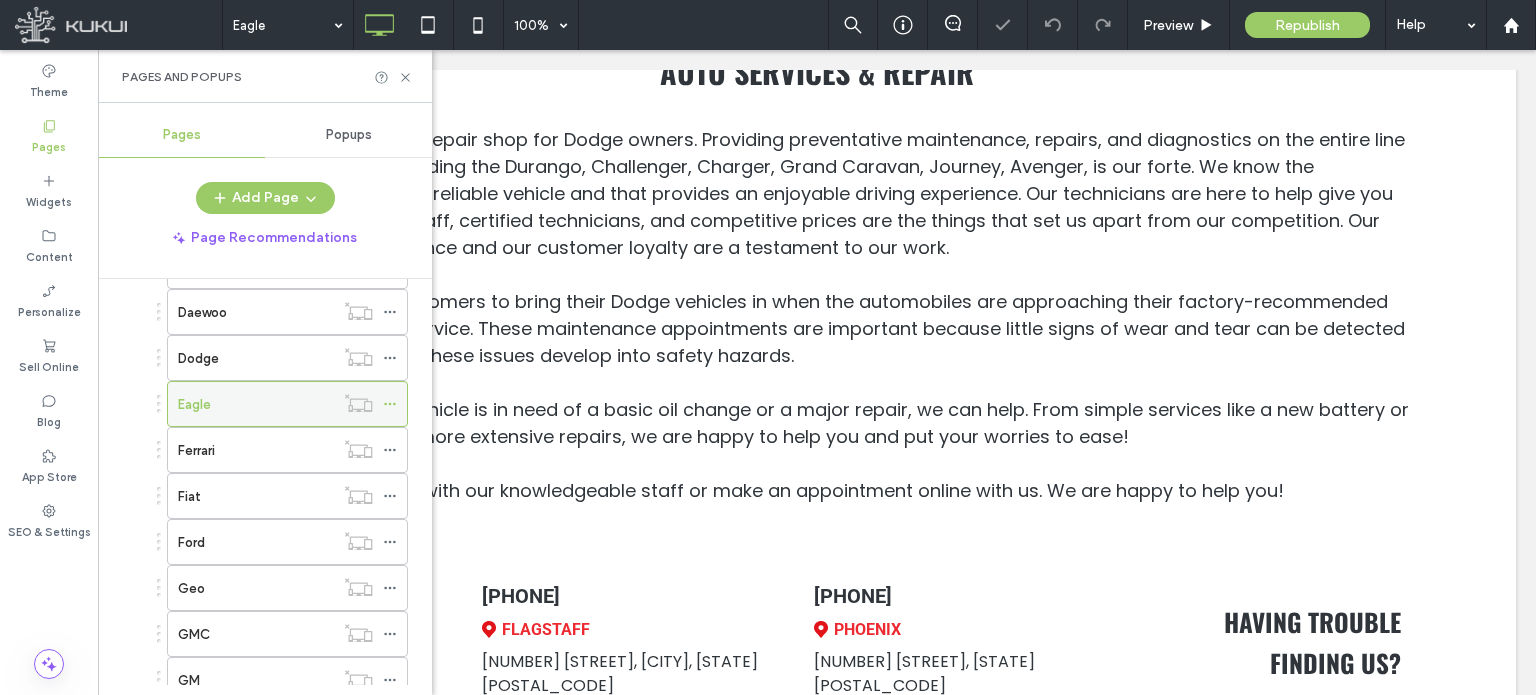 click 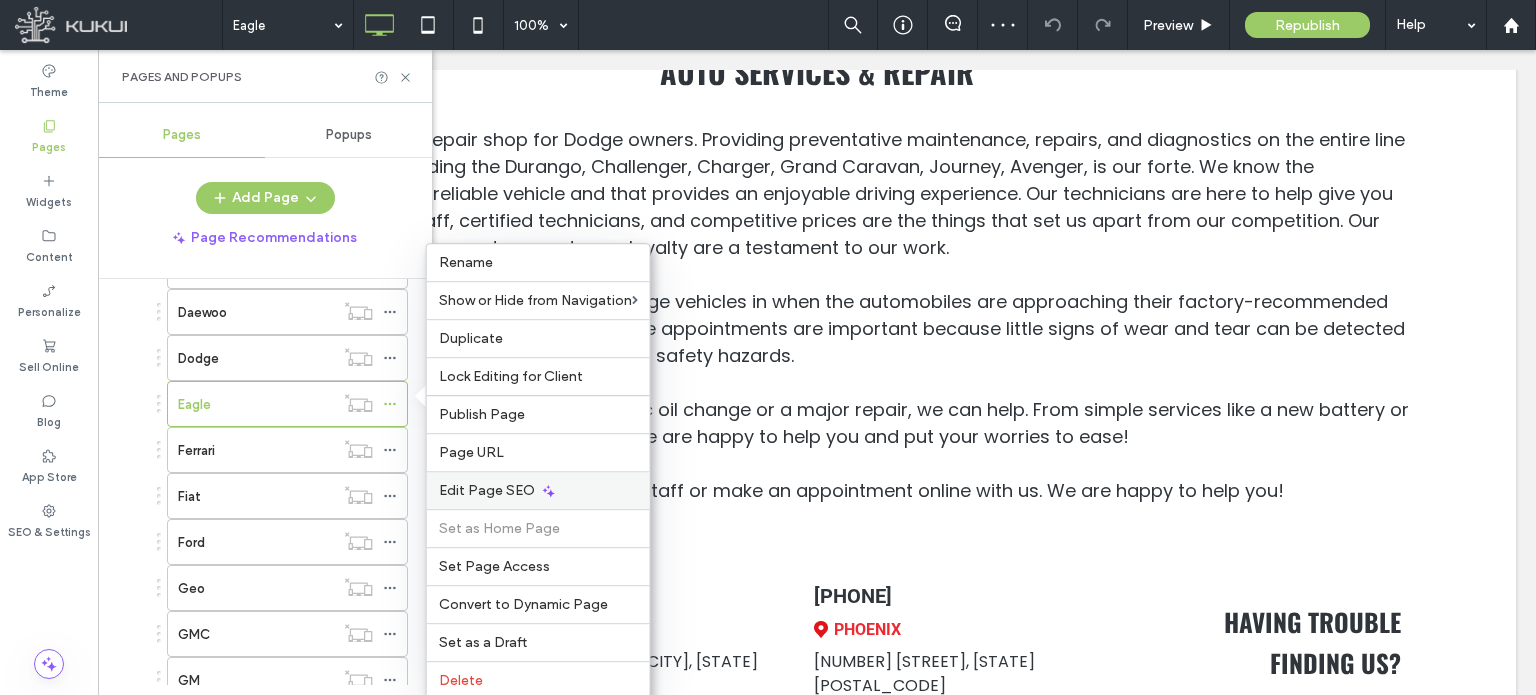 click on "Edit Page SEO" at bounding box center (487, 490) 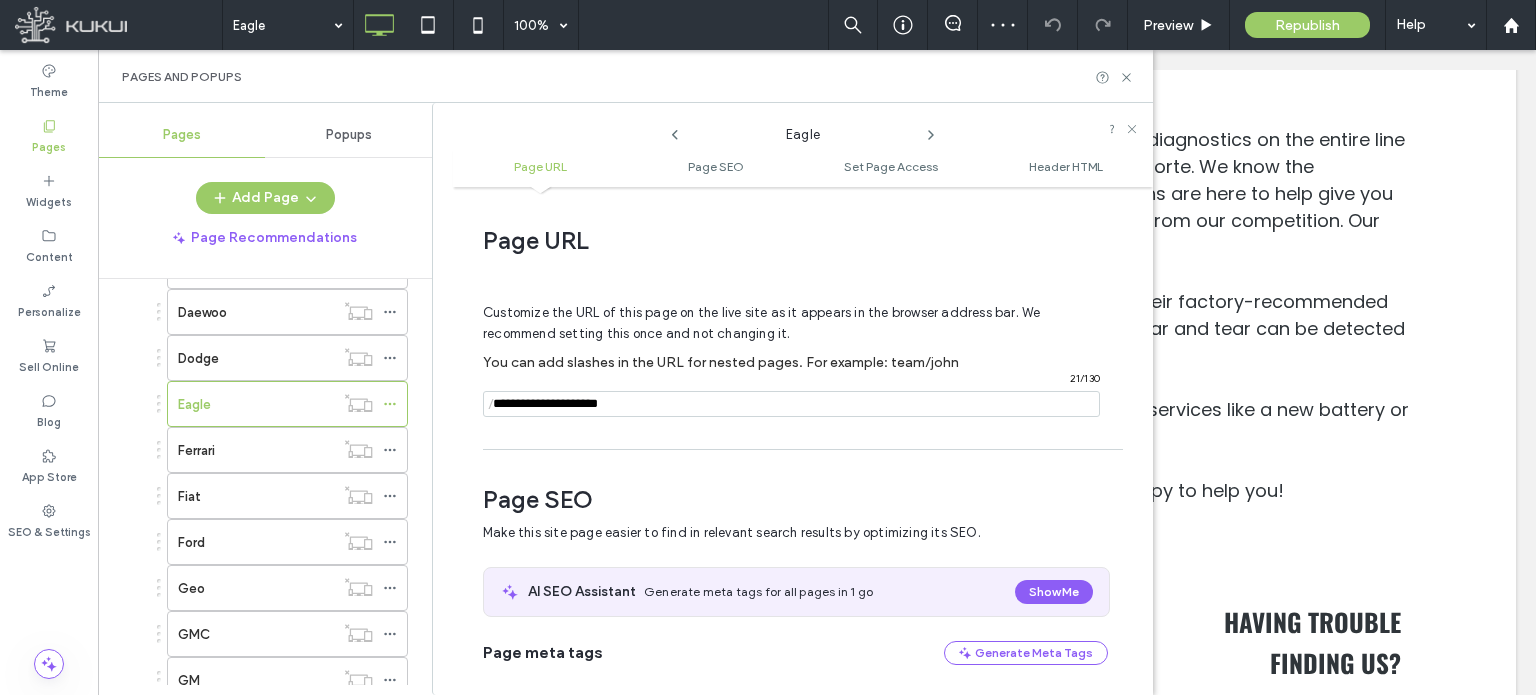 scroll, scrollTop: 274, scrollLeft: 0, axis: vertical 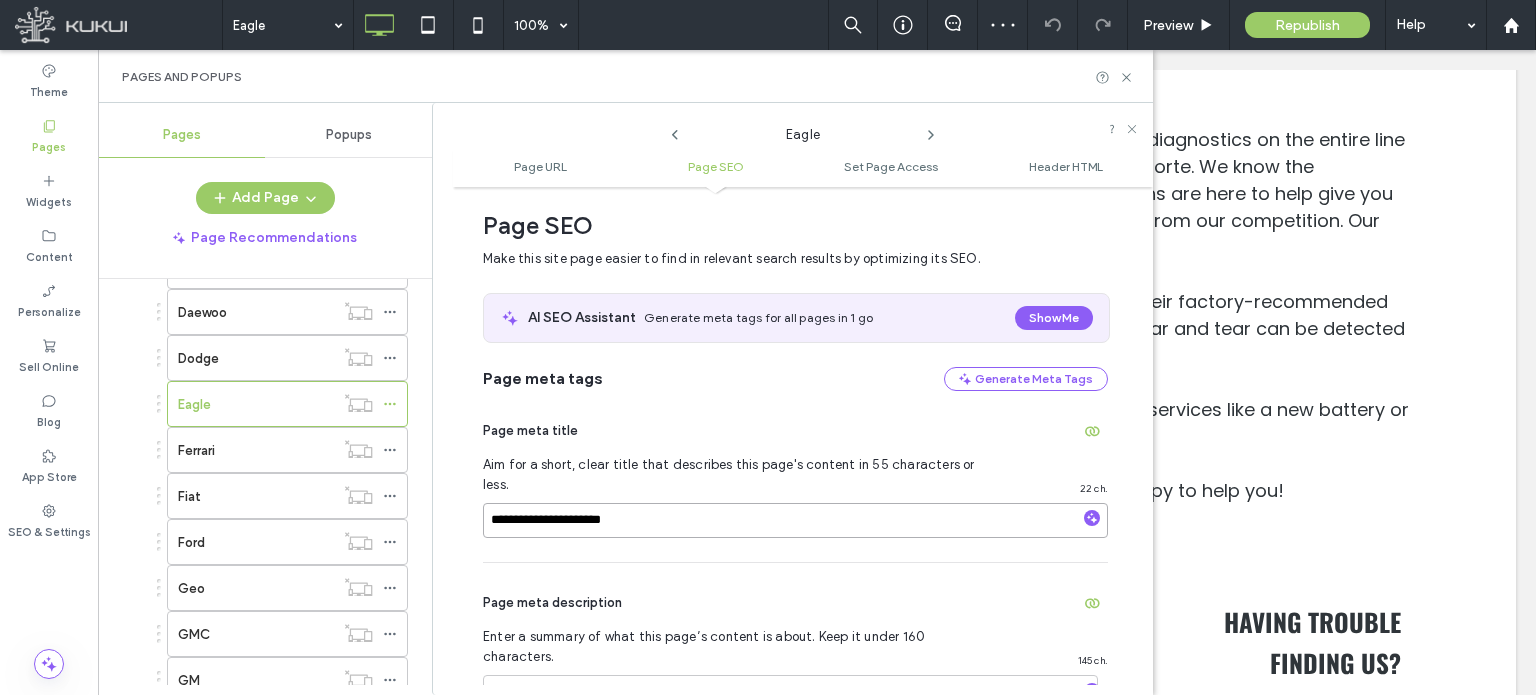 click on "**********" at bounding box center (795, 520) 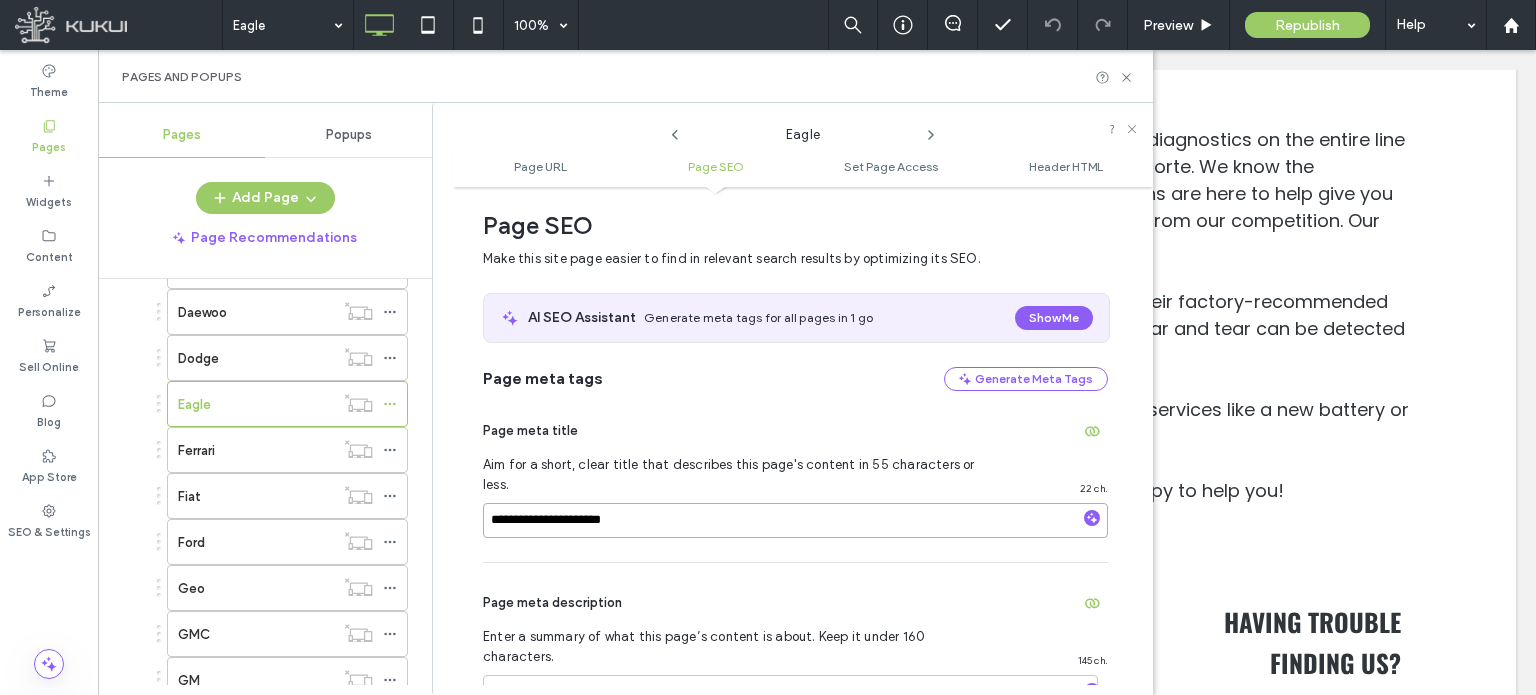 paste on "**********" 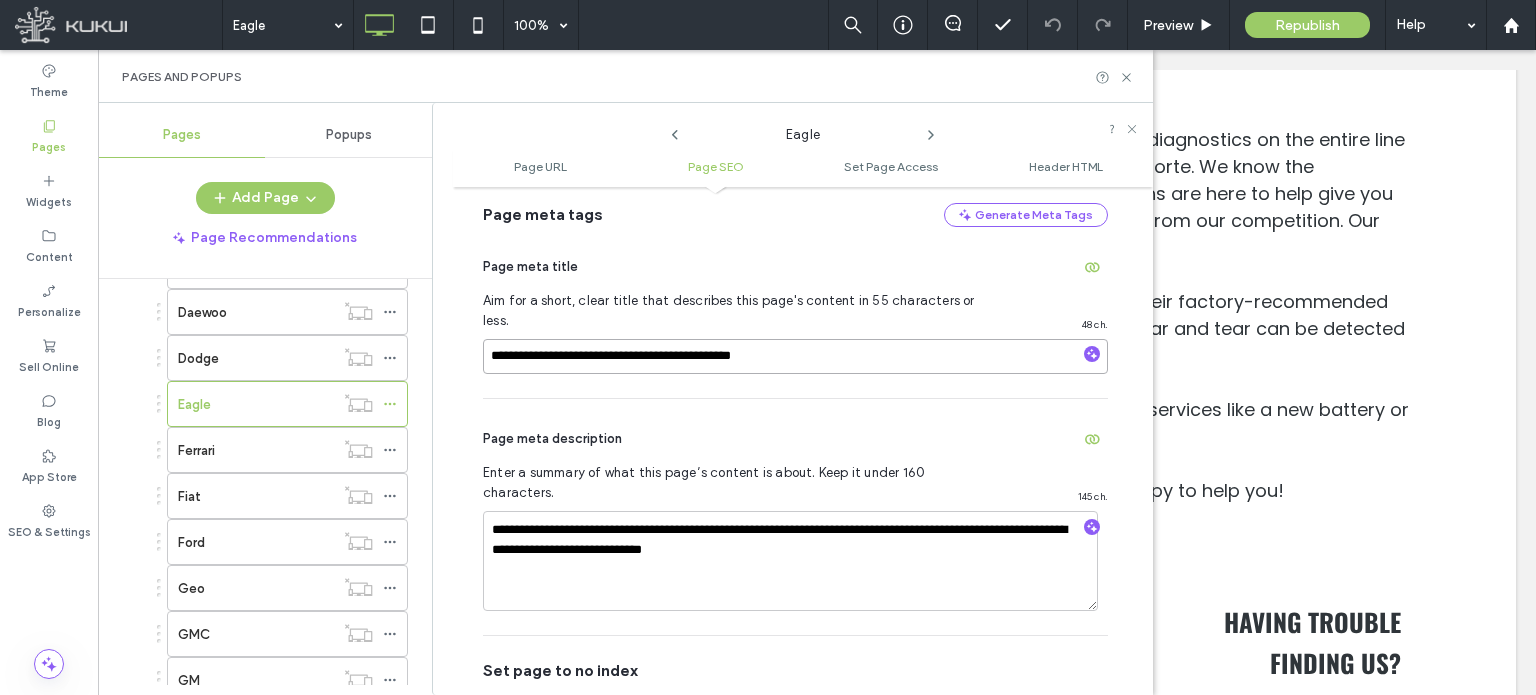 scroll, scrollTop: 474, scrollLeft: 0, axis: vertical 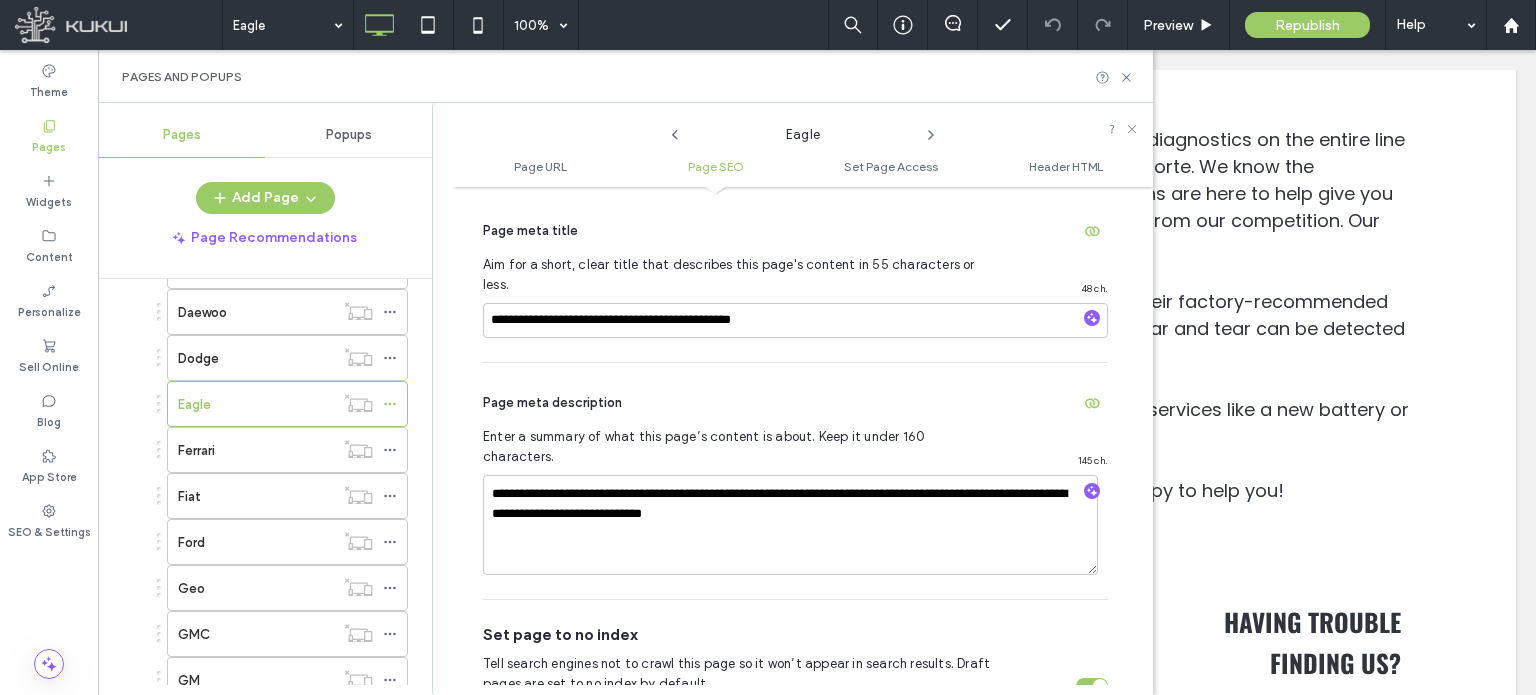 click on "**********" at bounding box center (795, 481) 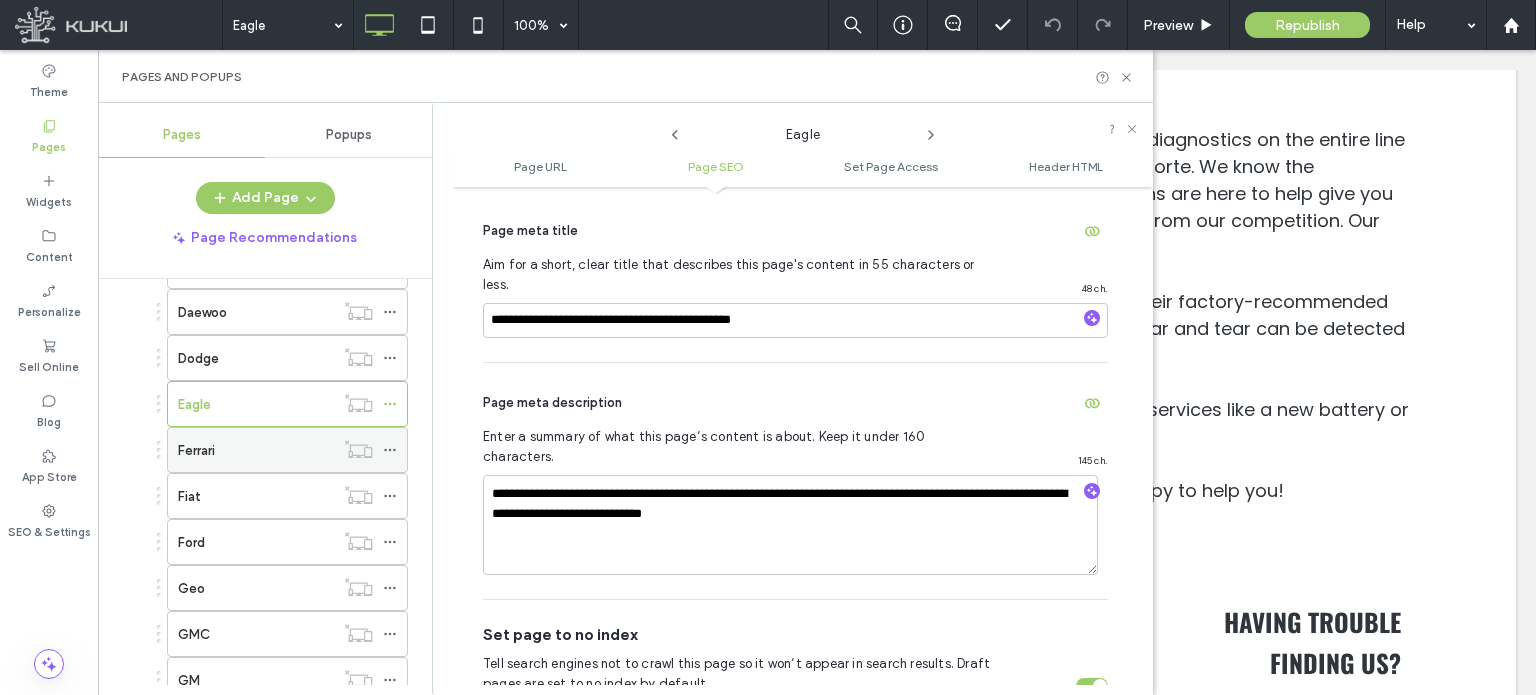 click on "Ferrari" at bounding box center [256, 450] 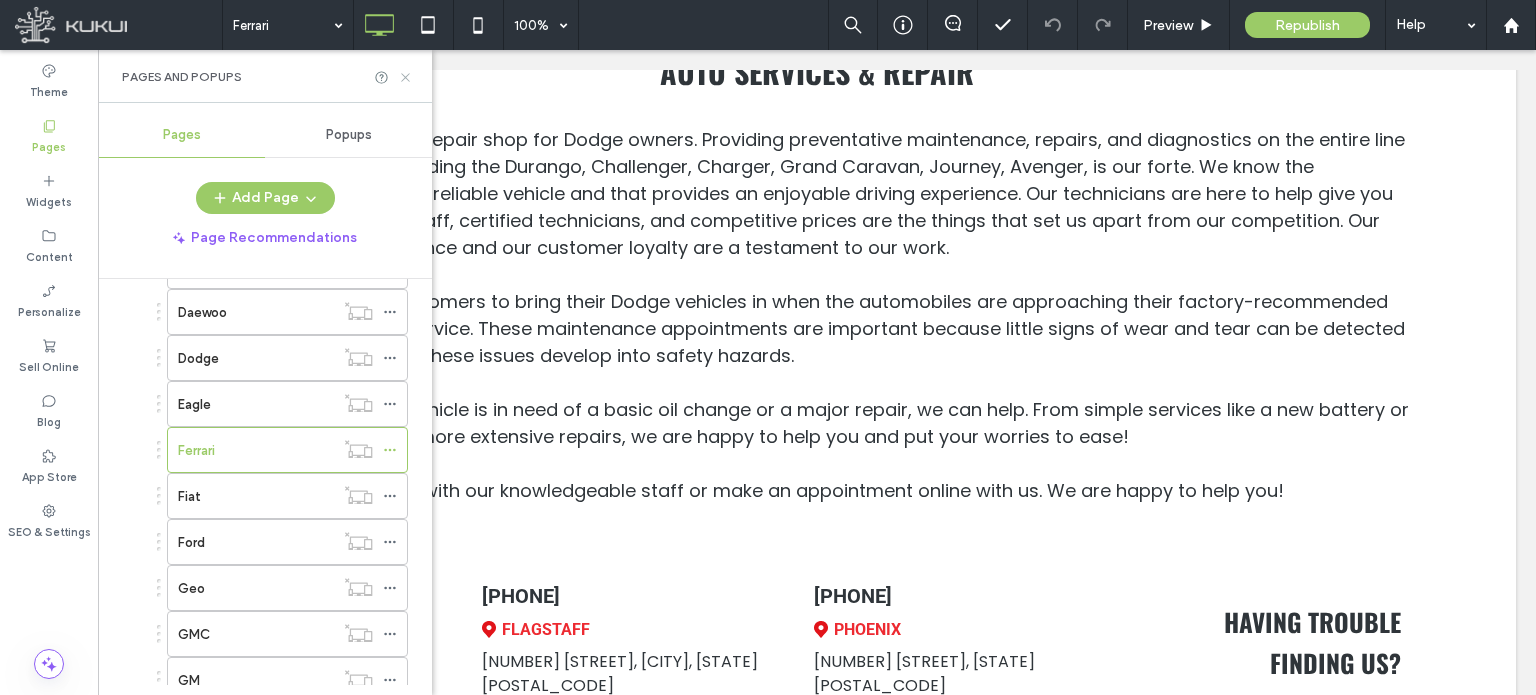 click 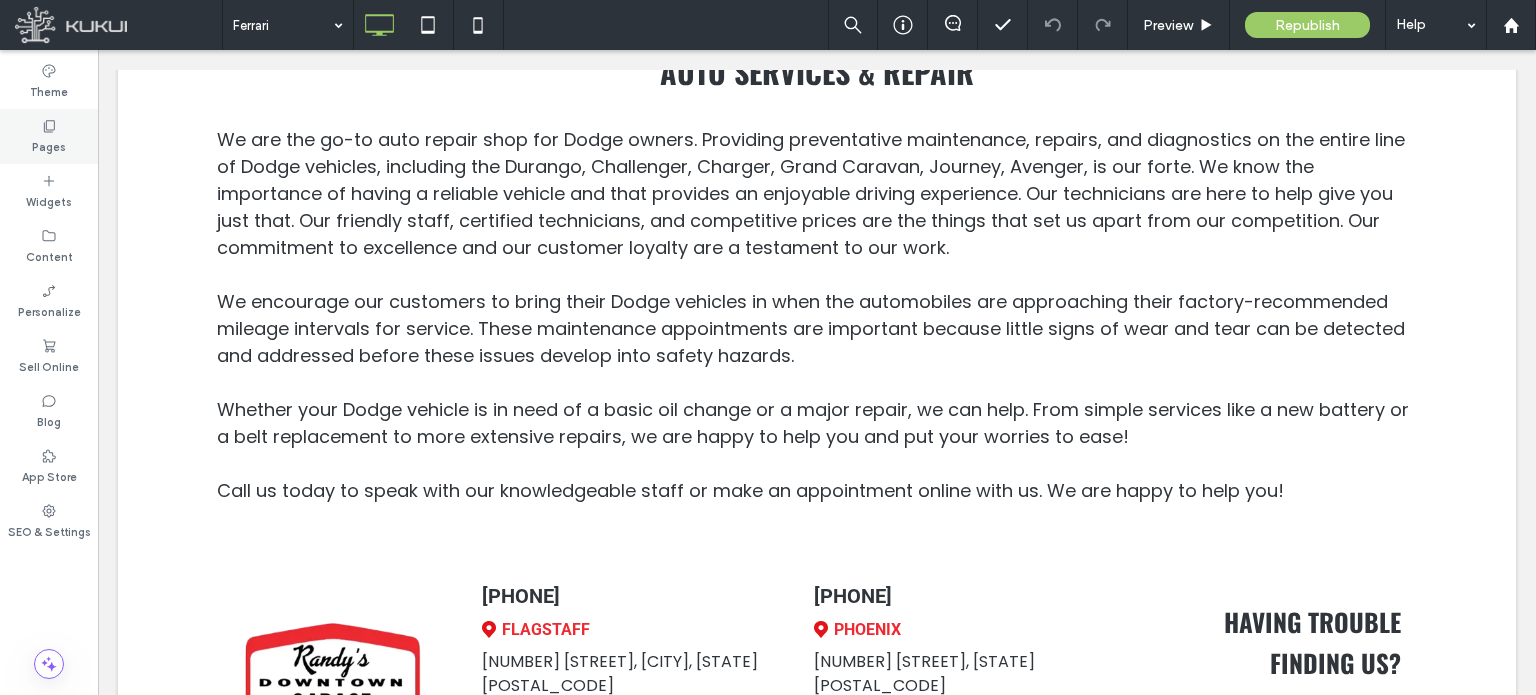 click 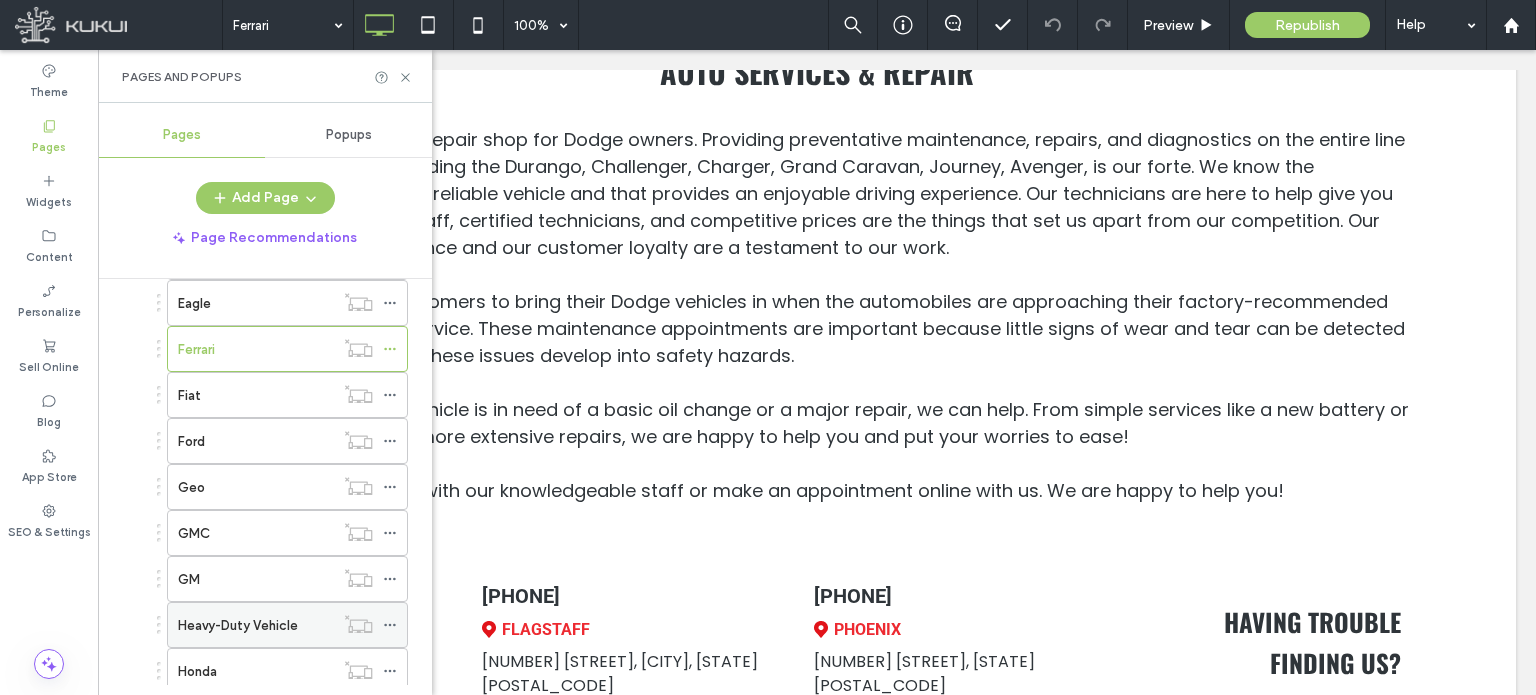 scroll, scrollTop: 900, scrollLeft: 0, axis: vertical 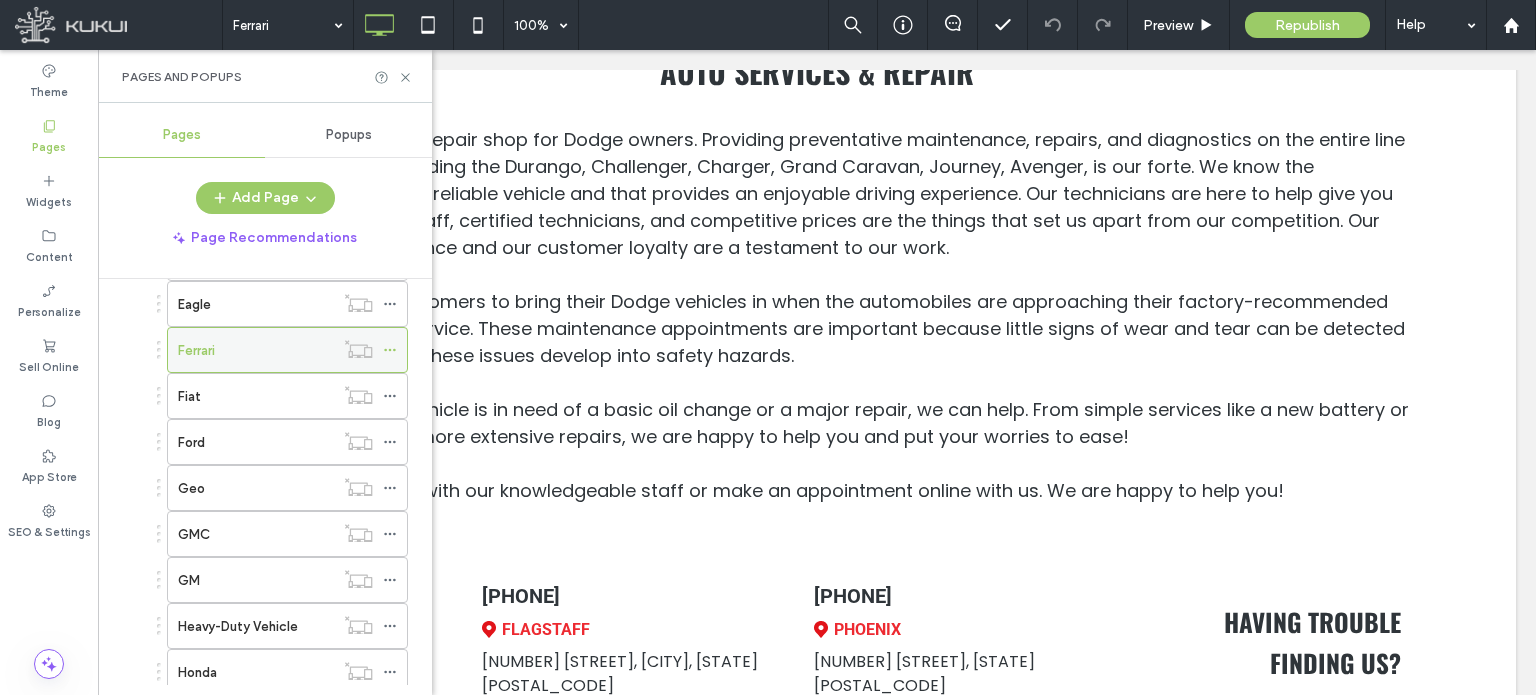 click 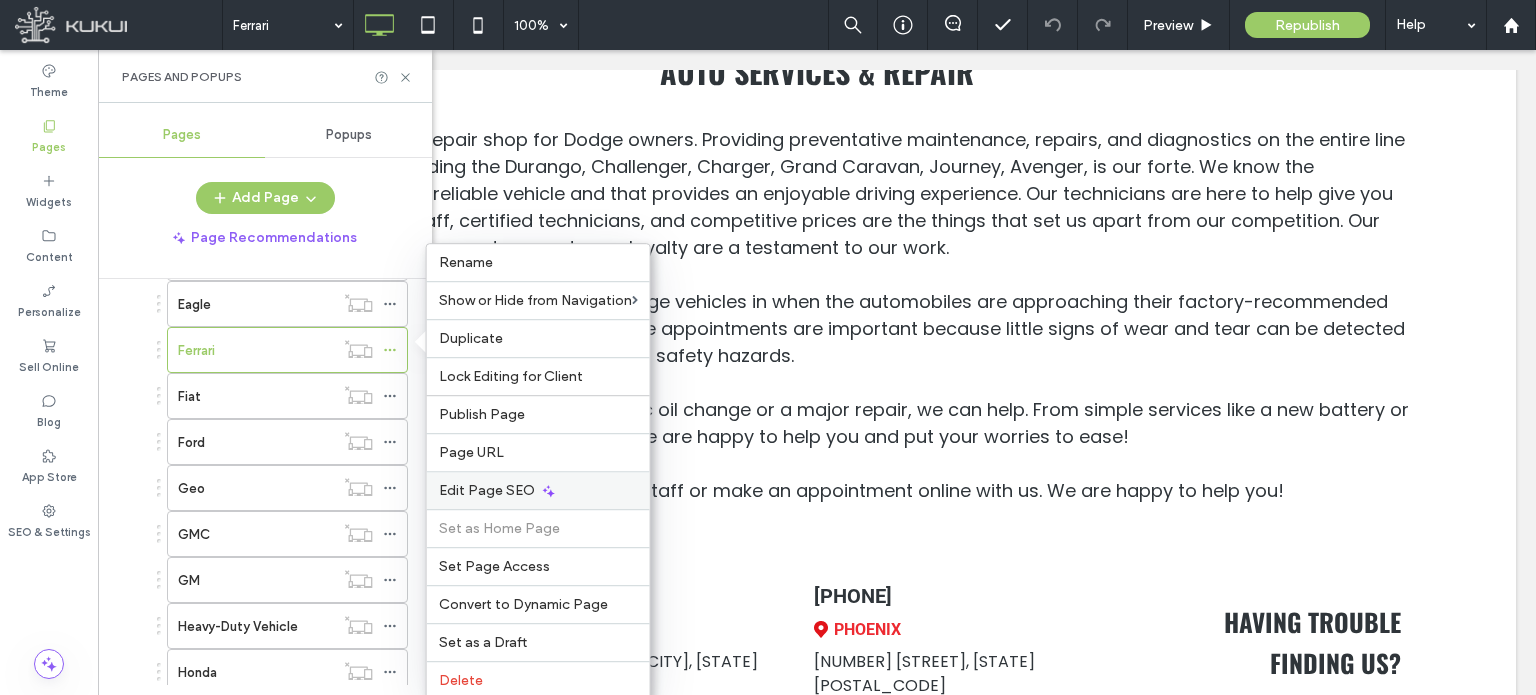 click on "Edit Page SEO" at bounding box center [487, 490] 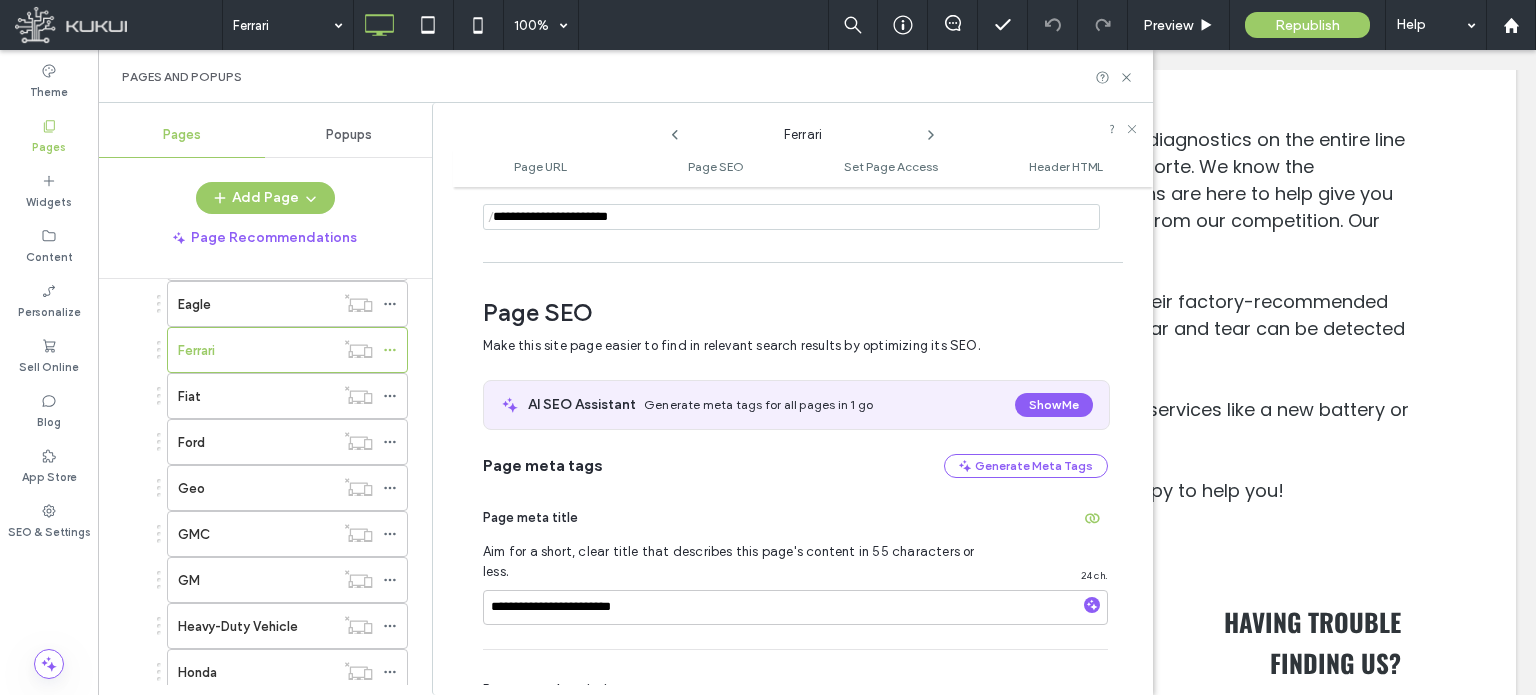scroll, scrollTop: 274, scrollLeft: 0, axis: vertical 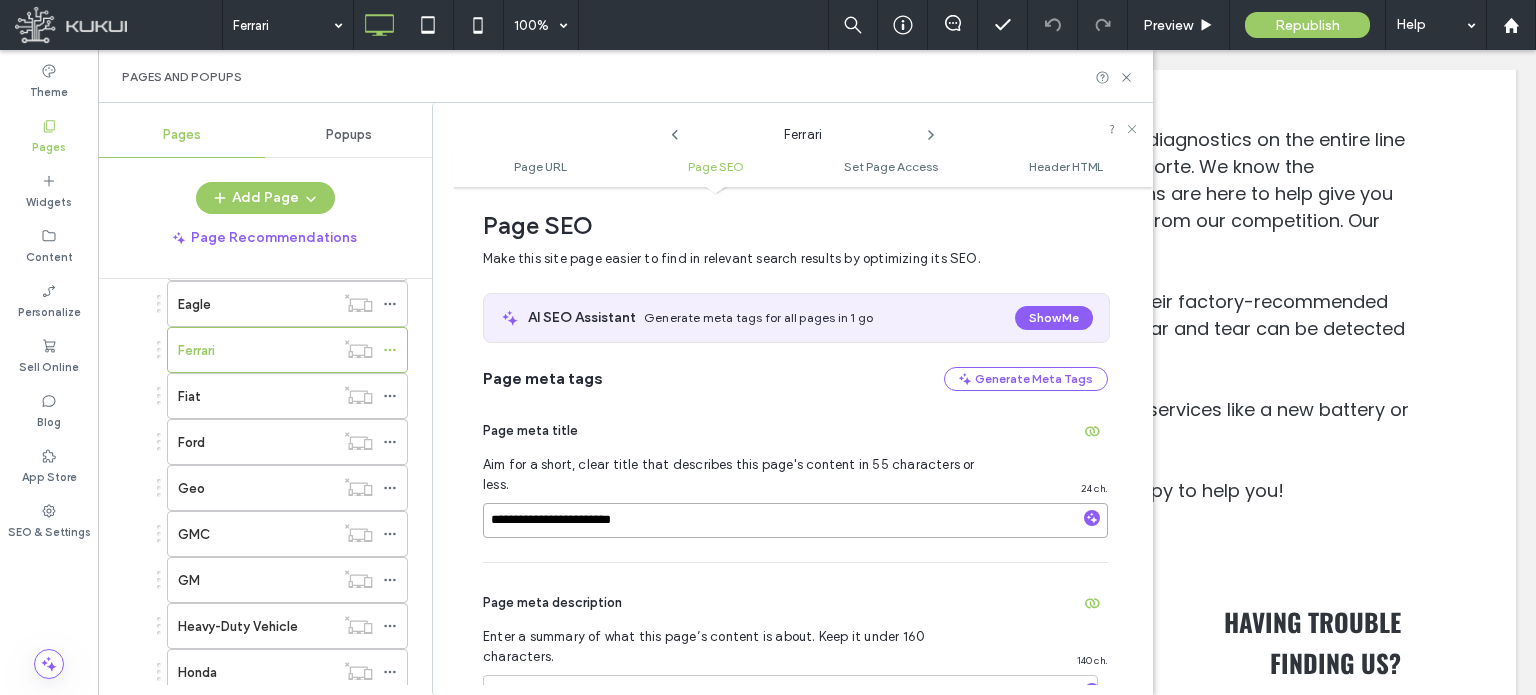 click on "**********" at bounding box center (795, 520) 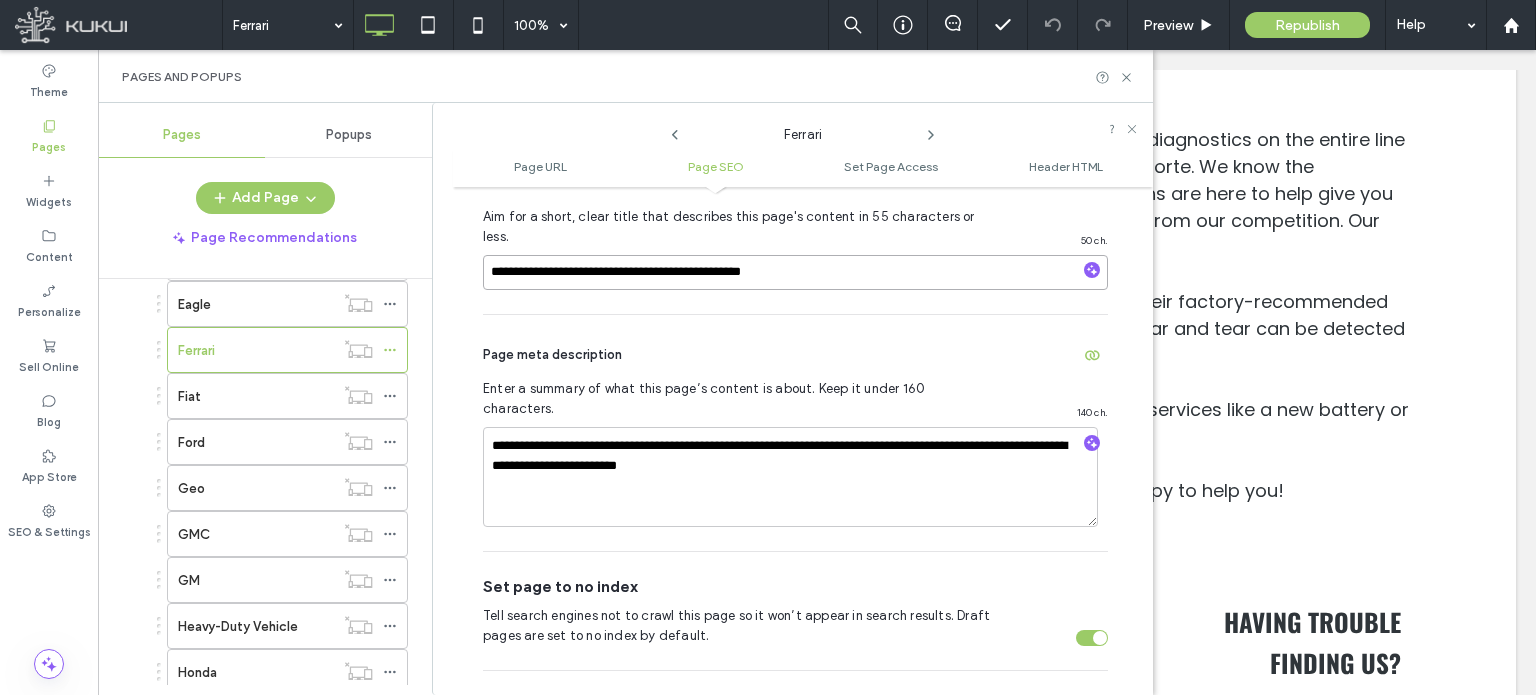 scroll, scrollTop: 474, scrollLeft: 0, axis: vertical 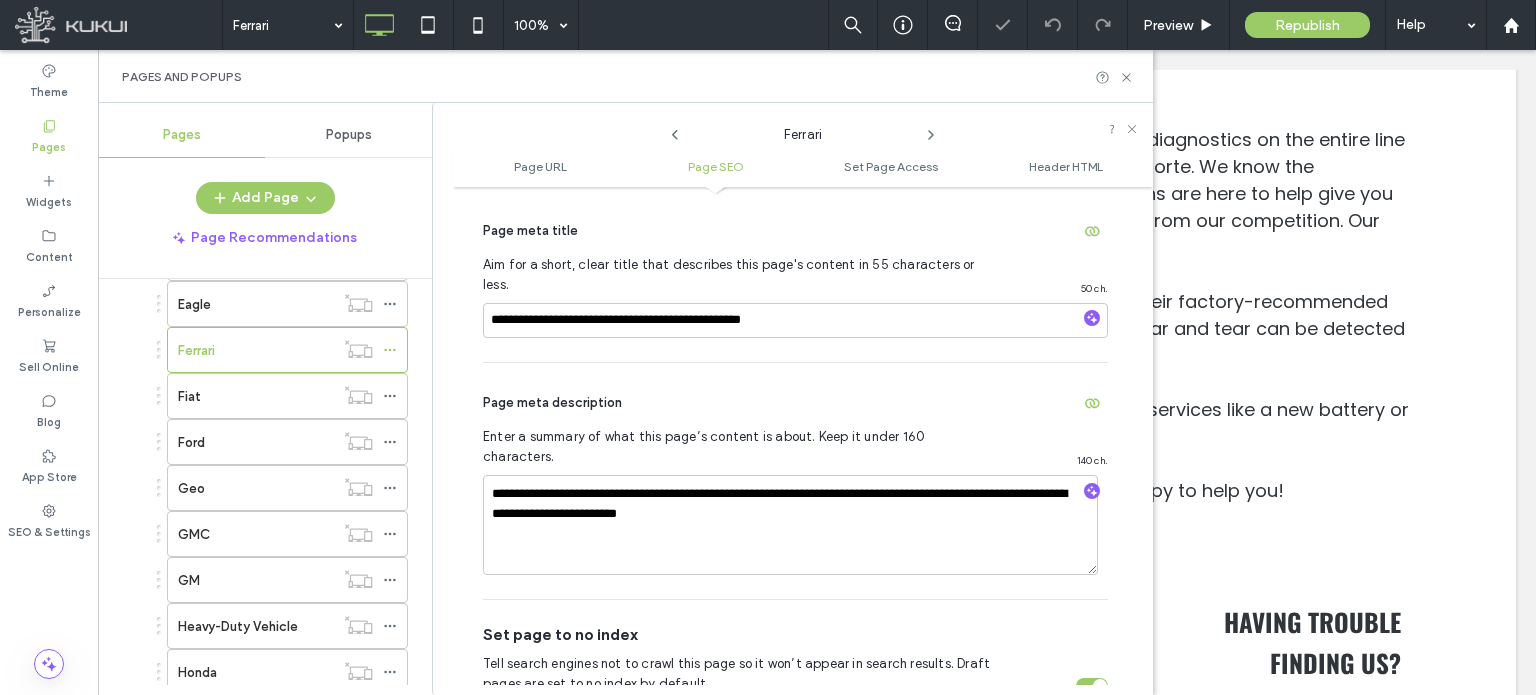 click on "Page meta description" at bounding box center (795, 403) 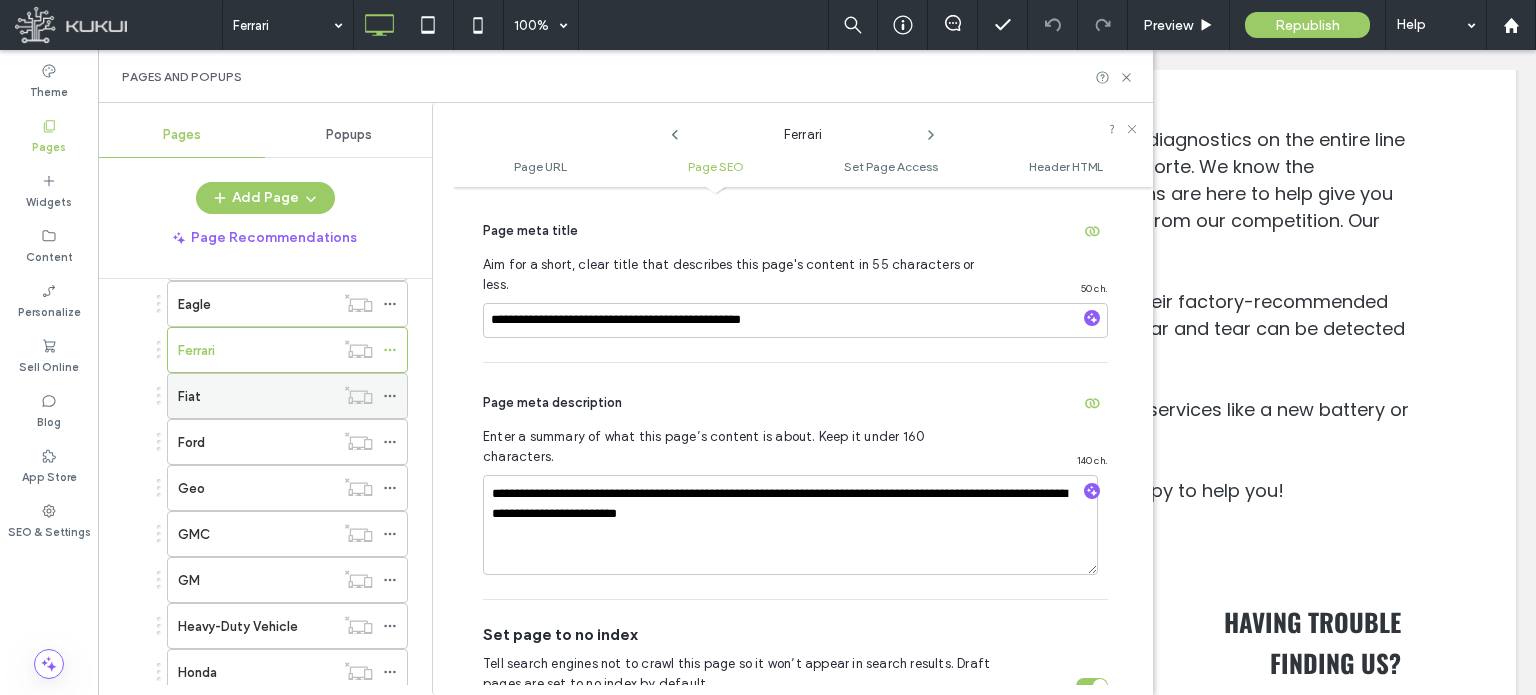 click on "Fiat" at bounding box center [256, 396] 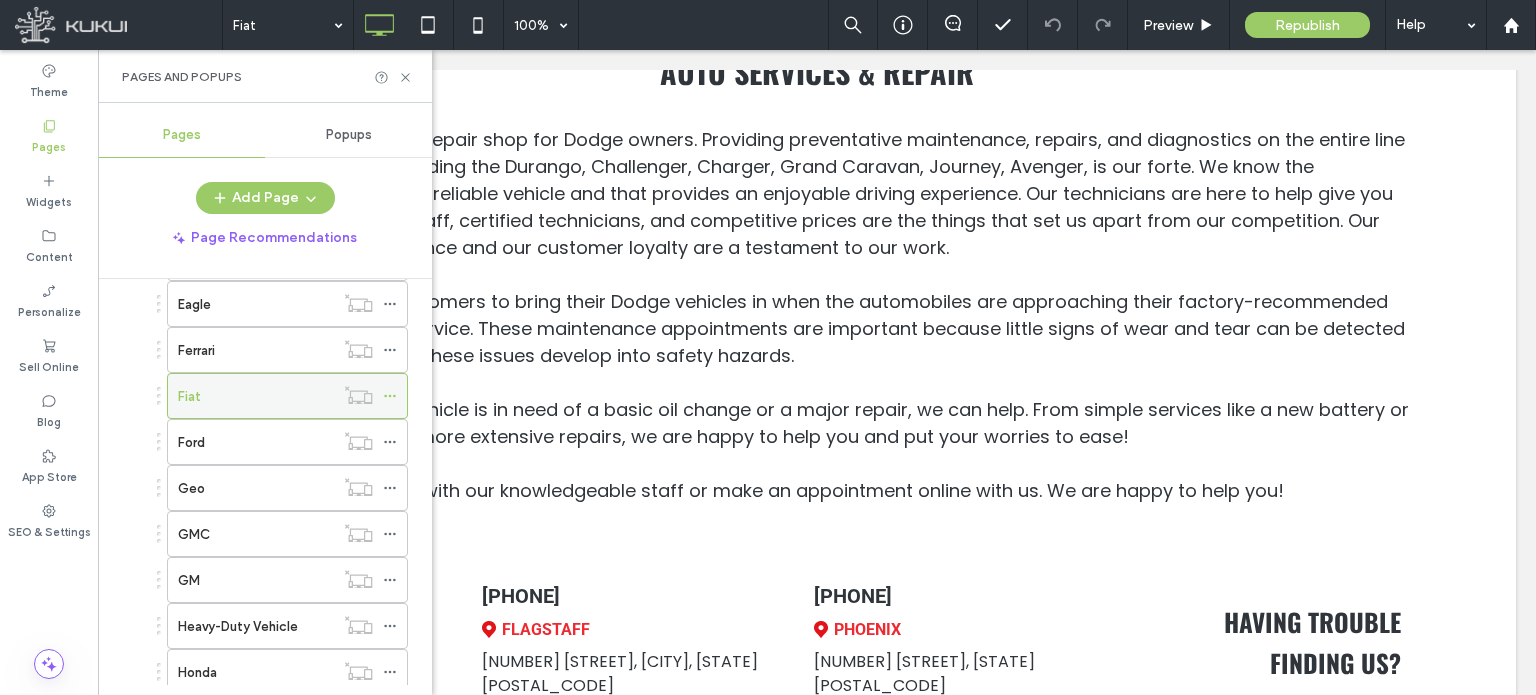 click 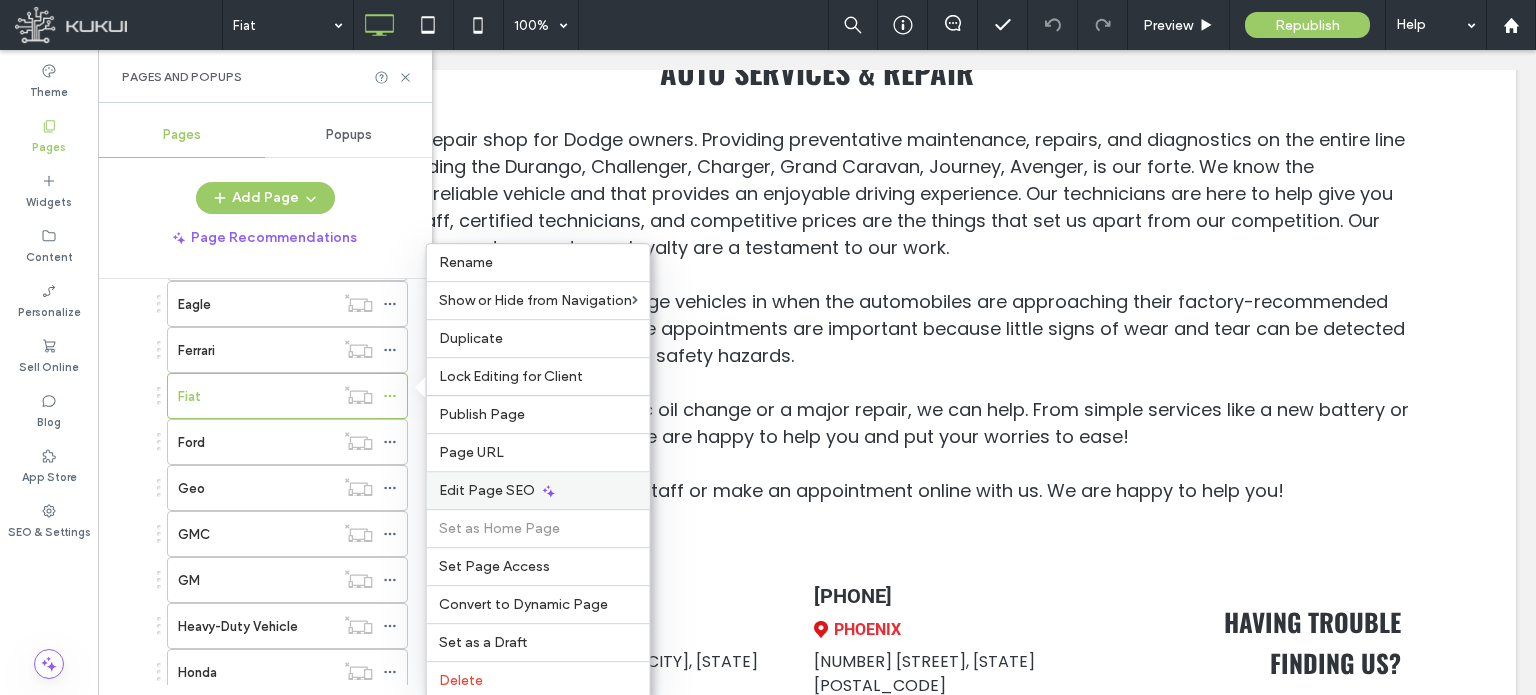 click on "Edit Page SEO" at bounding box center (487, 490) 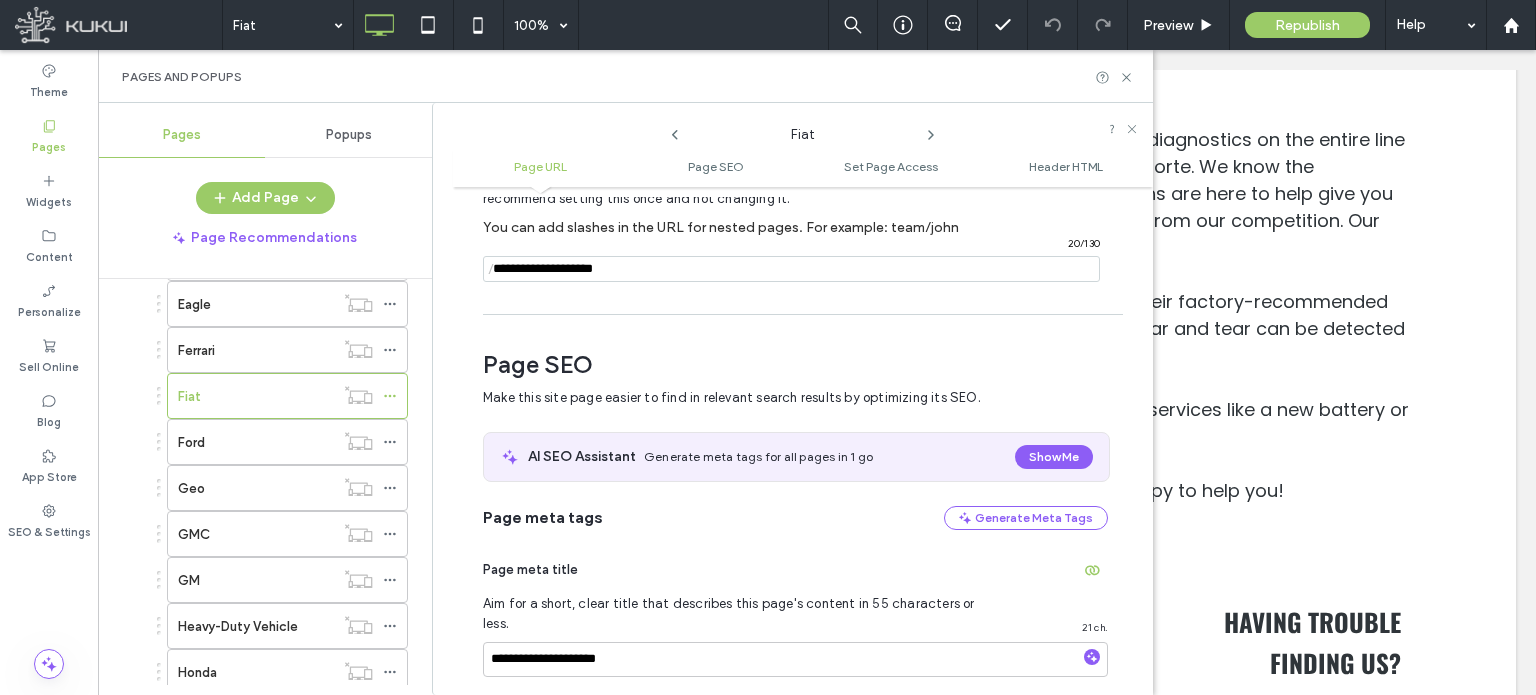 scroll, scrollTop: 274, scrollLeft: 0, axis: vertical 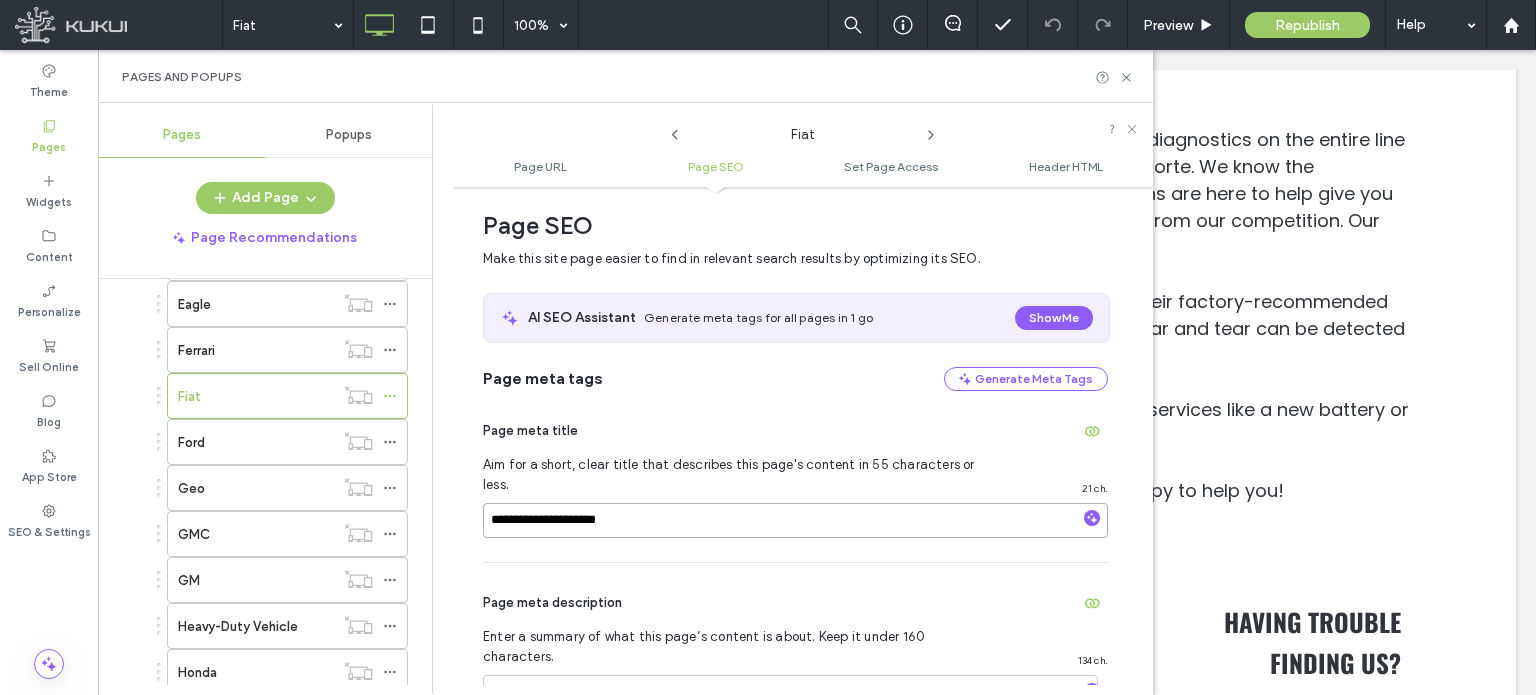 click on "**********" at bounding box center [795, 520] 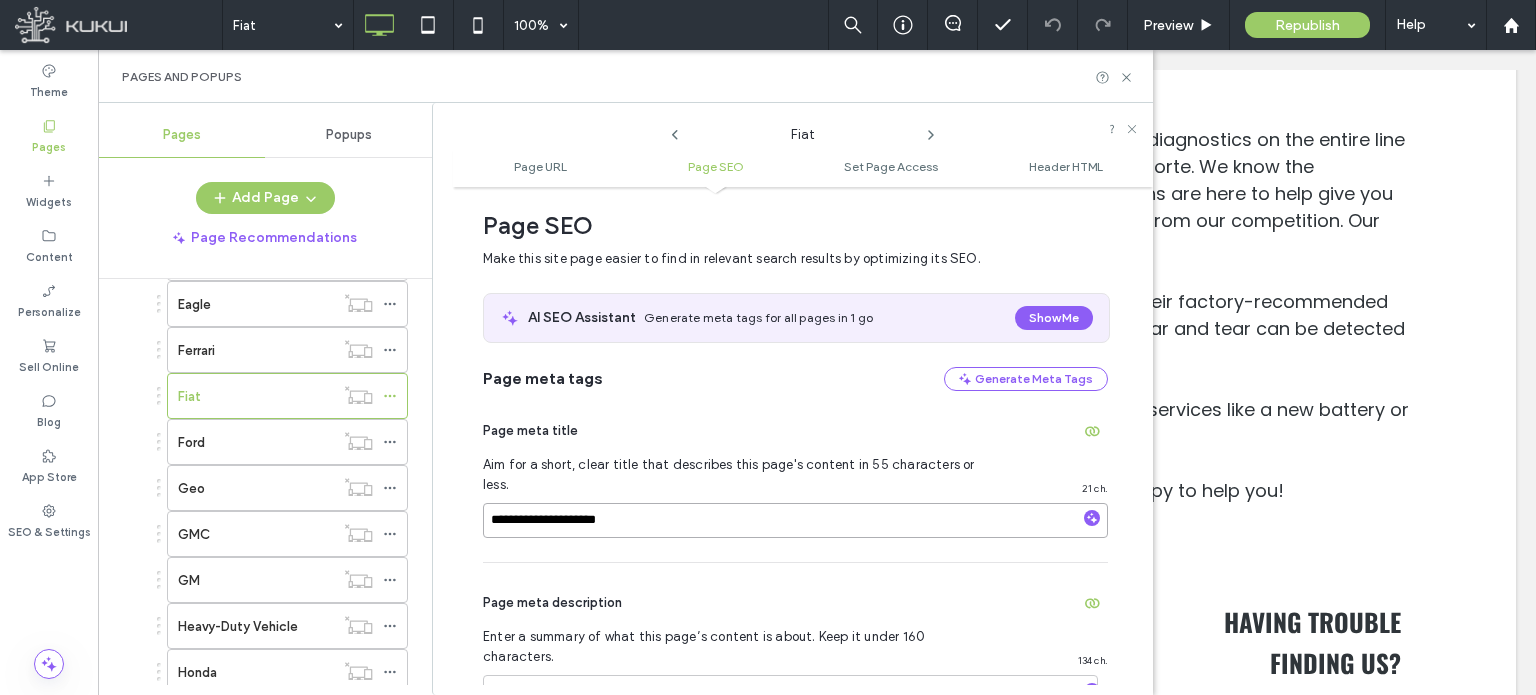 paste on "**********" 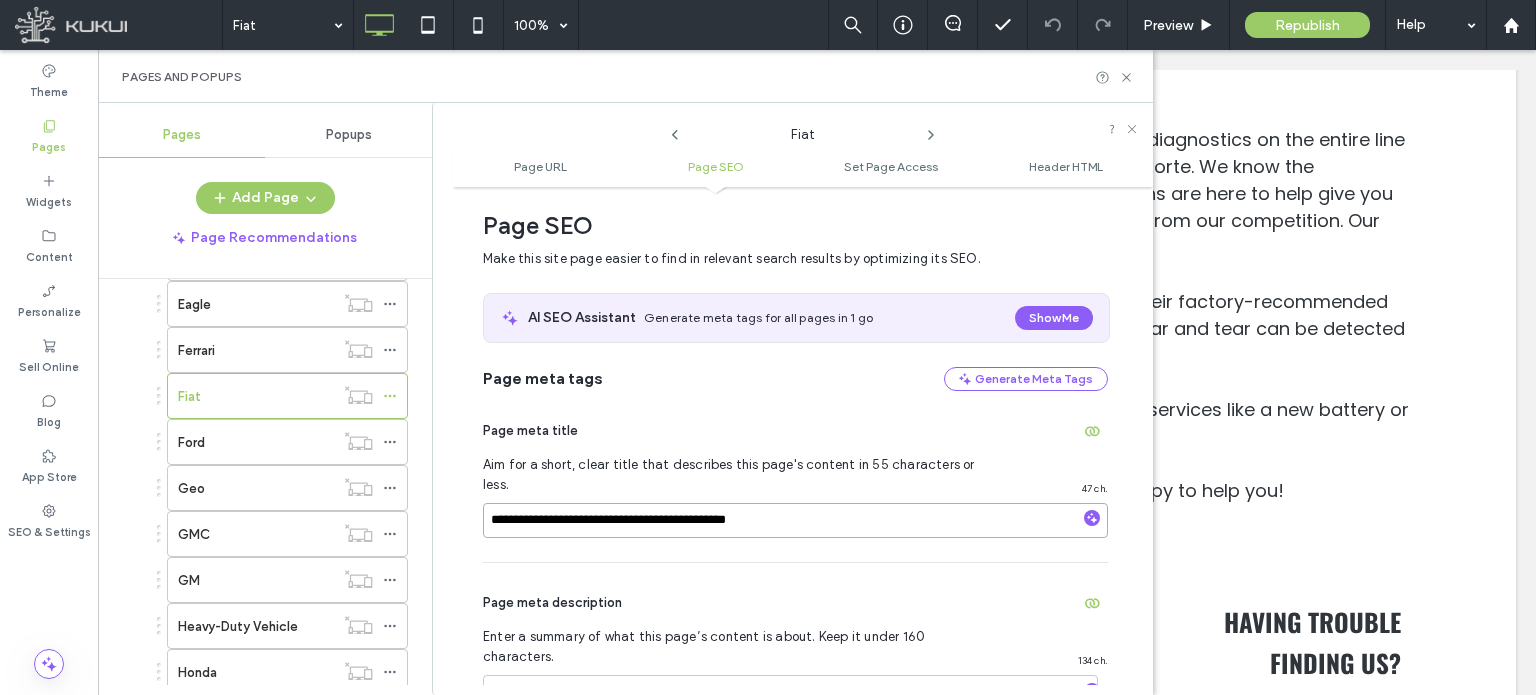 scroll, scrollTop: 474, scrollLeft: 0, axis: vertical 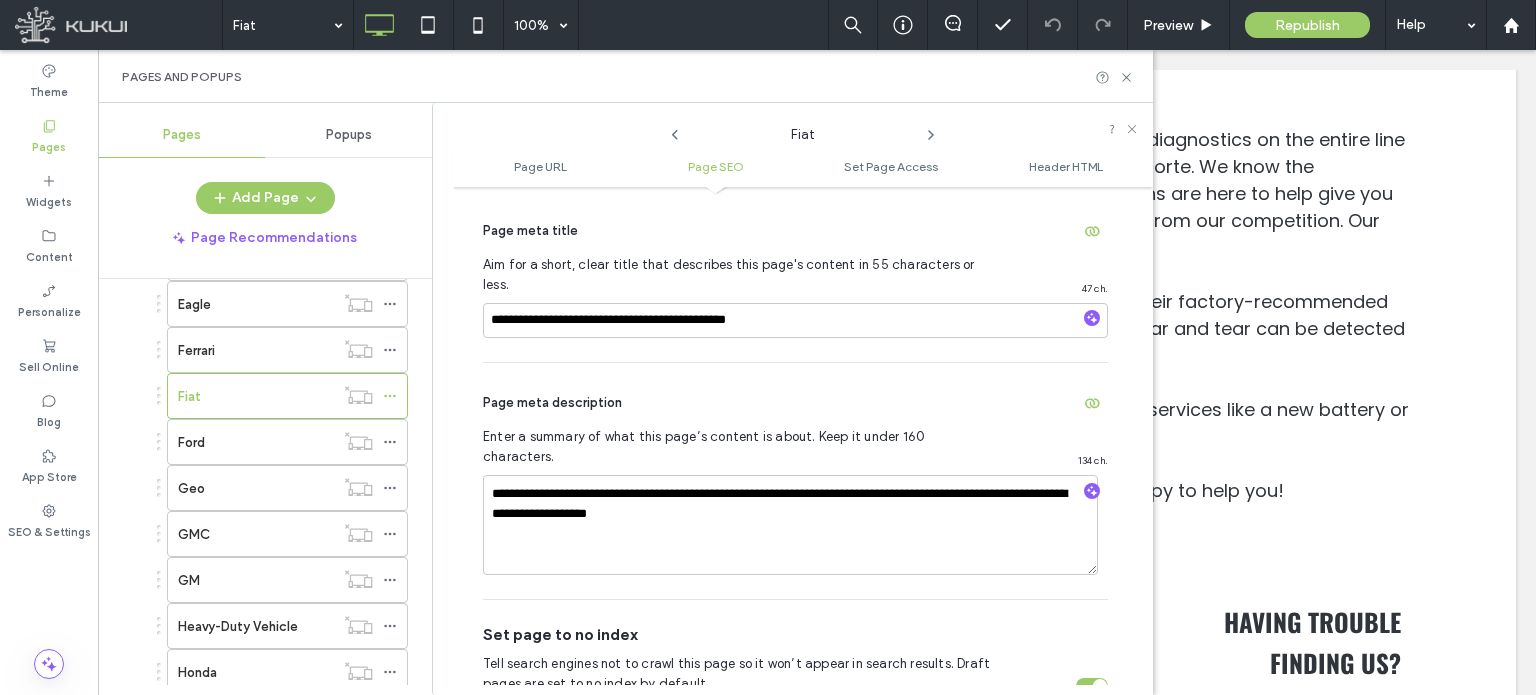 click on "Page meta description" at bounding box center (795, 403) 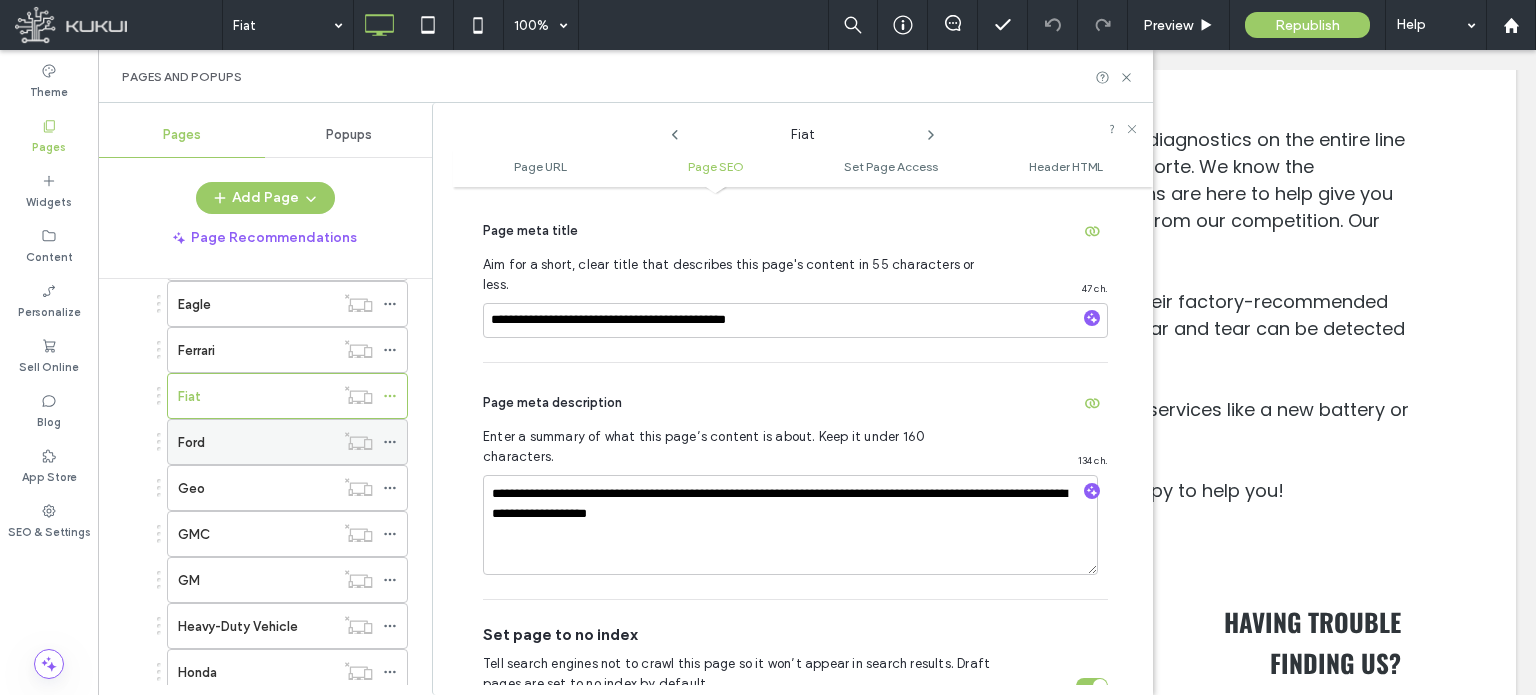 click on "Ford" at bounding box center (256, 442) 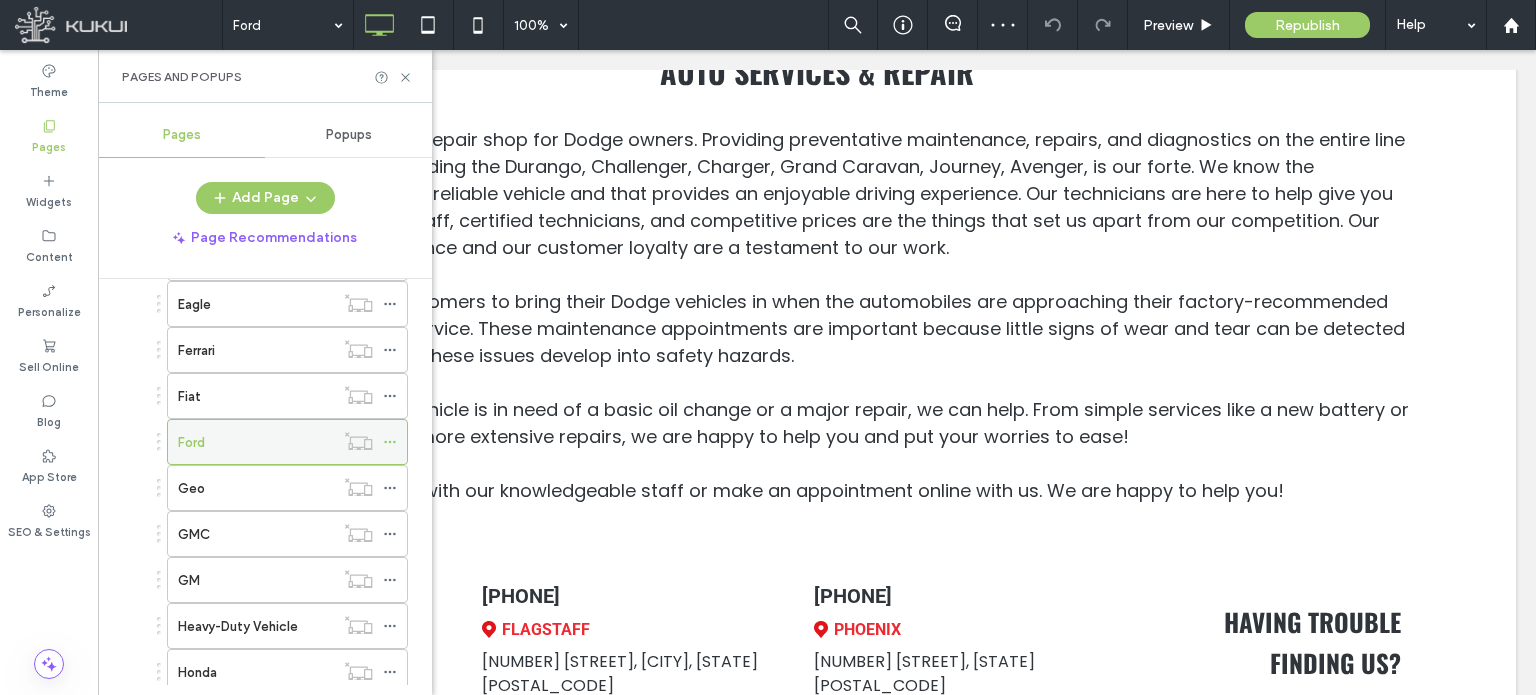 click 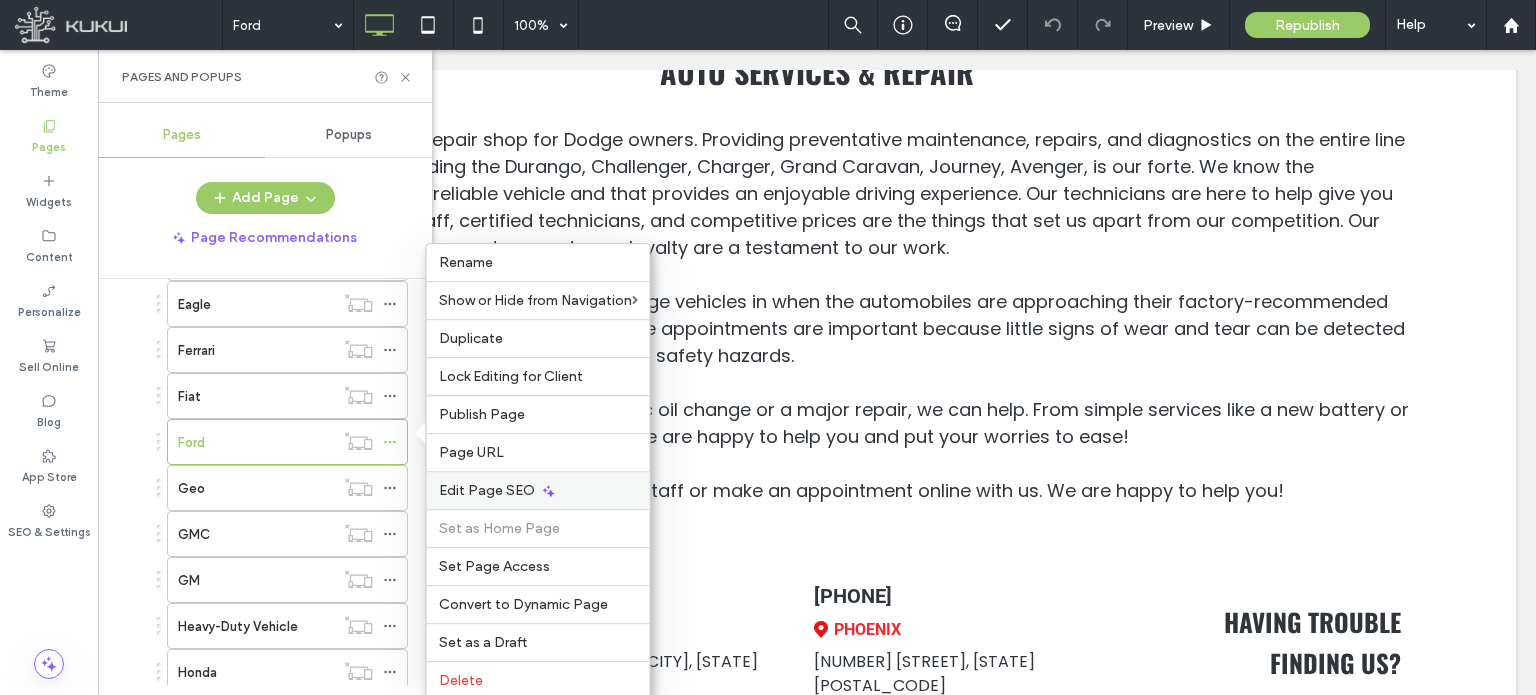 click on "Edit Page SEO" at bounding box center (487, 490) 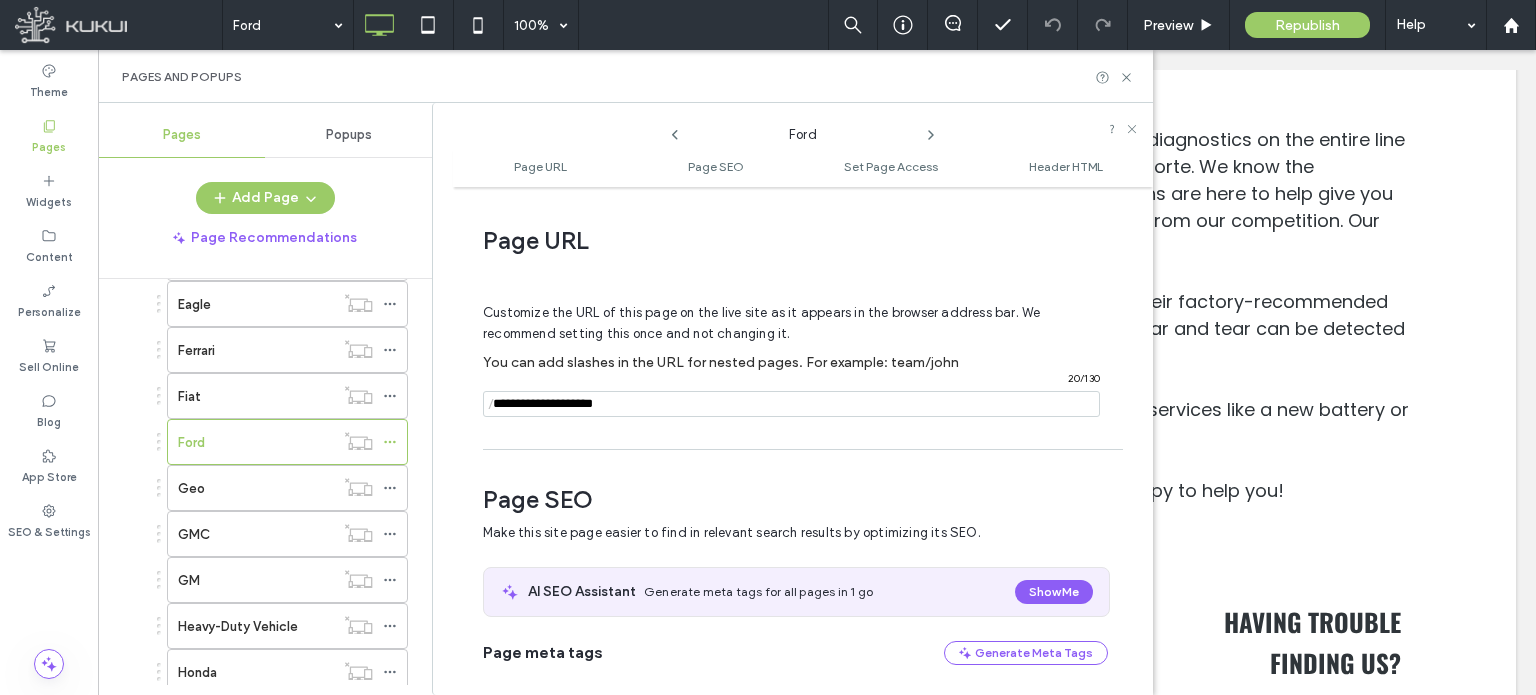 scroll, scrollTop: 274, scrollLeft: 0, axis: vertical 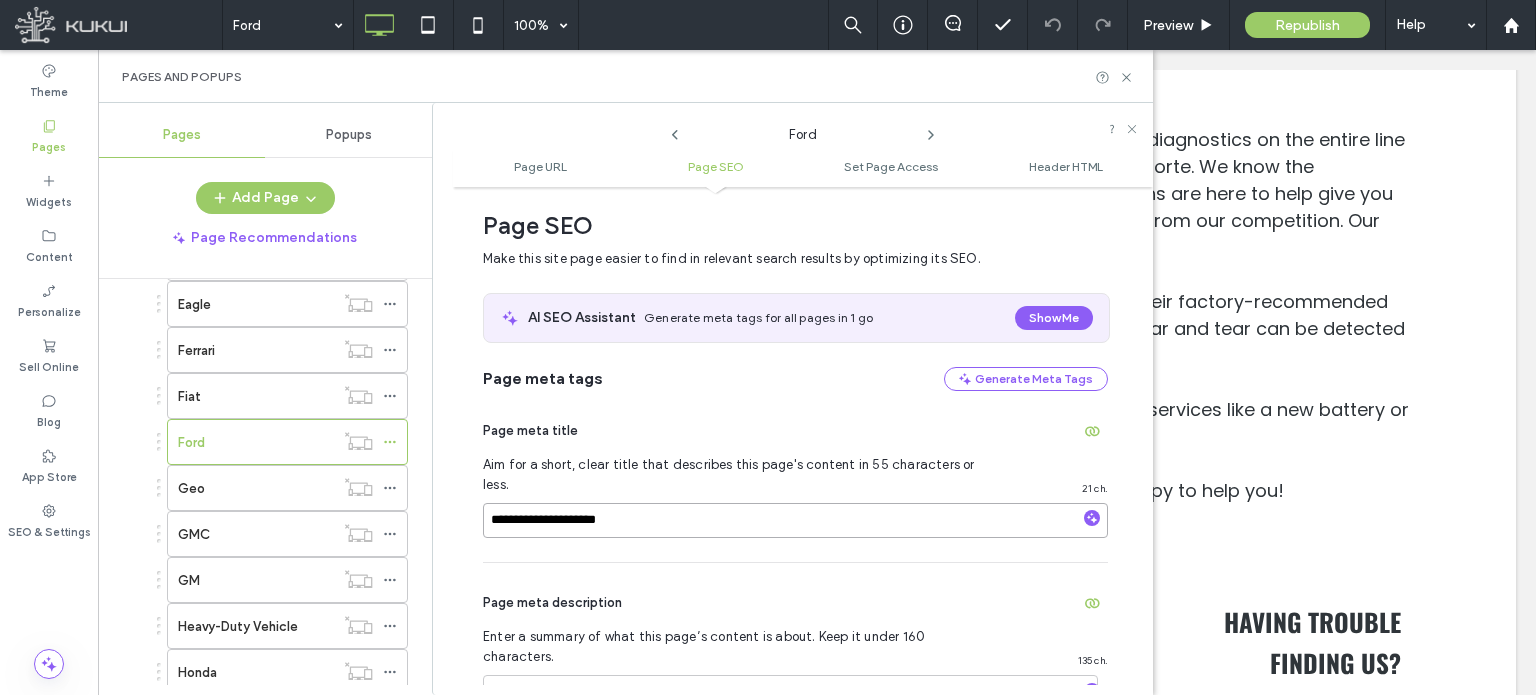 click on "**********" at bounding box center [795, 520] 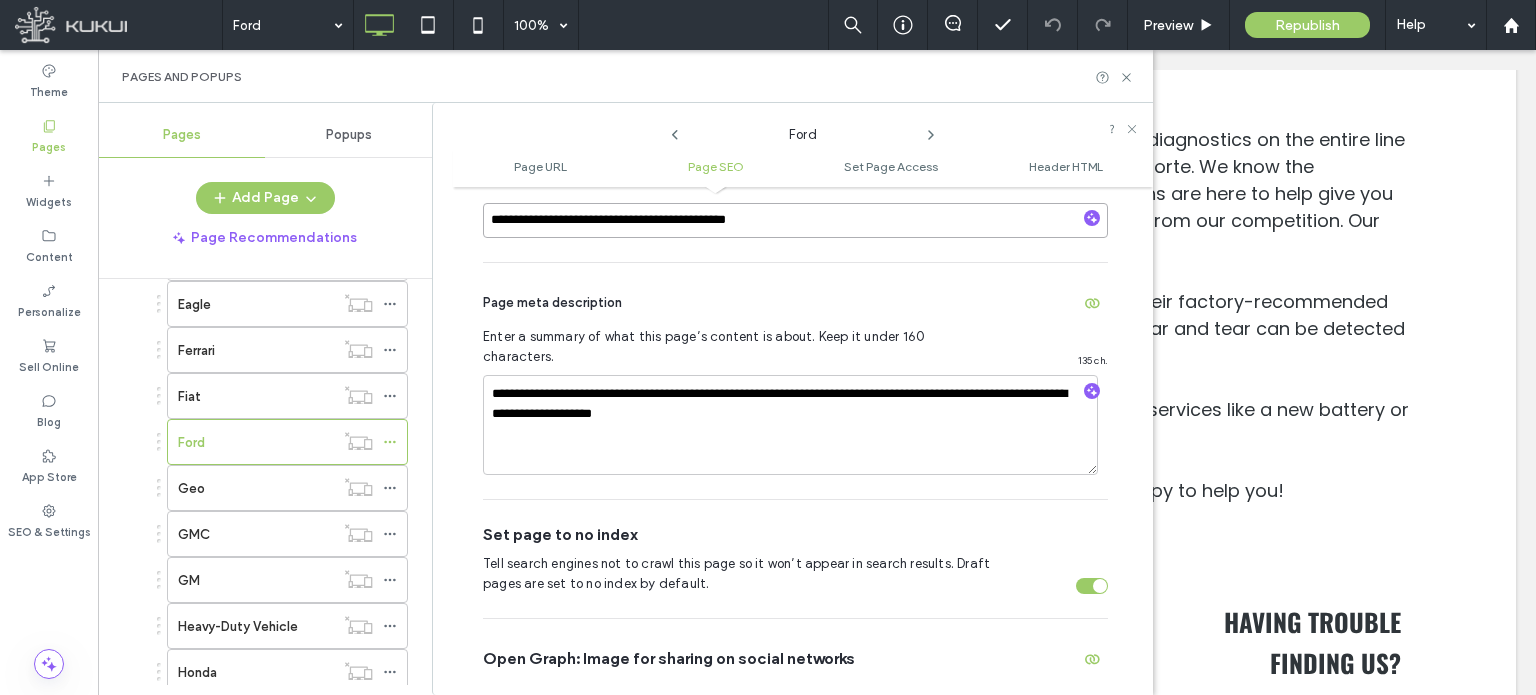 scroll, scrollTop: 474, scrollLeft: 0, axis: vertical 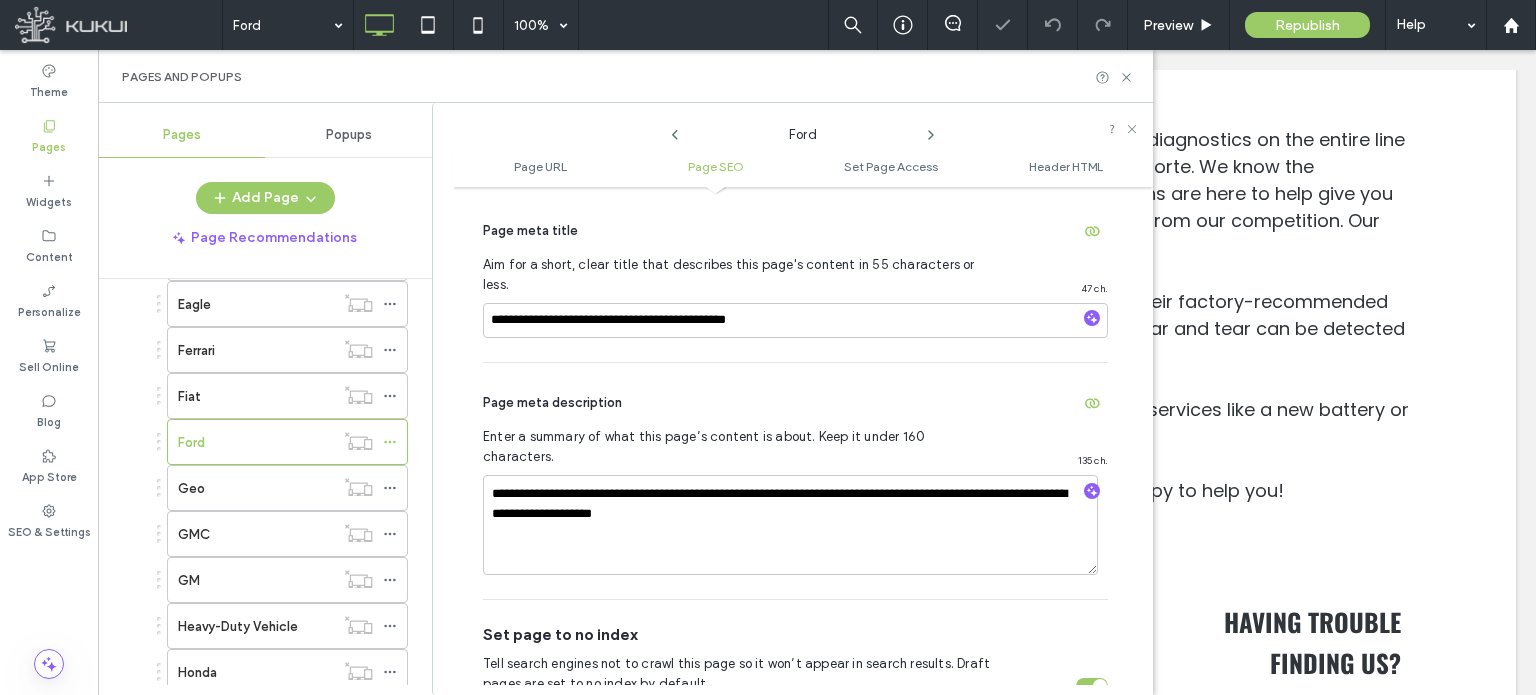 click on "Page meta description" at bounding box center (795, 403) 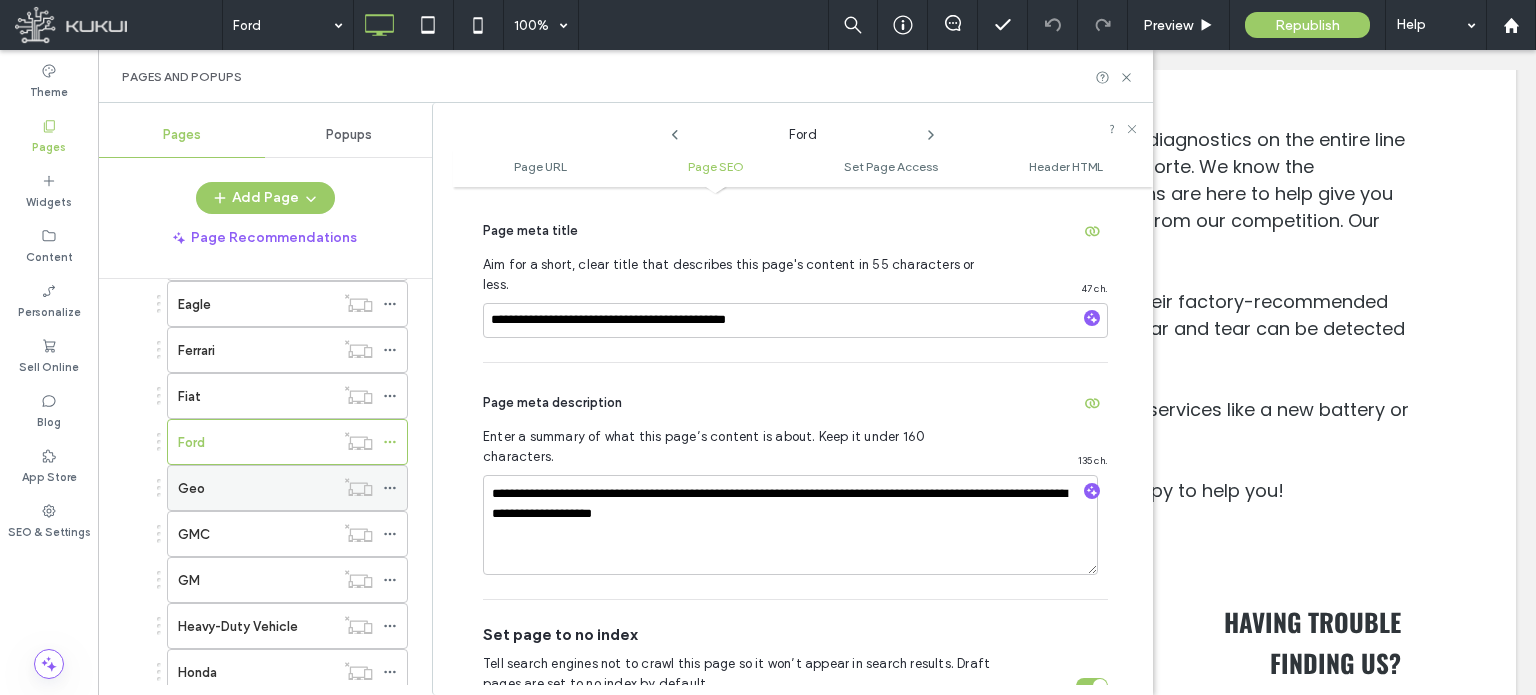 click on "Geo" at bounding box center [256, 488] 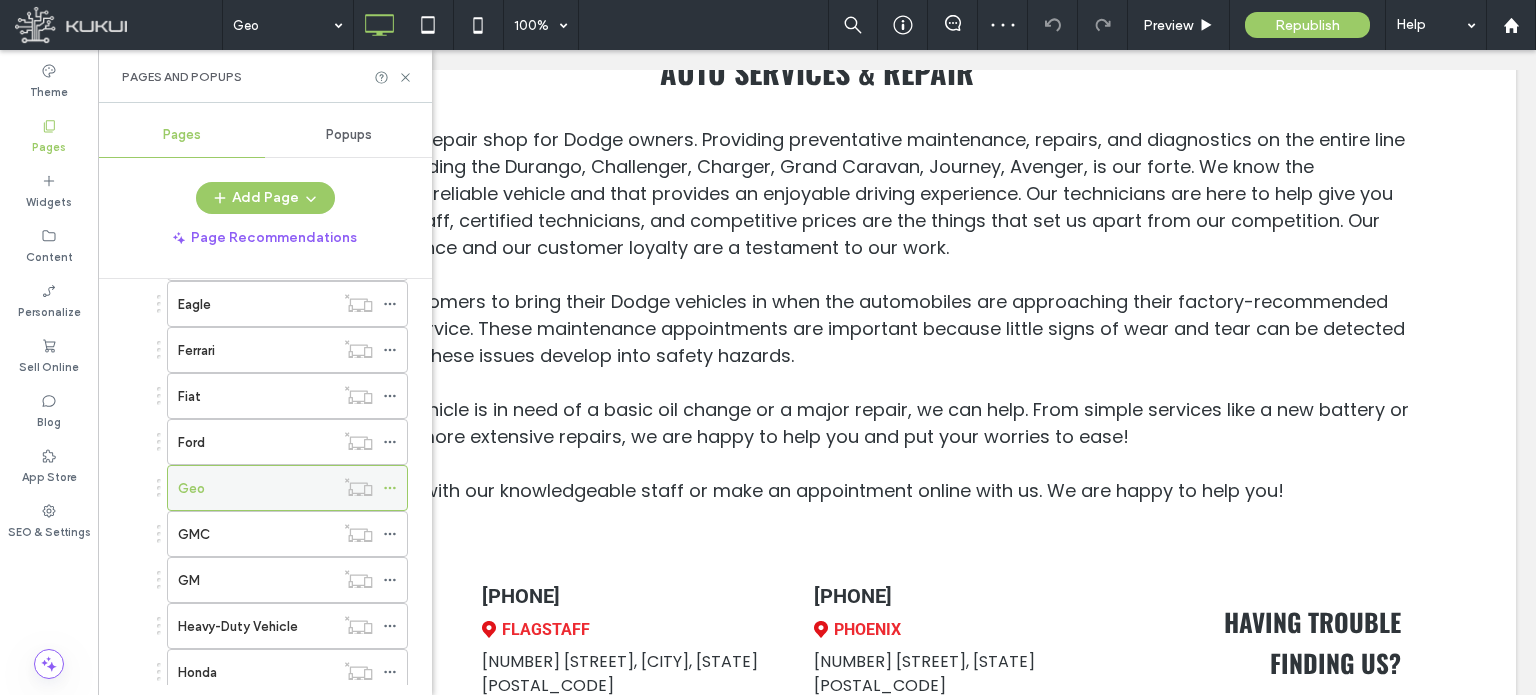 click 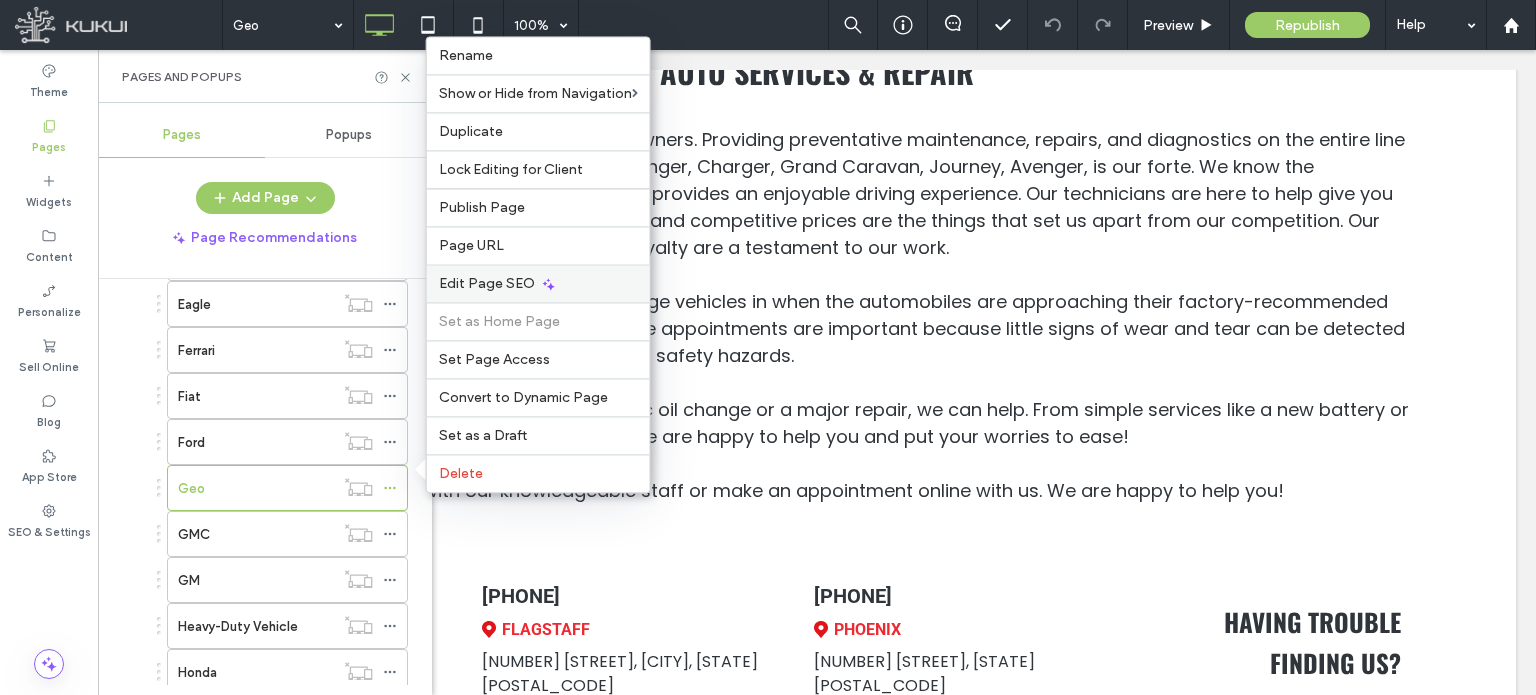 click on "Edit Page SEO" at bounding box center (487, 283) 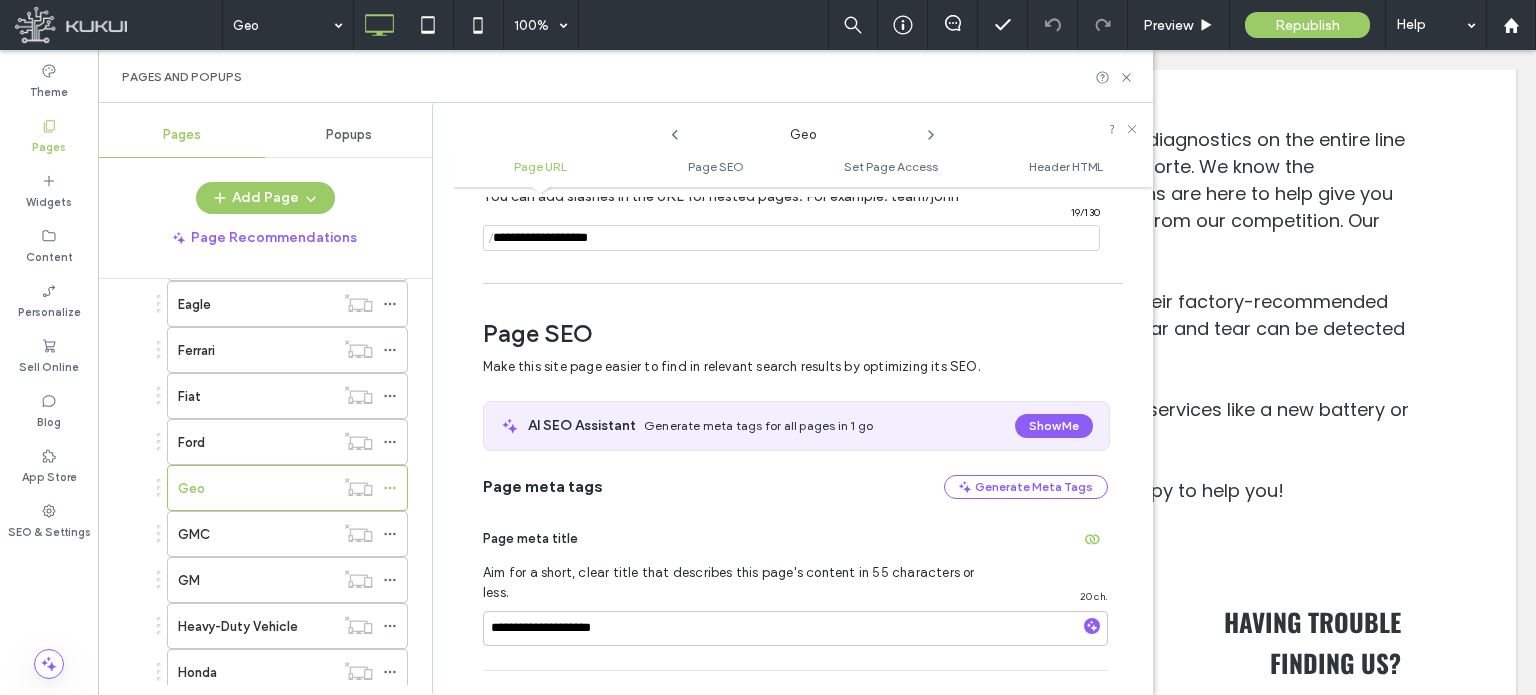 scroll, scrollTop: 274, scrollLeft: 0, axis: vertical 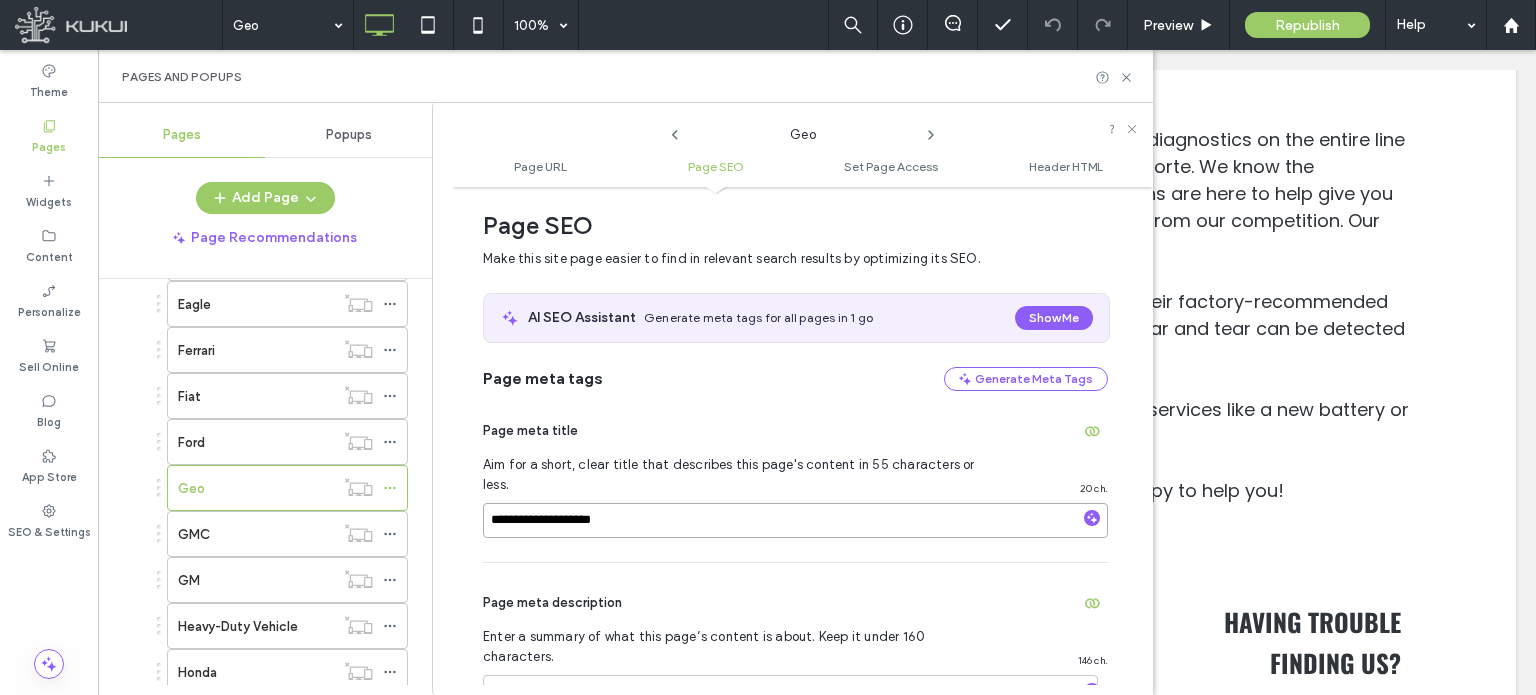 click on "**********" at bounding box center [795, 520] 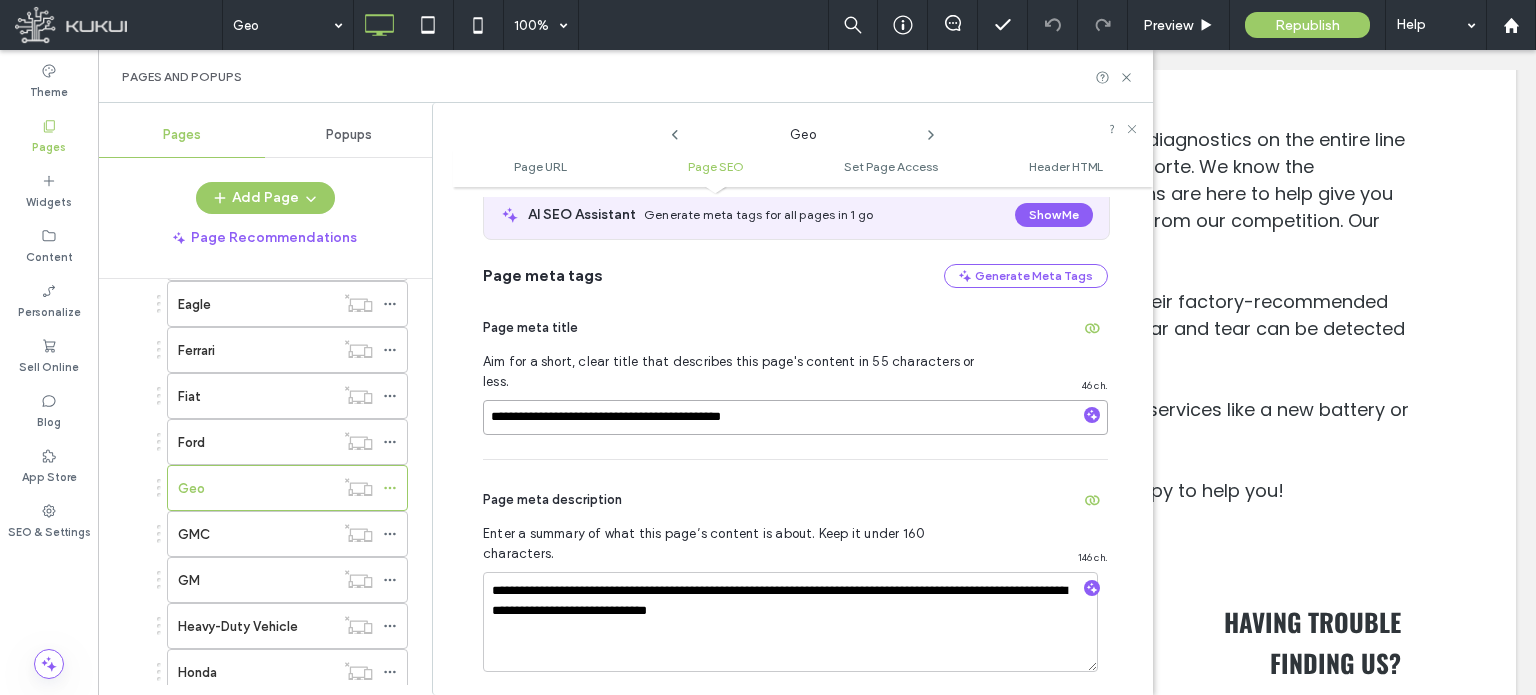 scroll, scrollTop: 474, scrollLeft: 0, axis: vertical 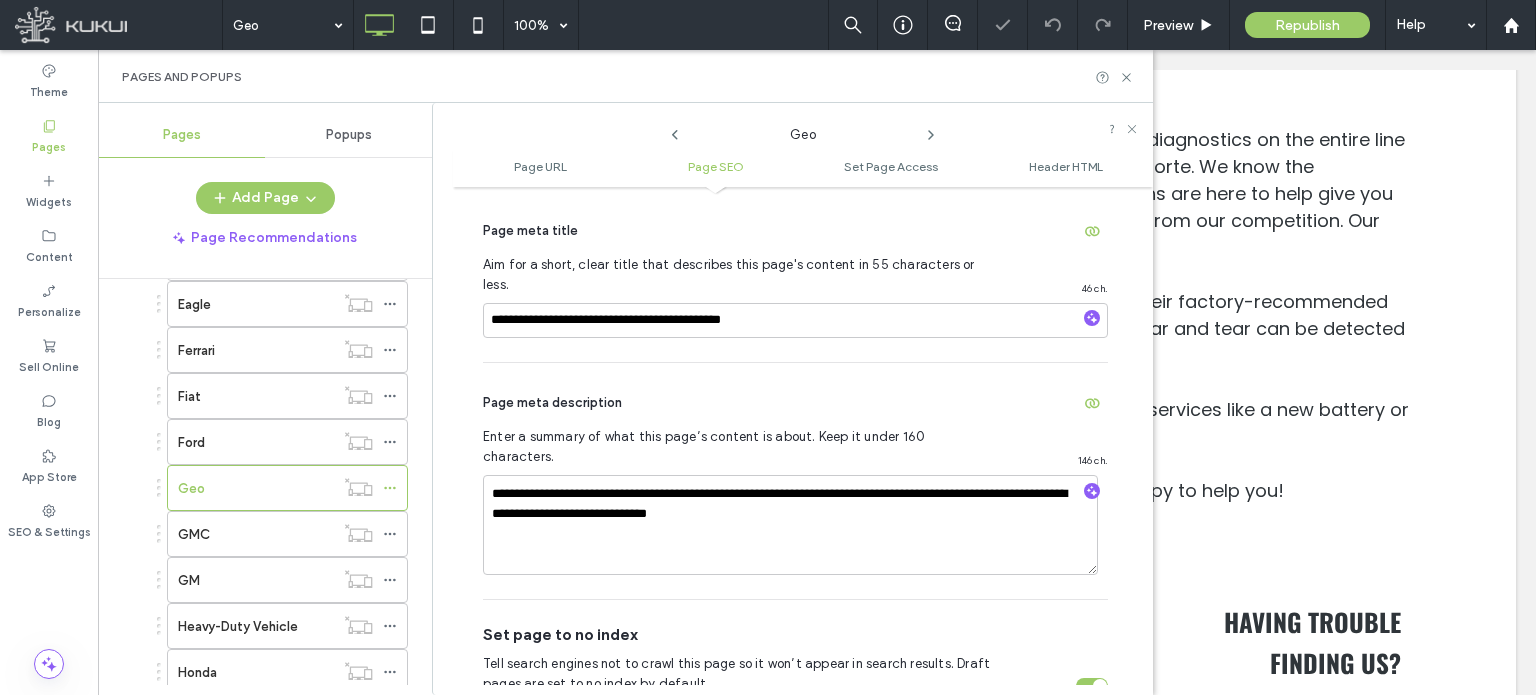 click on "Enter a summary of what this page’s content is about. Keep it under 160 characters." at bounding box center (740, 447) 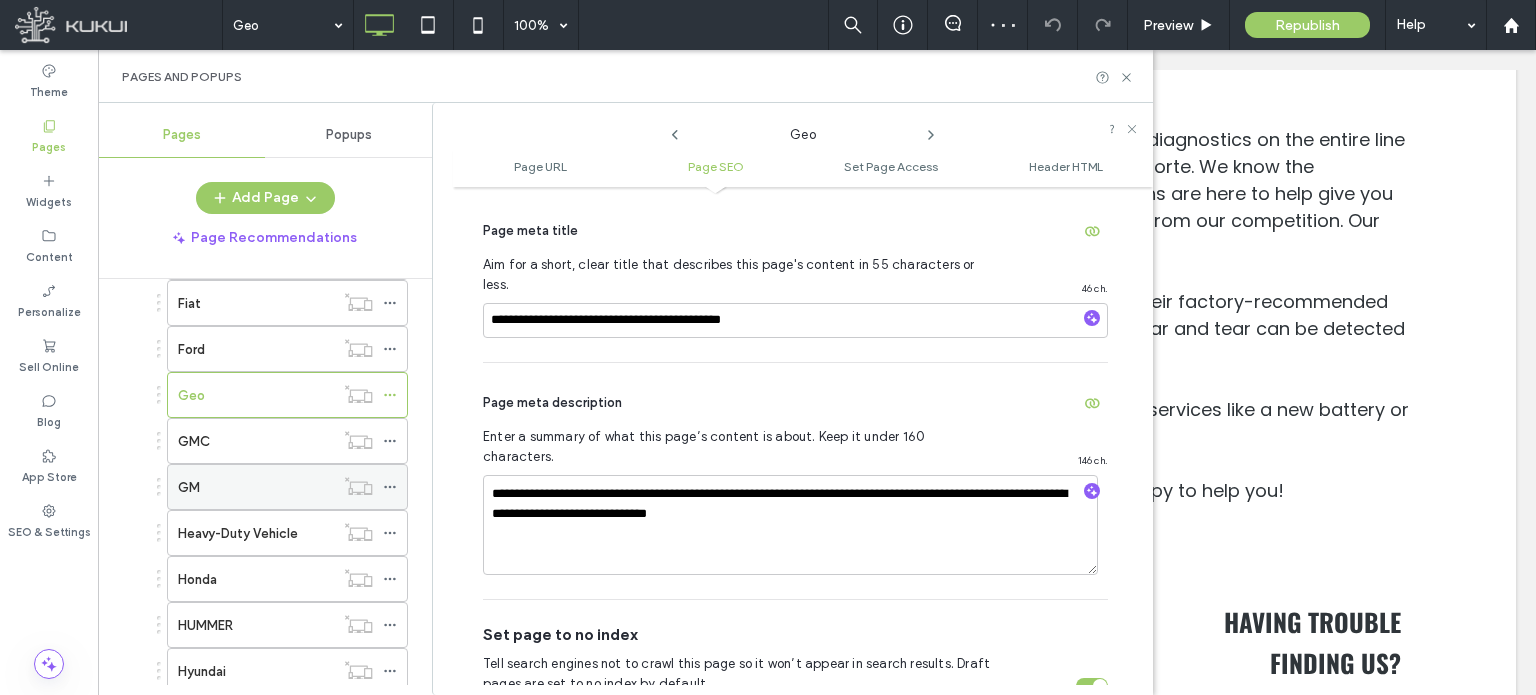 scroll, scrollTop: 1100, scrollLeft: 0, axis: vertical 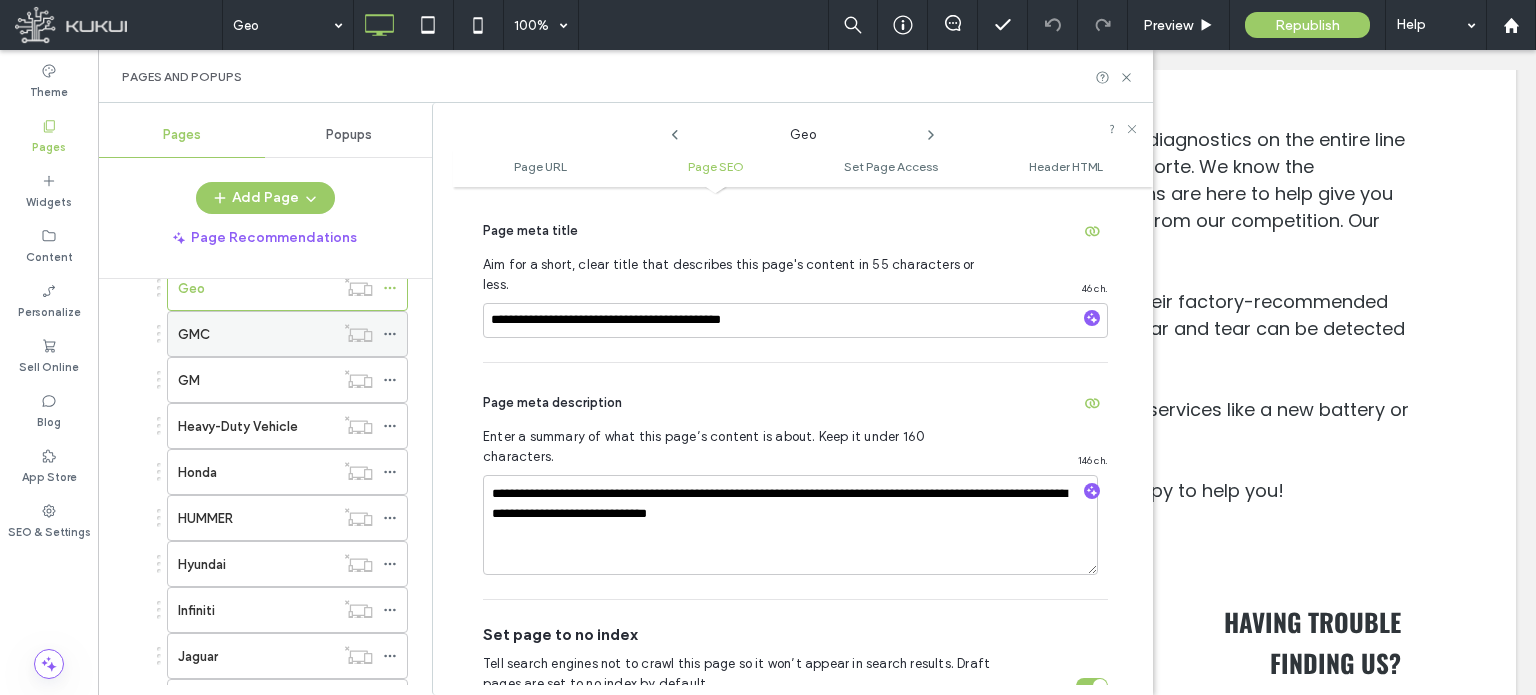click on "GMC" at bounding box center [256, 334] 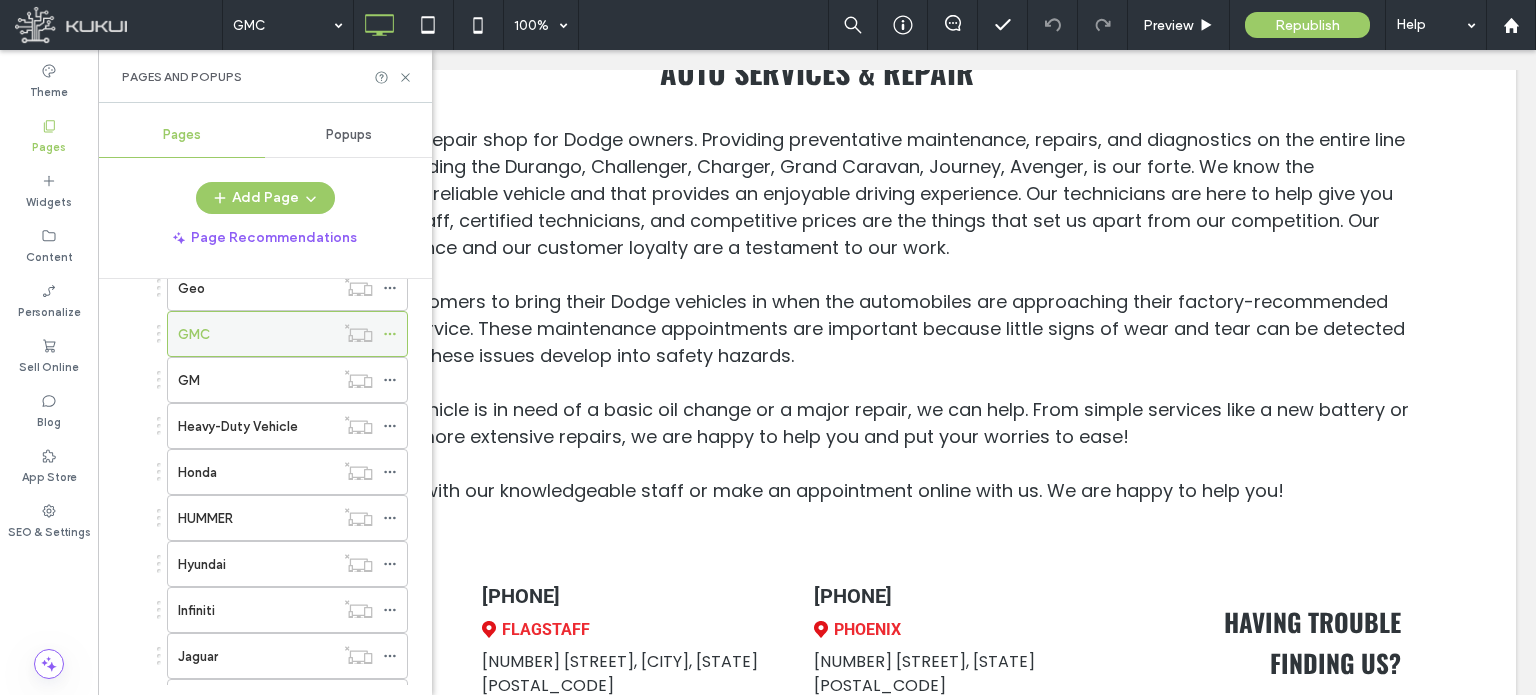 click 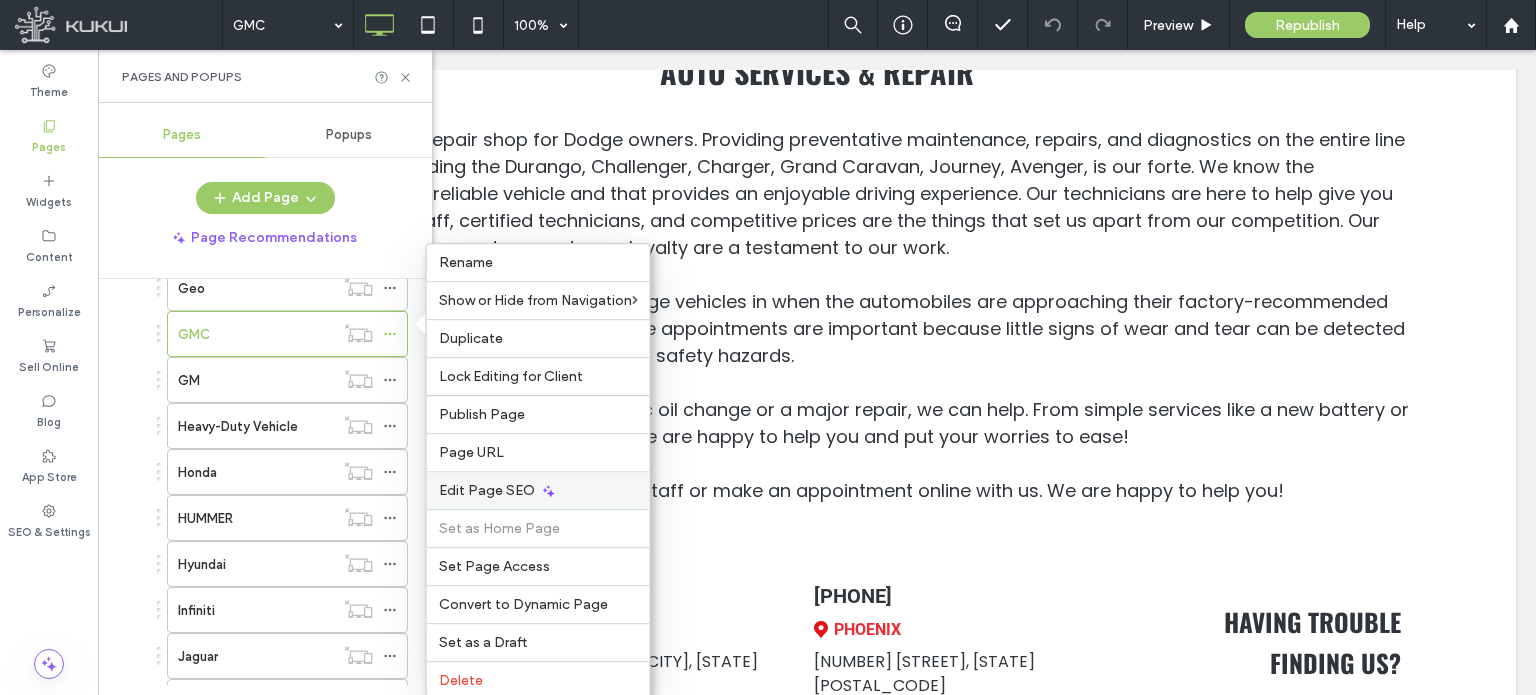 click on "Edit Page SEO" at bounding box center (487, 490) 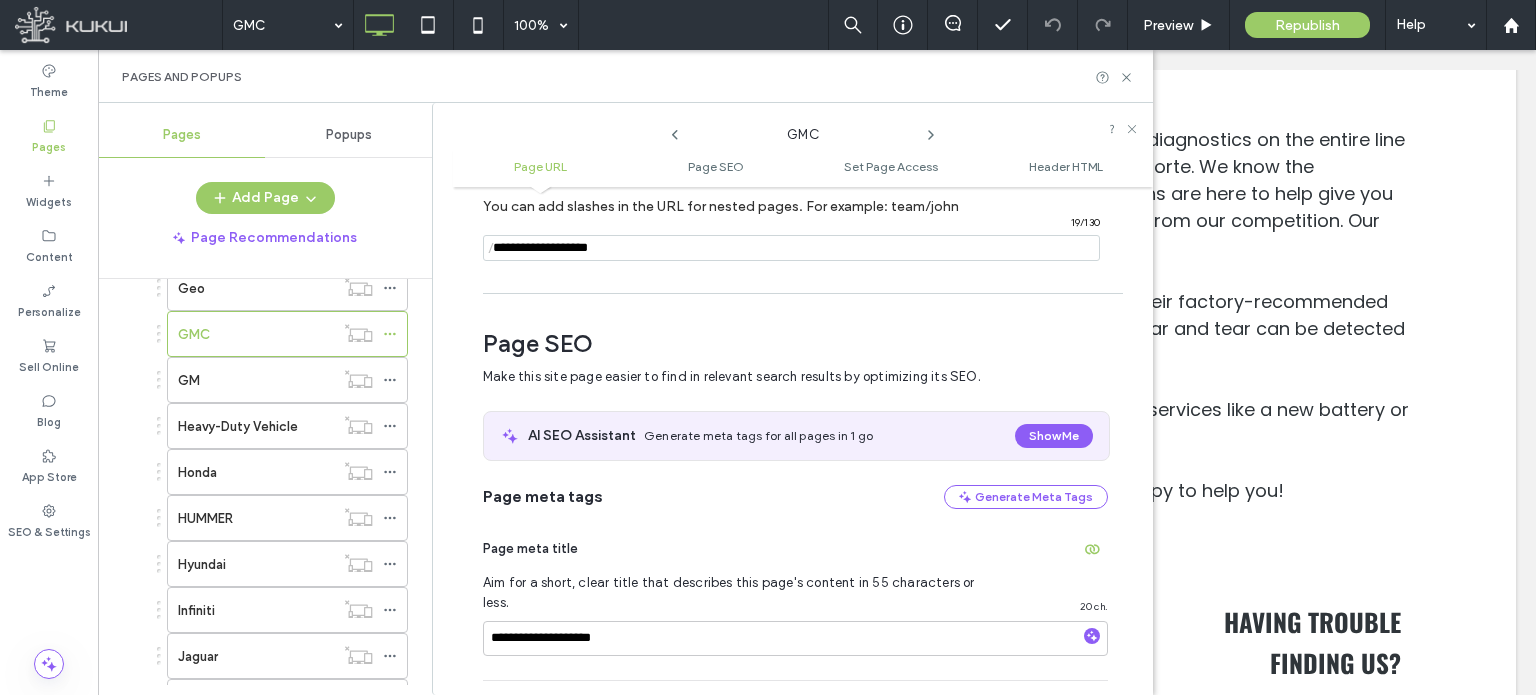 scroll, scrollTop: 274, scrollLeft: 0, axis: vertical 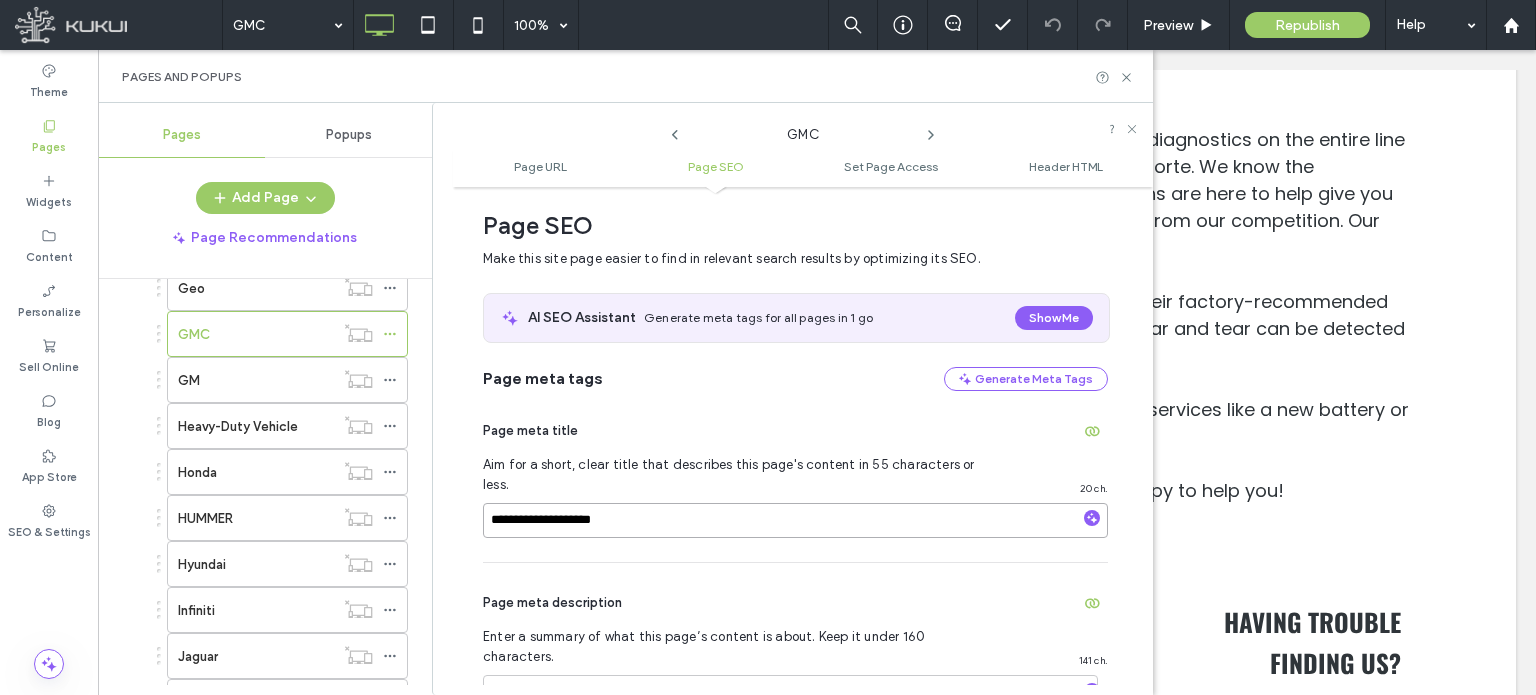 drag, startPoint x: 644, startPoint y: 501, endPoint x: 655, endPoint y: 498, distance: 11.401754 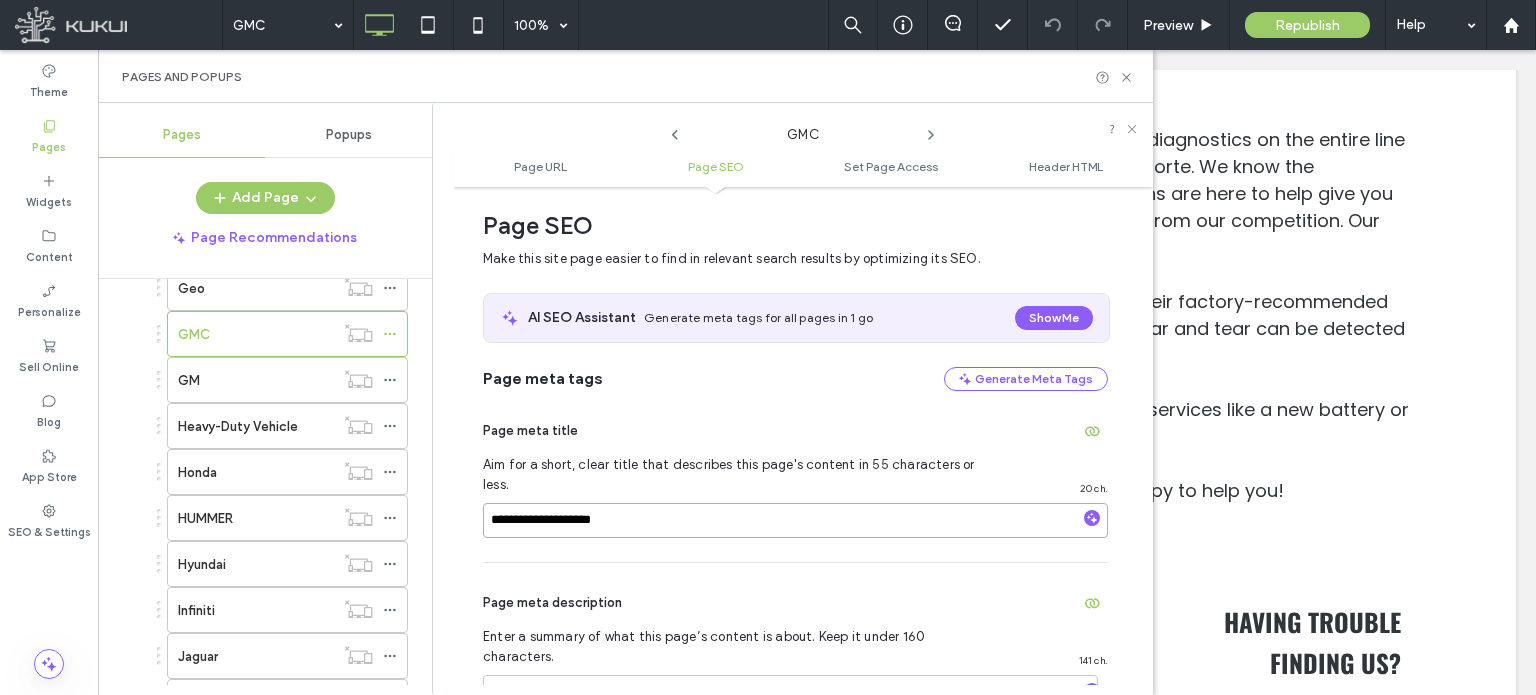 click on "**********" at bounding box center [795, 520] 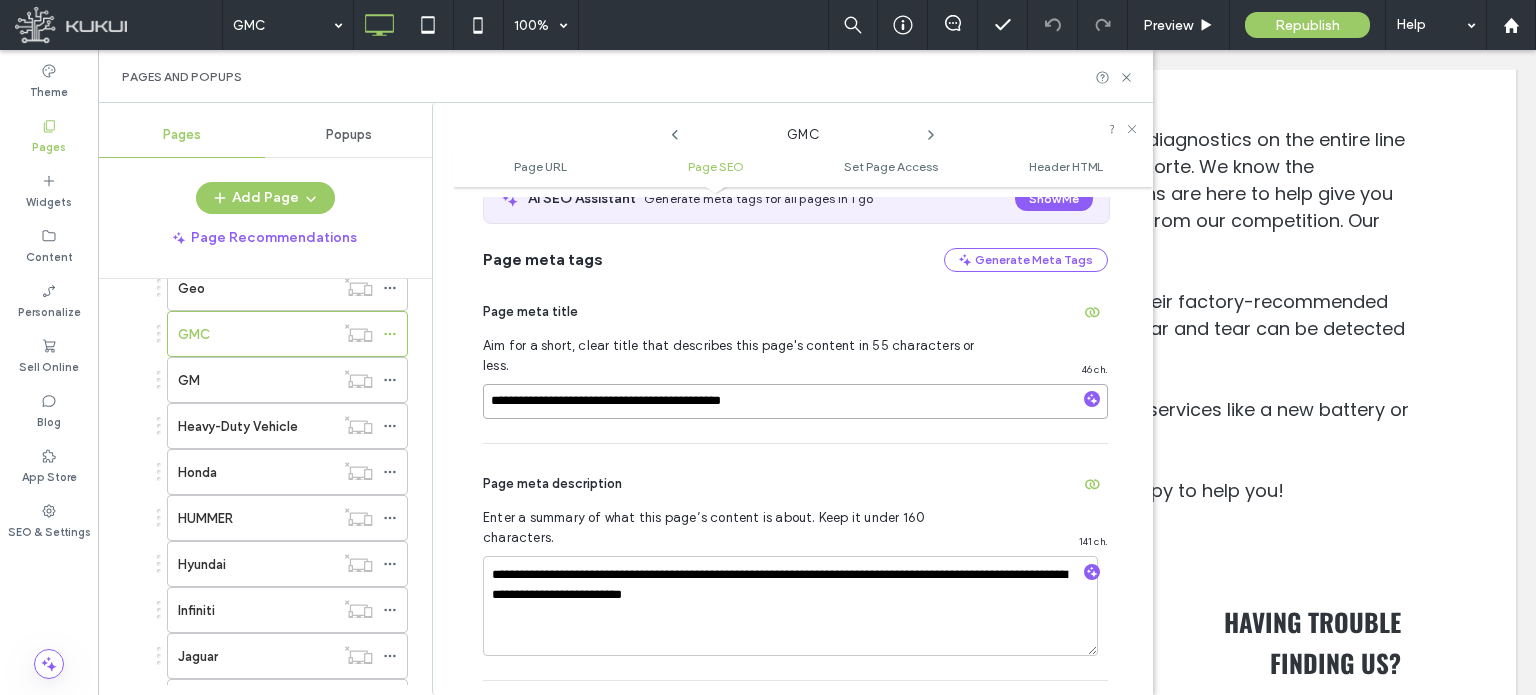 scroll, scrollTop: 474, scrollLeft: 0, axis: vertical 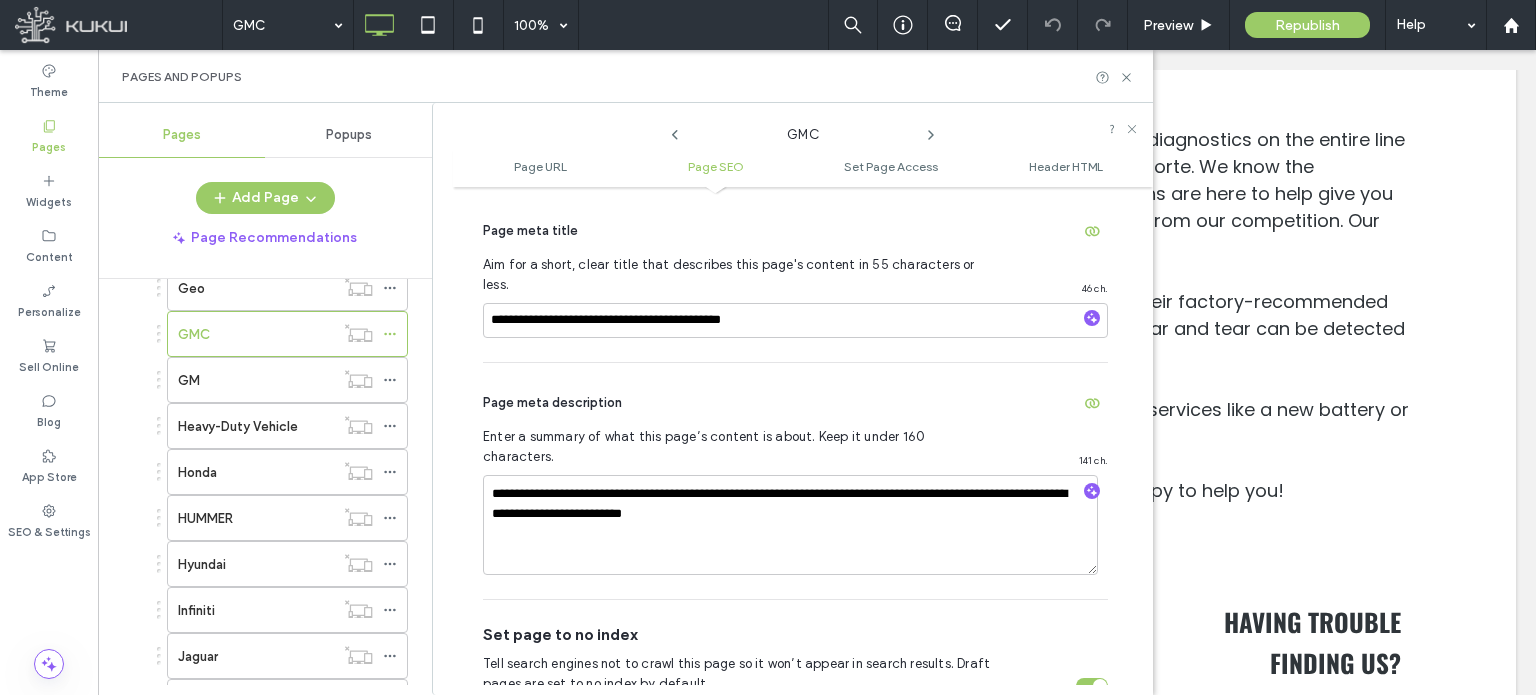 click on "Page meta description" at bounding box center [795, 403] 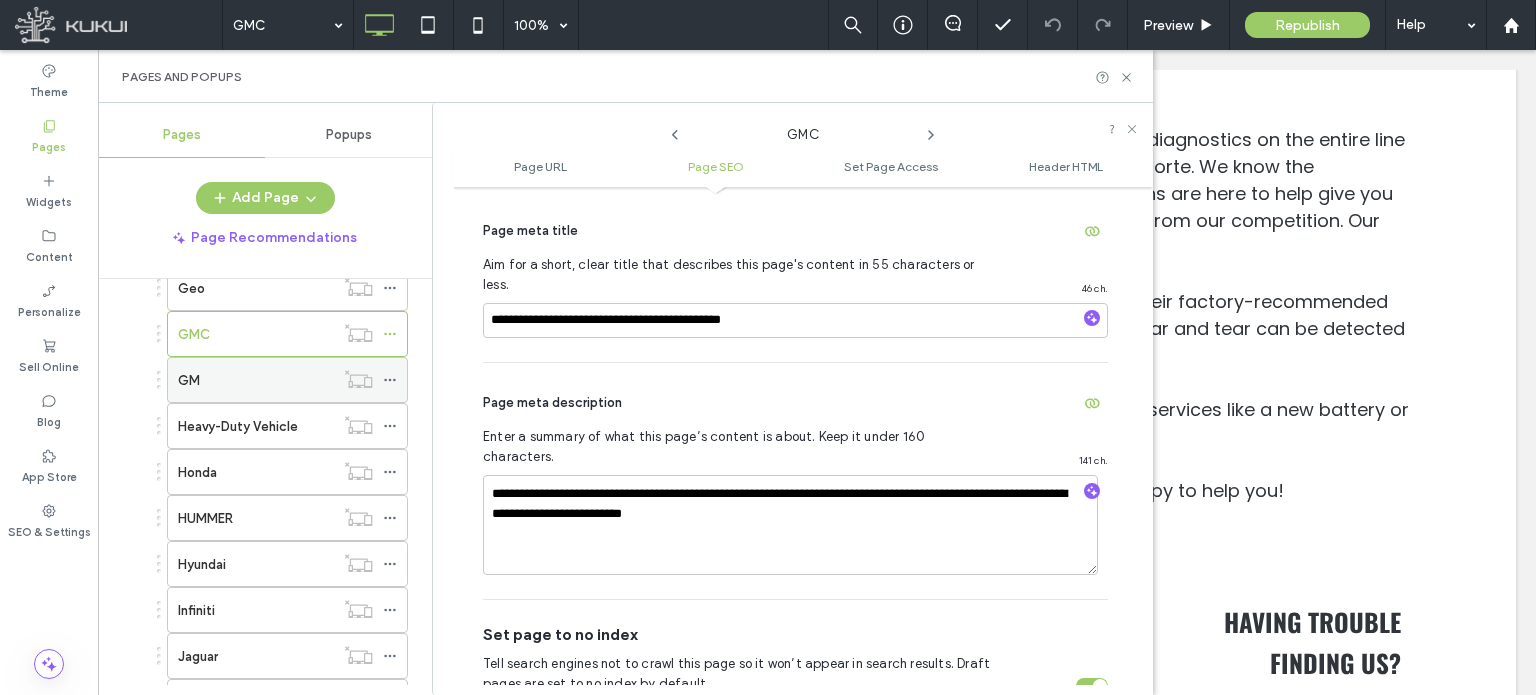click on "GM" at bounding box center (256, 380) 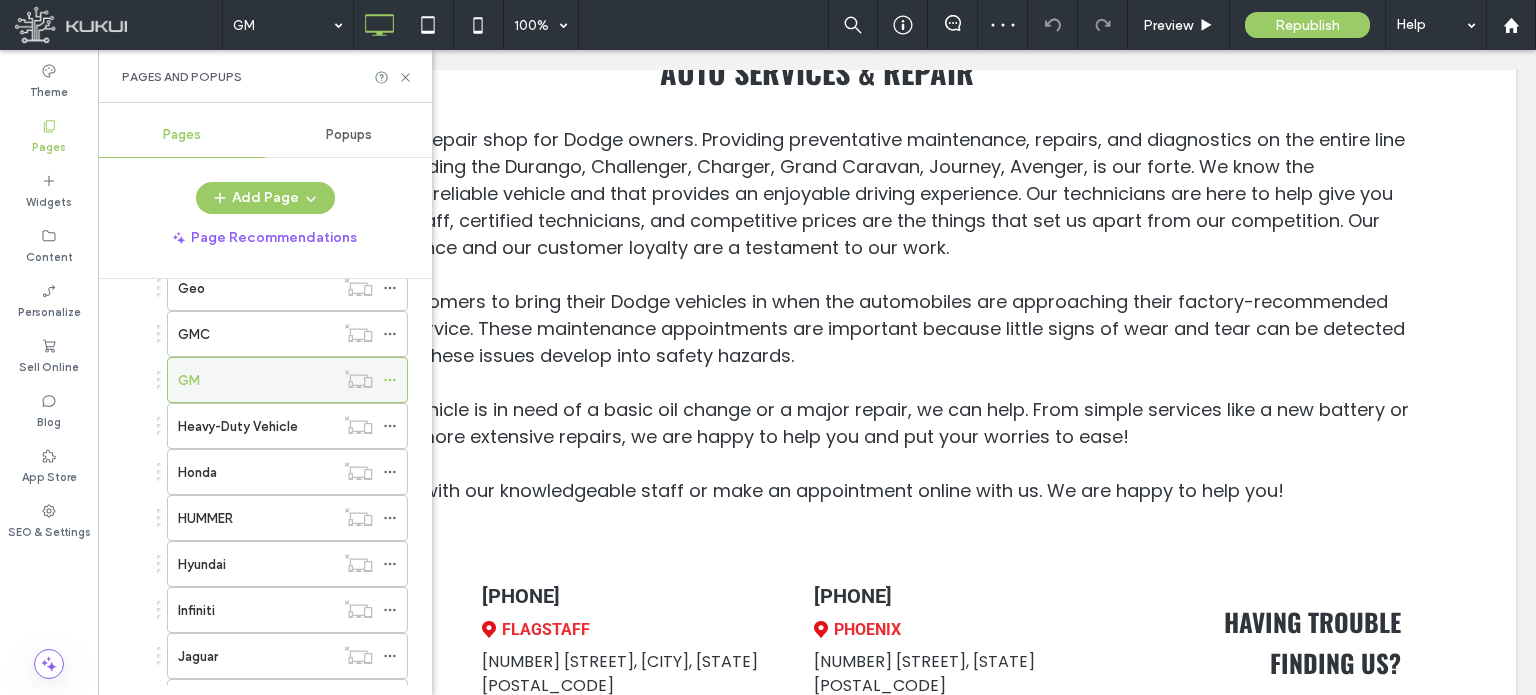 click 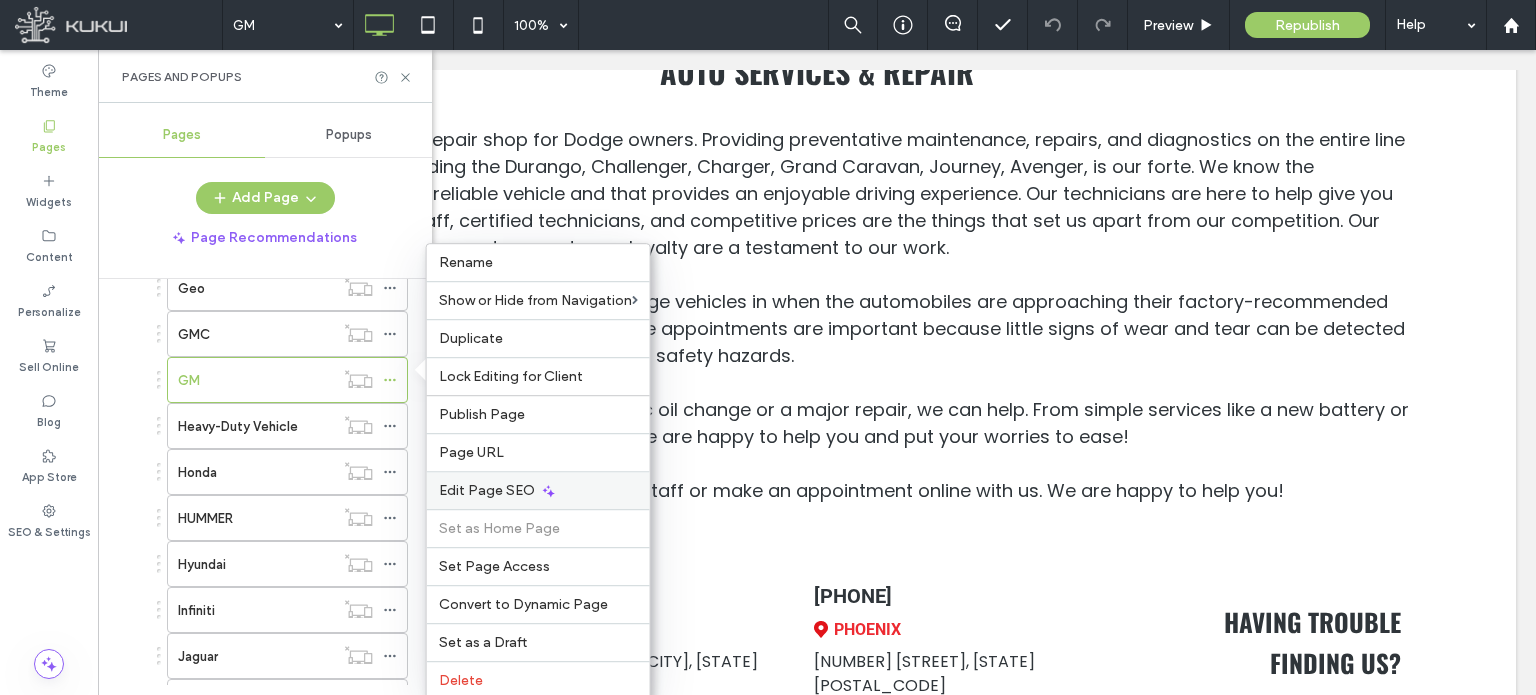 click on "Edit Page SEO" at bounding box center [487, 490] 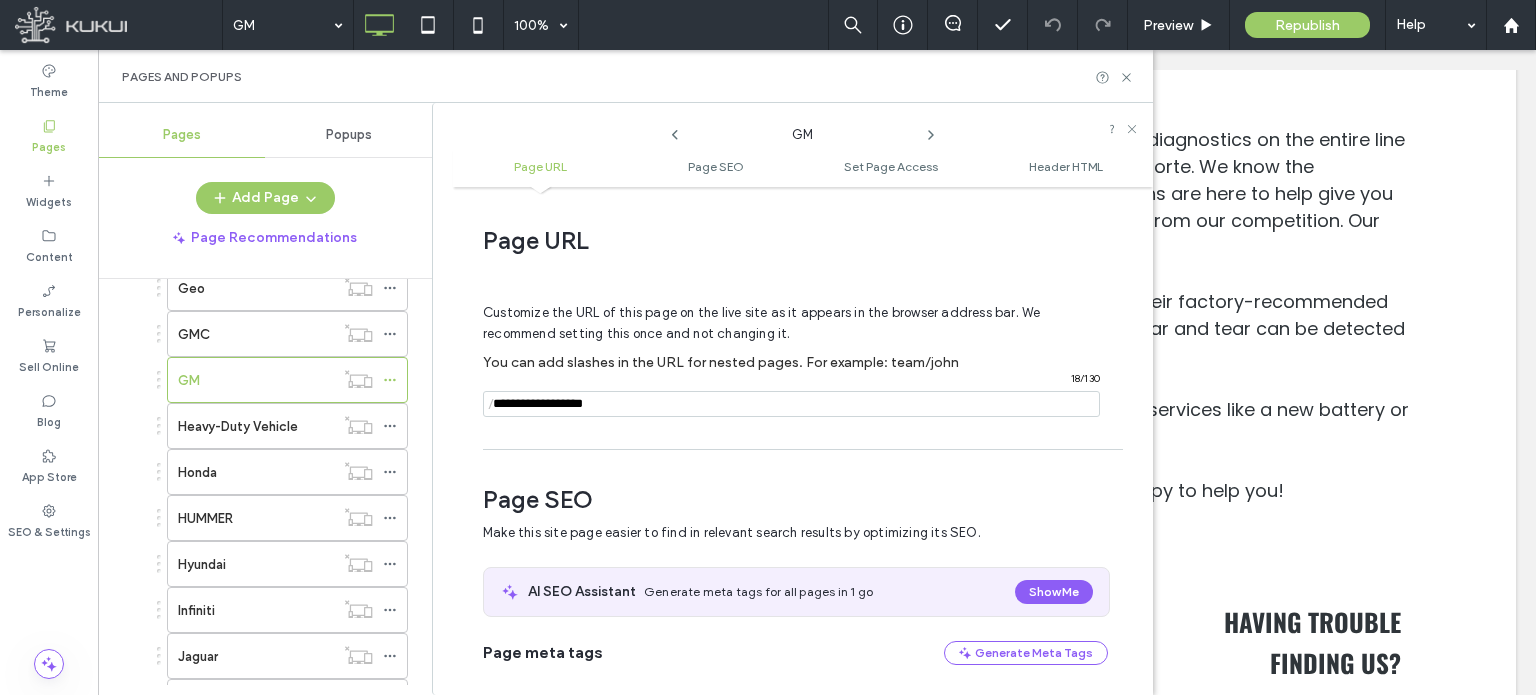scroll, scrollTop: 274, scrollLeft: 0, axis: vertical 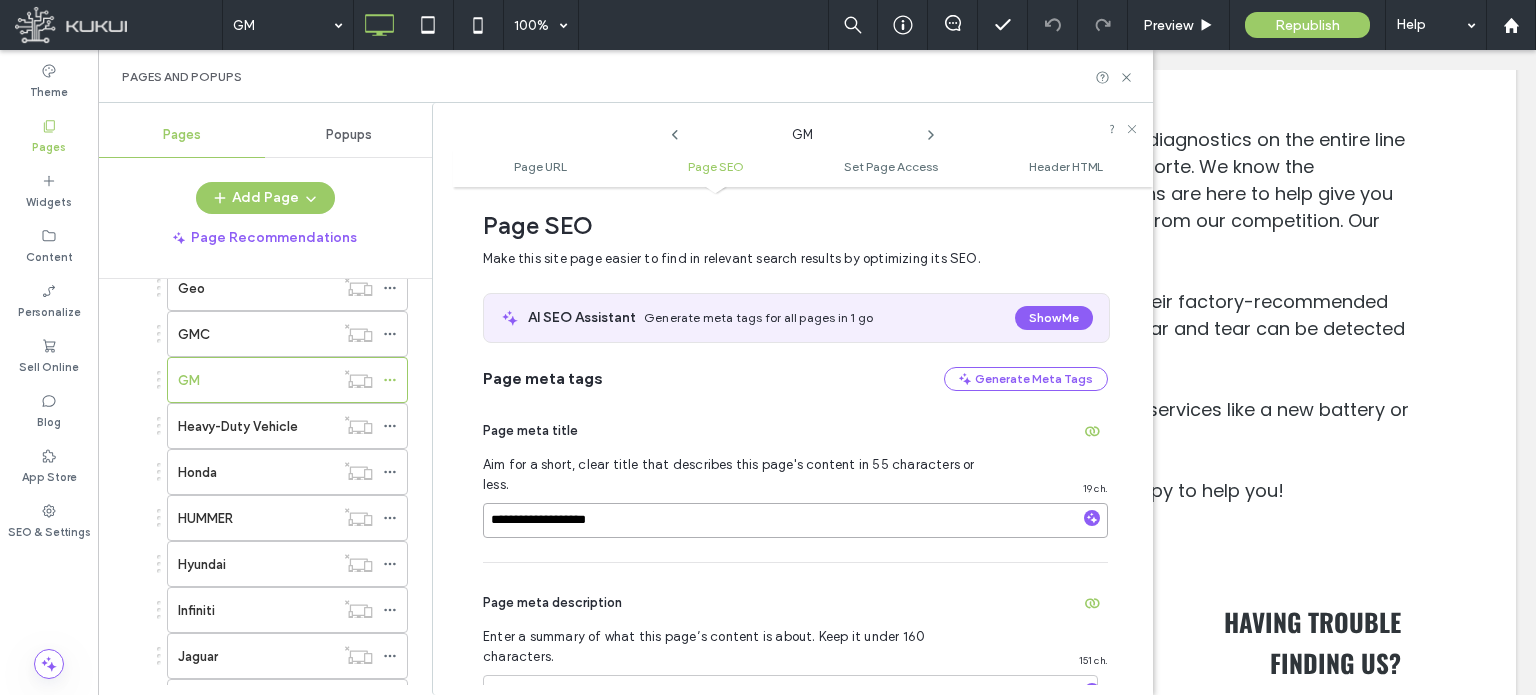 click on "**********" at bounding box center [795, 520] 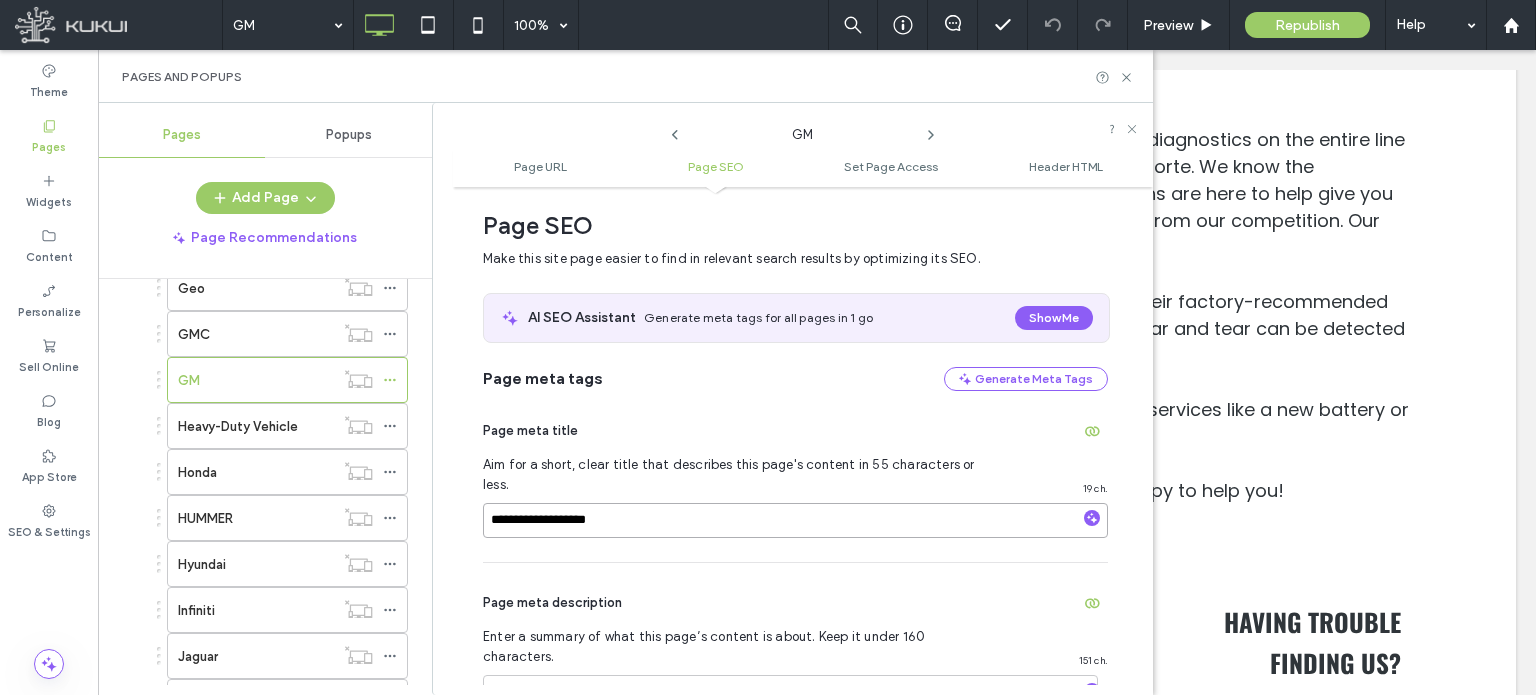 paste on "**********" 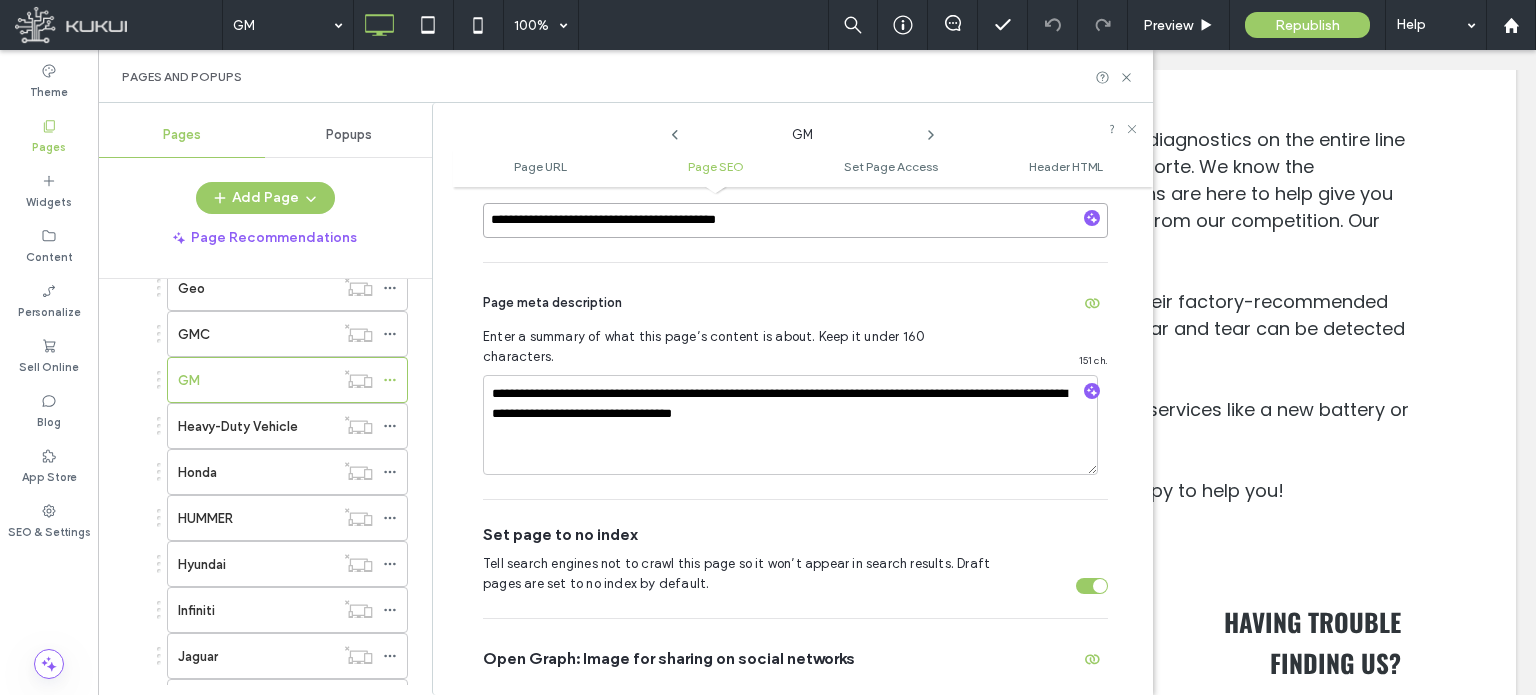 scroll, scrollTop: 474, scrollLeft: 0, axis: vertical 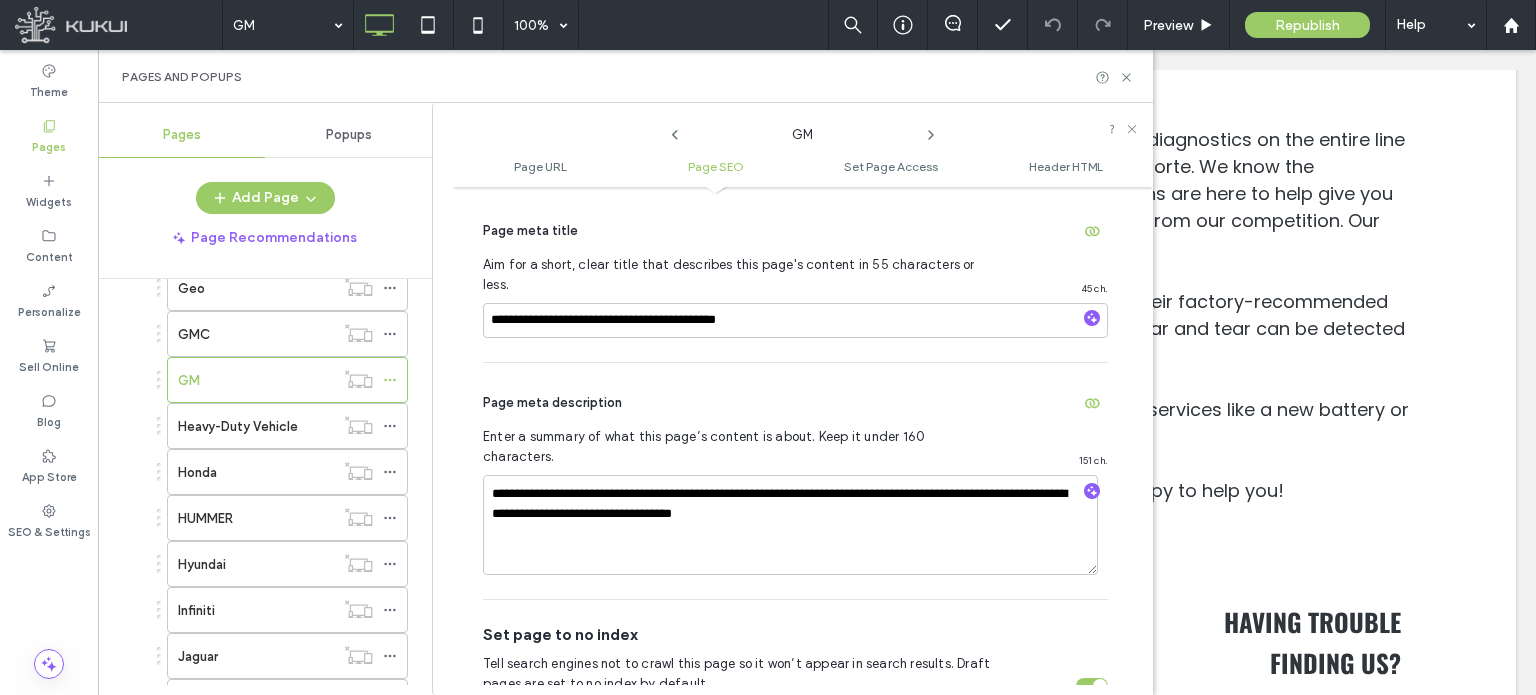 click on "**********" at bounding box center [795, 481] 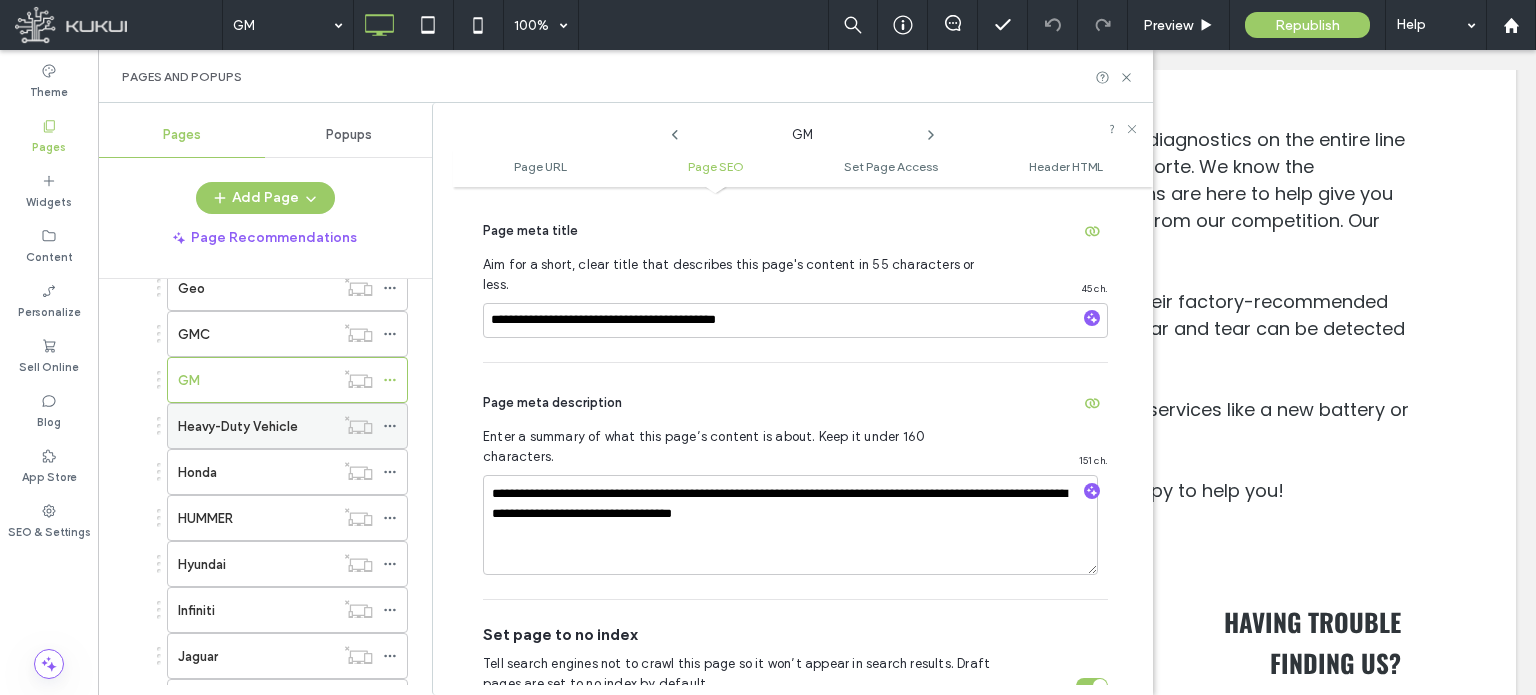 click on "Heavy-Duty Vehicle" at bounding box center (238, 426) 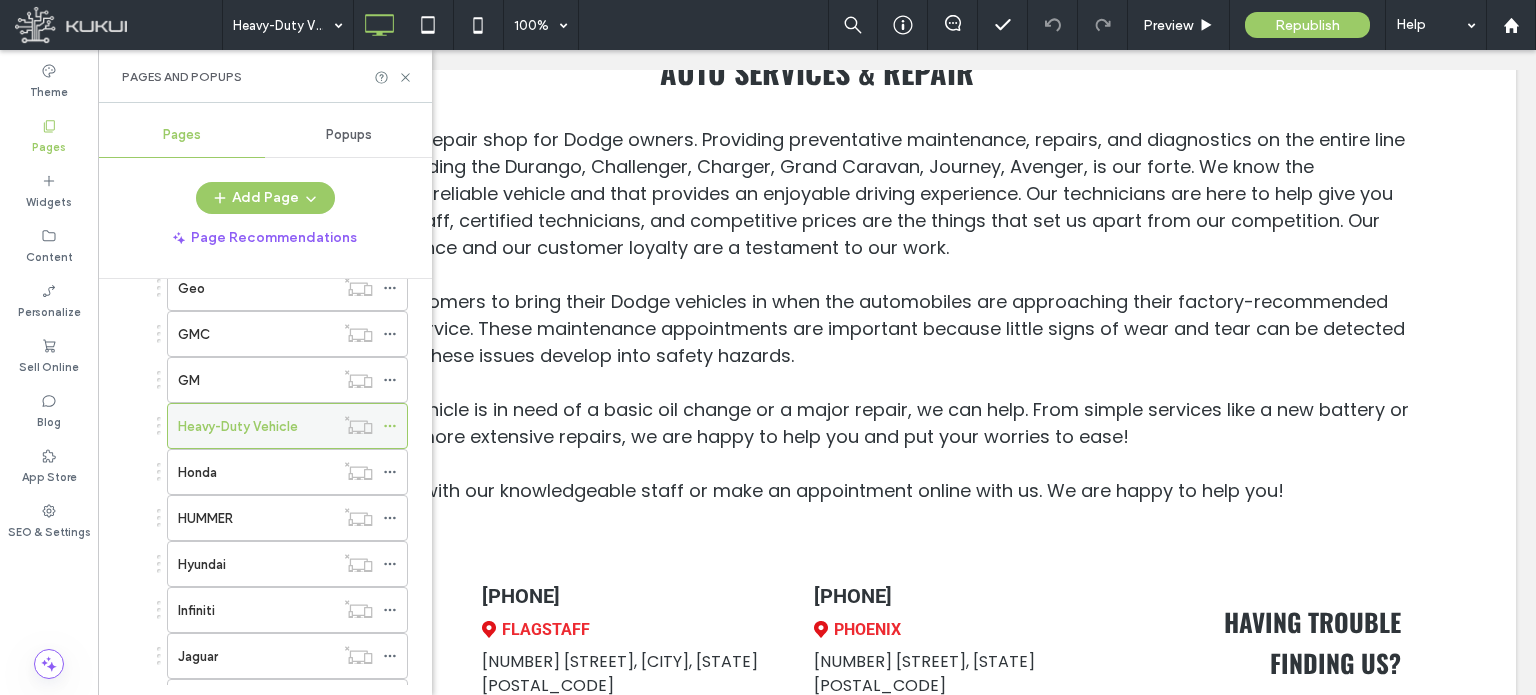 click 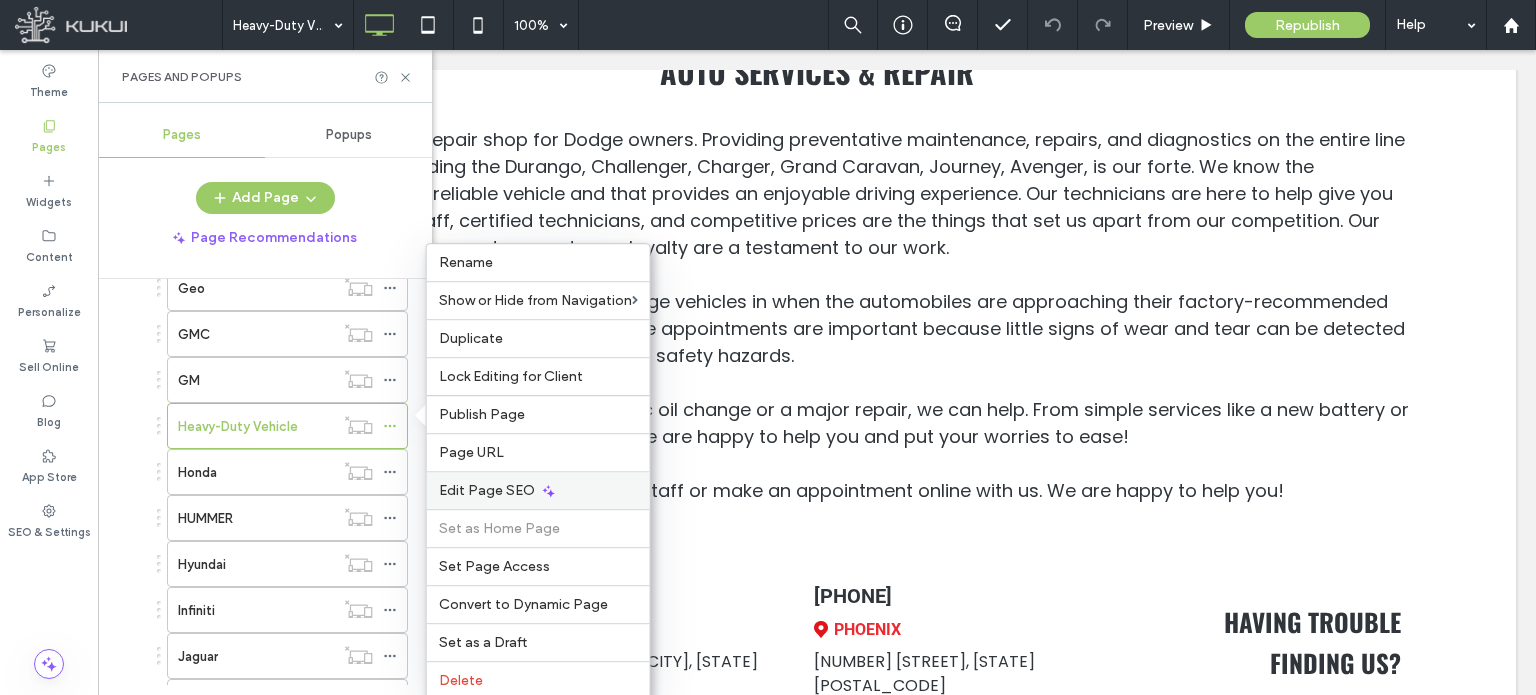 click on "Edit Page SEO" at bounding box center (487, 490) 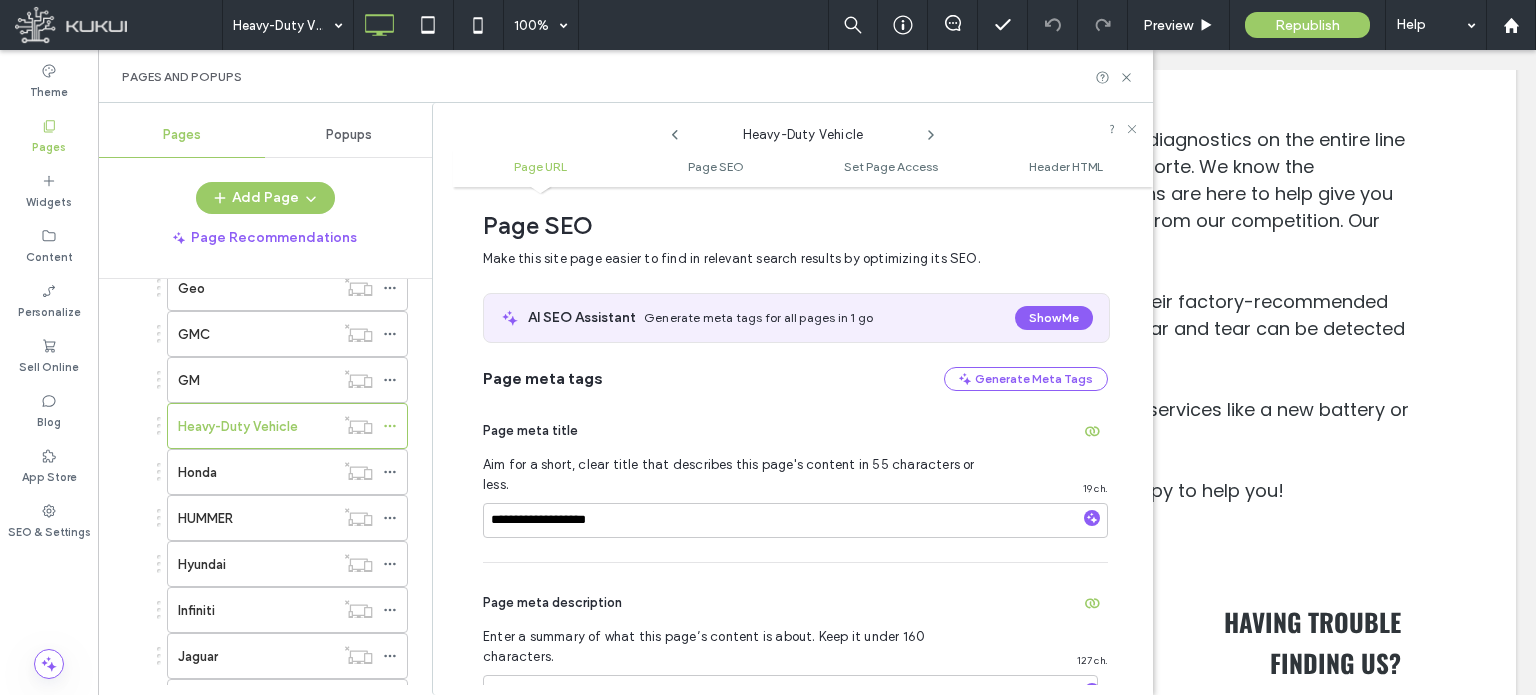 scroll, scrollTop: 274, scrollLeft: 0, axis: vertical 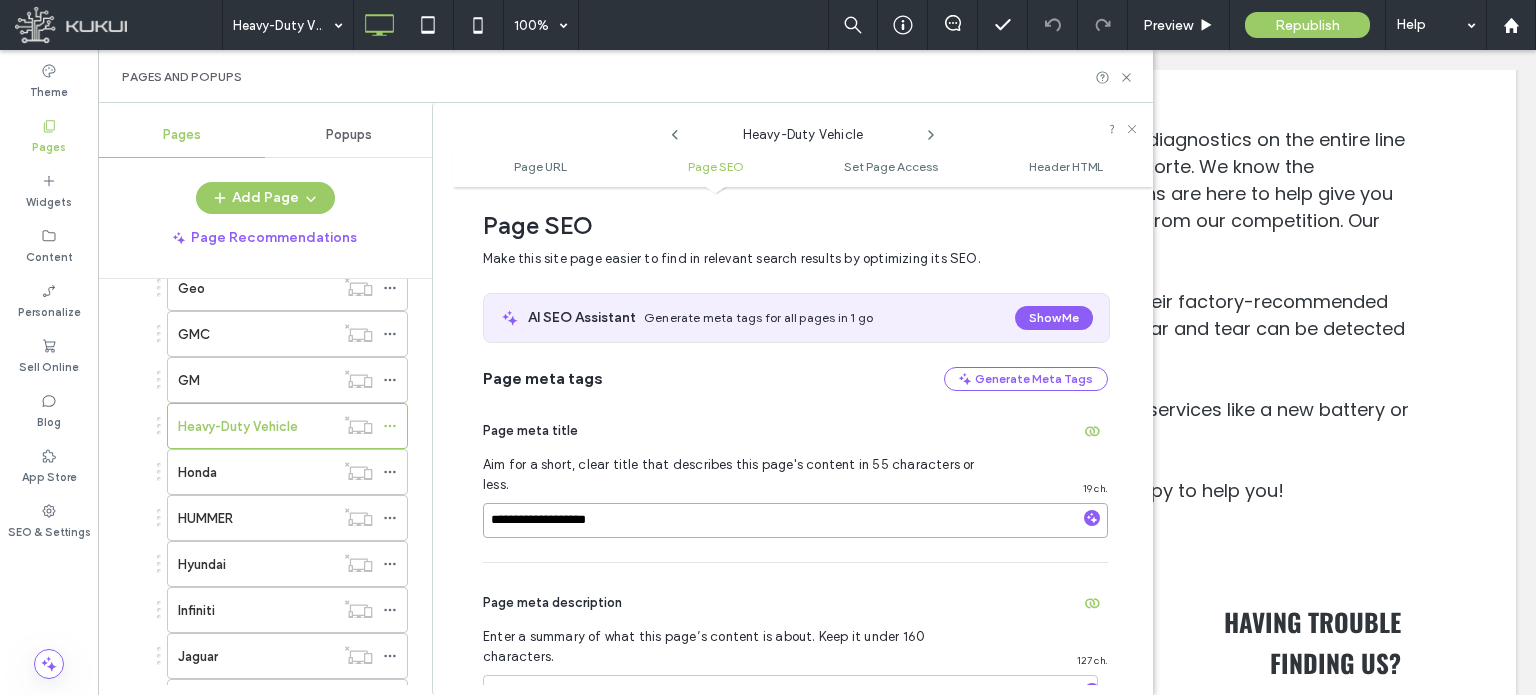 click on "**********" at bounding box center (795, 520) 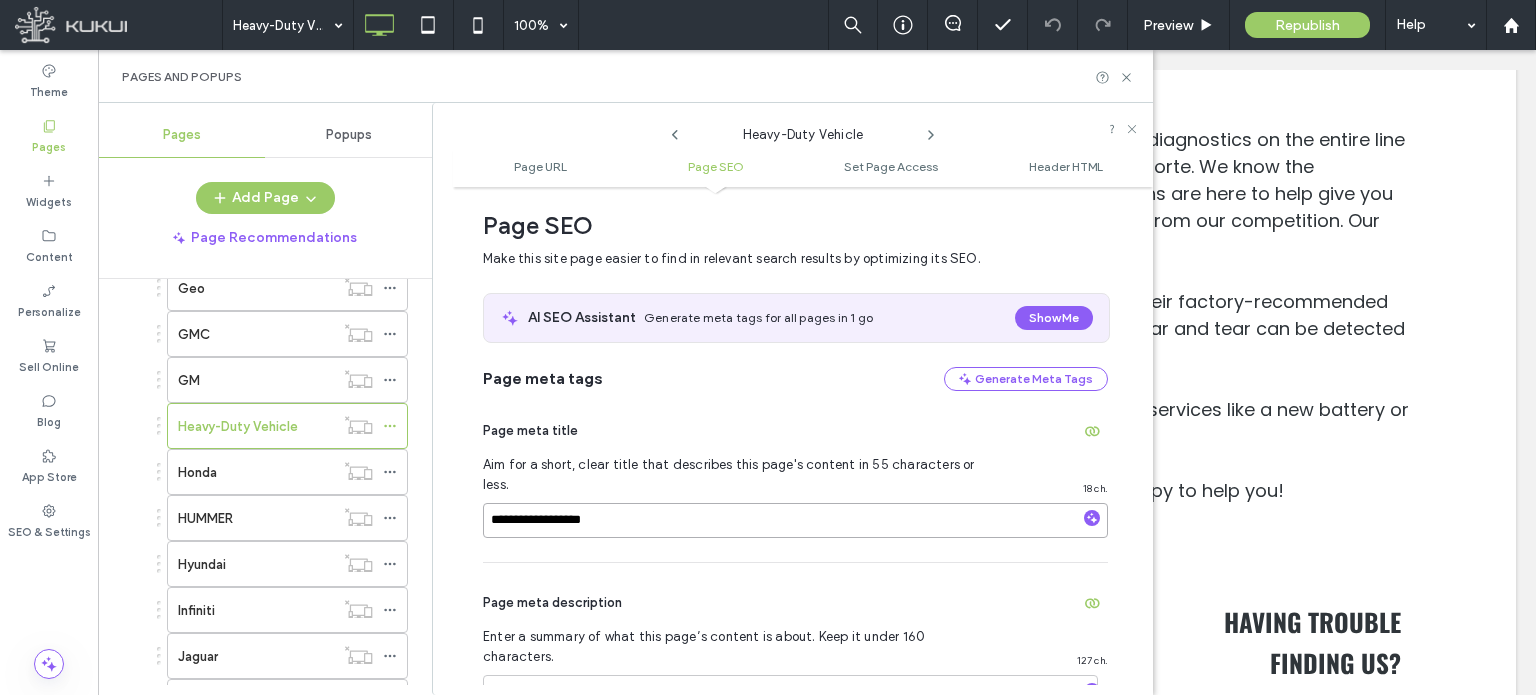 type on "**********" 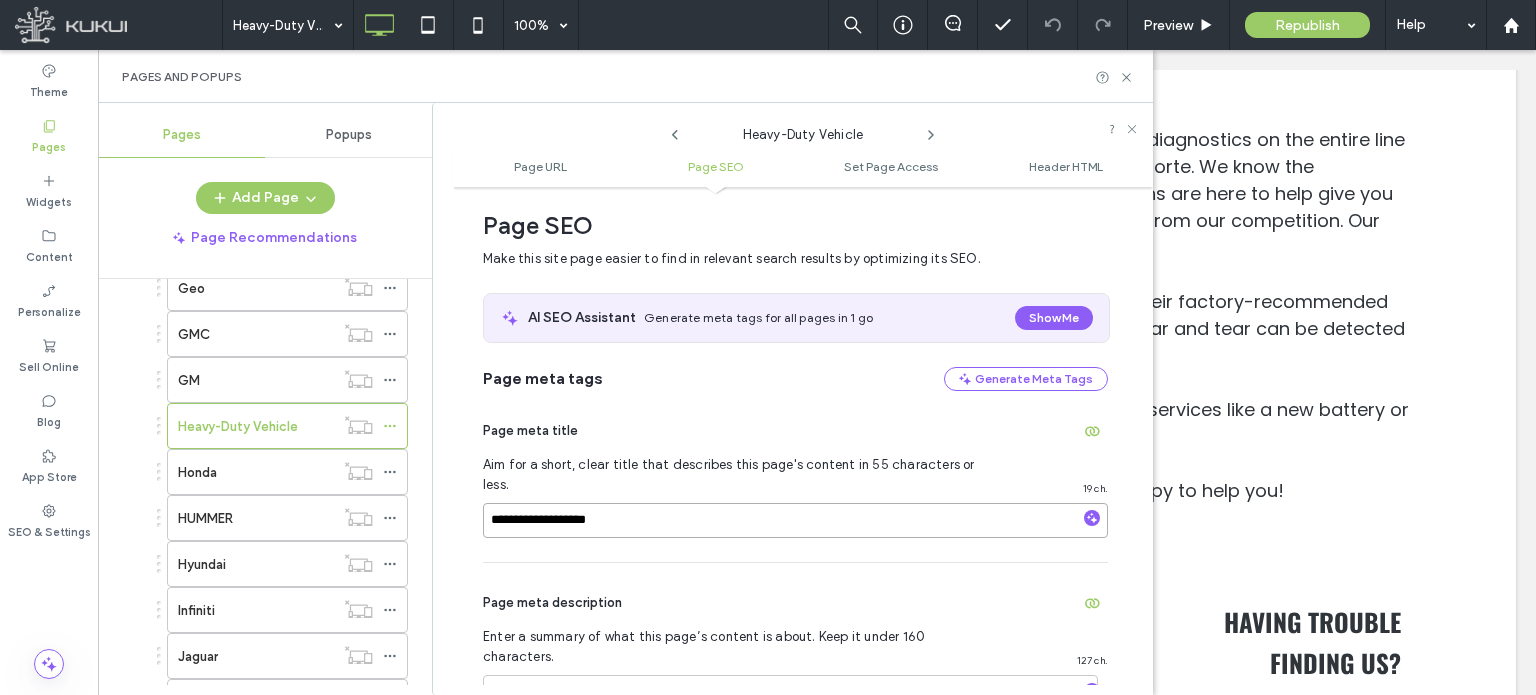 click on "**********" at bounding box center [795, 520] 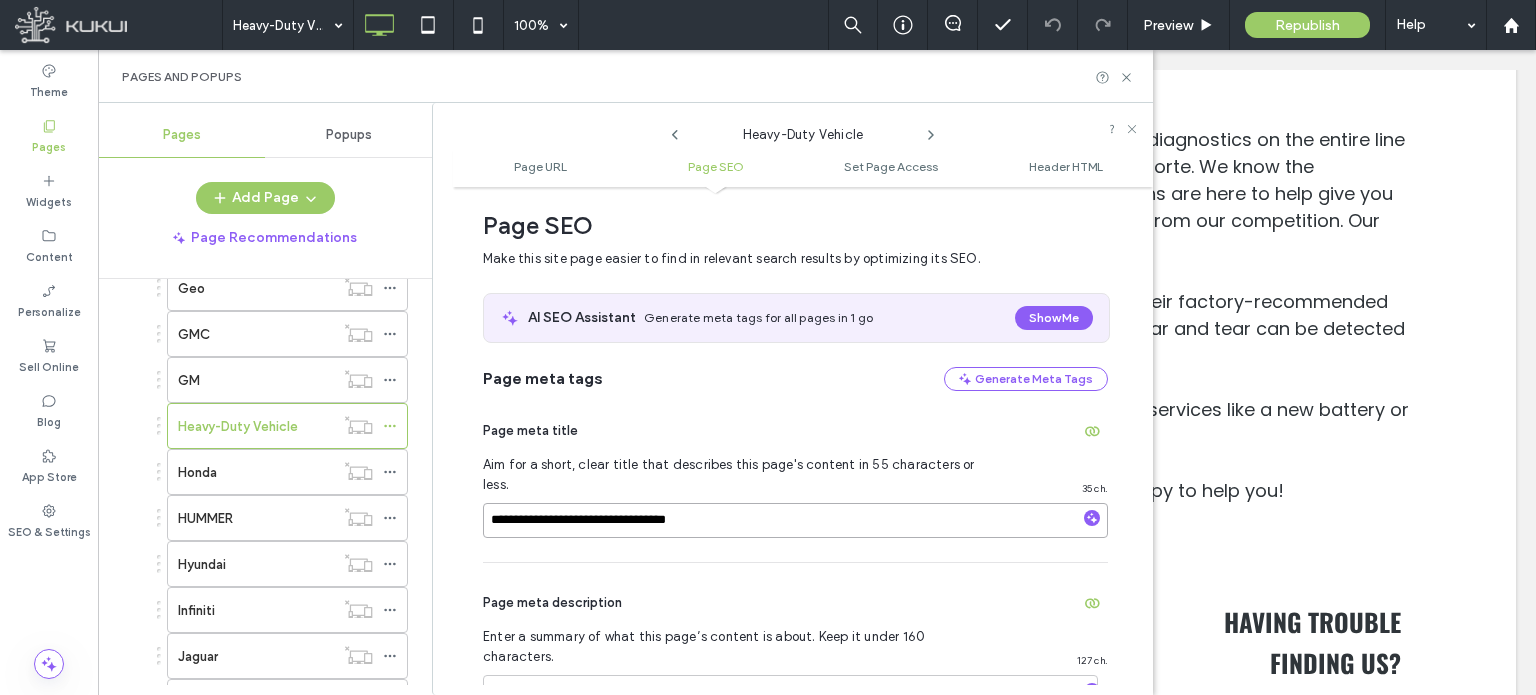 paste on "**********" 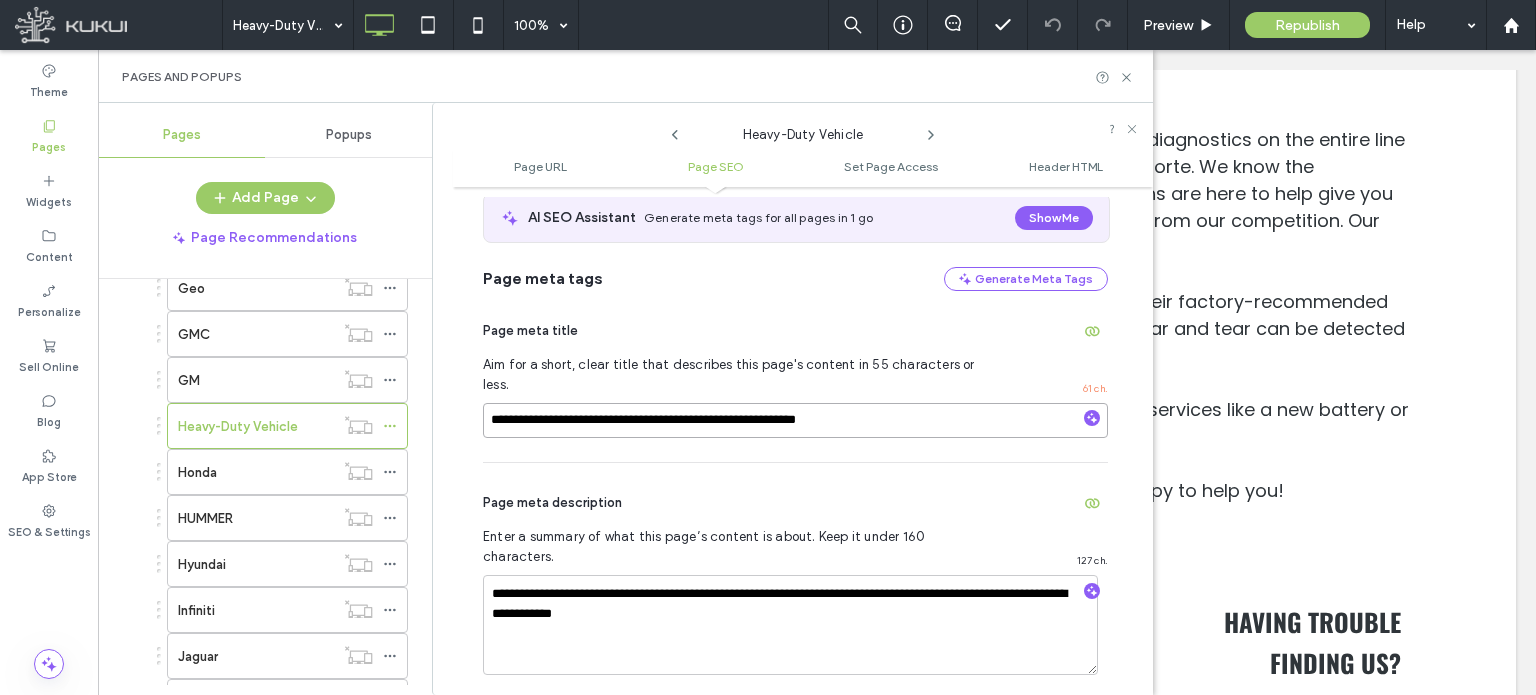 scroll, scrollTop: 474, scrollLeft: 0, axis: vertical 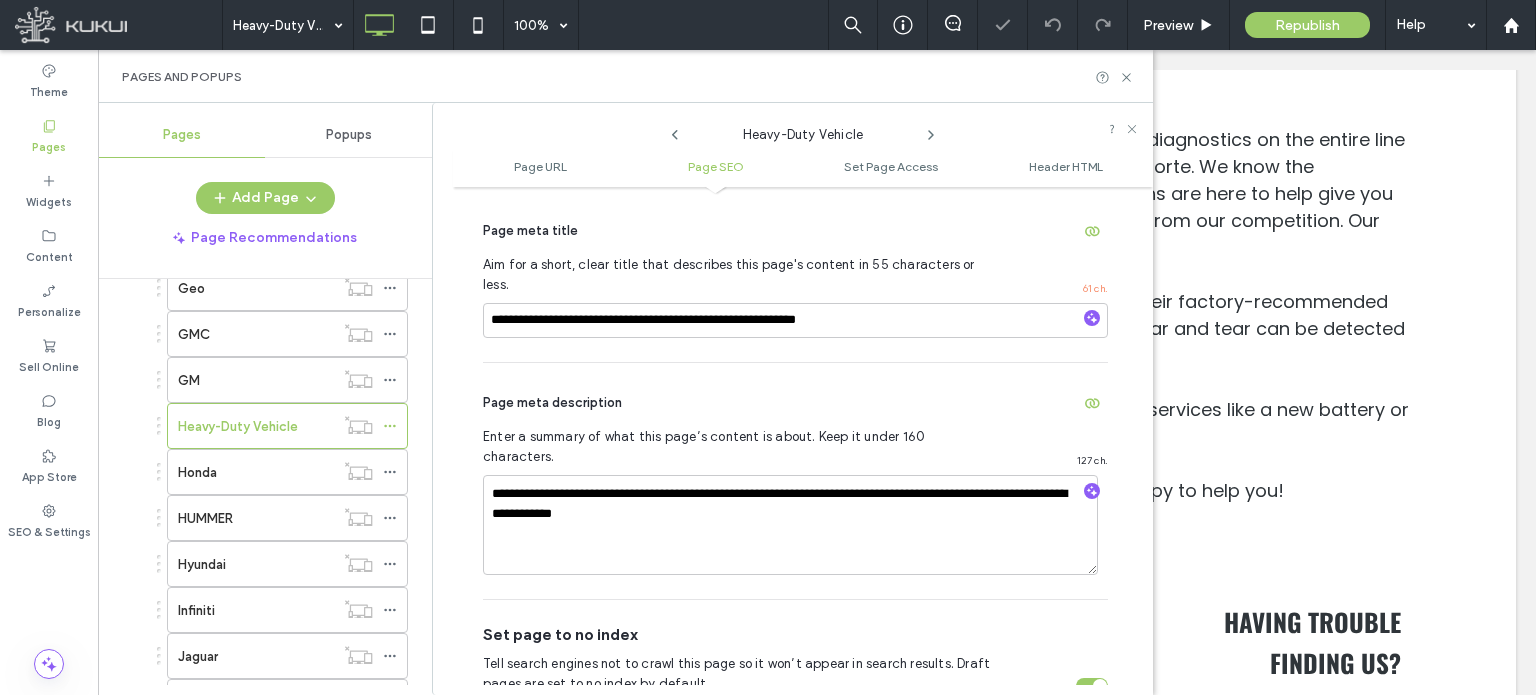 click on "**********" at bounding box center [795, 481] 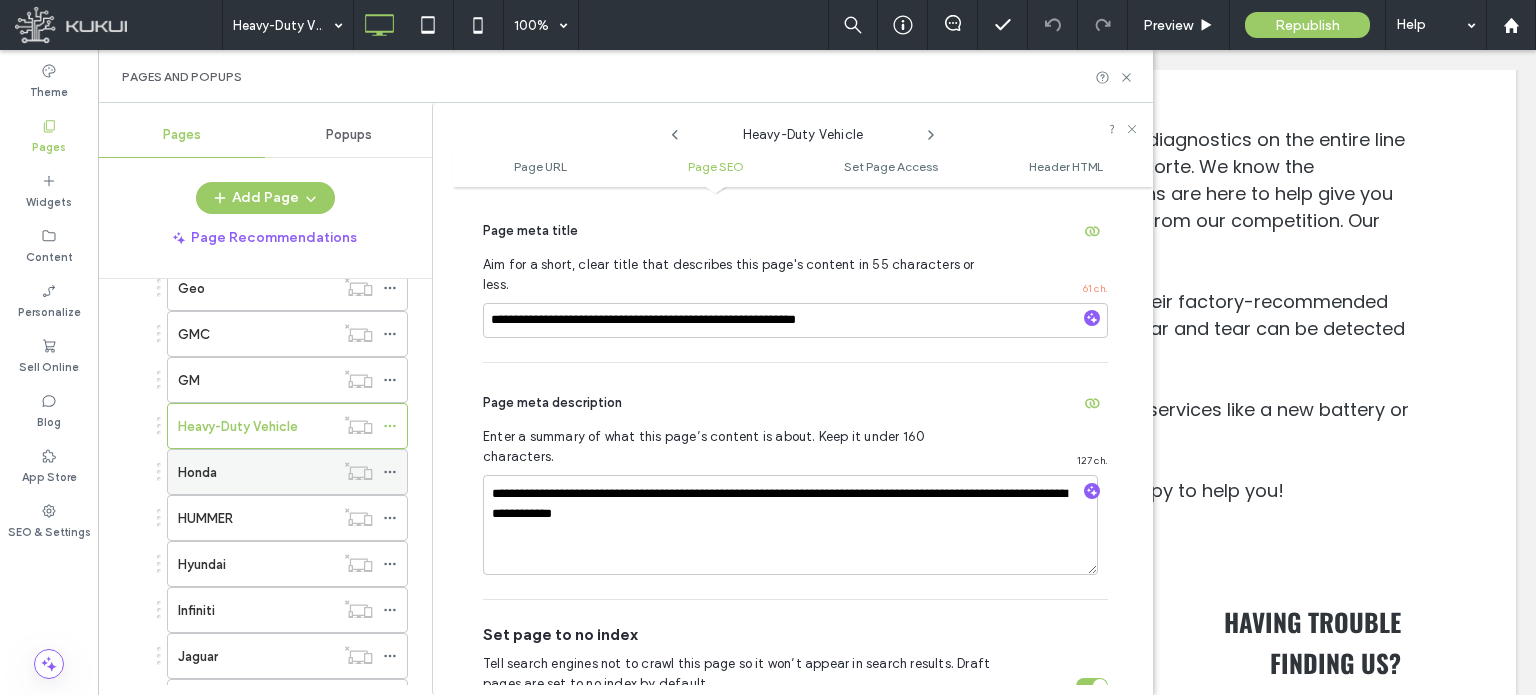 click on "Honda" at bounding box center (256, 472) 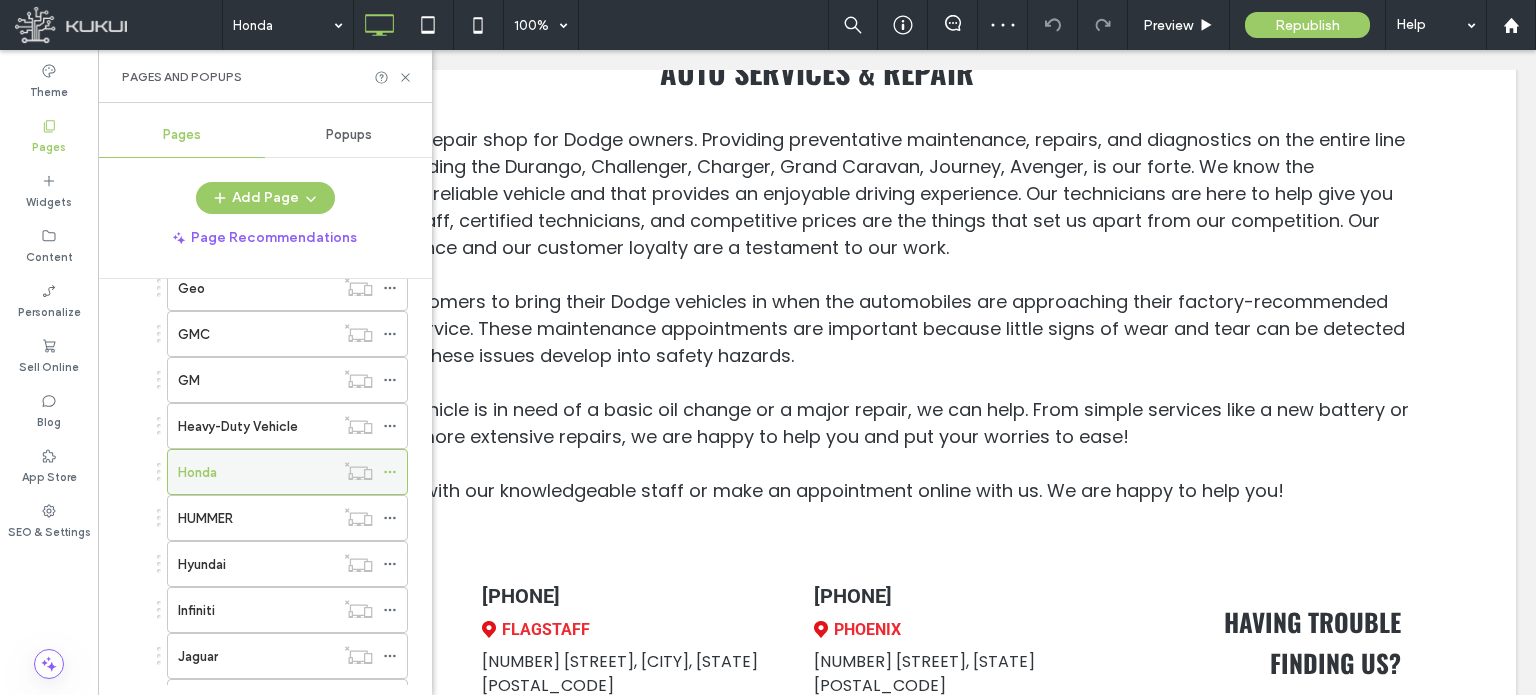 click 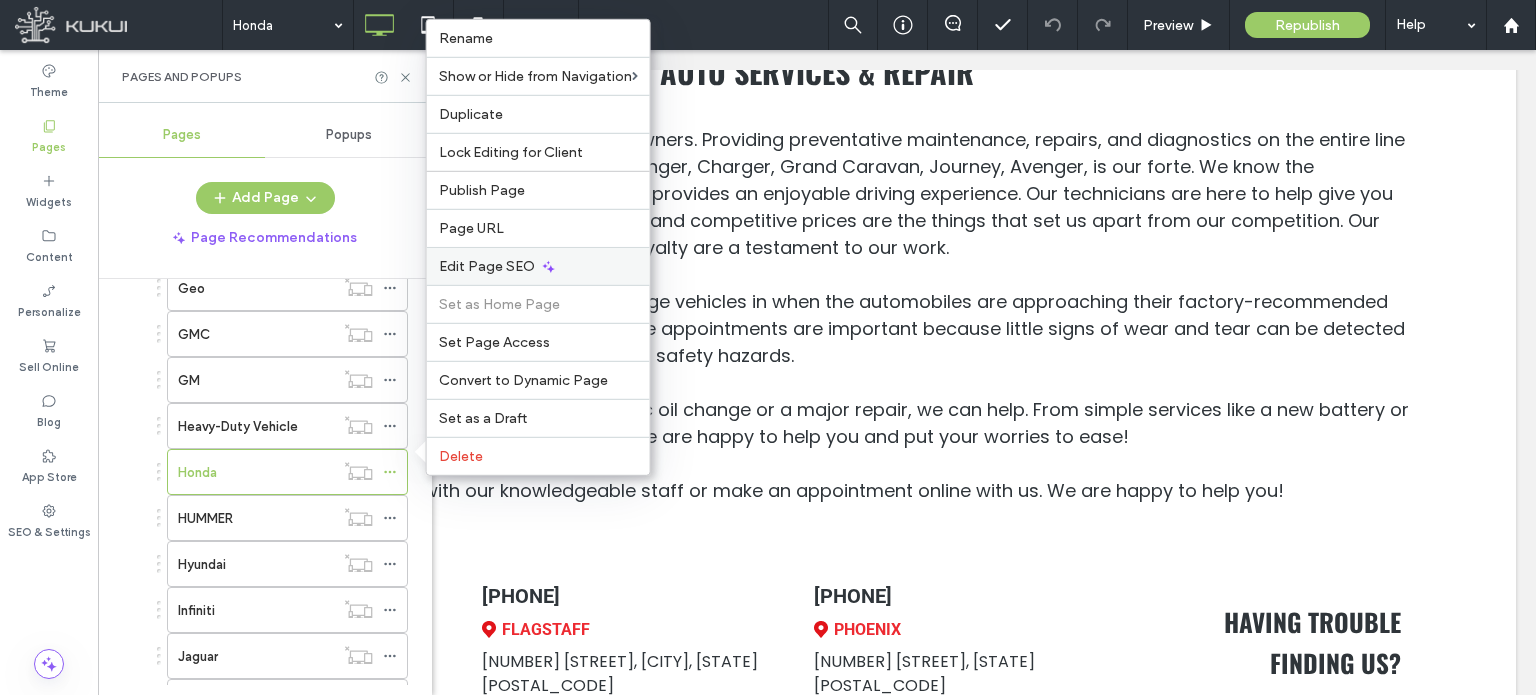 click on "Edit Page SEO" at bounding box center [487, 266] 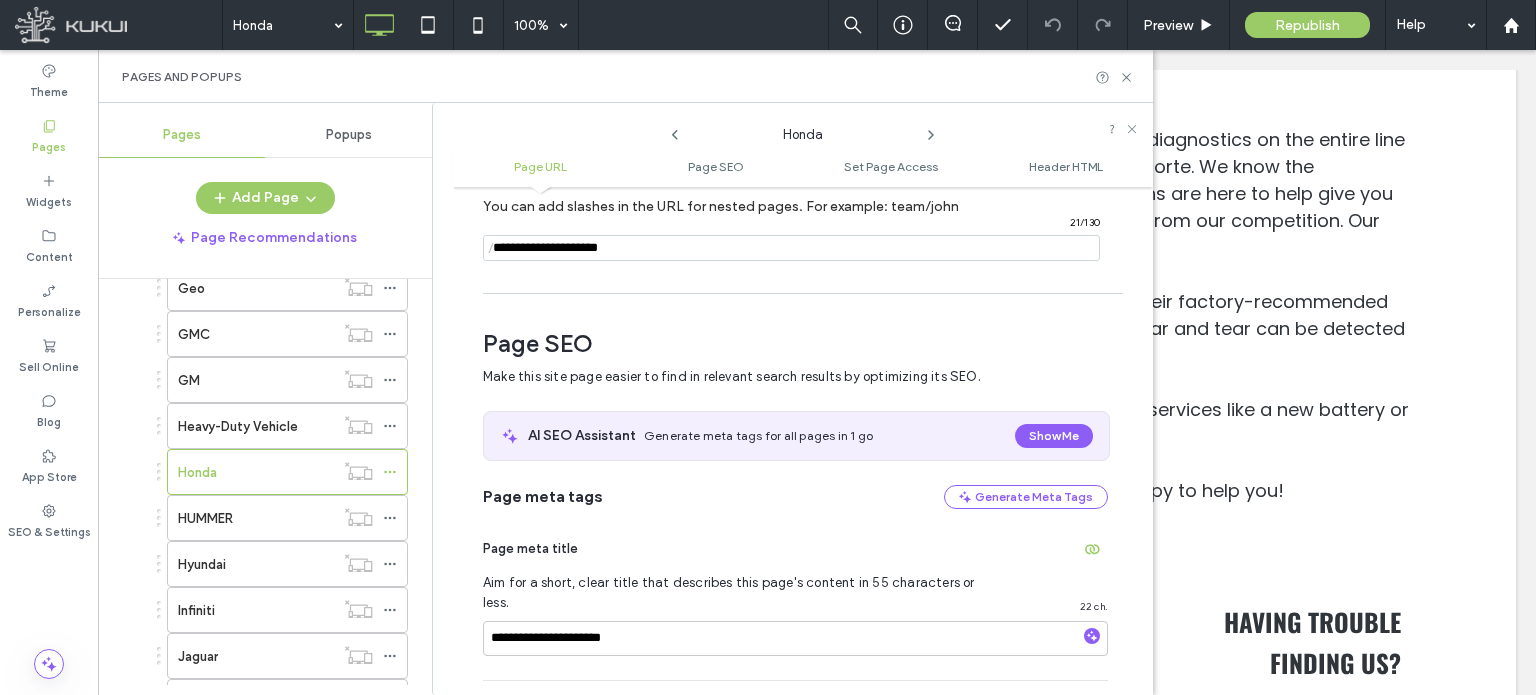scroll, scrollTop: 274, scrollLeft: 0, axis: vertical 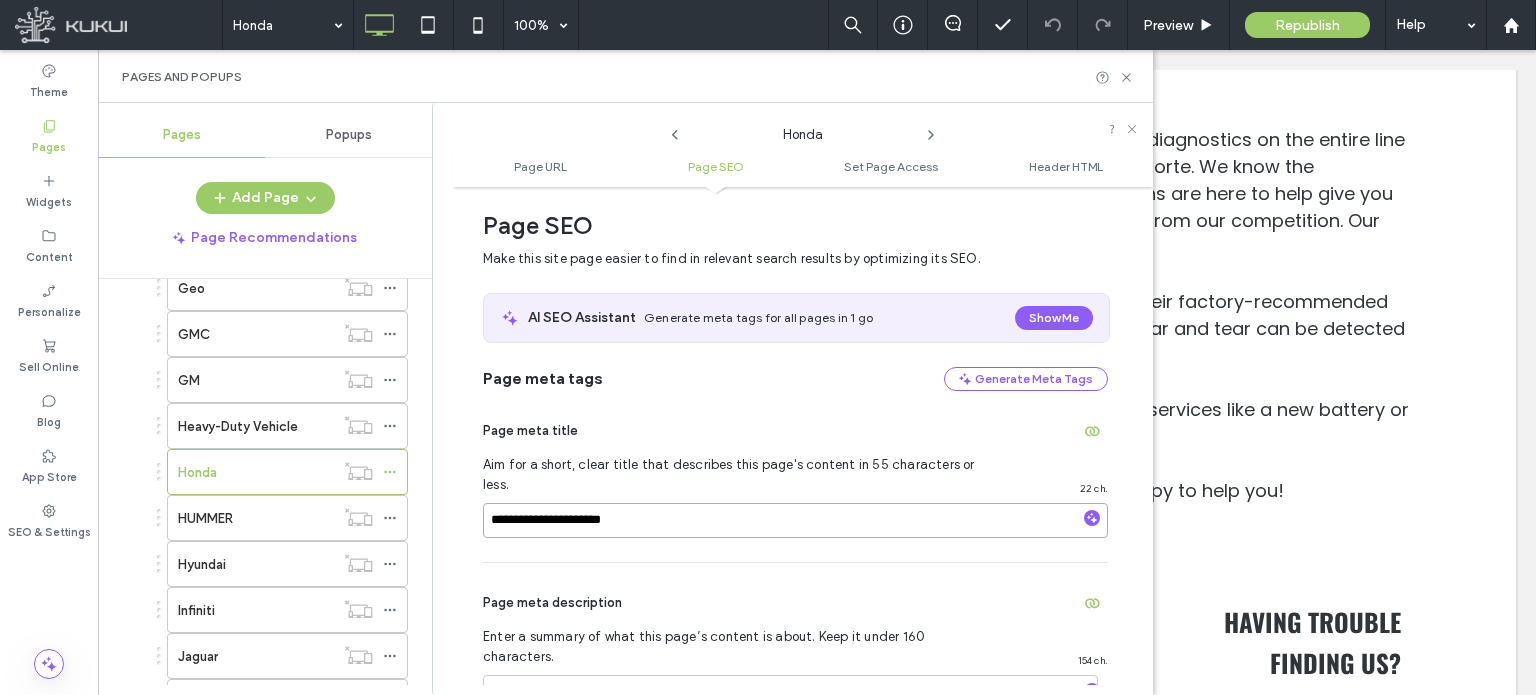 click on "**********" at bounding box center [795, 520] 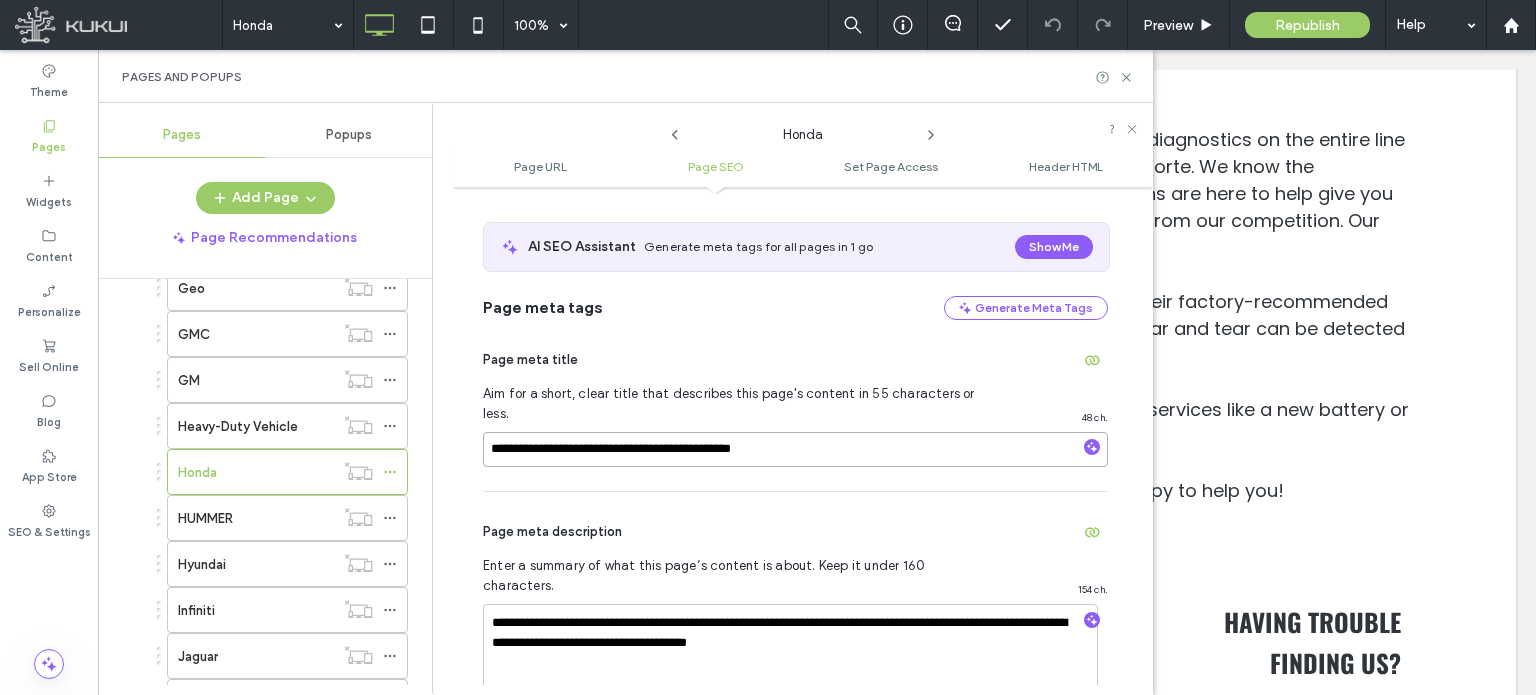 scroll, scrollTop: 474, scrollLeft: 0, axis: vertical 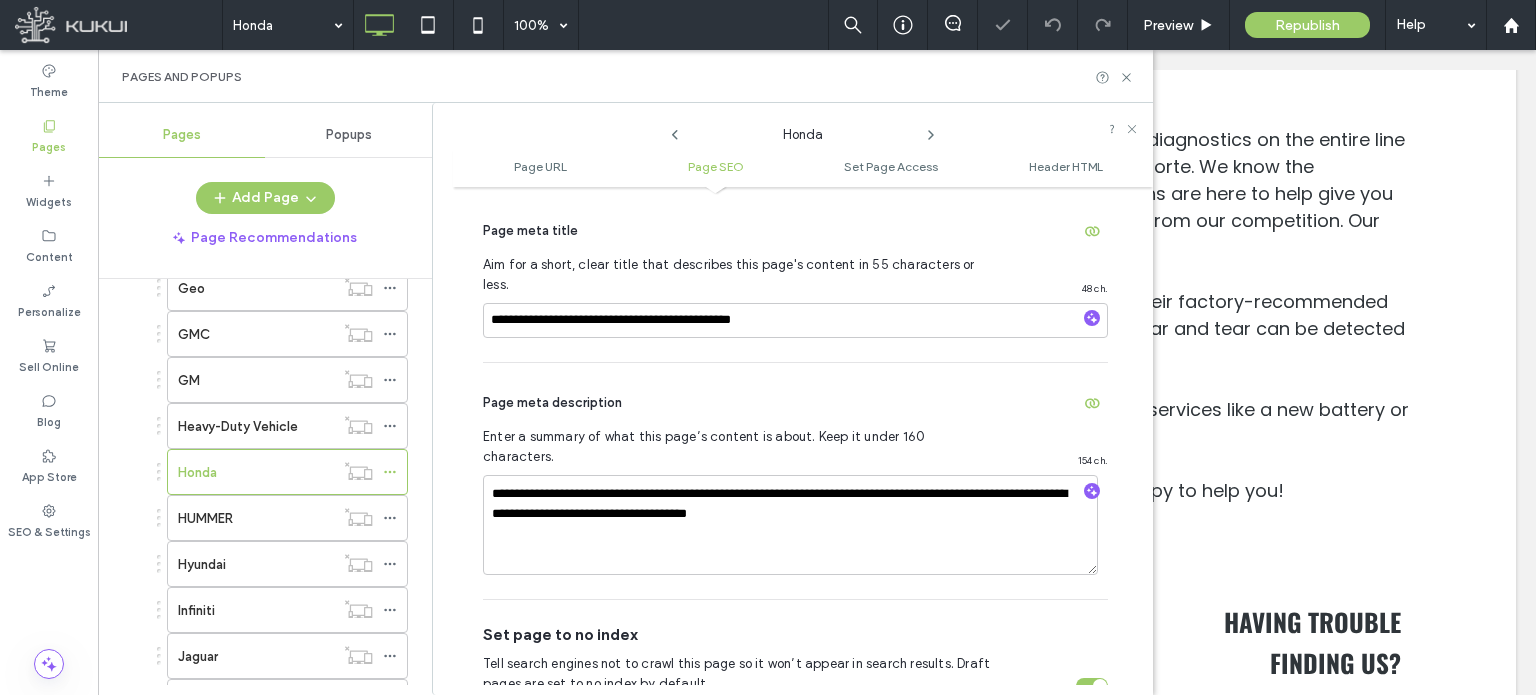click on "**********" at bounding box center [795, 481] 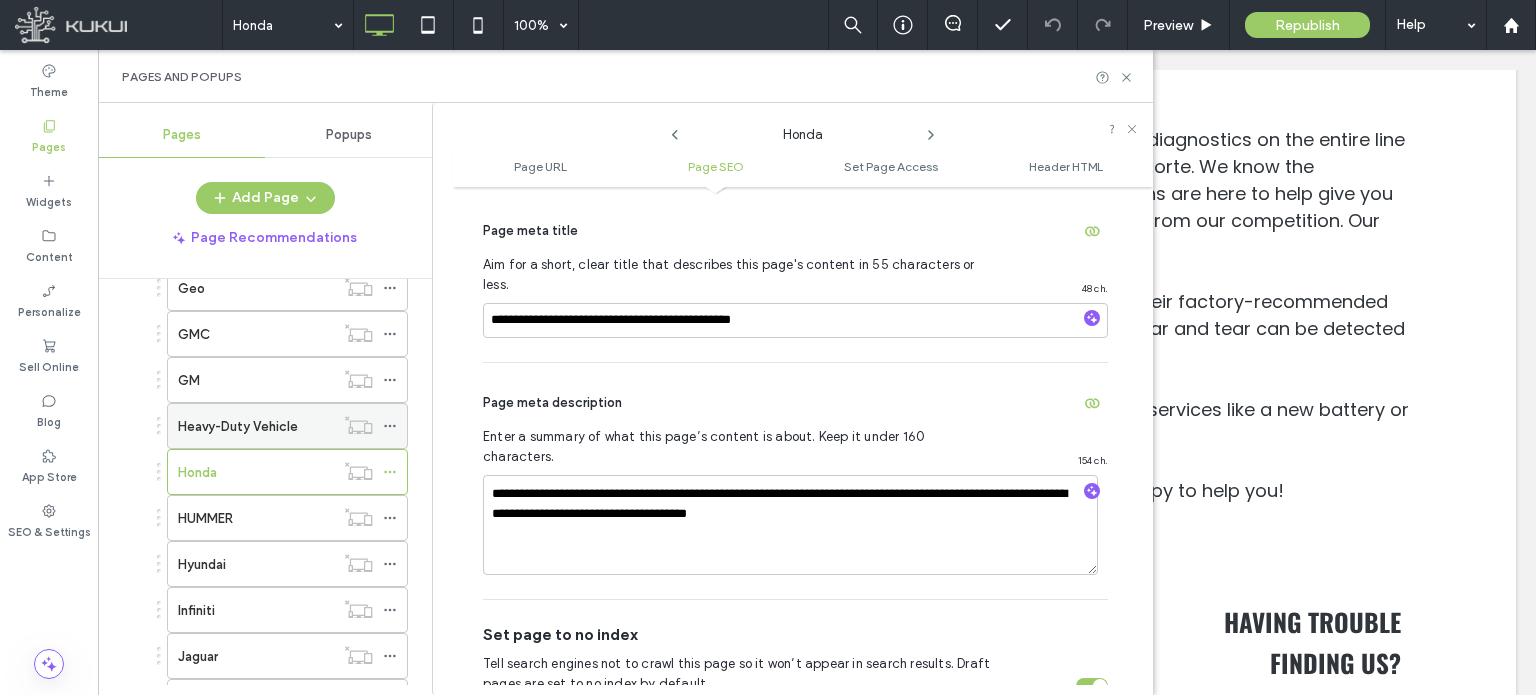 click on "Heavy-Duty Vehicle" at bounding box center (238, 426) 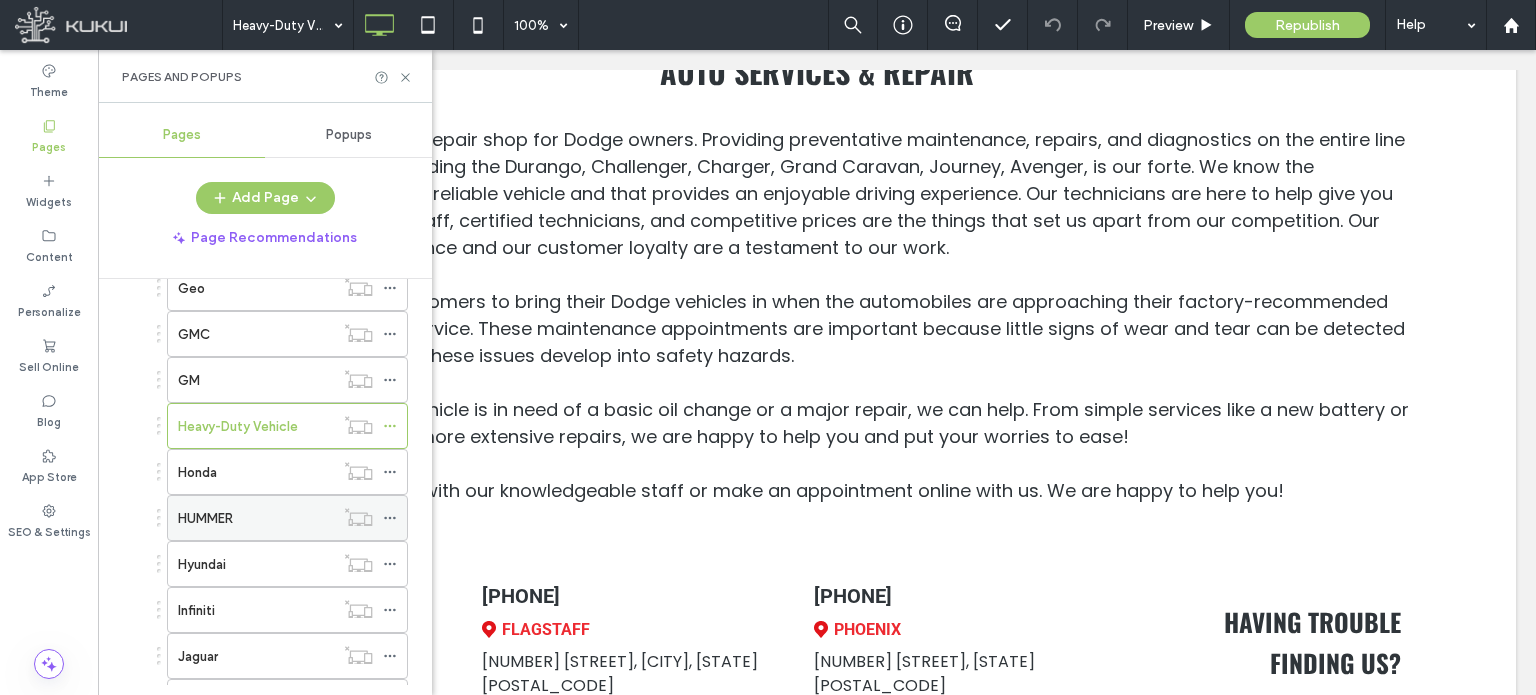 click on "HUMMER" at bounding box center [256, 518] 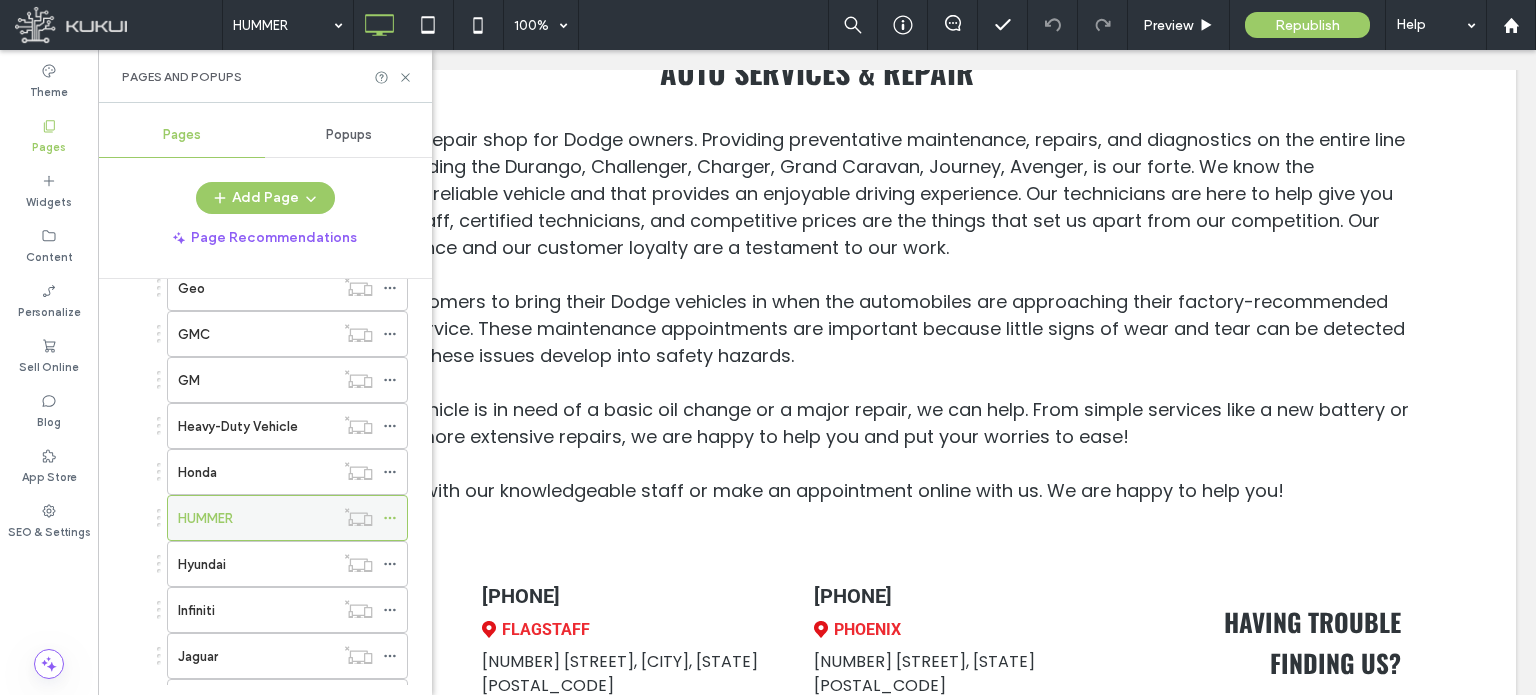 click 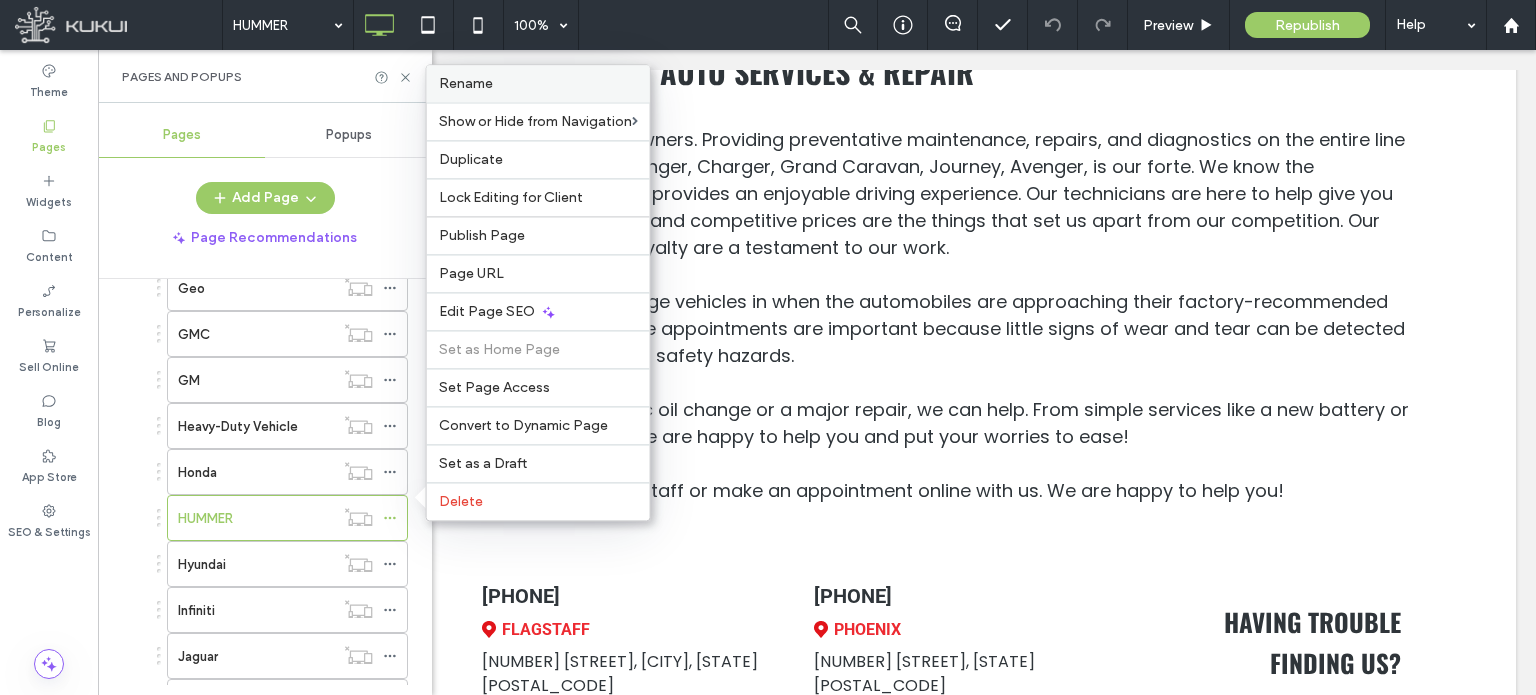 click on "Rename" at bounding box center [466, 83] 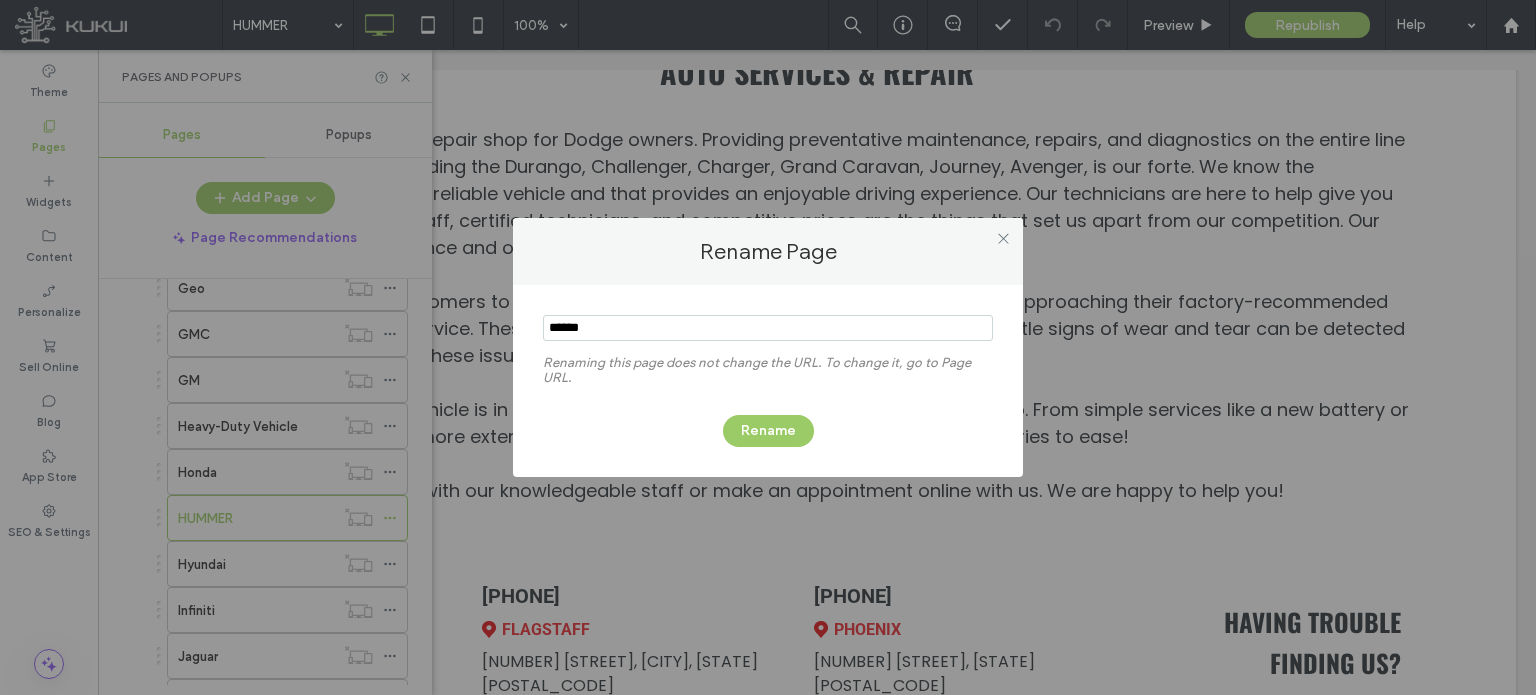 type on "******" 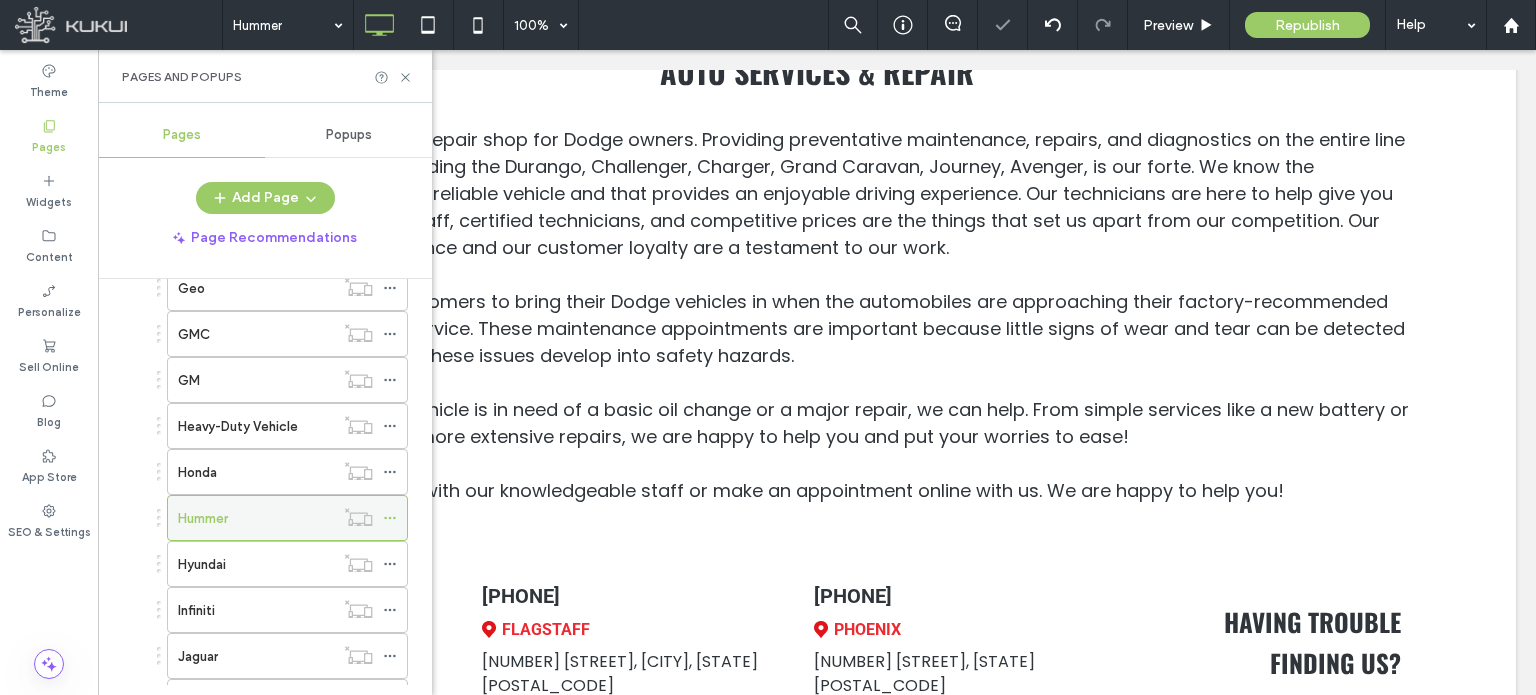 click at bounding box center [390, 518] 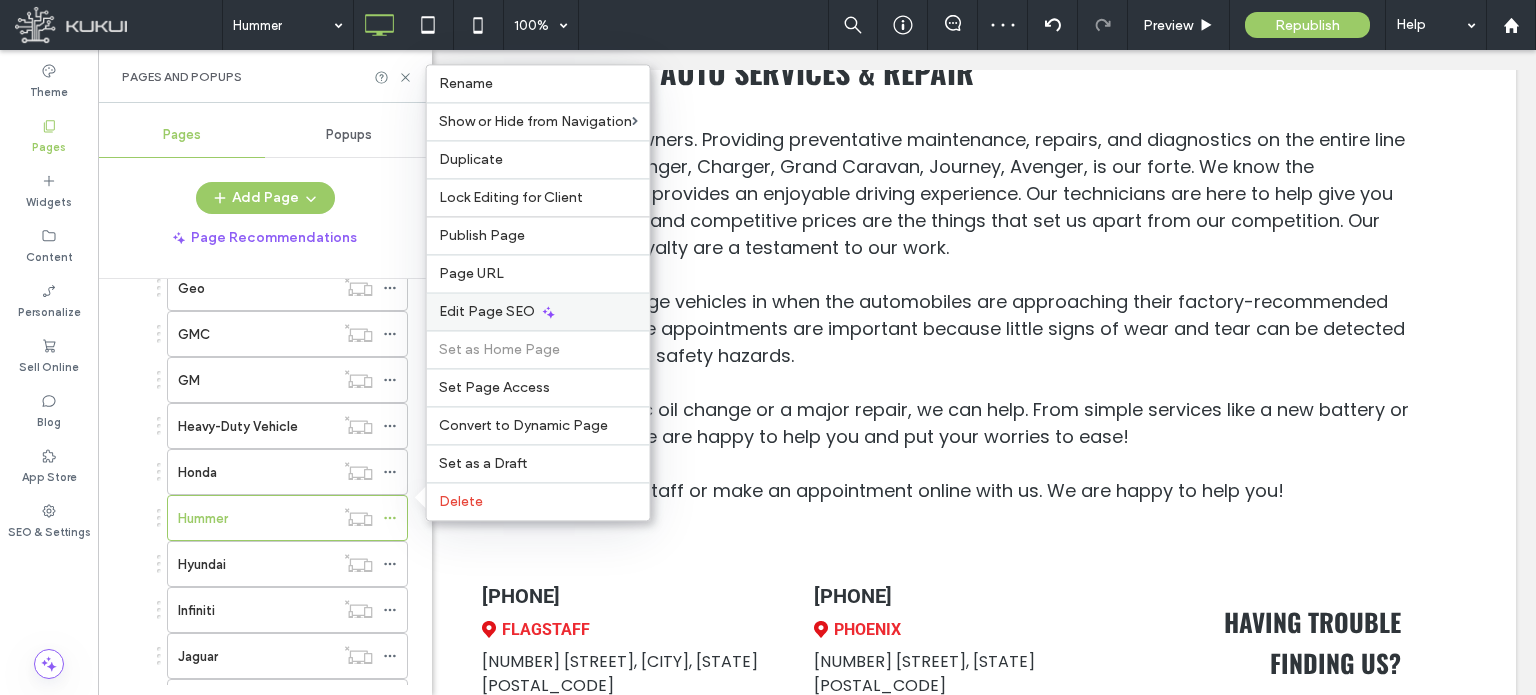 click on "Edit Page SEO" at bounding box center [487, 311] 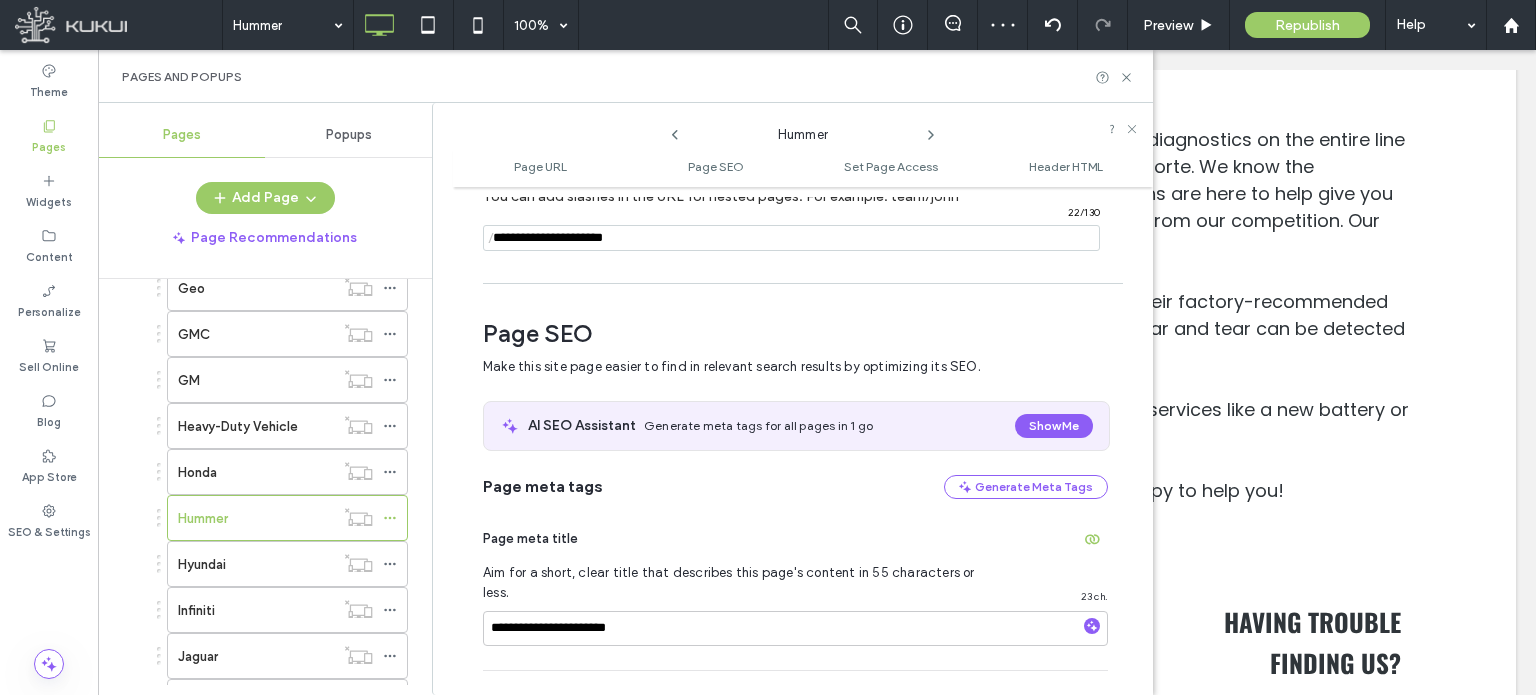 scroll, scrollTop: 274, scrollLeft: 0, axis: vertical 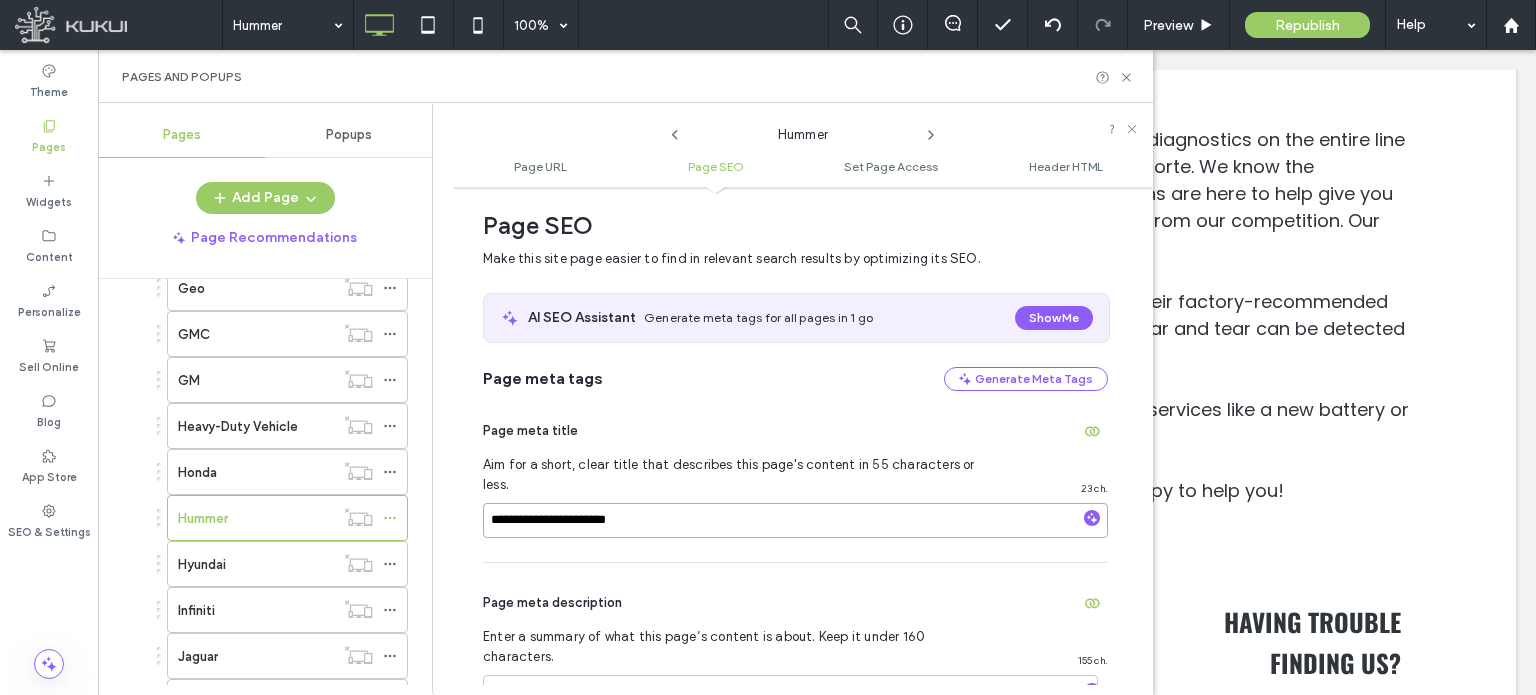 drag, startPoint x: 502, startPoint y: 498, endPoint x: 544, endPoint y: 502, distance: 42.190044 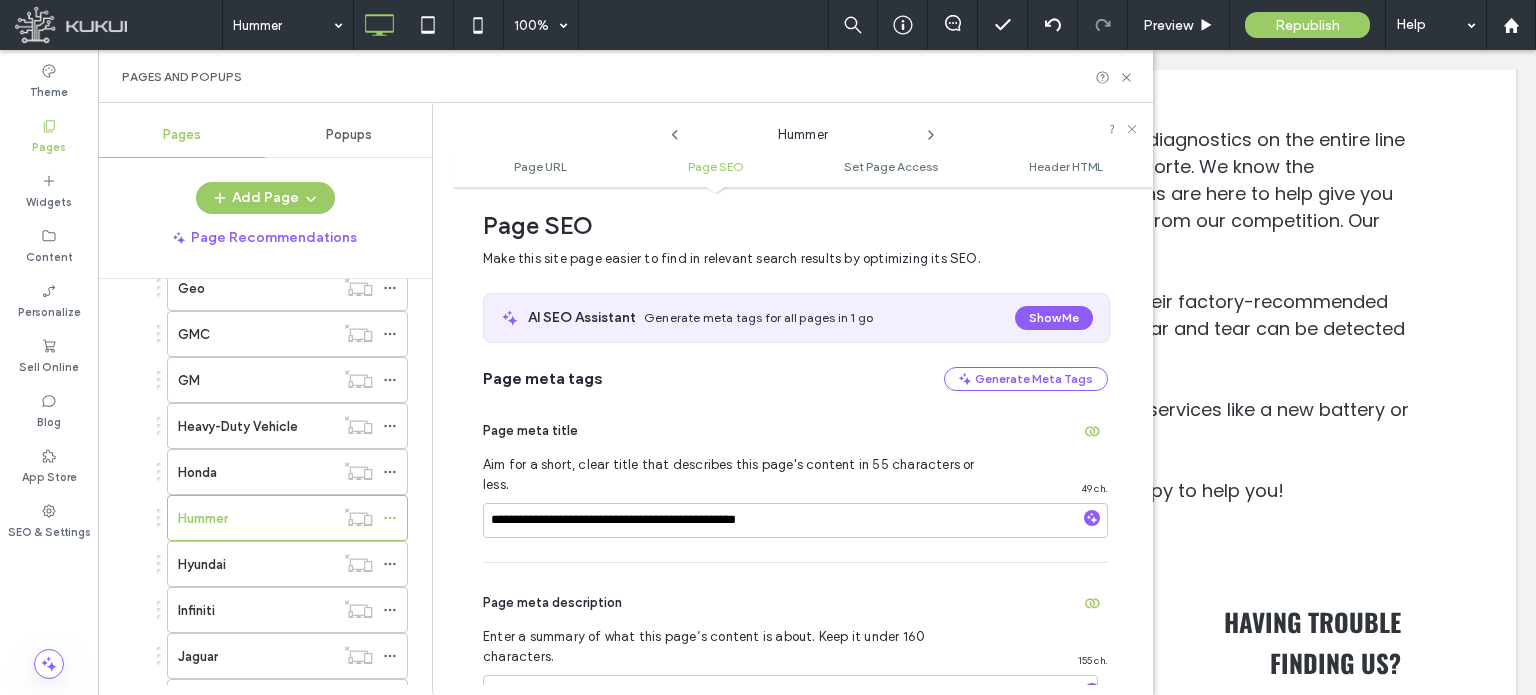 click on "**********" at bounding box center (795, 476) 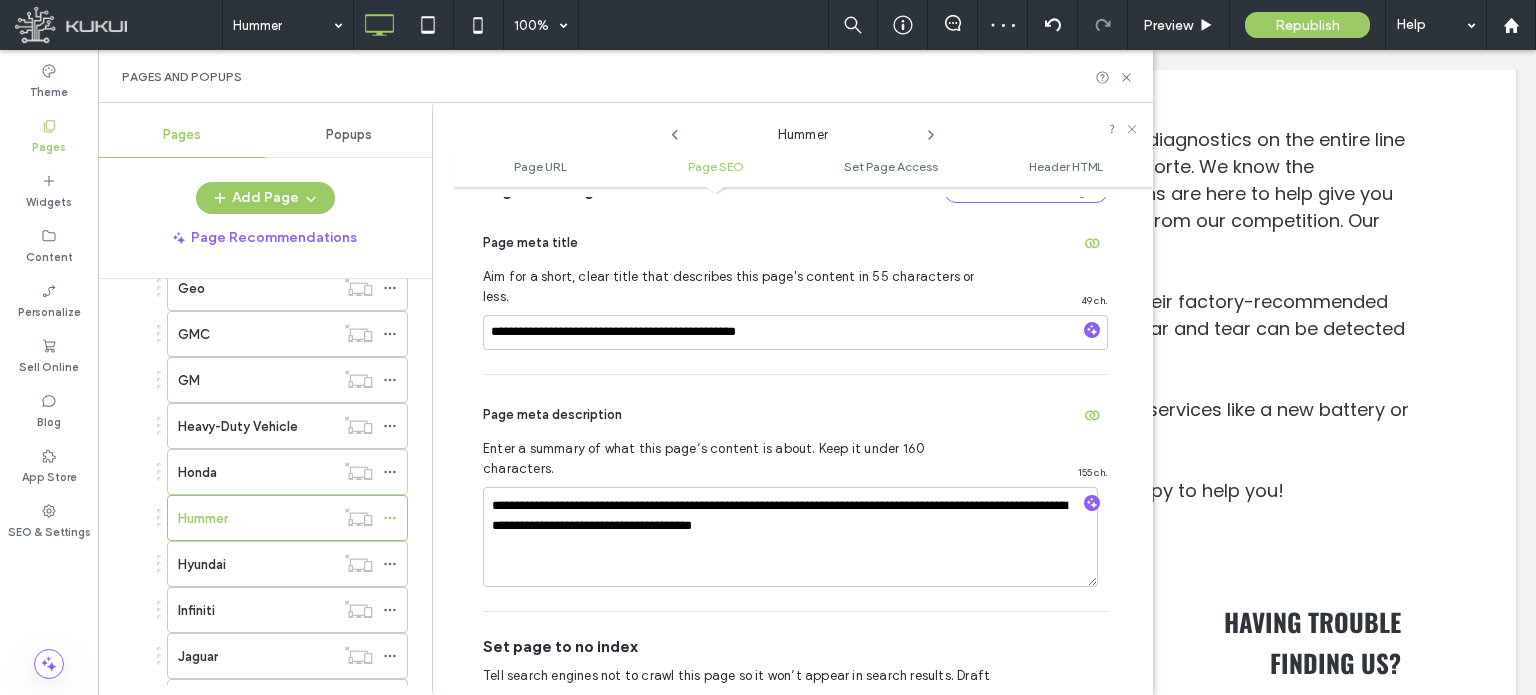 scroll, scrollTop: 474, scrollLeft: 0, axis: vertical 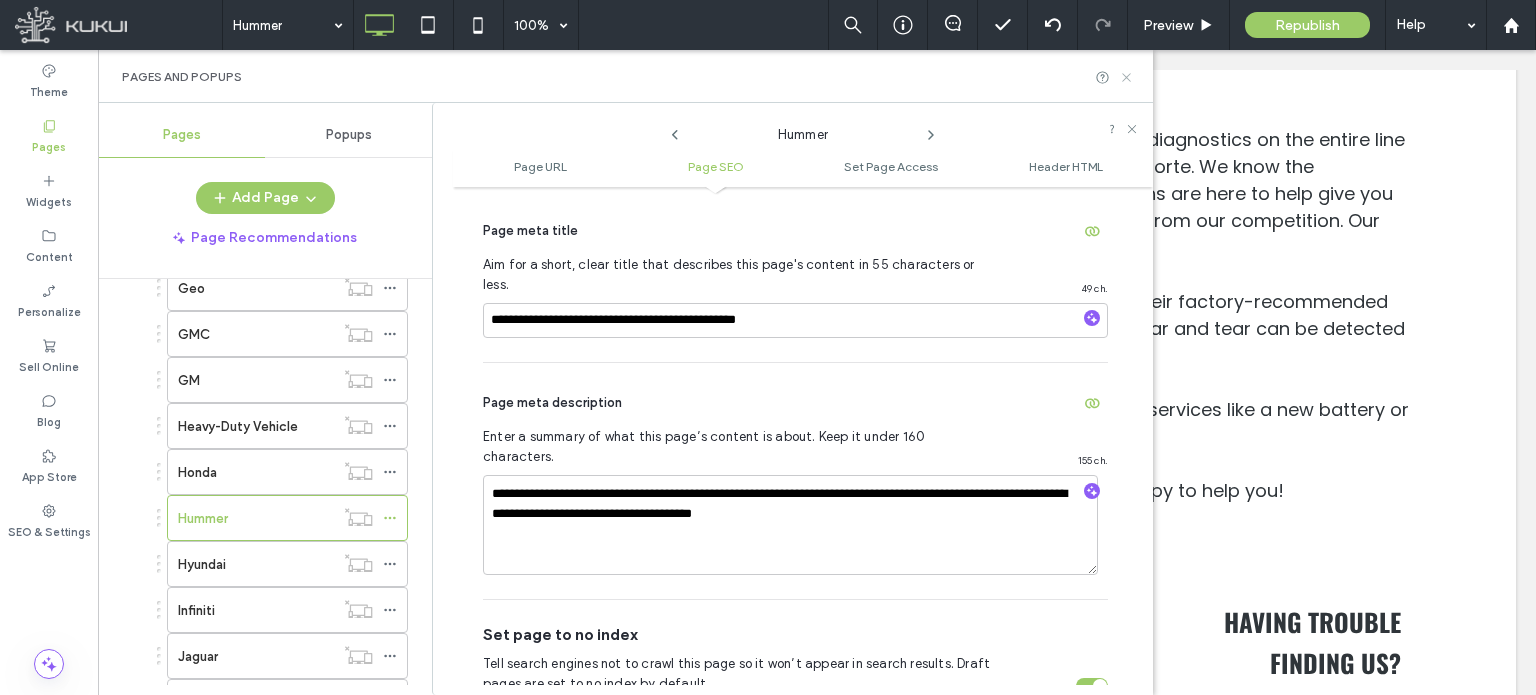 click 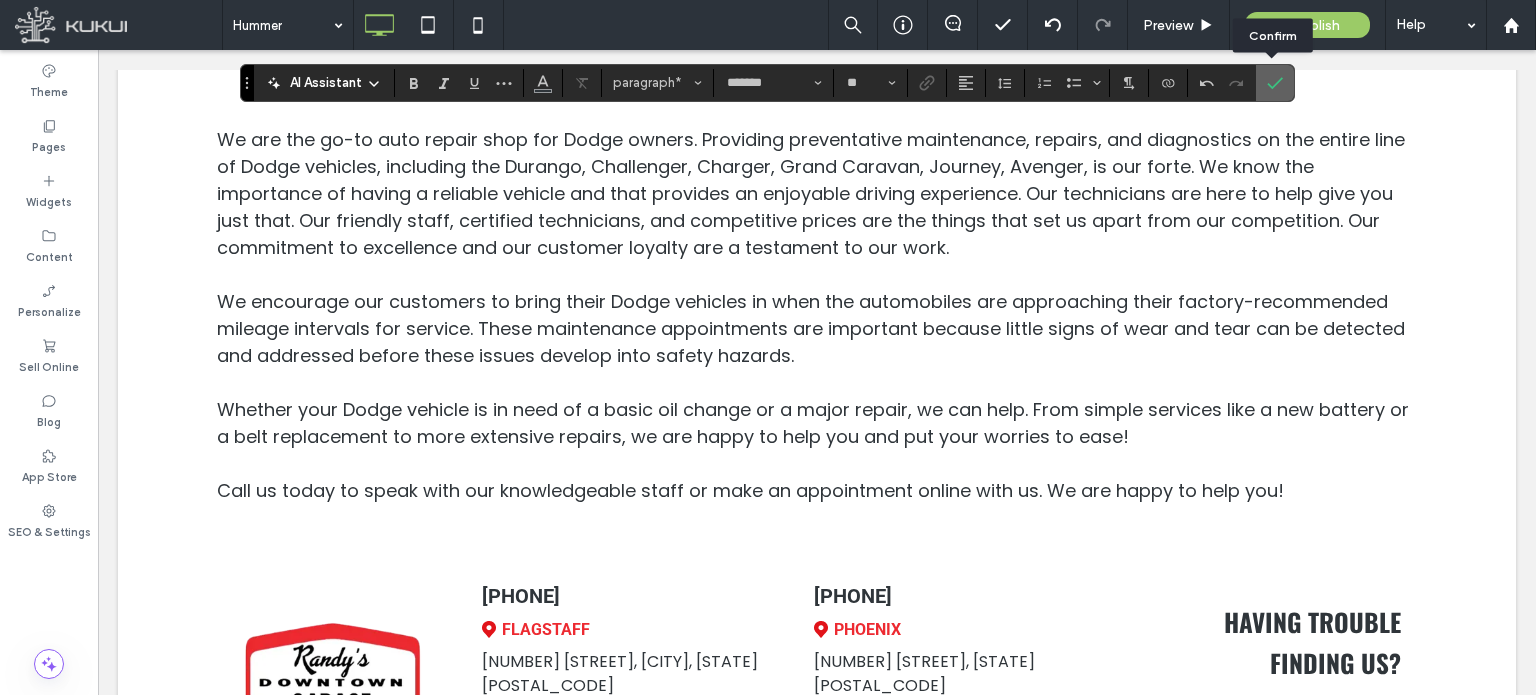 click 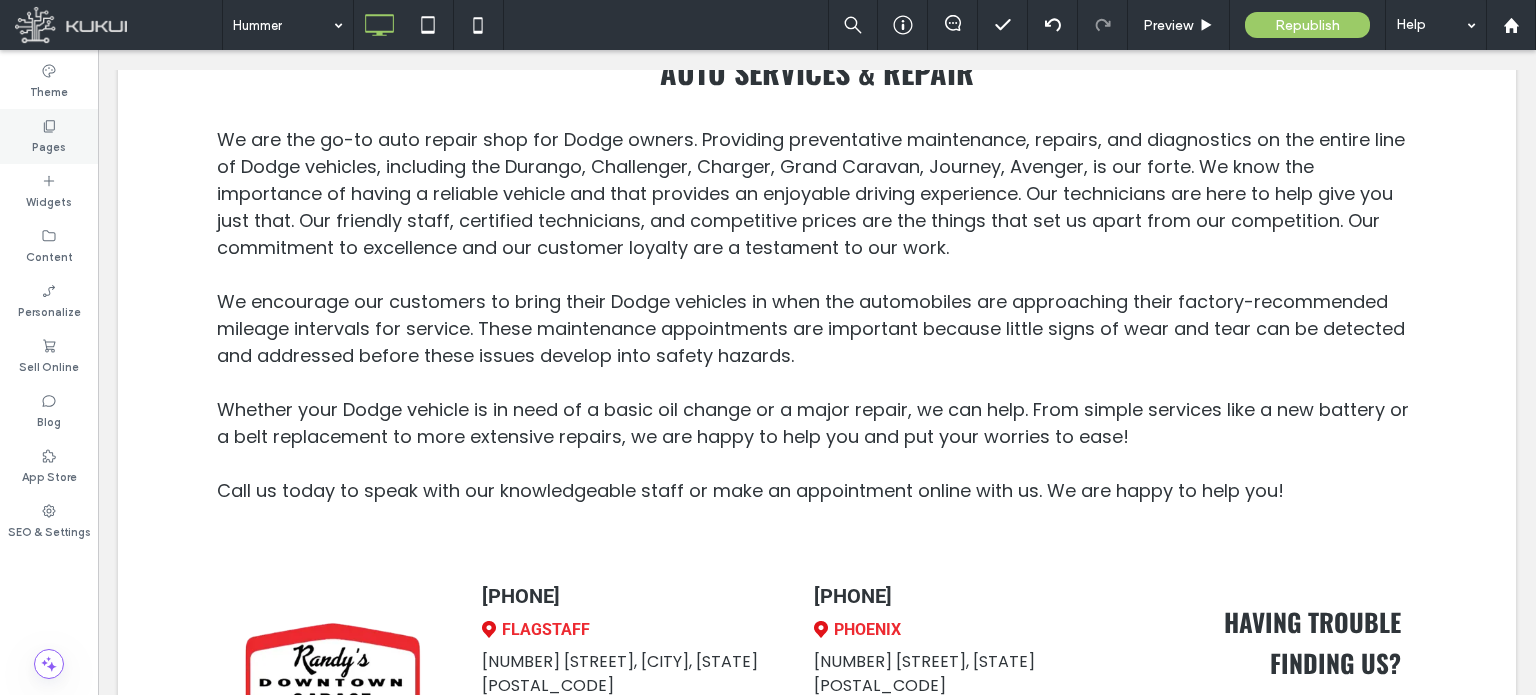 click 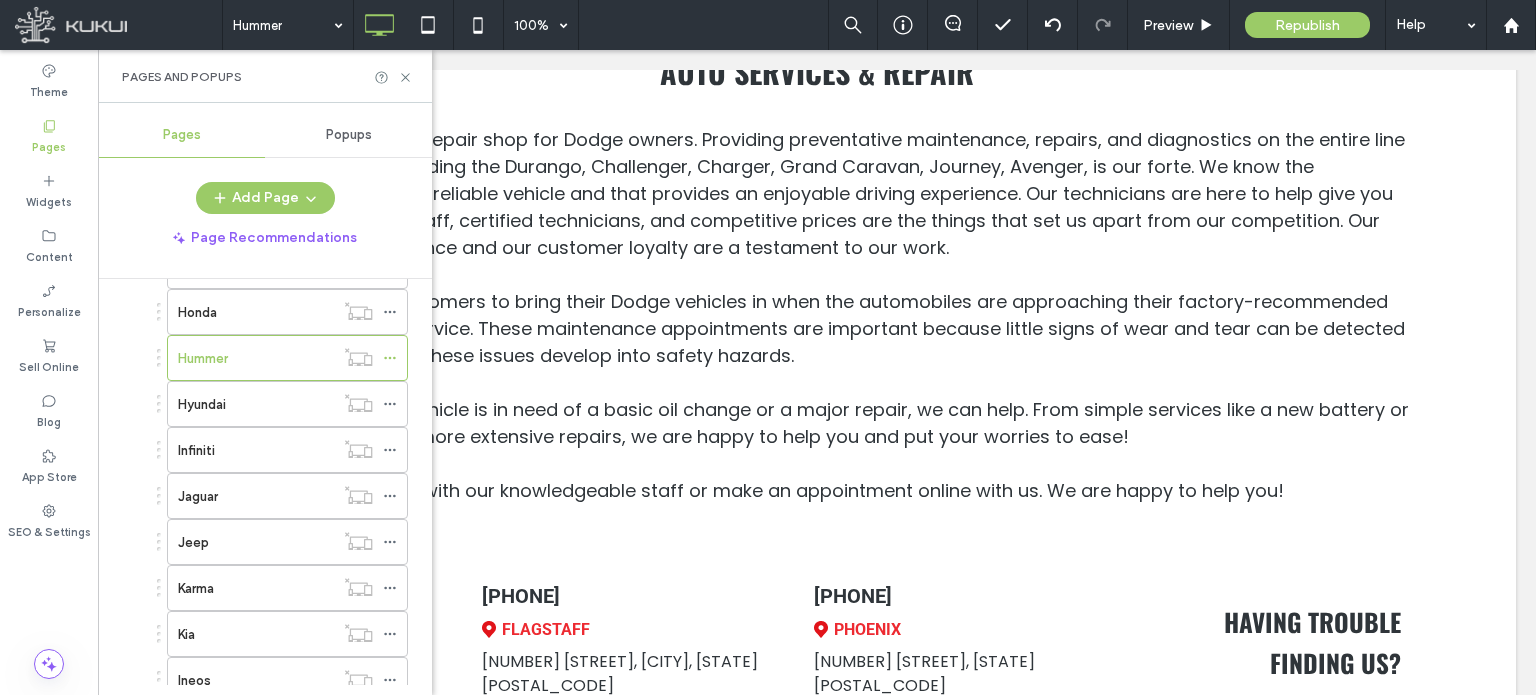 scroll, scrollTop: 1300, scrollLeft: 0, axis: vertical 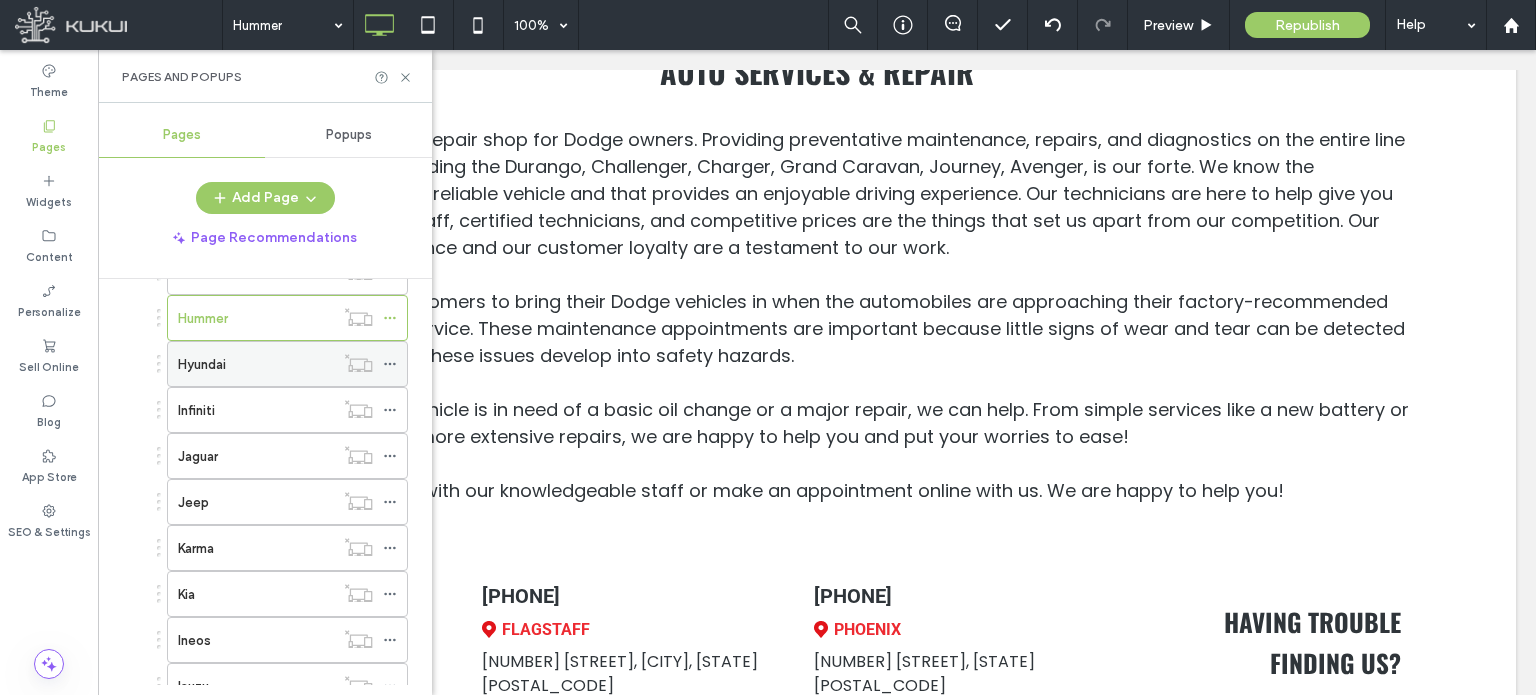 click on "Hyundai" at bounding box center (256, 364) 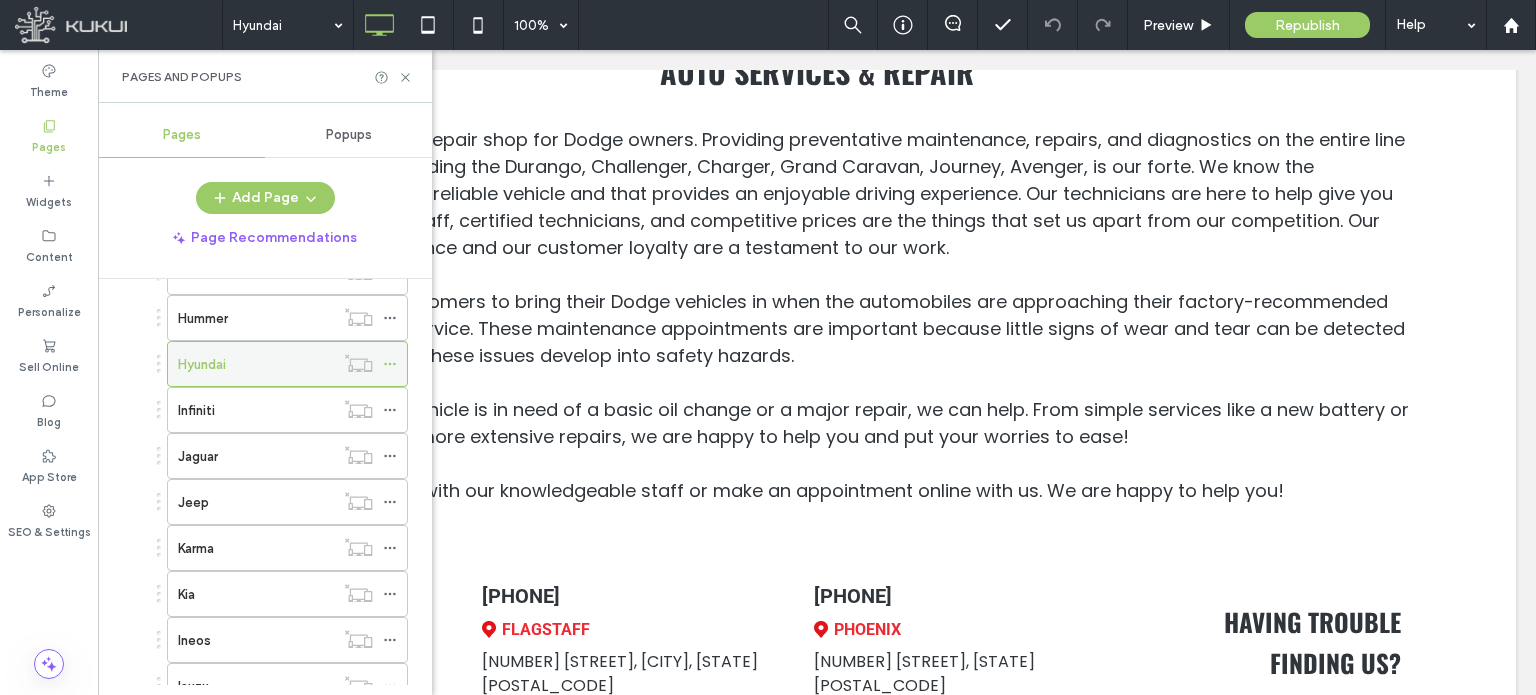 click 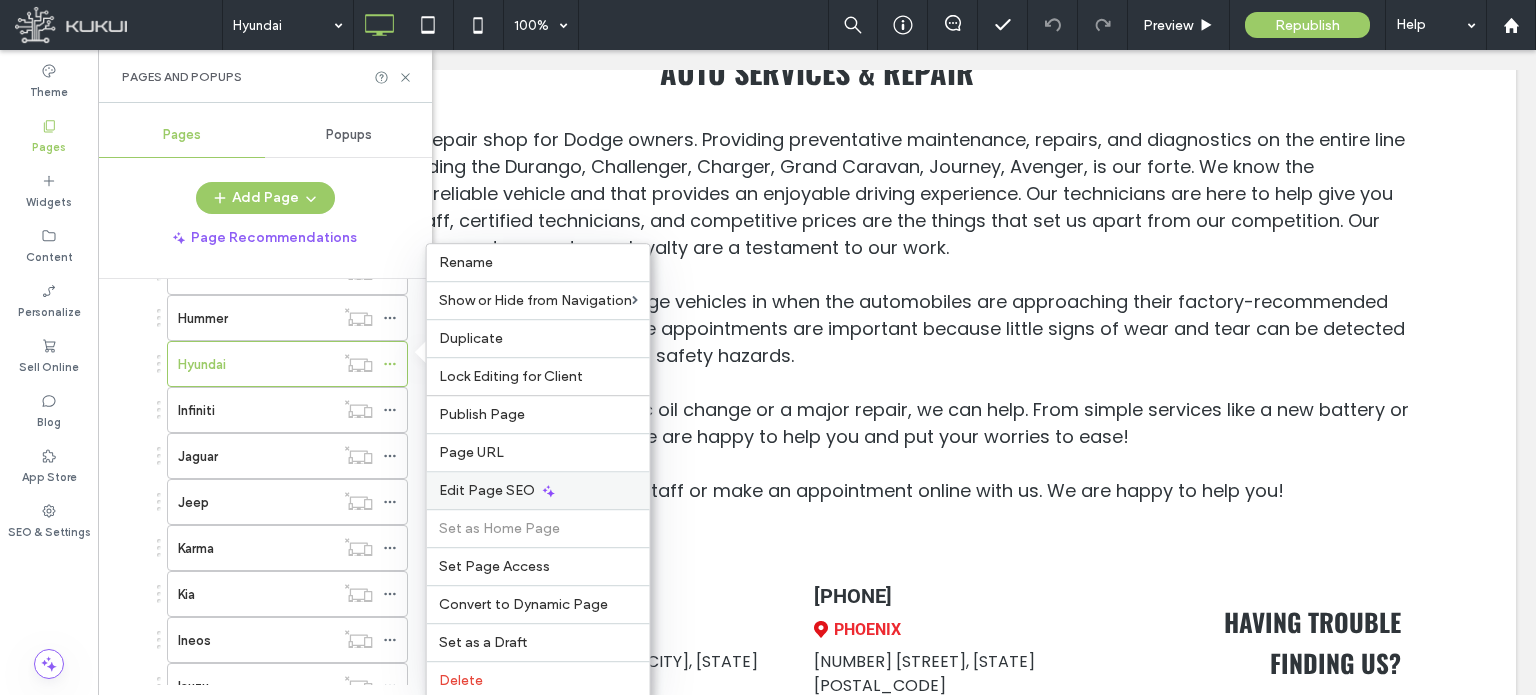 click on "Edit Page SEO" at bounding box center (487, 490) 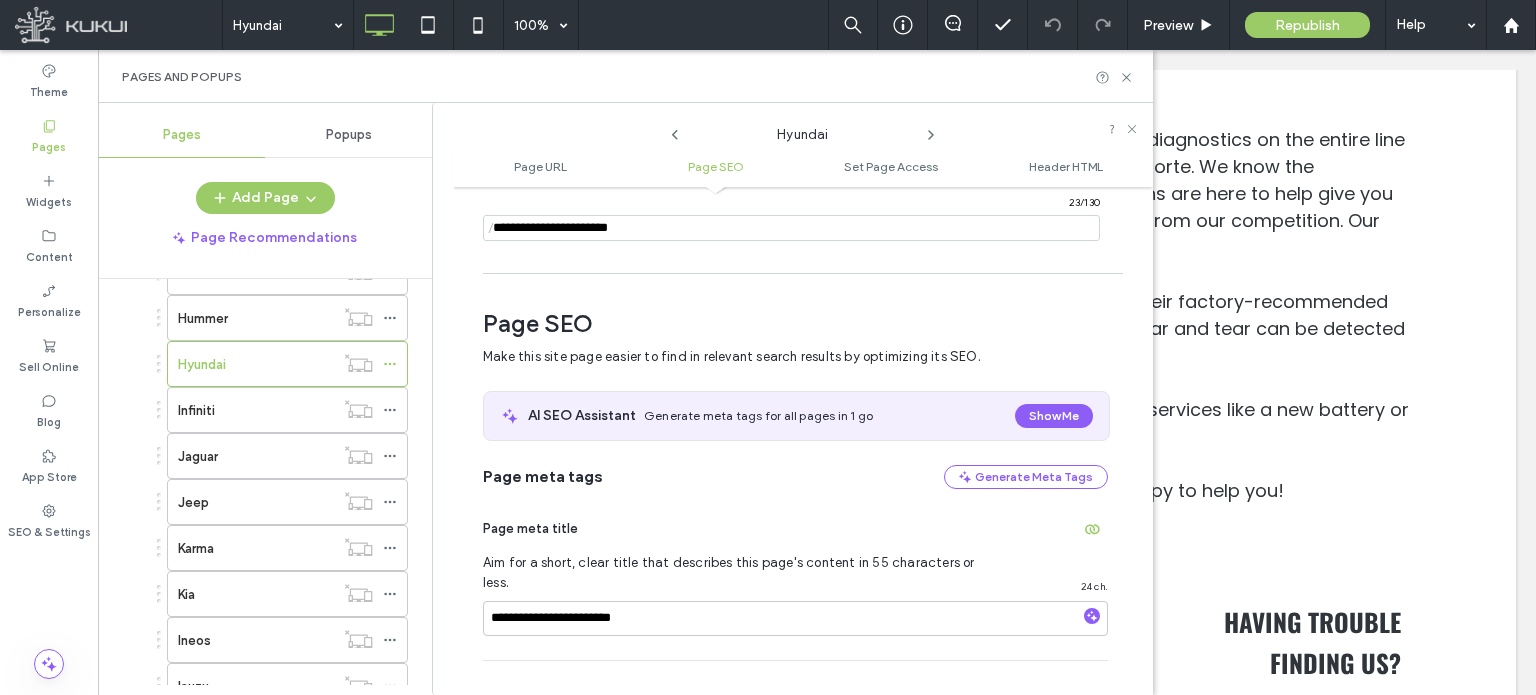 scroll, scrollTop: 274, scrollLeft: 0, axis: vertical 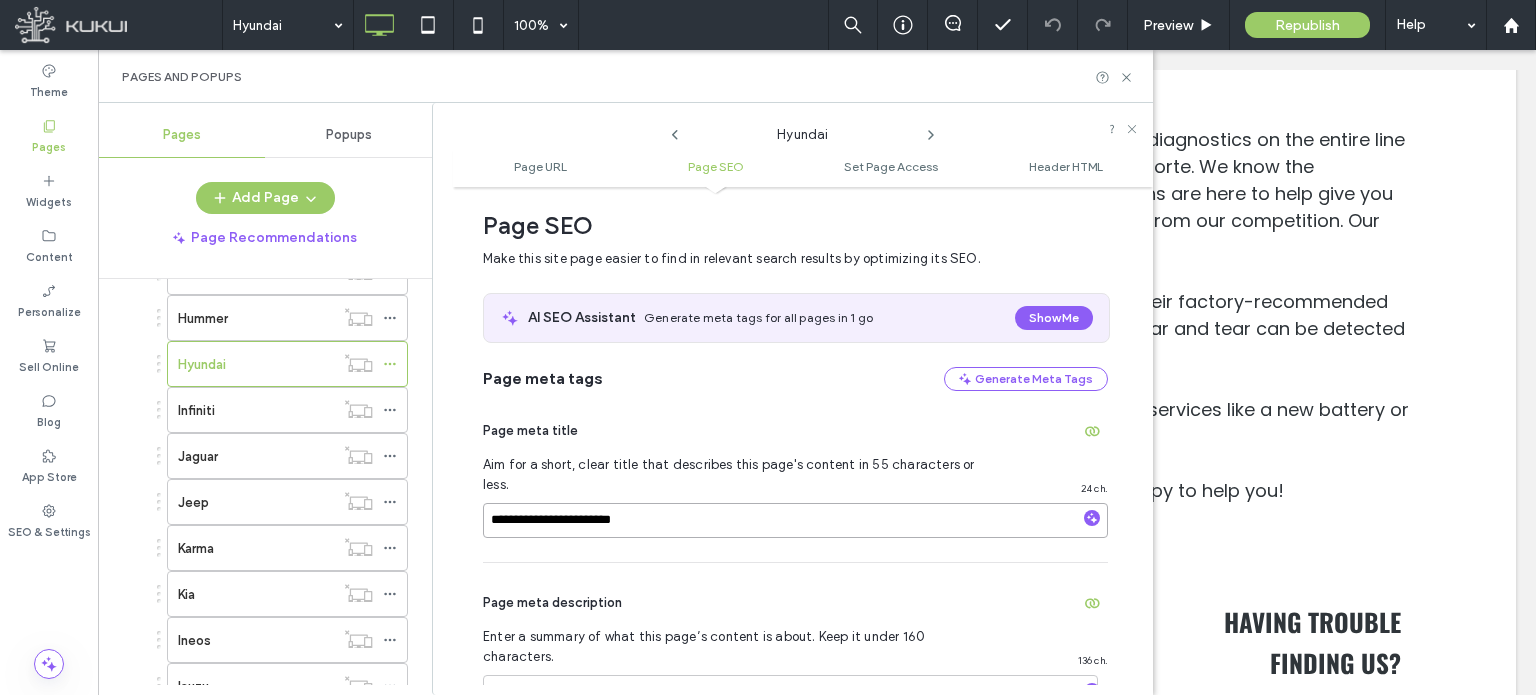 click on "**********" at bounding box center (795, 520) 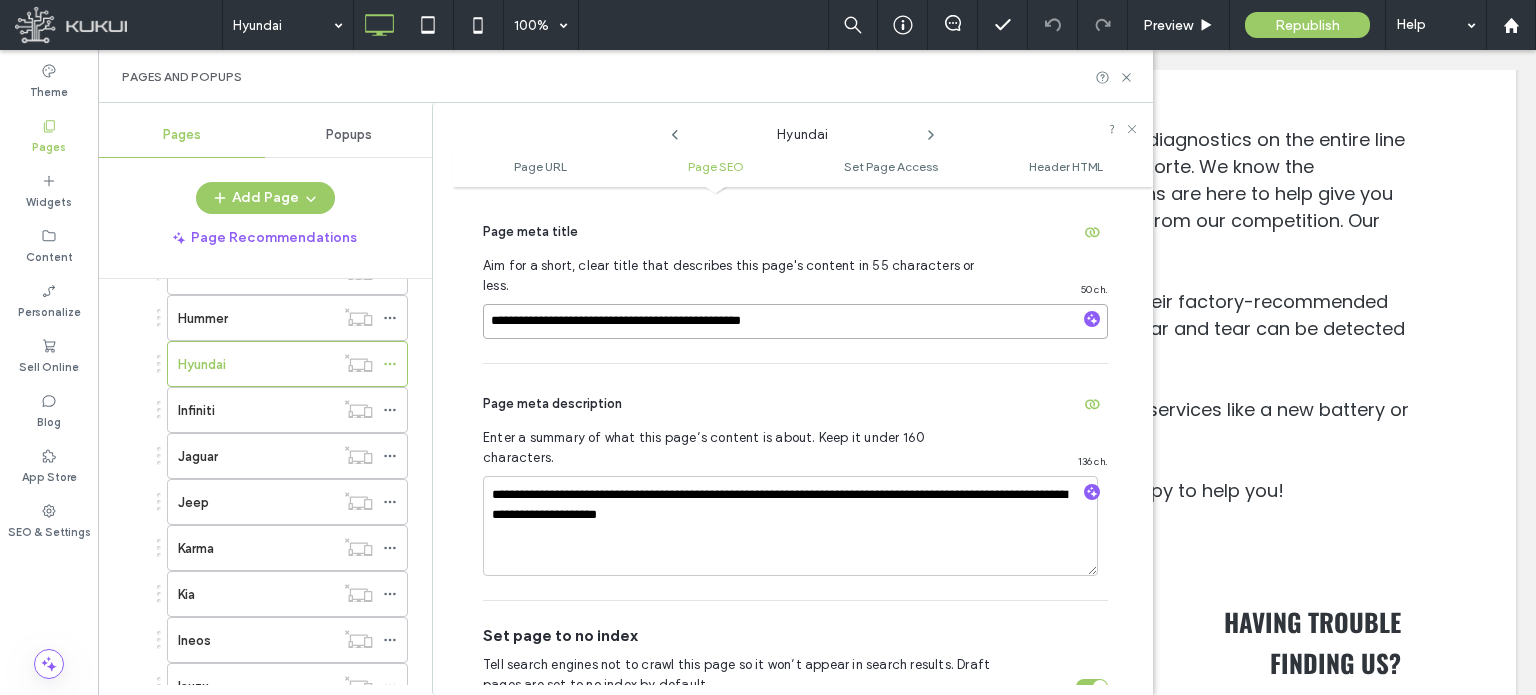 scroll, scrollTop: 474, scrollLeft: 0, axis: vertical 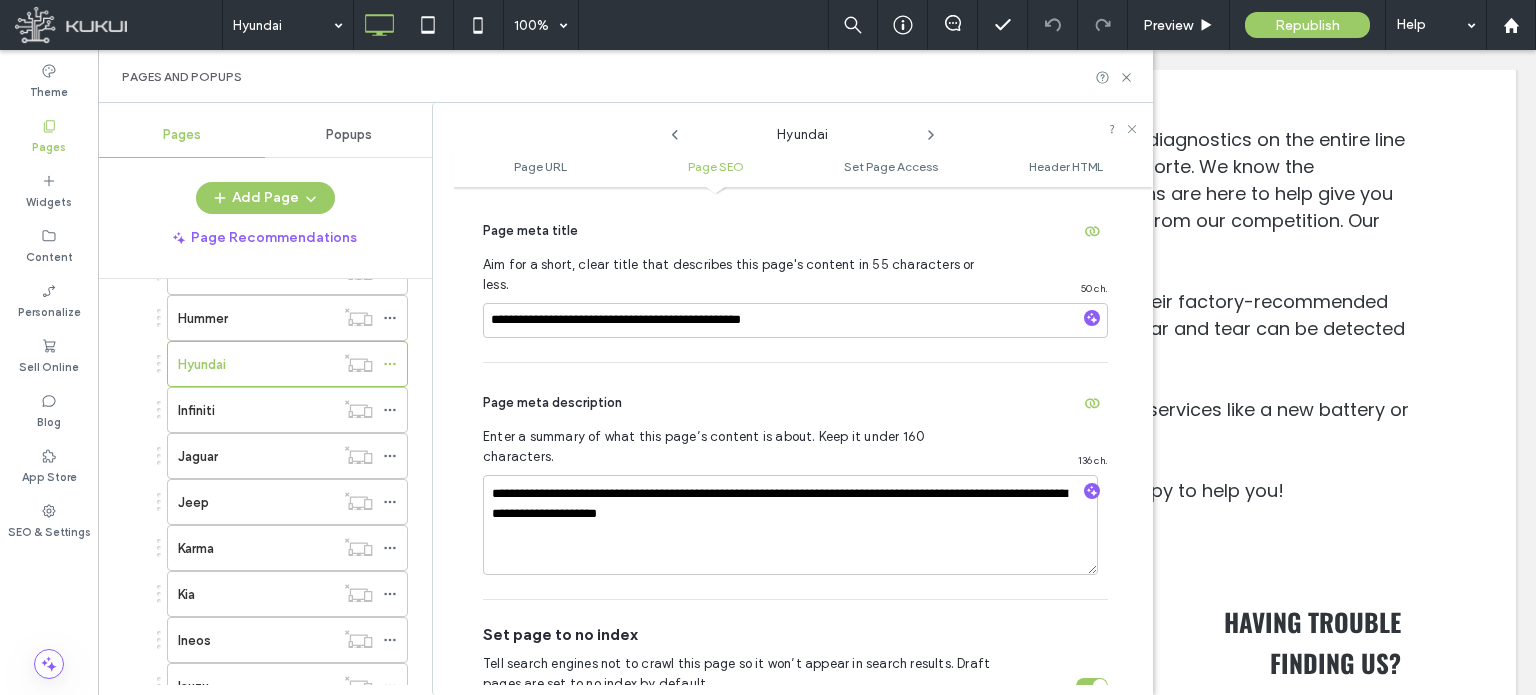 click on "Page meta description" at bounding box center [795, 403] 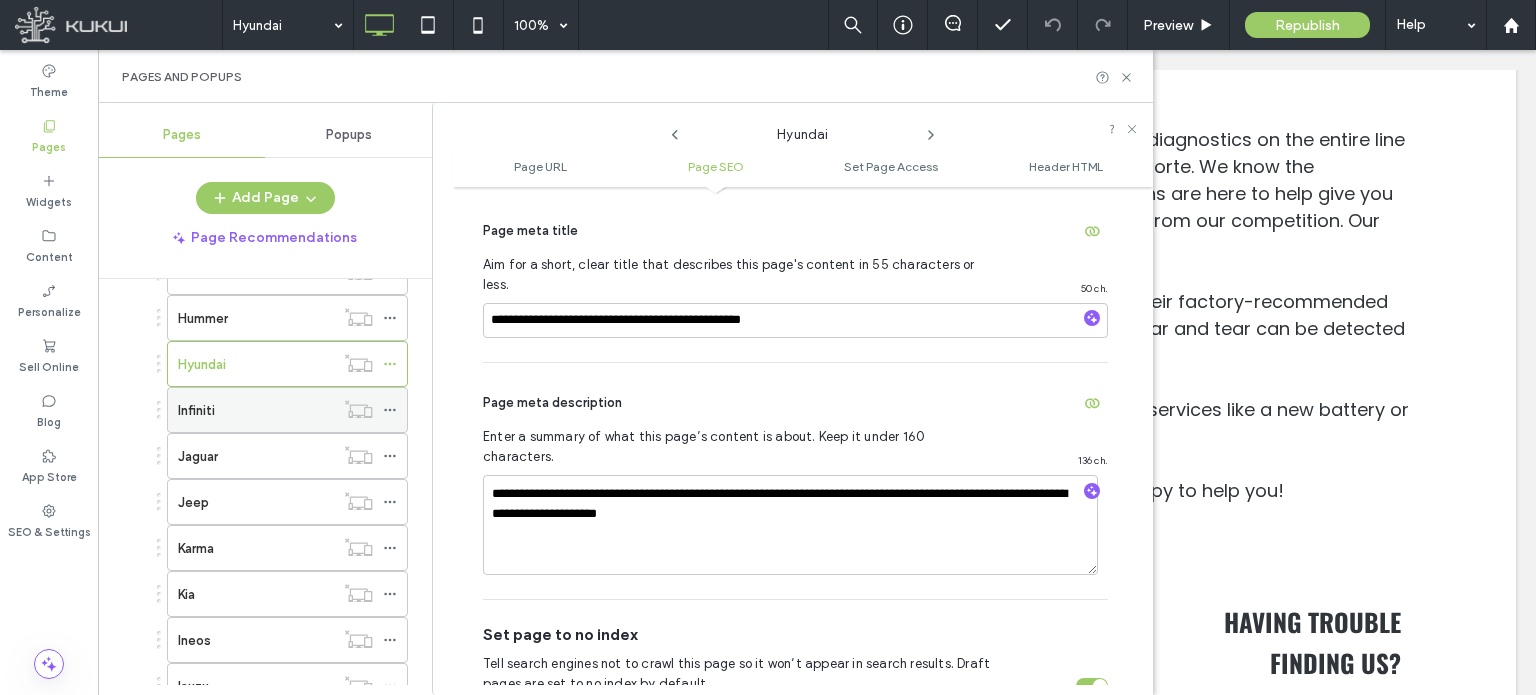 click on "Infiniti" at bounding box center [256, 410] 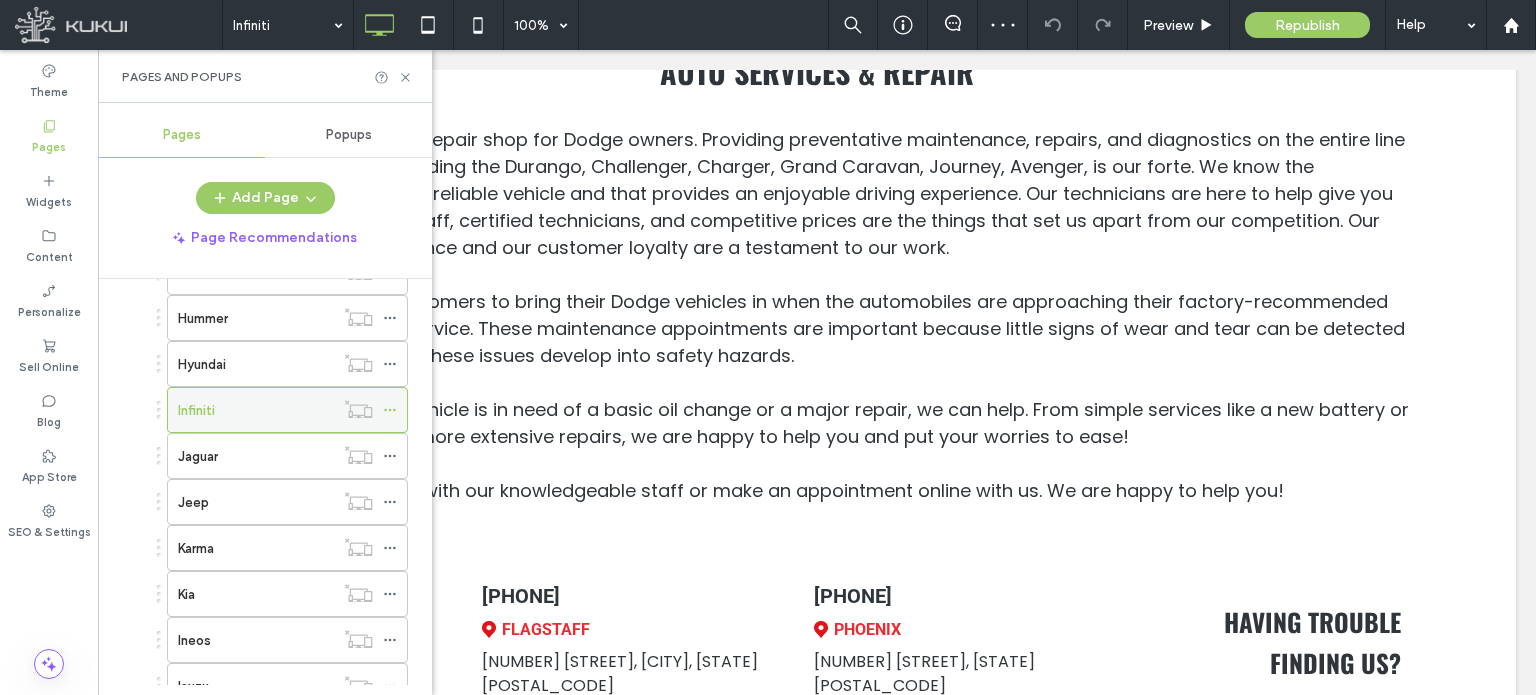 click 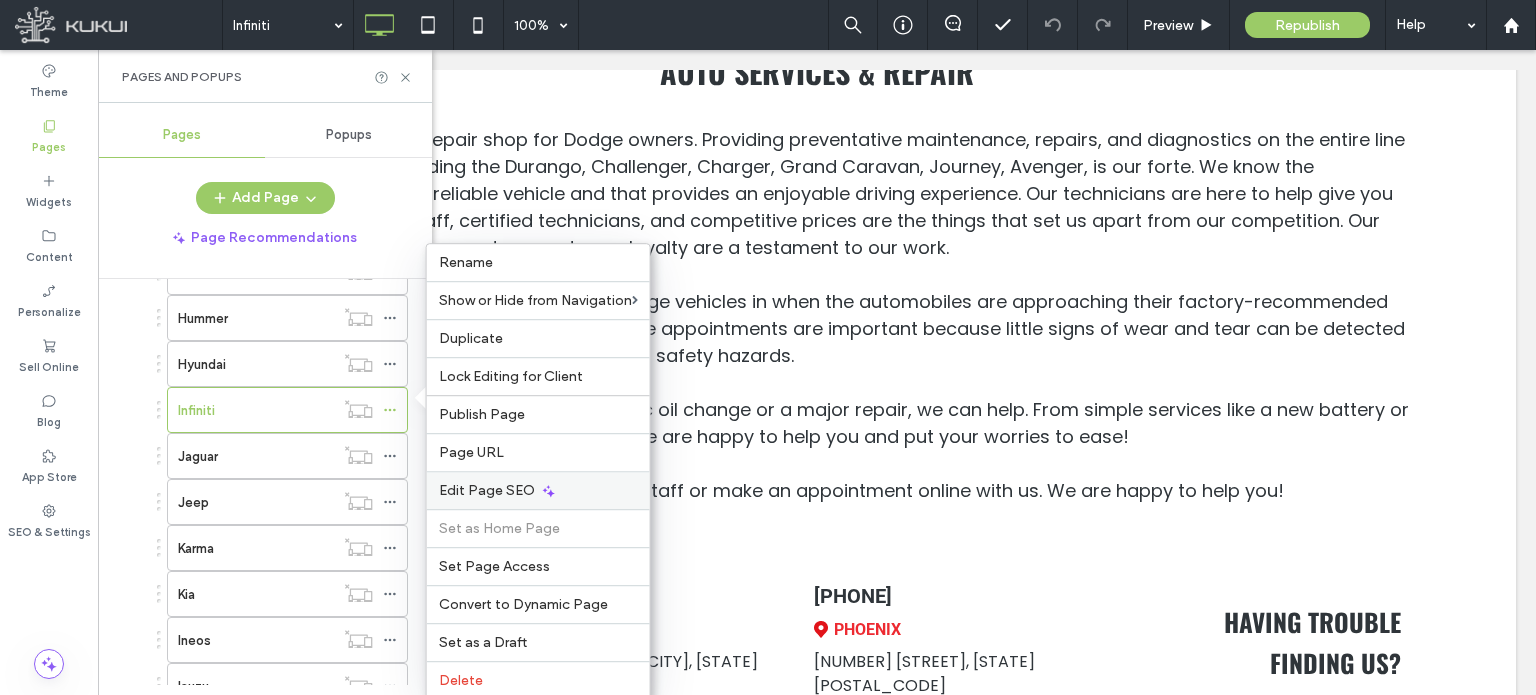 click on "Edit Page SEO" at bounding box center (487, 490) 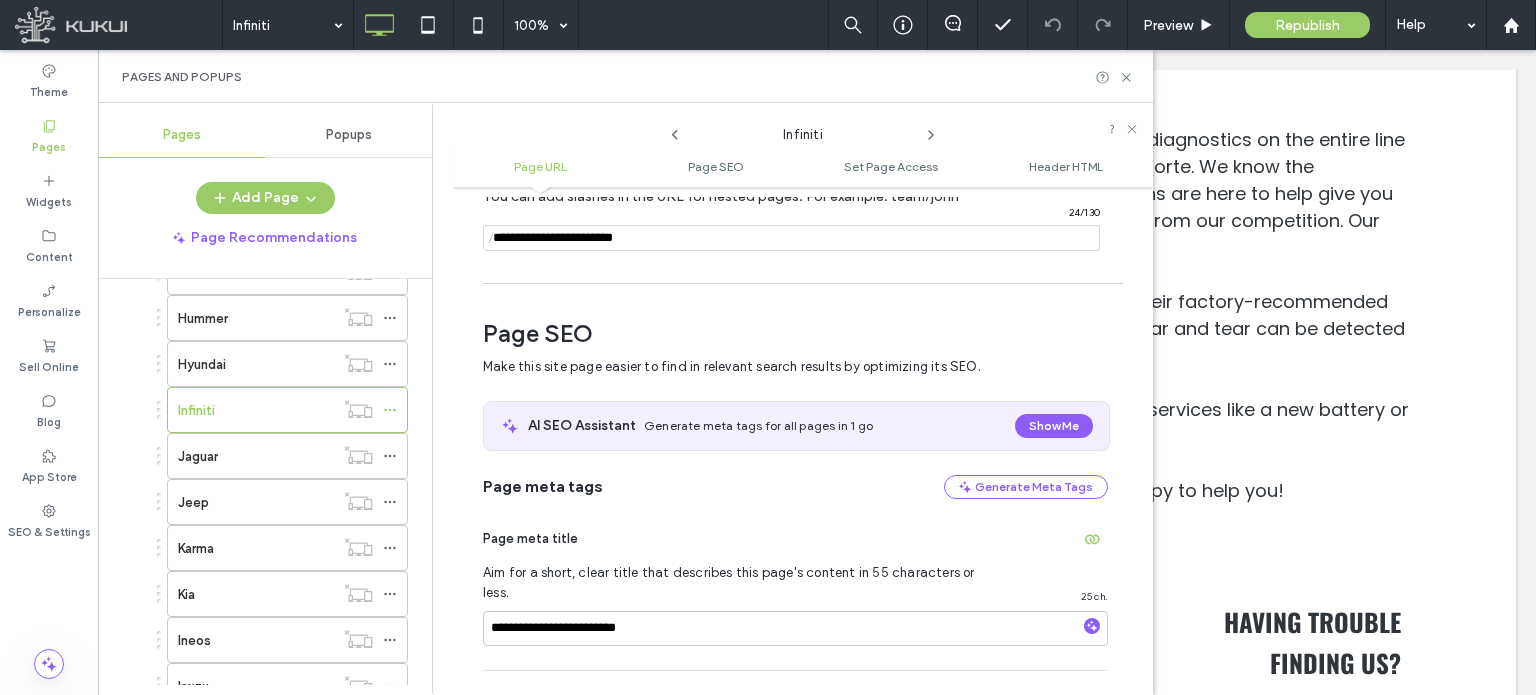 scroll, scrollTop: 274, scrollLeft: 0, axis: vertical 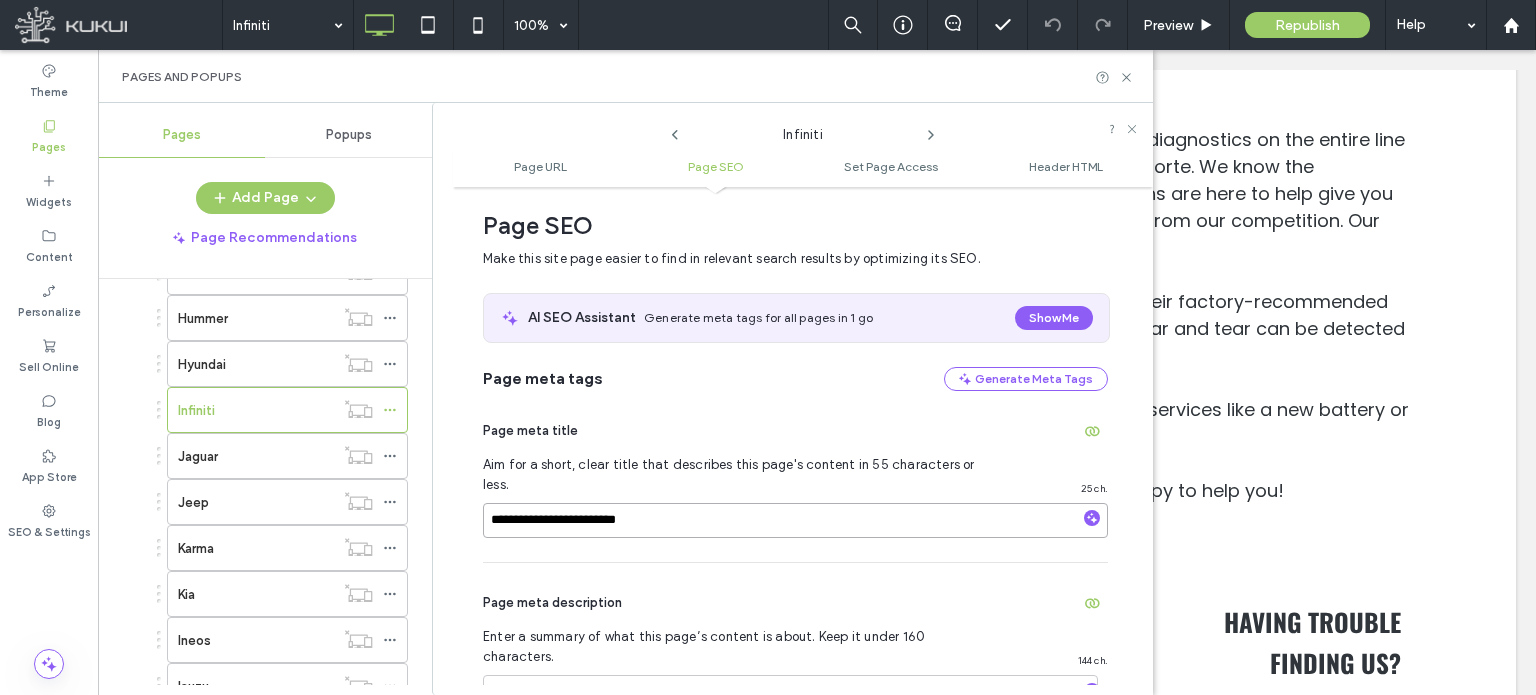 click on "**********" at bounding box center [795, 520] 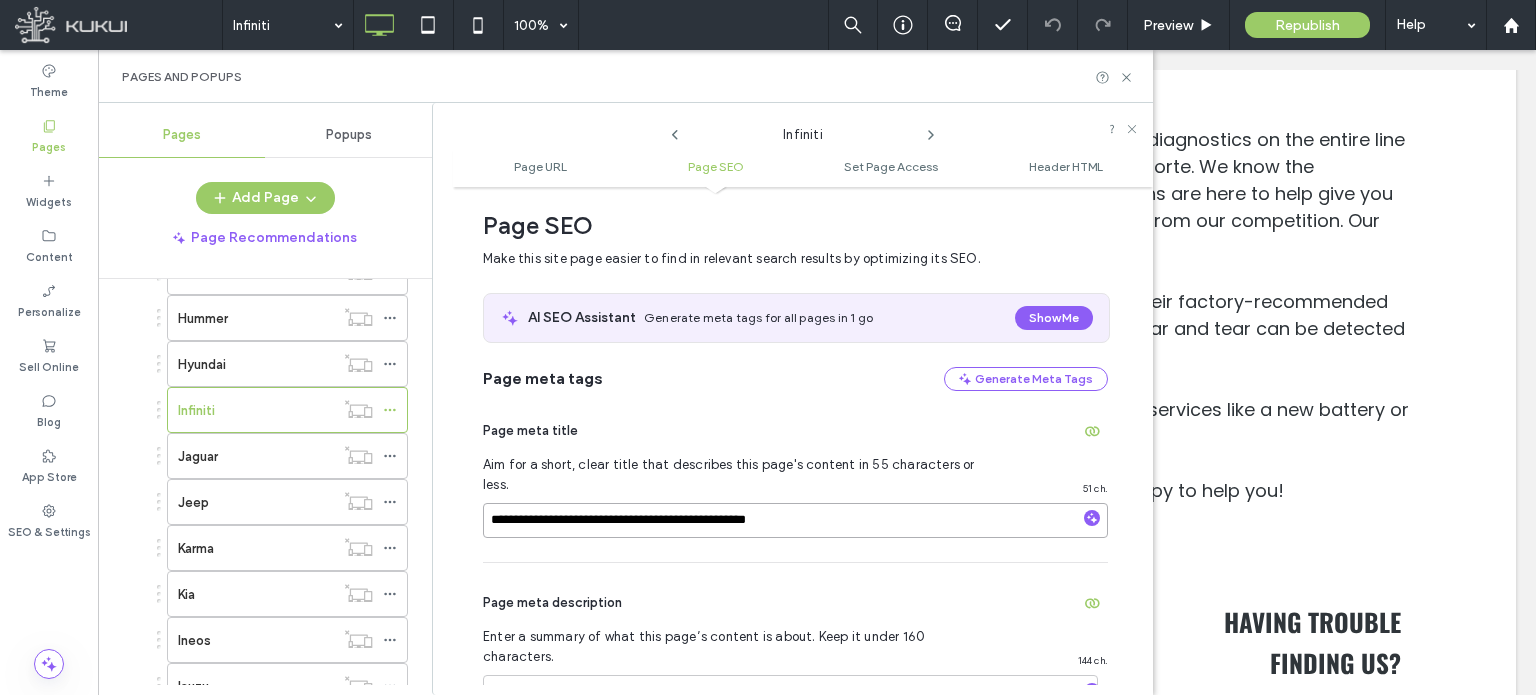 scroll, scrollTop: 474, scrollLeft: 0, axis: vertical 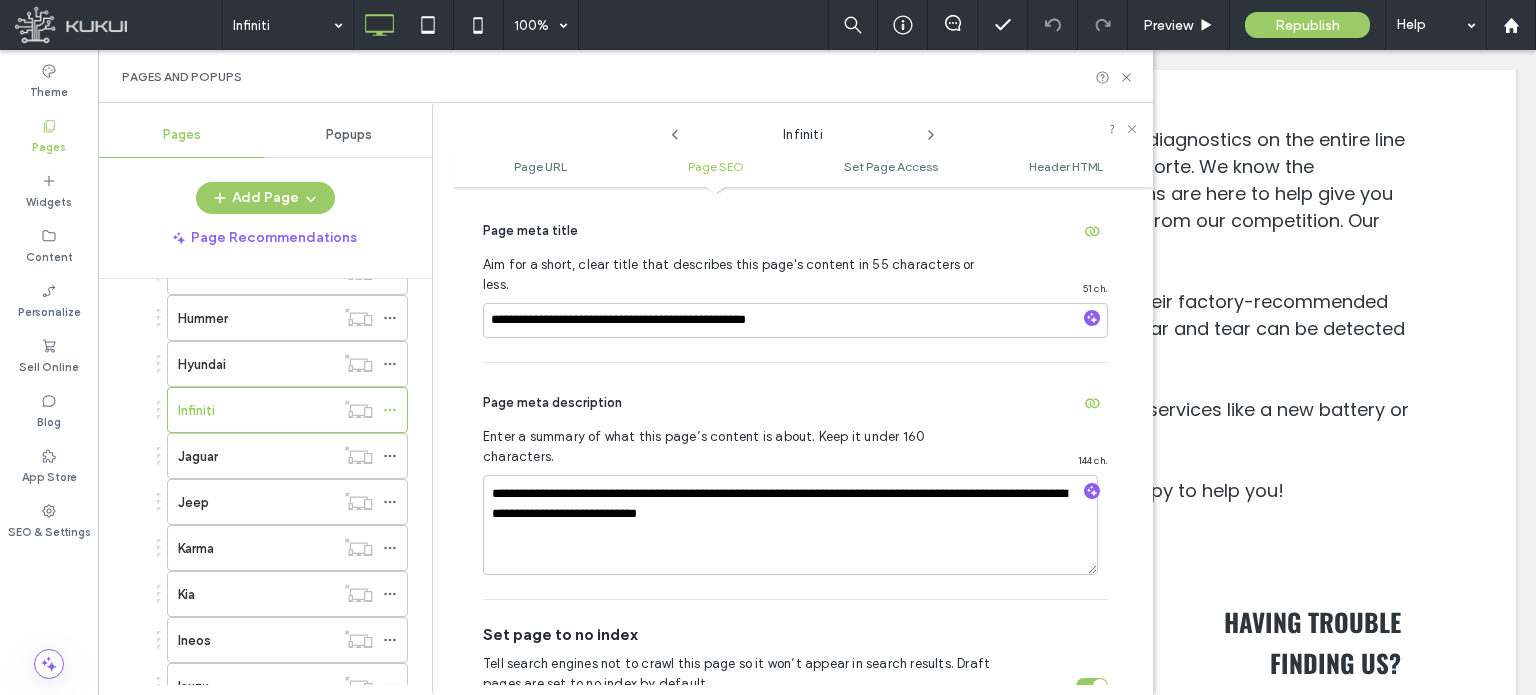 click on "**********" at bounding box center (795, 481) 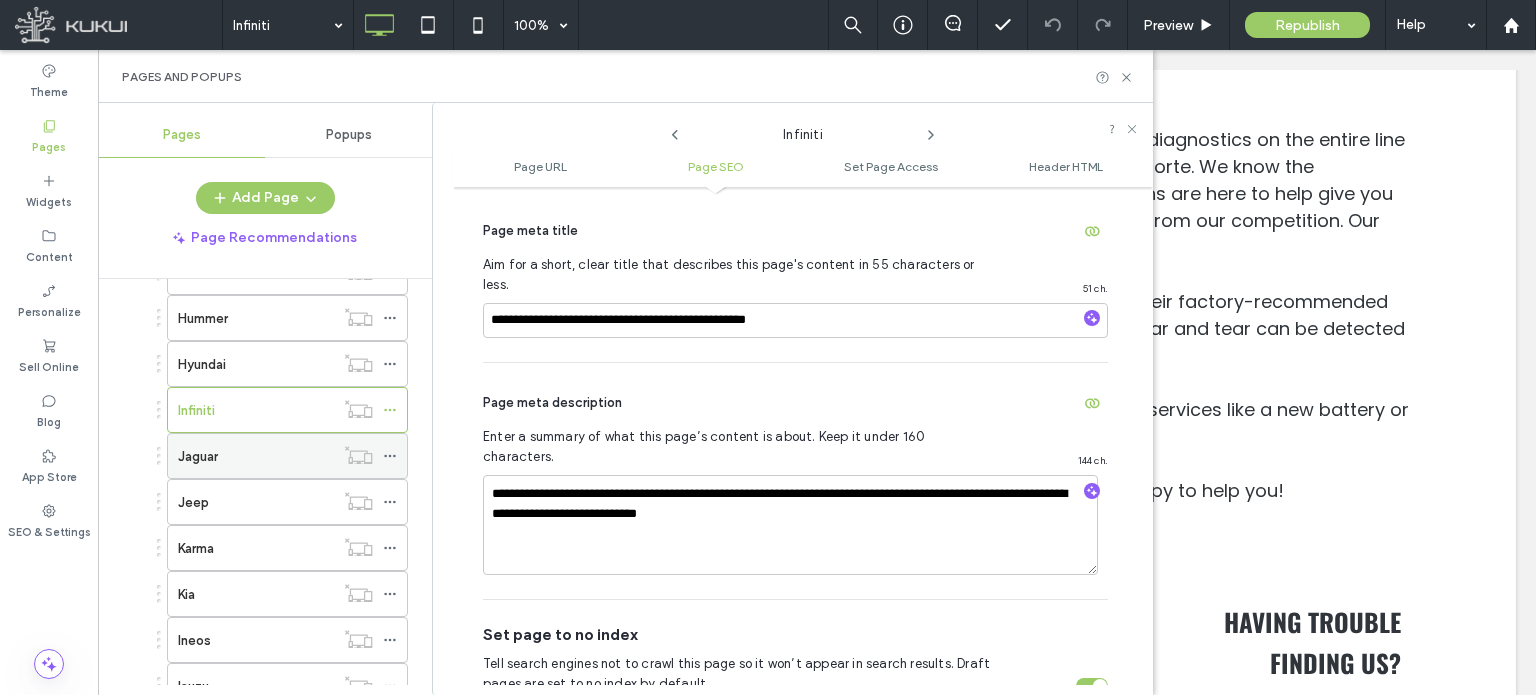 click on "Jaguar" at bounding box center [256, 456] 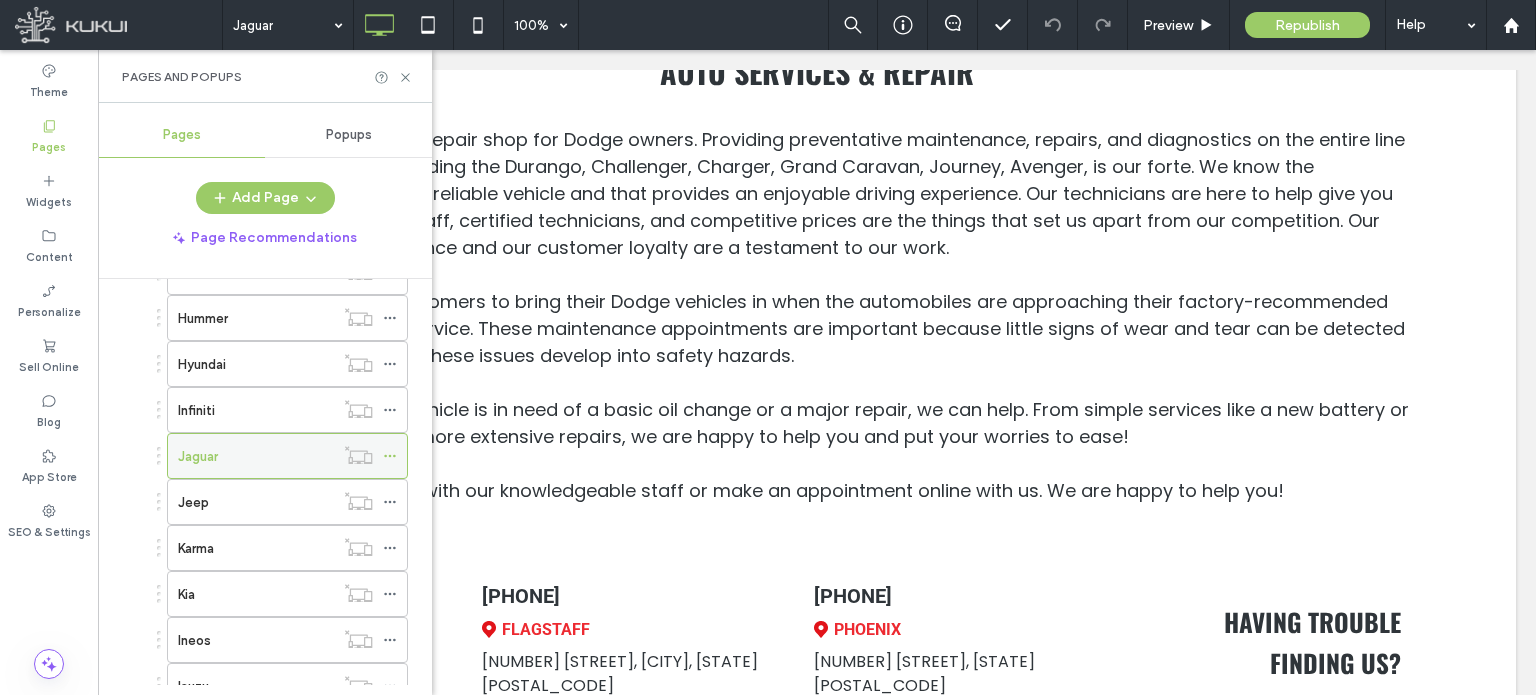 click 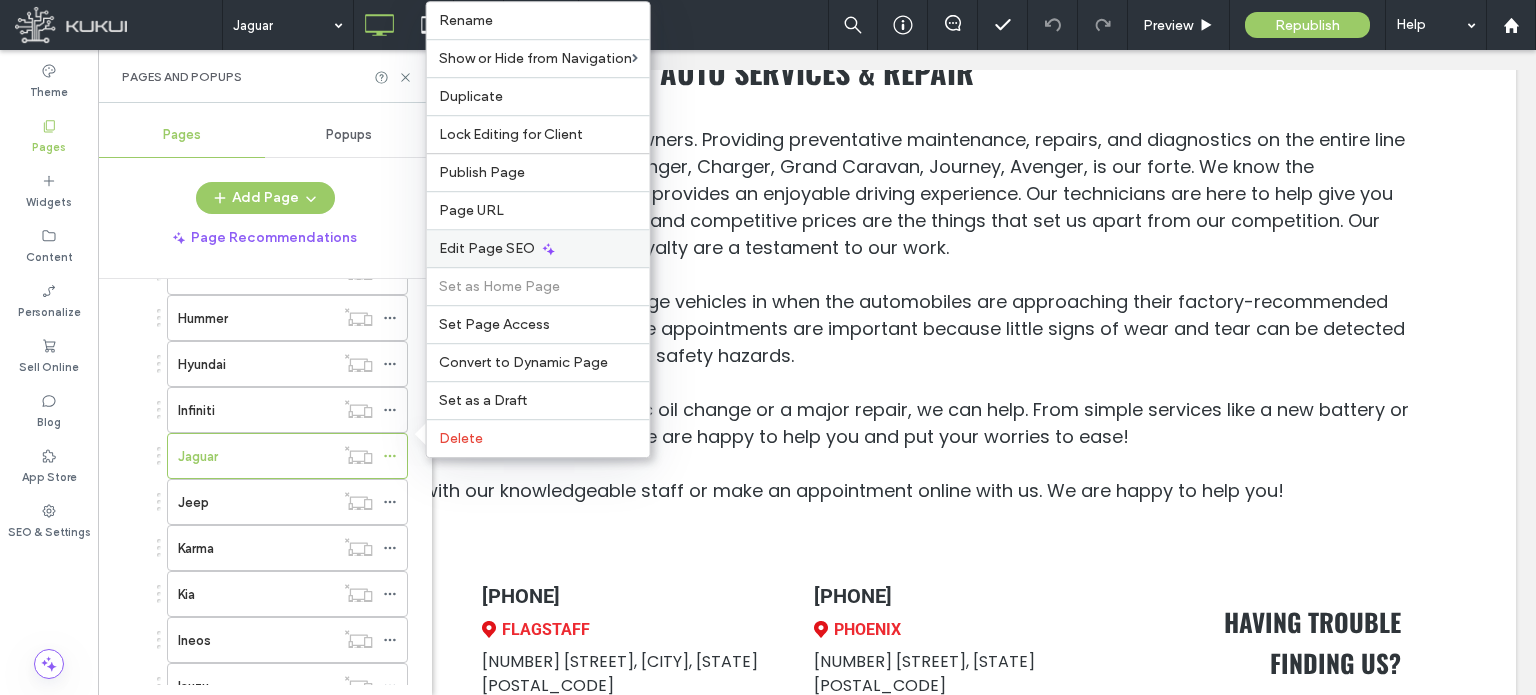 click on "Edit Page SEO" at bounding box center [487, 248] 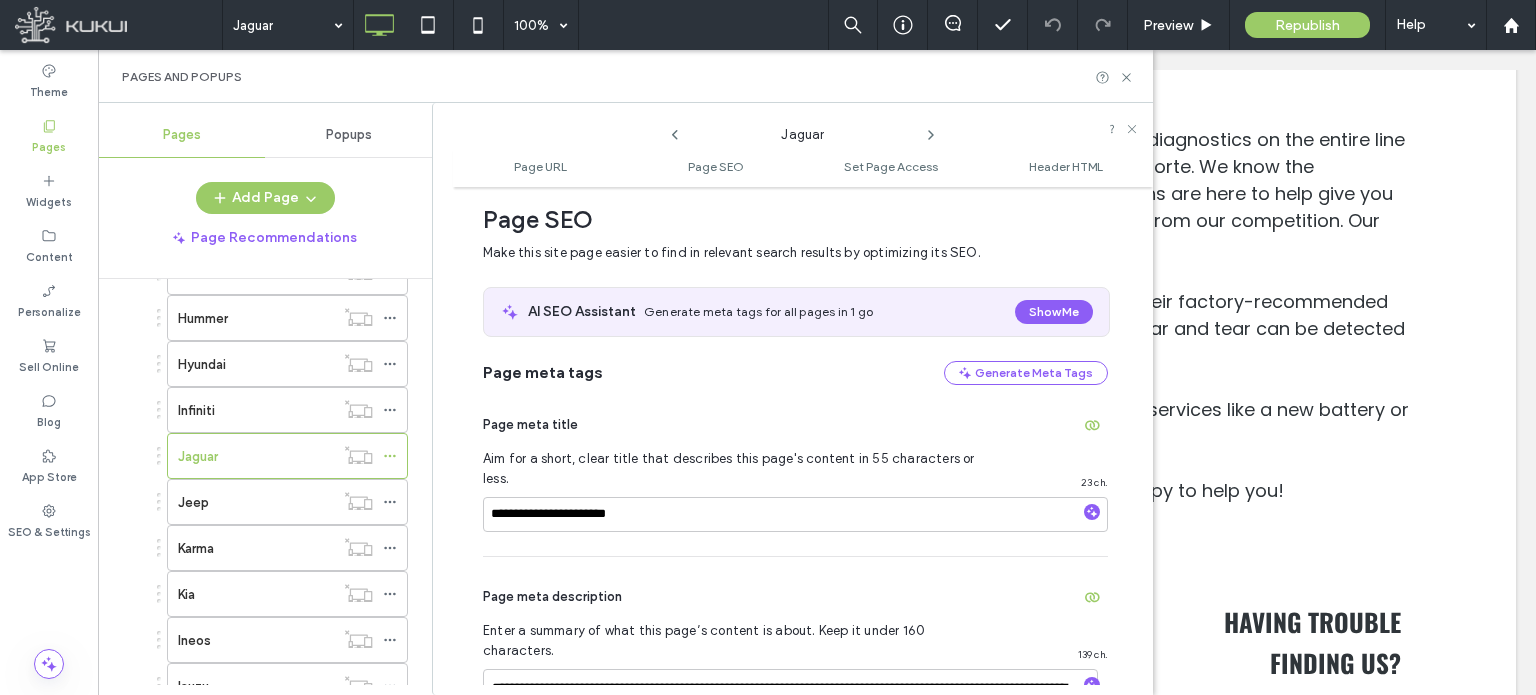 scroll, scrollTop: 274, scrollLeft: 0, axis: vertical 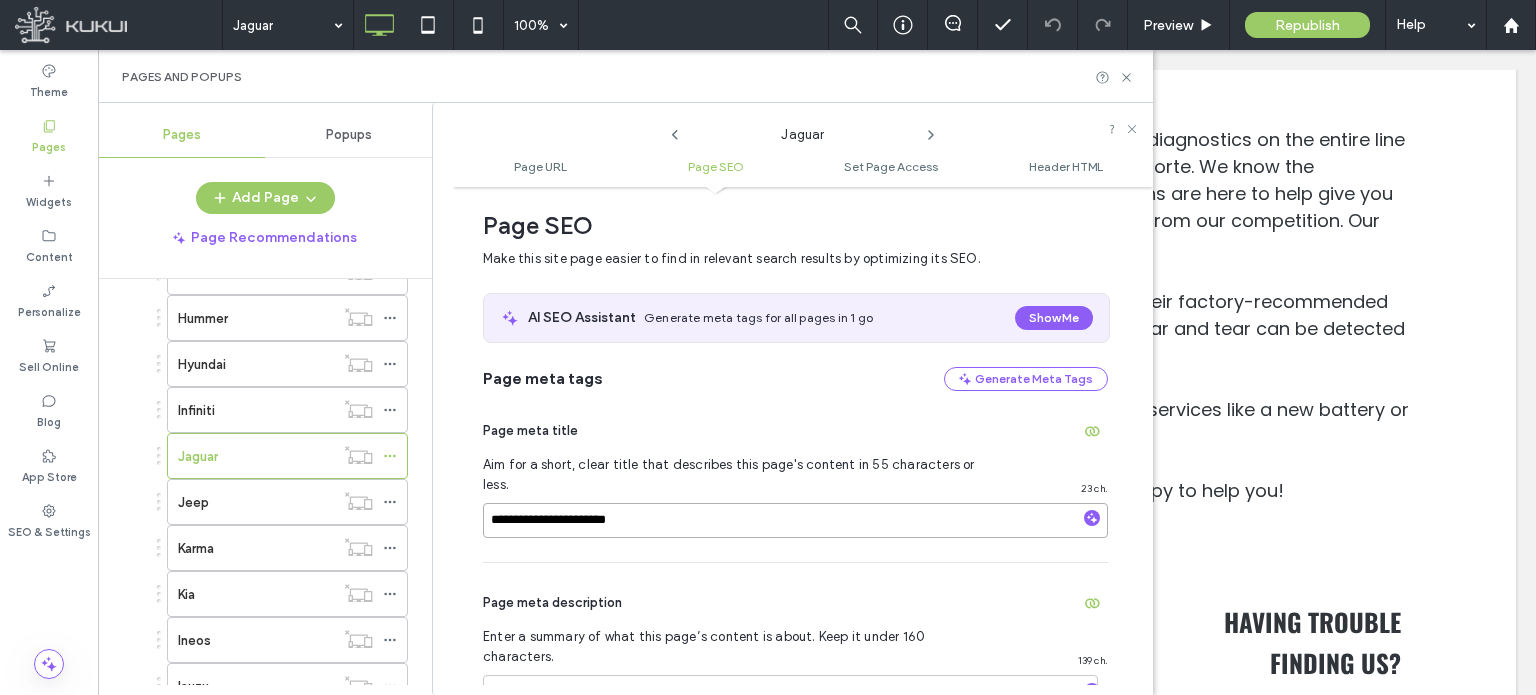 click on "**********" at bounding box center [795, 520] 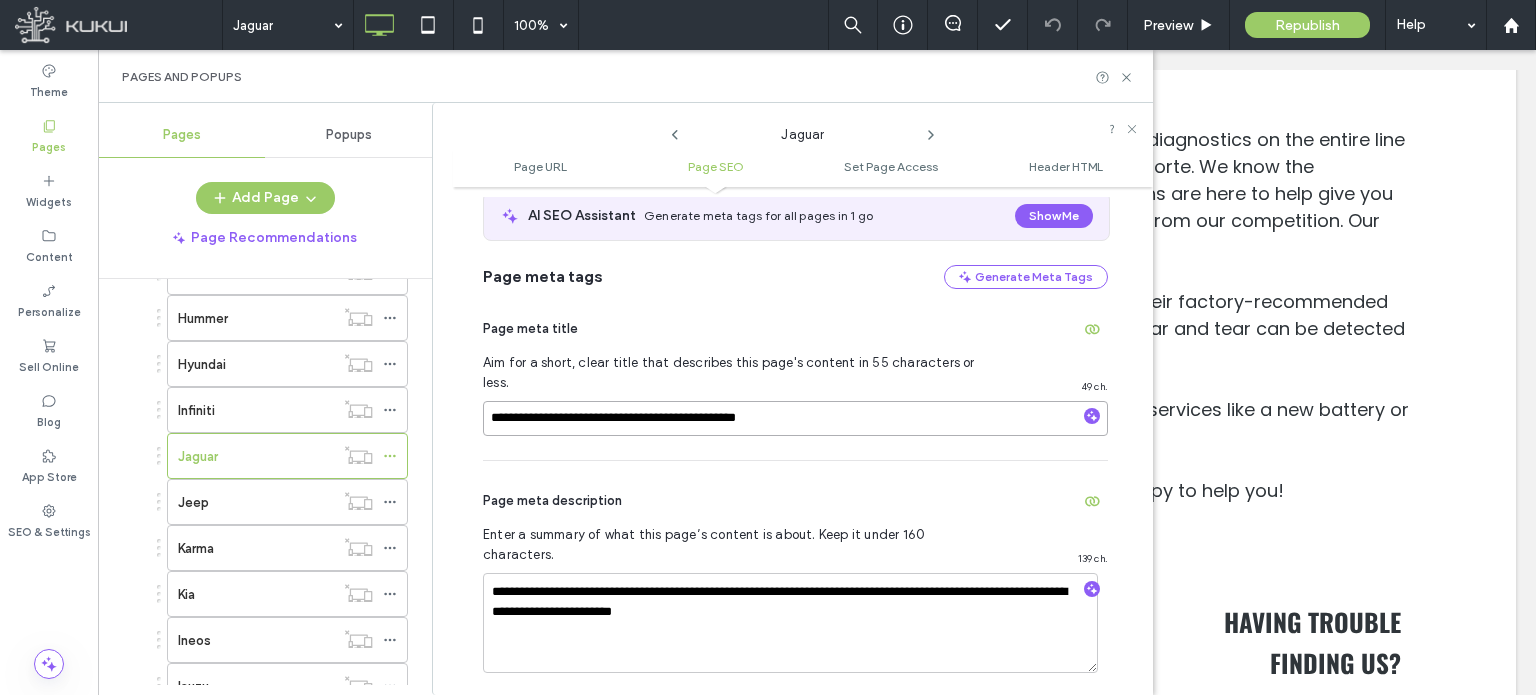 scroll, scrollTop: 474, scrollLeft: 0, axis: vertical 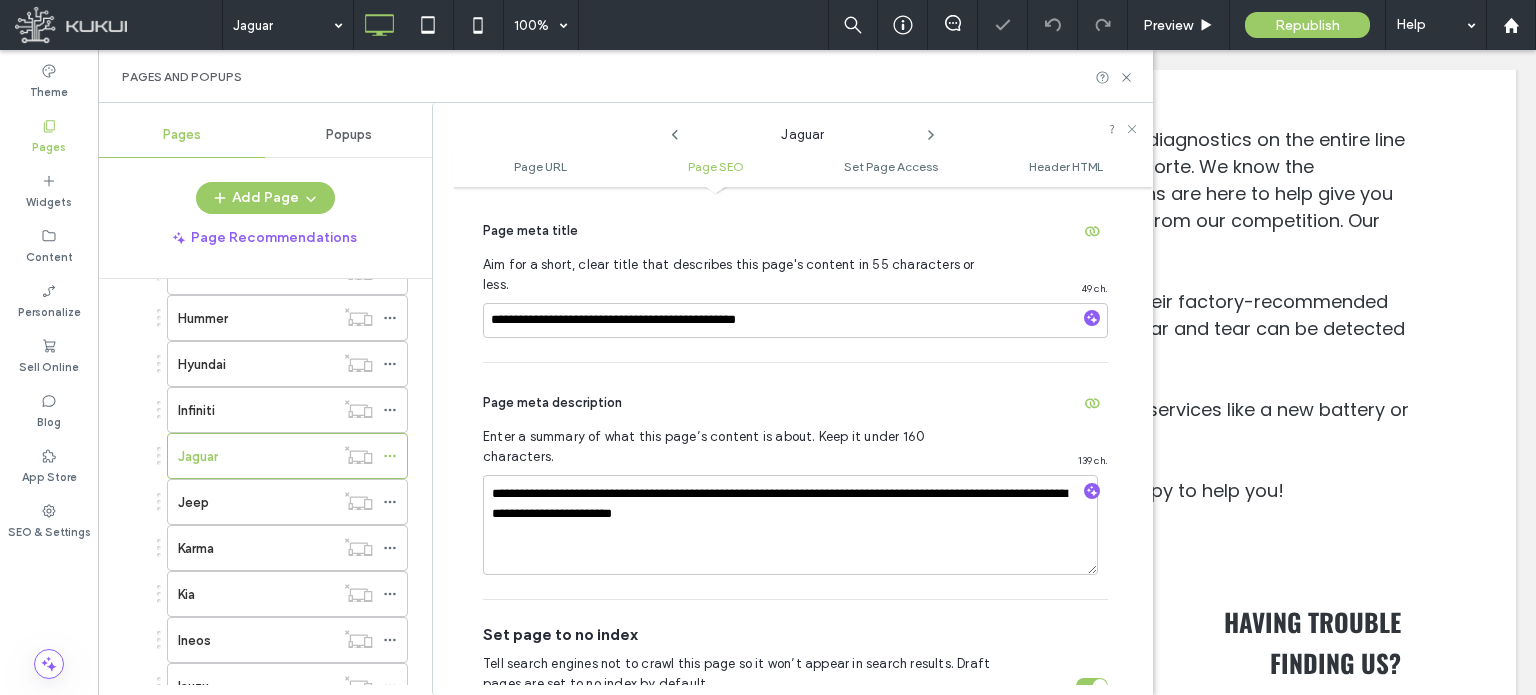 click on "**********" at bounding box center [795, 481] 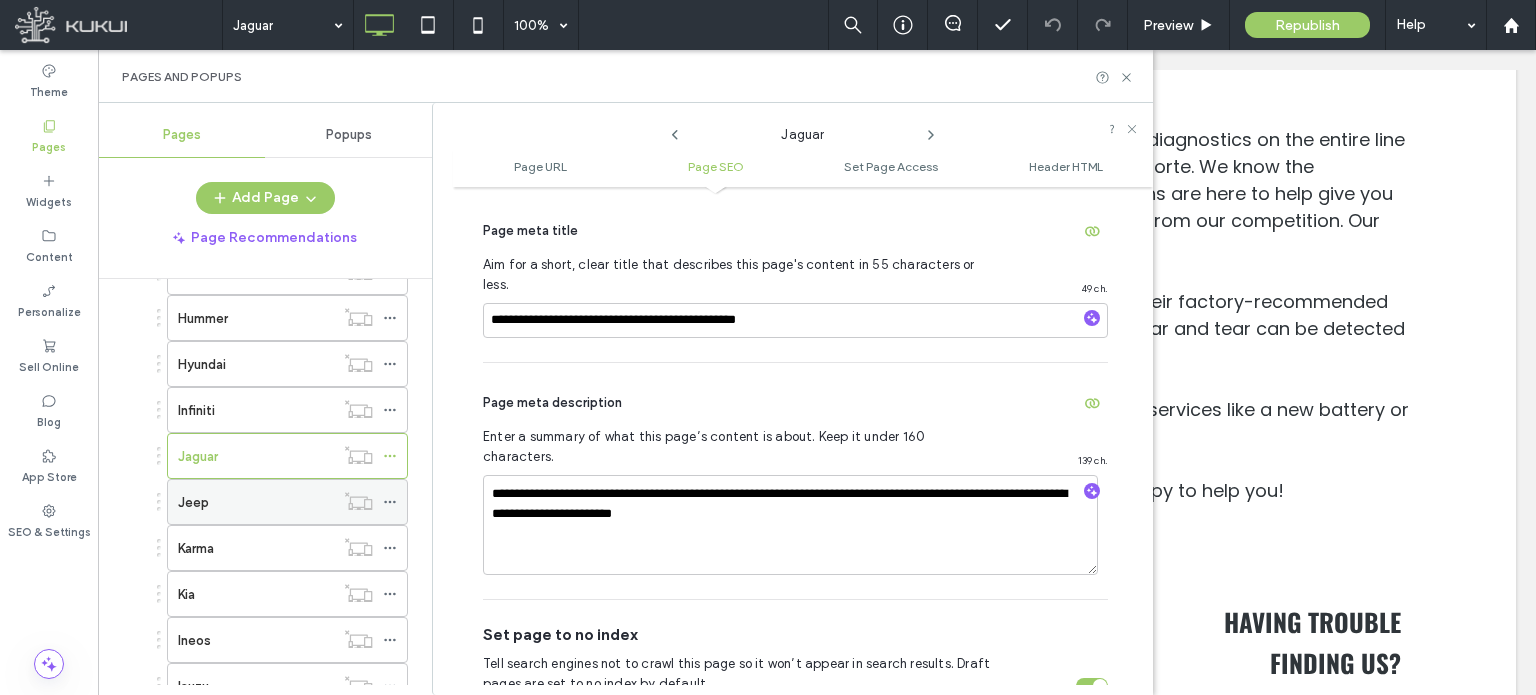 click on "Jeep" at bounding box center (256, 502) 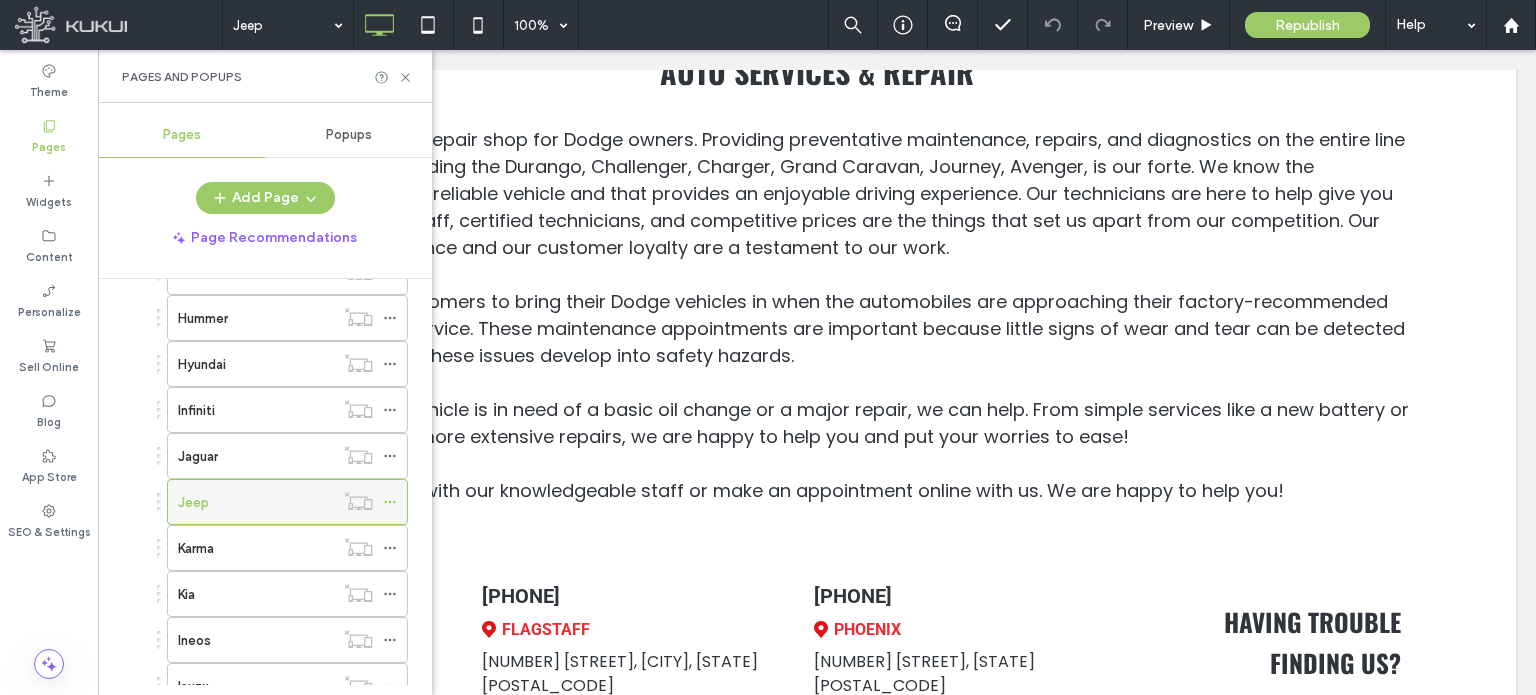click 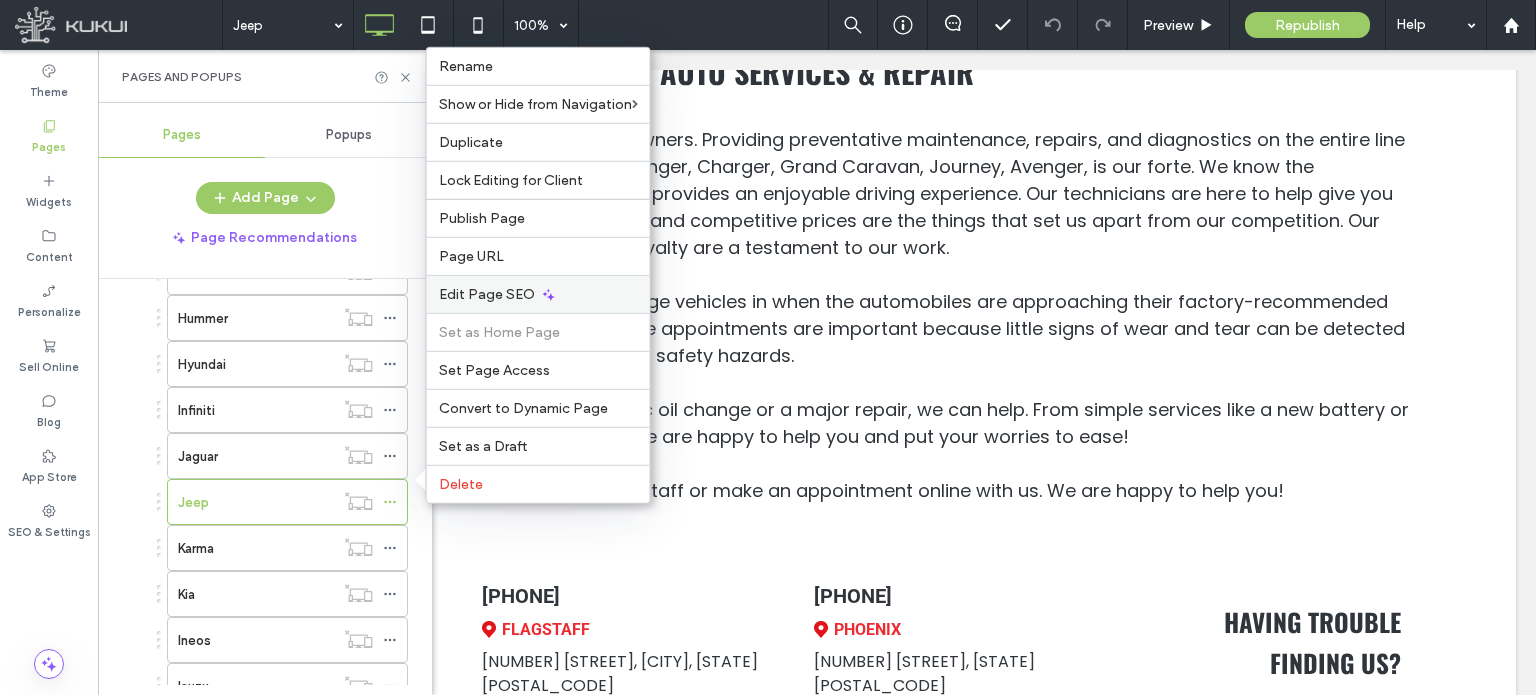 click on "Edit Page SEO" at bounding box center [487, 294] 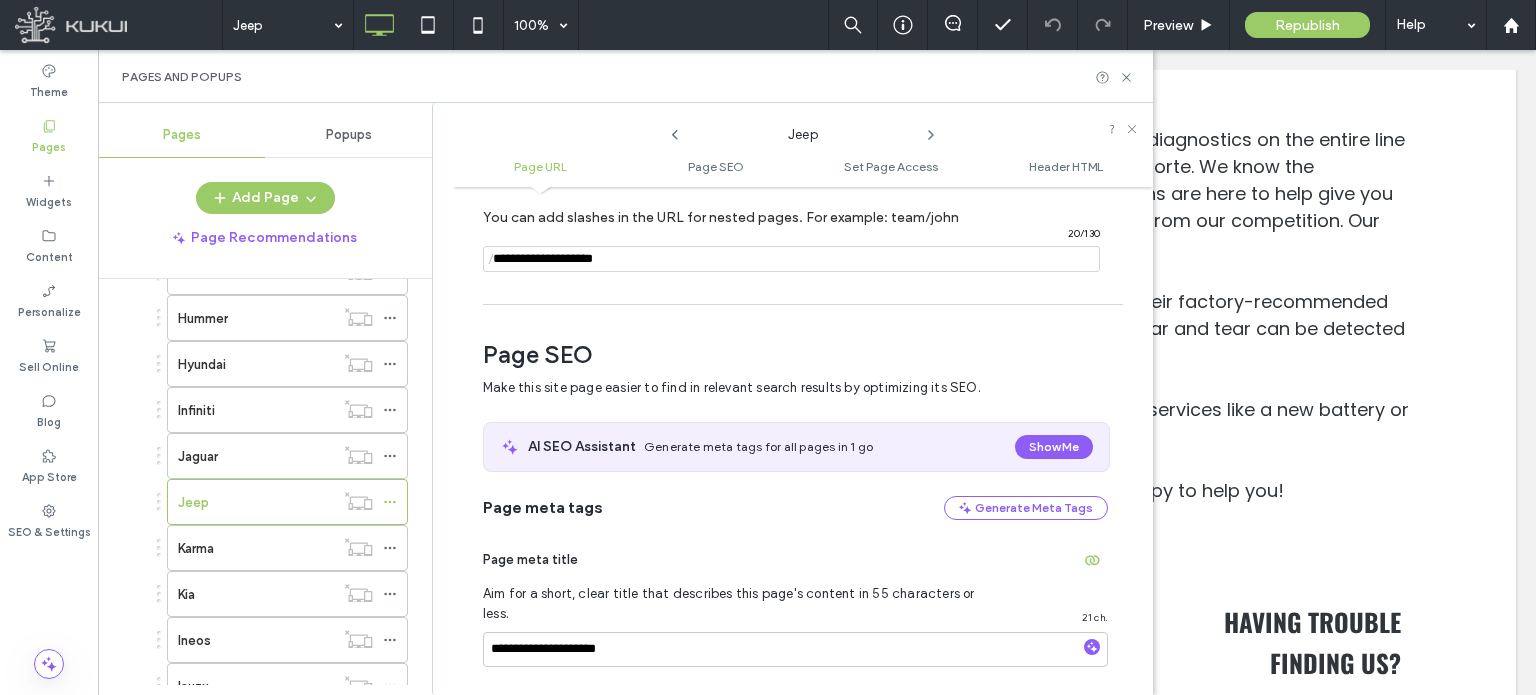 scroll, scrollTop: 274, scrollLeft: 0, axis: vertical 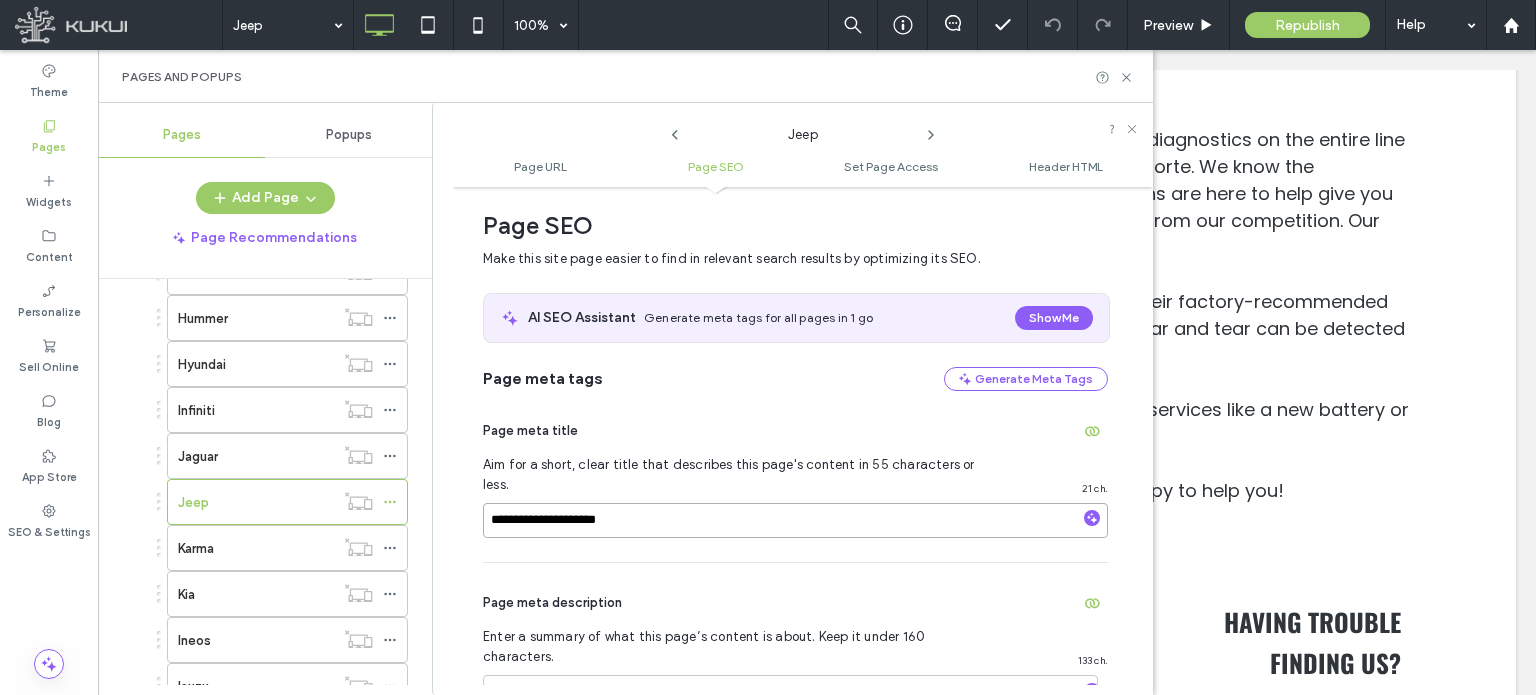 click on "**********" at bounding box center [795, 520] 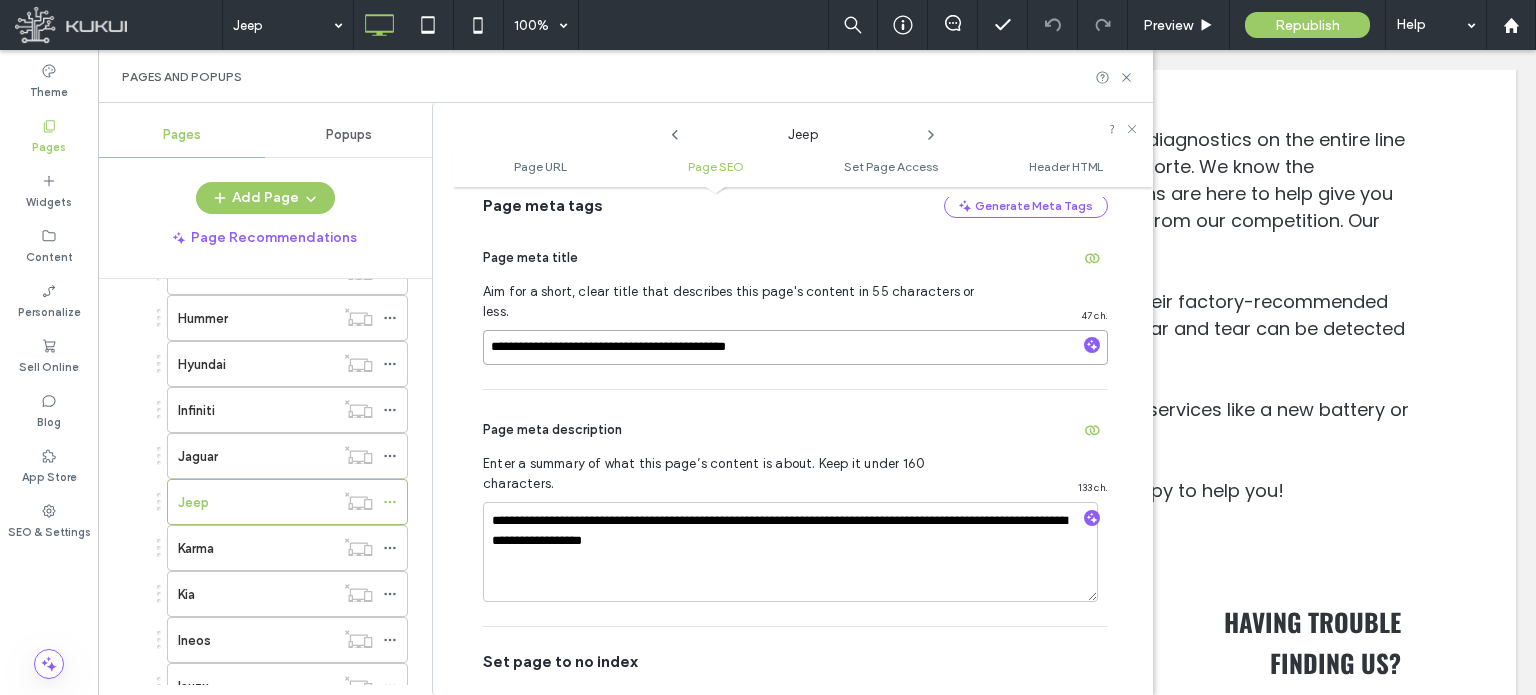 scroll, scrollTop: 474, scrollLeft: 0, axis: vertical 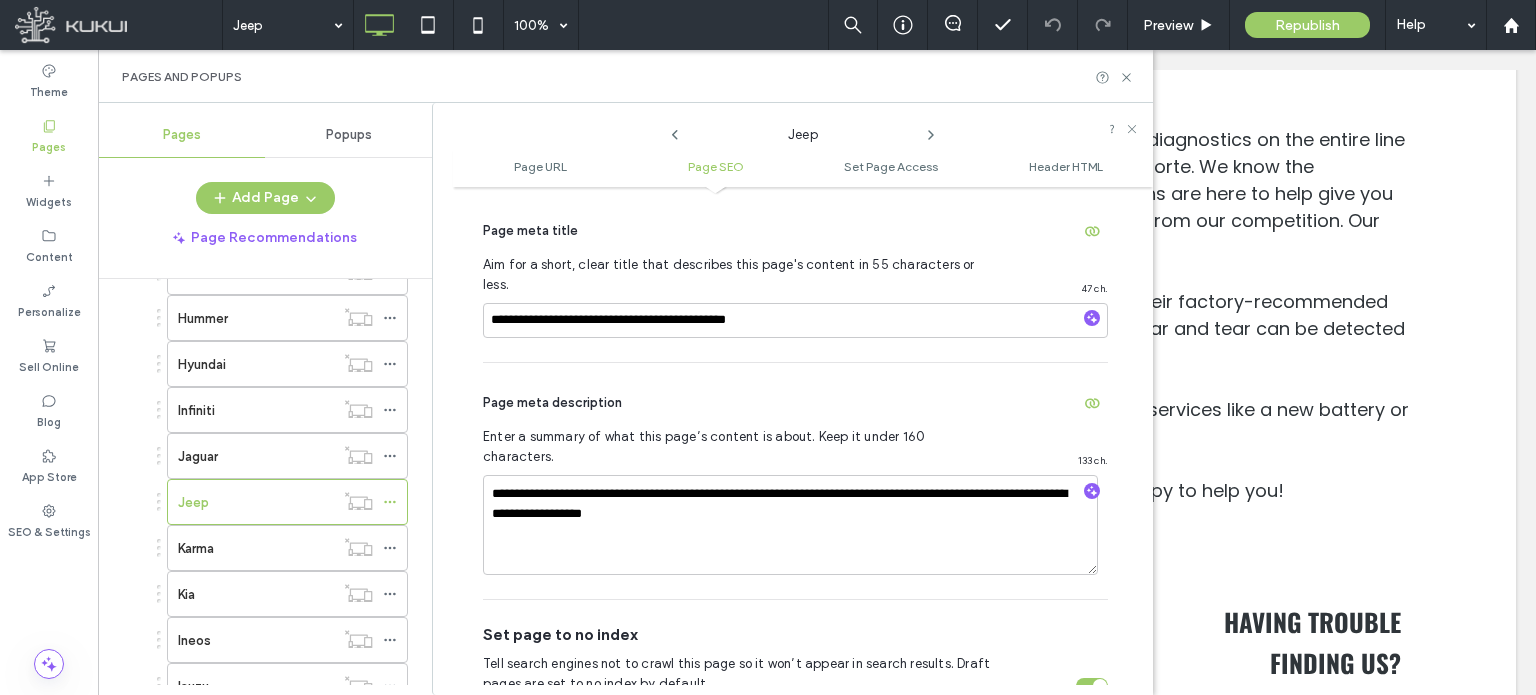click on "**********" at bounding box center (795, 481) 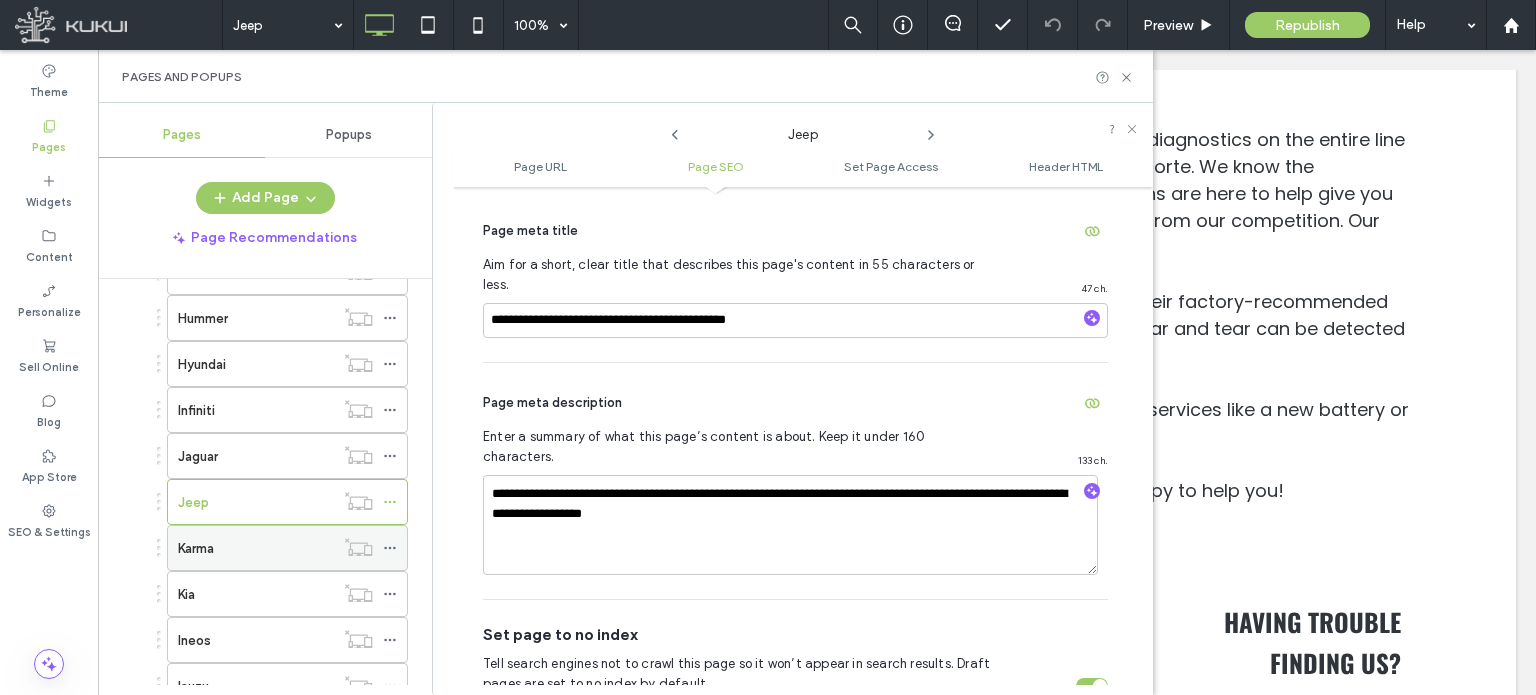 click on "Karma" at bounding box center (256, 548) 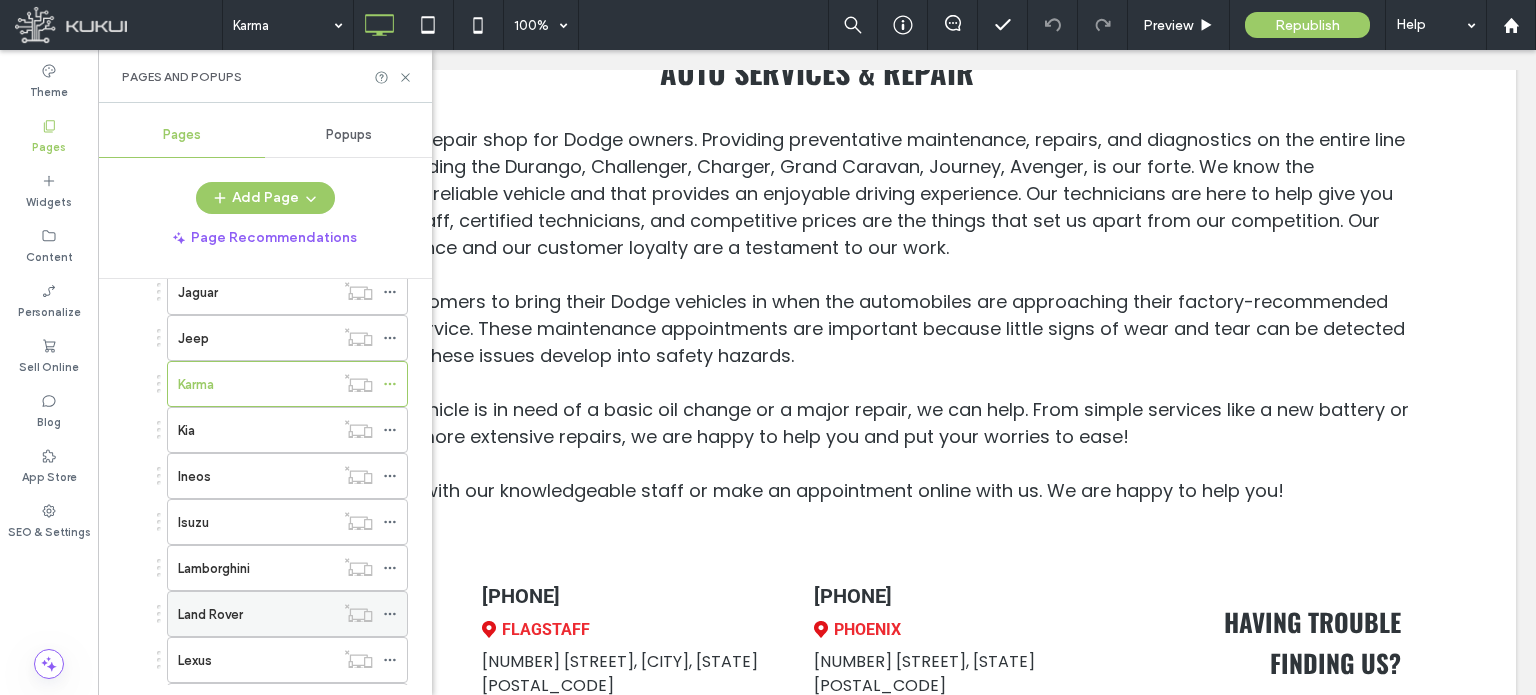 scroll, scrollTop: 1500, scrollLeft: 0, axis: vertical 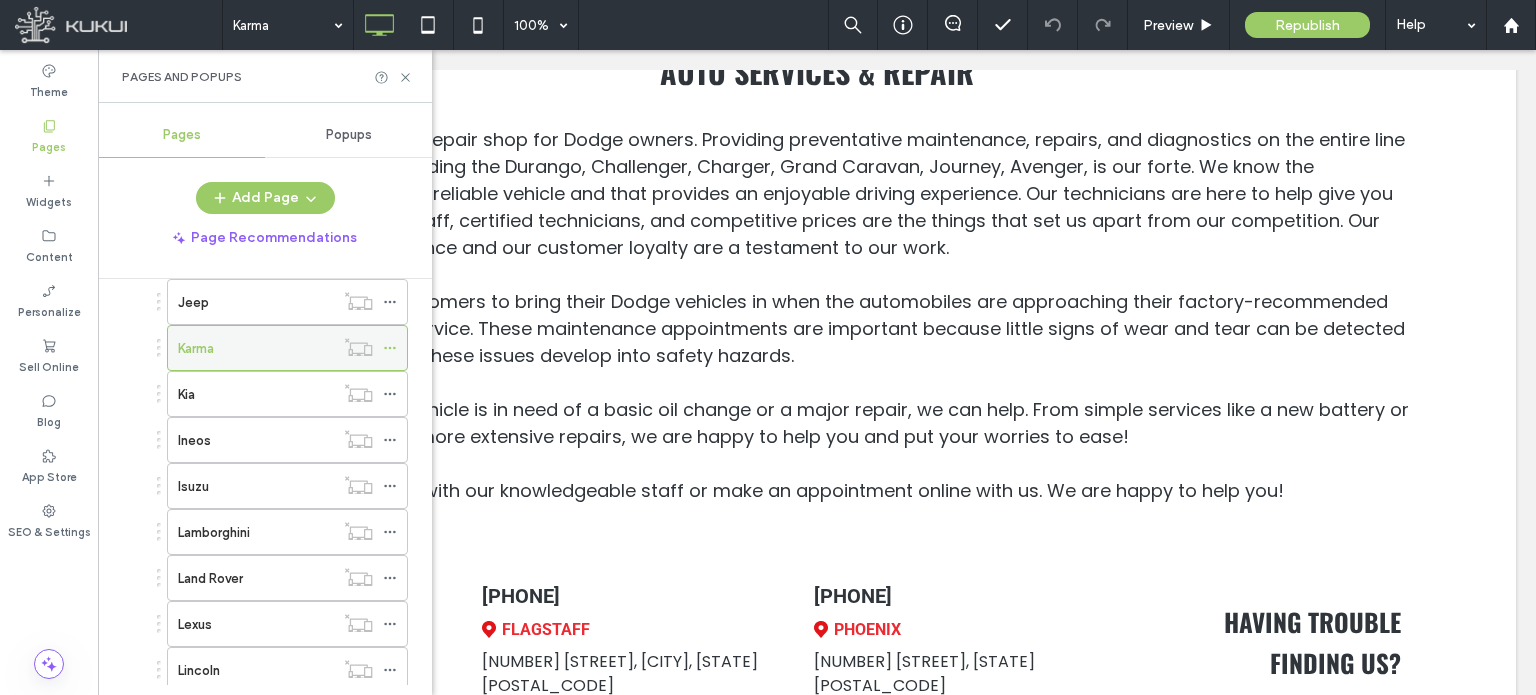 click 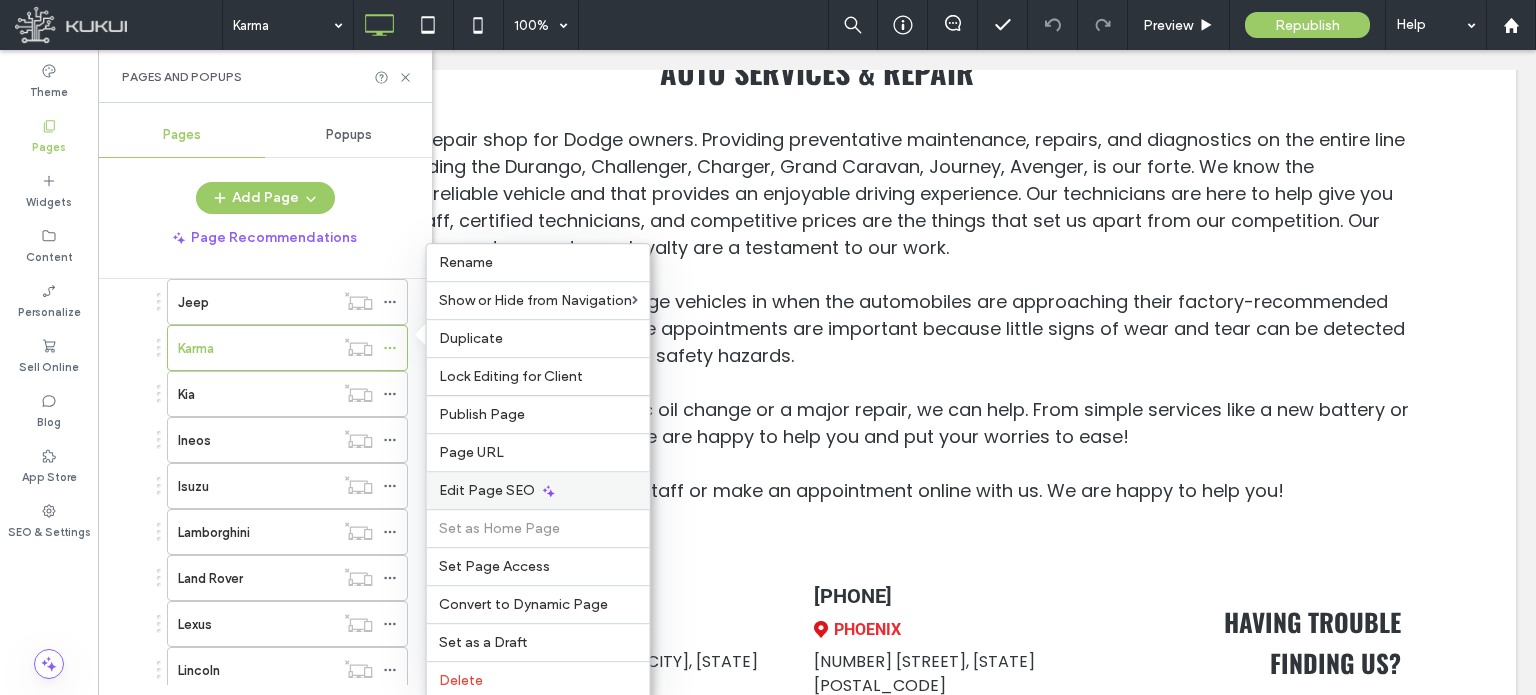 click on "Edit Page SEO" at bounding box center (487, 490) 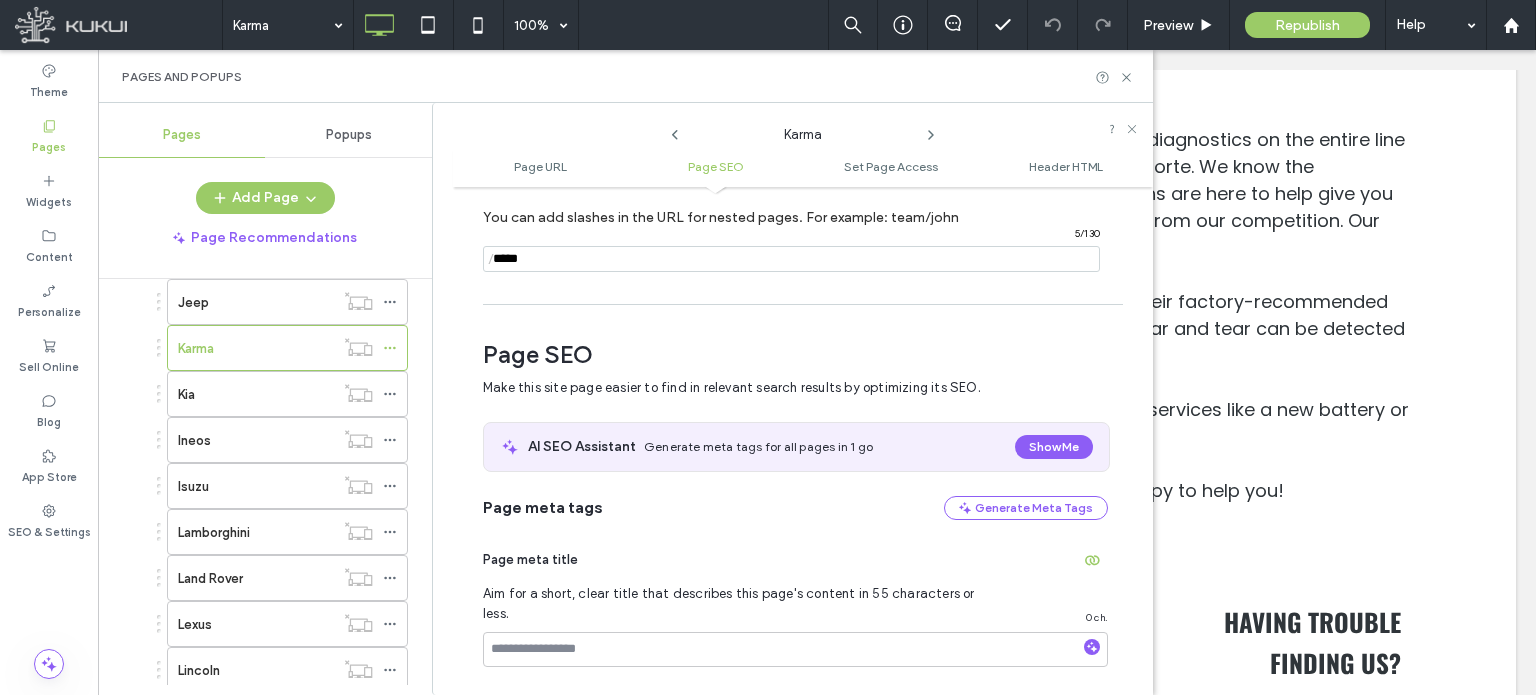 scroll, scrollTop: 274, scrollLeft: 0, axis: vertical 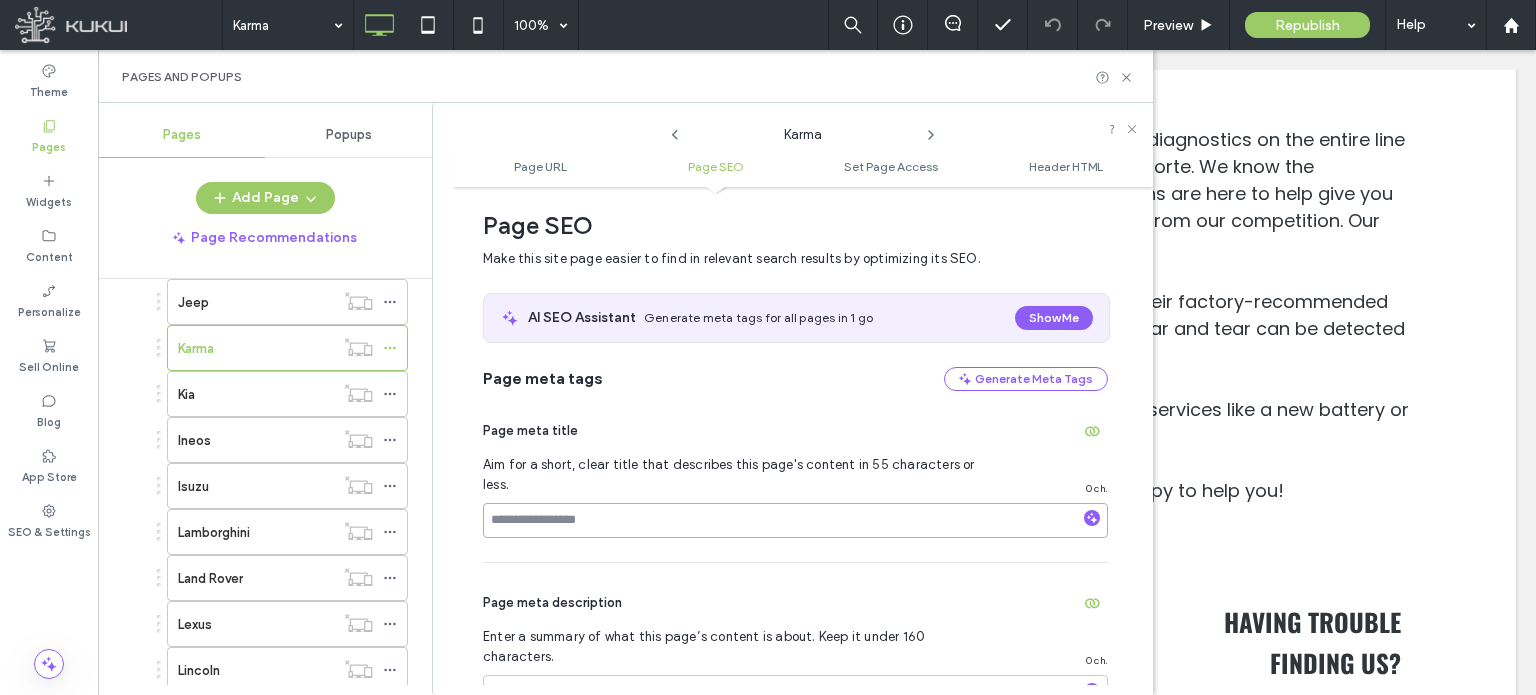 click at bounding box center [795, 520] 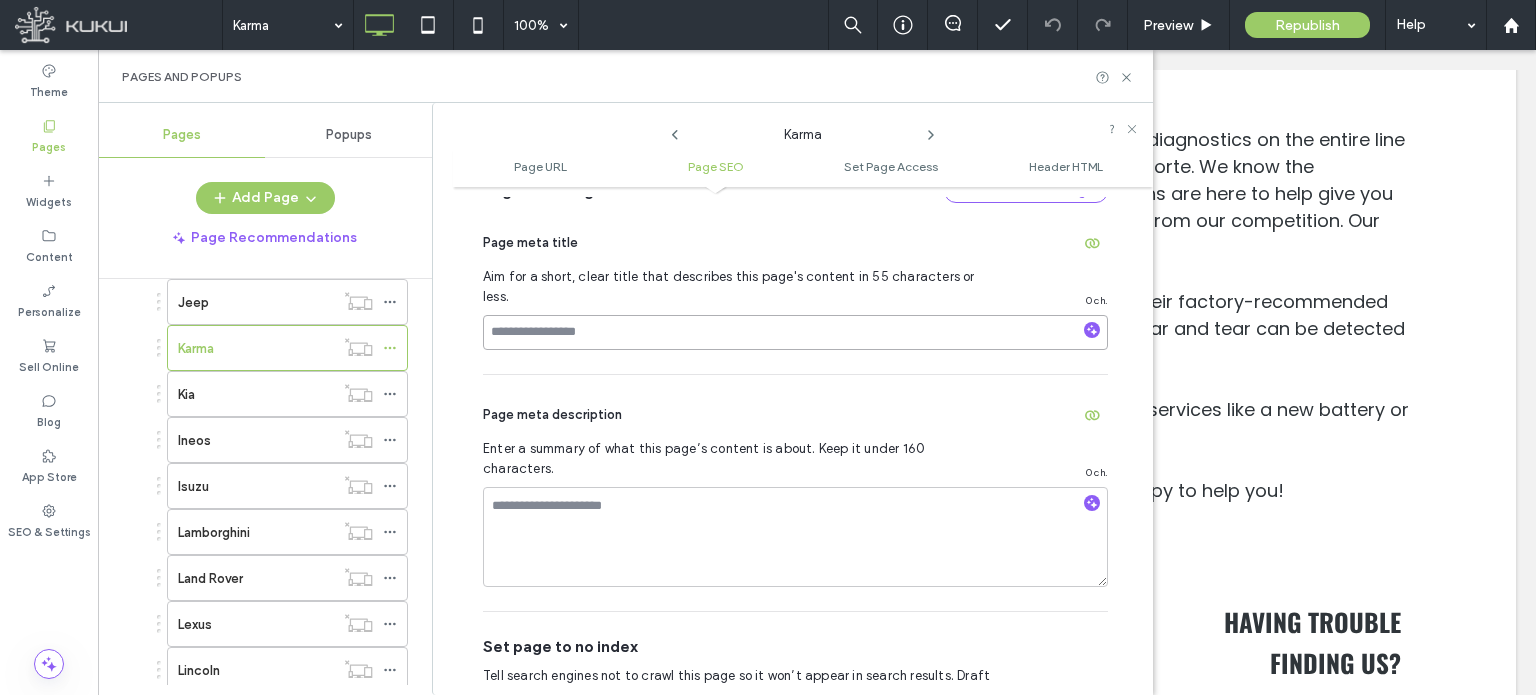 scroll, scrollTop: 474, scrollLeft: 0, axis: vertical 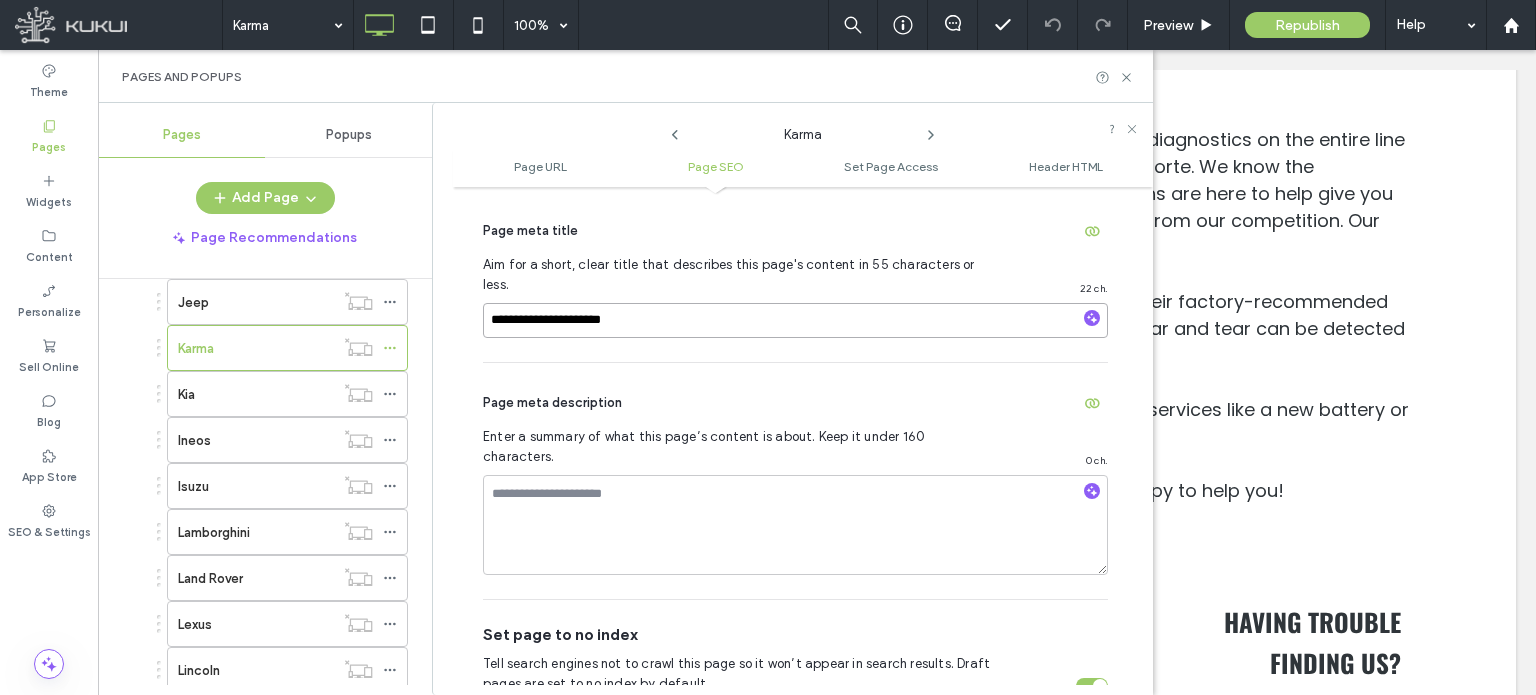 paste on "**********" 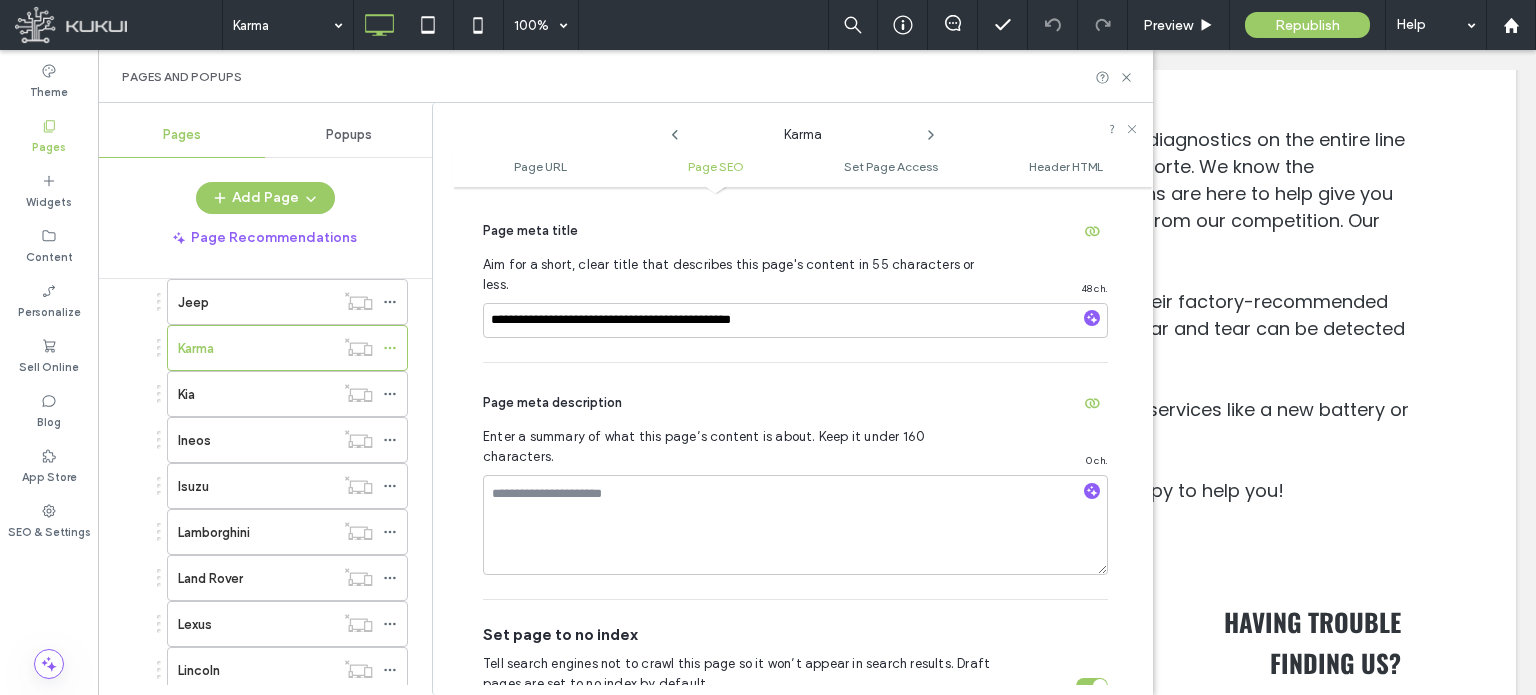 click on "Page meta description" at bounding box center (795, 403) 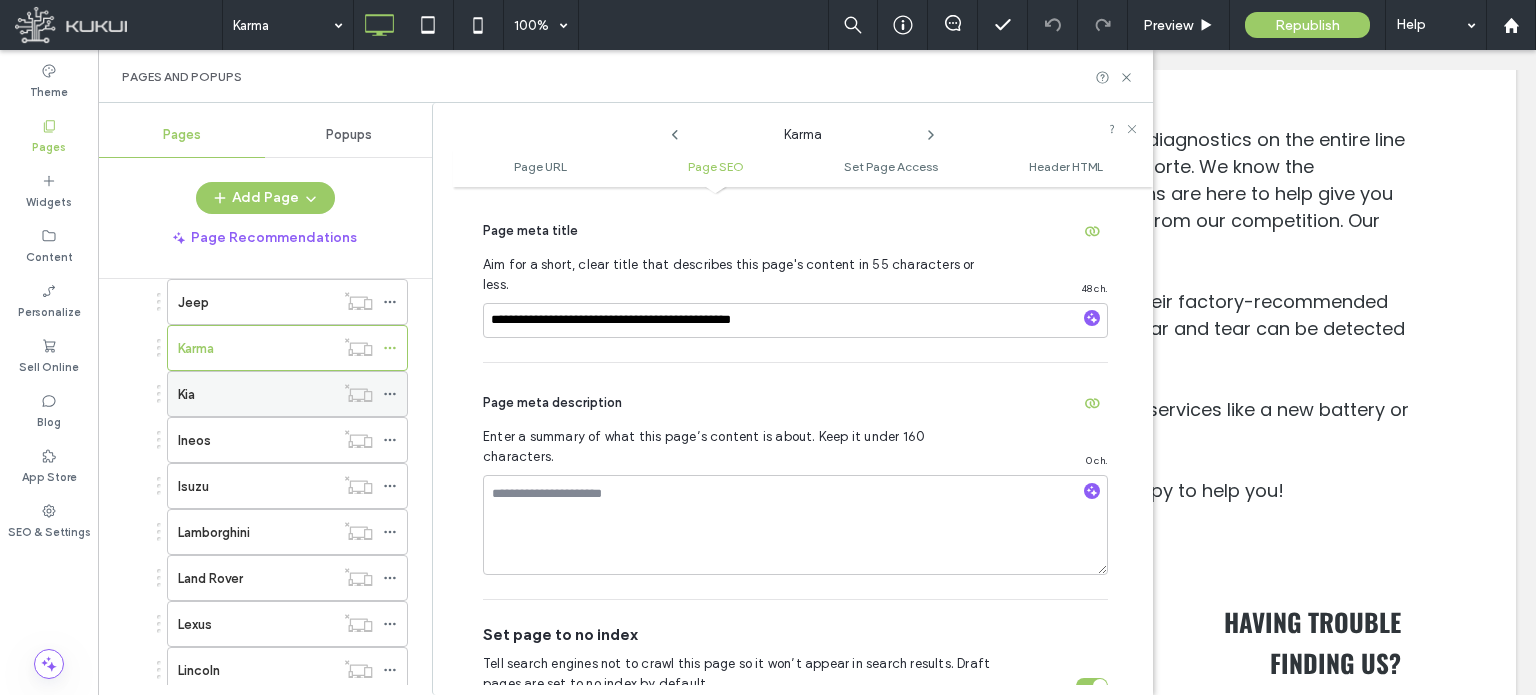 click on "Kia" at bounding box center (256, 394) 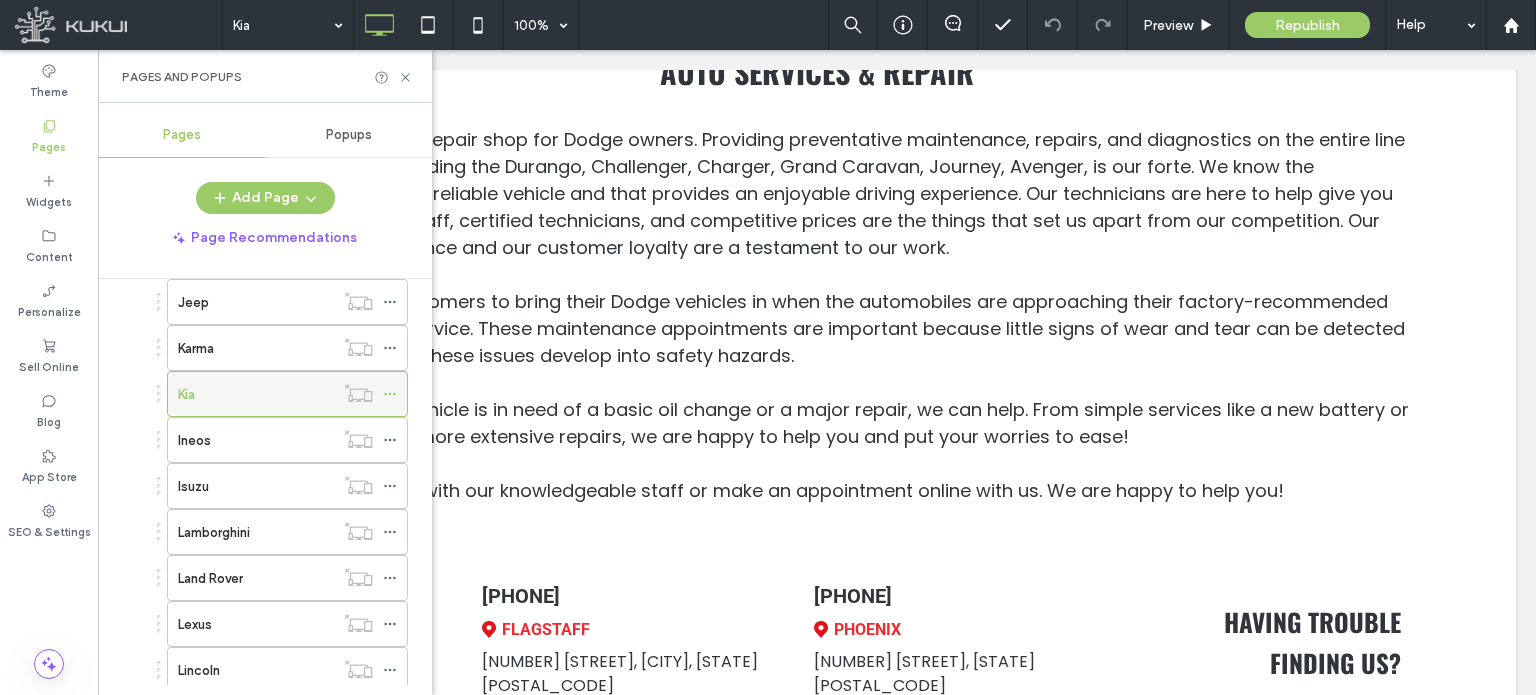click 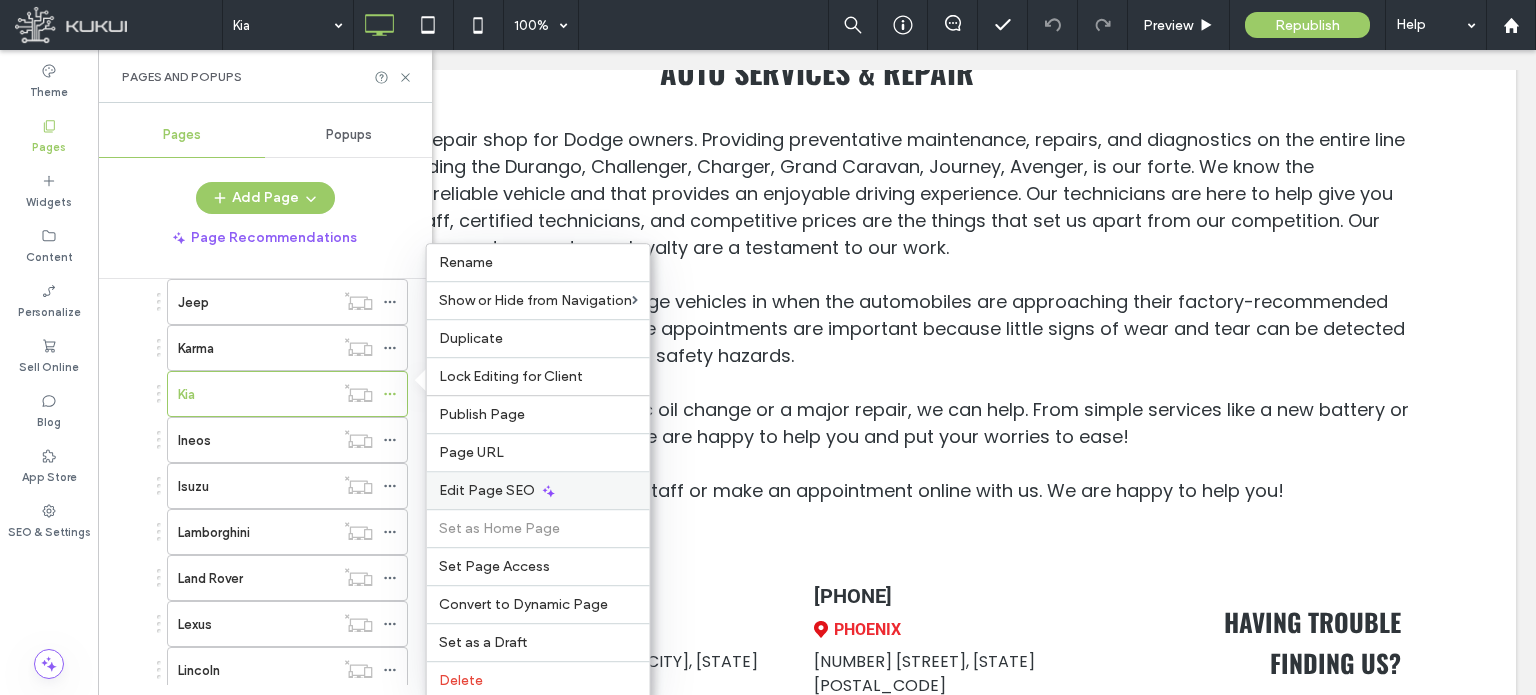 click on "Edit Page SEO" at bounding box center [487, 490] 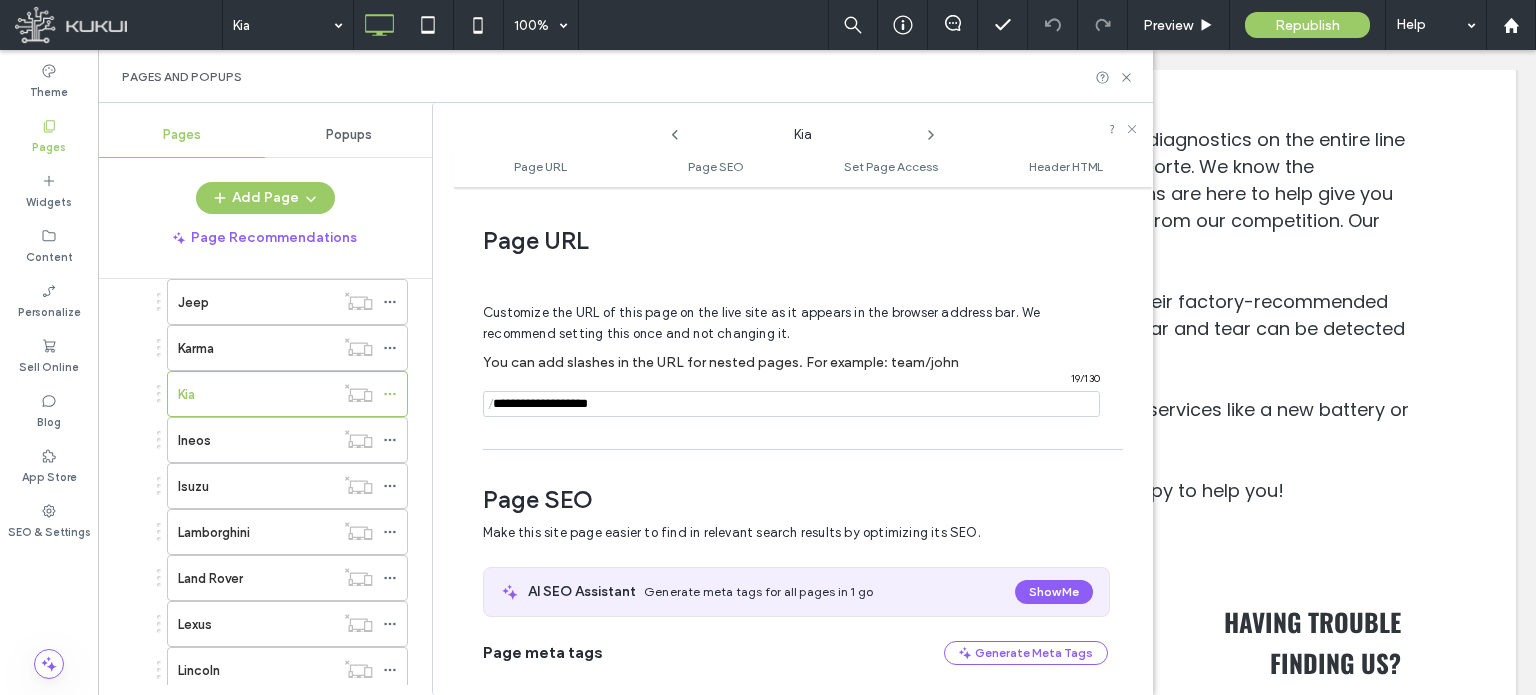scroll, scrollTop: 274, scrollLeft: 0, axis: vertical 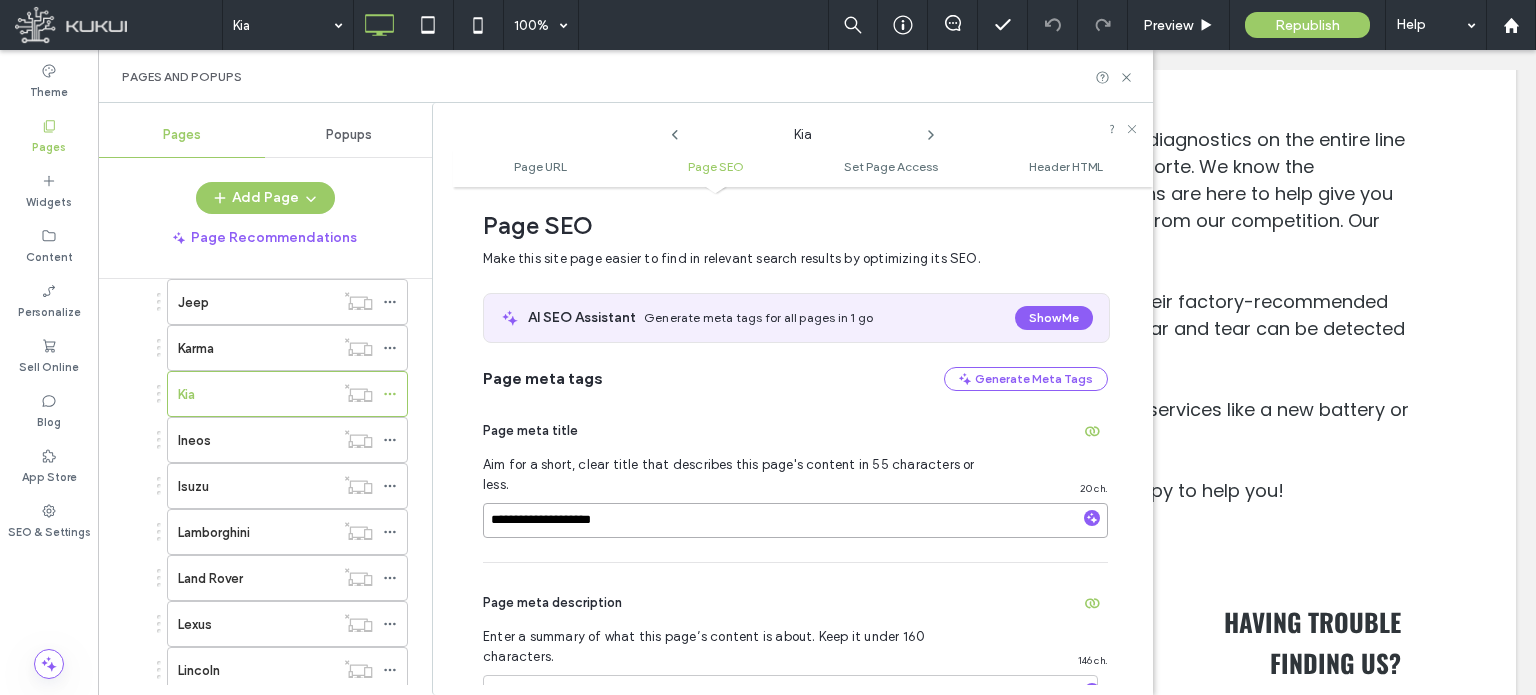 drag, startPoint x: 636, startPoint y: 511, endPoint x: 673, endPoint y: 466, distance: 58.258045 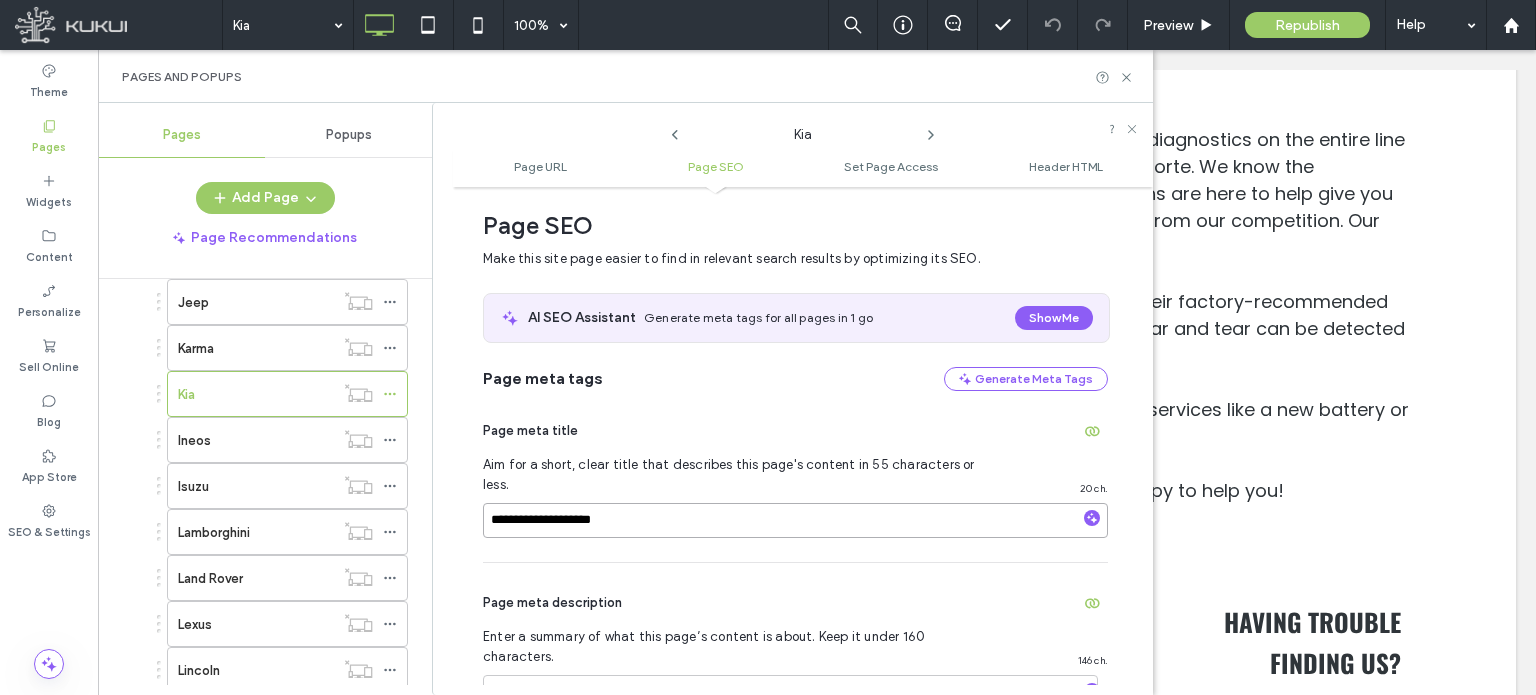 click on "**********" at bounding box center (795, 520) 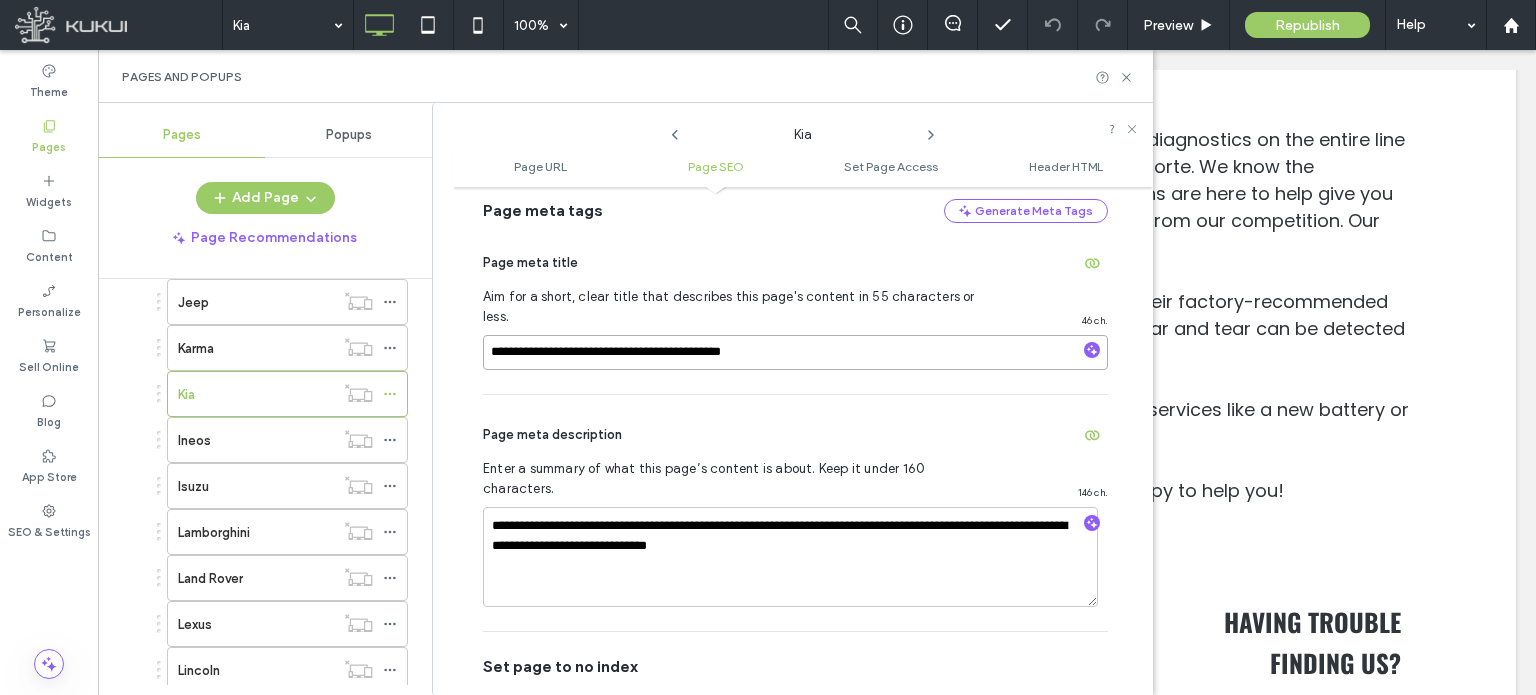 scroll, scrollTop: 474, scrollLeft: 0, axis: vertical 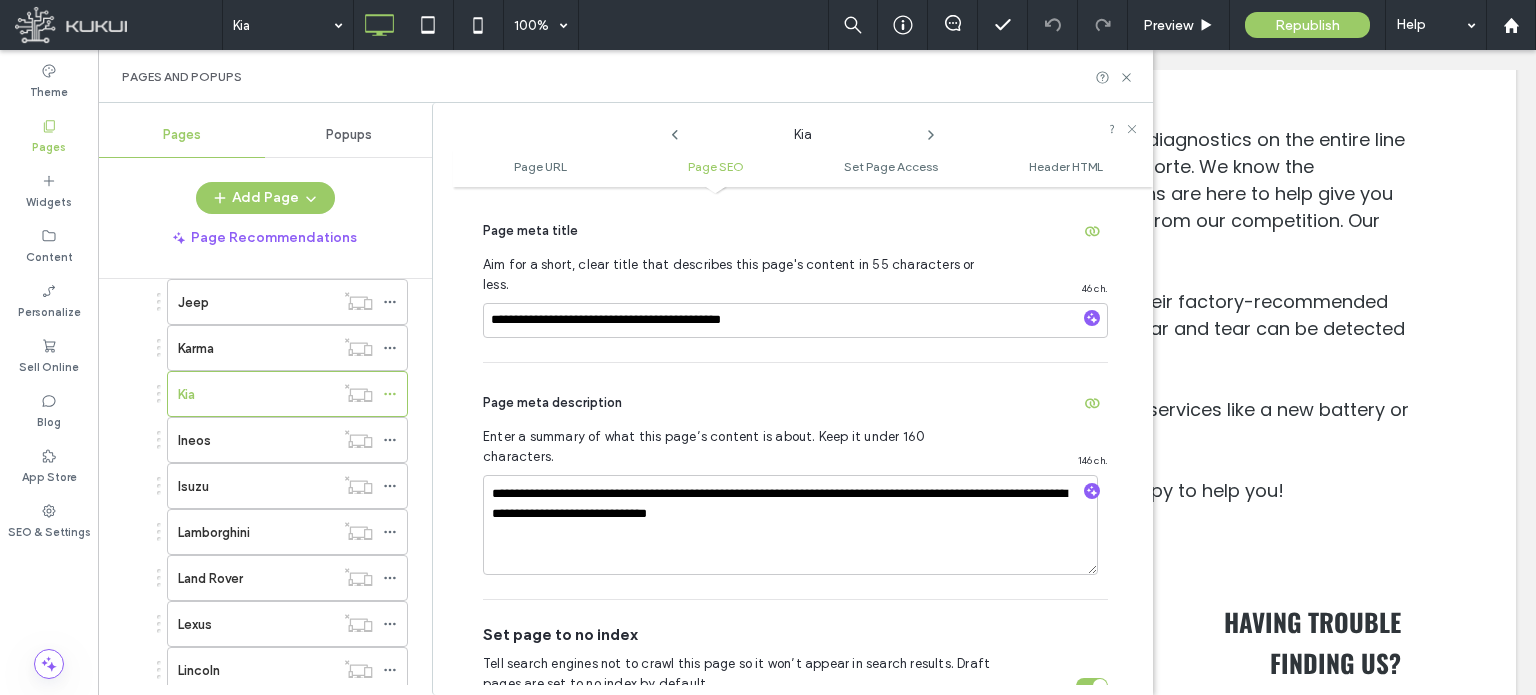 click on "Page meta description" at bounding box center (795, 403) 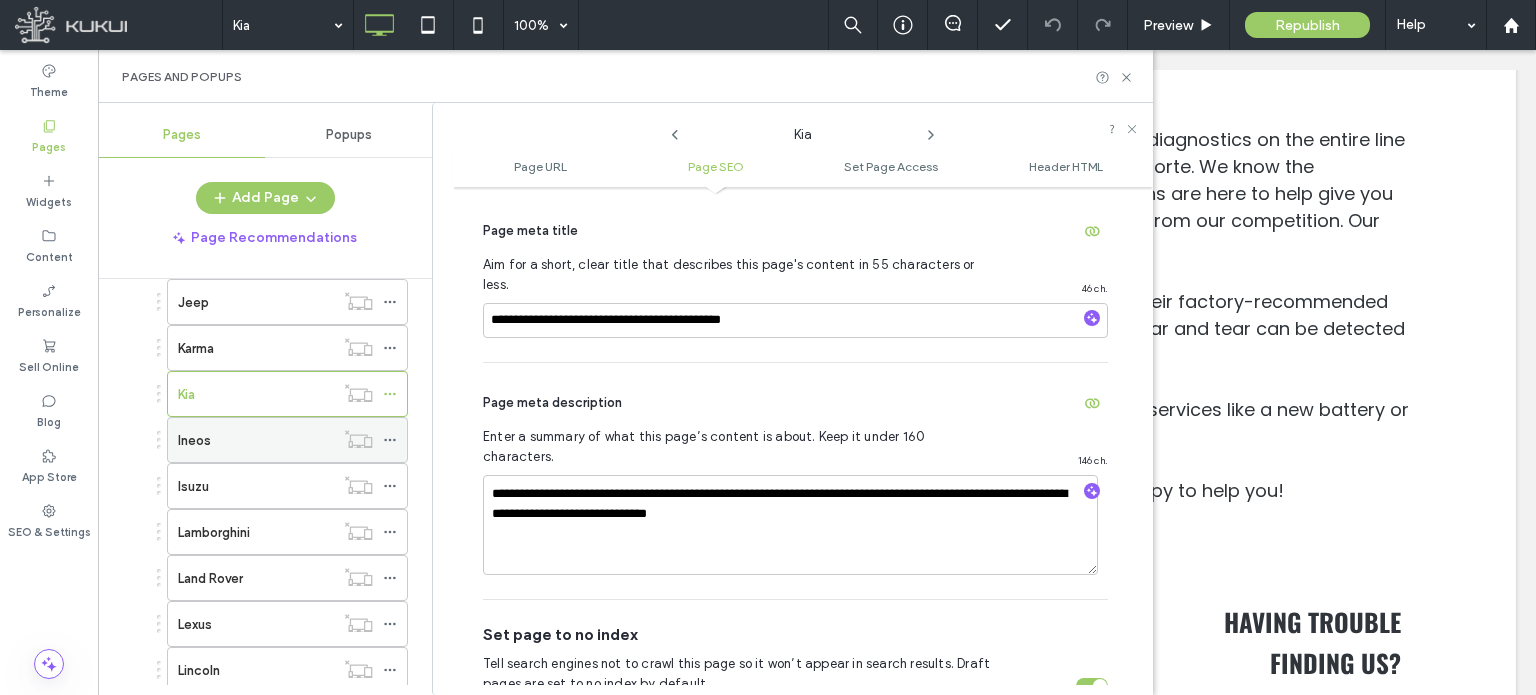 click on "Ineos" at bounding box center (256, 440) 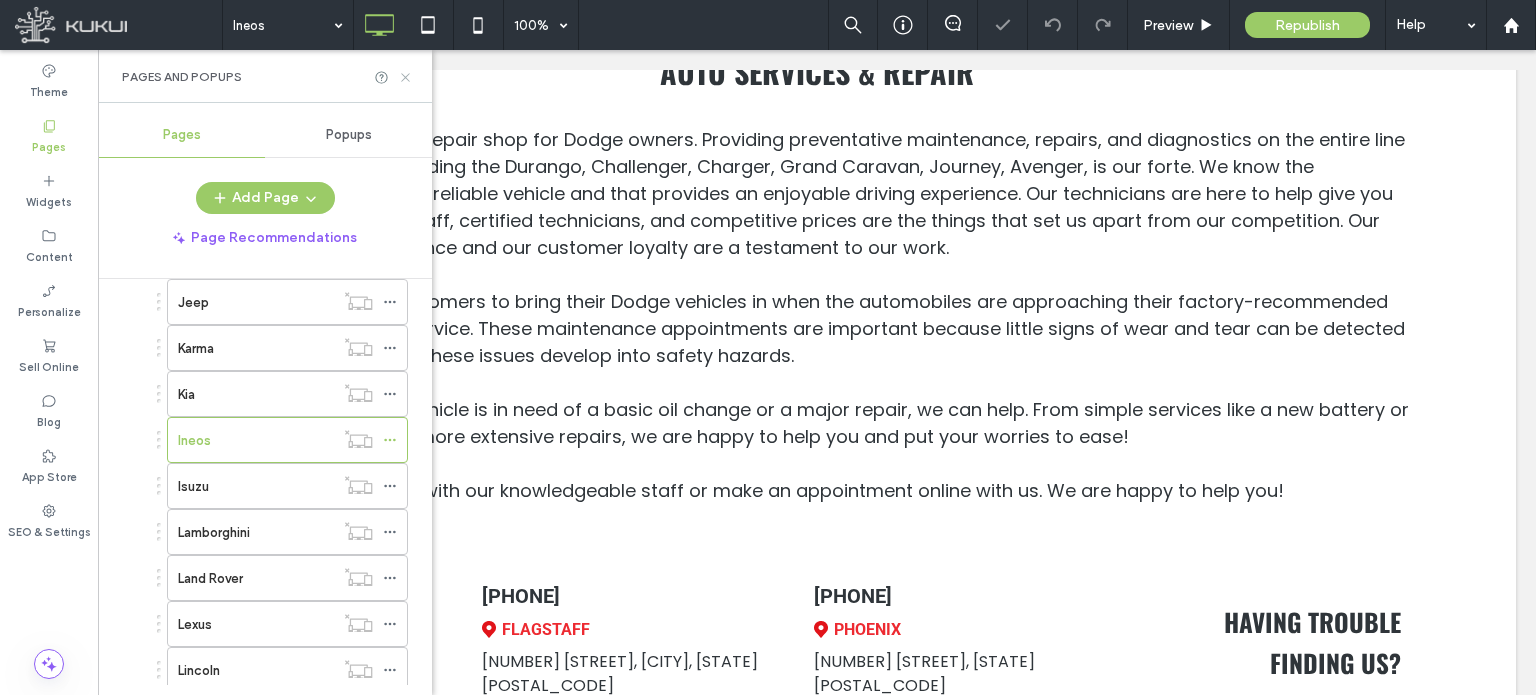click 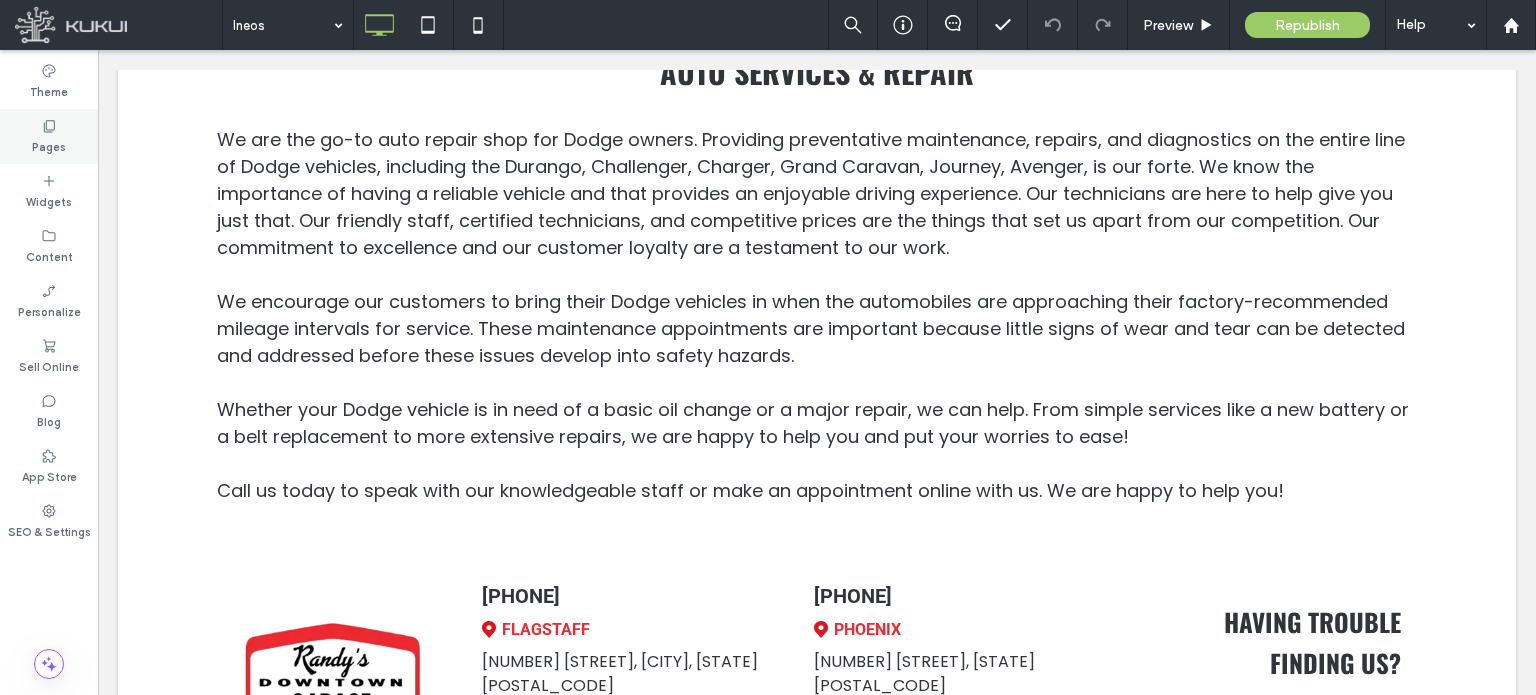 click 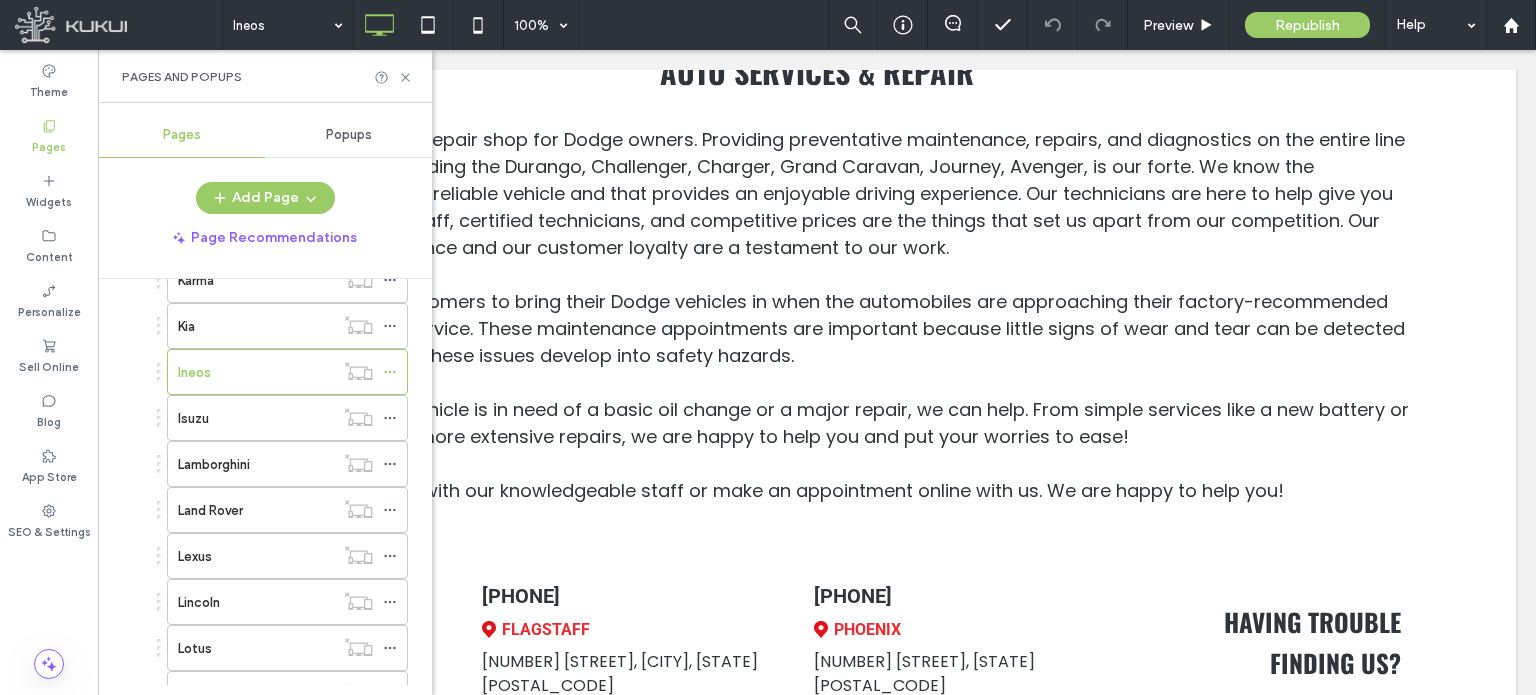 scroll, scrollTop: 1600, scrollLeft: 0, axis: vertical 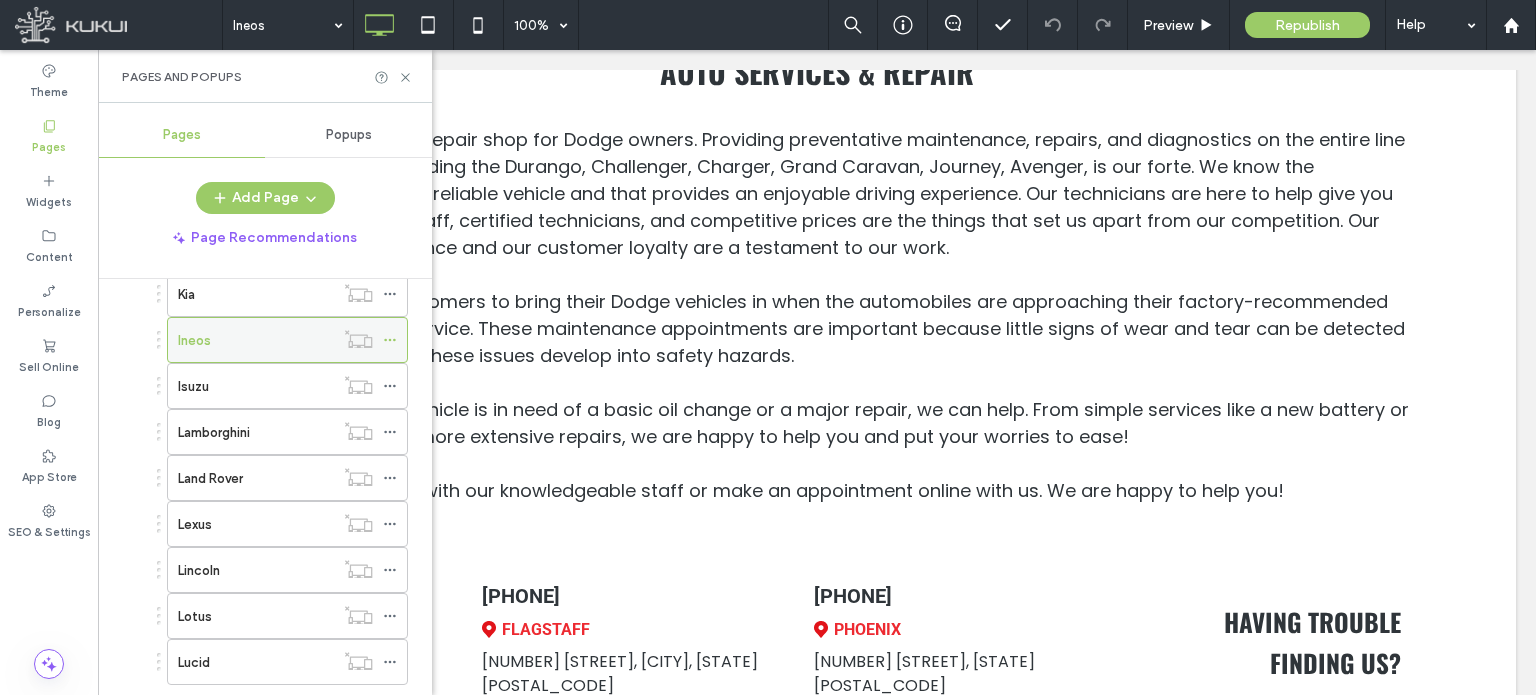 click 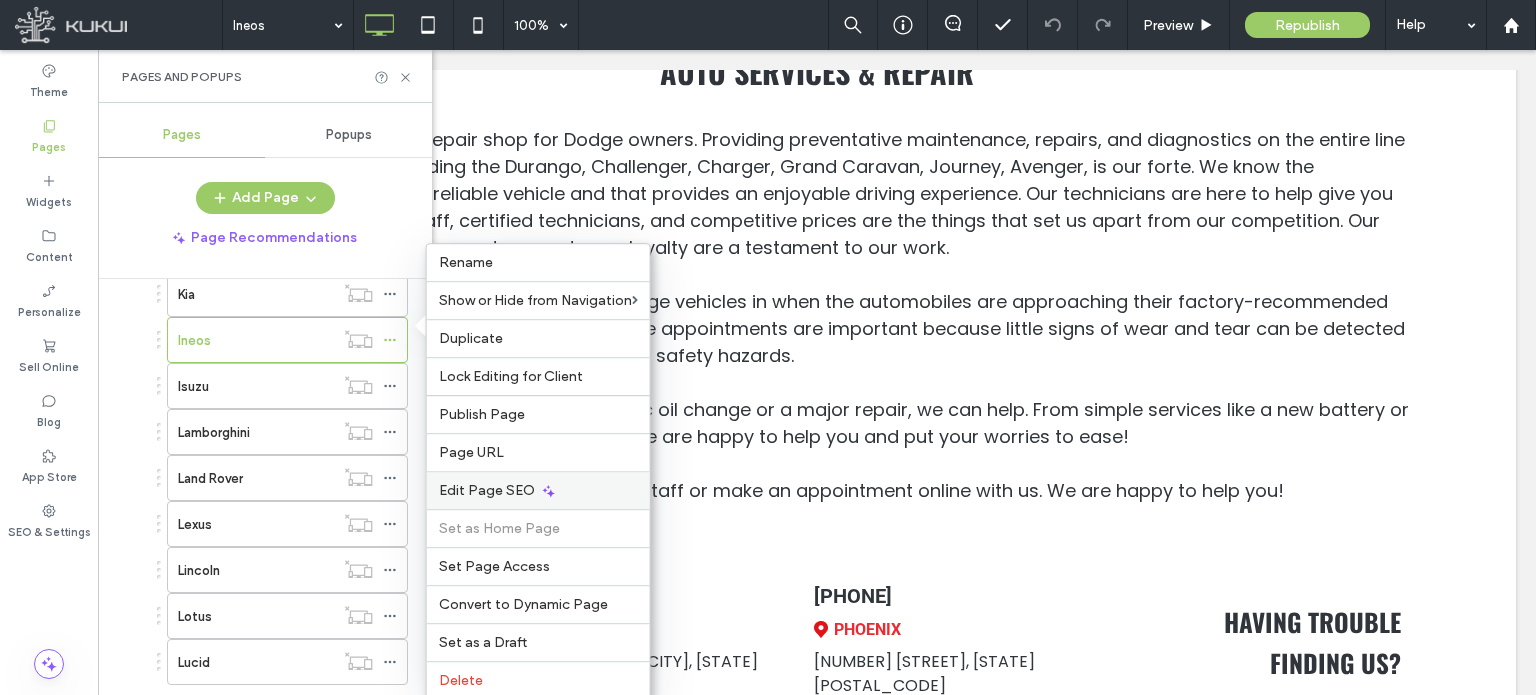 click on "Edit Page SEO" at bounding box center [487, 490] 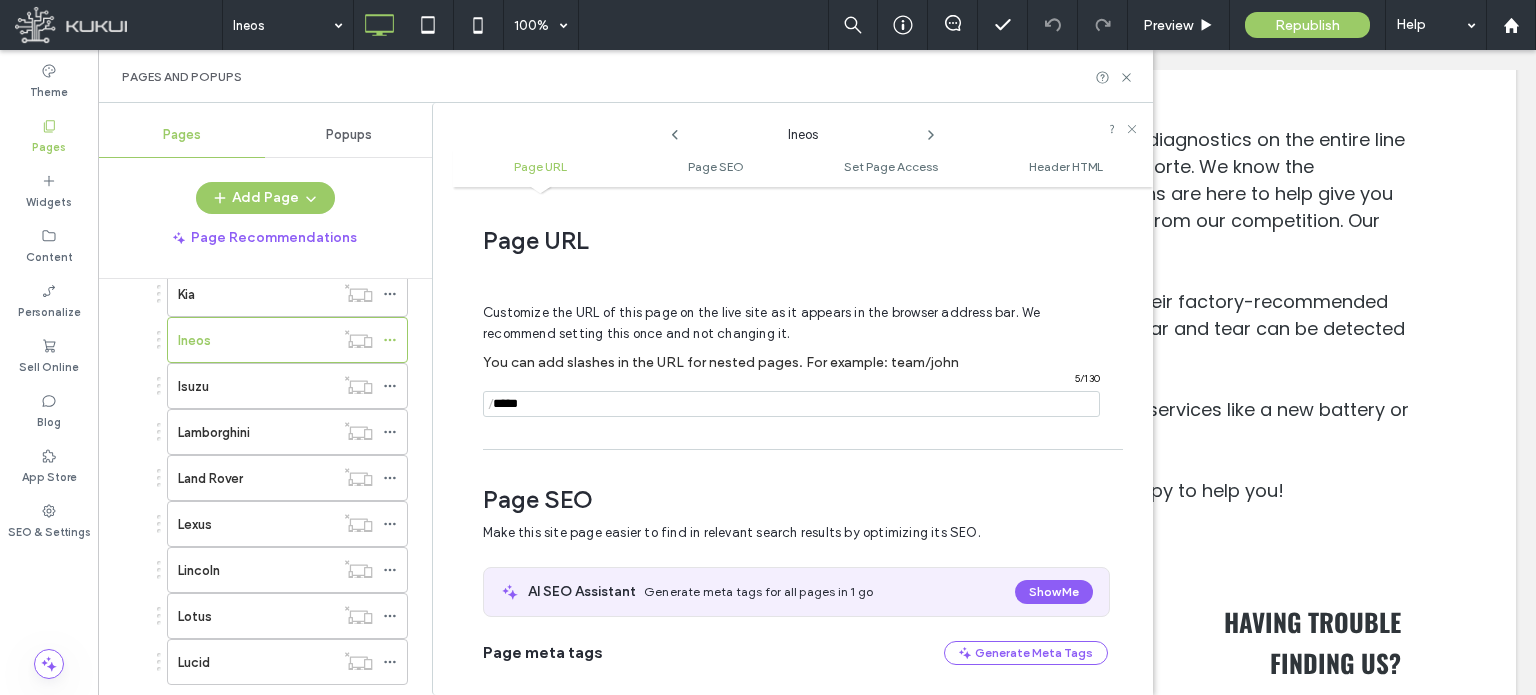 scroll, scrollTop: 274, scrollLeft: 0, axis: vertical 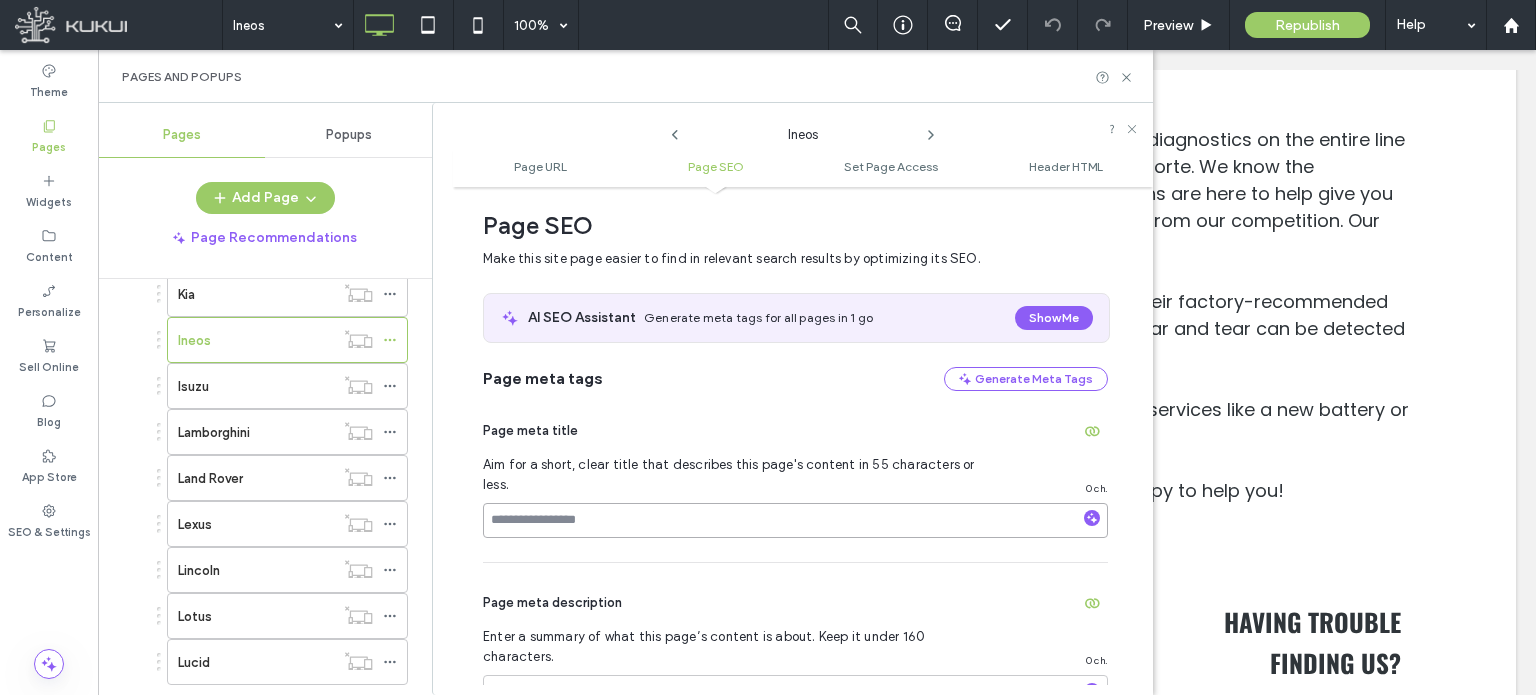 click at bounding box center [795, 520] 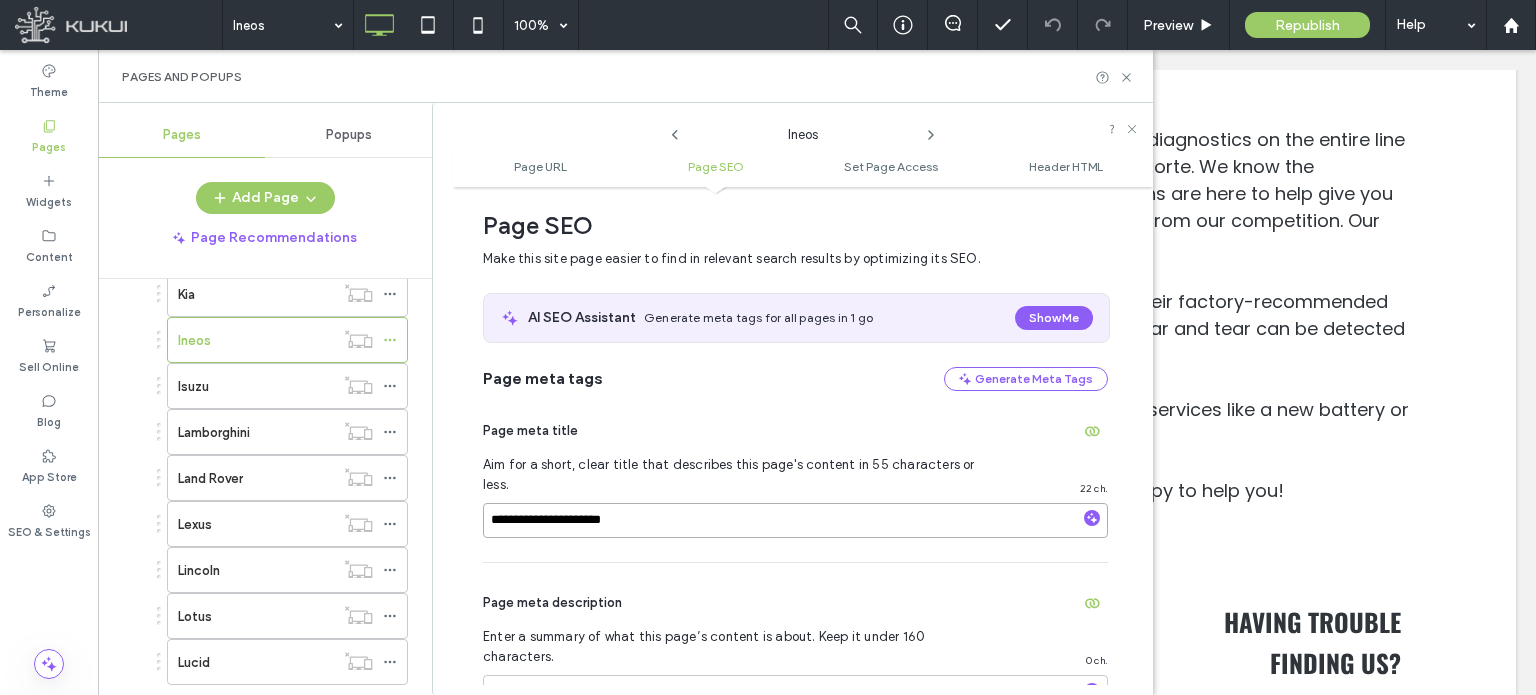 paste on "**********" 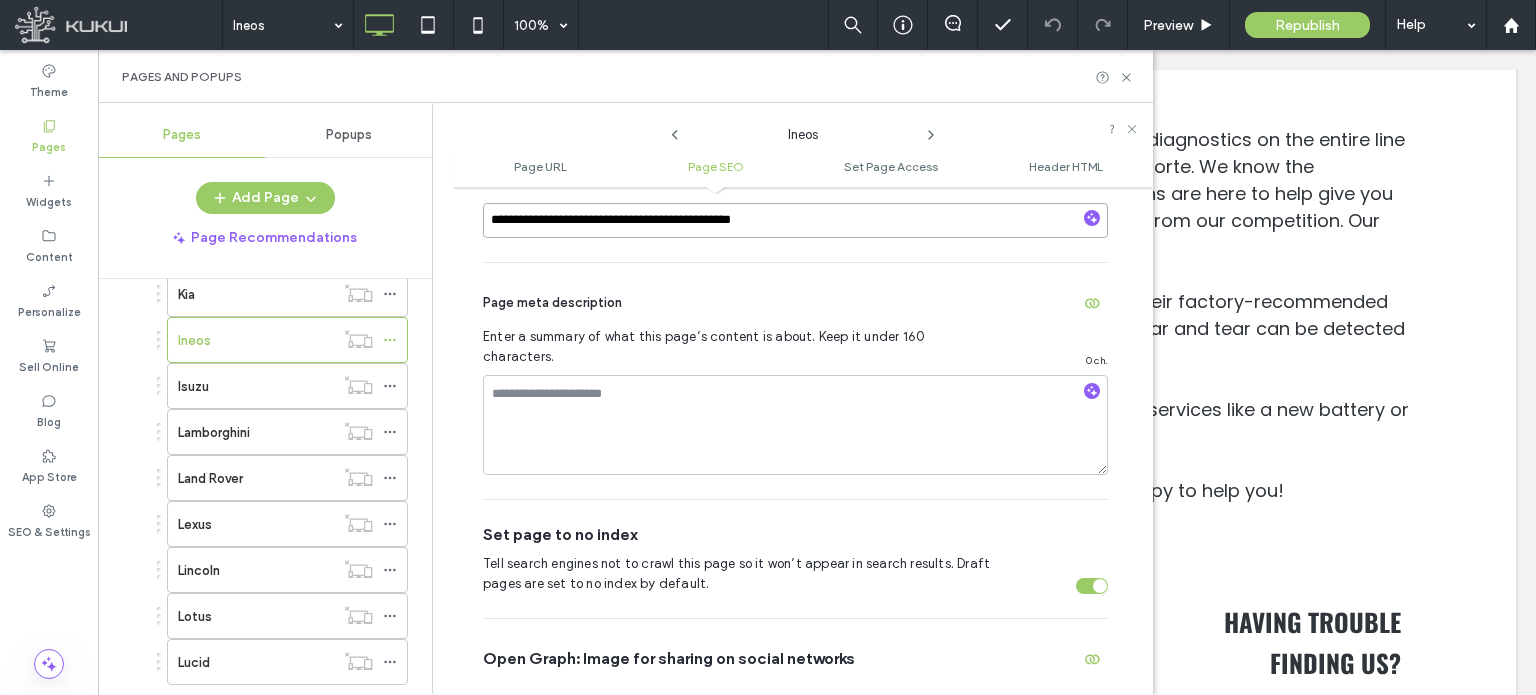 scroll, scrollTop: 474, scrollLeft: 0, axis: vertical 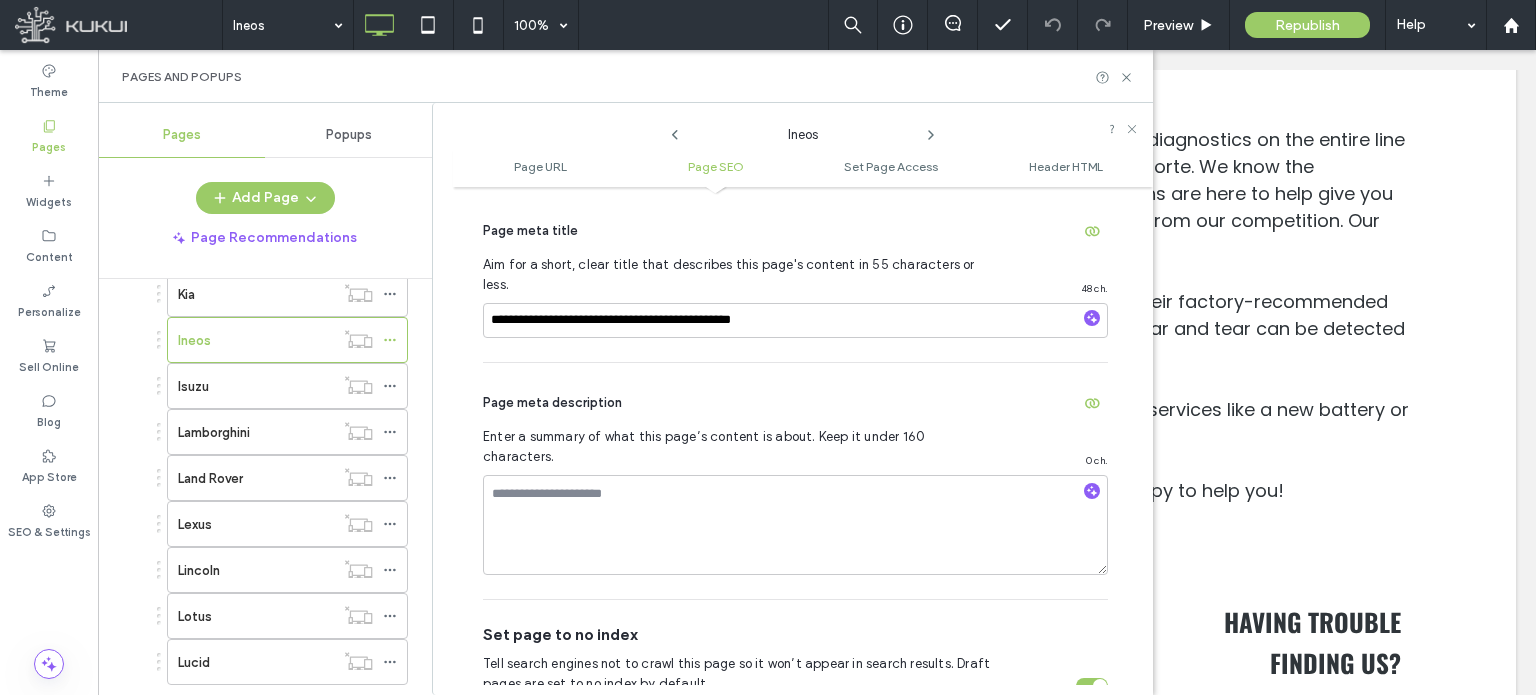 click on "Page meta description" at bounding box center [795, 403] 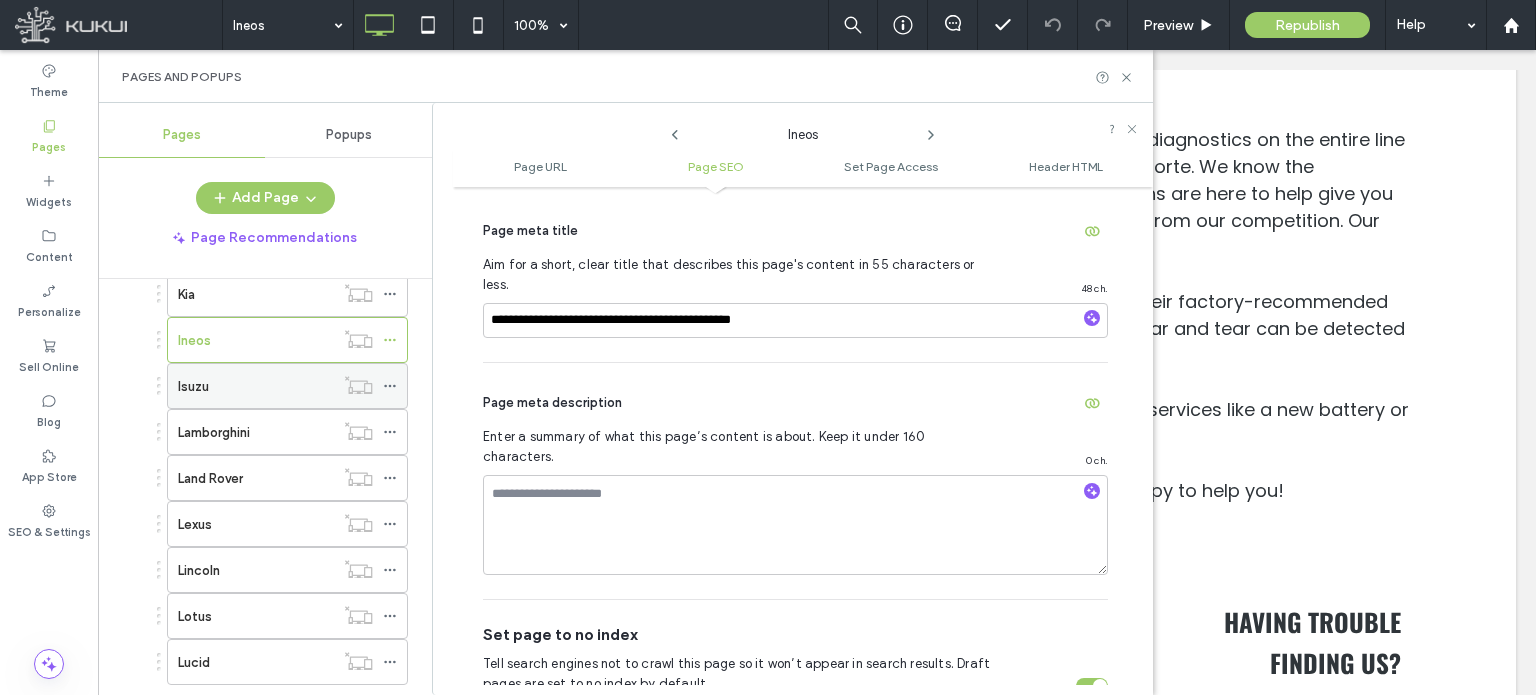 click on "Isuzu" at bounding box center (256, 386) 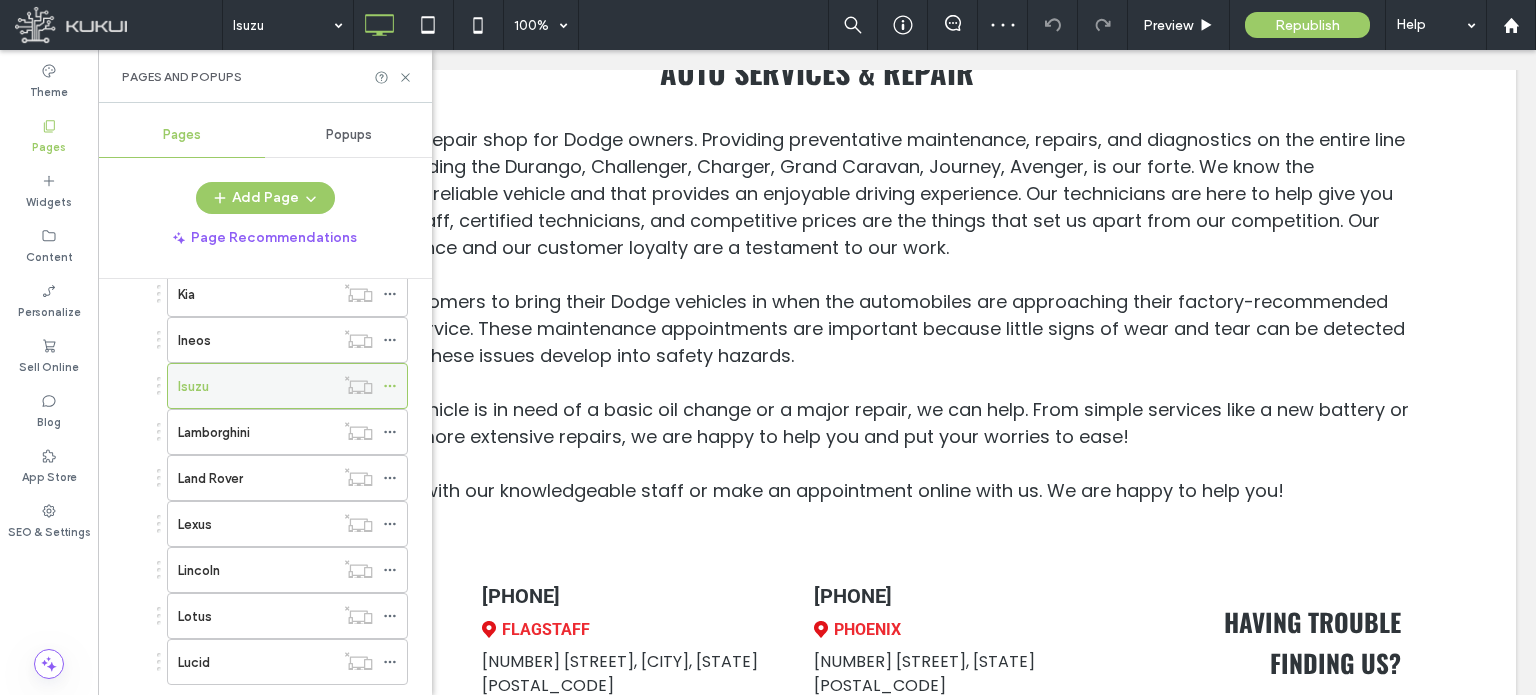 click 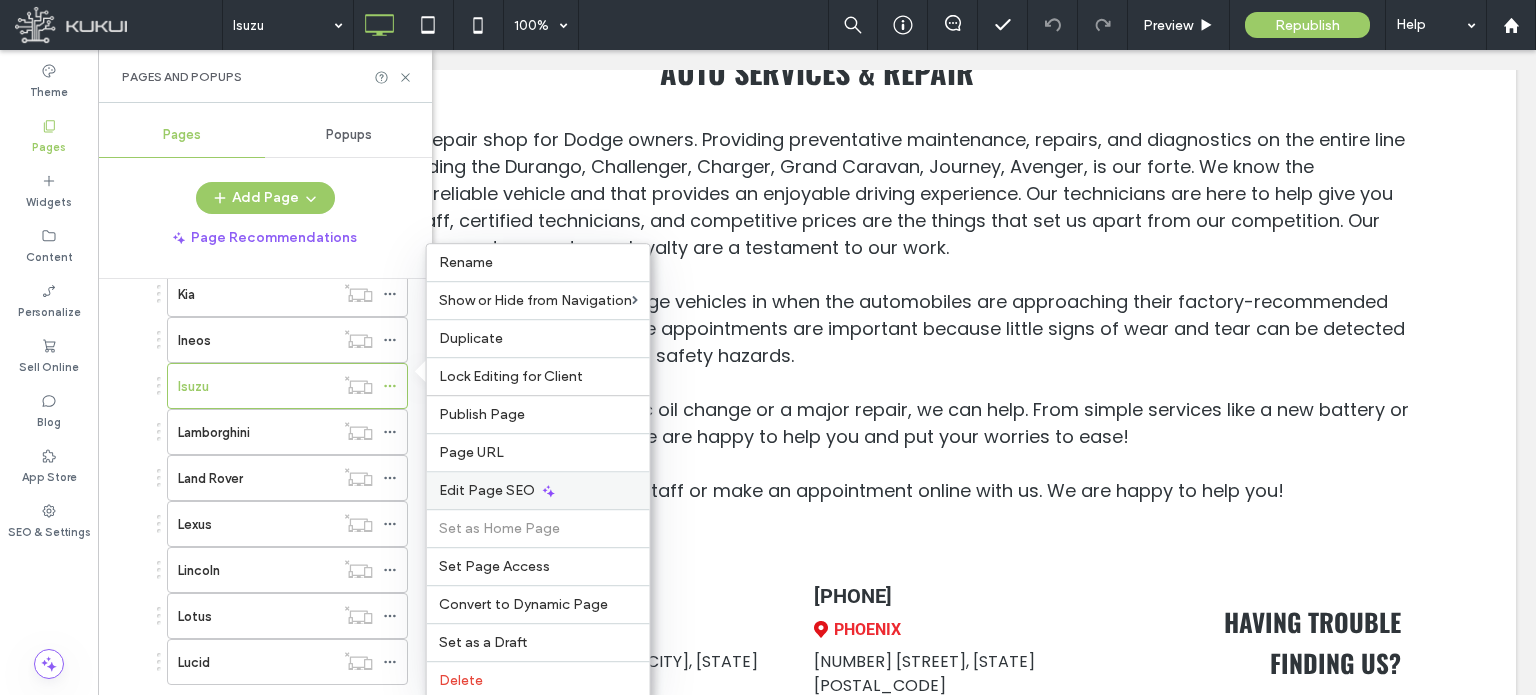 click on "Edit Page SEO" at bounding box center (487, 490) 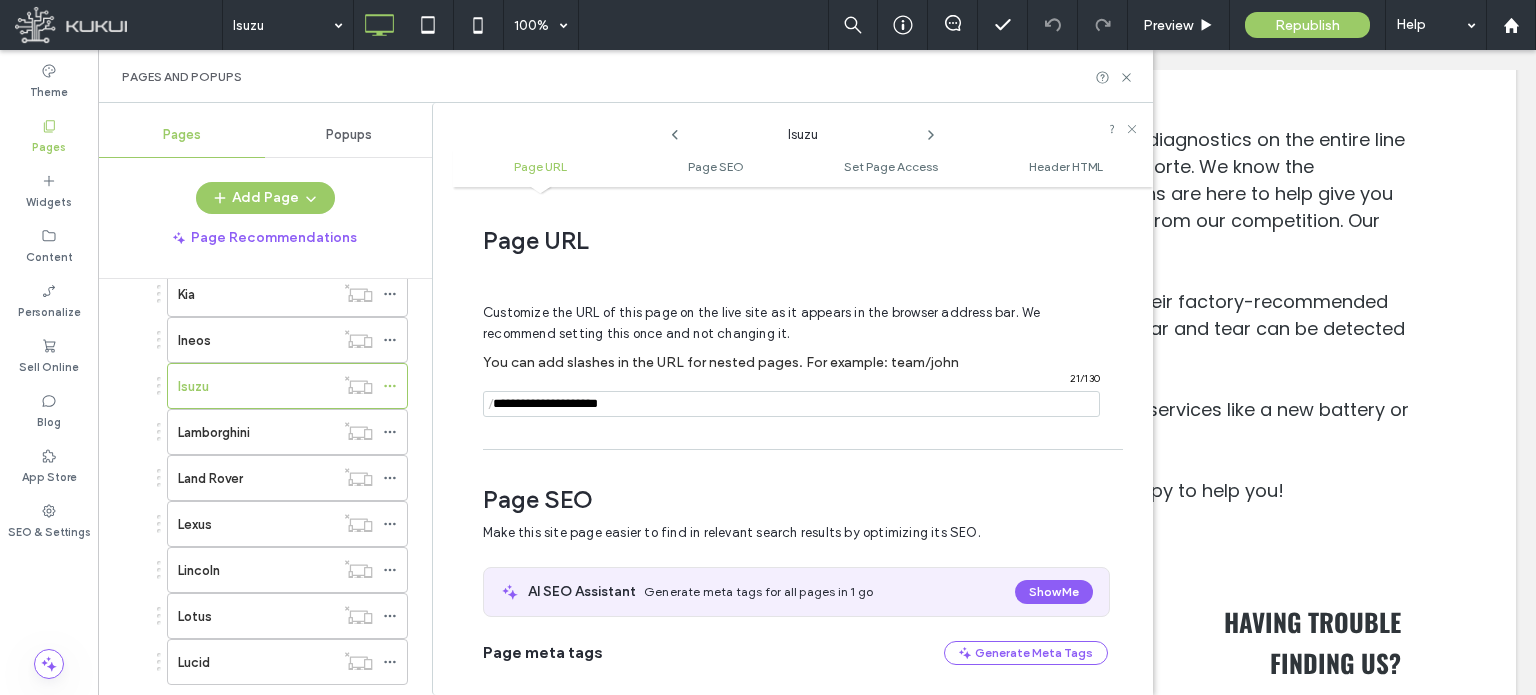 scroll, scrollTop: 274, scrollLeft: 0, axis: vertical 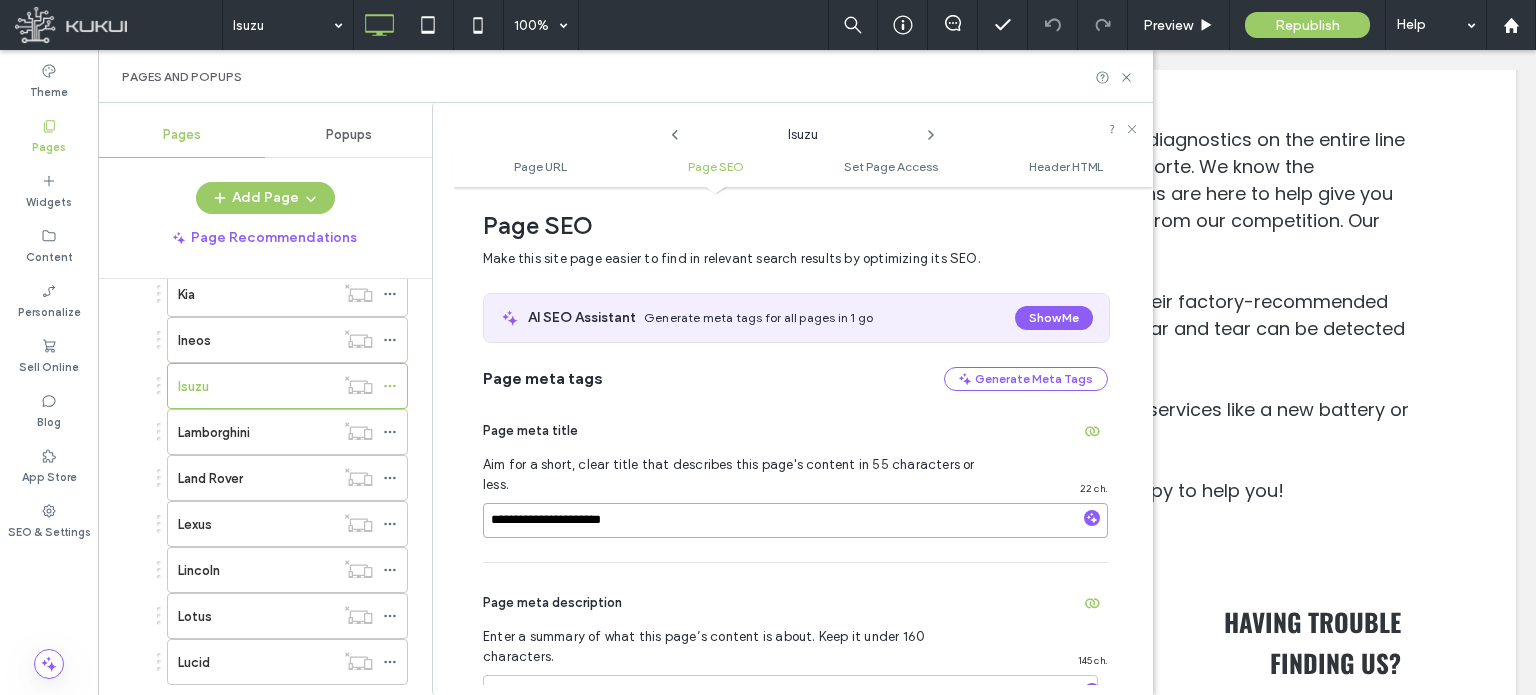 click on "**********" at bounding box center [795, 520] 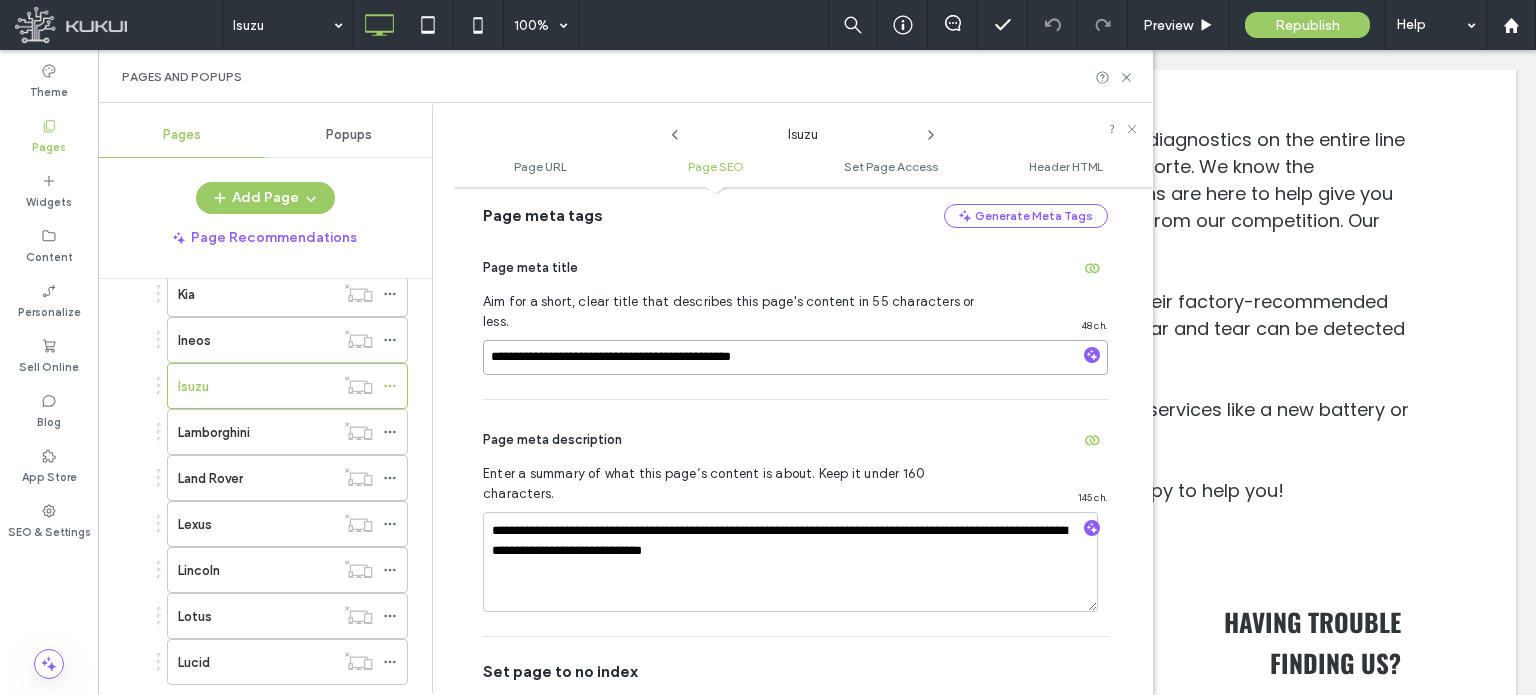 scroll, scrollTop: 474, scrollLeft: 0, axis: vertical 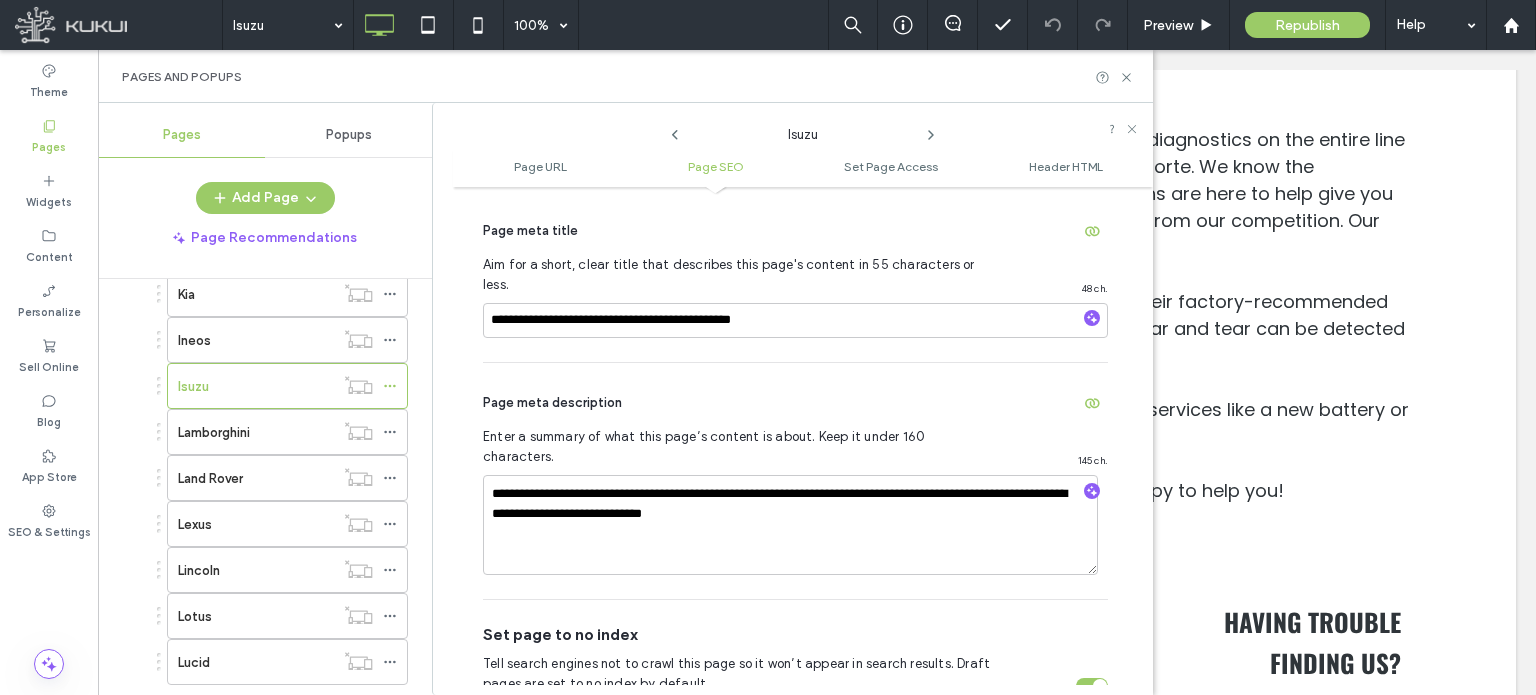 click on "Page meta description" at bounding box center (795, 403) 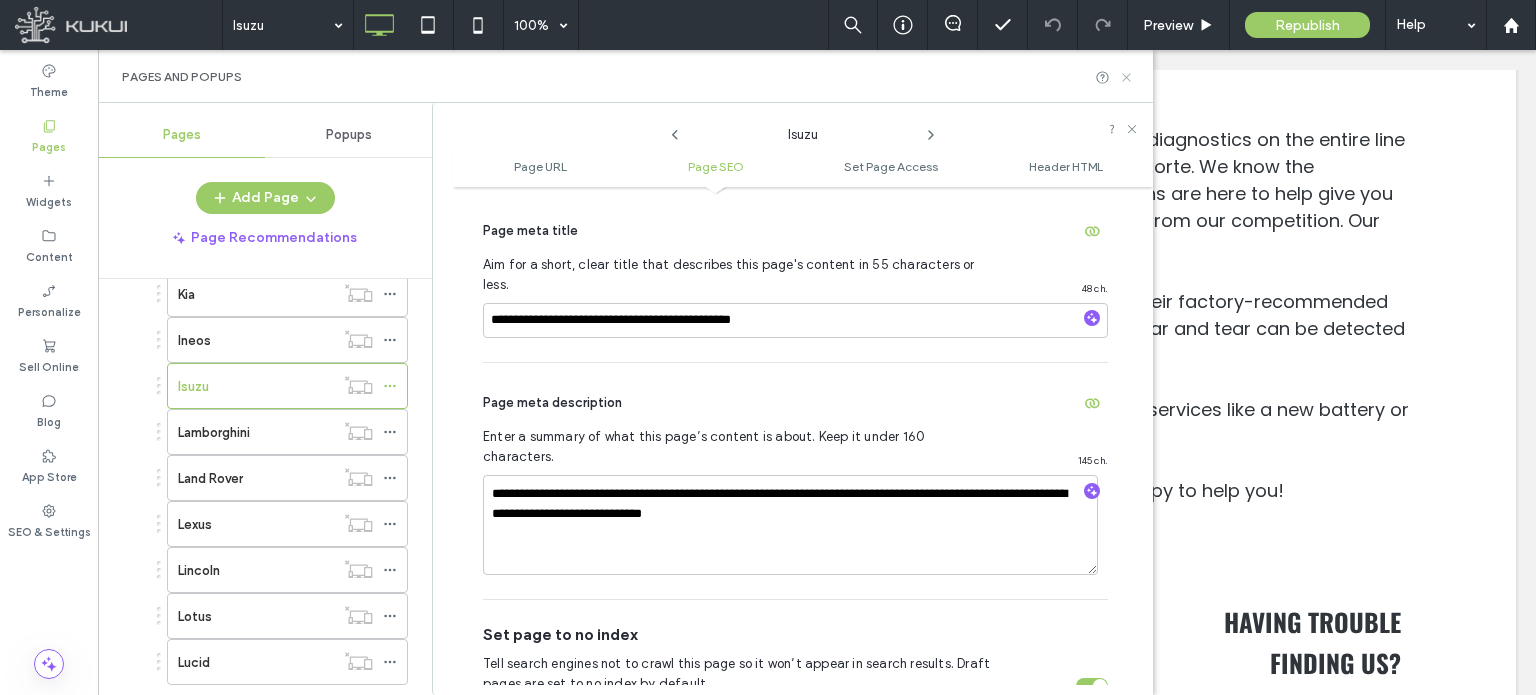 click 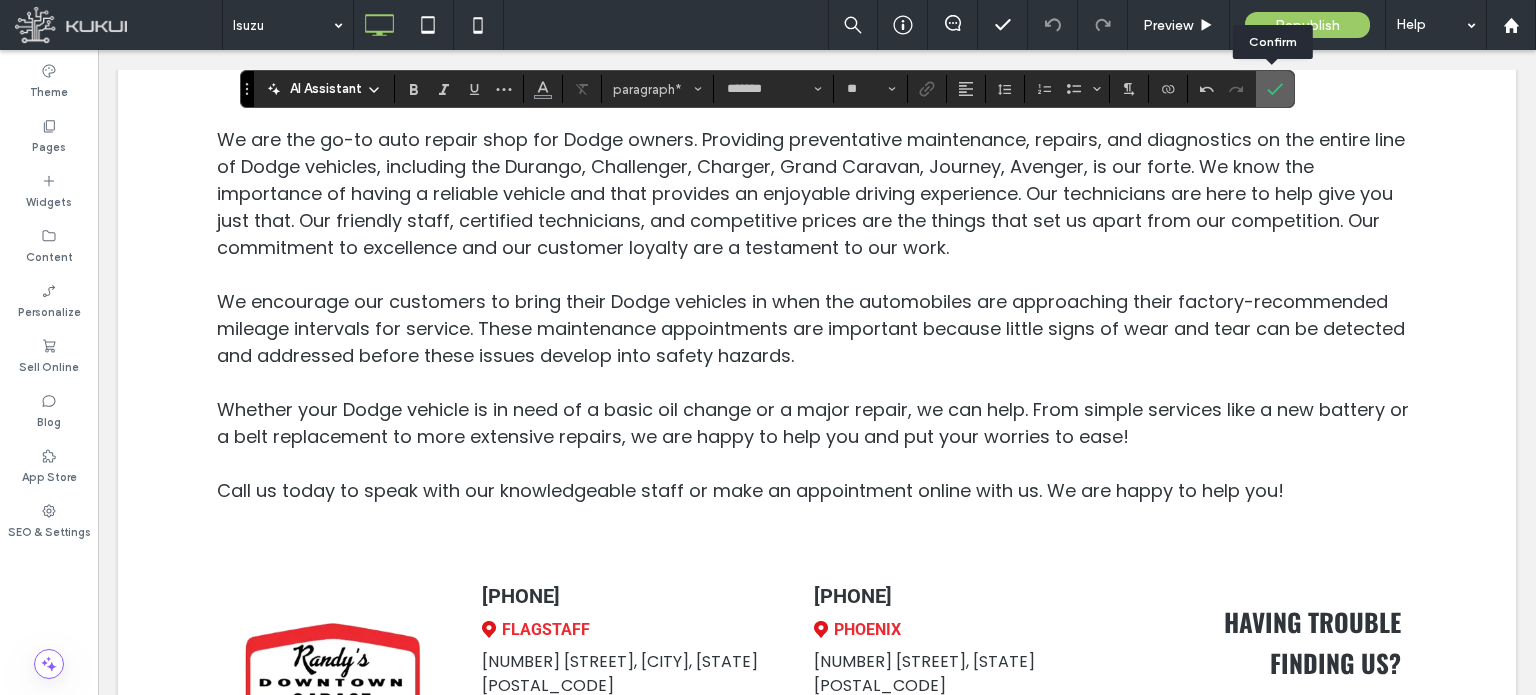 click 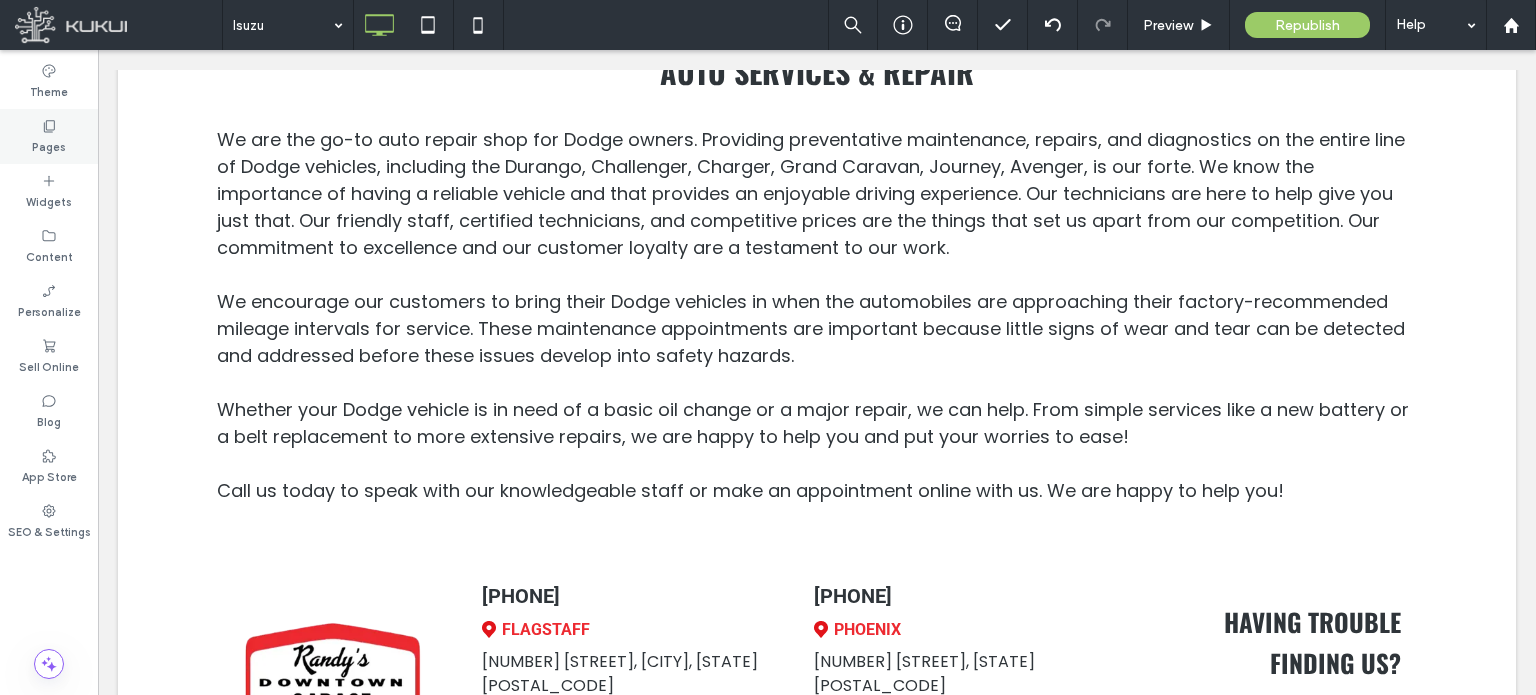 click 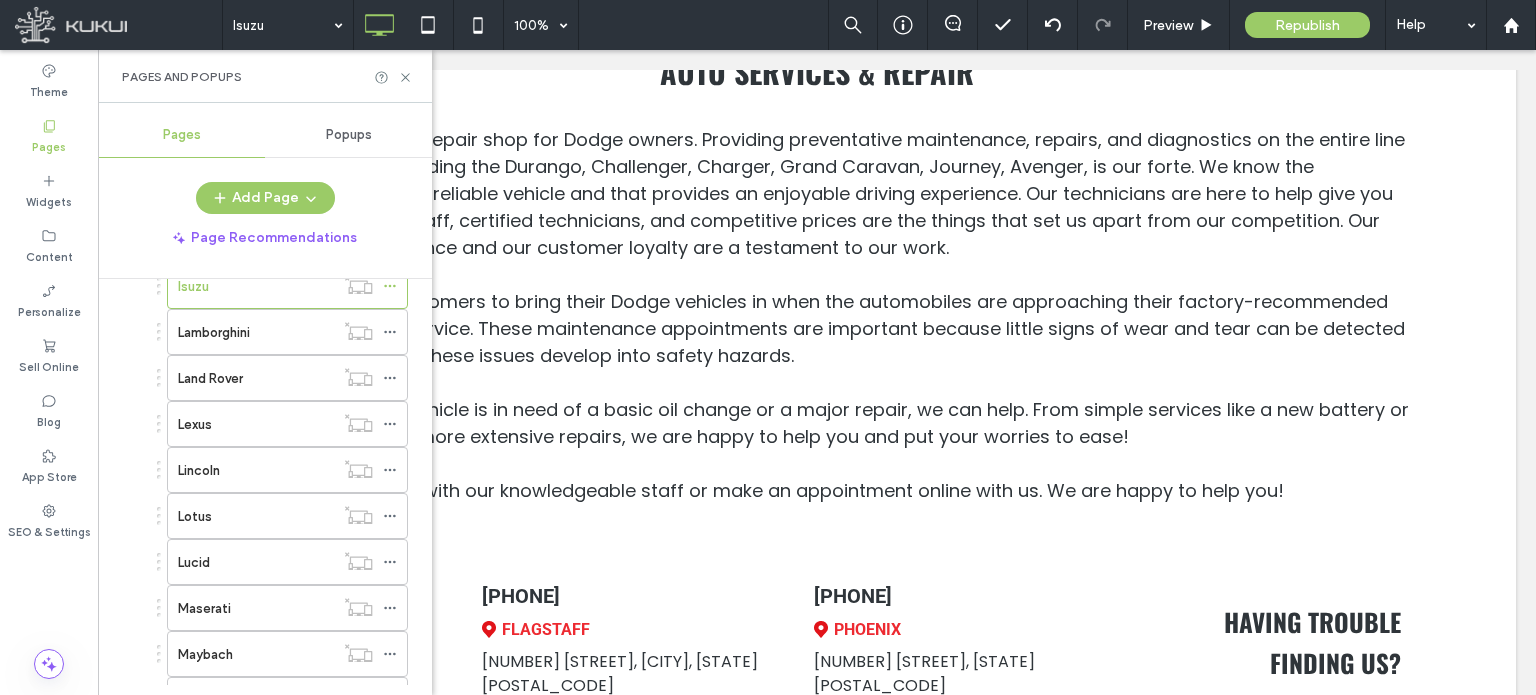 scroll, scrollTop: 1600, scrollLeft: 0, axis: vertical 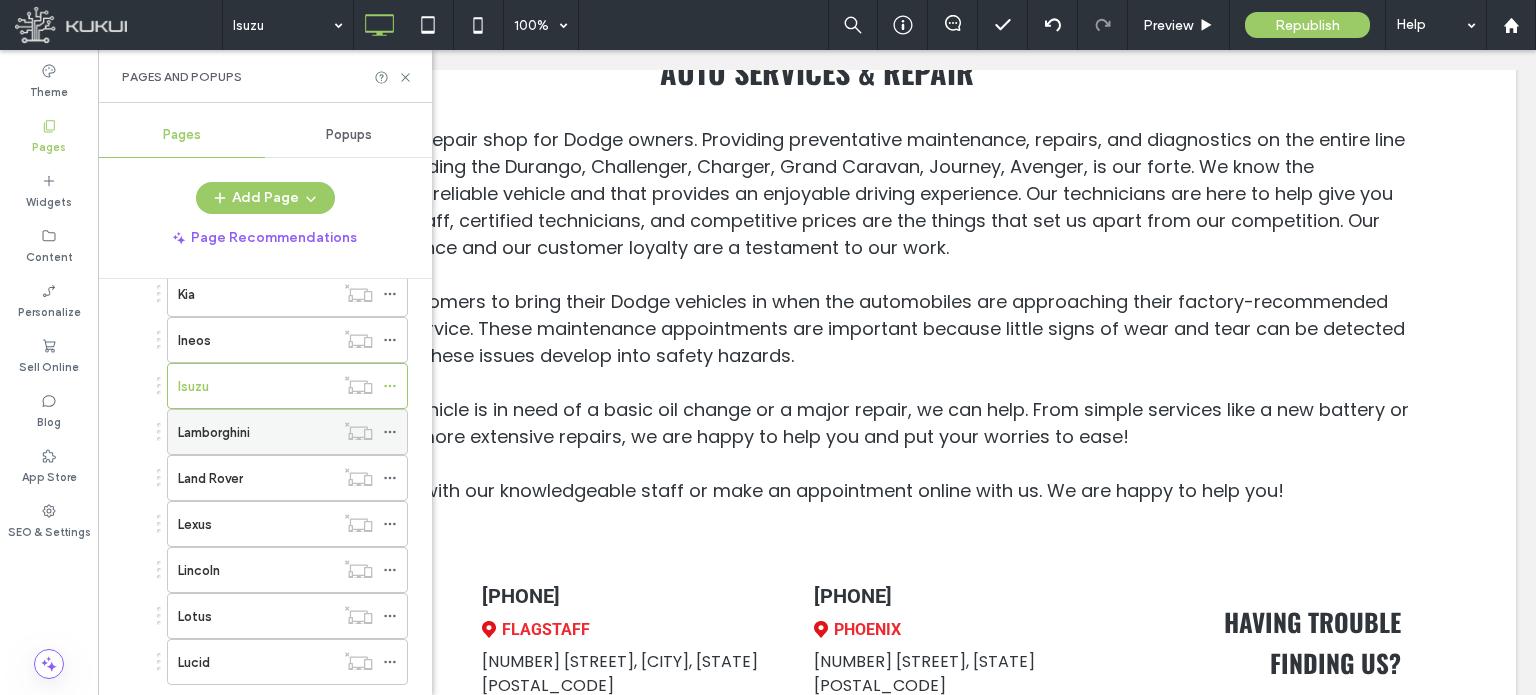 click on "Lamborghini" at bounding box center (256, 432) 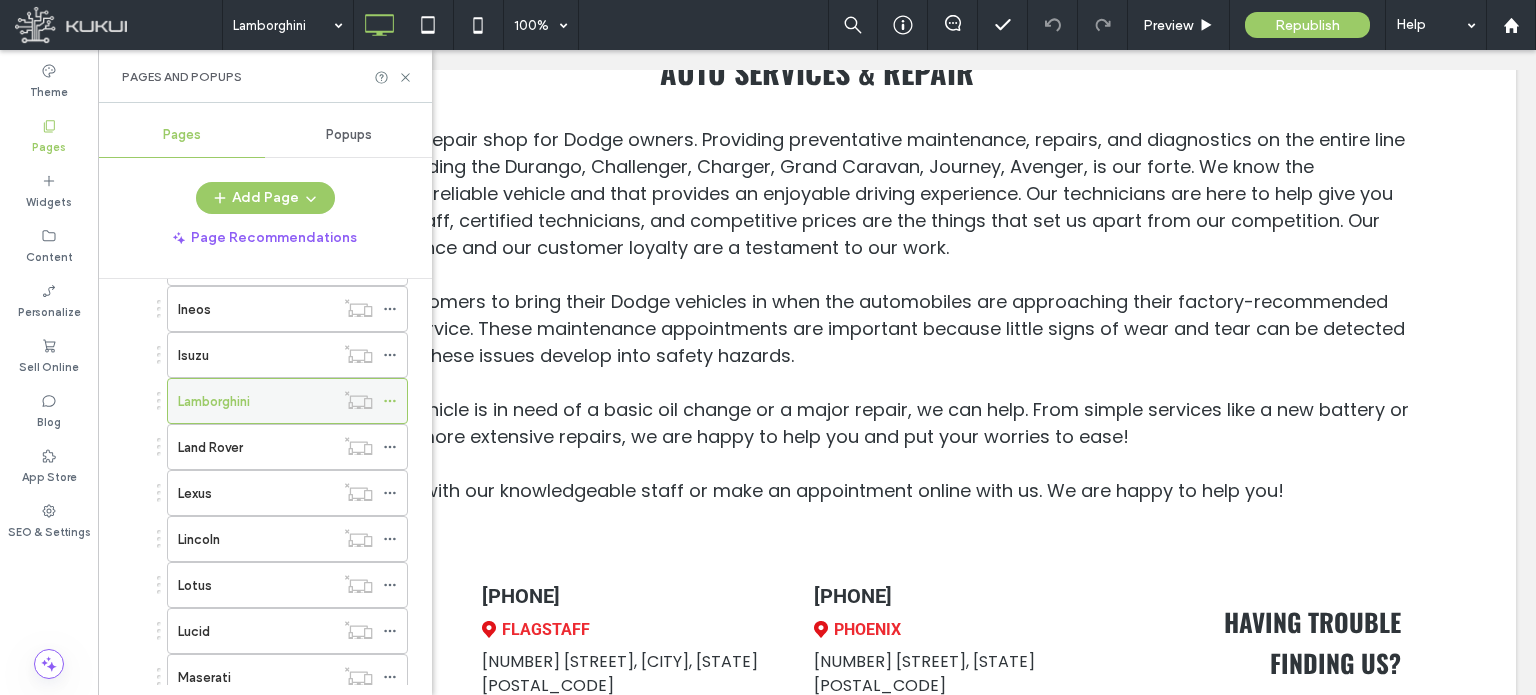 scroll, scrollTop: 1600, scrollLeft: 0, axis: vertical 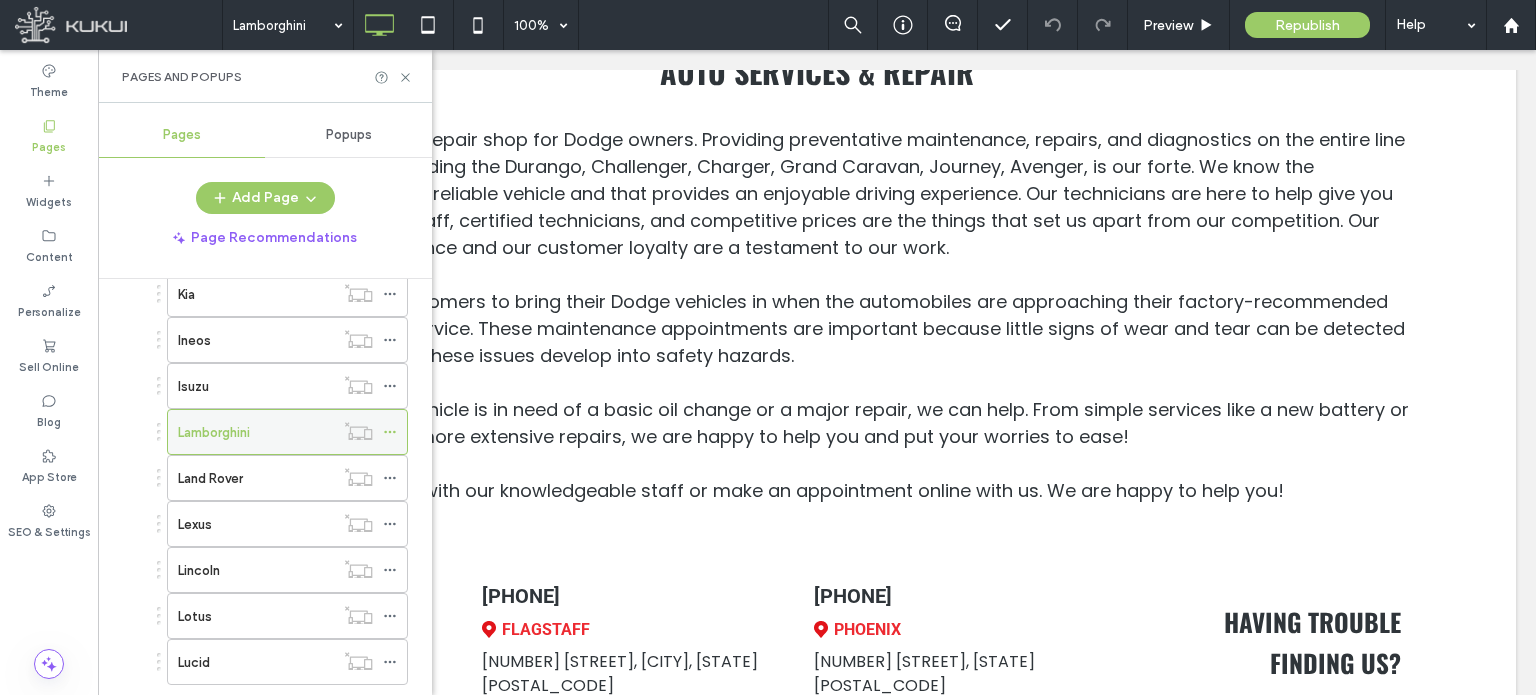 click 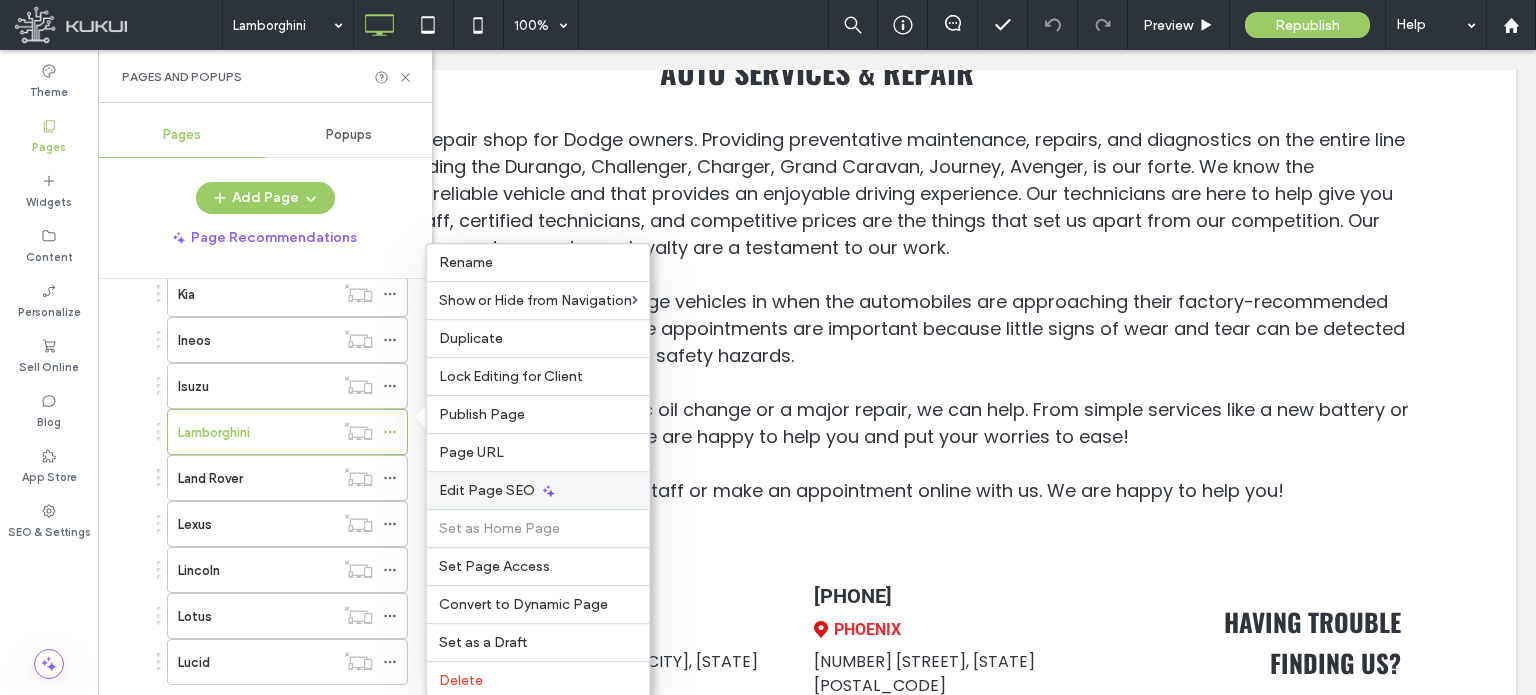 click on "Edit Page SEO" at bounding box center [487, 490] 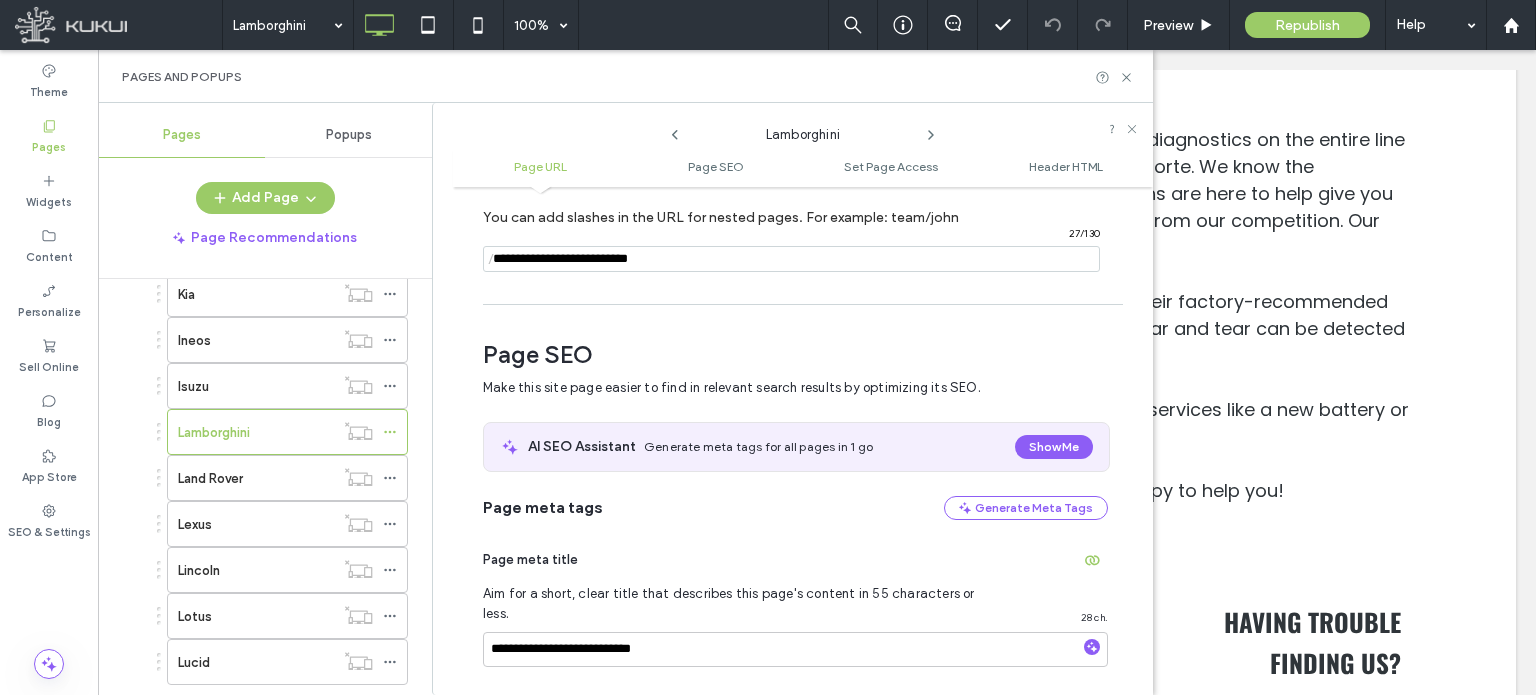 scroll, scrollTop: 274, scrollLeft: 0, axis: vertical 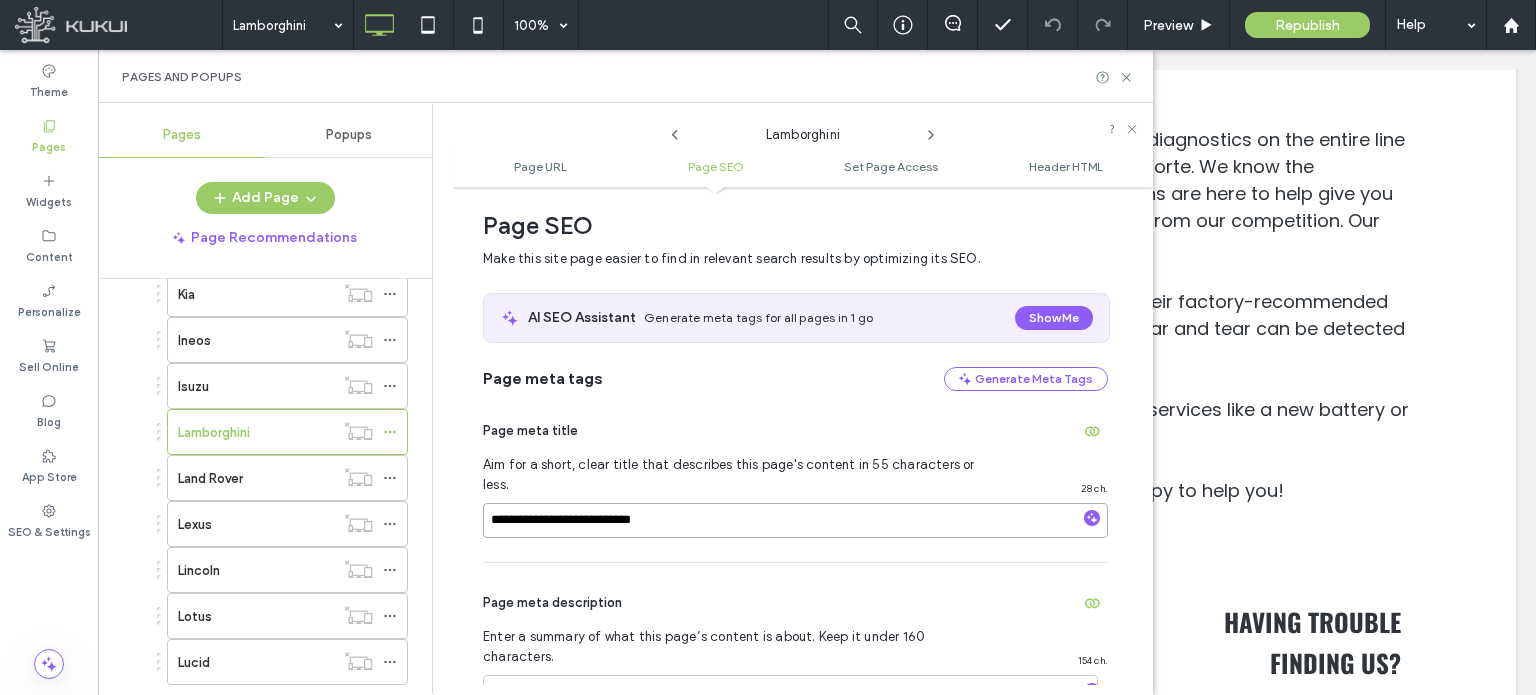 click on "**********" at bounding box center (795, 520) 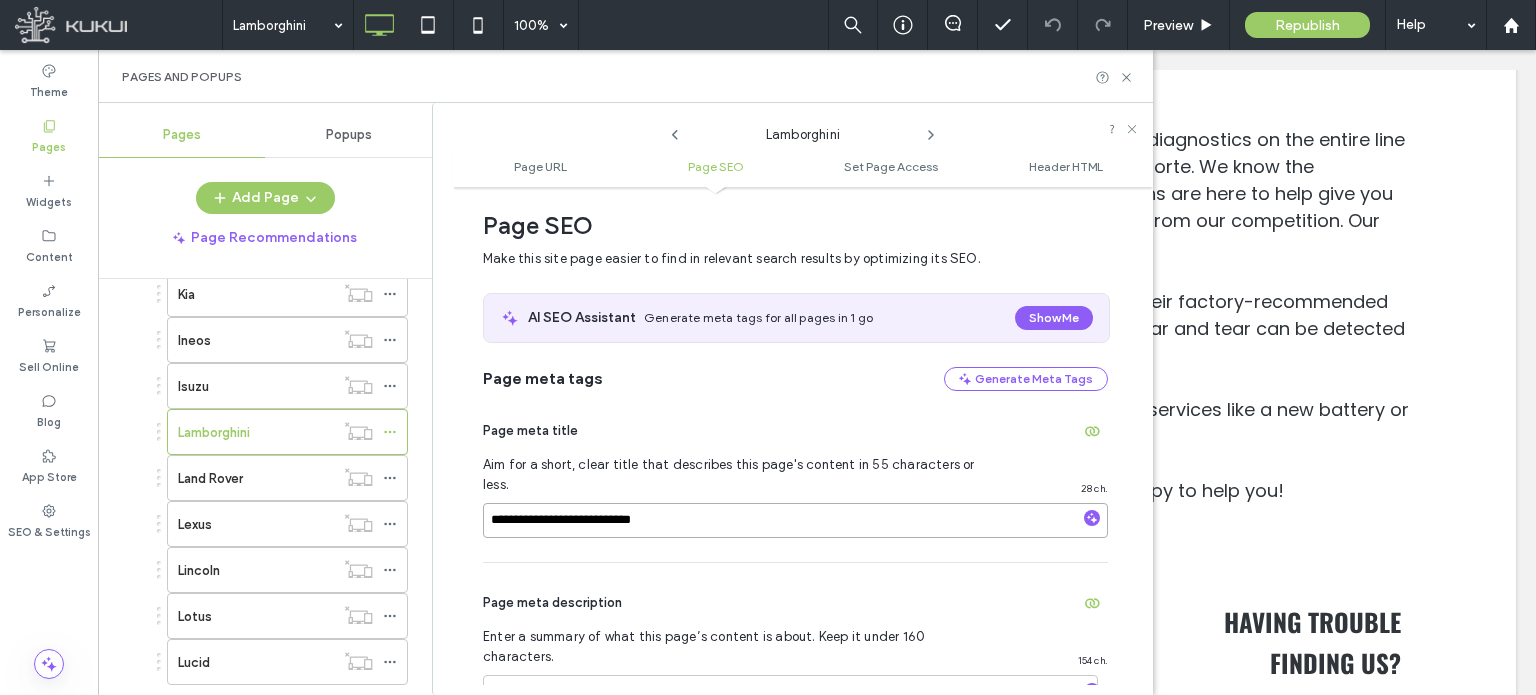 paste on "**********" 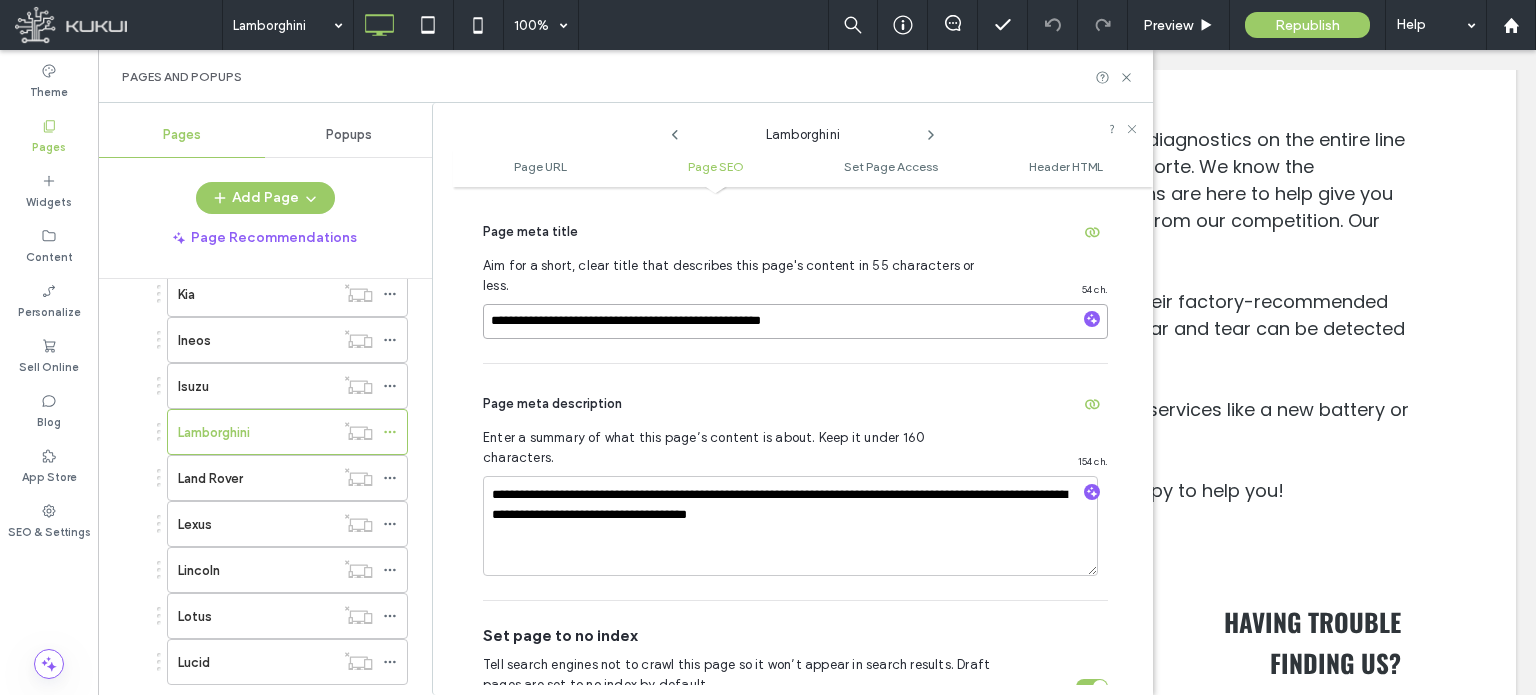 scroll, scrollTop: 474, scrollLeft: 0, axis: vertical 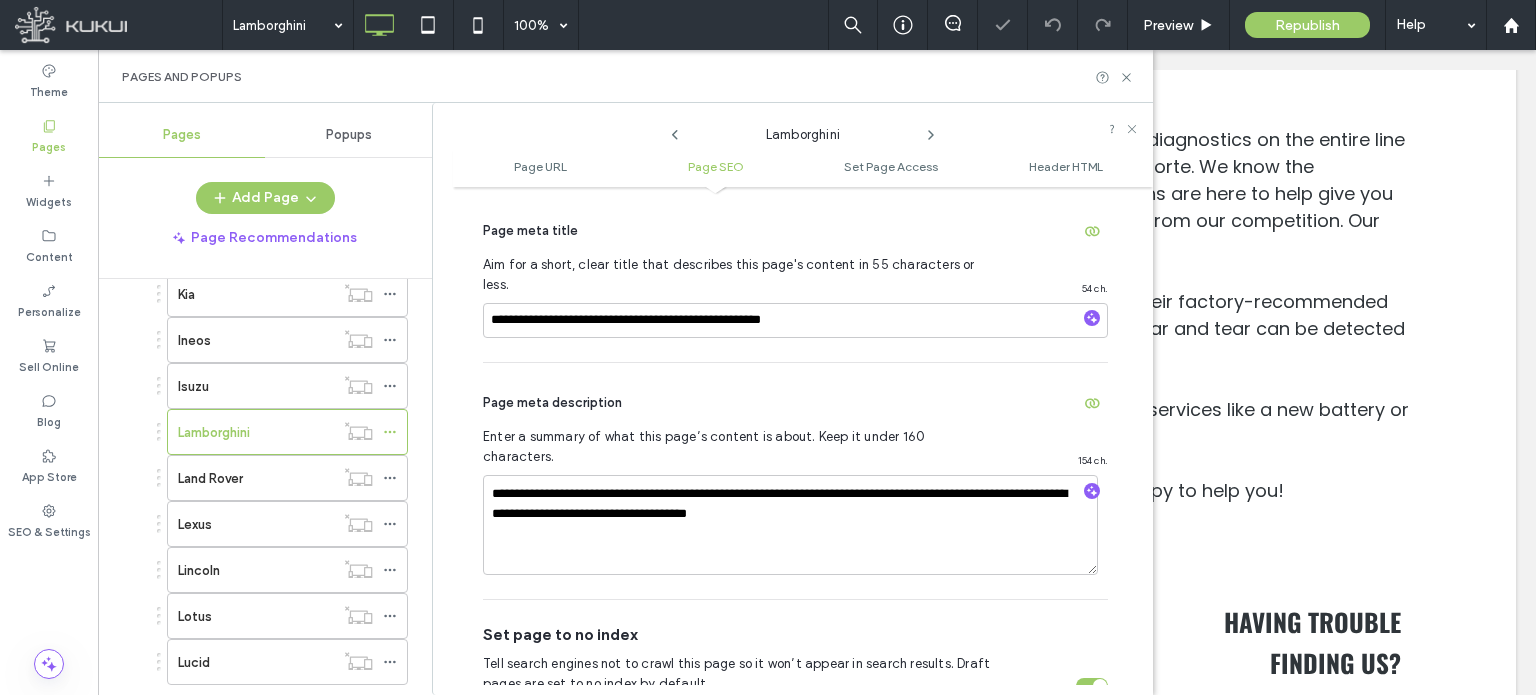 click on "**********" at bounding box center (795, 481) 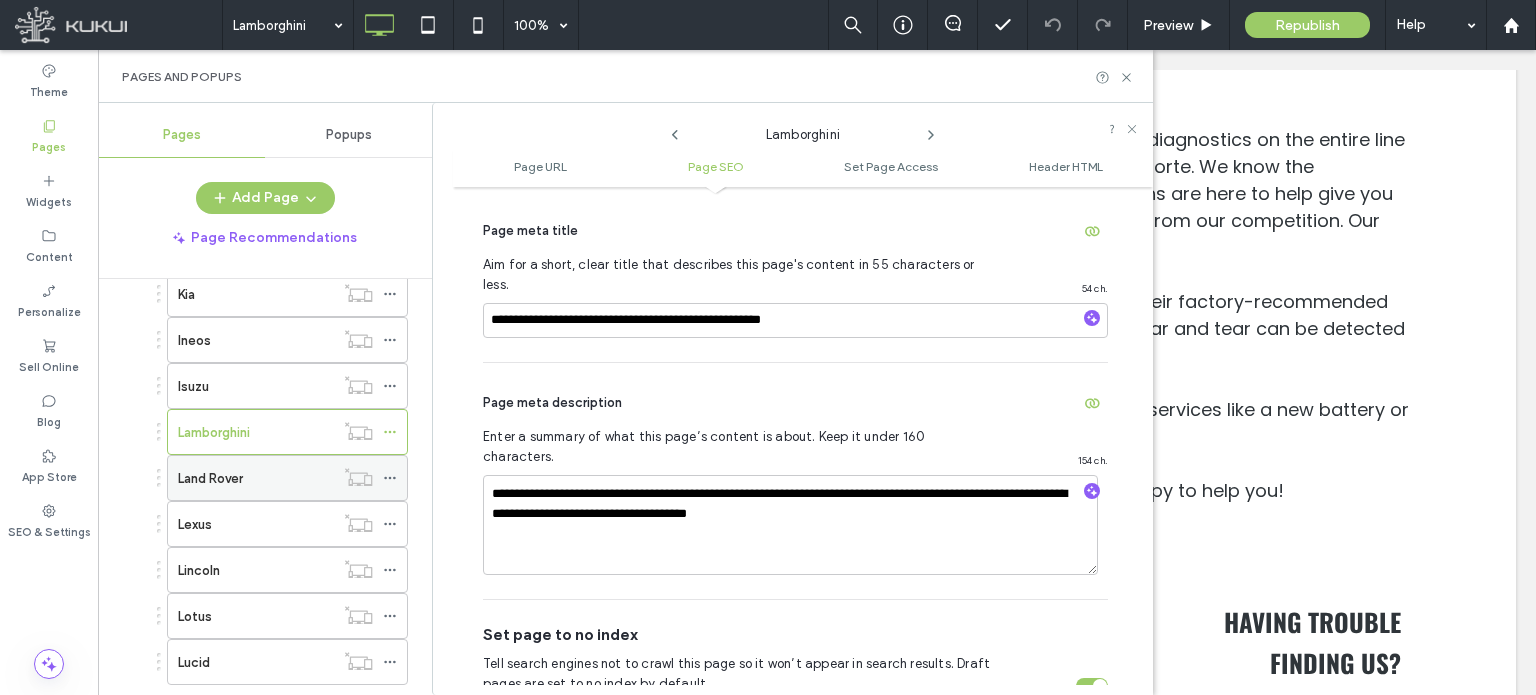 scroll, scrollTop: 1700, scrollLeft: 0, axis: vertical 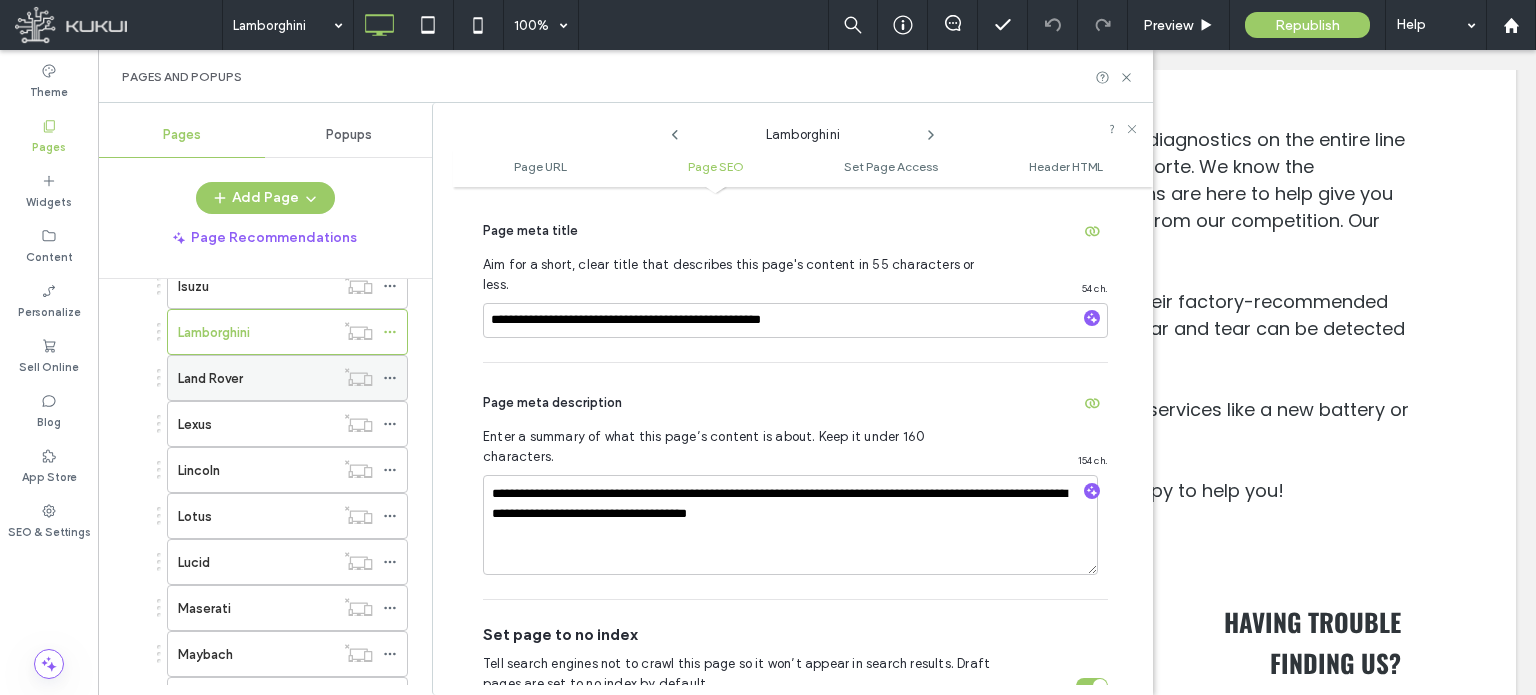 click on "Land Rover" at bounding box center [256, 378] 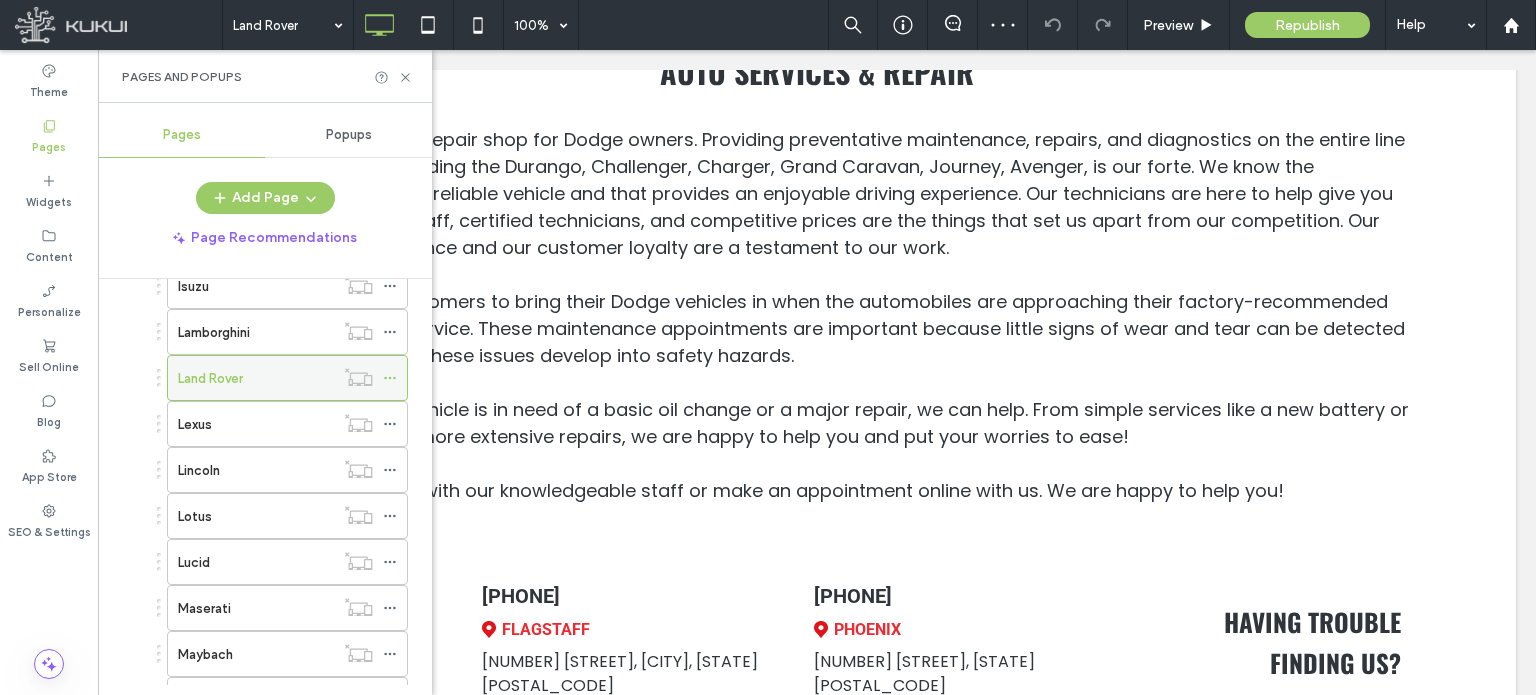 click 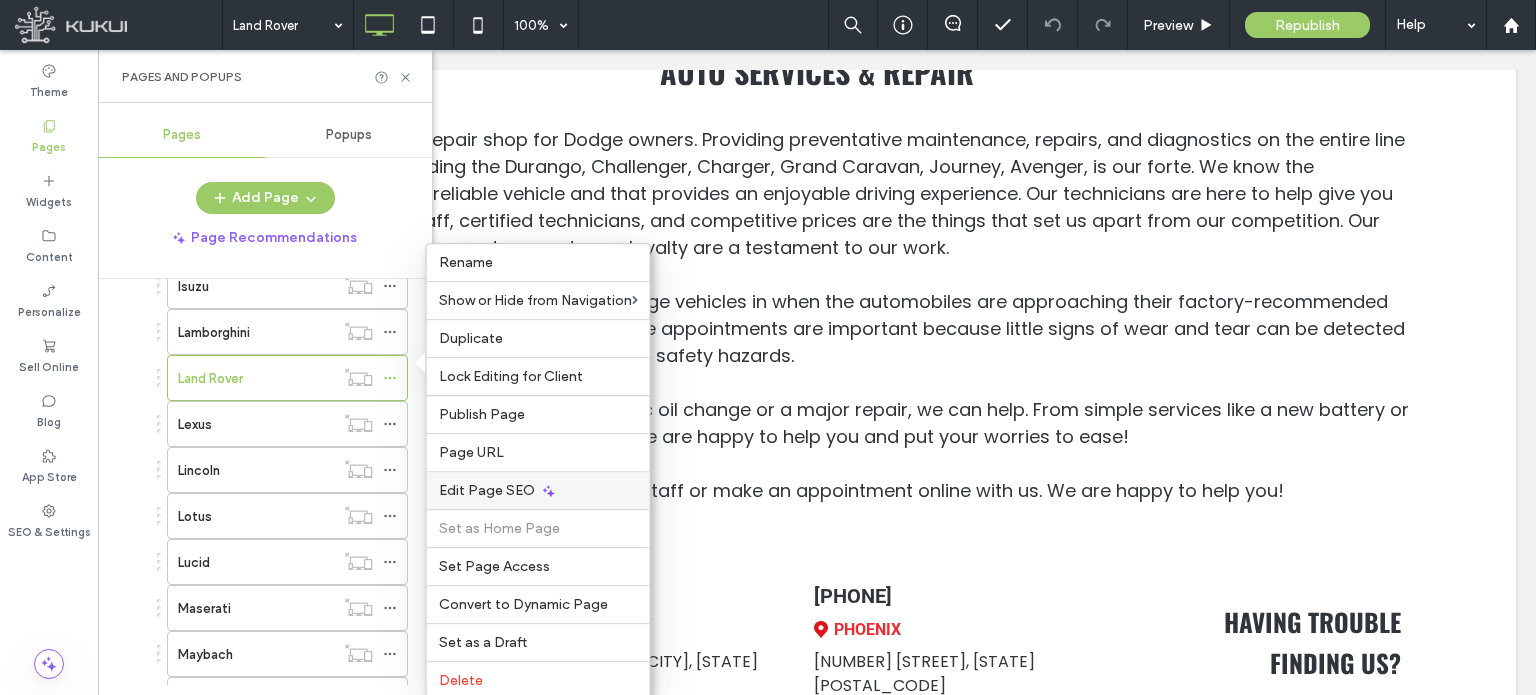 click on "Edit Page SEO" at bounding box center (487, 490) 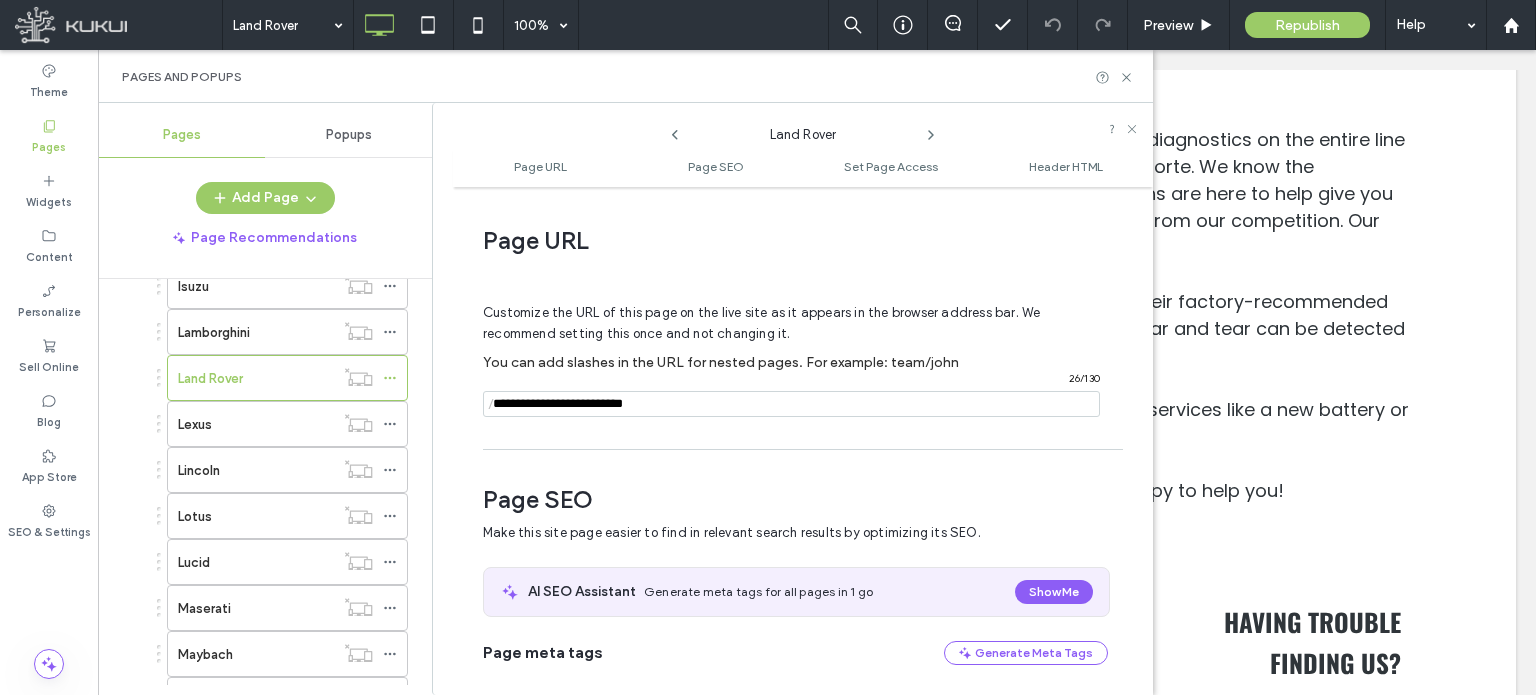 scroll, scrollTop: 274, scrollLeft: 0, axis: vertical 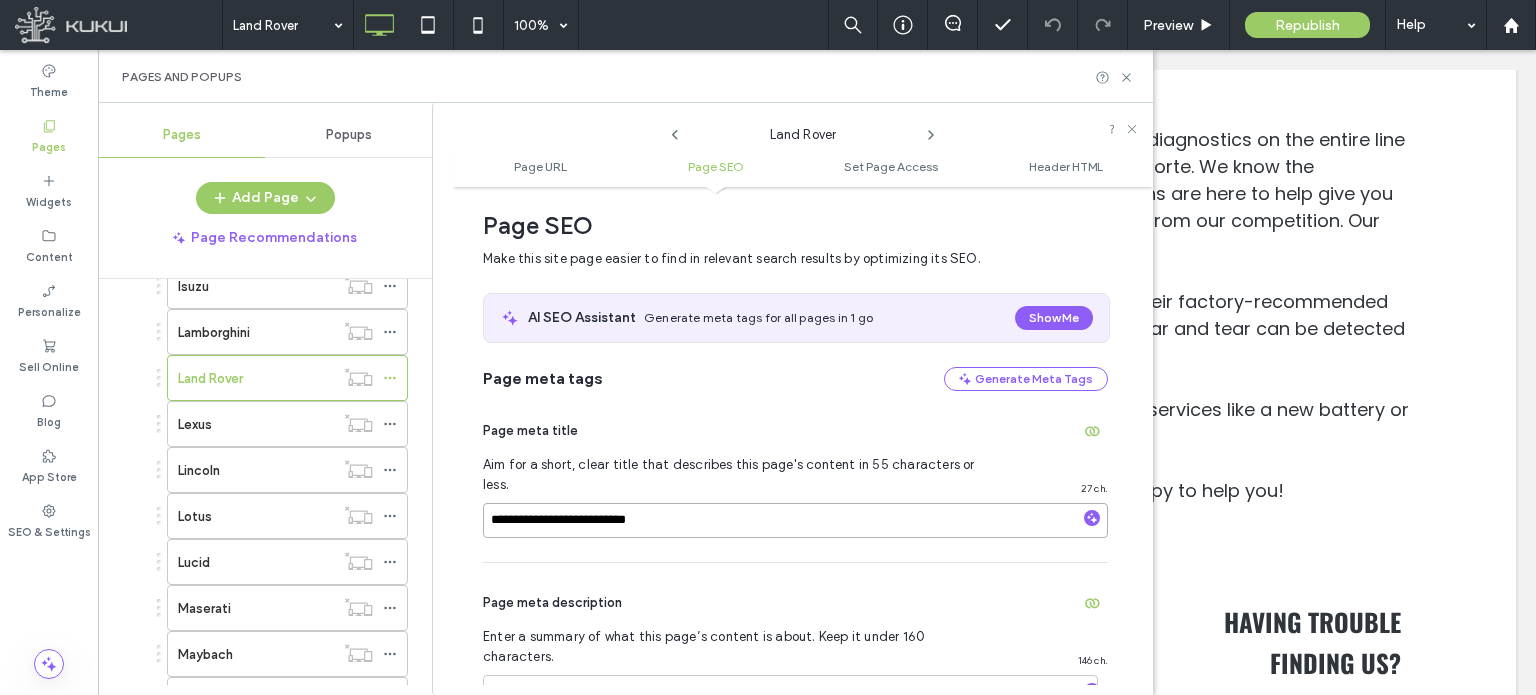 click on "**********" at bounding box center [795, 520] 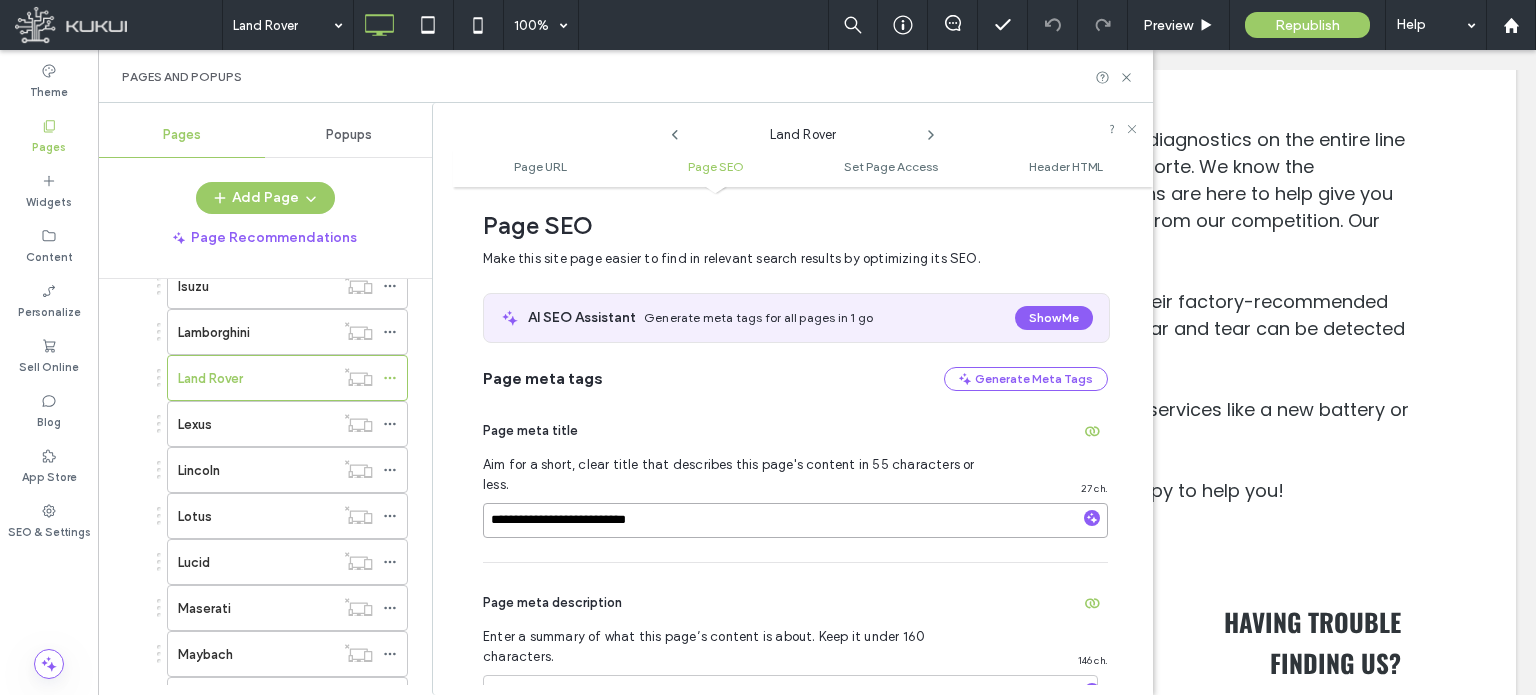 paste on "**********" 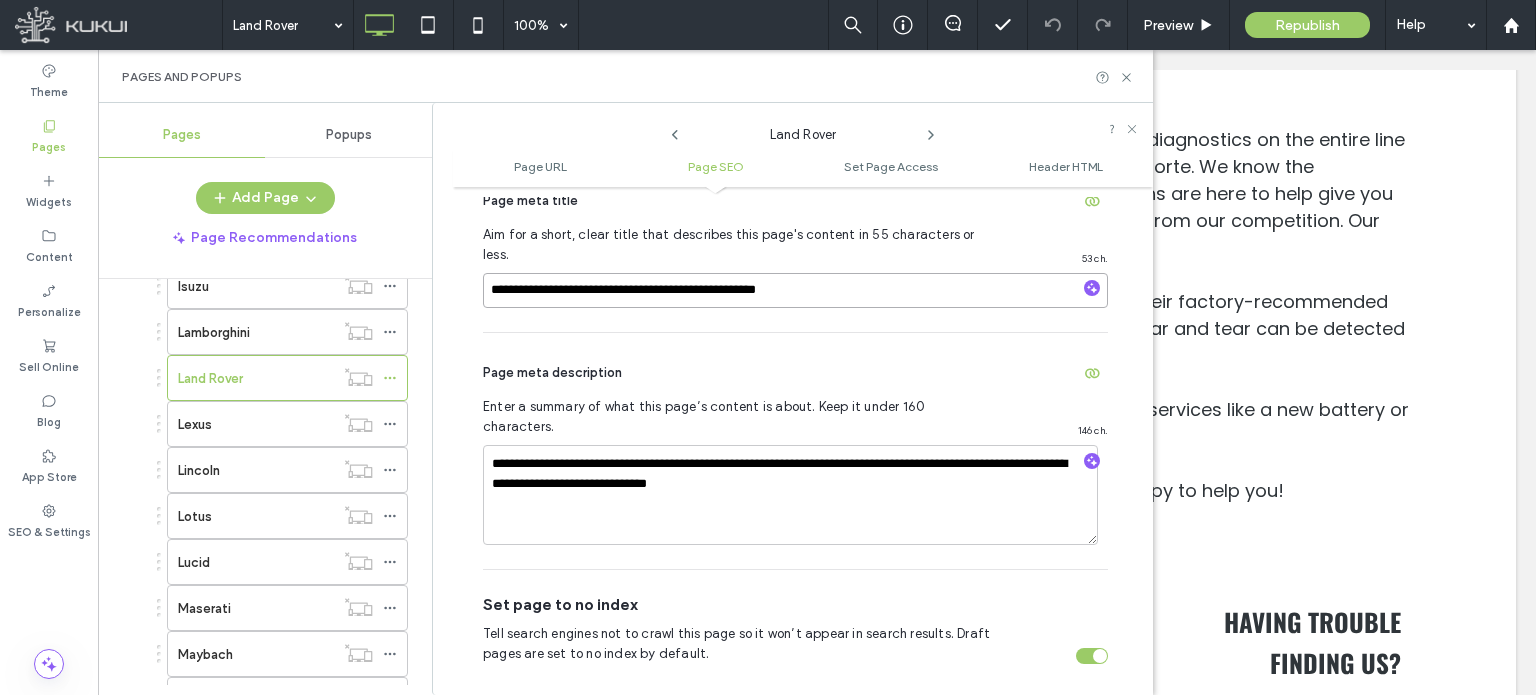 scroll, scrollTop: 474, scrollLeft: 0, axis: vertical 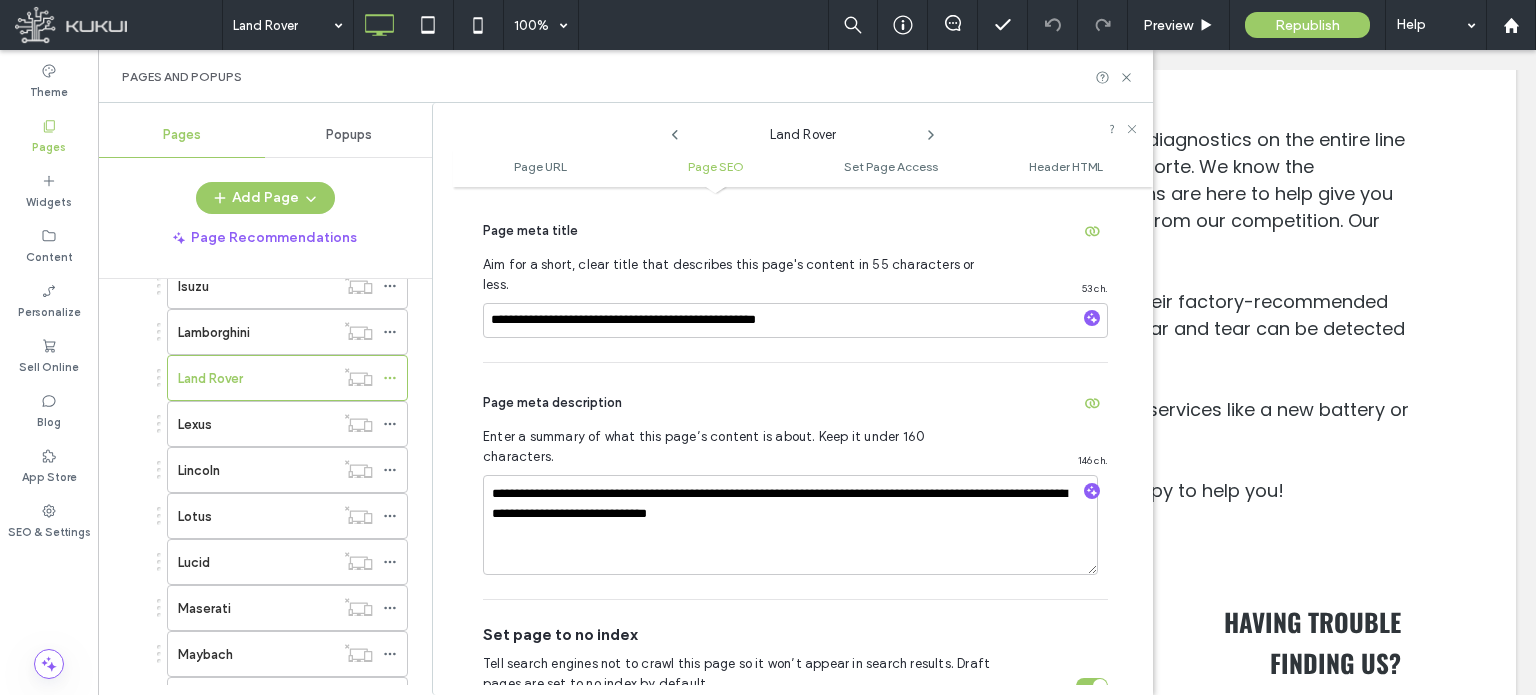 click on "Page meta description" at bounding box center [795, 403] 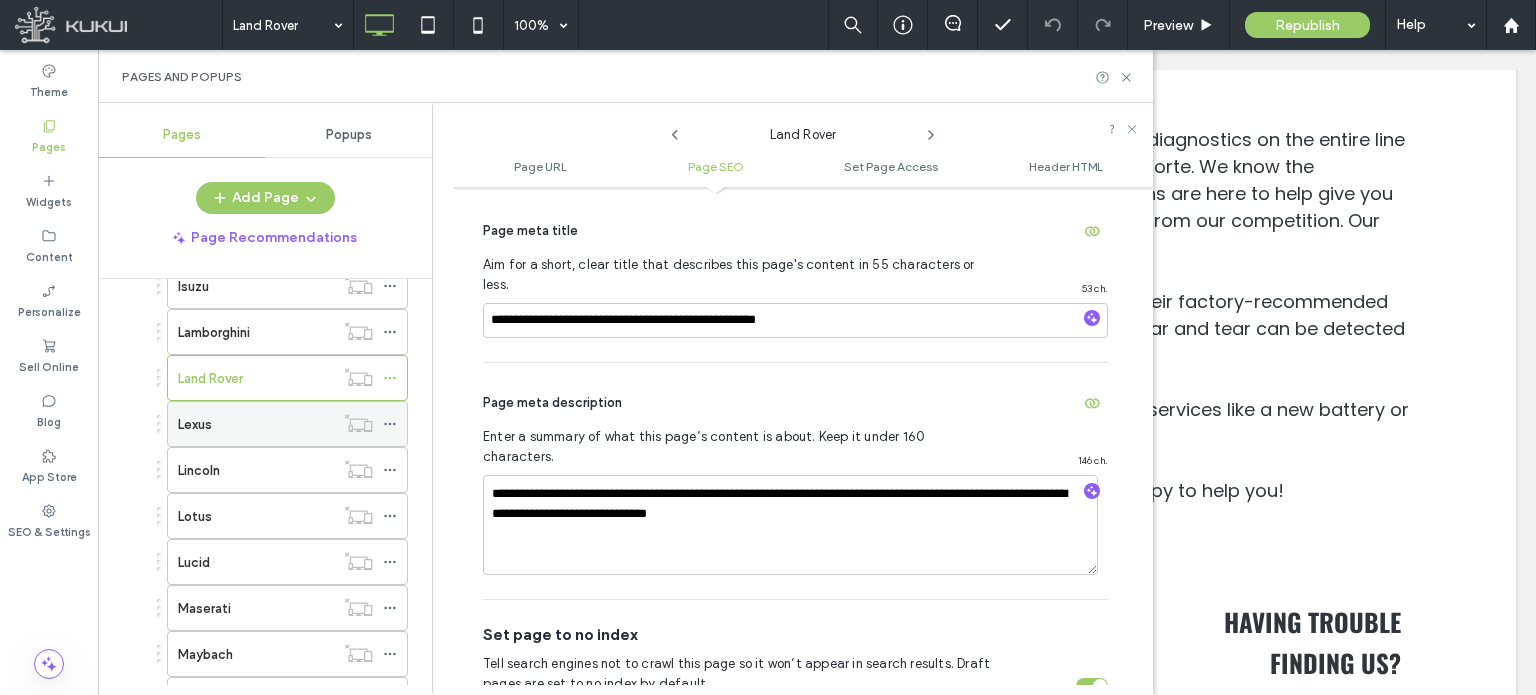 click on "Lexus" at bounding box center (256, 424) 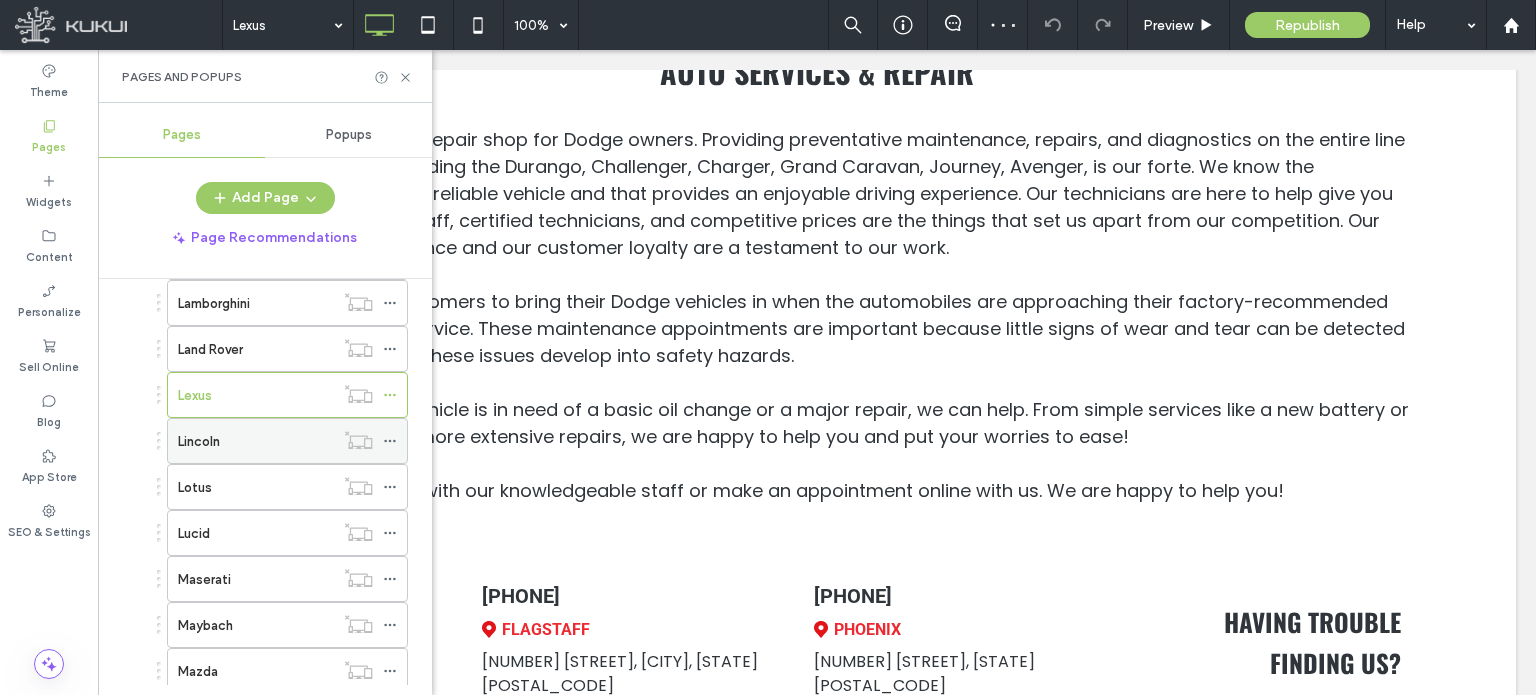 scroll, scrollTop: 1700, scrollLeft: 0, axis: vertical 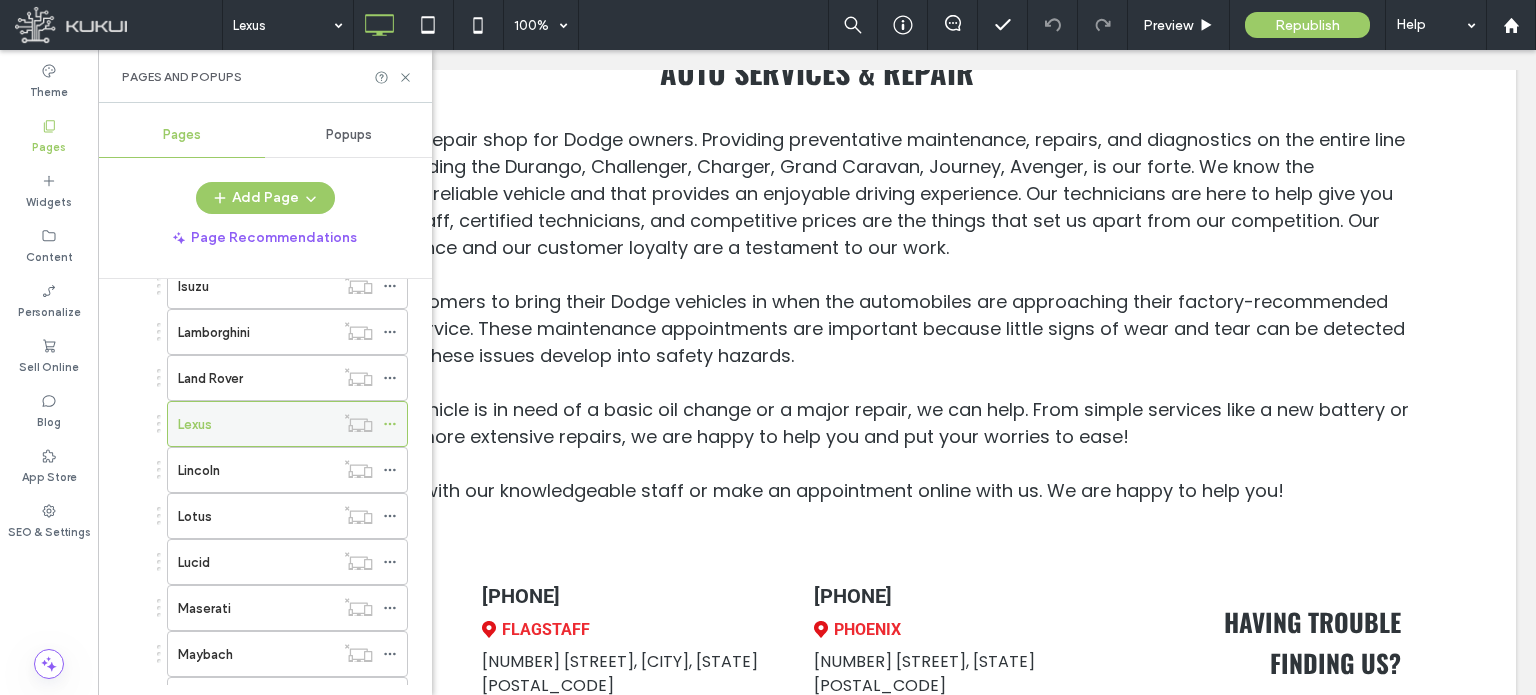 click 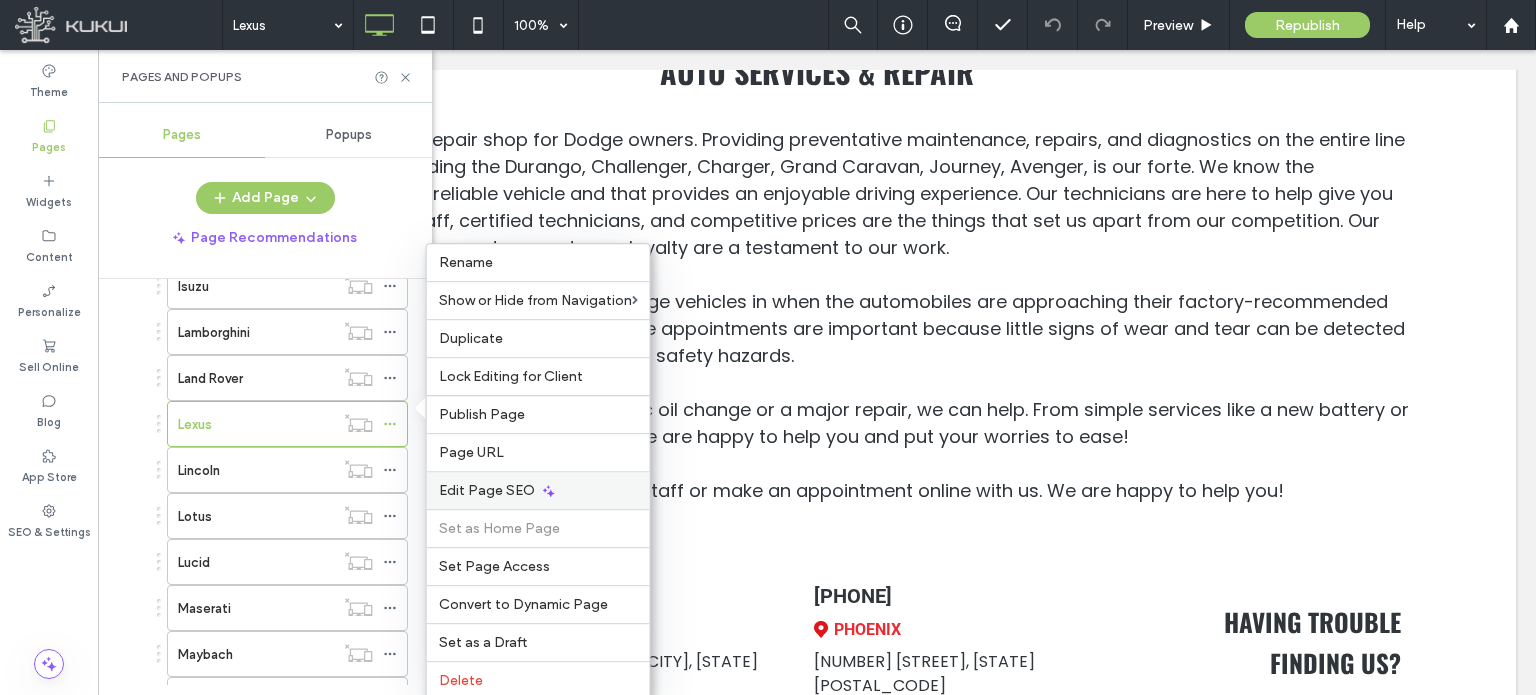 click on "Edit Page SEO" at bounding box center [487, 490] 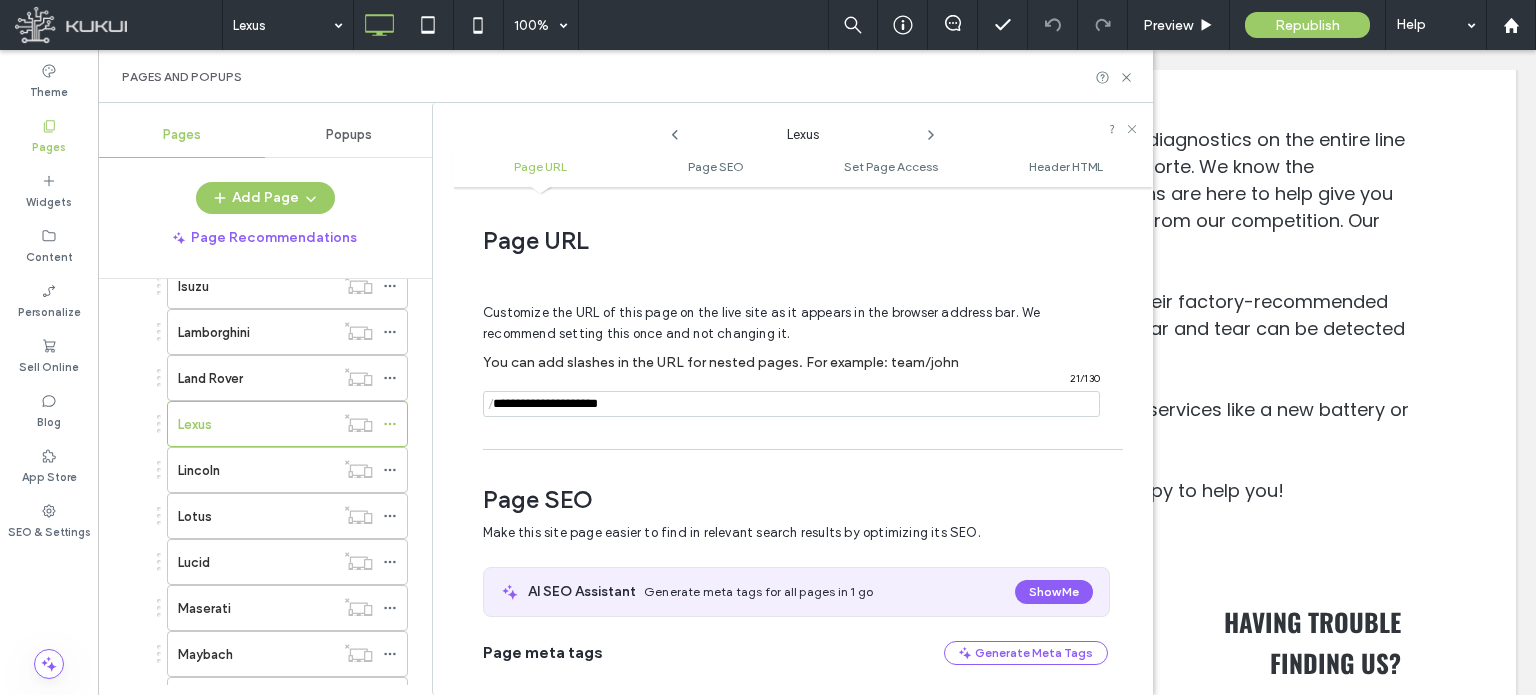 scroll, scrollTop: 274, scrollLeft: 0, axis: vertical 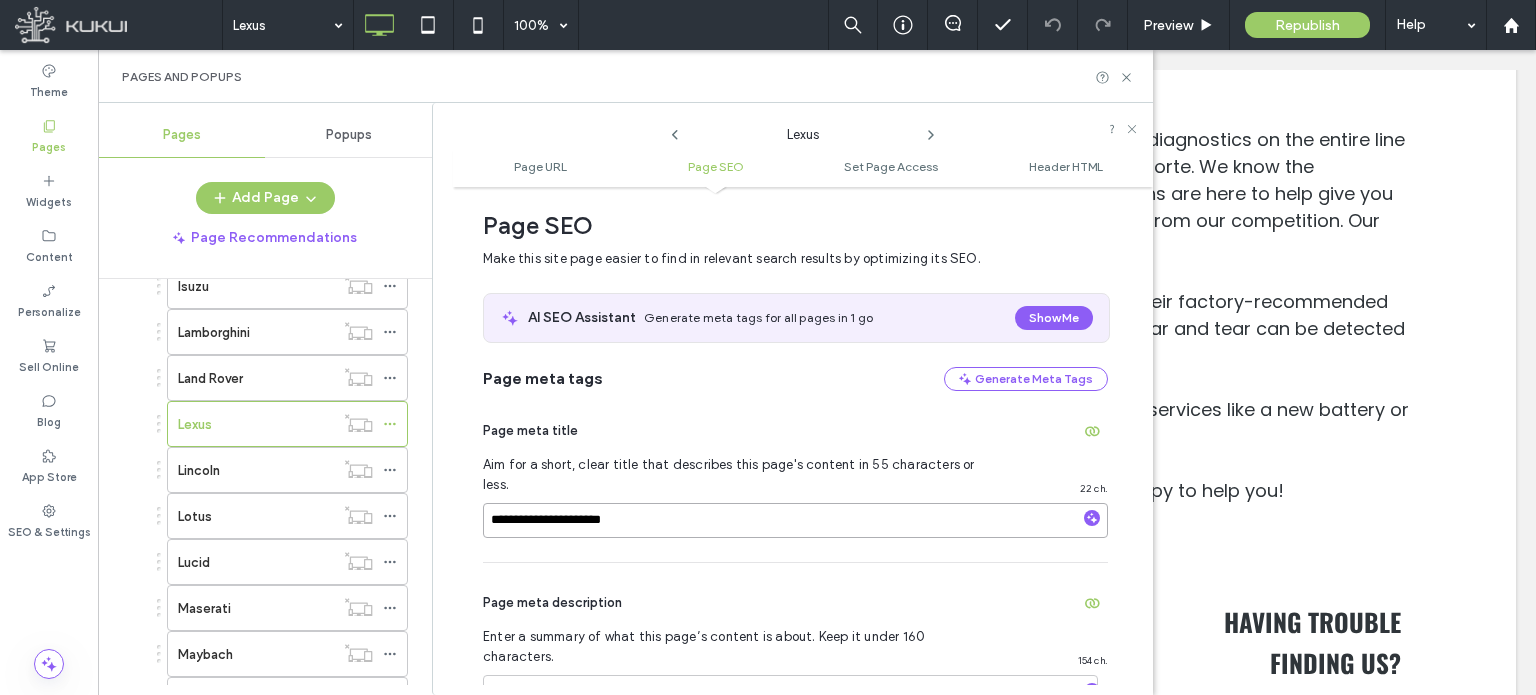 click on "**********" at bounding box center [795, 520] 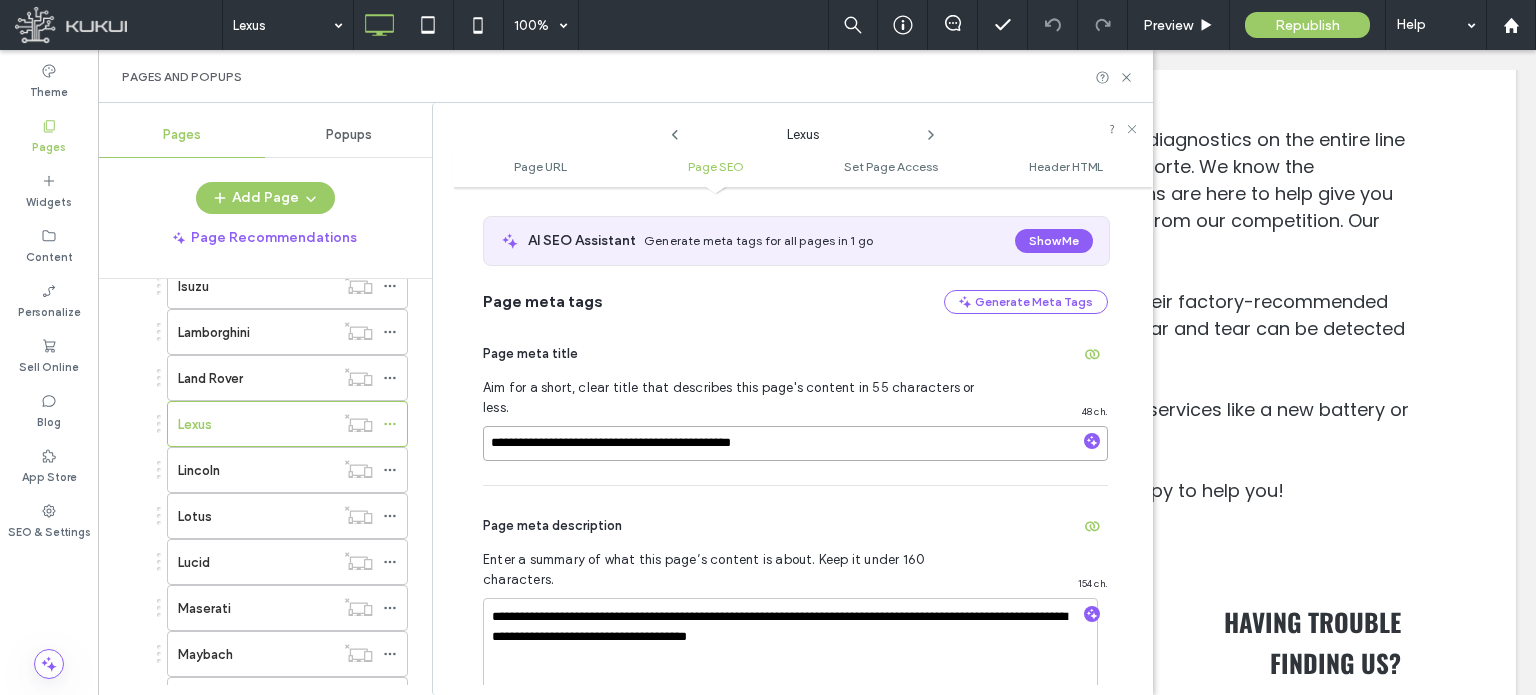 scroll, scrollTop: 474, scrollLeft: 0, axis: vertical 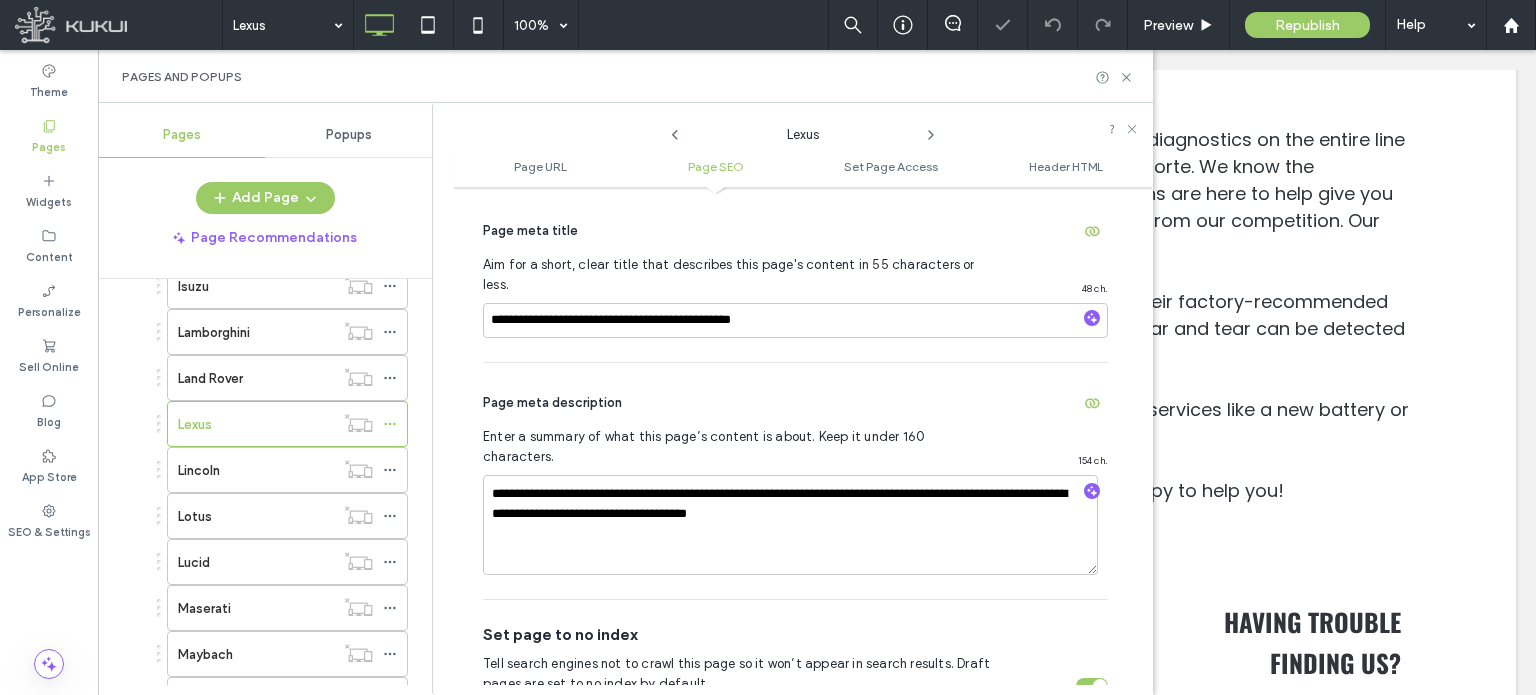 click on "Page meta description" at bounding box center (795, 403) 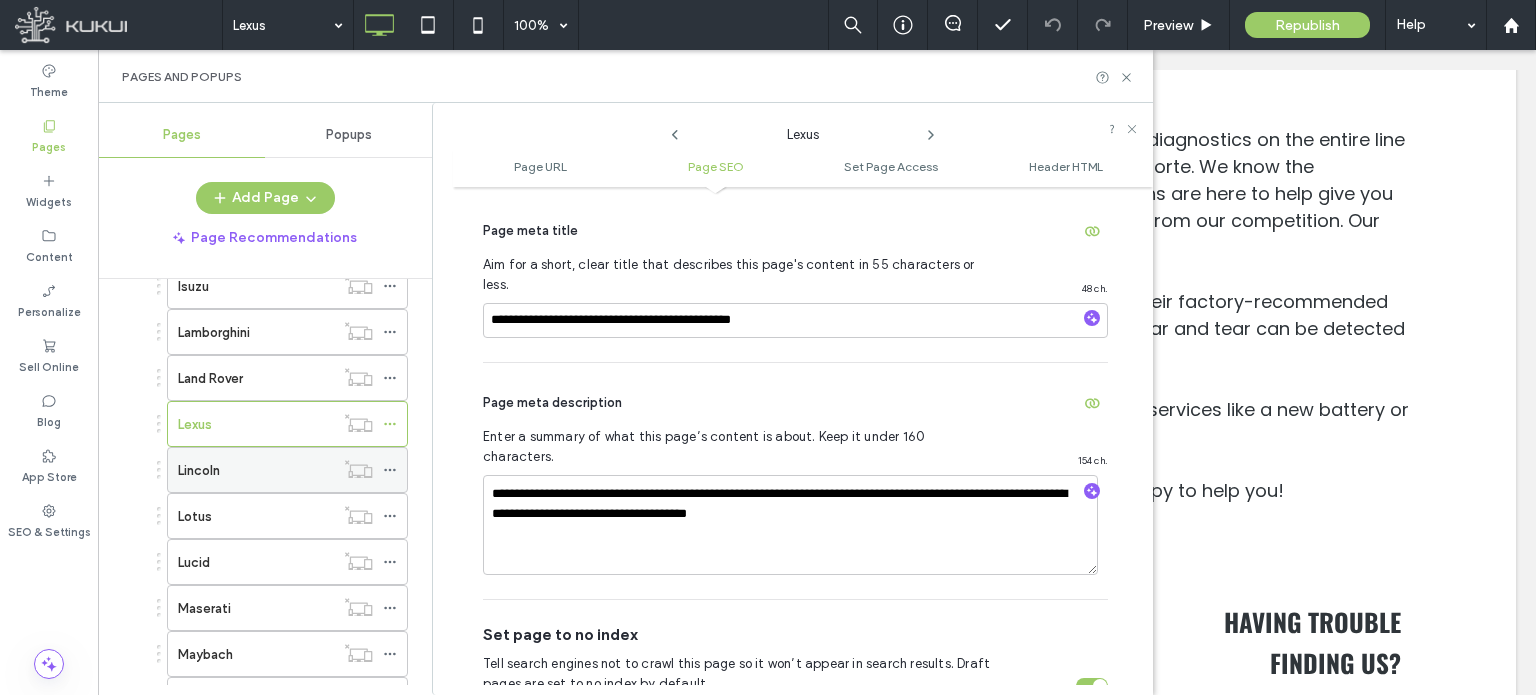 click on "Lincoln" at bounding box center [256, 470] 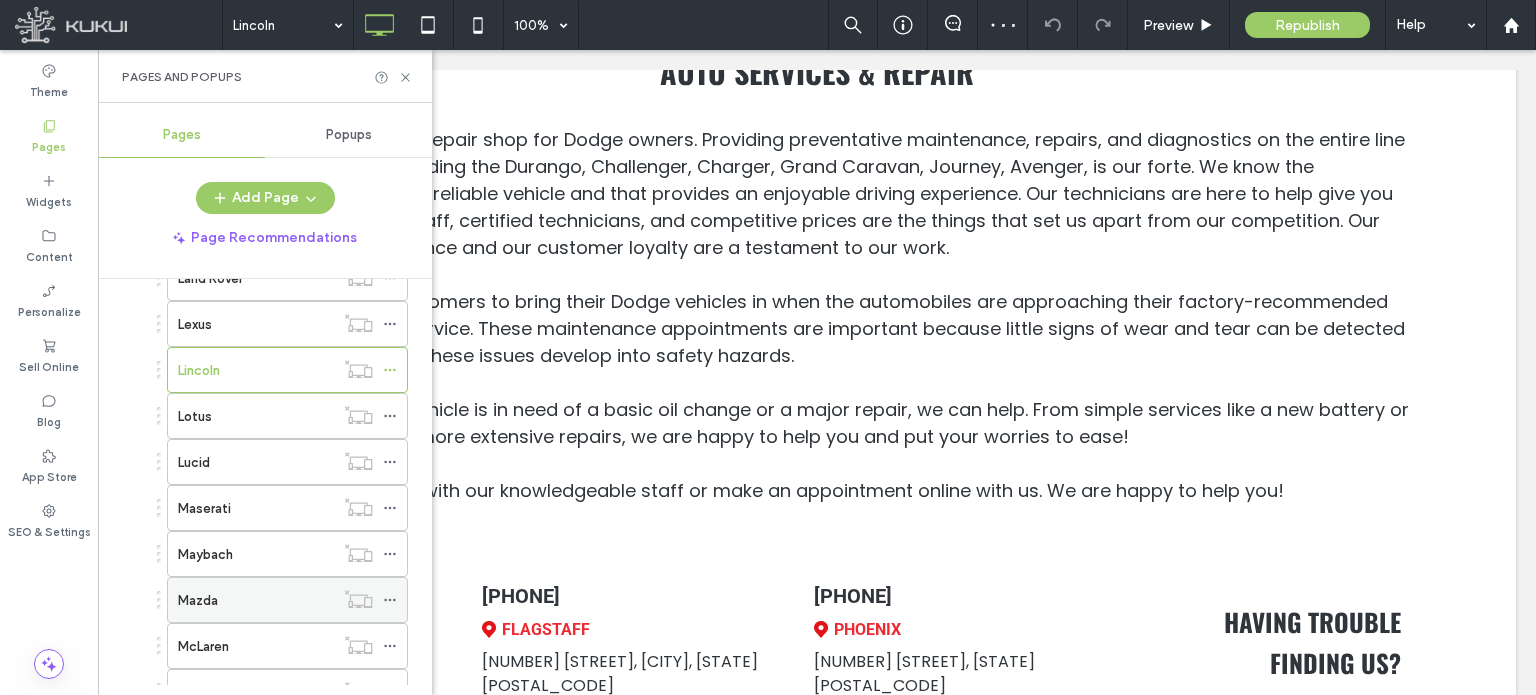 scroll, scrollTop: 1700, scrollLeft: 0, axis: vertical 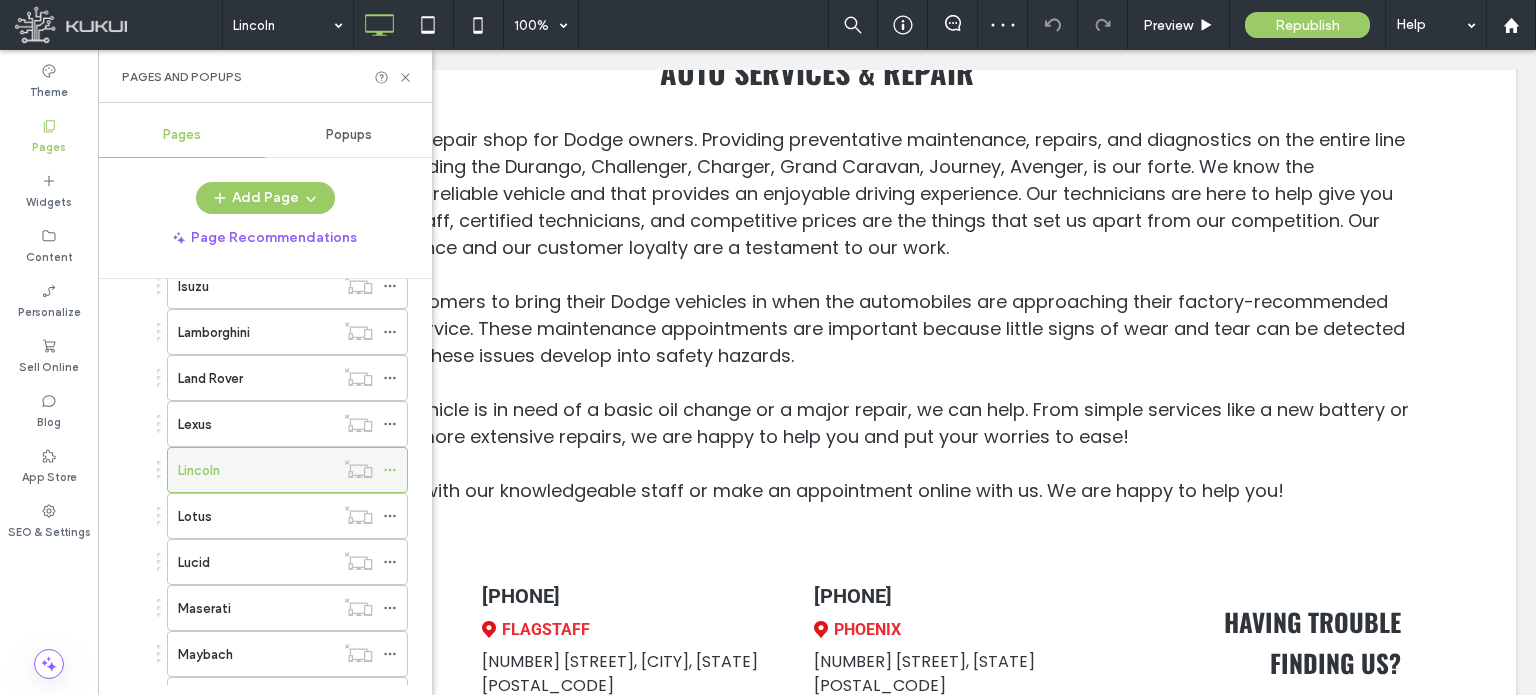 click 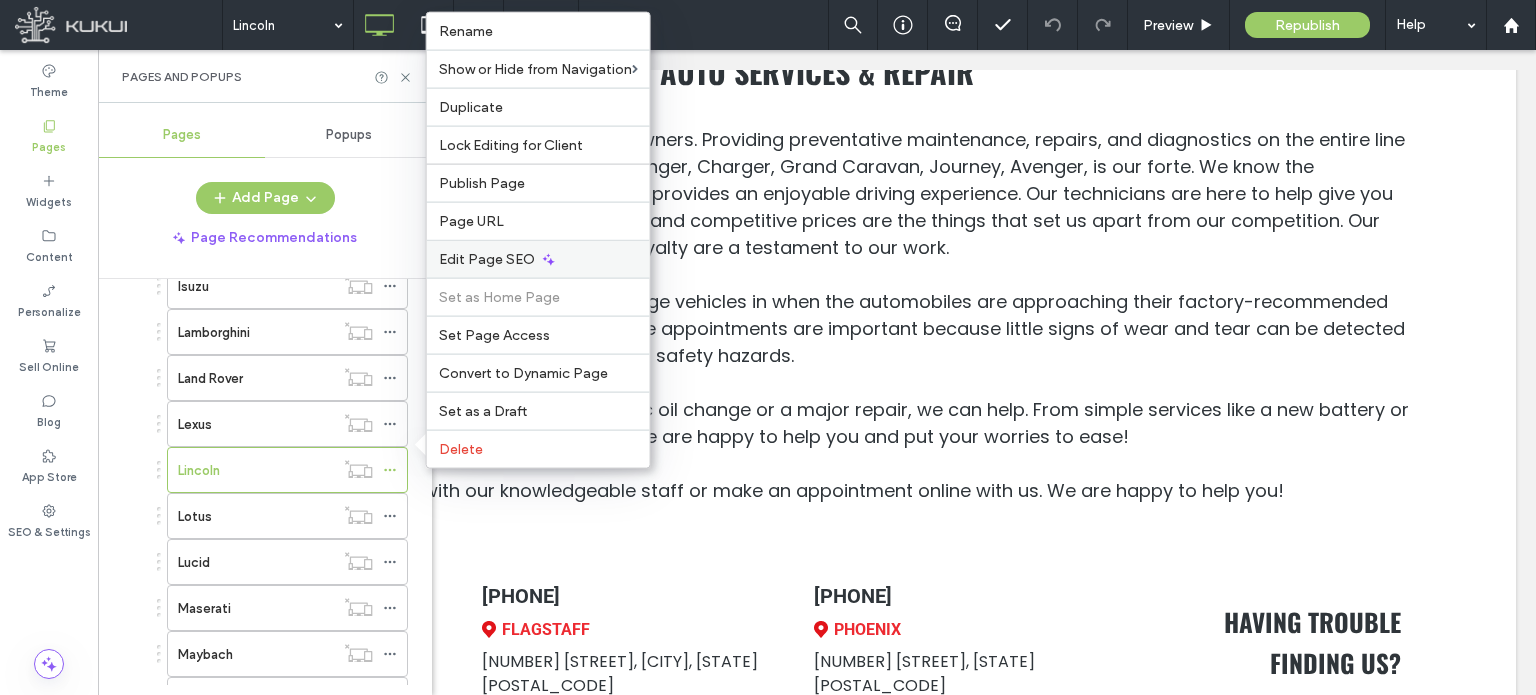 click on "Edit Page SEO" at bounding box center (487, 259) 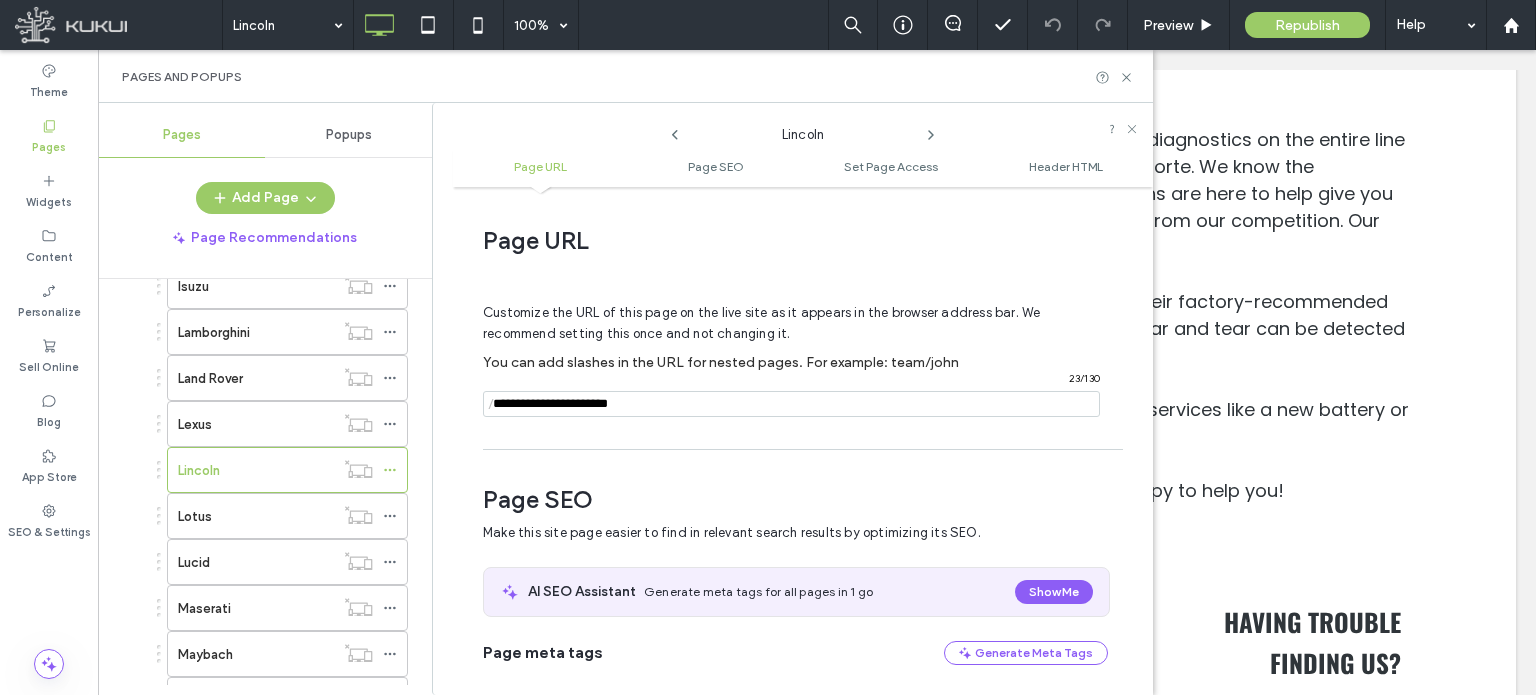 scroll, scrollTop: 274, scrollLeft: 0, axis: vertical 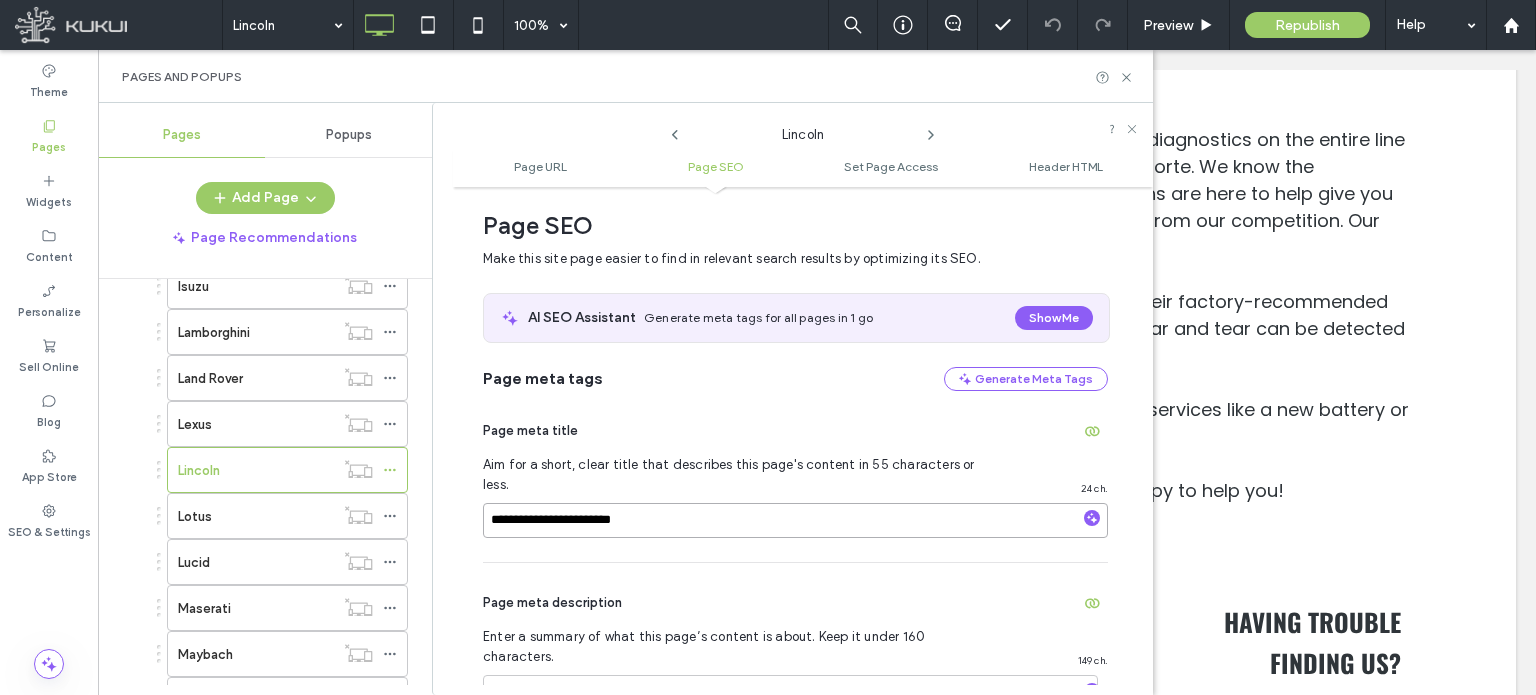 click on "**********" at bounding box center [795, 520] 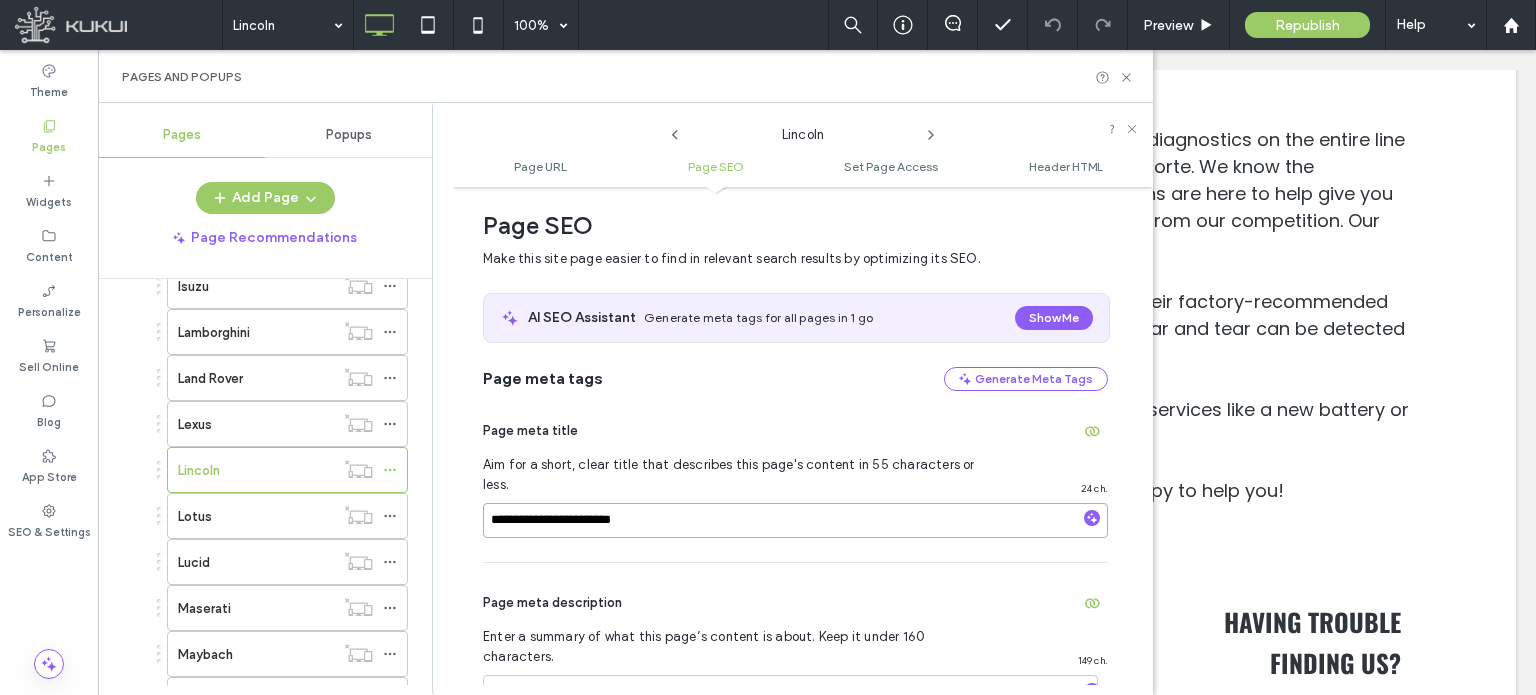 paste on "**********" 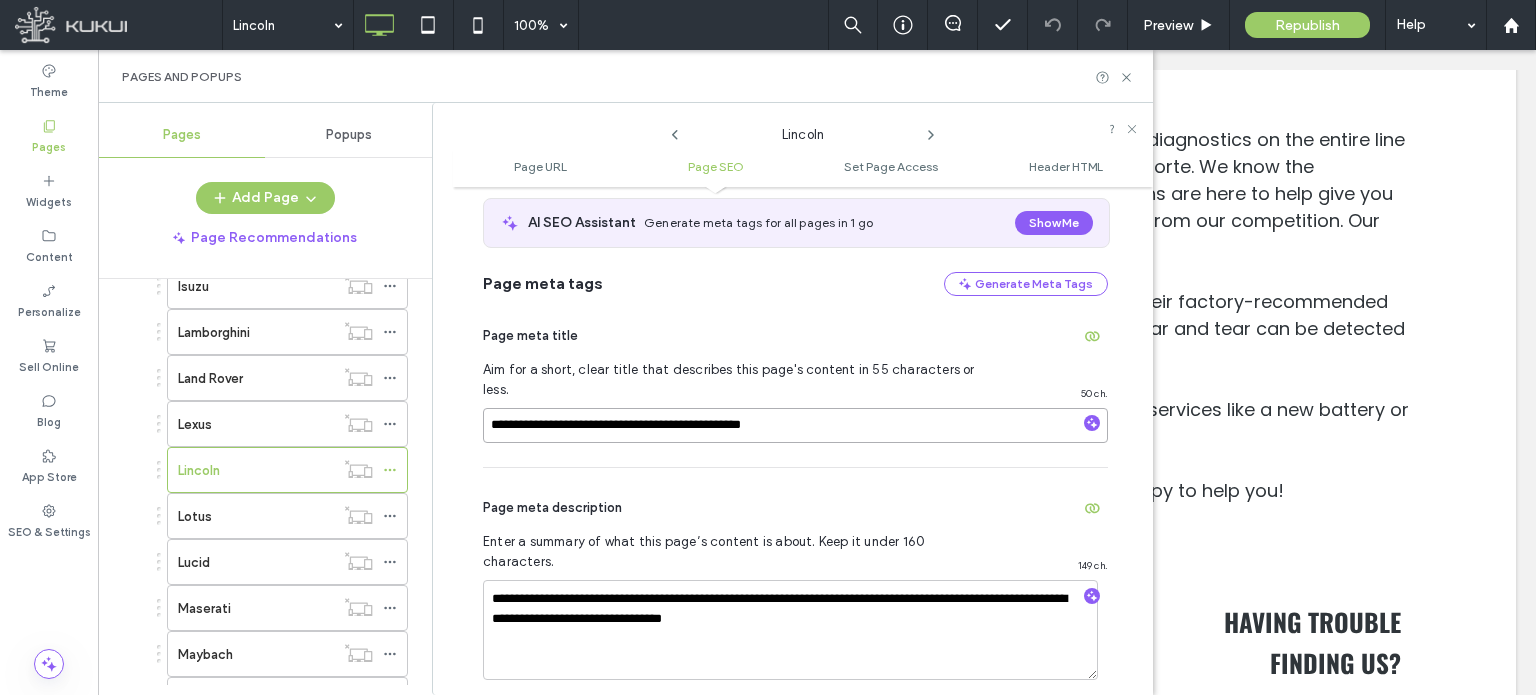 scroll, scrollTop: 474, scrollLeft: 0, axis: vertical 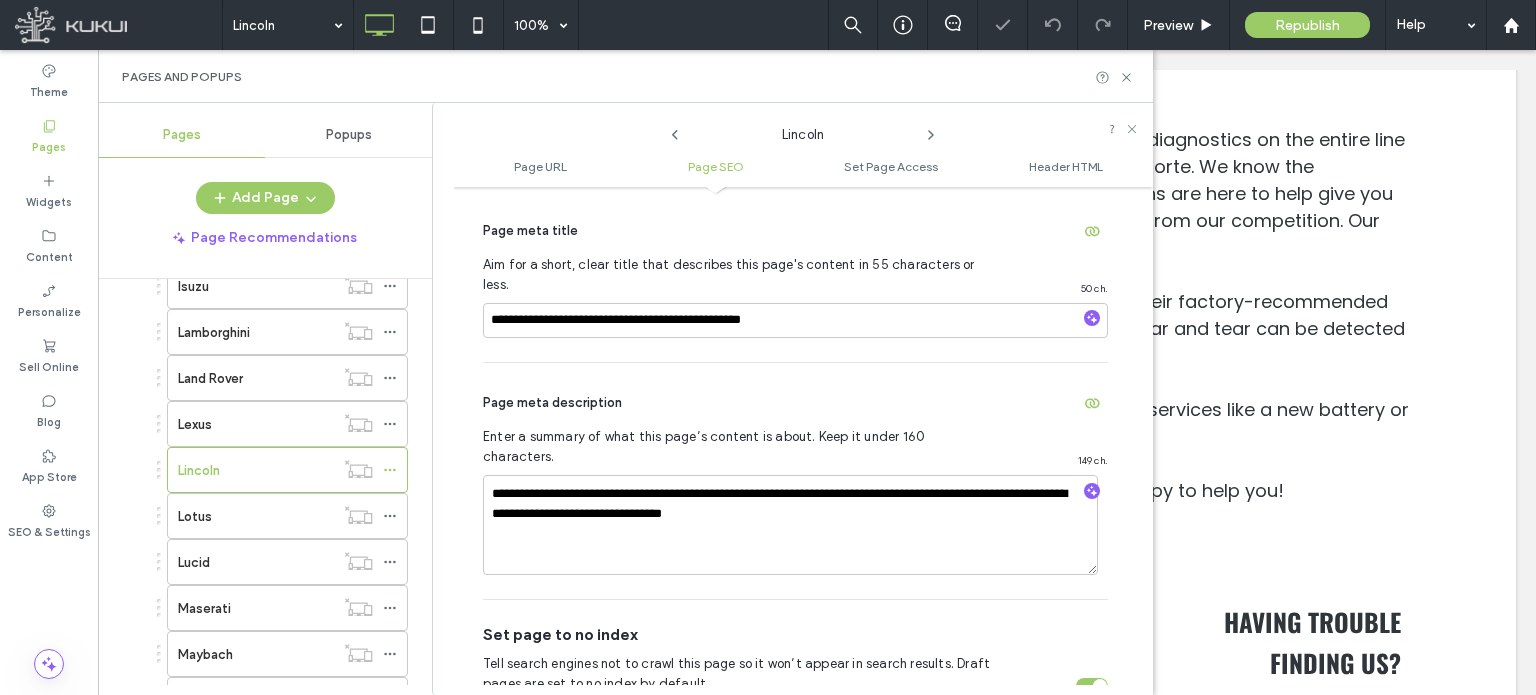 click on "**********" at bounding box center [795, 481] 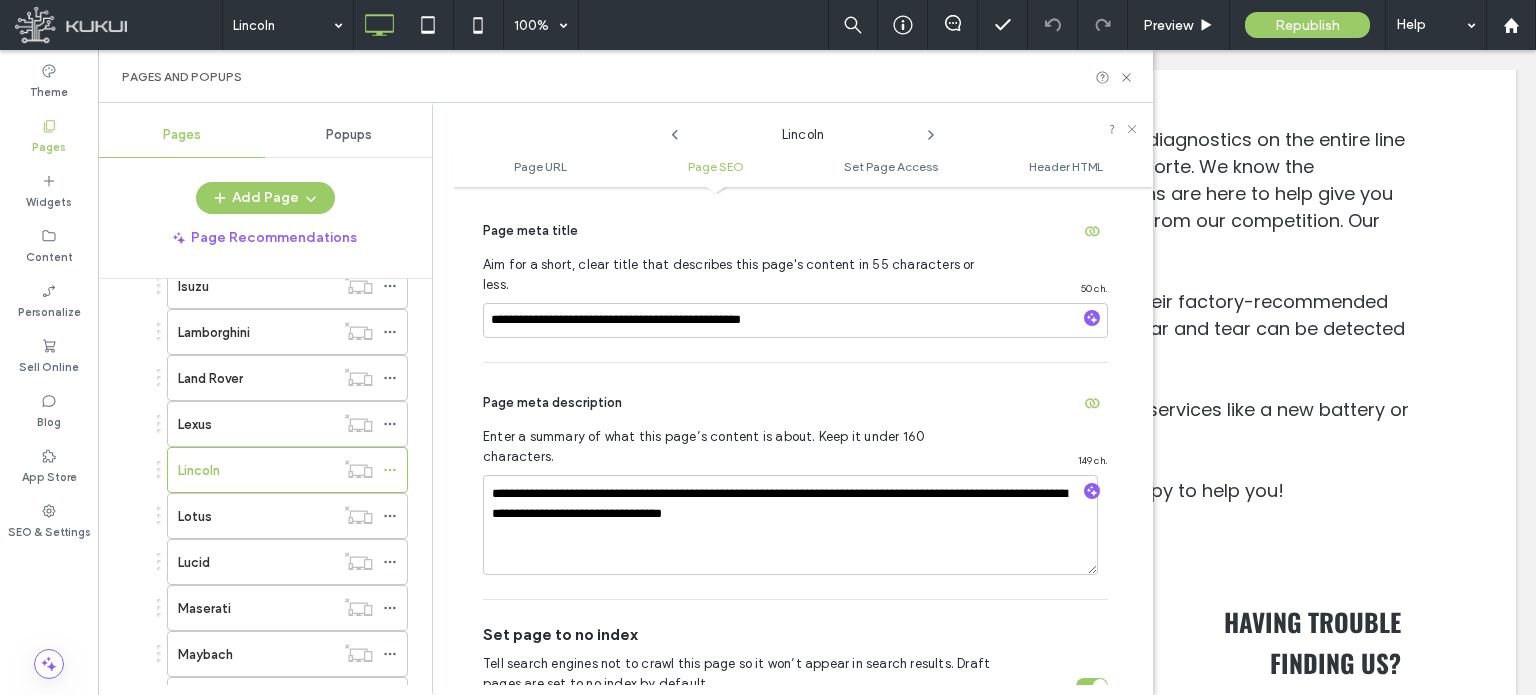 click on "Pages and Popups" at bounding box center (625, 76) 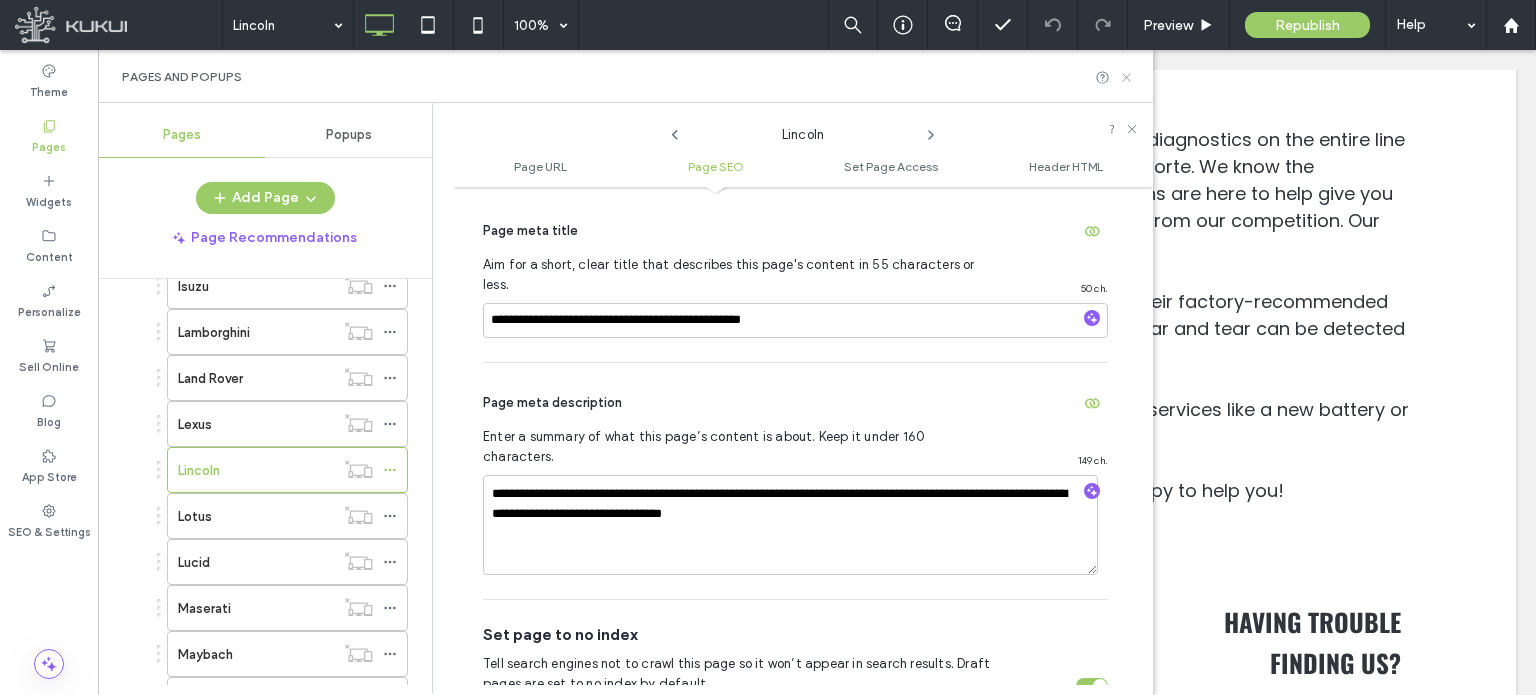 click 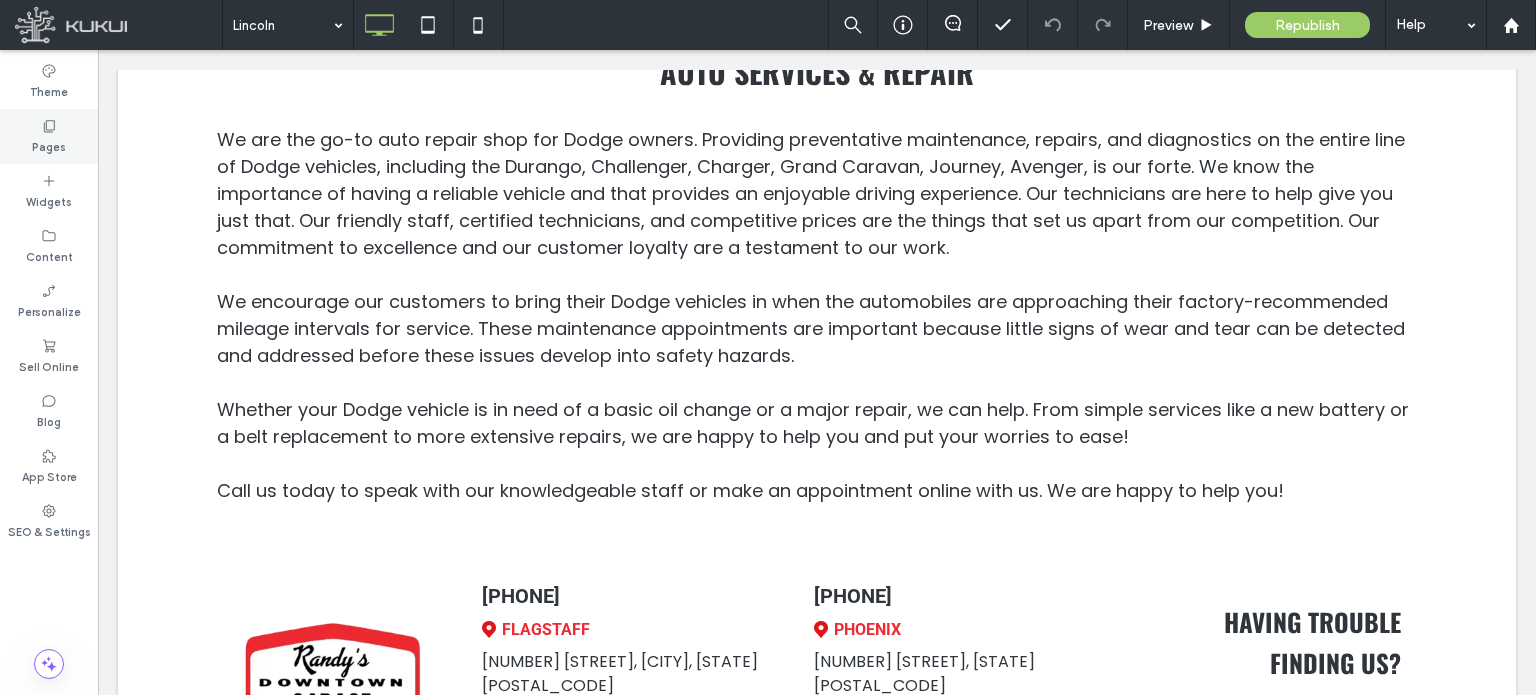 click 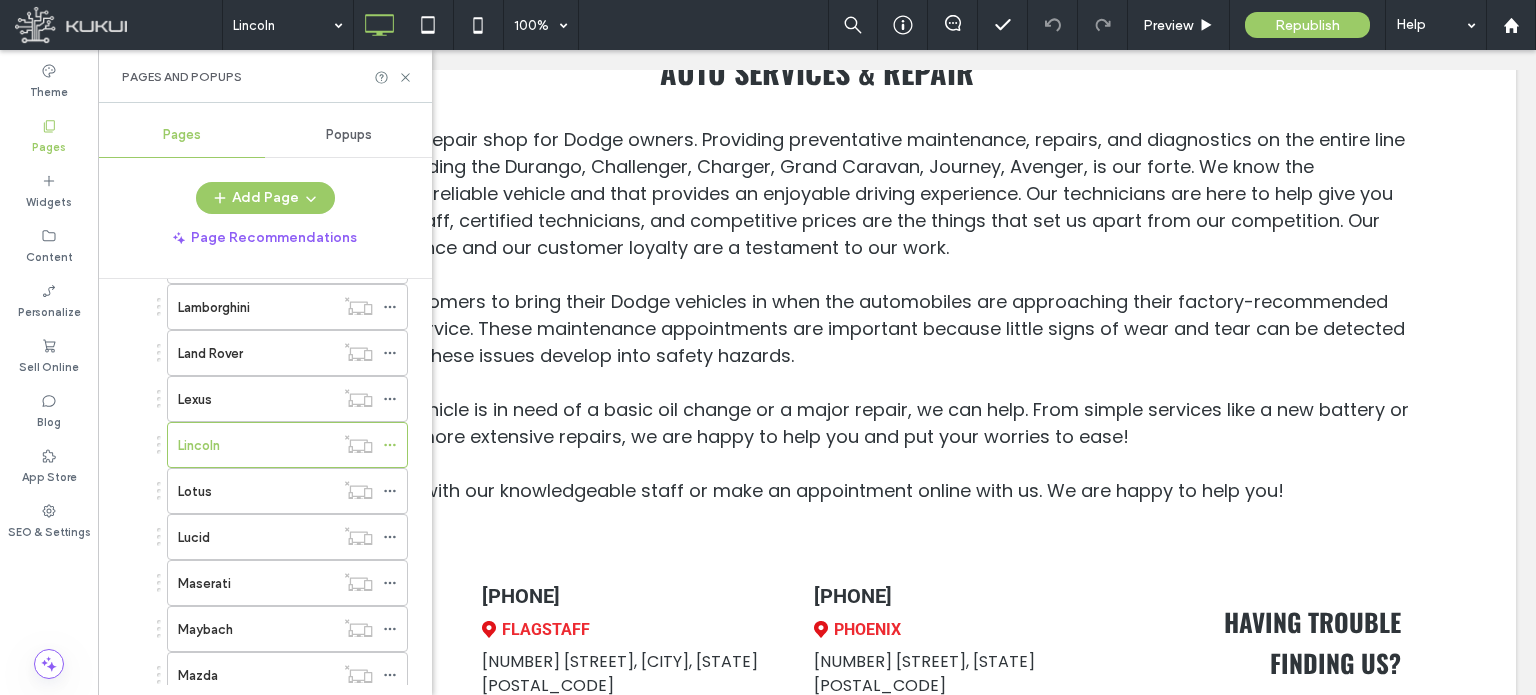 scroll, scrollTop: 1760, scrollLeft: 0, axis: vertical 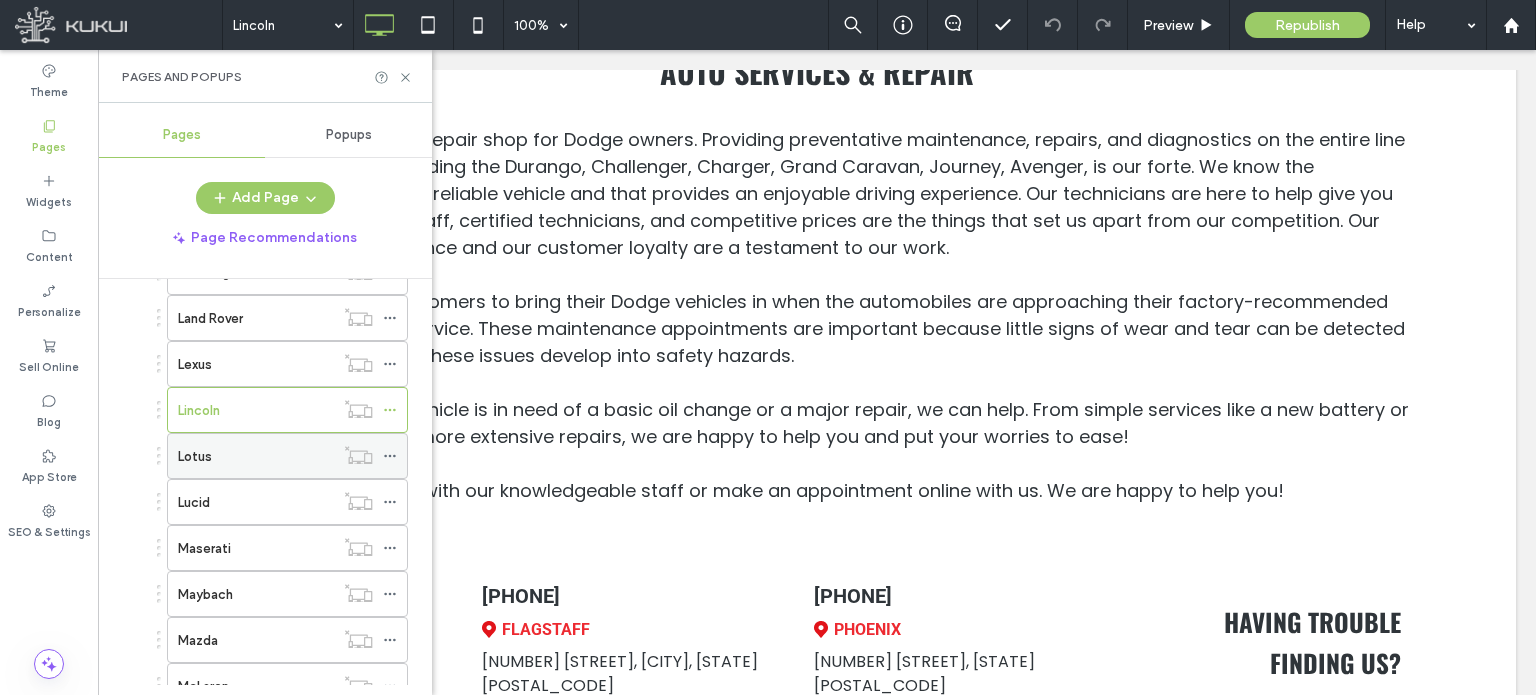 click on "Lotus" at bounding box center (256, 456) 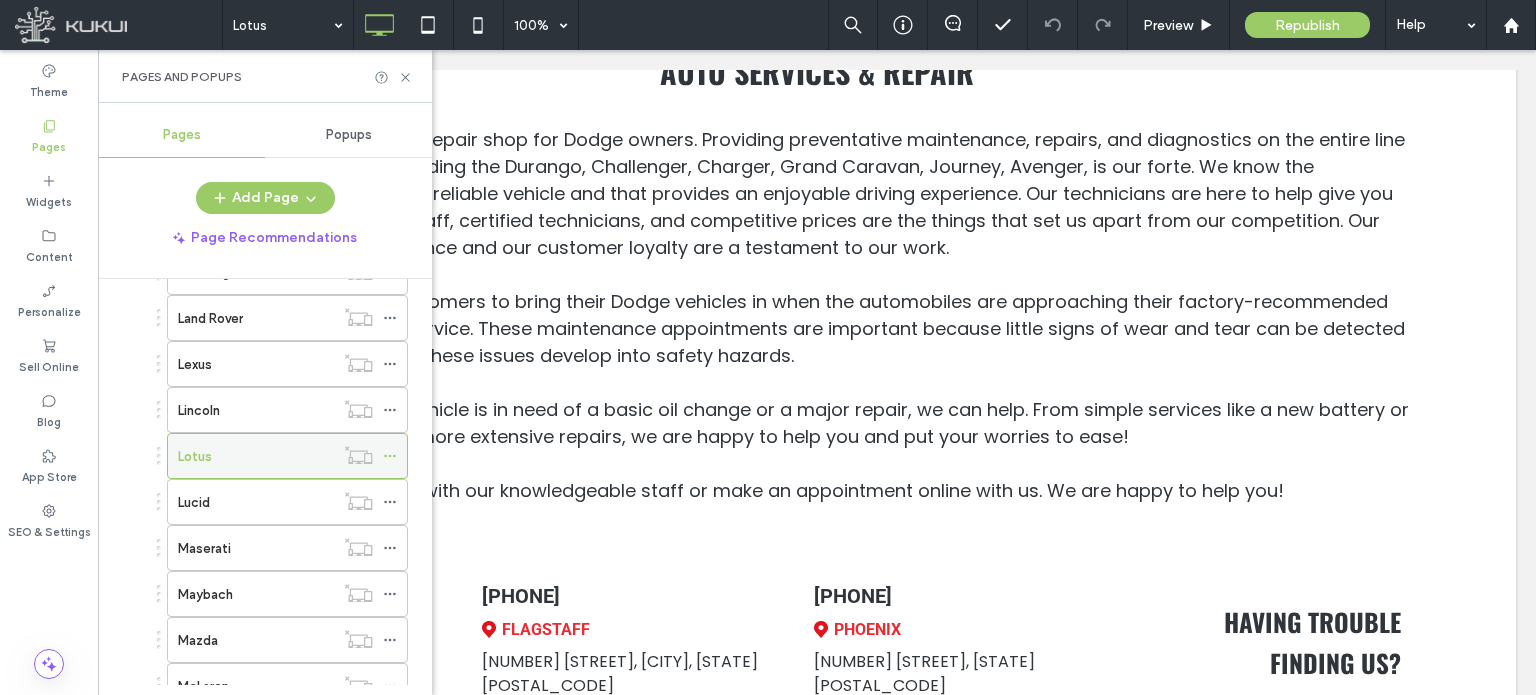 click 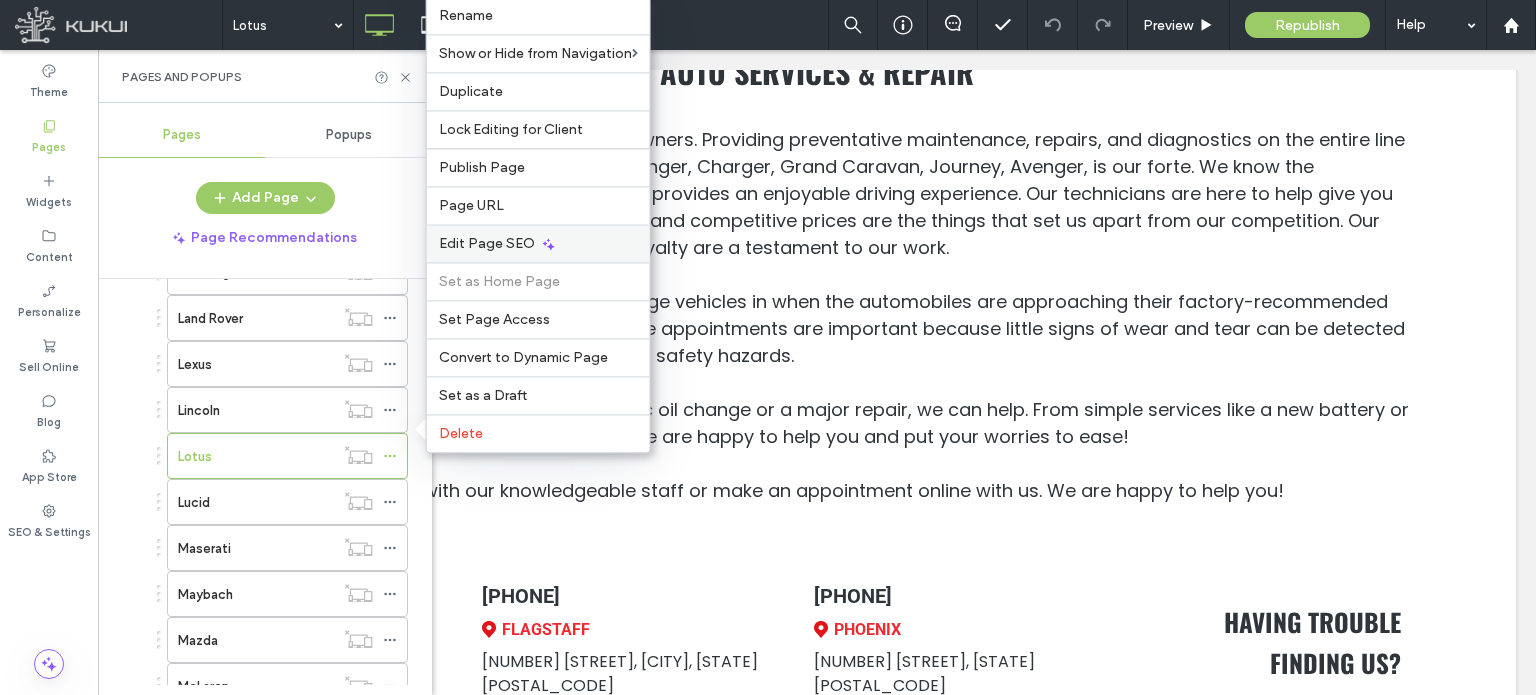 click on "Edit Page SEO" at bounding box center (487, 243) 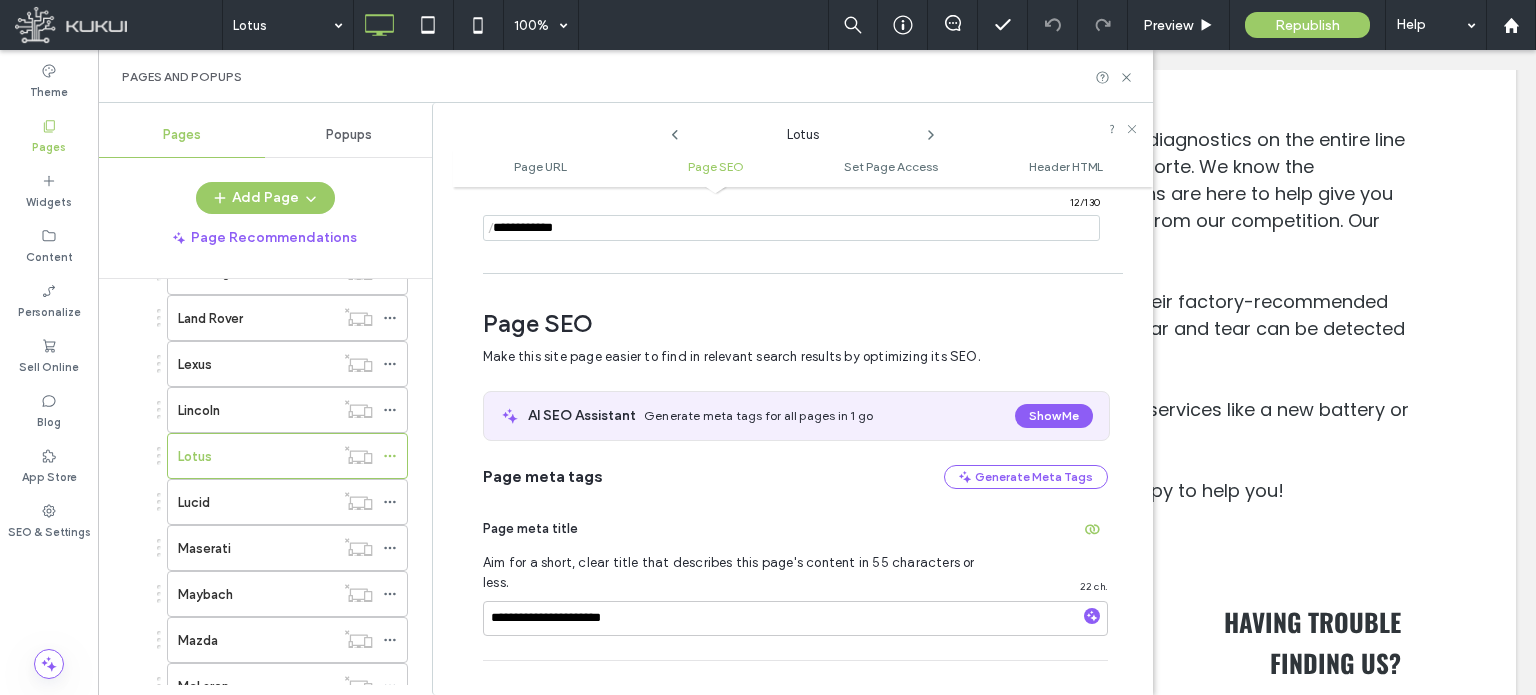 scroll, scrollTop: 274, scrollLeft: 0, axis: vertical 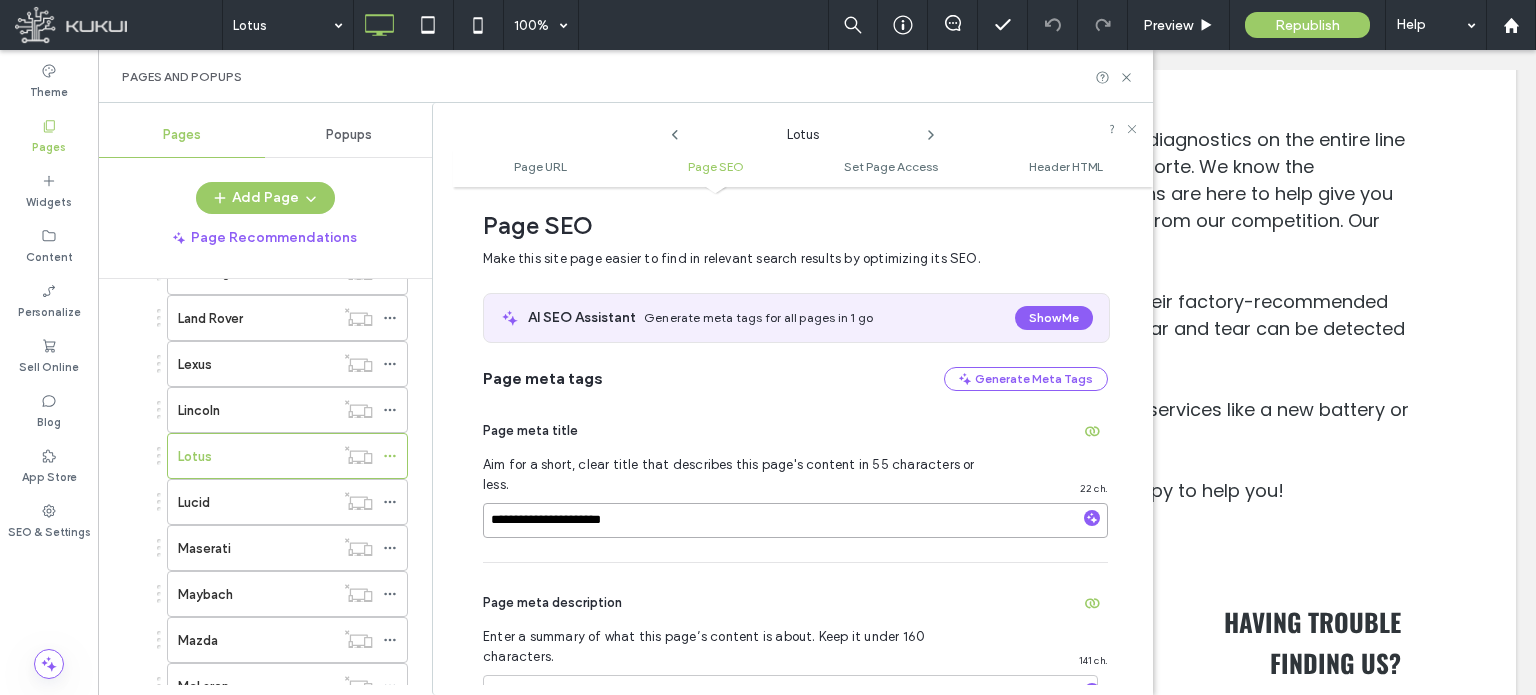 drag, startPoint x: 638, startPoint y: 500, endPoint x: 688, endPoint y: 379, distance: 130.92365 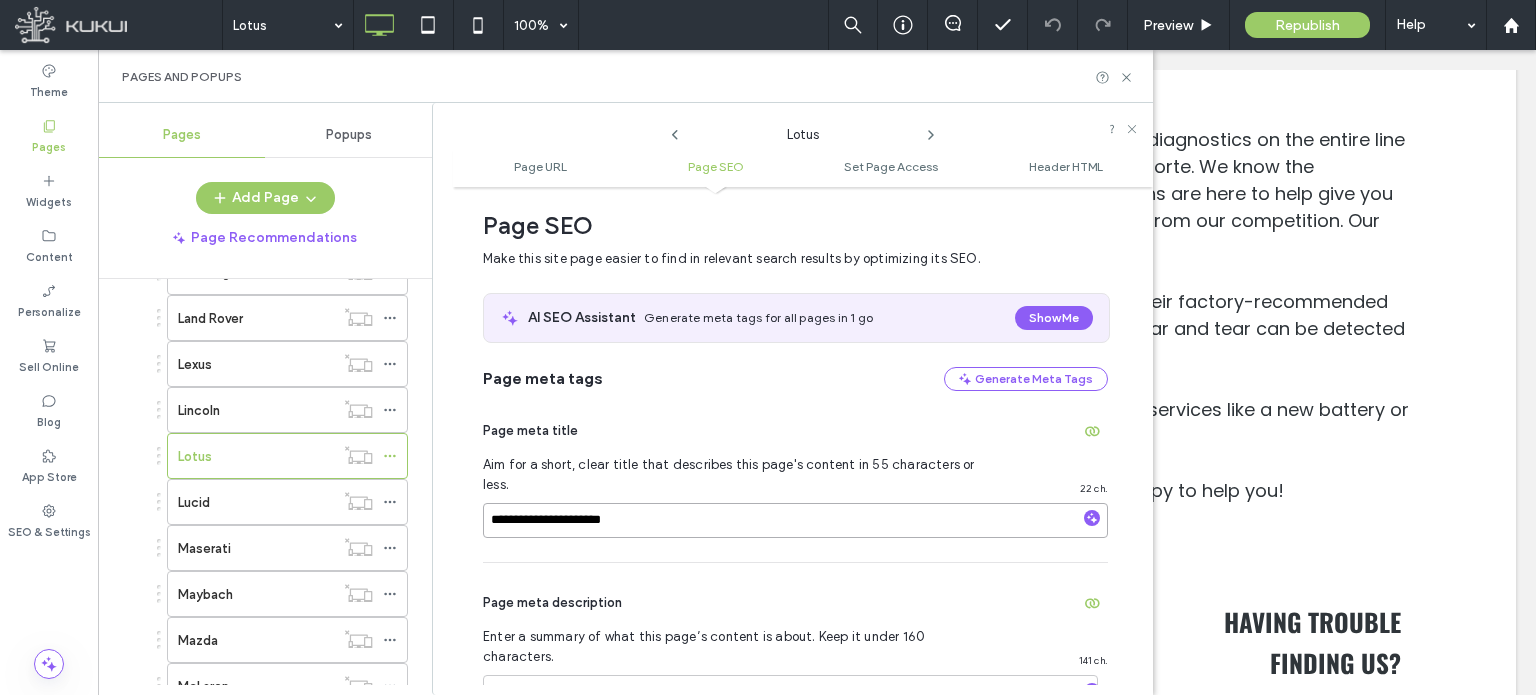 paste on "**********" 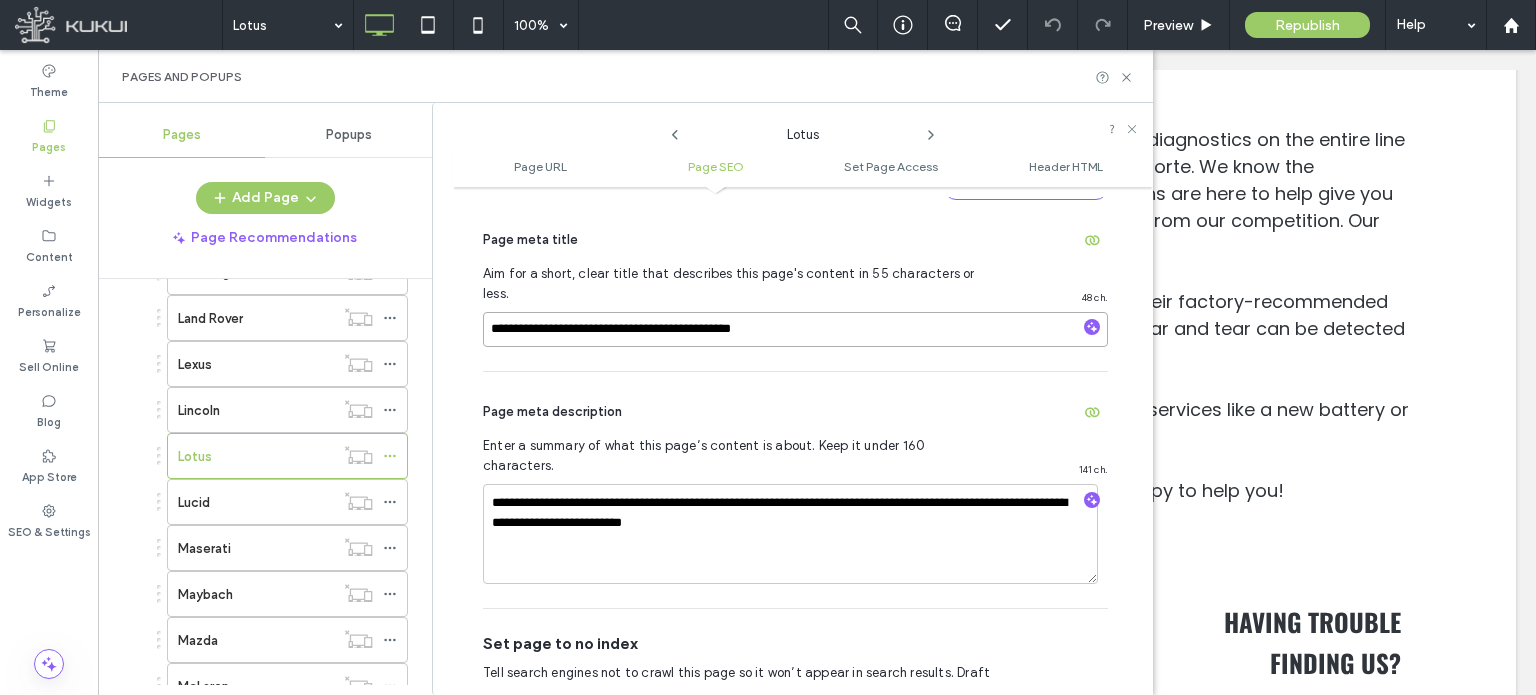 scroll, scrollTop: 474, scrollLeft: 0, axis: vertical 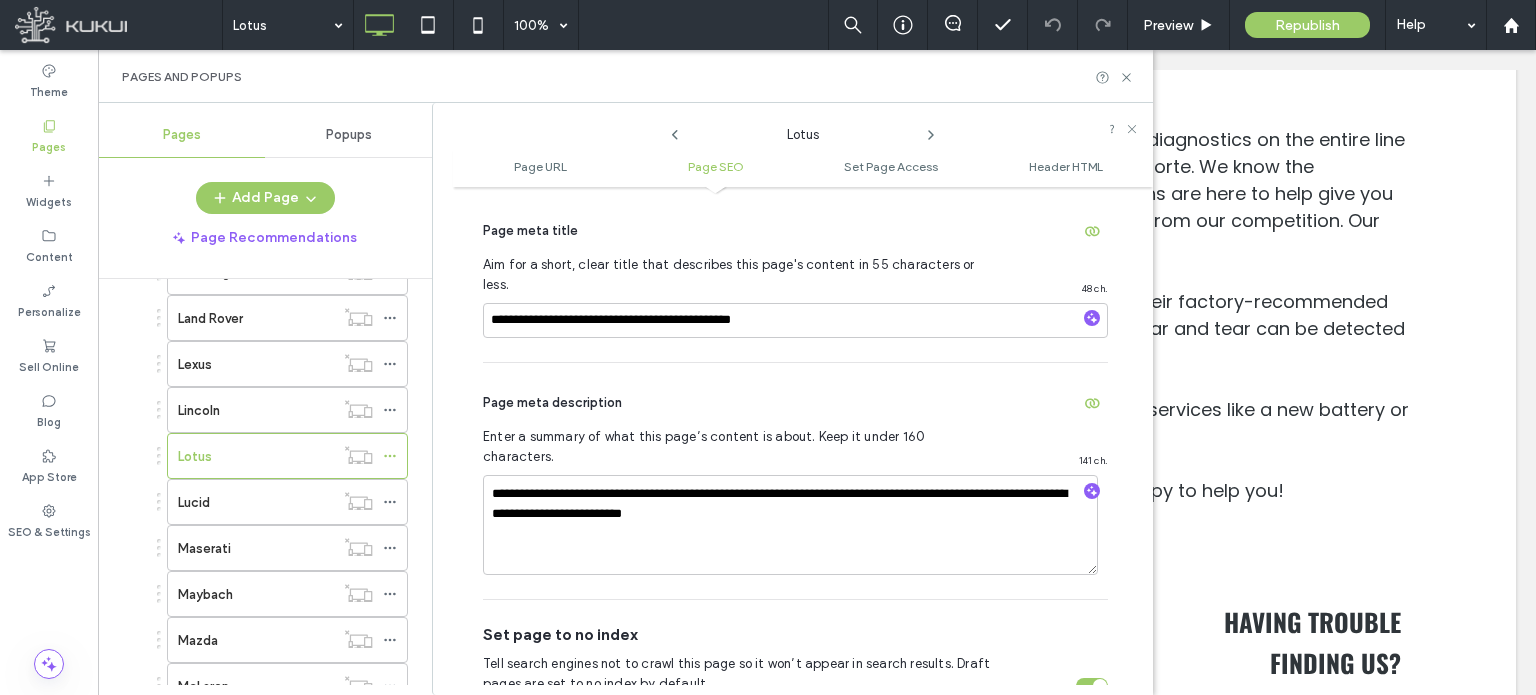 click on "**********" at bounding box center (795, 481) 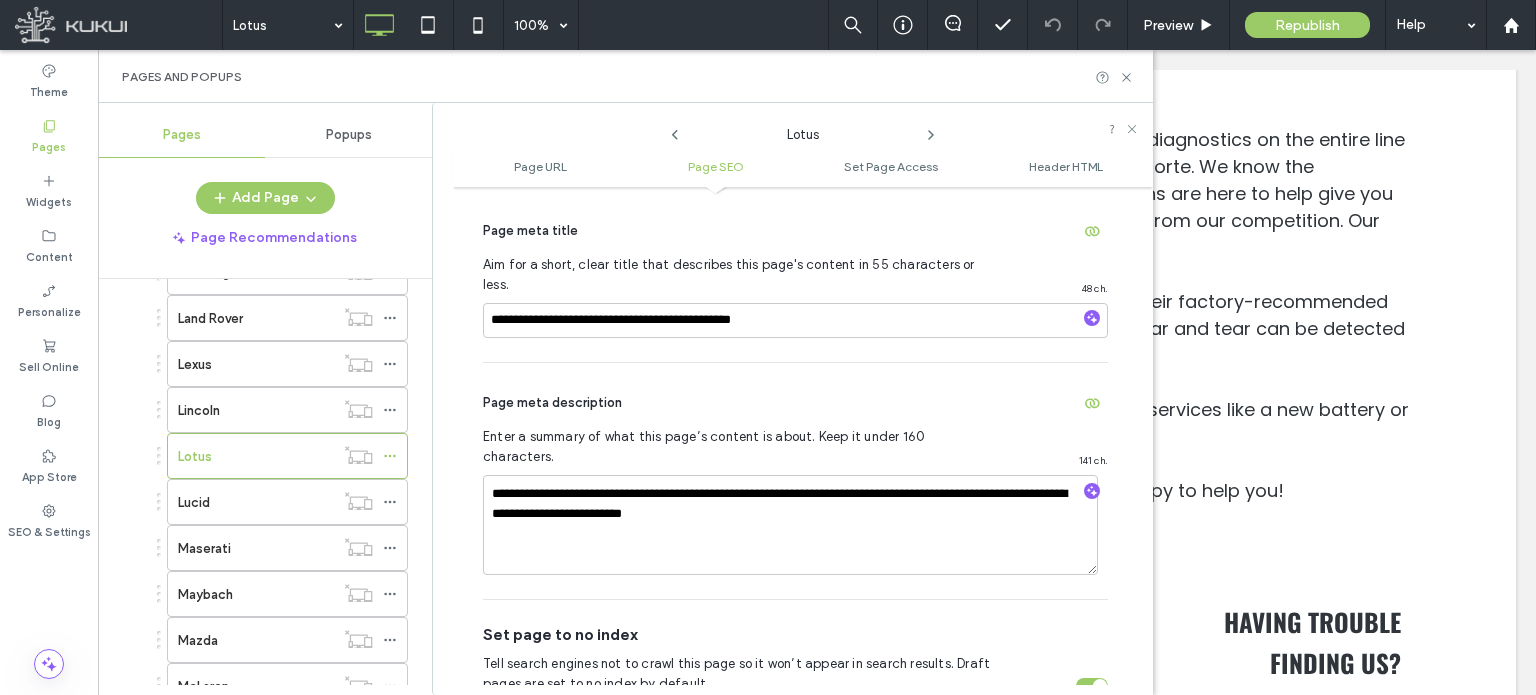click on "Lucid" at bounding box center (256, 502) 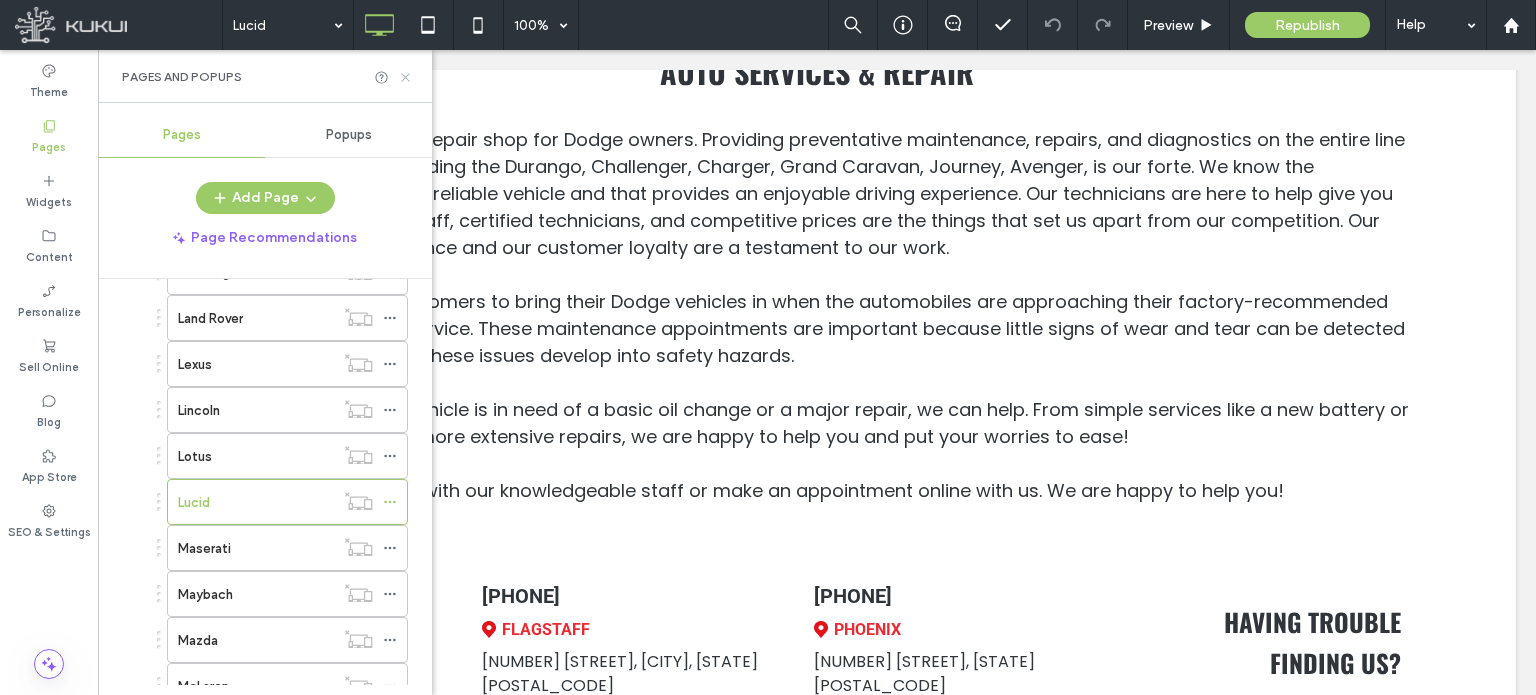 click 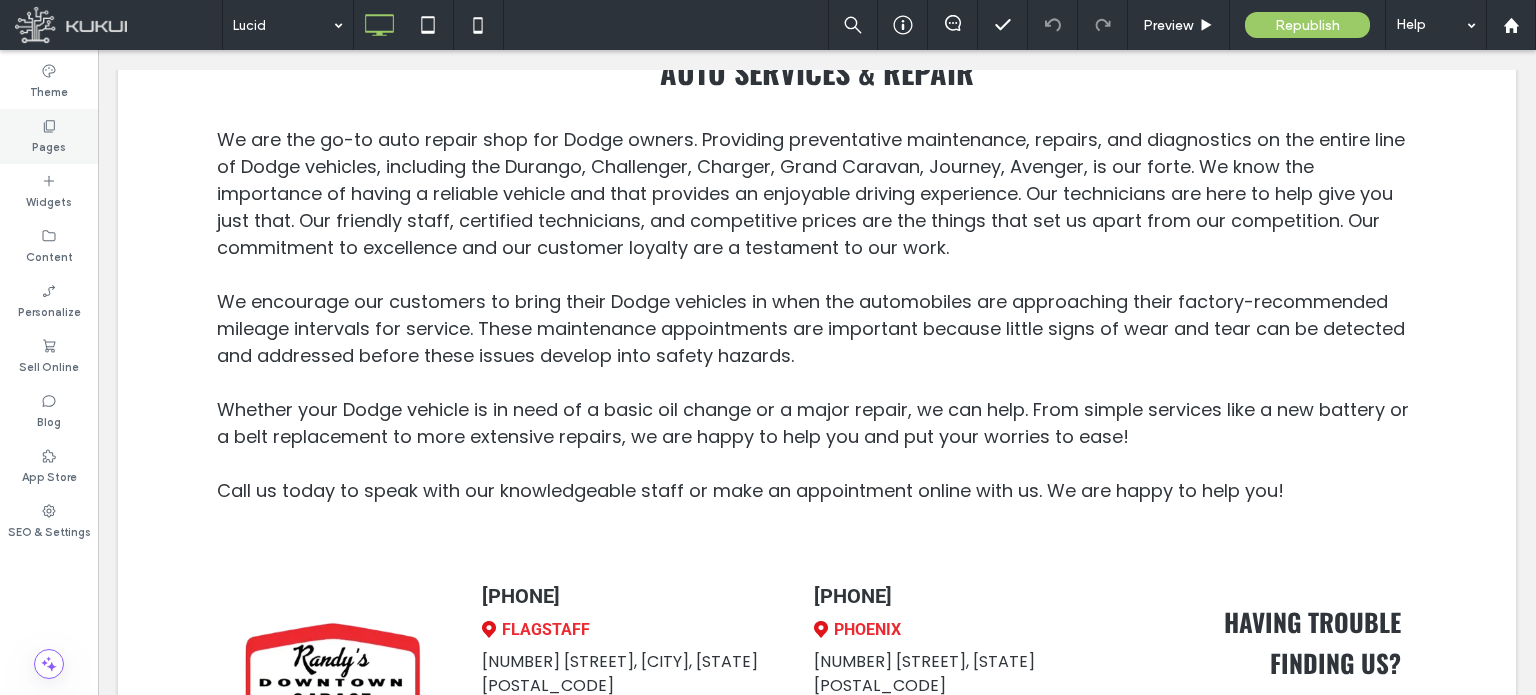 click 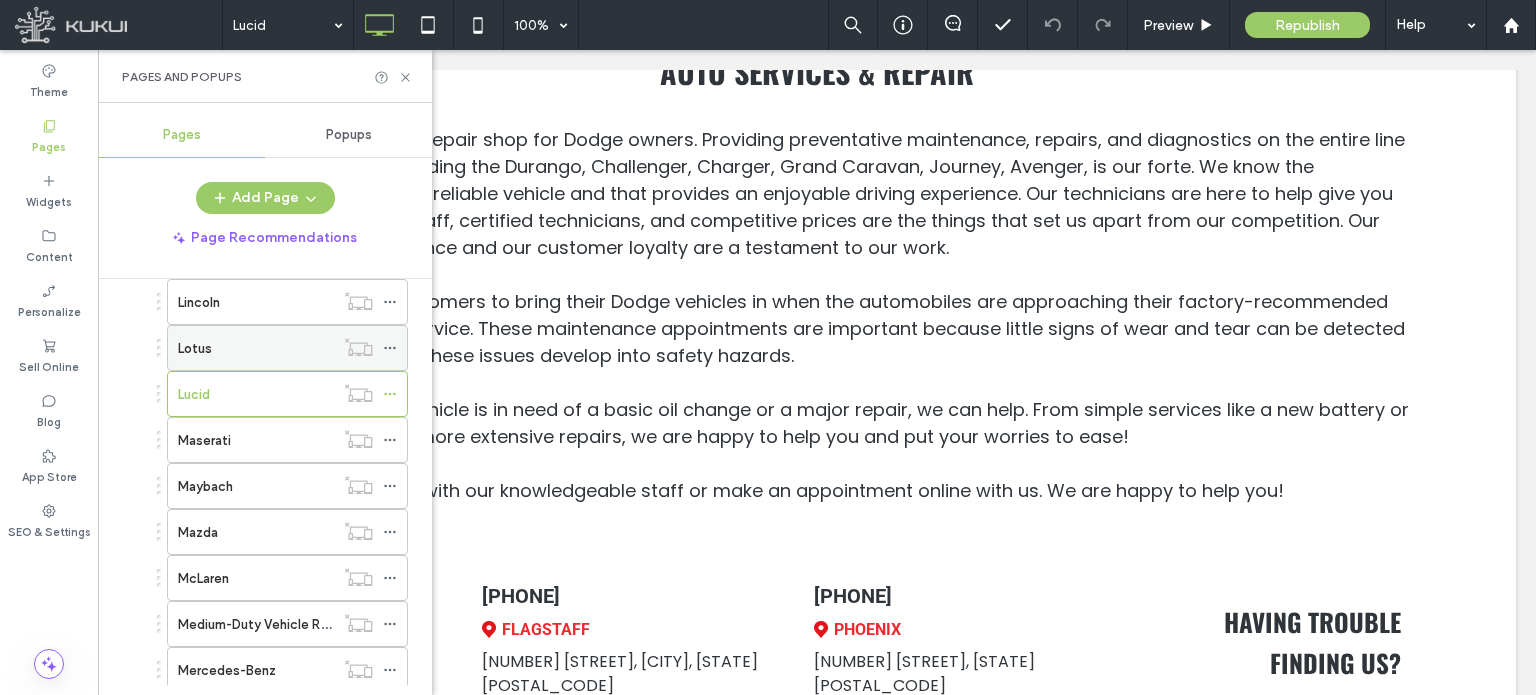 scroll, scrollTop: 1900, scrollLeft: 0, axis: vertical 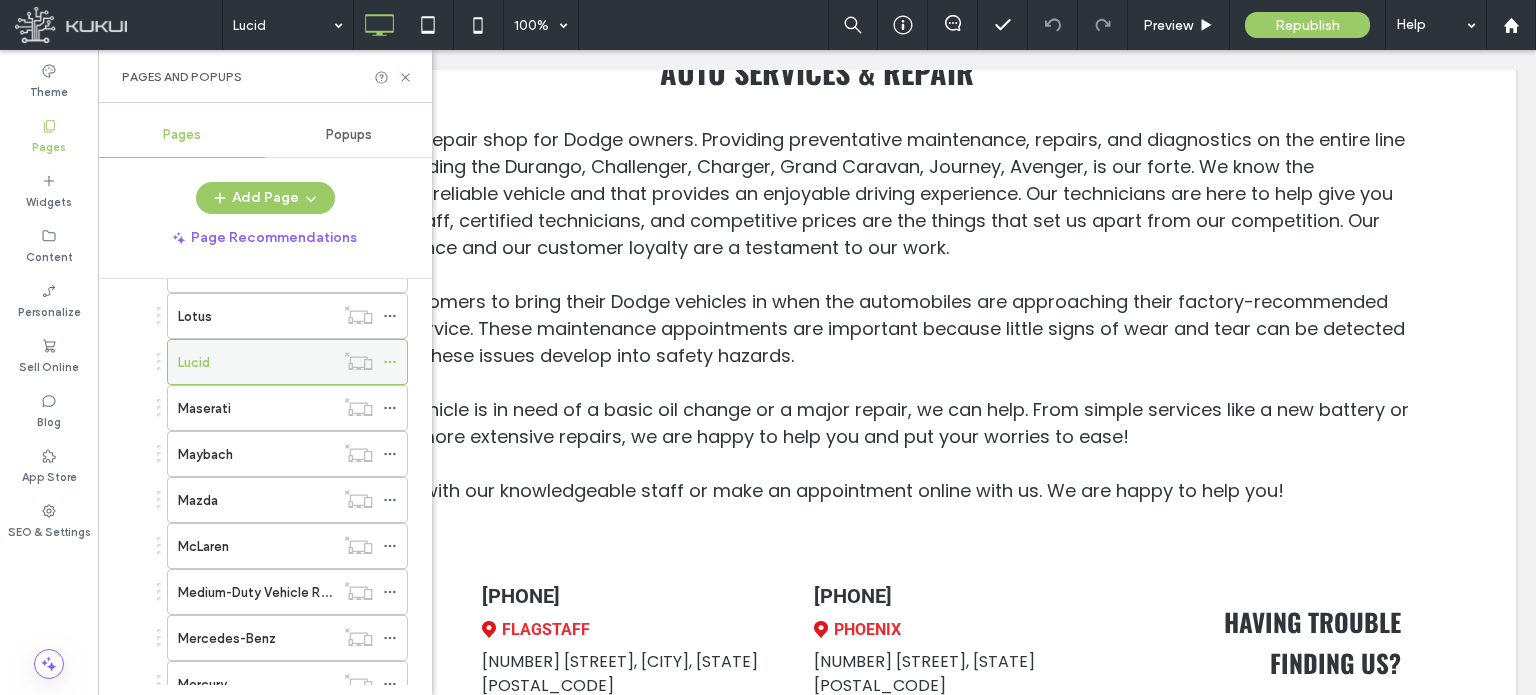 click 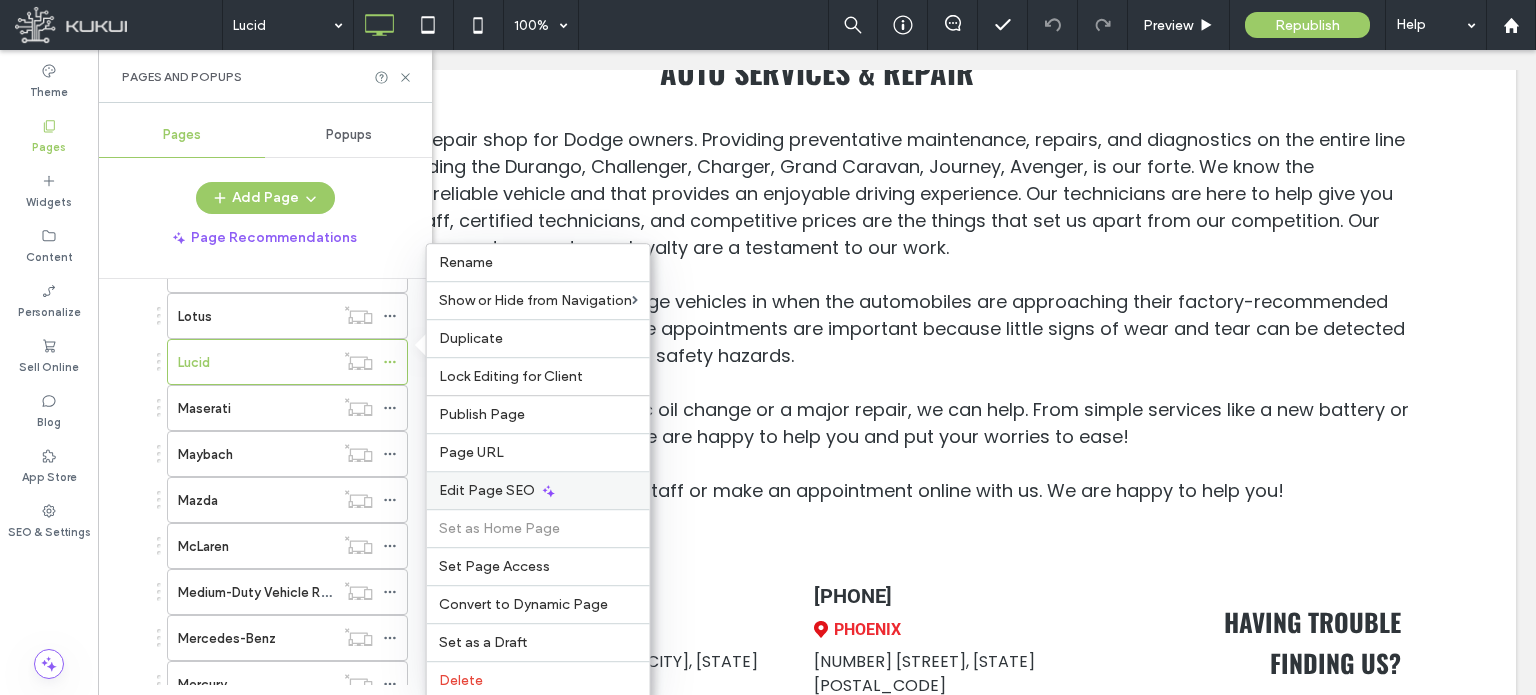 click on "Edit Page SEO" at bounding box center (487, 490) 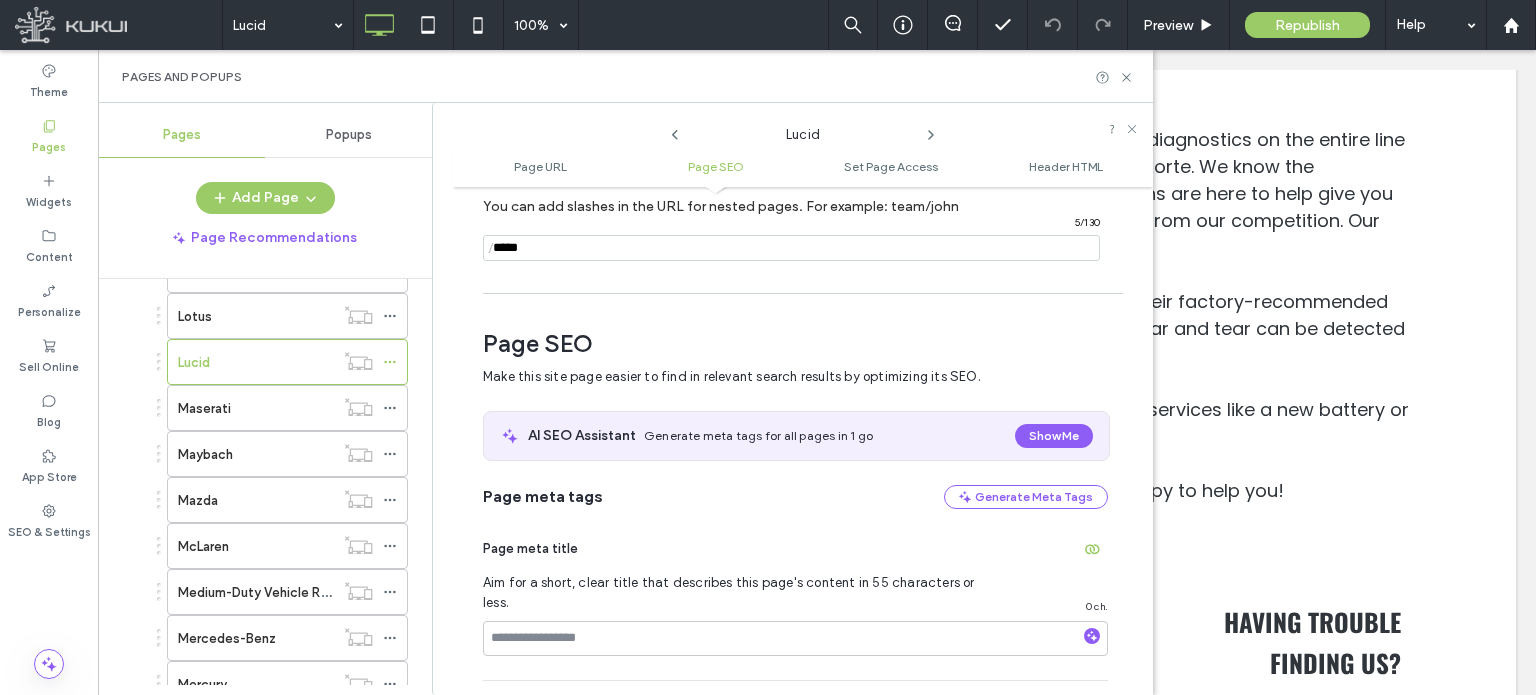 scroll, scrollTop: 274, scrollLeft: 0, axis: vertical 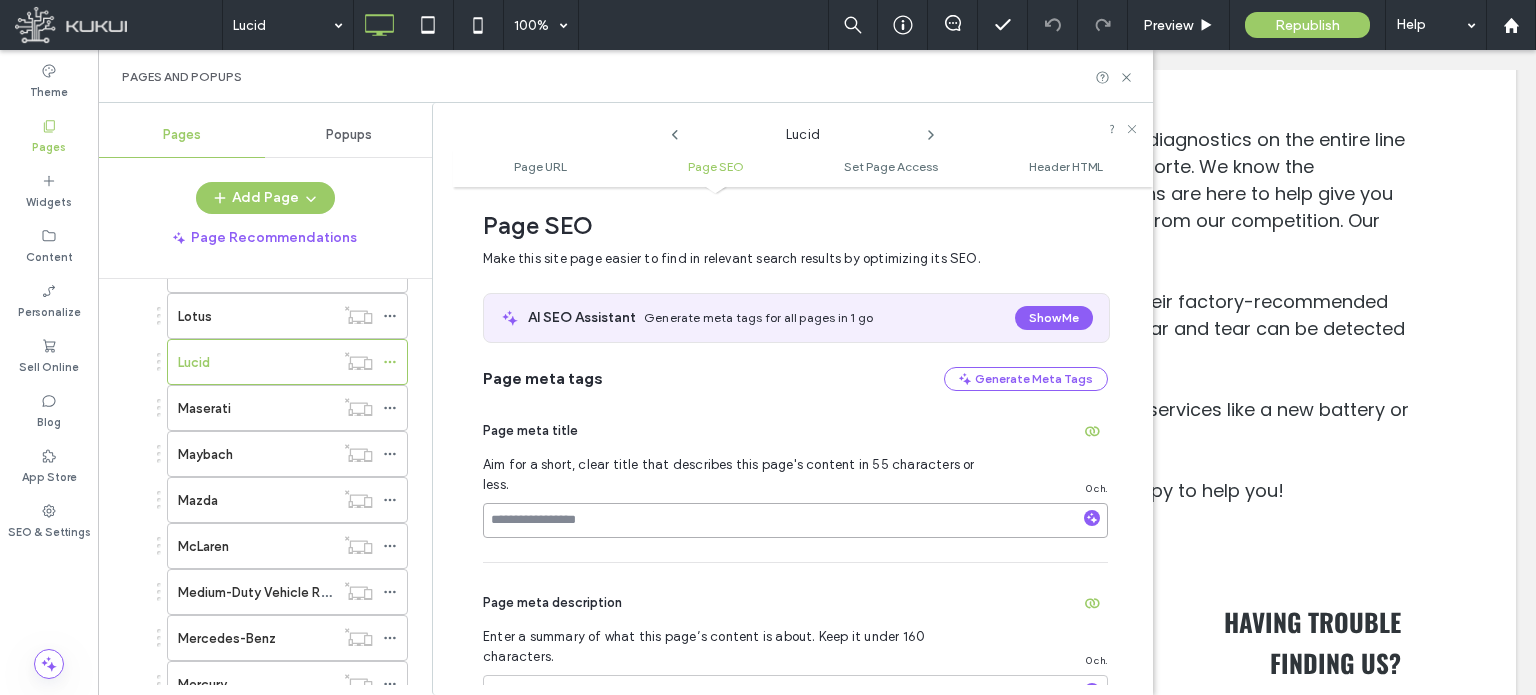 click at bounding box center [795, 520] 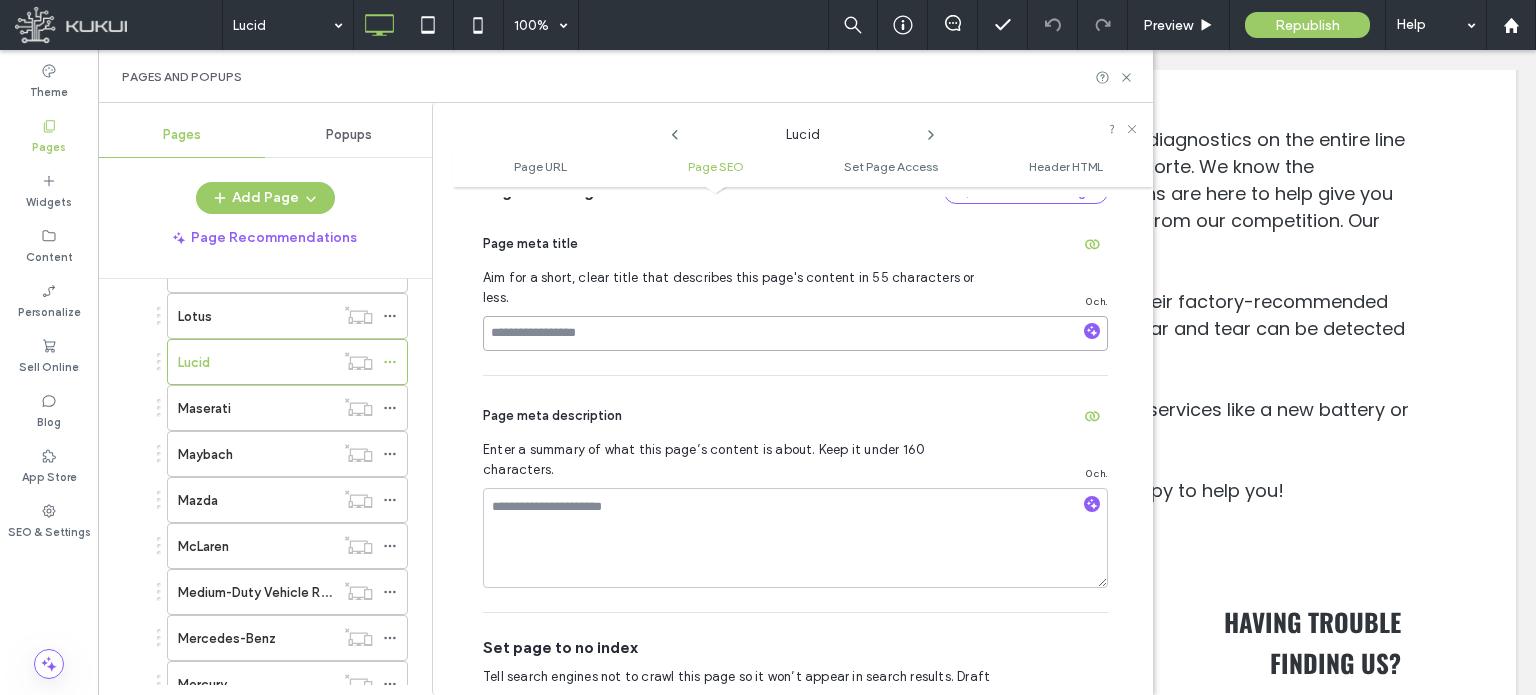 scroll, scrollTop: 474, scrollLeft: 0, axis: vertical 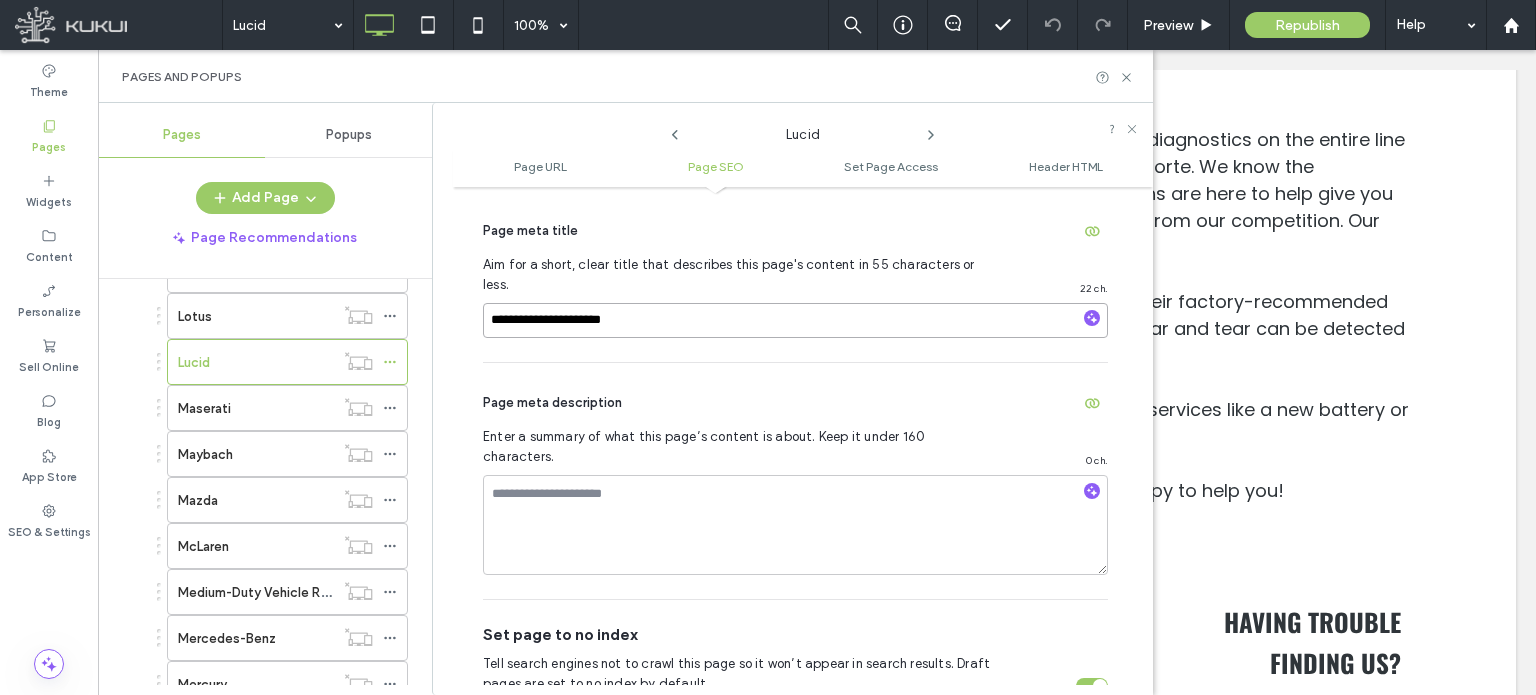 paste on "**********" 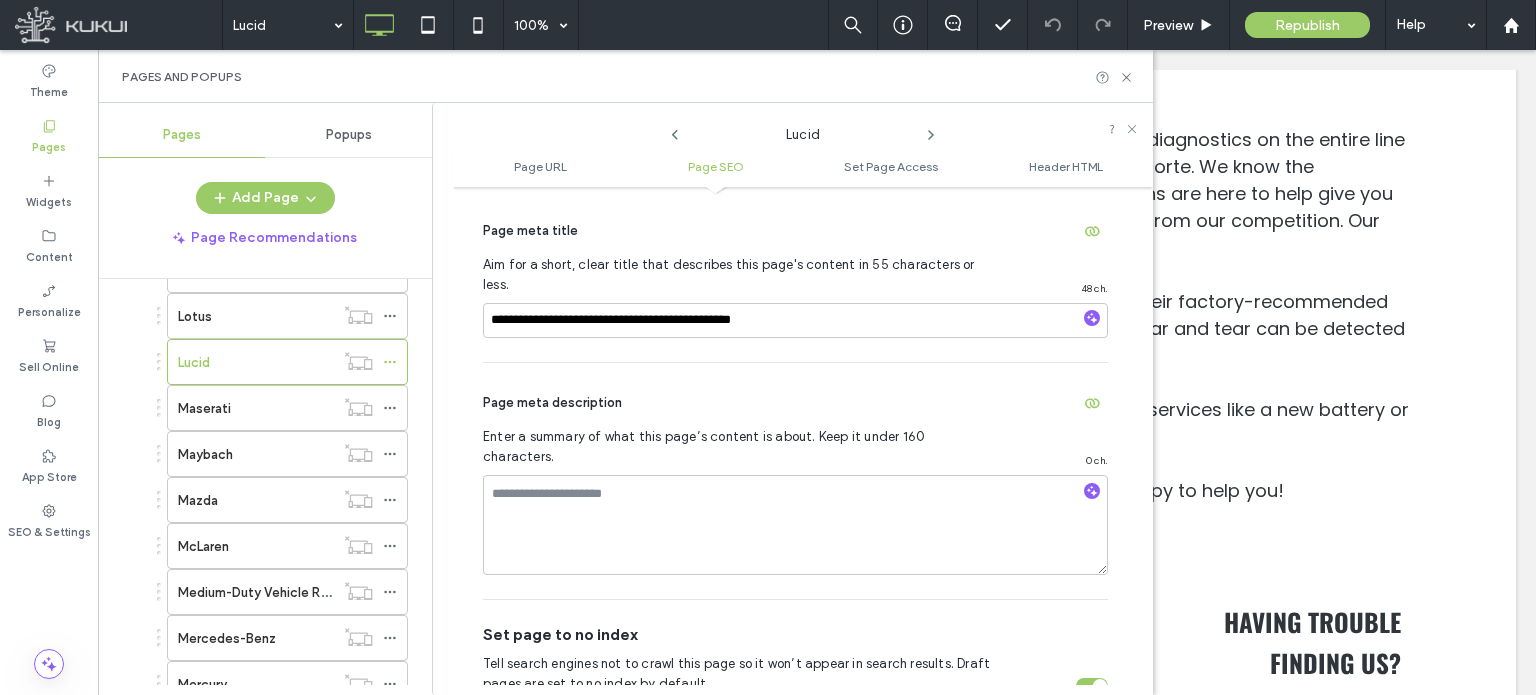 click on "Page meta description" at bounding box center (795, 403) 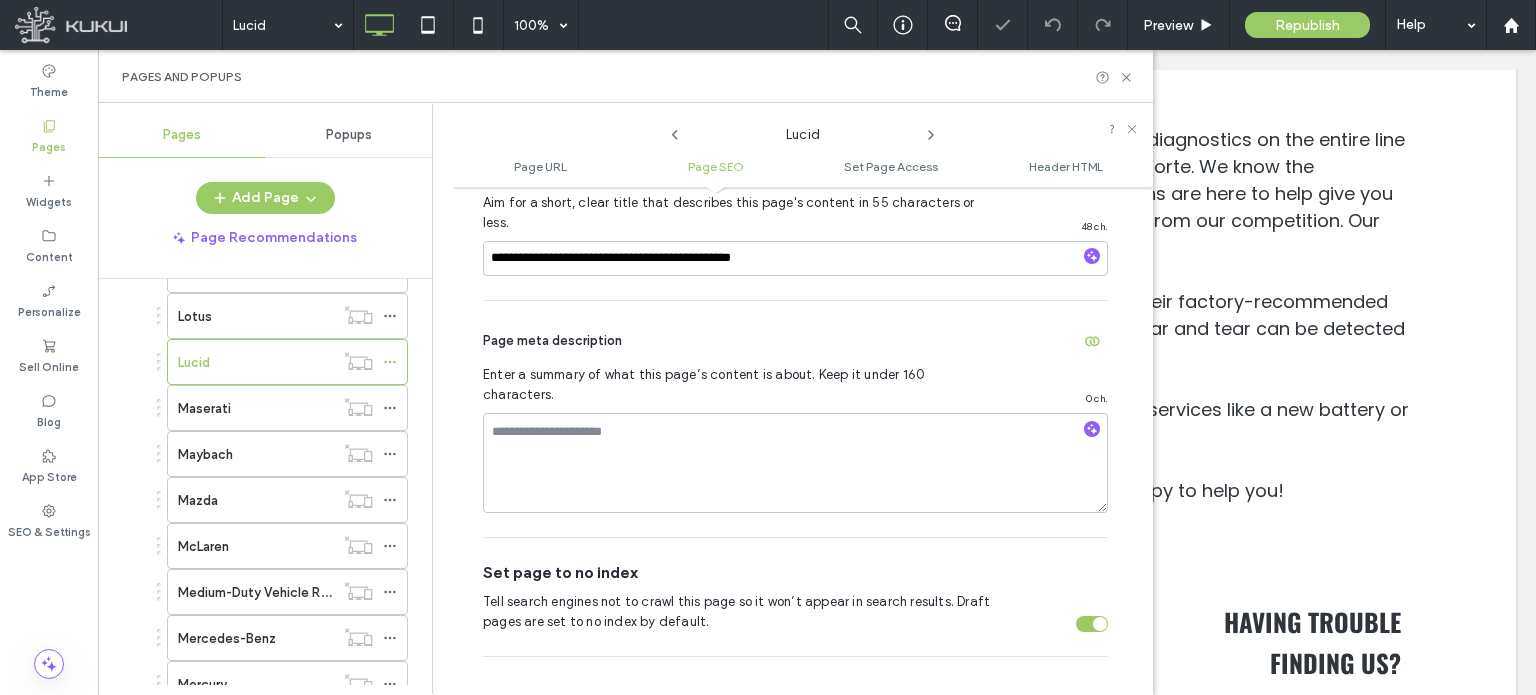 scroll, scrollTop: 474, scrollLeft: 0, axis: vertical 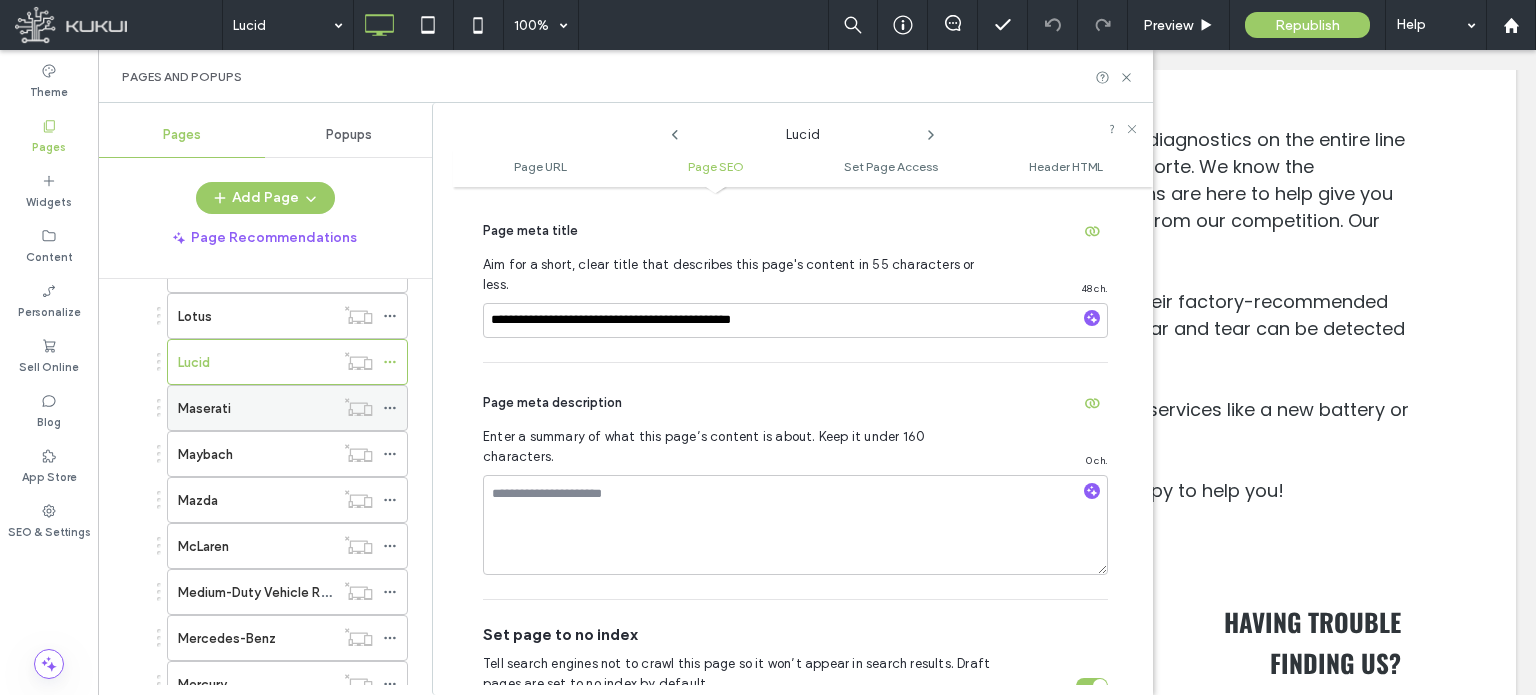 click on "Maserati" at bounding box center (256, 408) 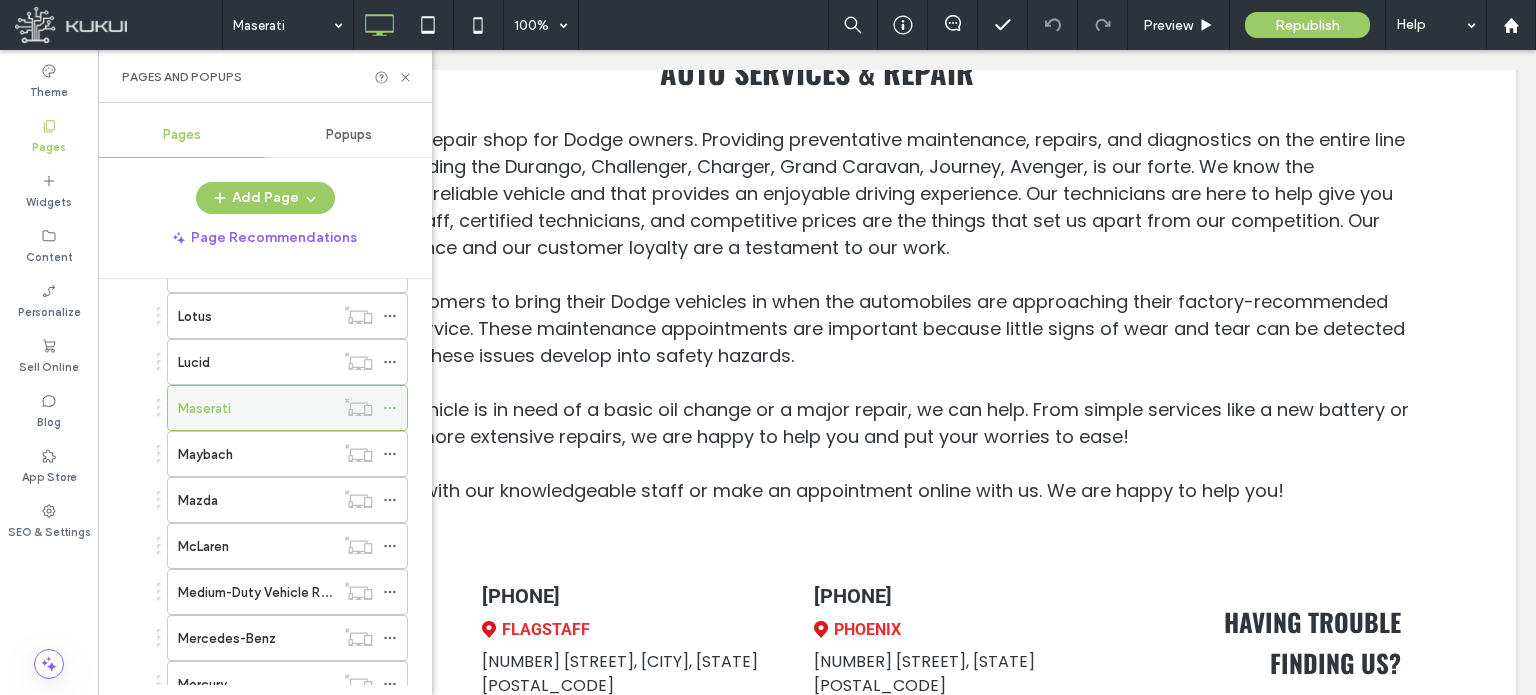 click at bounding box center (358, 407) 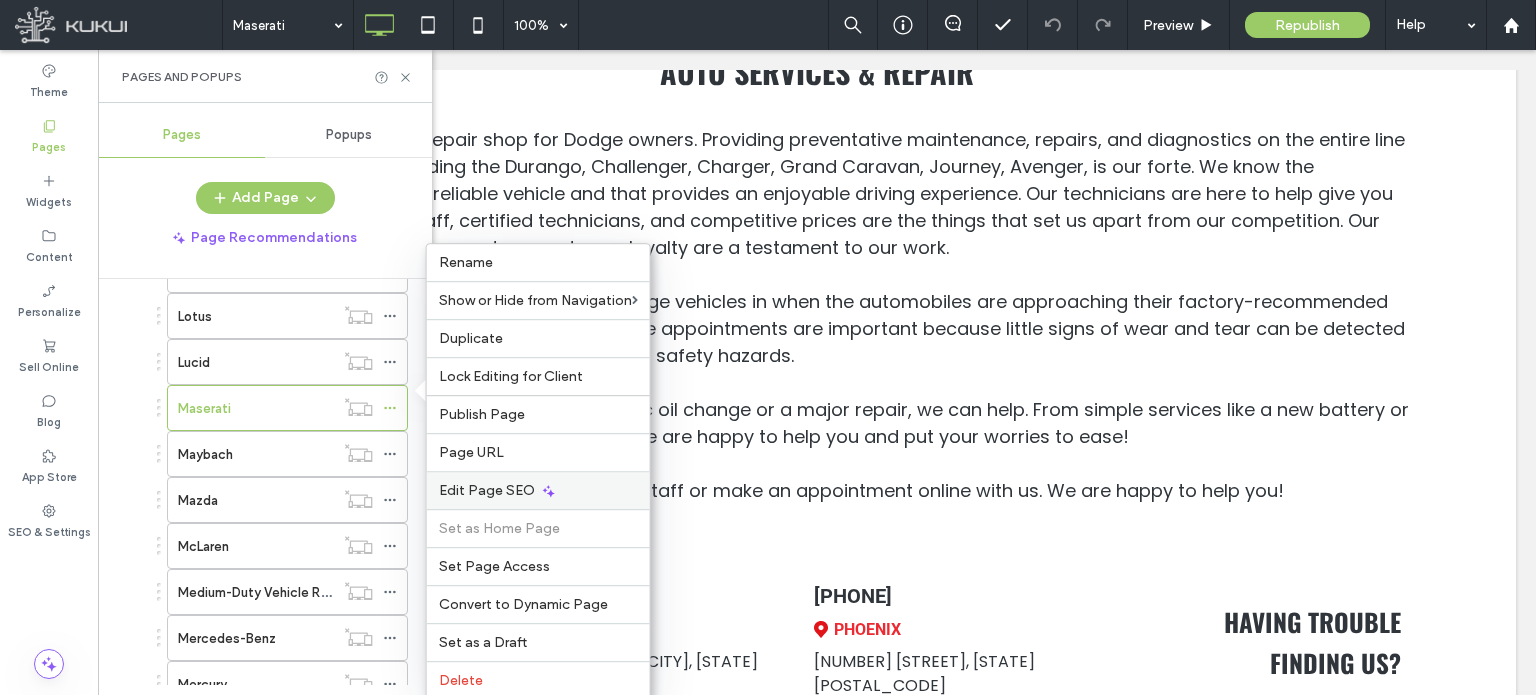 click on "Edit Page SEO" at bounding box center [487, 490] 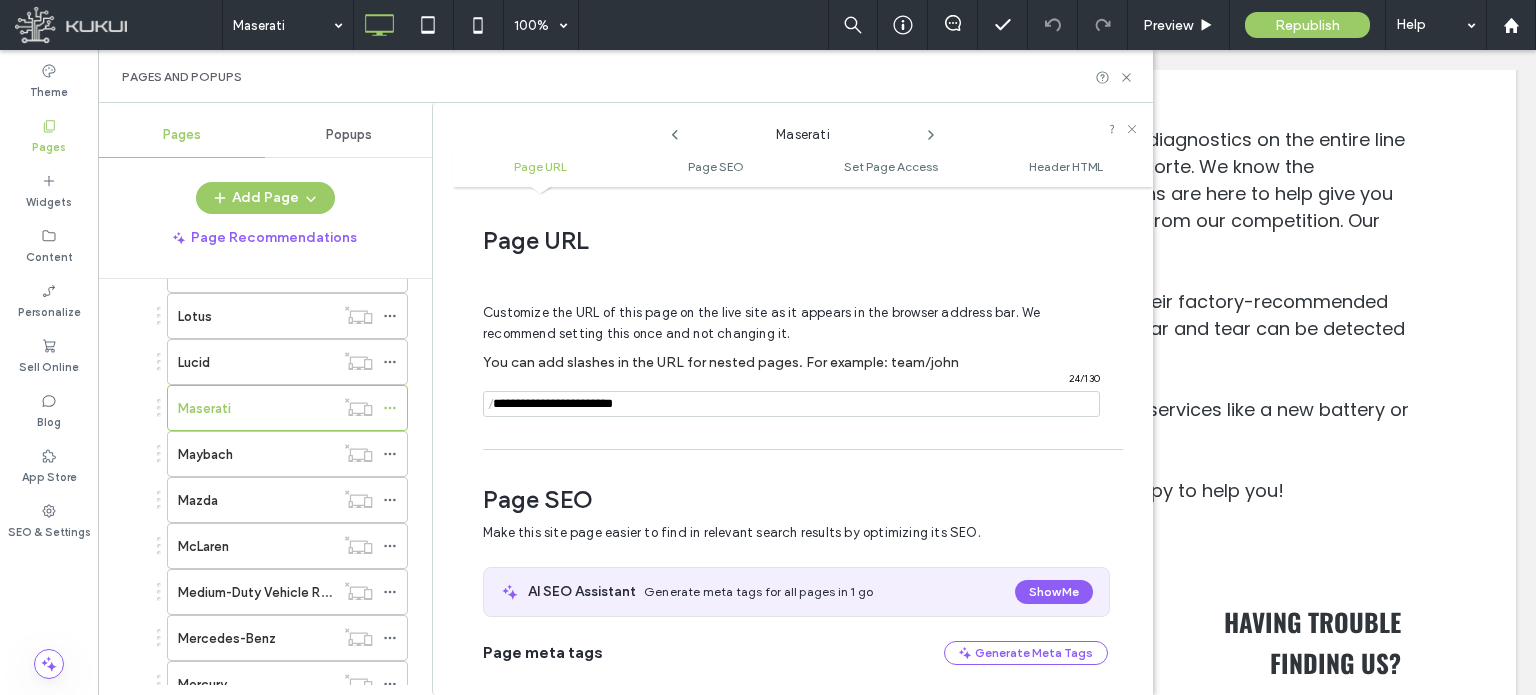 scroll, scrollTop: 274, scrollLeft: 0, axis: vertical 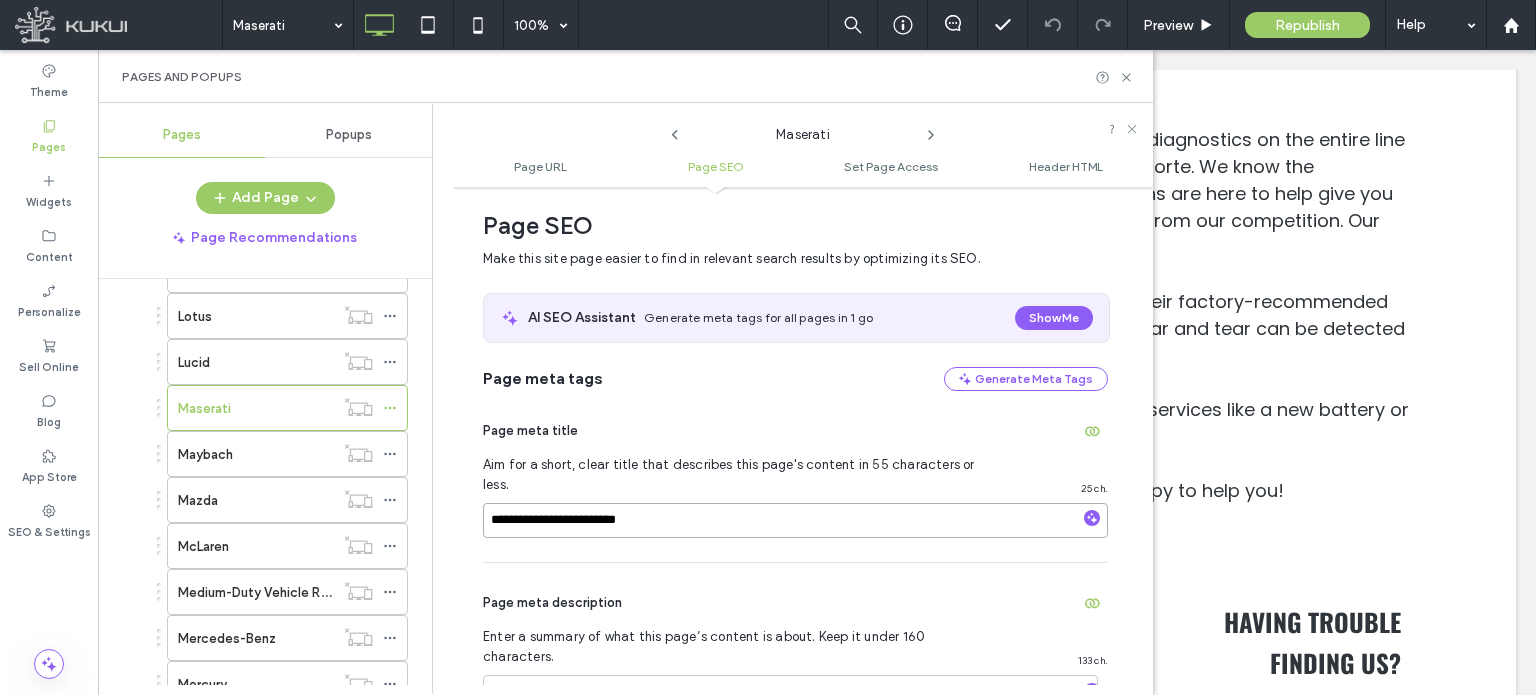 click on "**********" at bounding box center (795, 520) 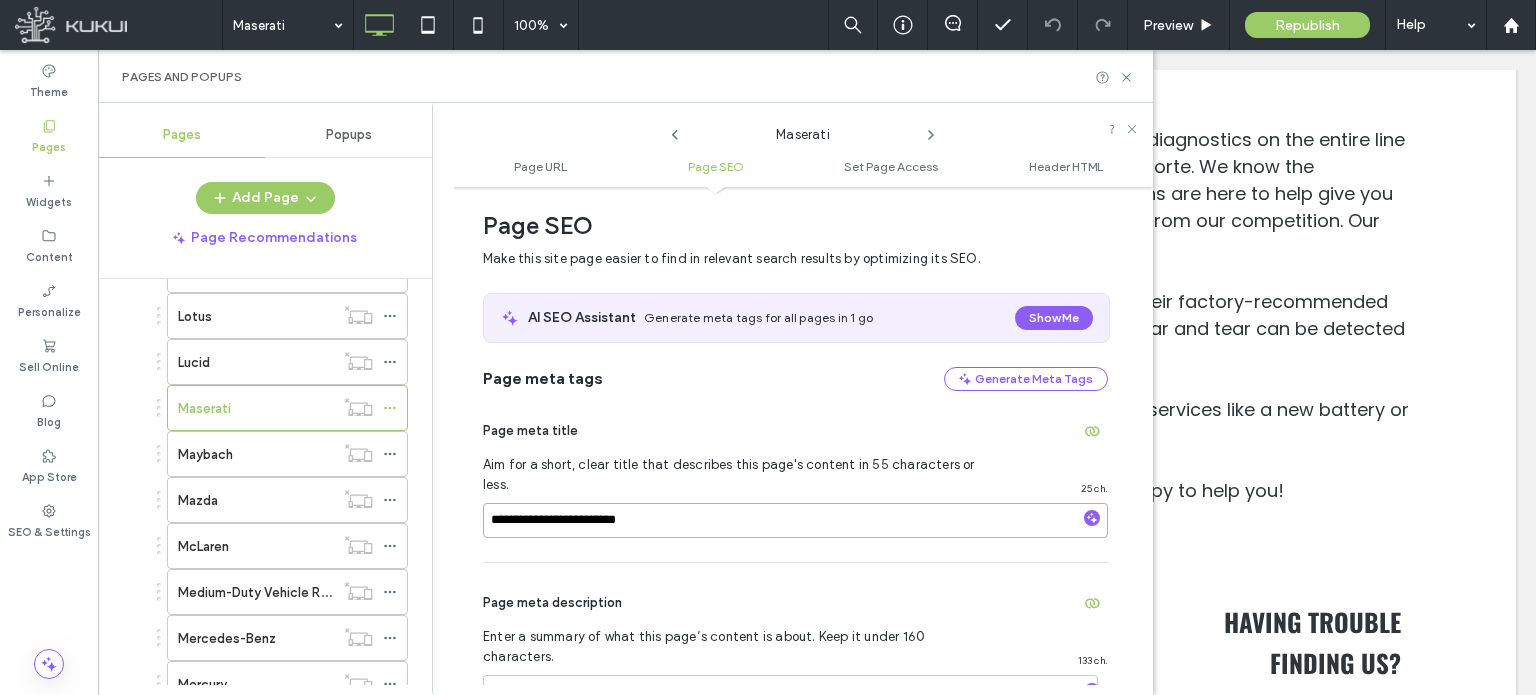 paste on "**********" 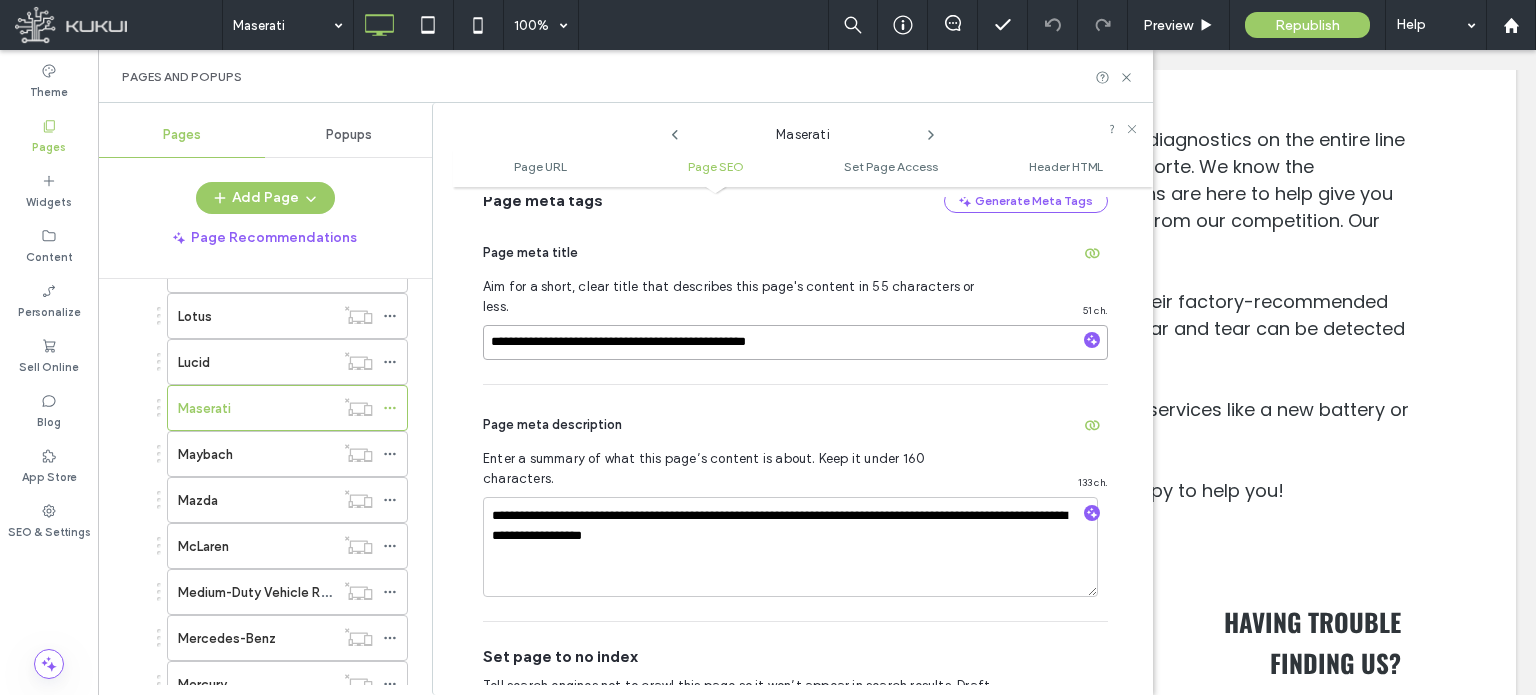 scroll, scrollTop: 474, scrollLeft: 0, axis: vertical 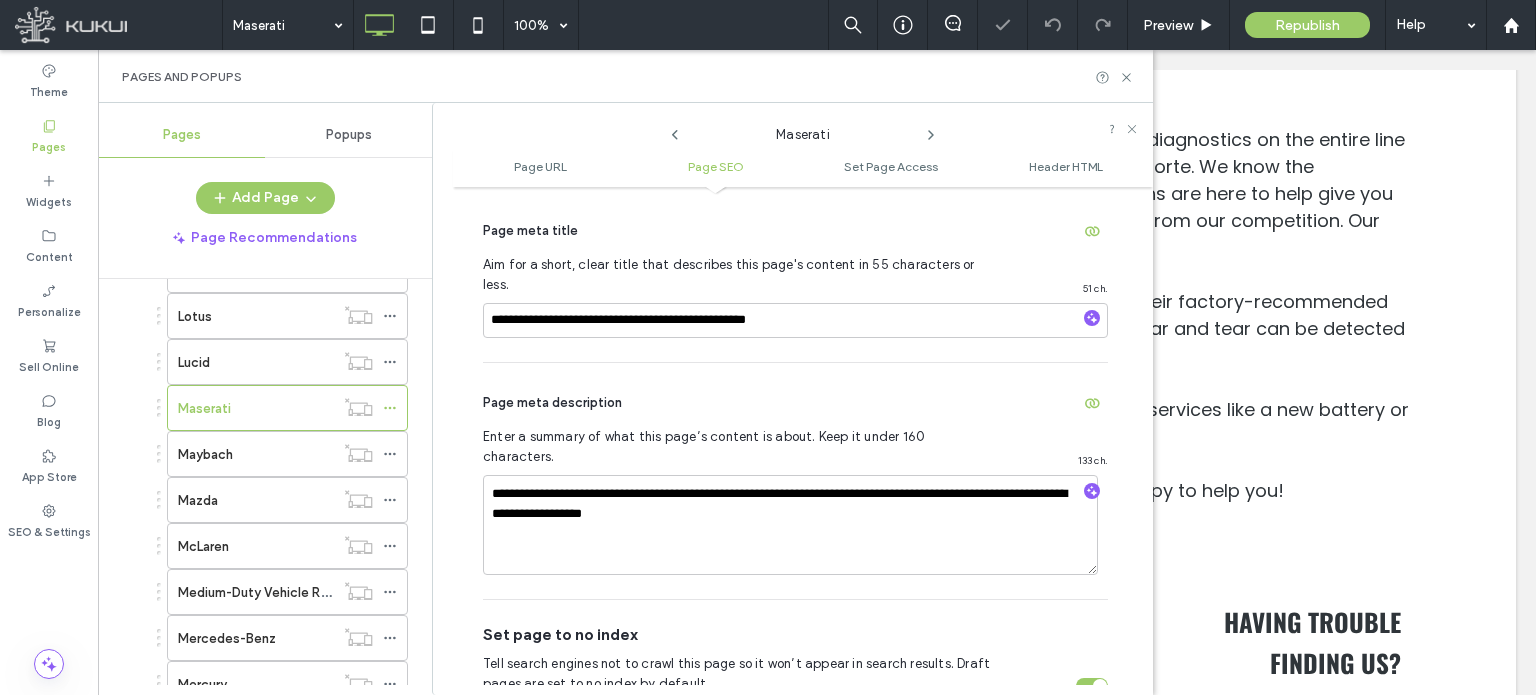 click on "Page meta description" at bounding box center (795, 403) 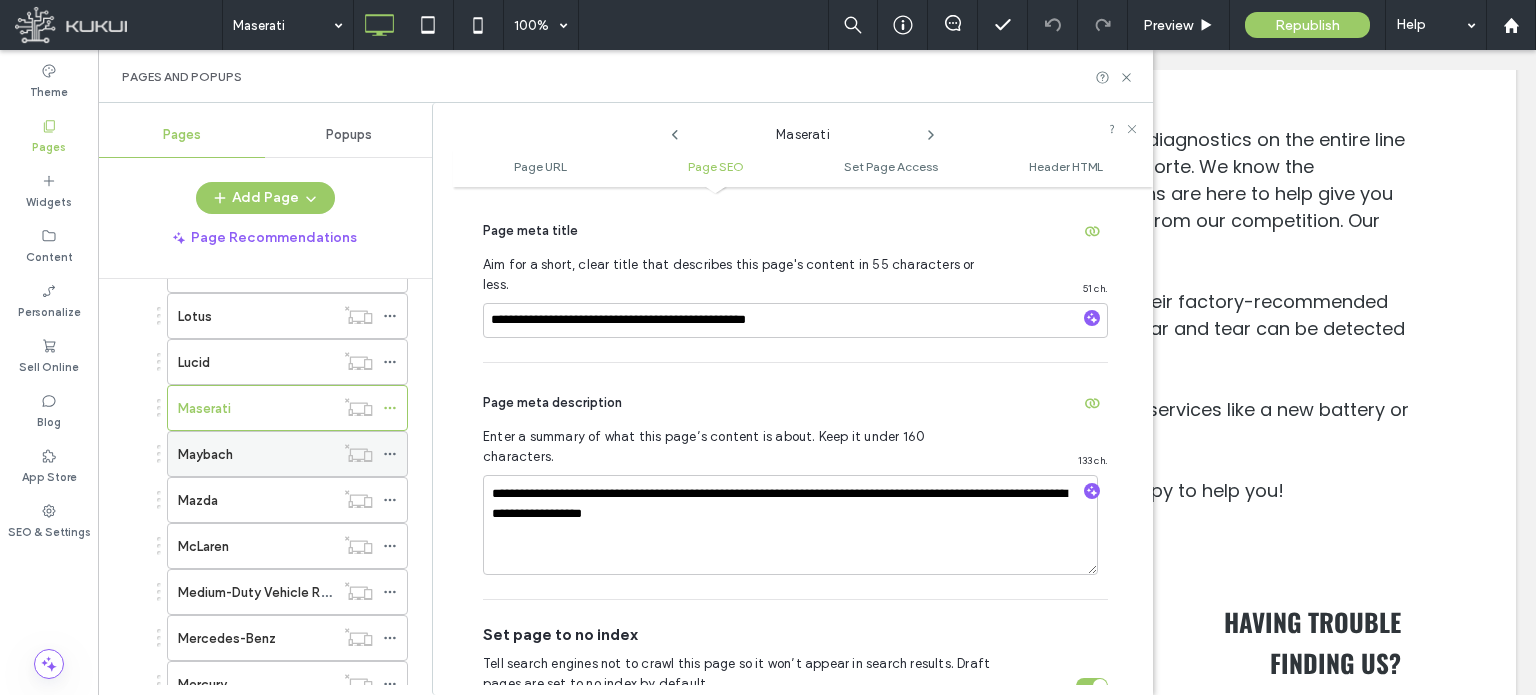 click on "Maybach" at bounding box center (256, 454) 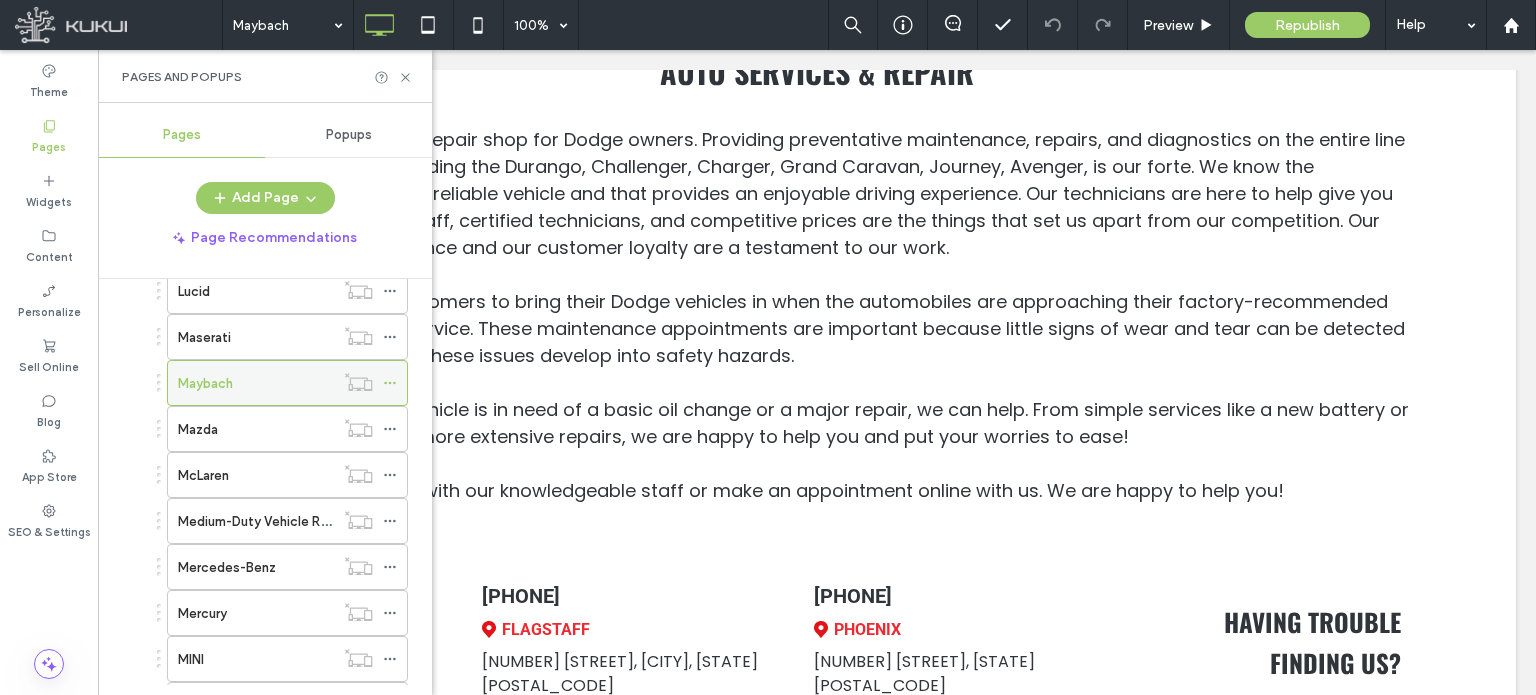 scroll, scrollTop: 2000, scrollLeft: 0, axis: vertical 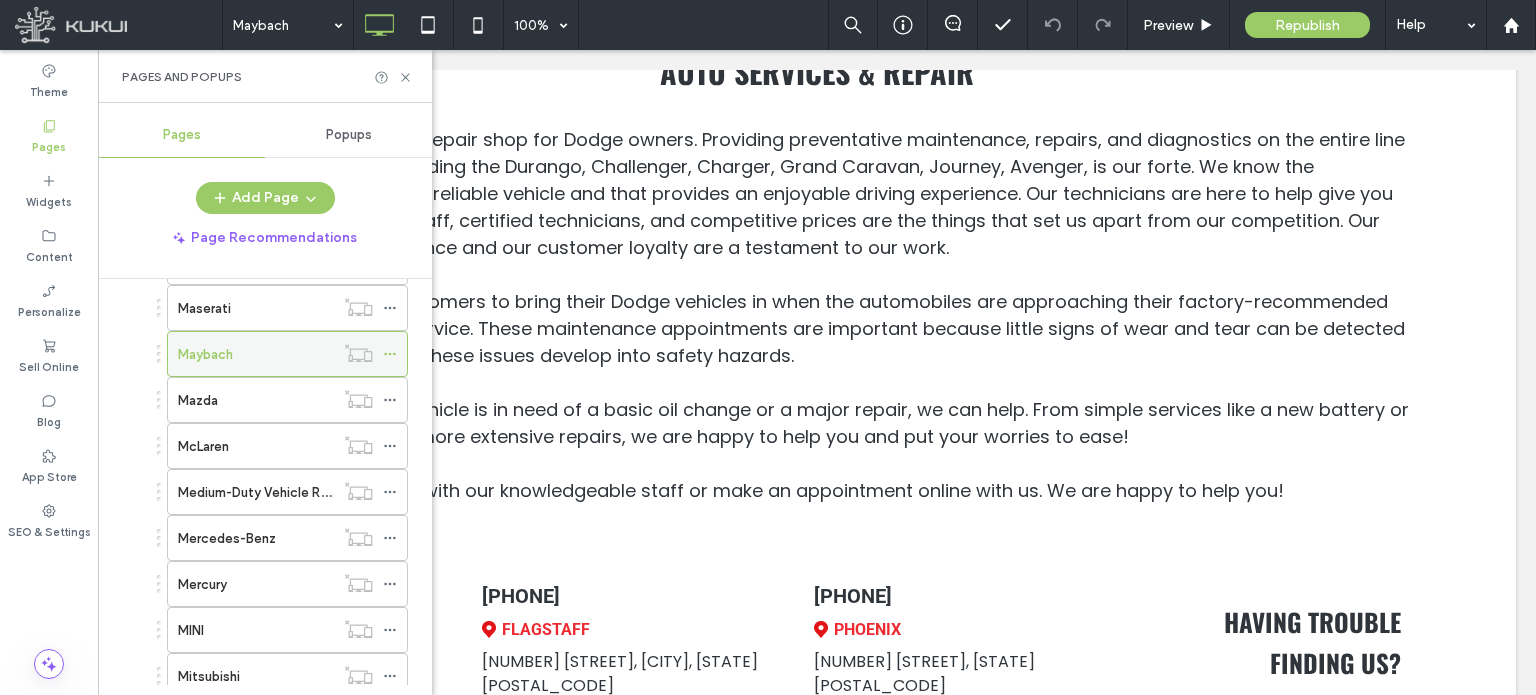 click 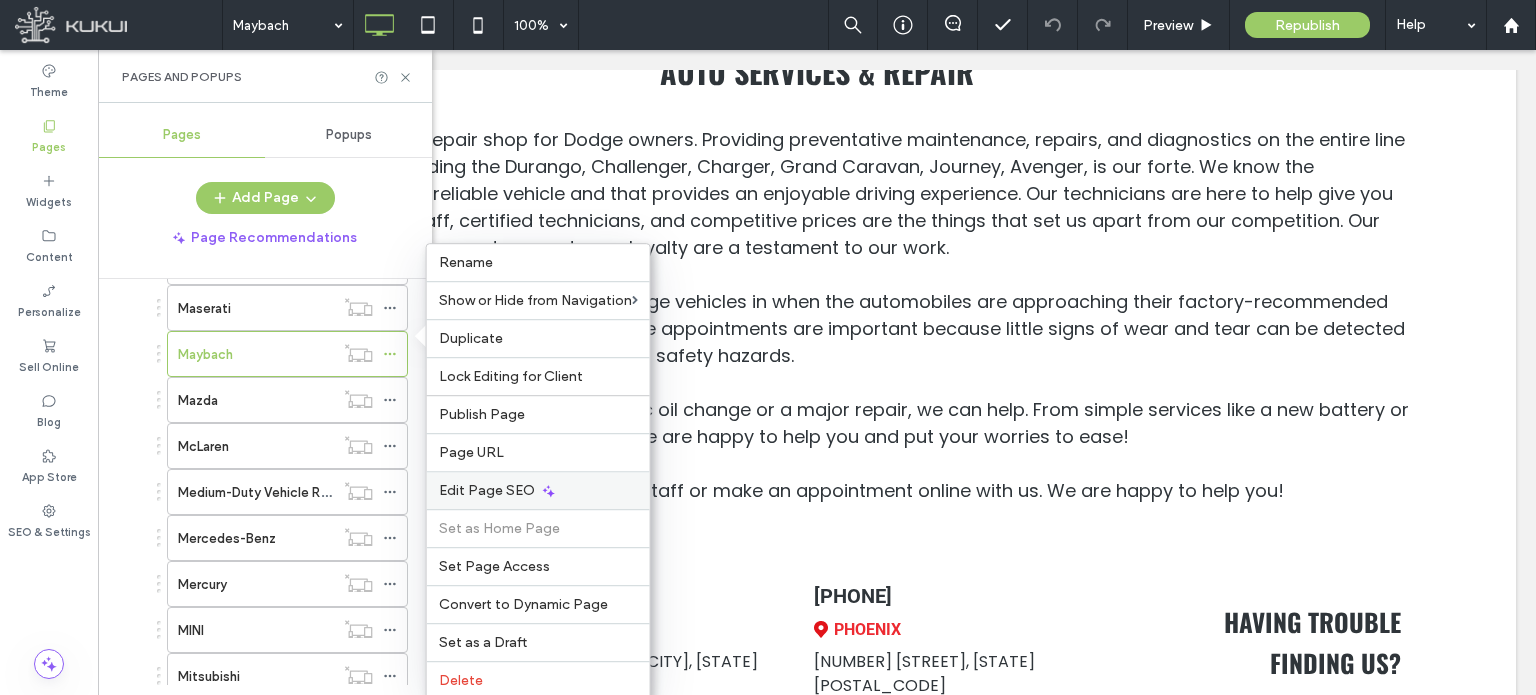 click on "Edit Page SEO" at bounding box center (487, 490) 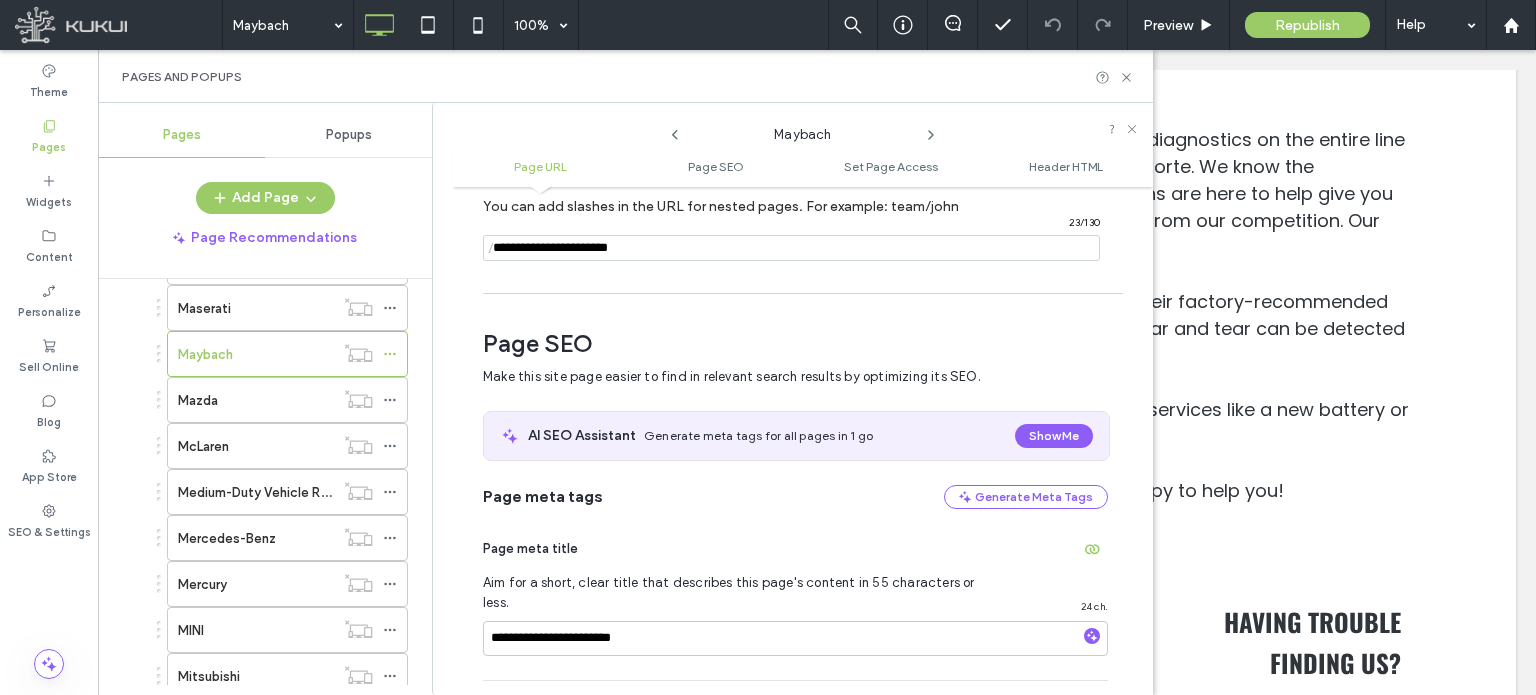 scroll, scrollTop: 274, scrollLeft: 0, axis: vertical 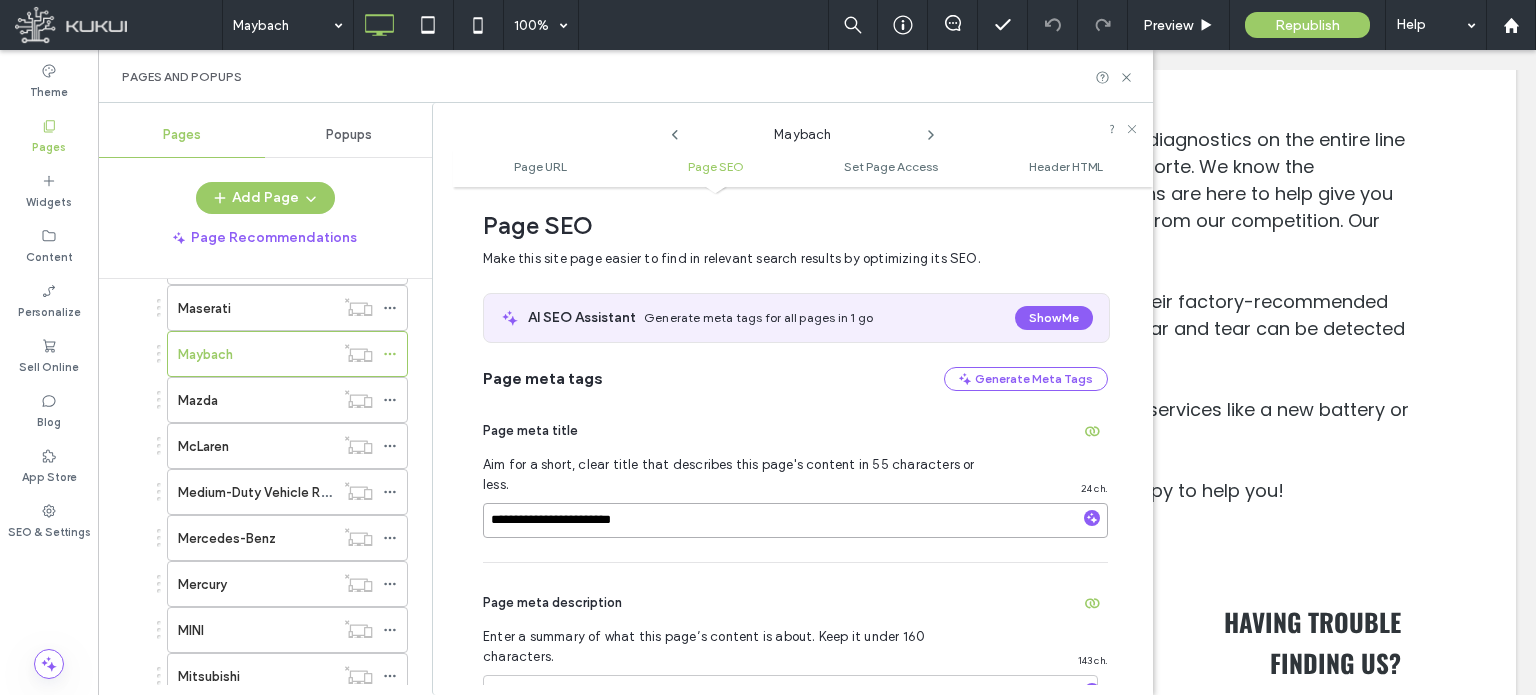 drag, startPoint x: 650, startPoint y: 501, endPoint x: 689, endPoint y: 420, distance: 89.89995 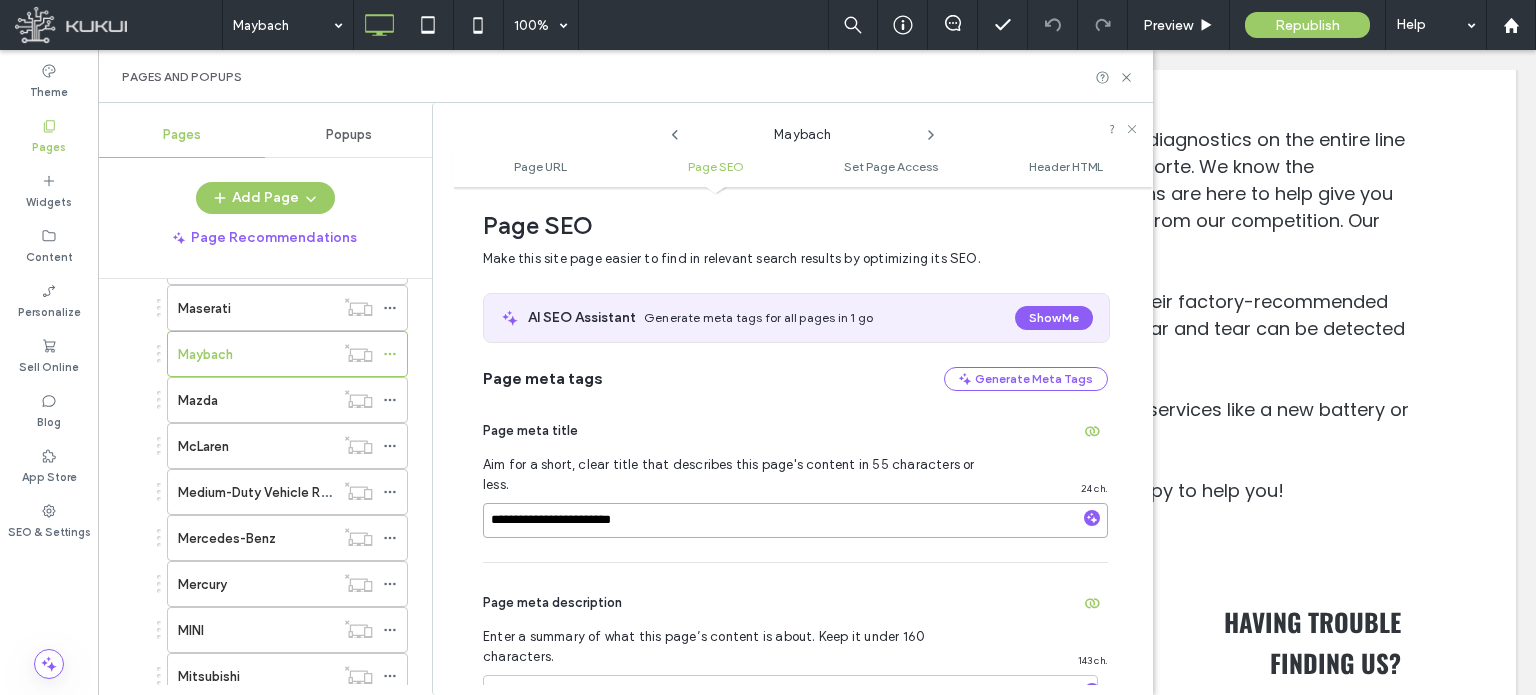 click on "**********" at bounding box center [795, 520] 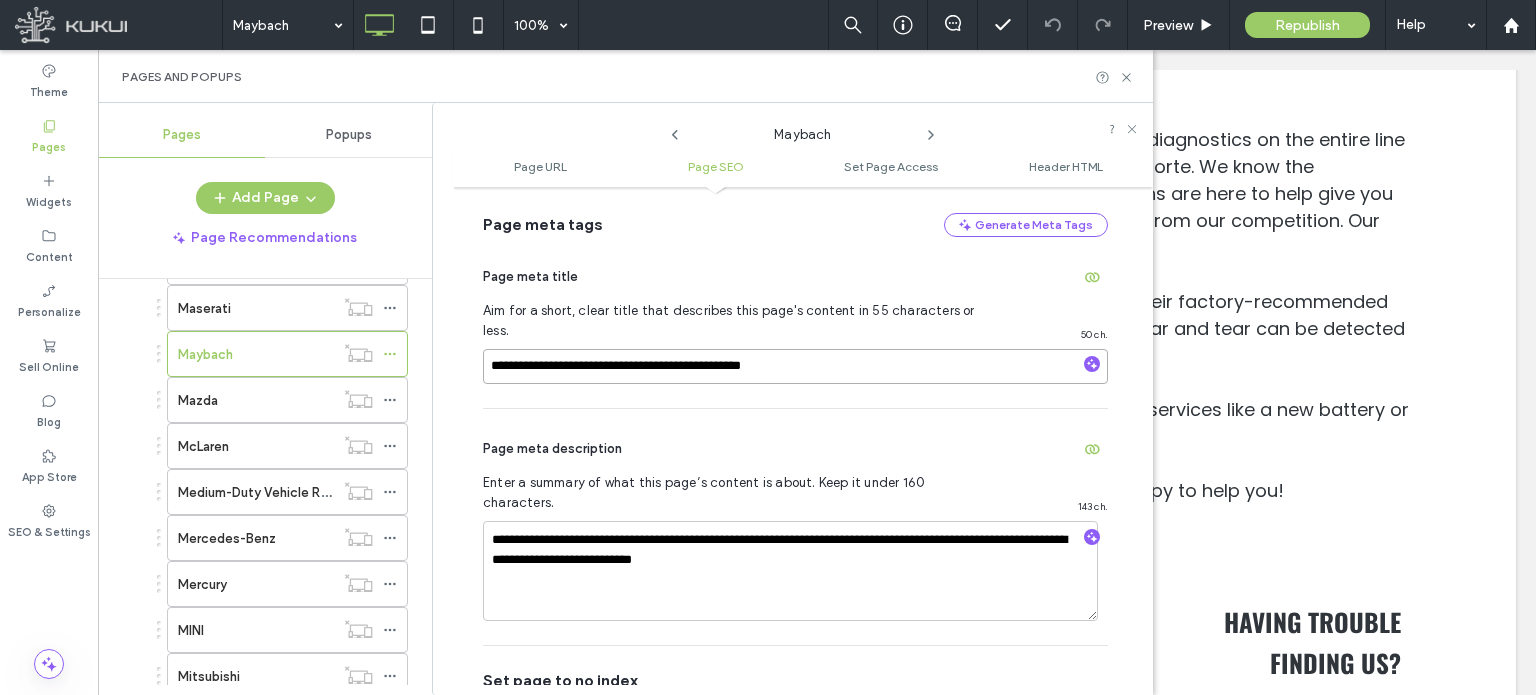 scroll, scrollTop: 474, scrollLeft: 0, axis: vertical 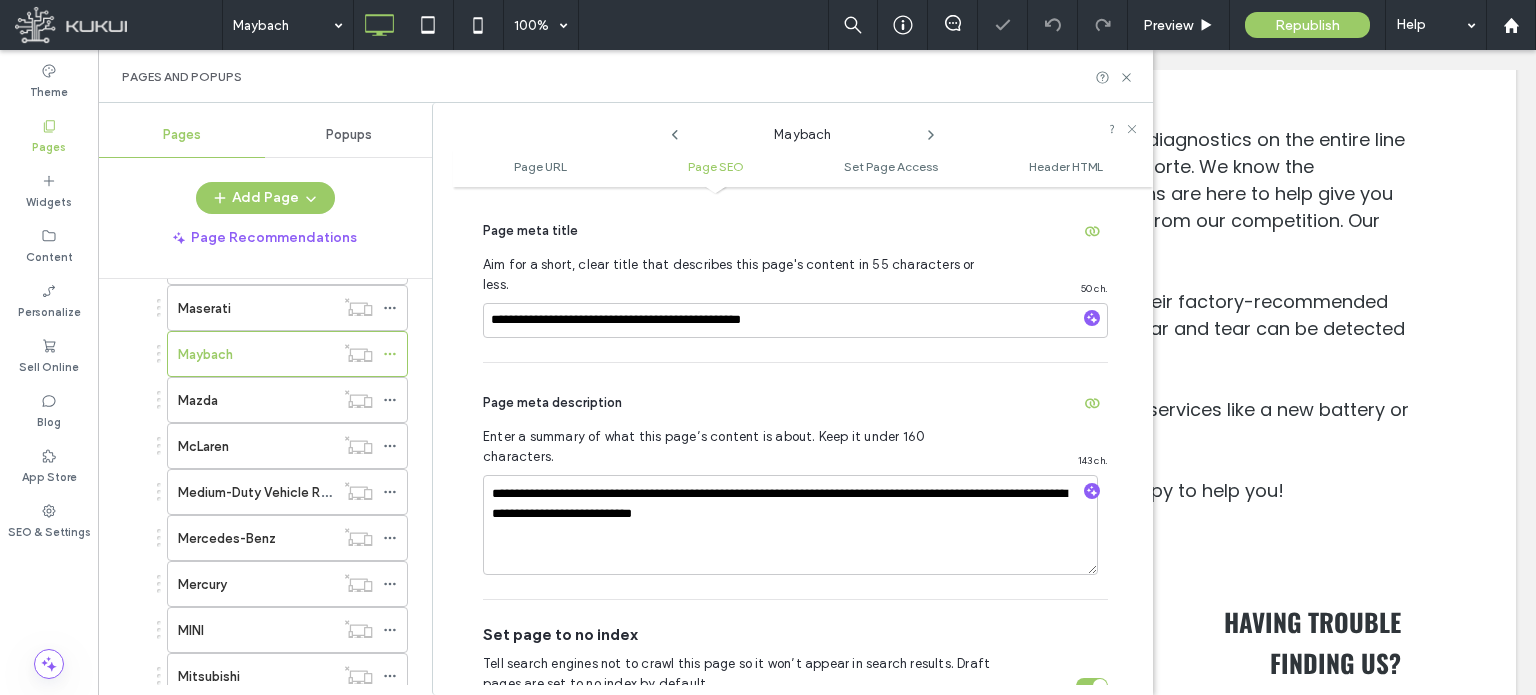 click on "Page meta description" at bounding box center [795, 403] 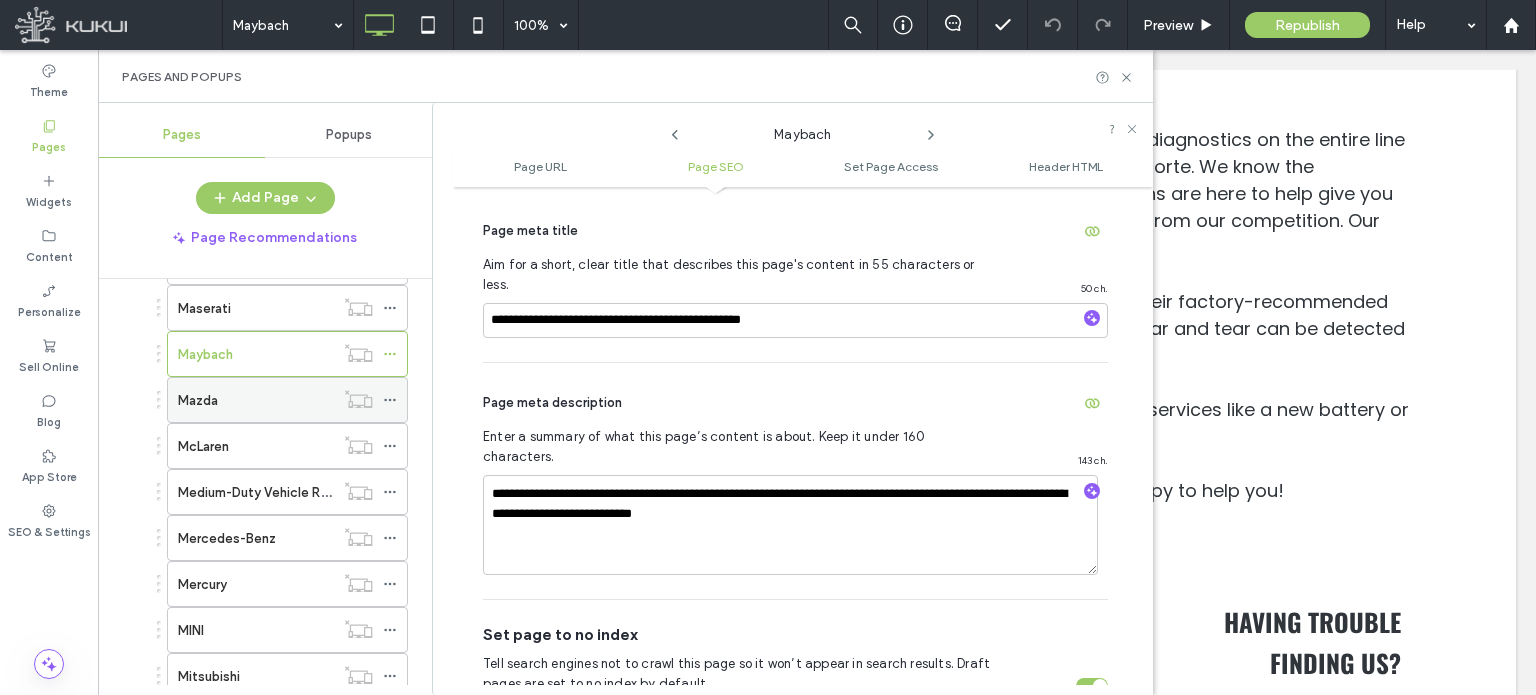 click on "Mazda" at bounding box center (256, 400) 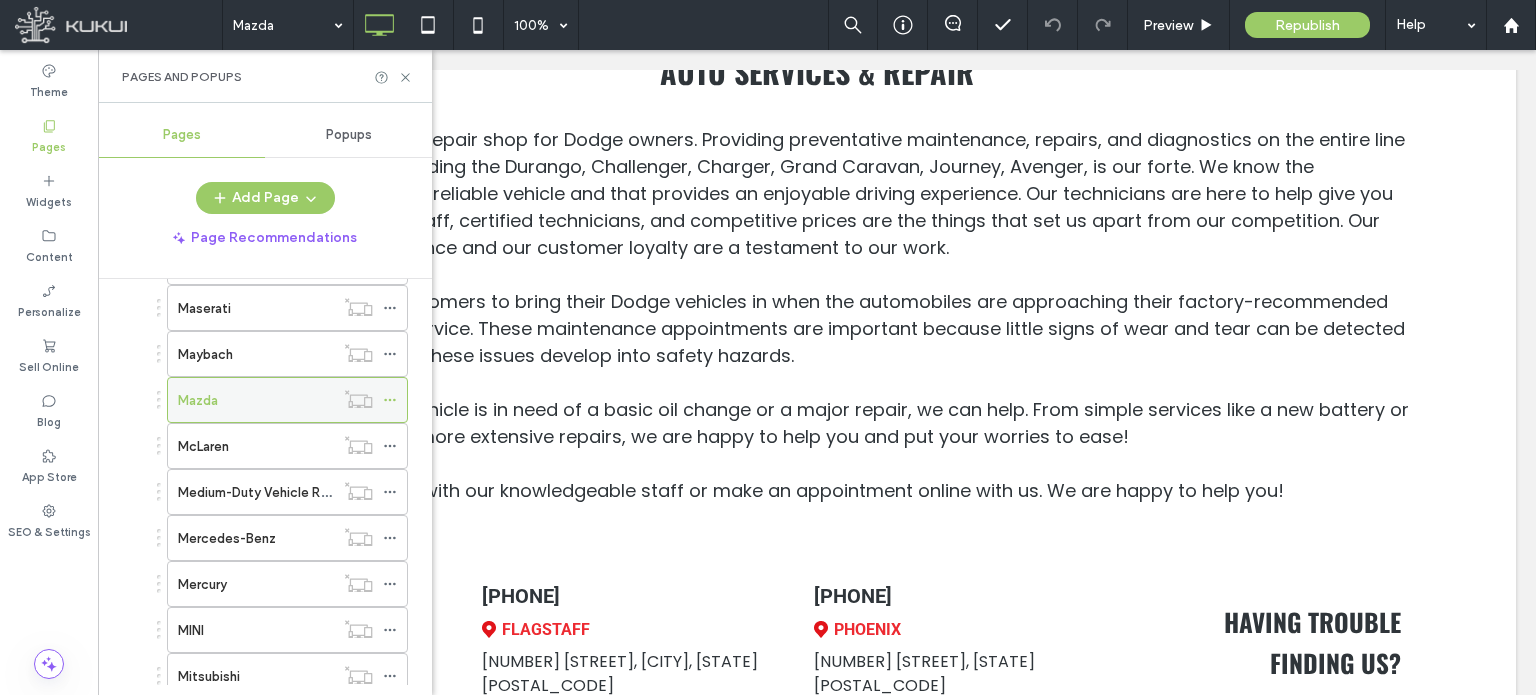 click 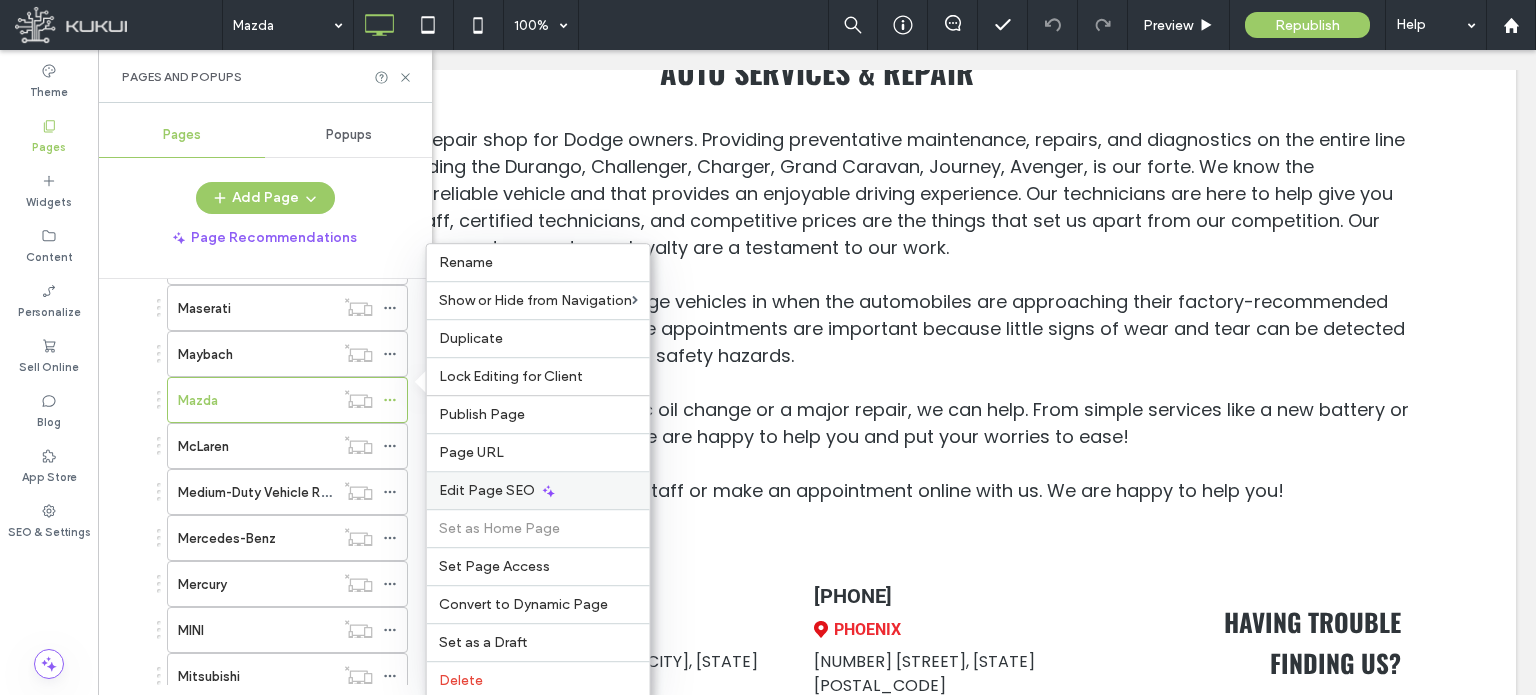 click on "Edit Page SEO" at bounding box center [487, 490] 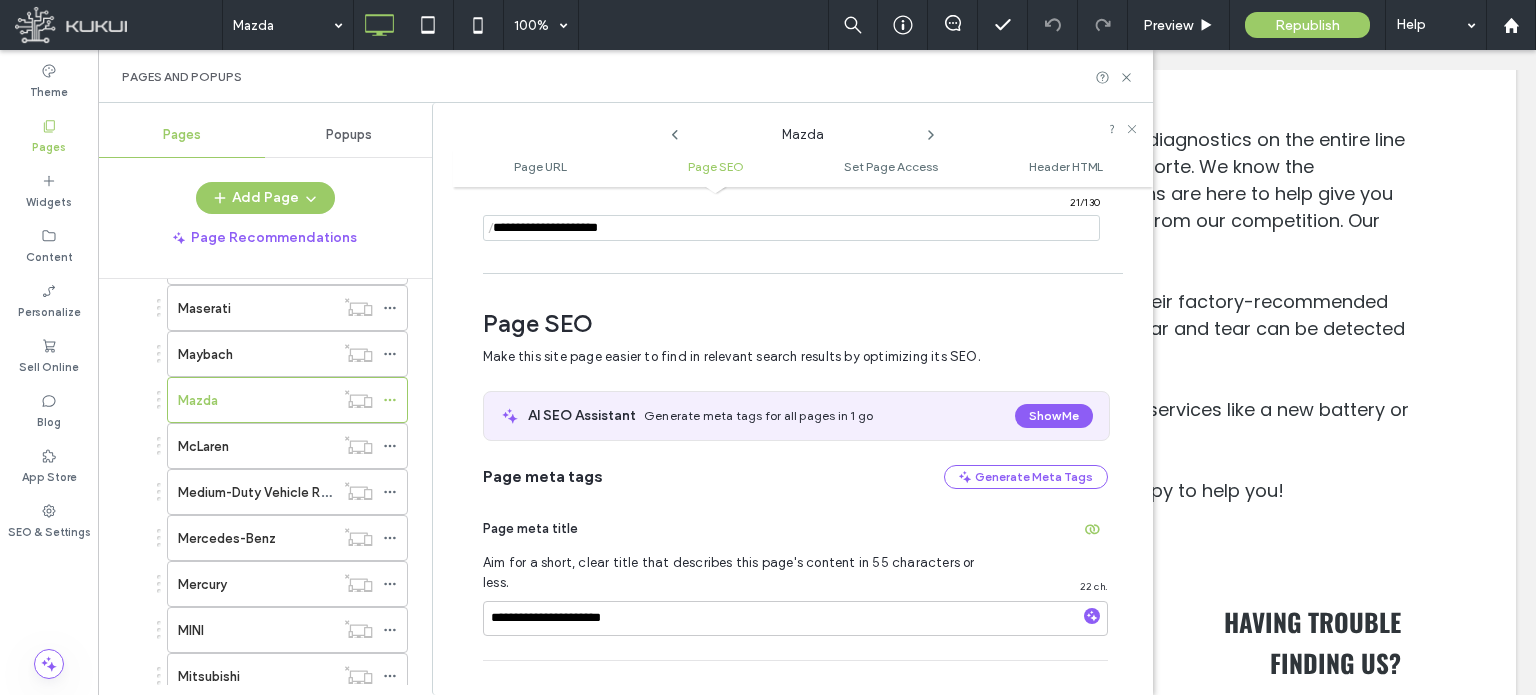 scroll, scrollTop: 274, scrollLeft: 0, axis: vertical 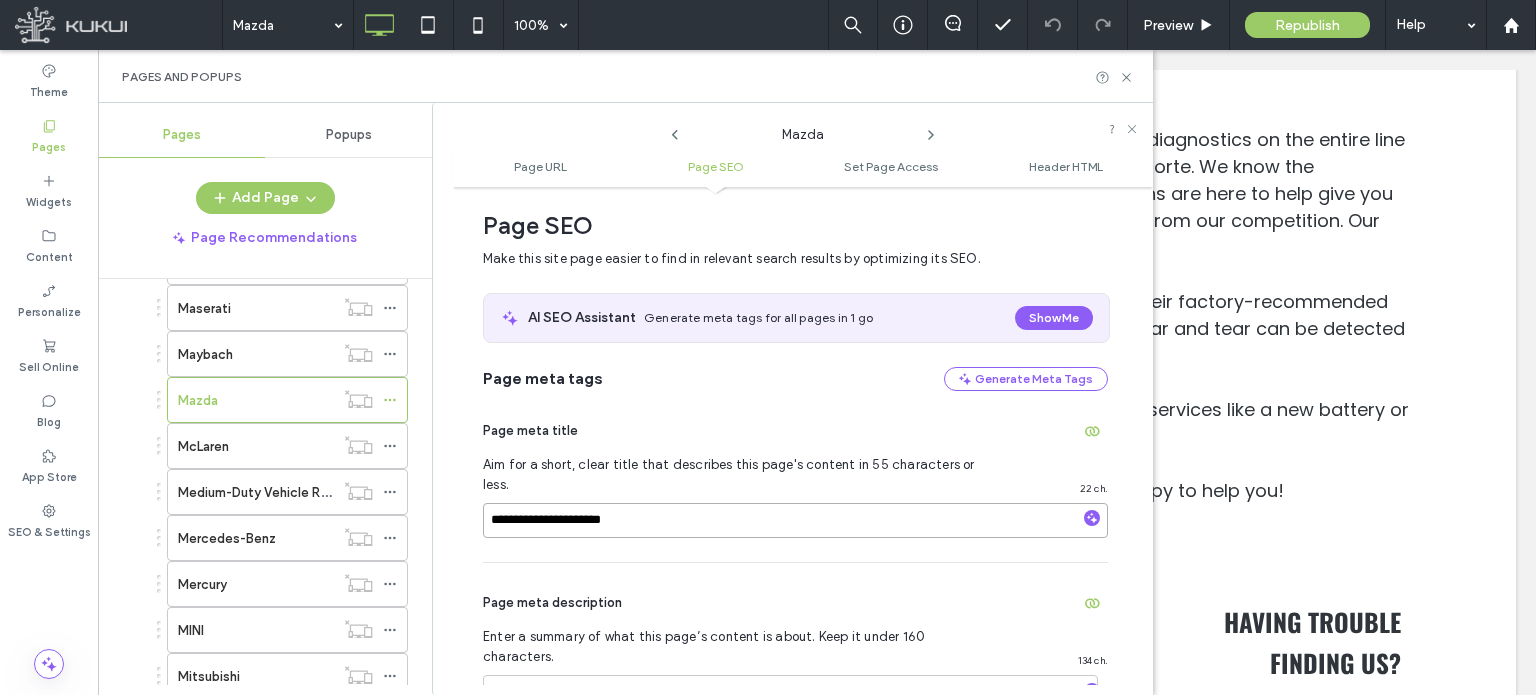 click on "**********" at bounding box center (795, 520) 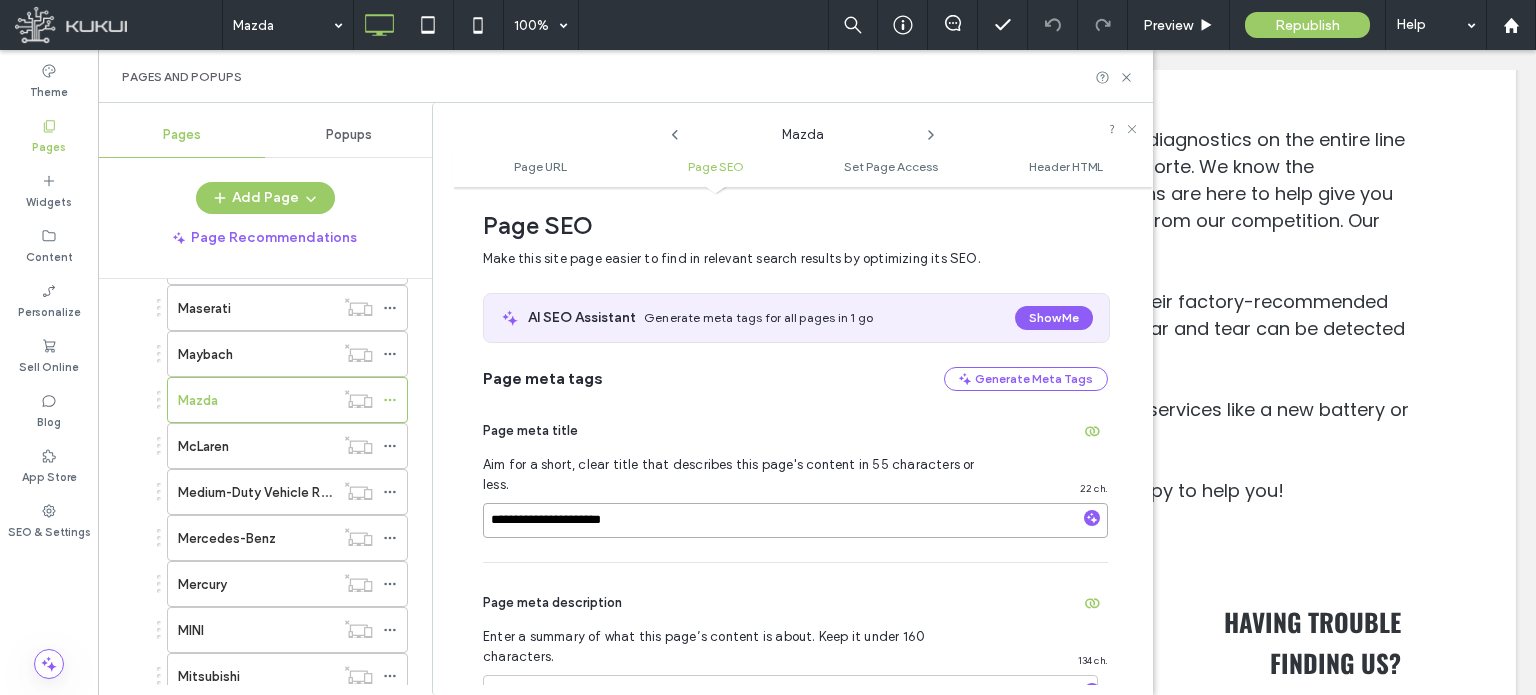 paste on "**********" 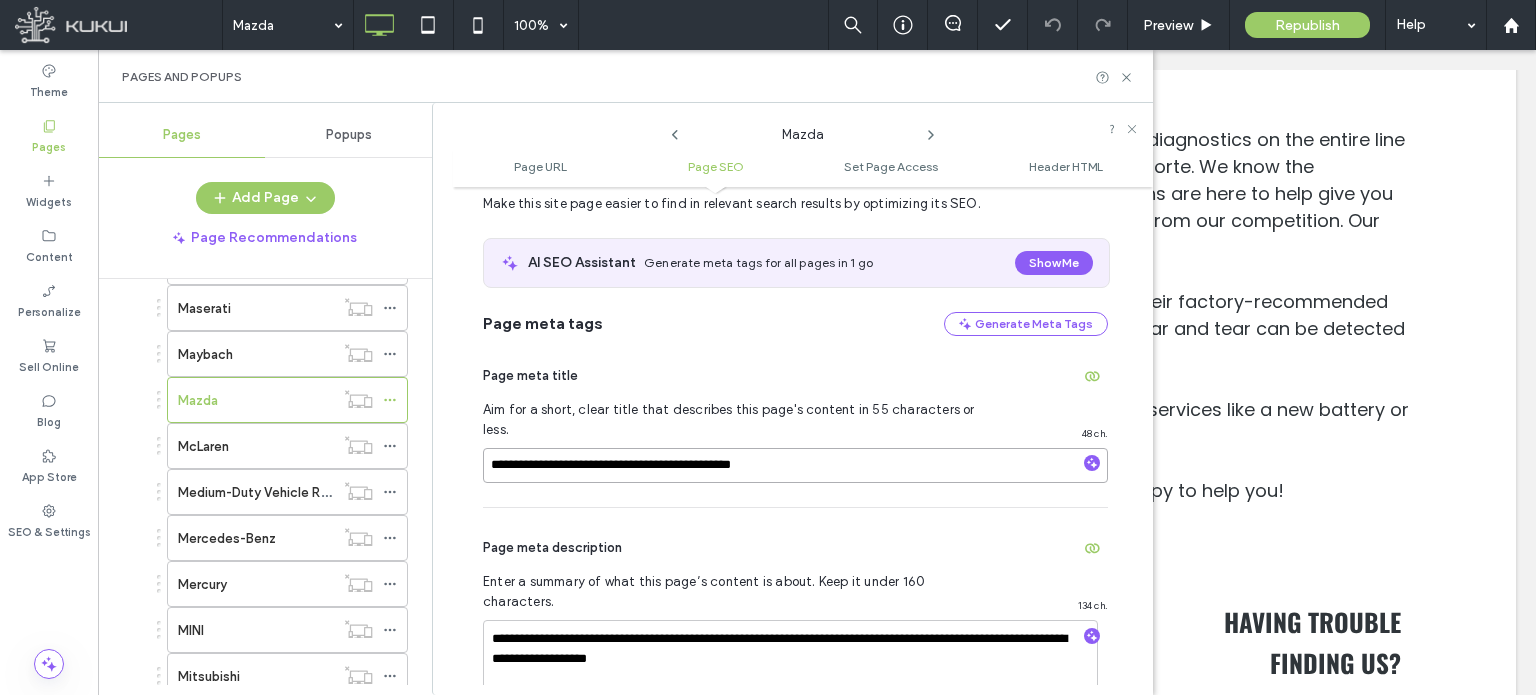 scroll, scrollTop: 474, scrollLeft: 0, axis: vertical 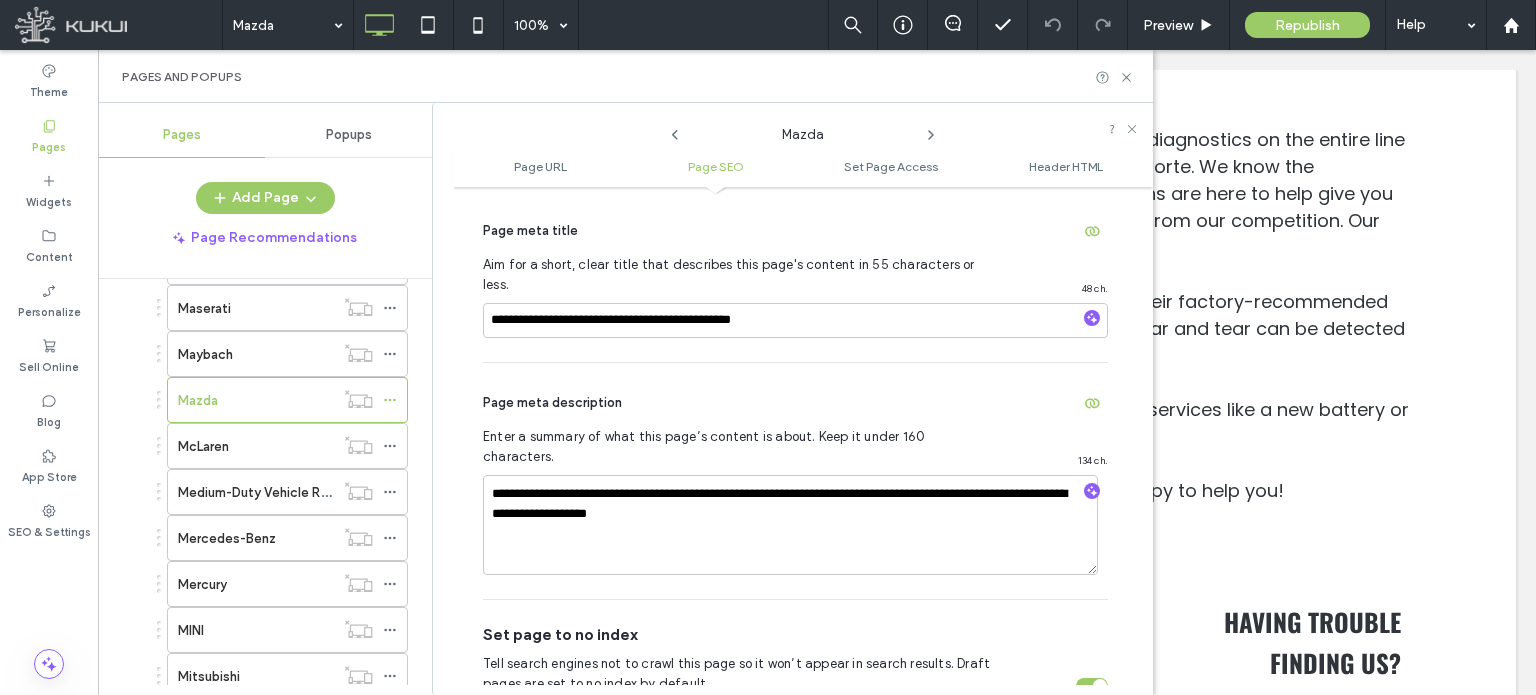click on "Page meta description" at bounding box center (795, 403) 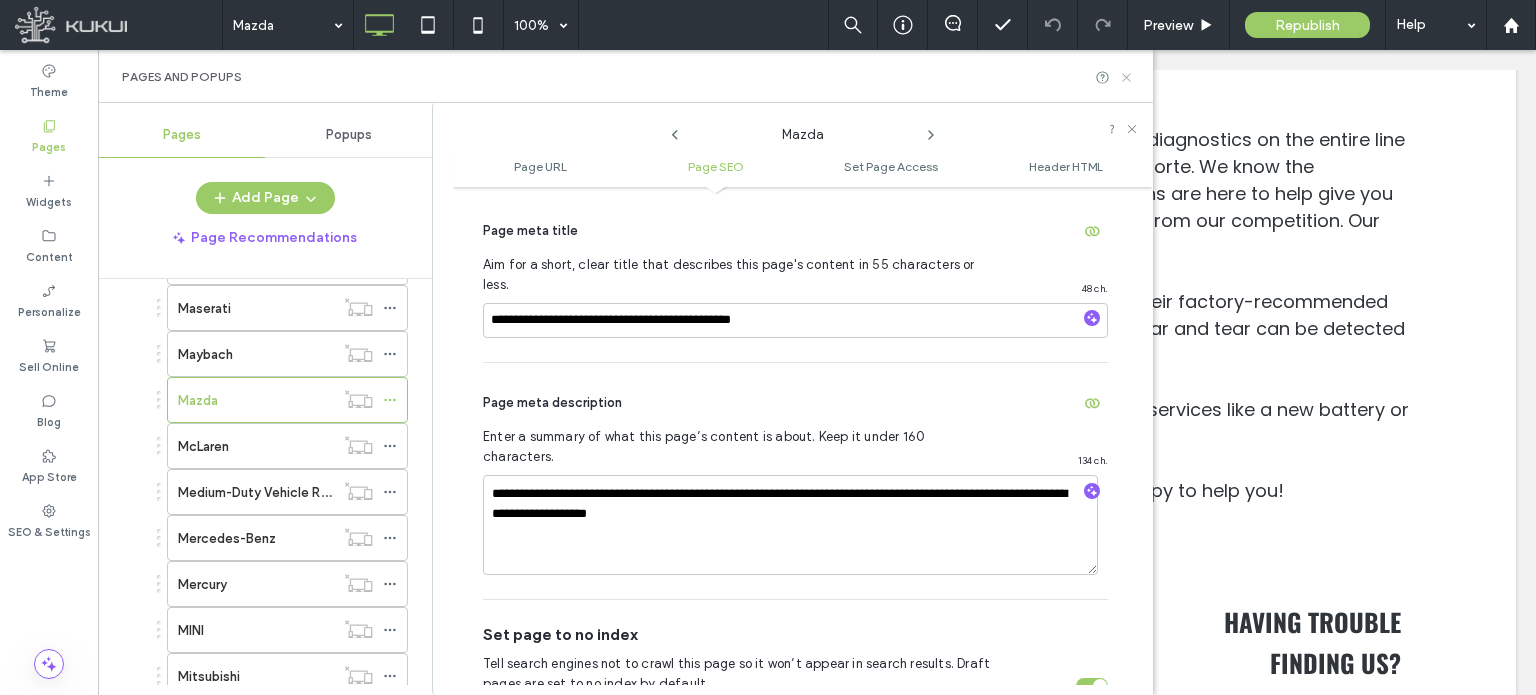 click 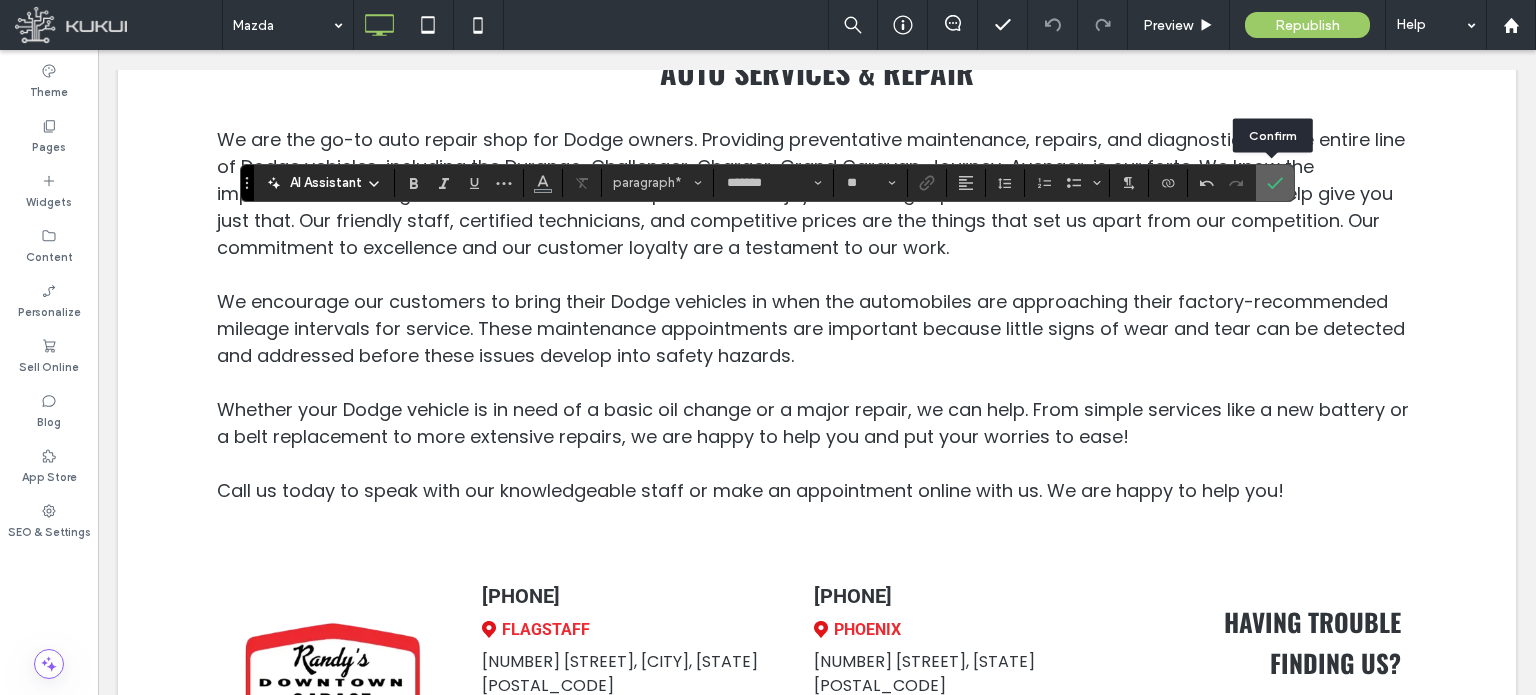 click 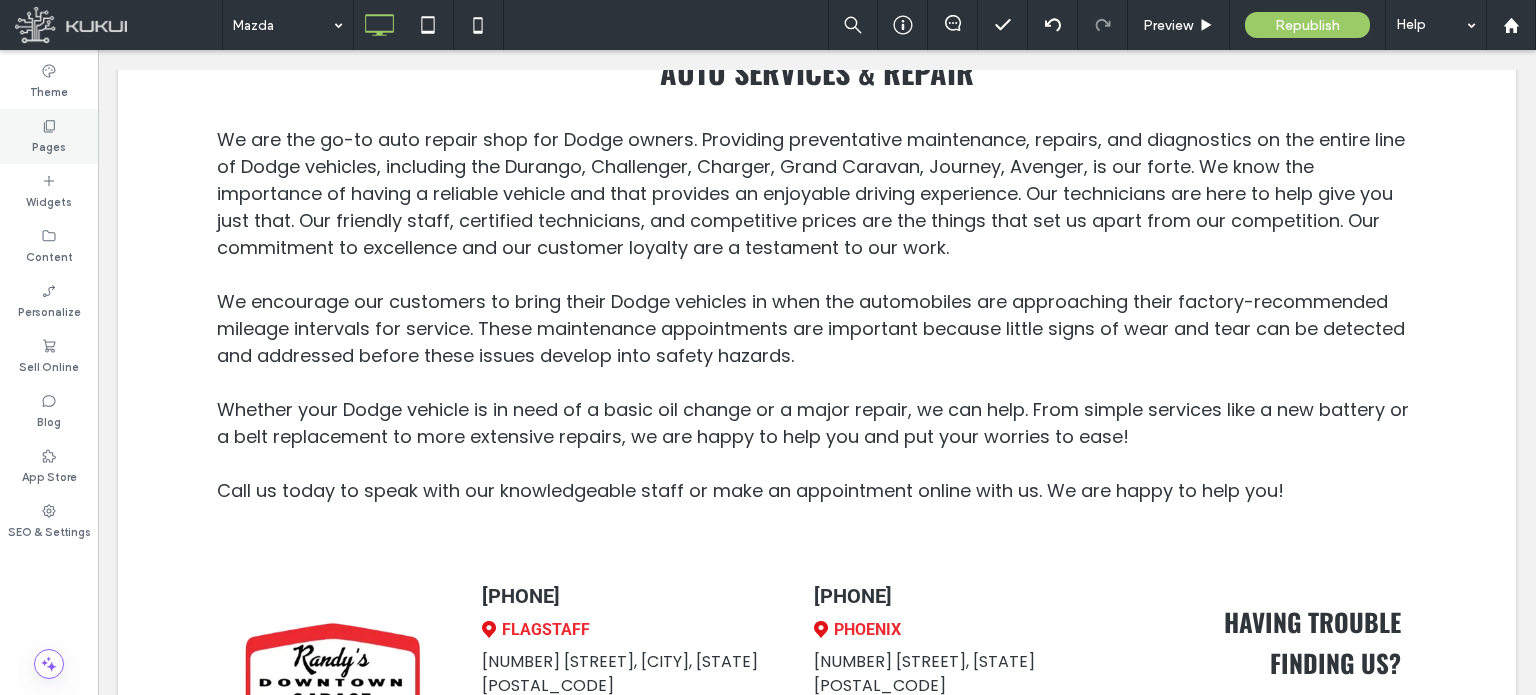 click 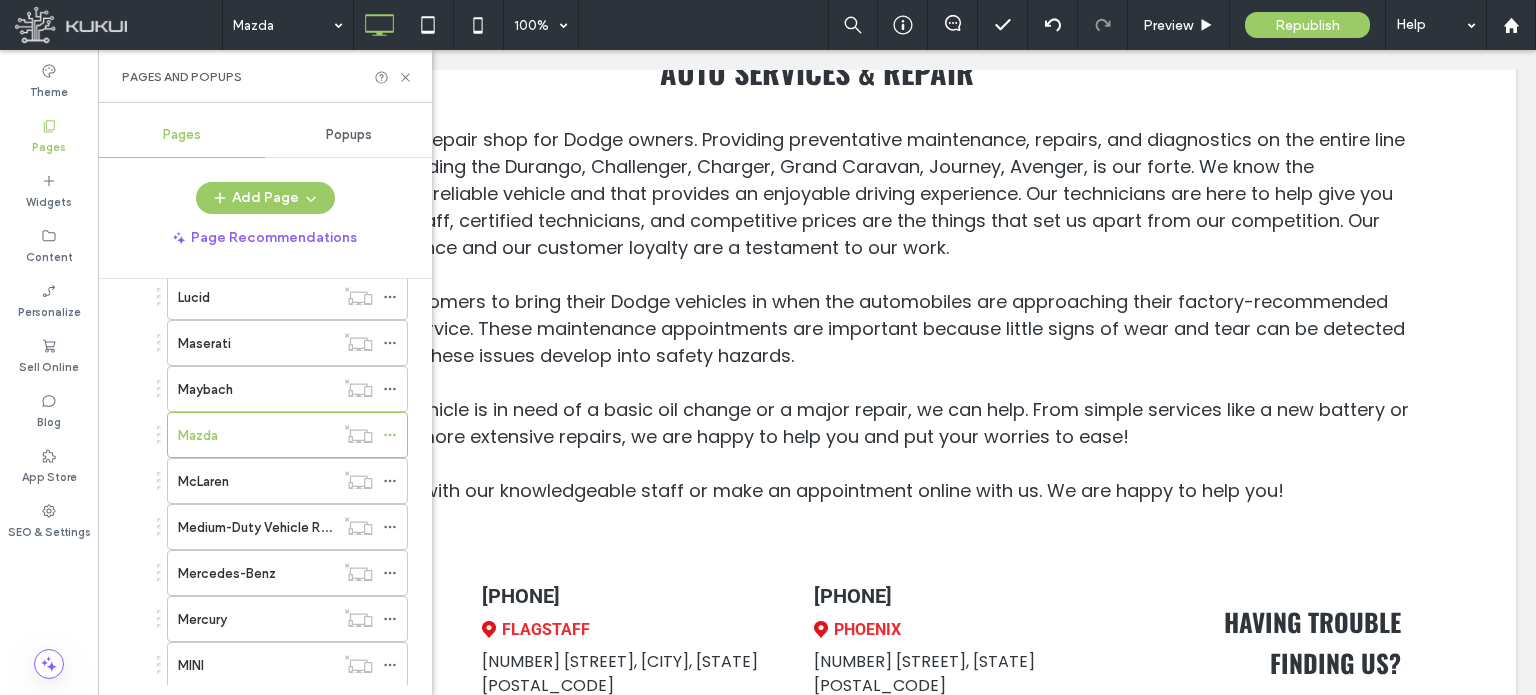 scroll, scrollTop: 2000, scrollLeft: 0, axis: vertical 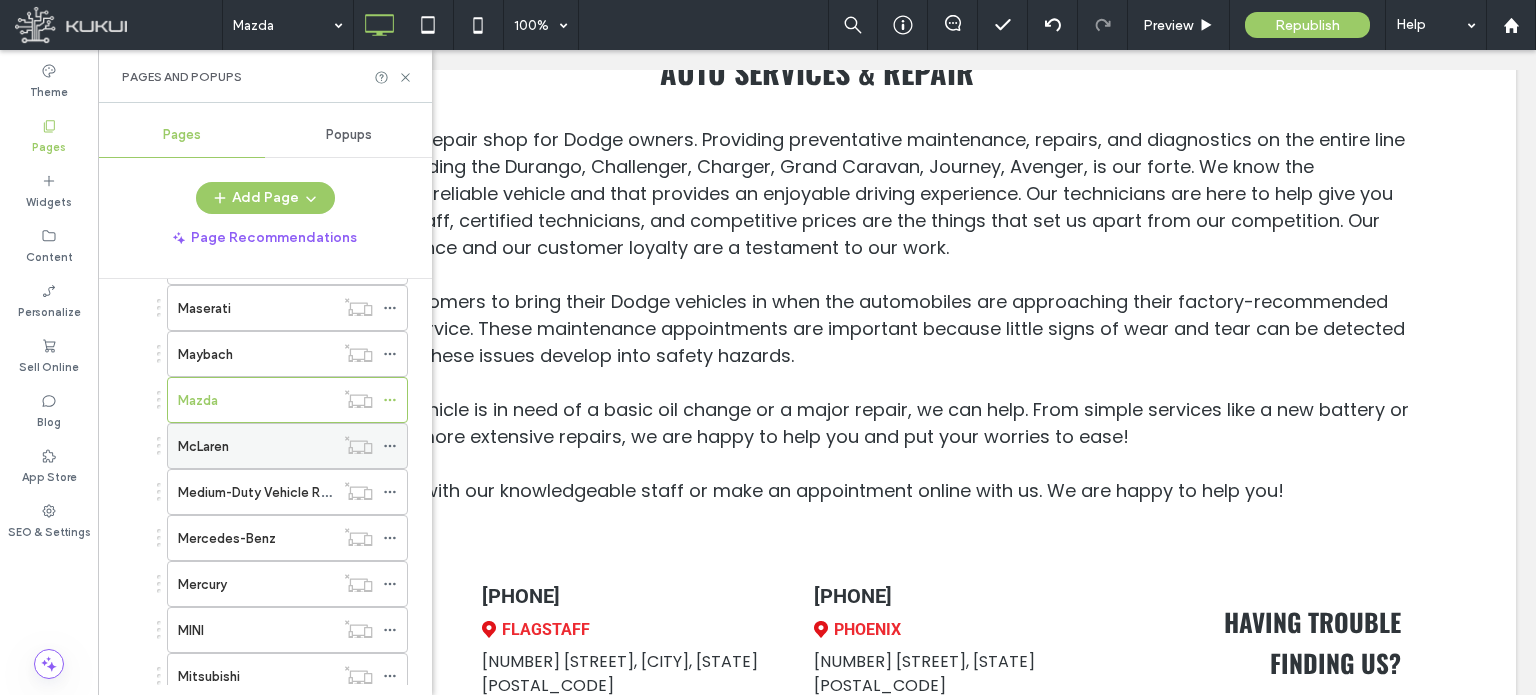 click on "McLaren" at bounding box center (256, 446) 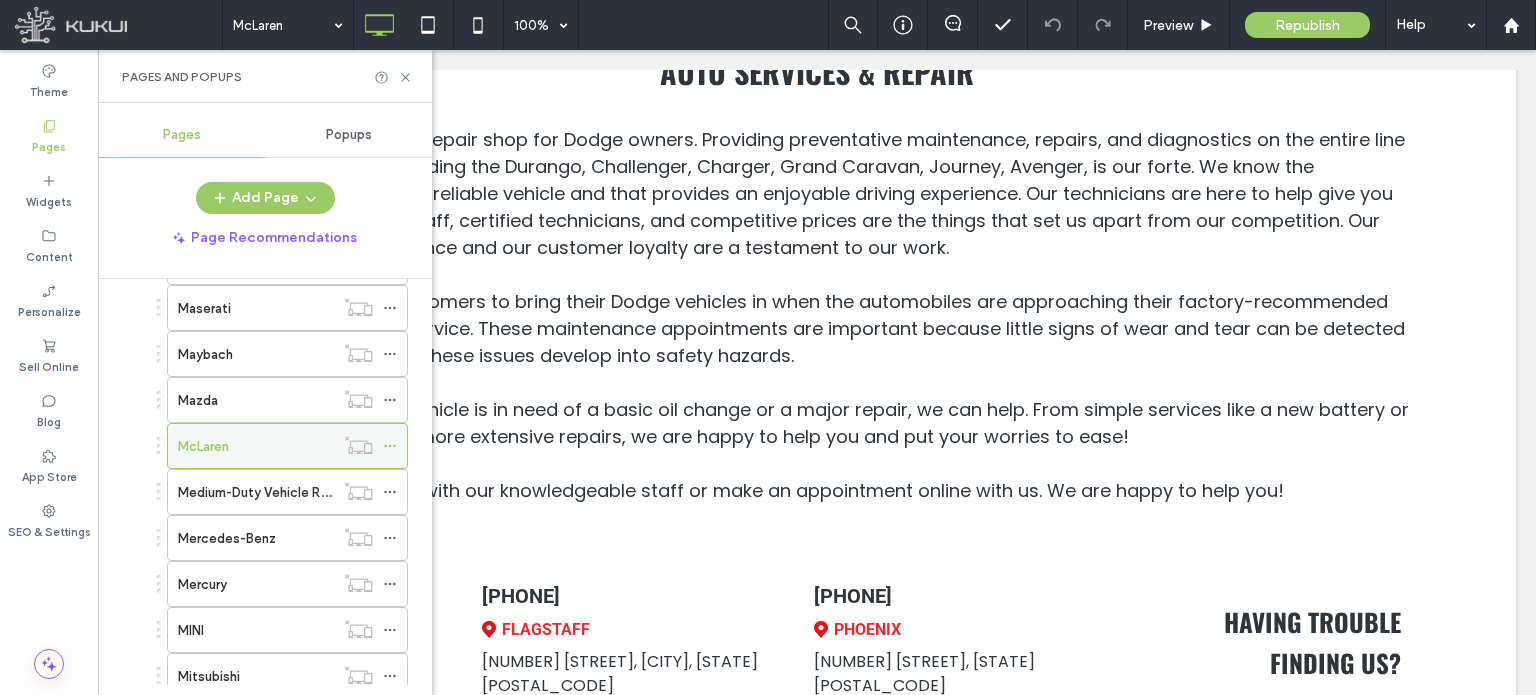 click 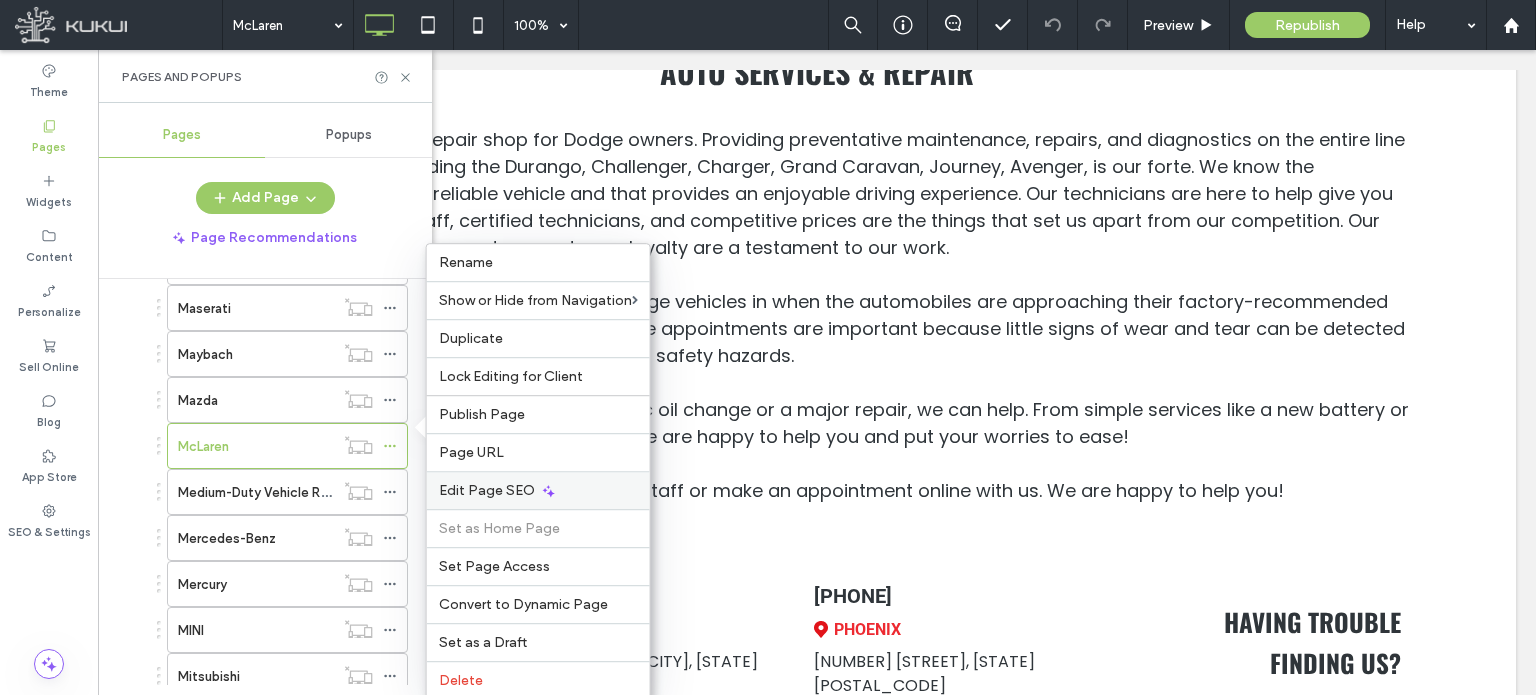 click on "Edit Page SEO" at bounding box center (487, 490) 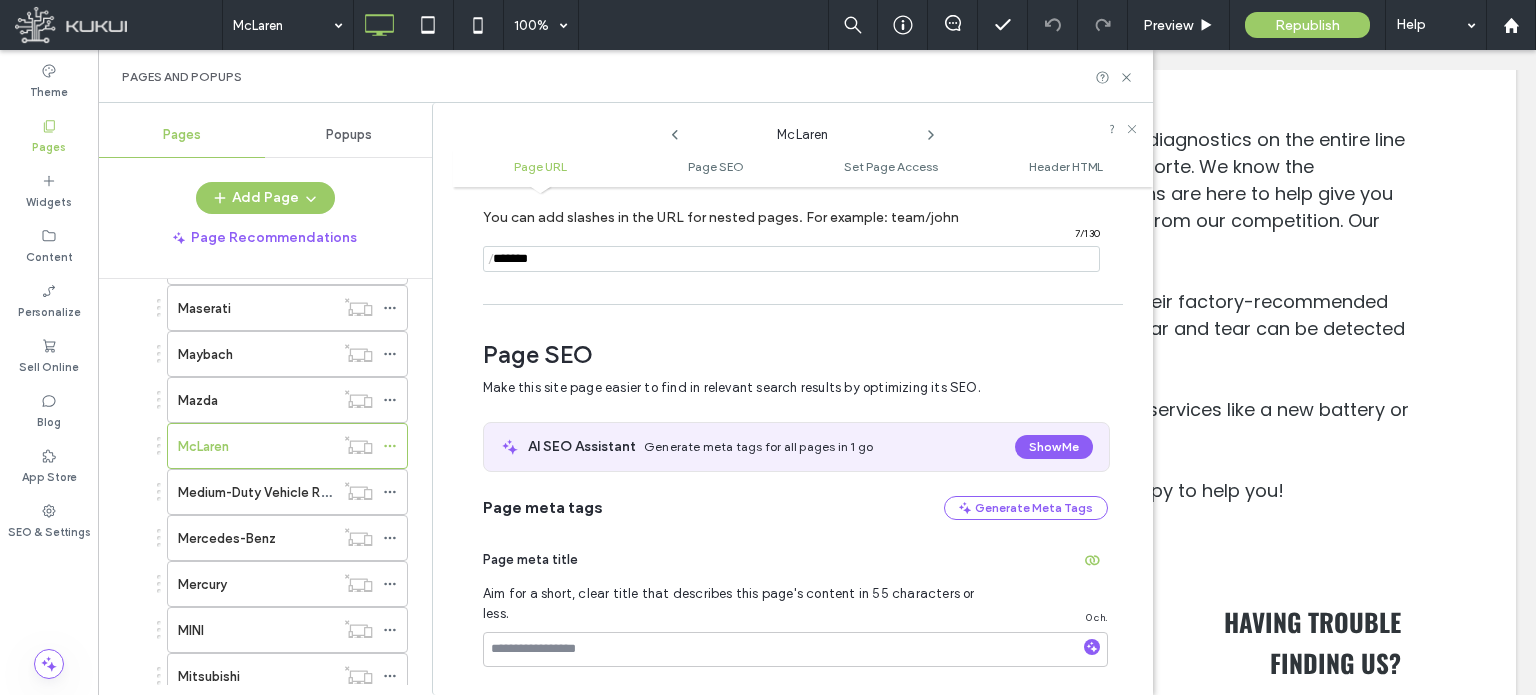 scroll, scrollTop: 274, scrollLeft: 0, axis: vertical 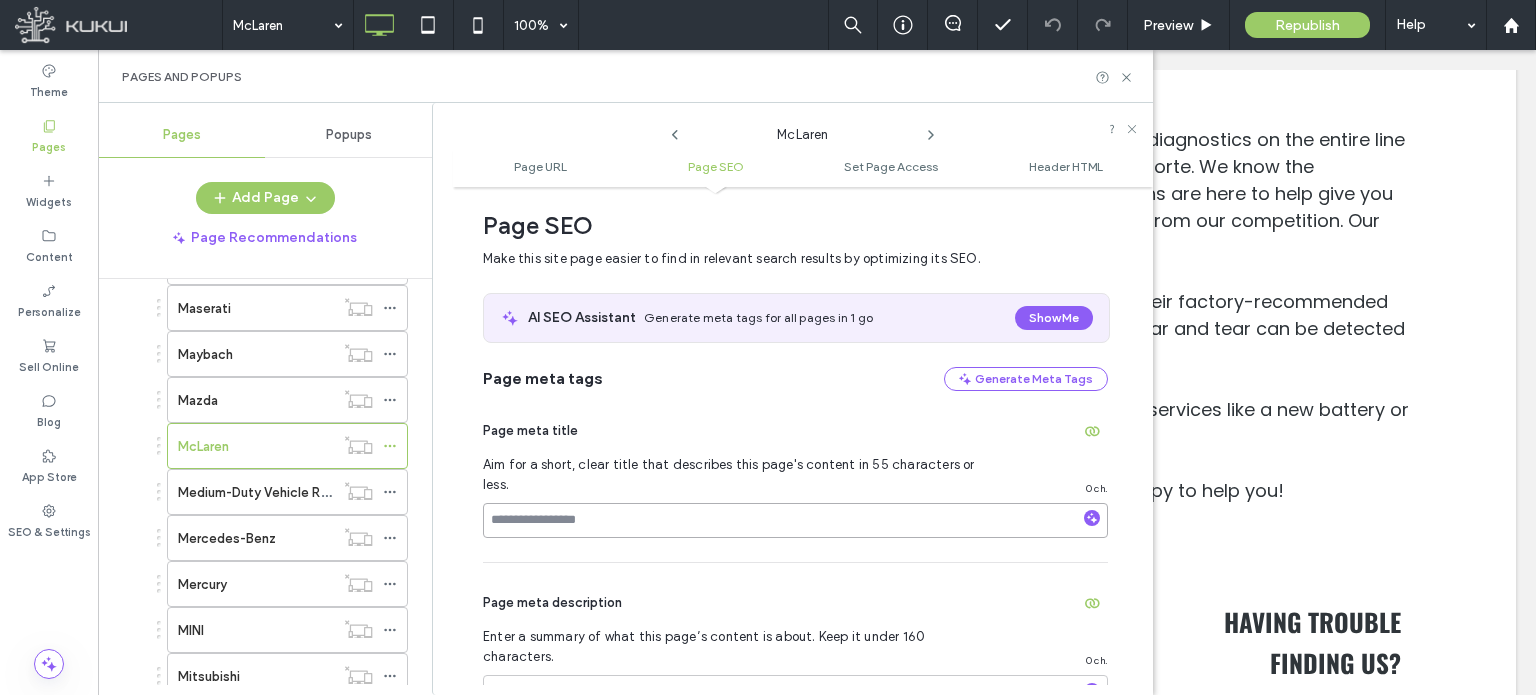 click at bounding box center (795, 520) 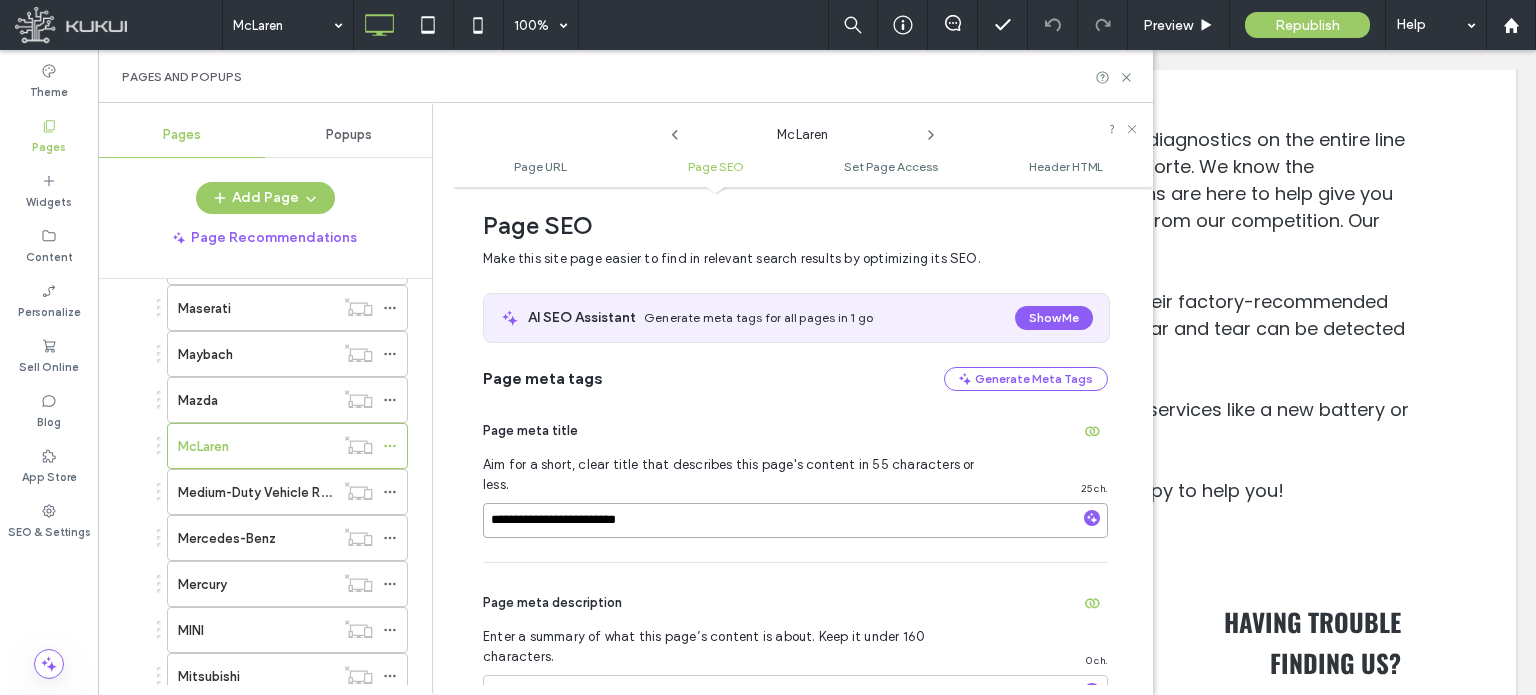 paste on "**********" 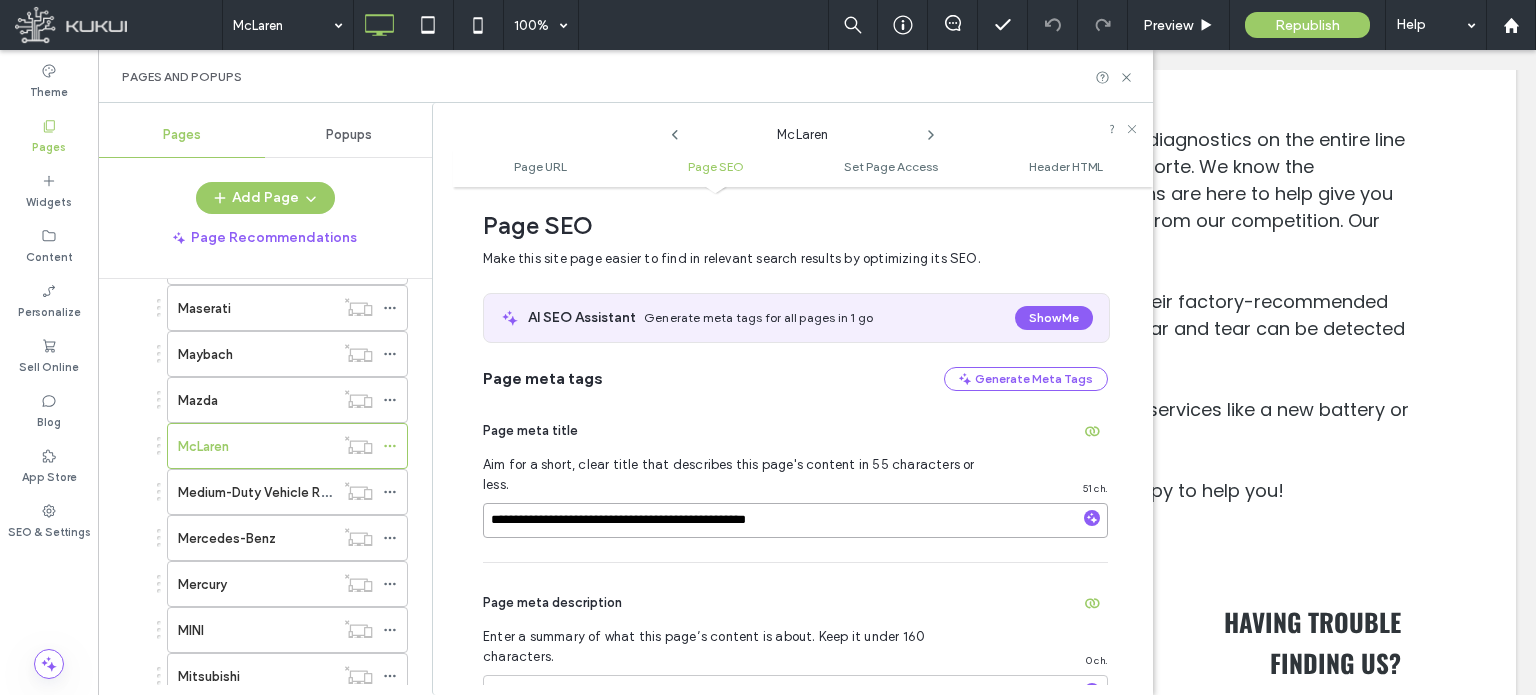 scroll, scrollTop: 374, scrollLeft: 0, axis: vertical 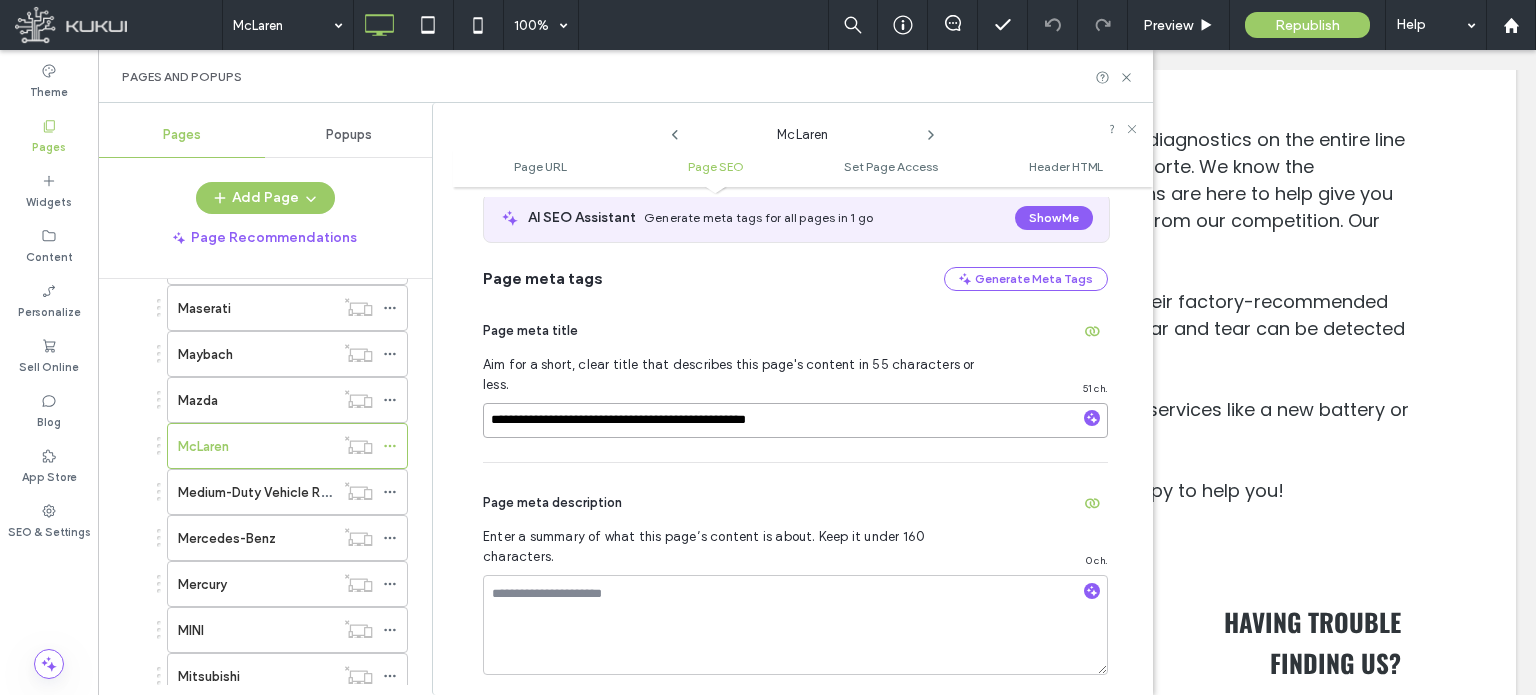click on "**********" at bounding box center (795, 420) 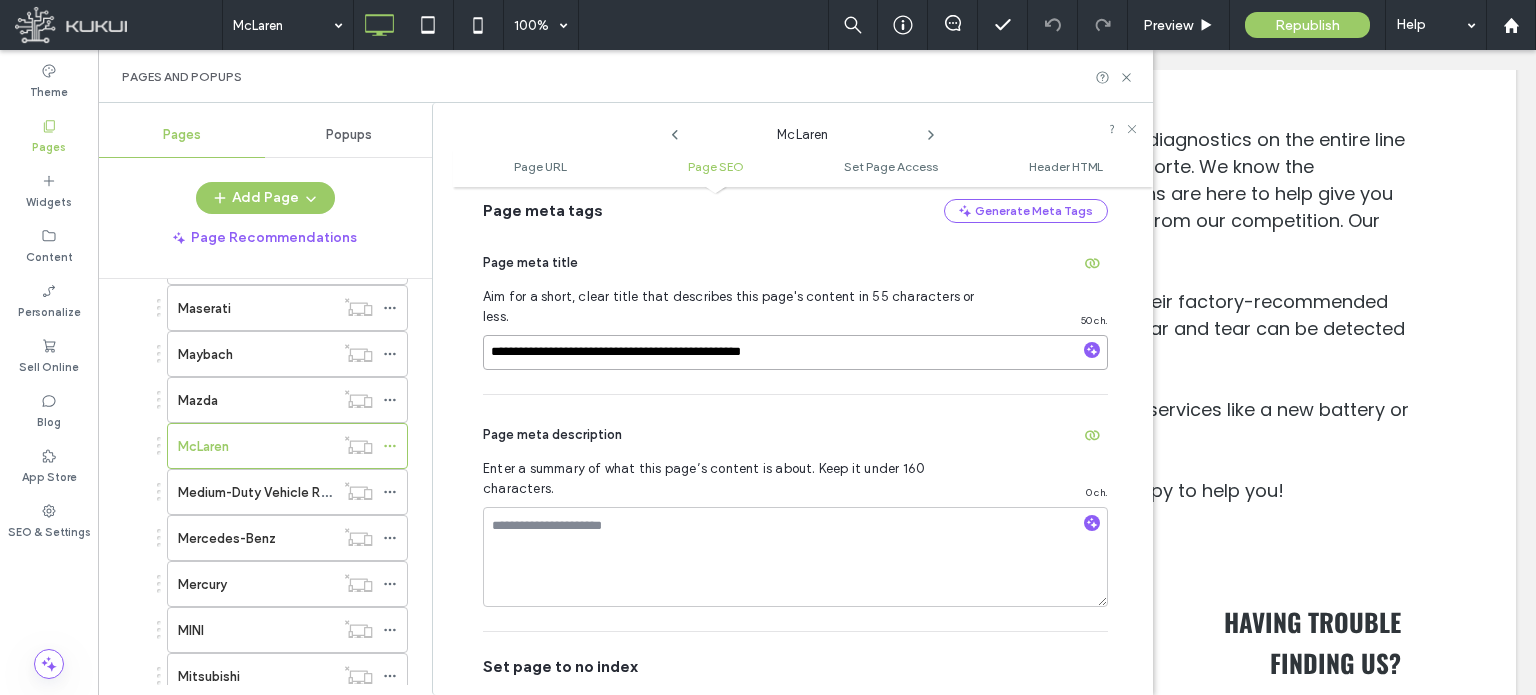scroll, scrollTop: 474, scrollLeft: 0, axis: vertical 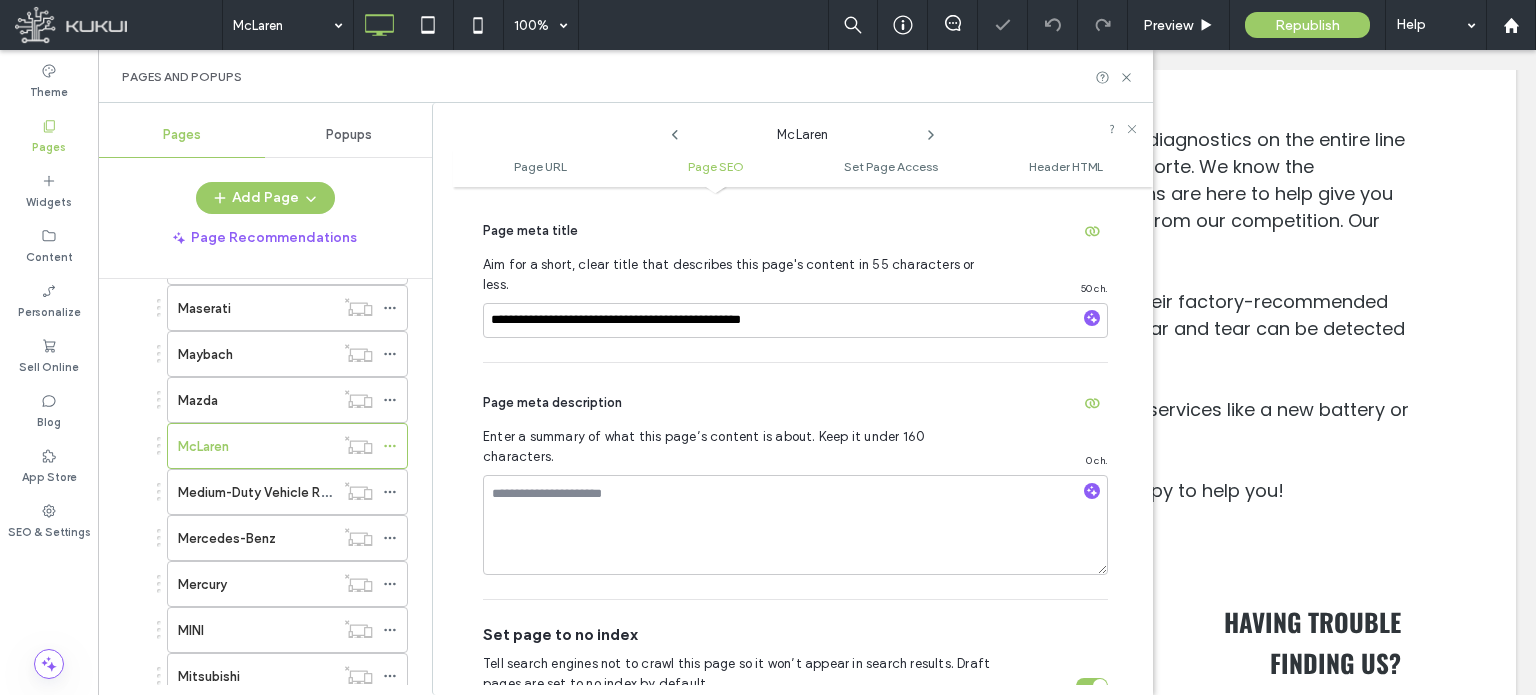 click on "Page meta description Enter a summary of what this page’s content is about. Keep it under 160 characters. 0   ch." at bounding box center (795, 481) 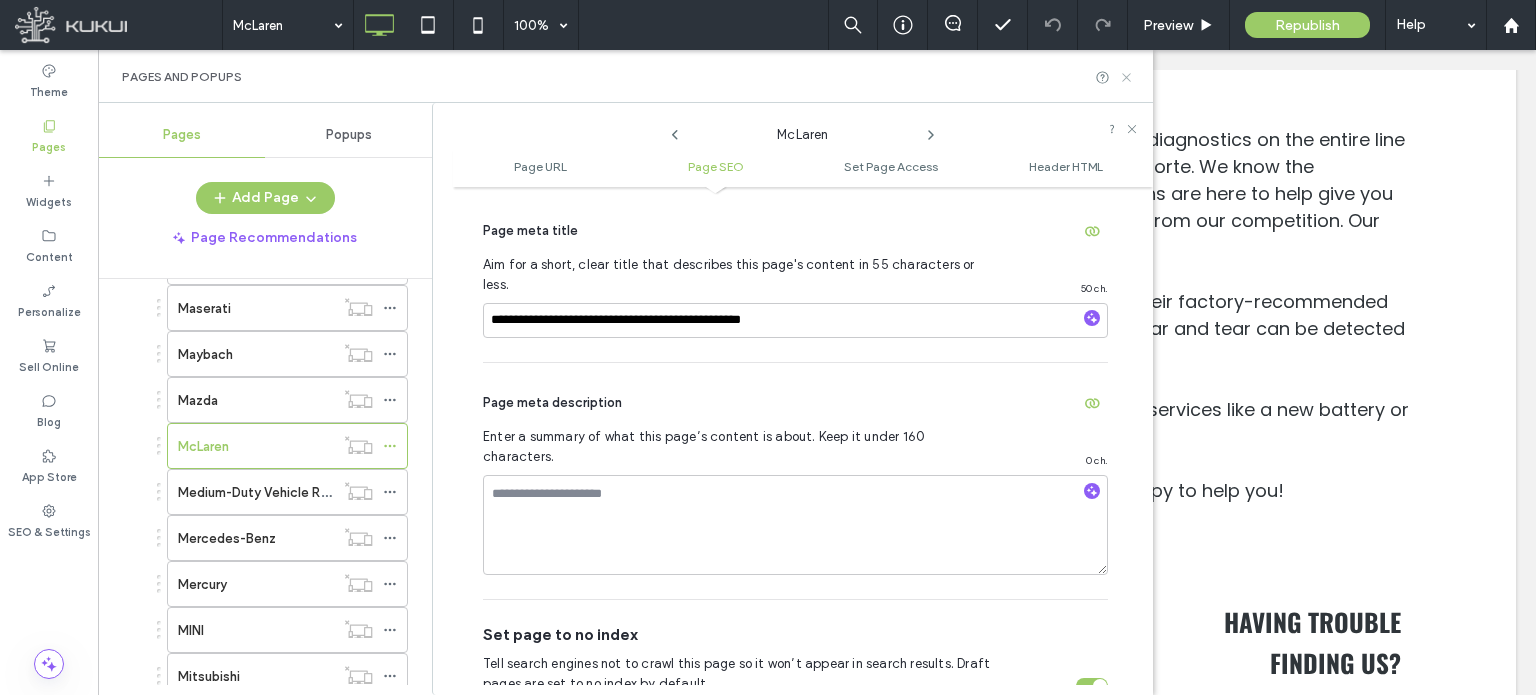 click 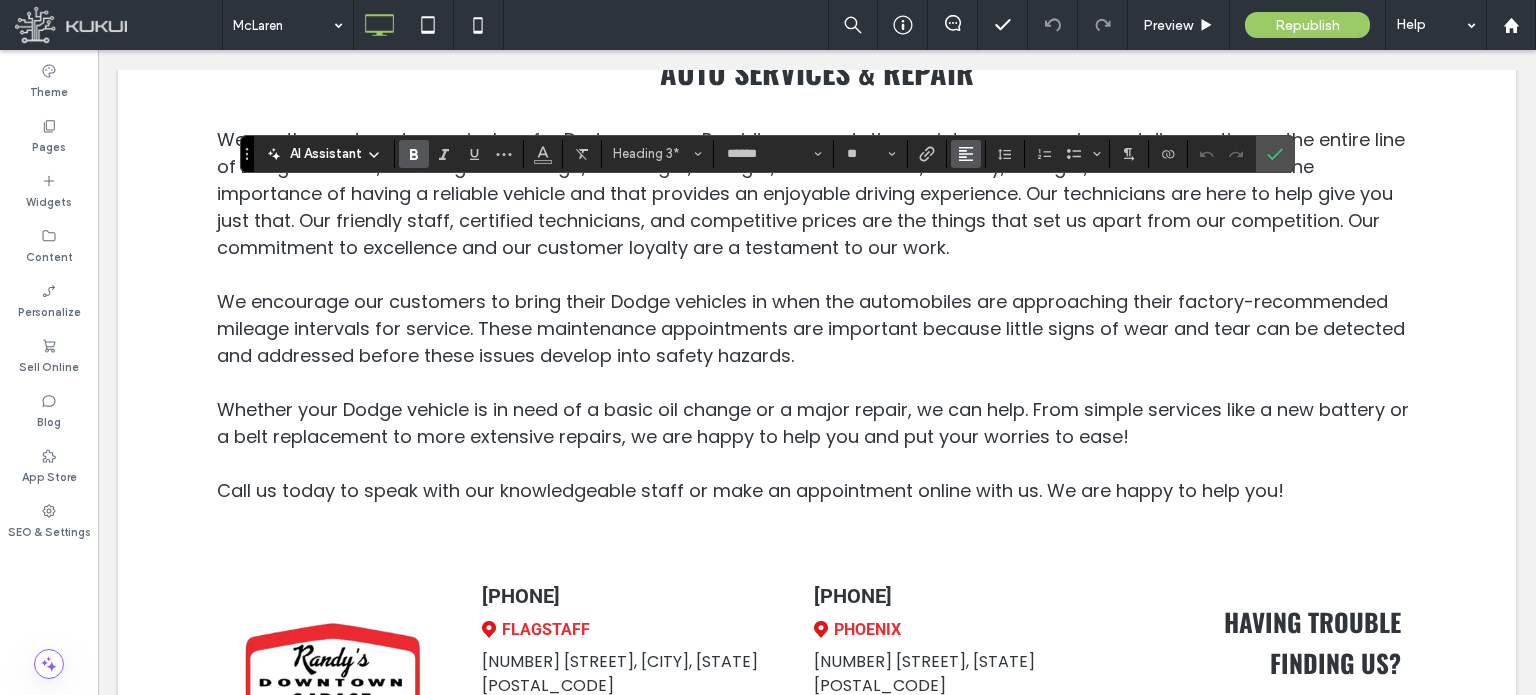 click 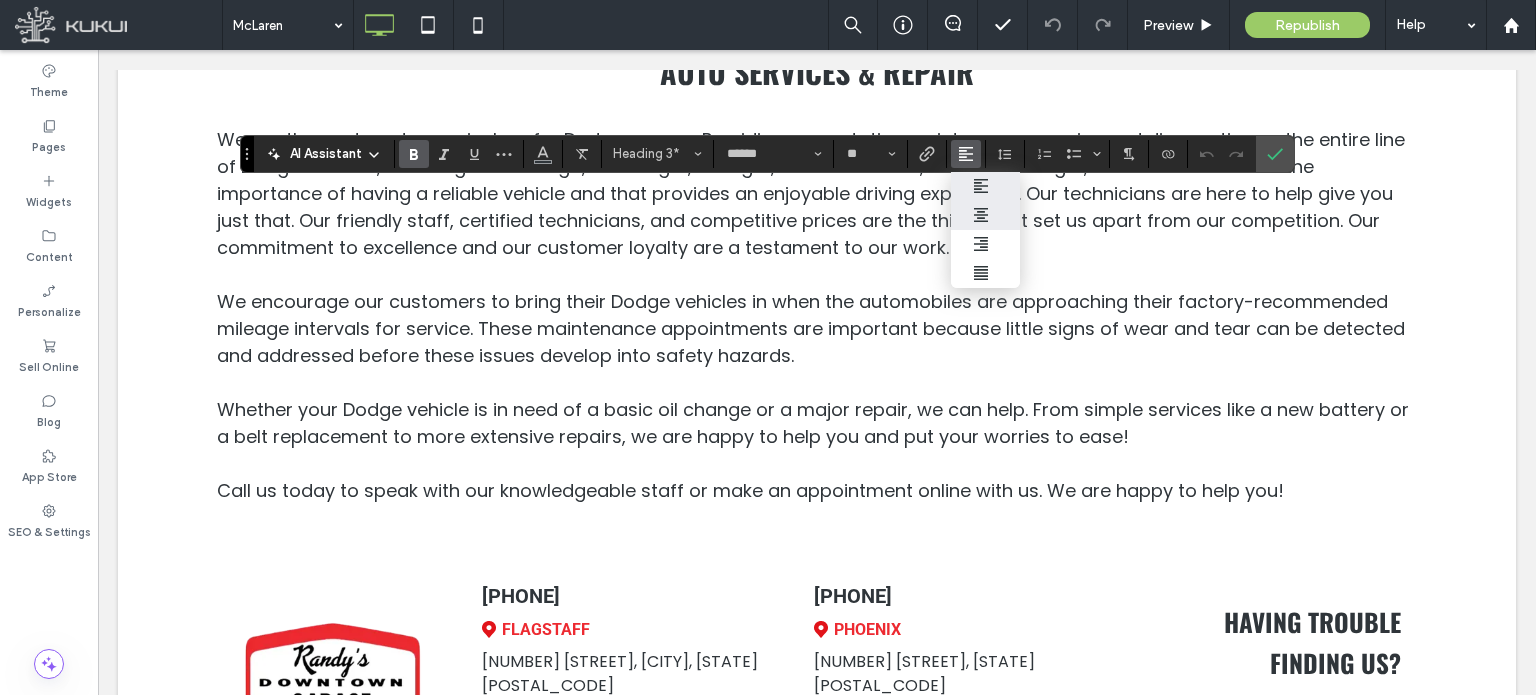 click 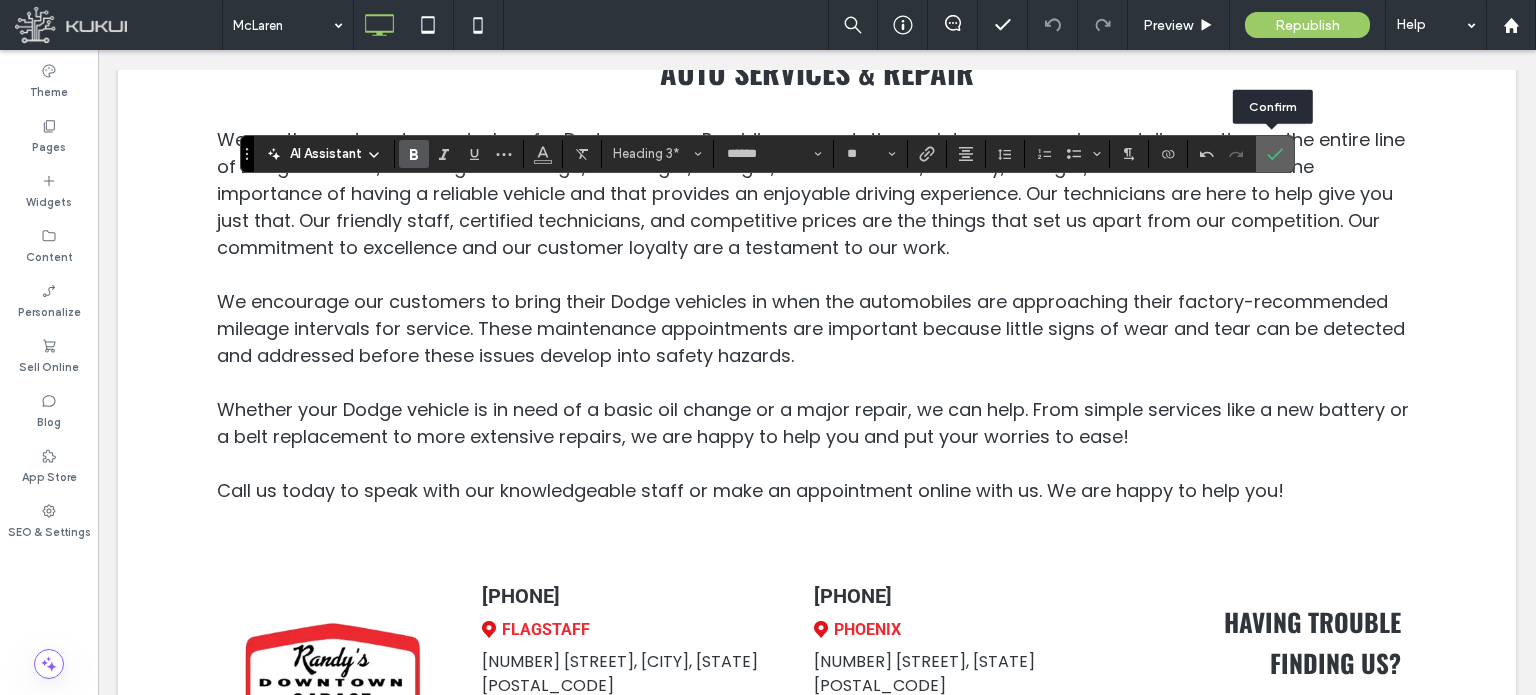 click at bounding box center (1275, 154) 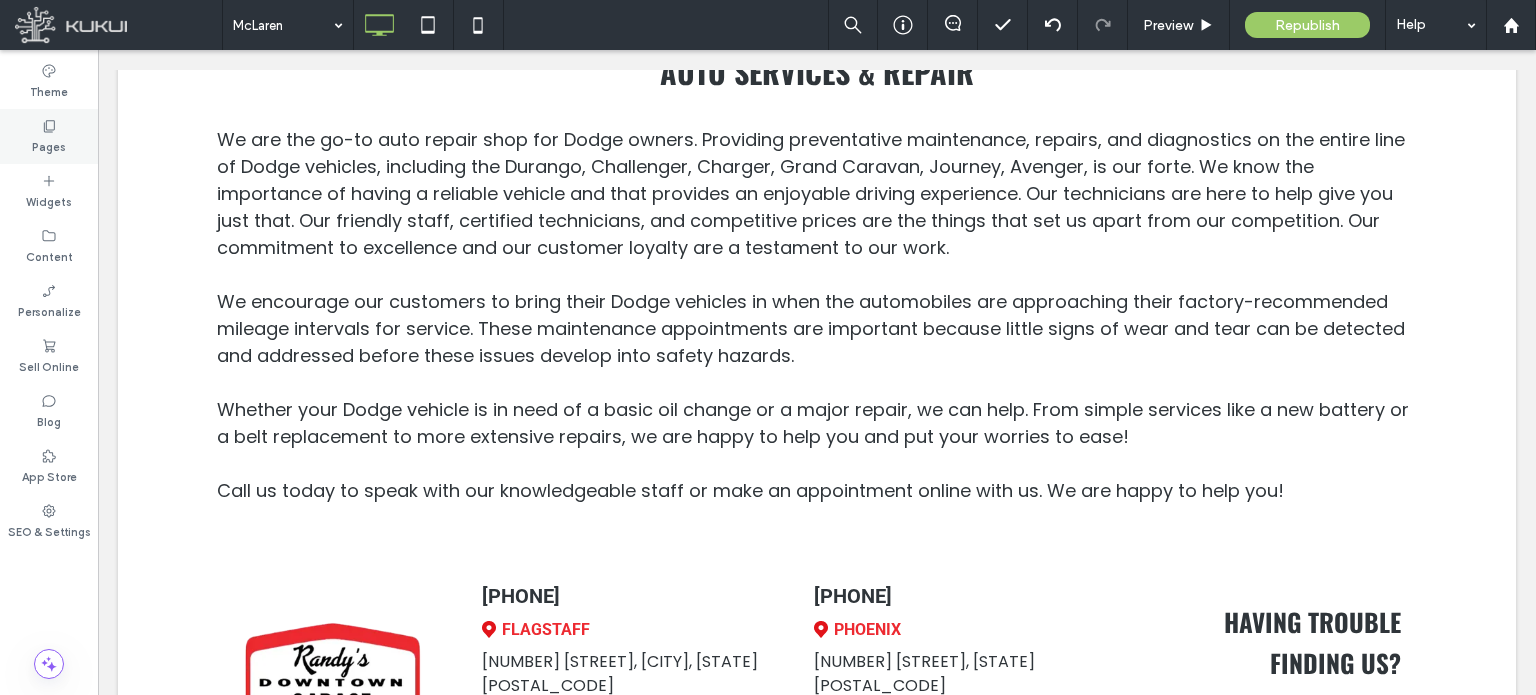 click 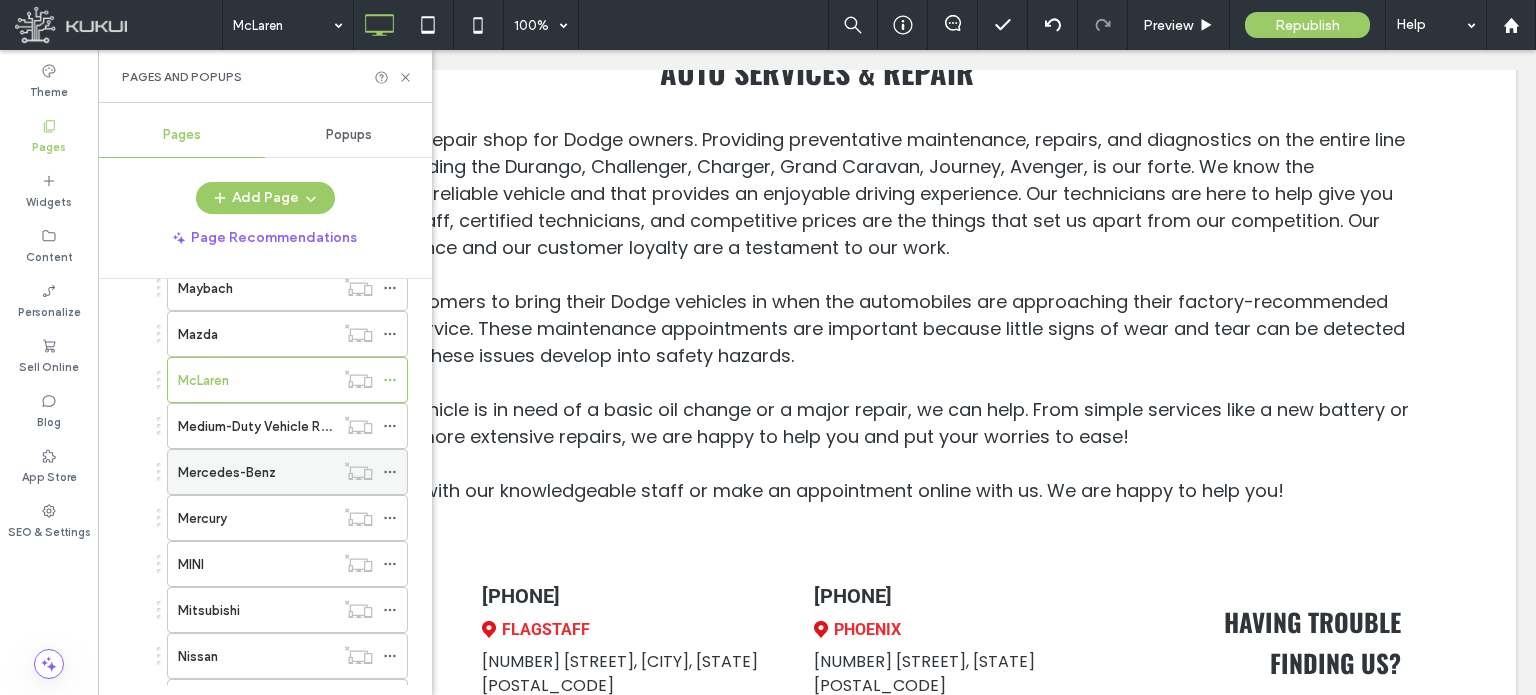 scroll, scrollTop: 2100, scrollLeft: 0, axis: vertical 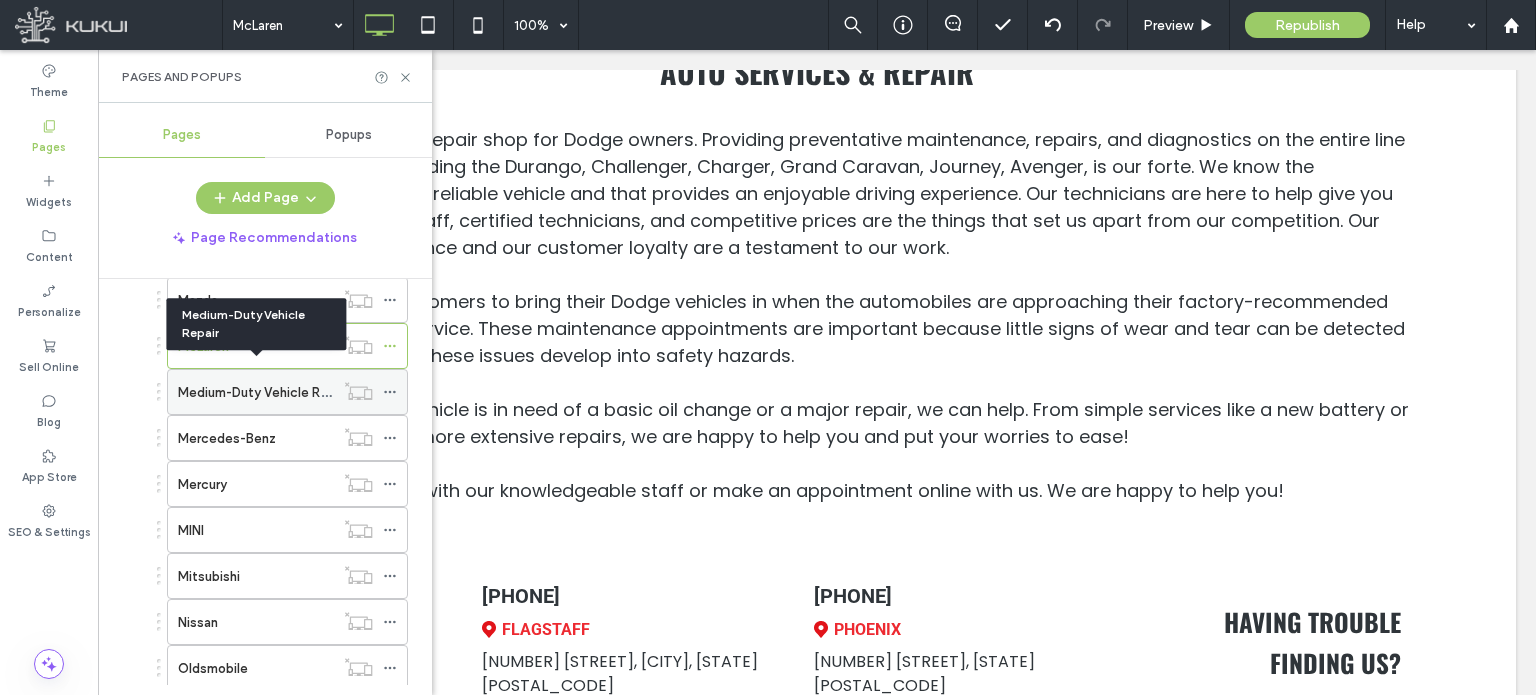 click on "Medium-Duty Vehicle Repair" at bounding box center [264, 392] 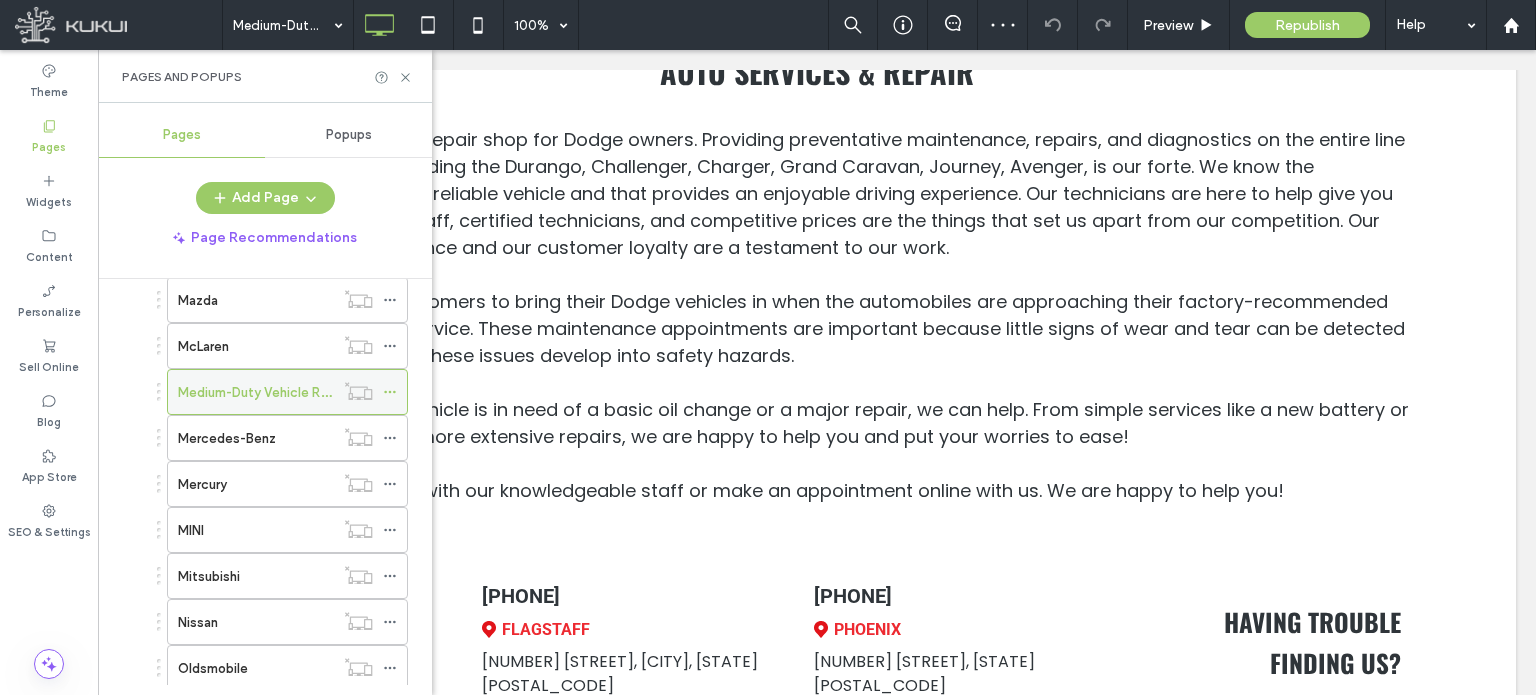 click 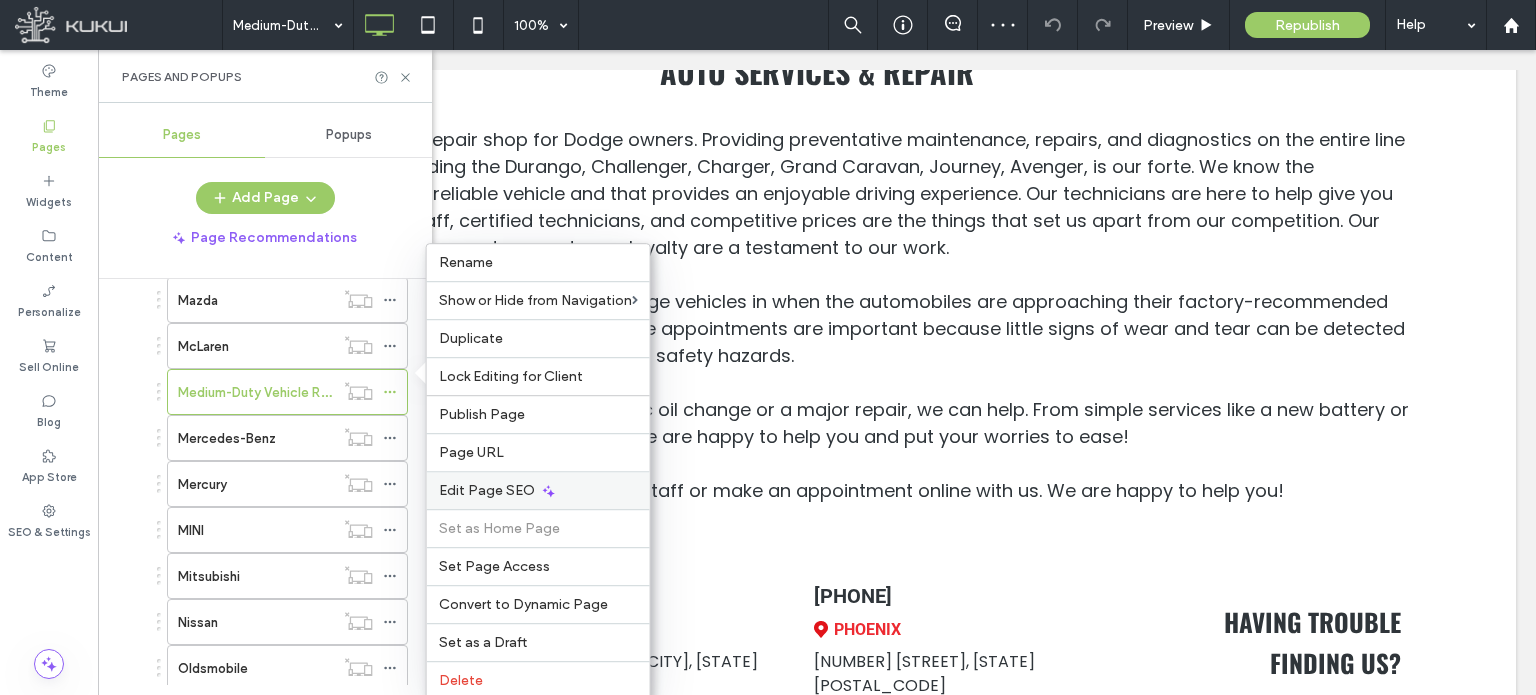 click on "Edit Page SEO" at bounding box center (487, 490) 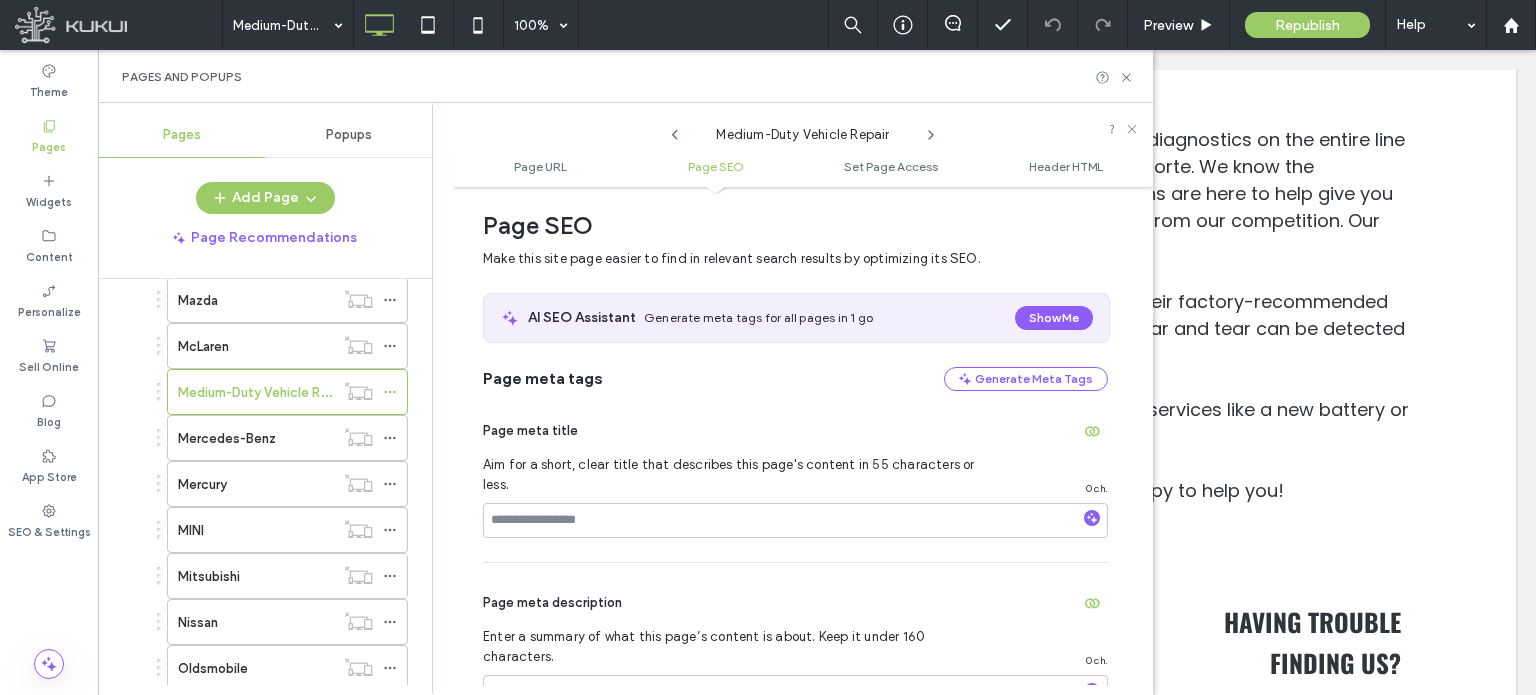 scroll, scrollTop: 374, scrollLeft: 0, axis: vertical 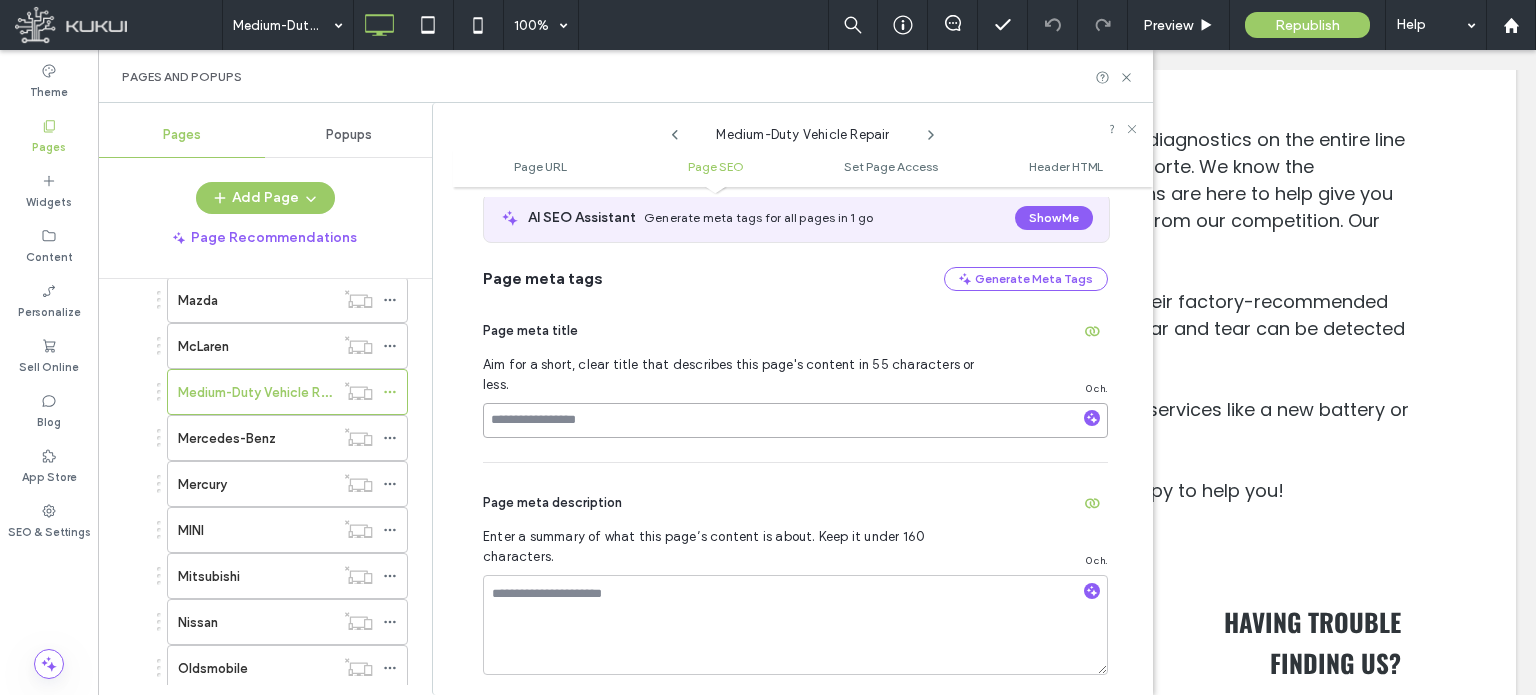 click at bounding box center (795, 420) 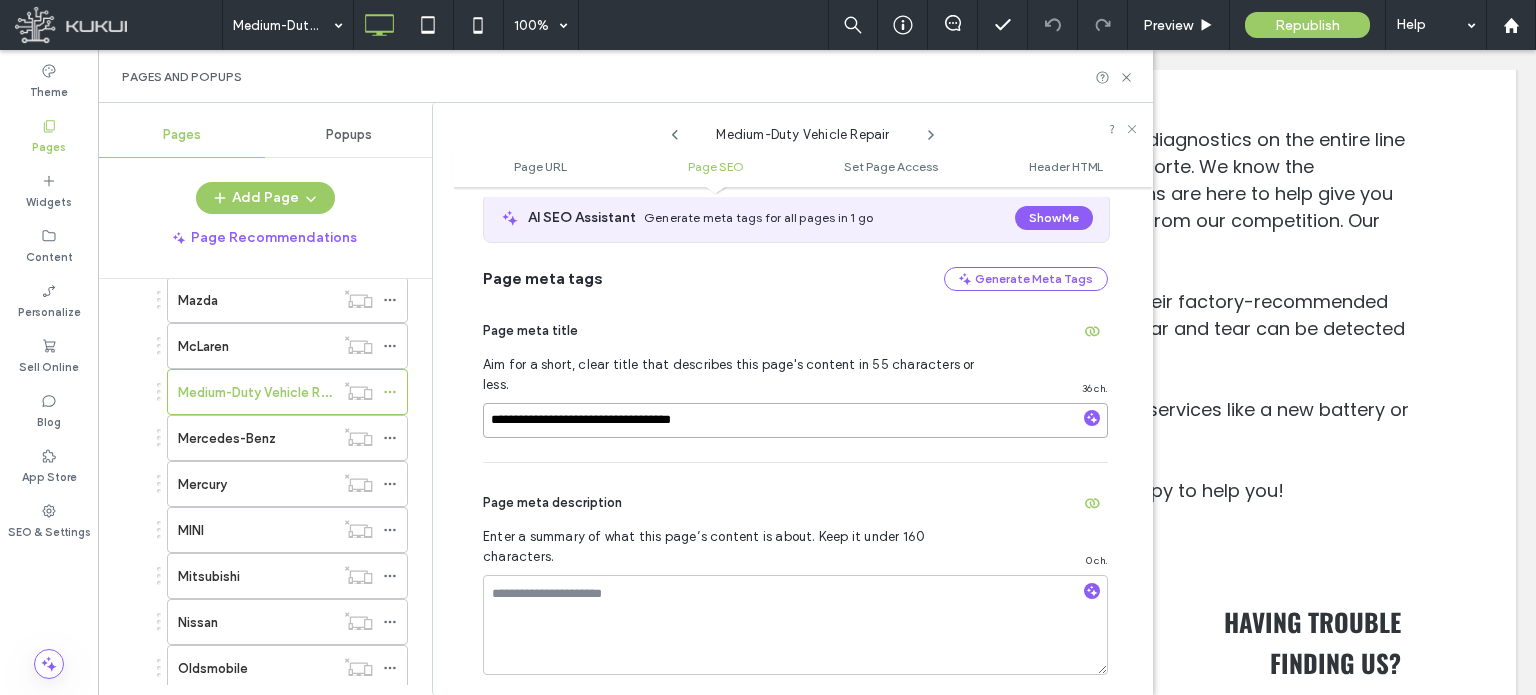 paste on "**********" 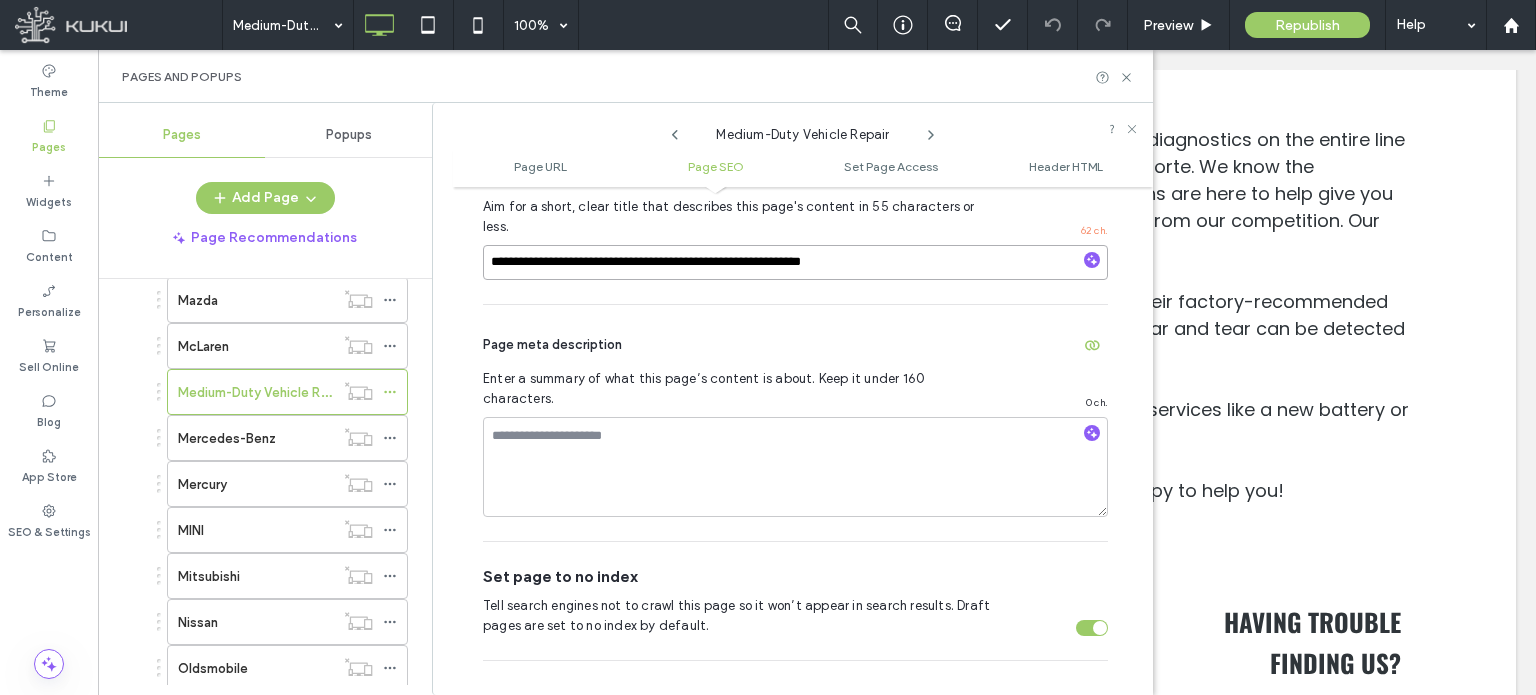 scroll, scrollTop: 474, scrollLeft: 0, axis: vertical 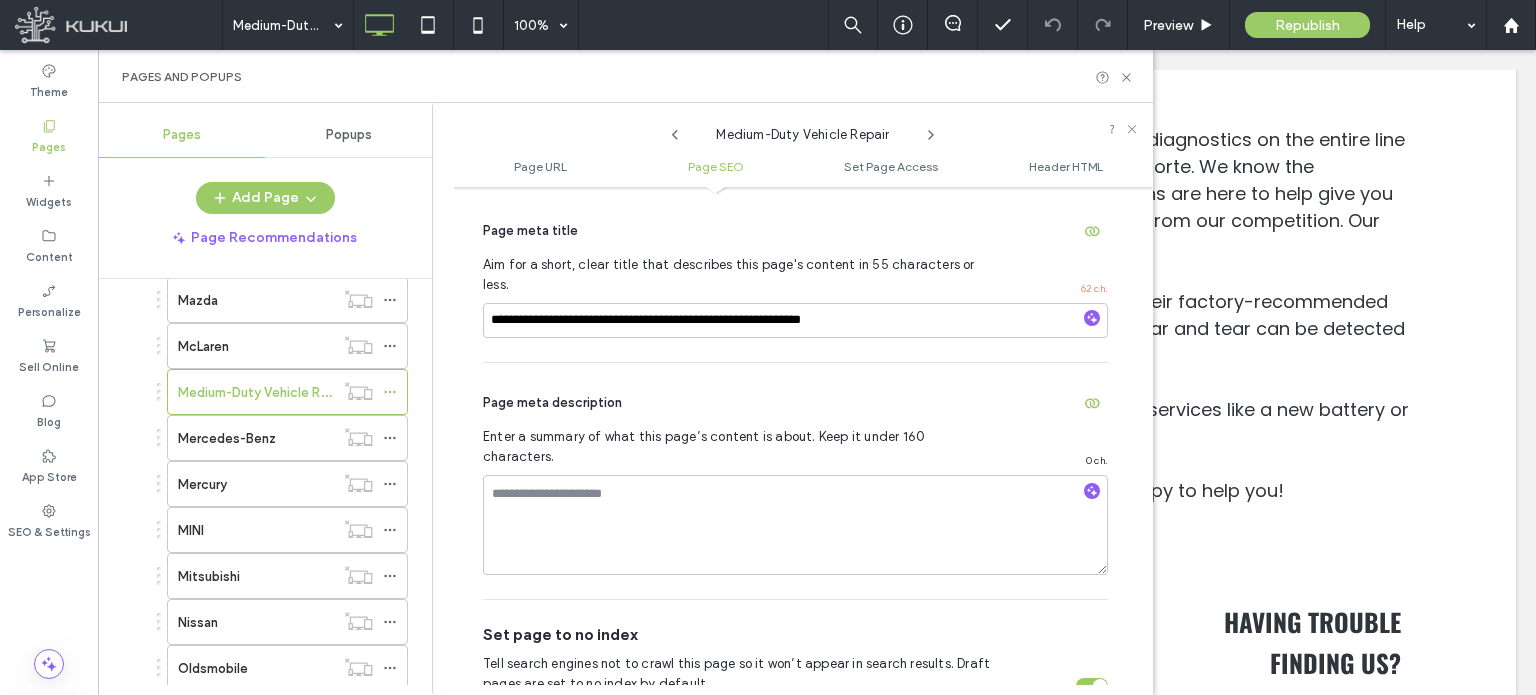 click on "Page meta description Enter a summary of what this page’s content is about. Keep it under 160 characters. 0   ch." at bounding box center [795, 481] 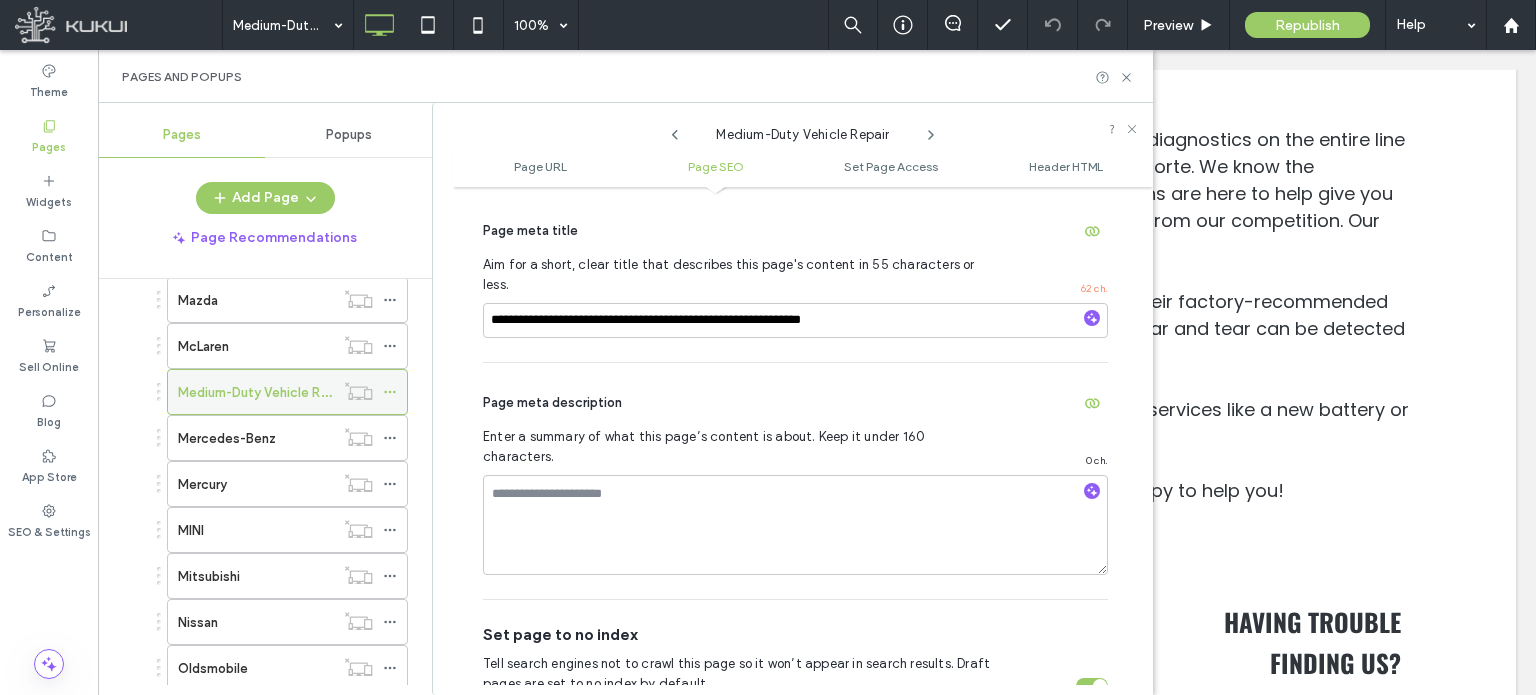 click 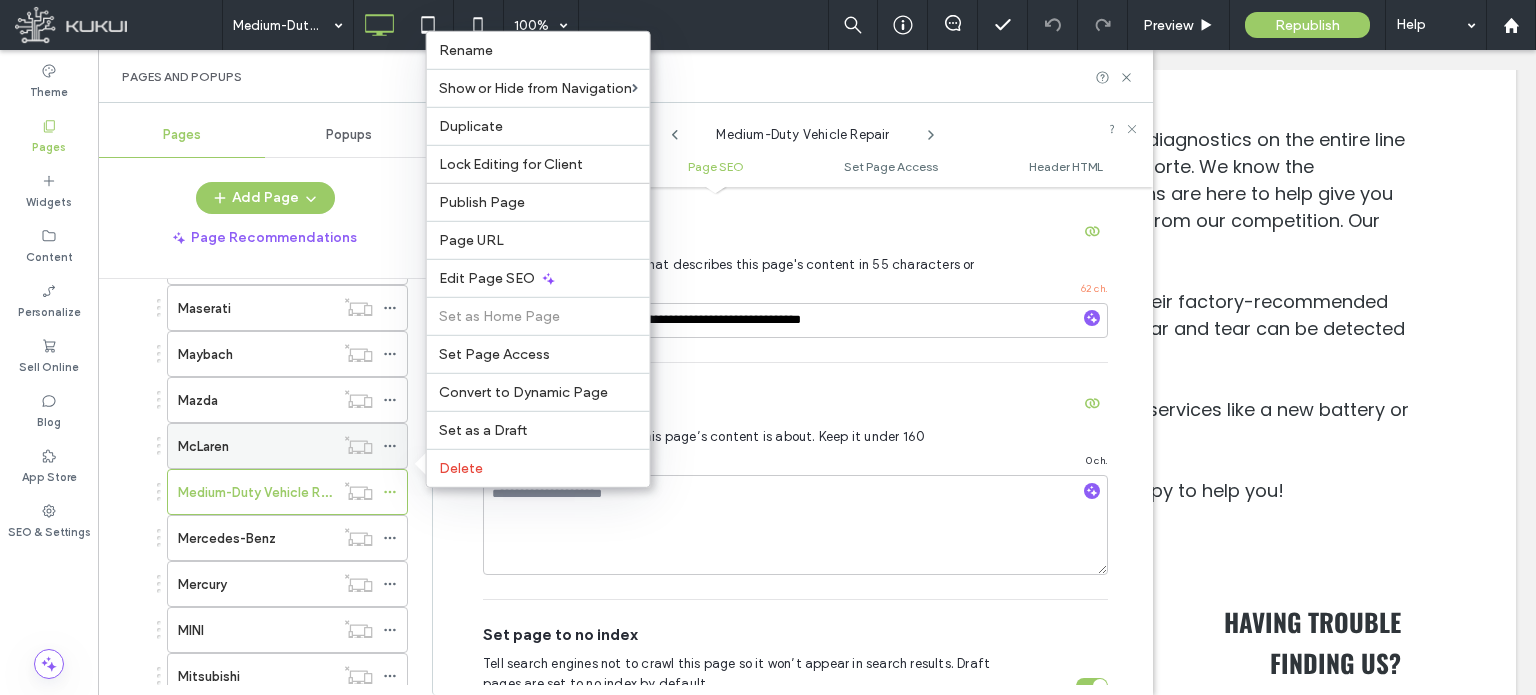 scroll, scrollTop: 2100, scrollLeft: 0, axis: vertical 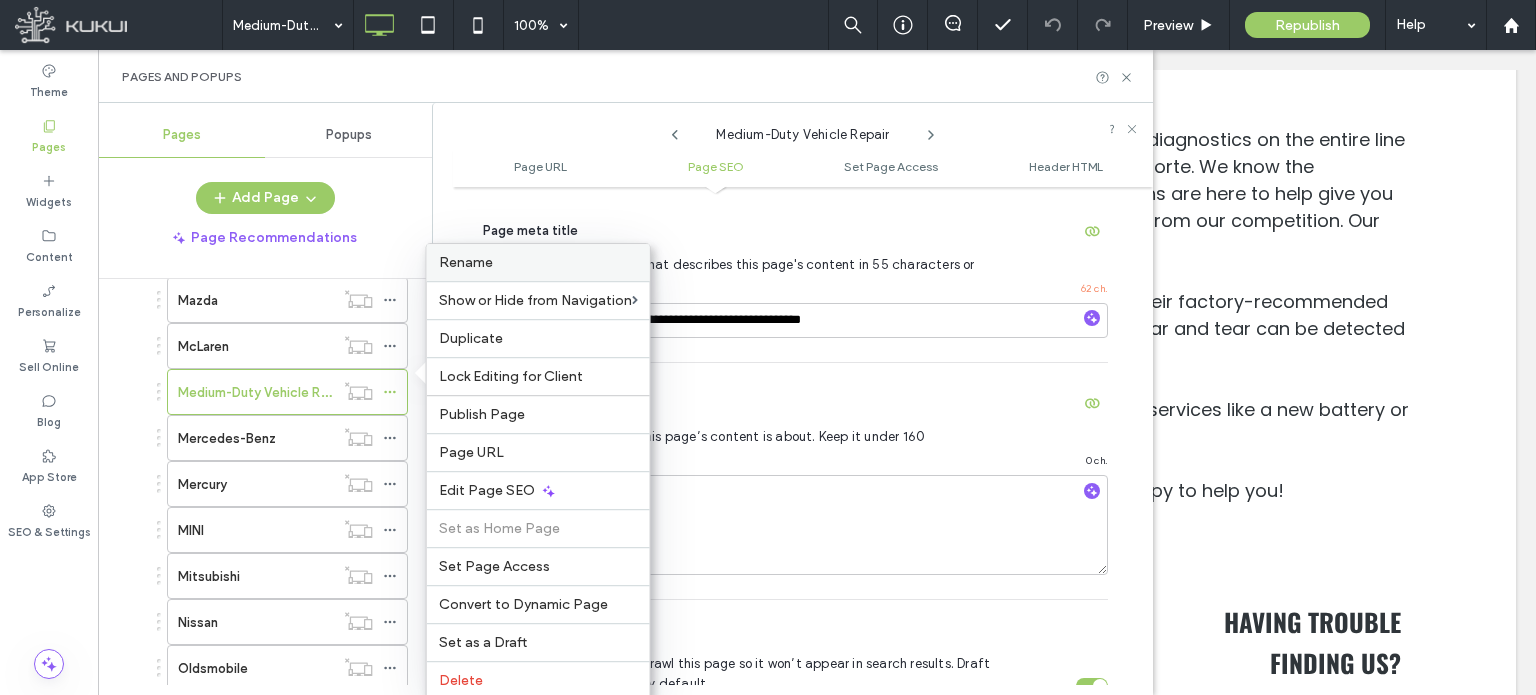 click on "Rename" at bounding box center [466, 262] 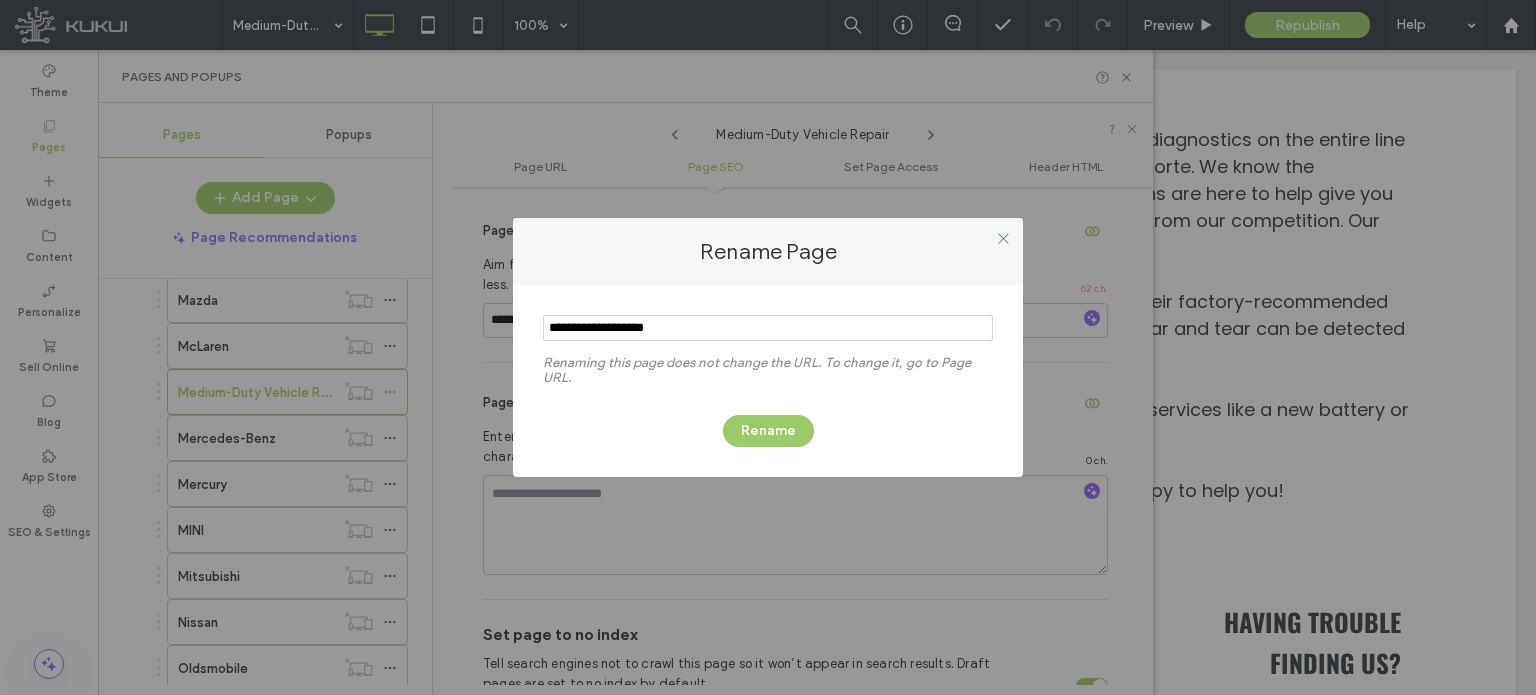 type on "**********" 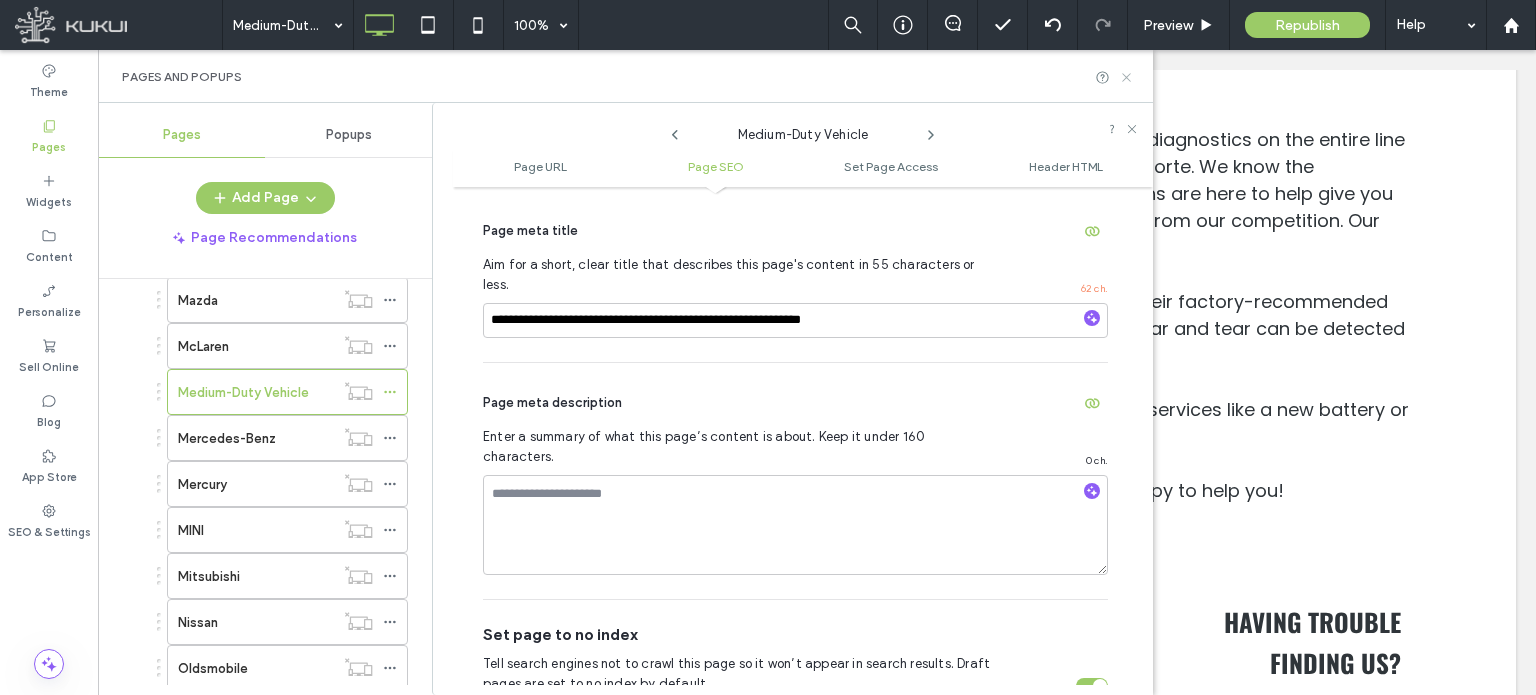 drag, startPoint x: 1126, startPoint y: 95, endPoint x: 1128, endPoint y: 81, distance: 14.142136 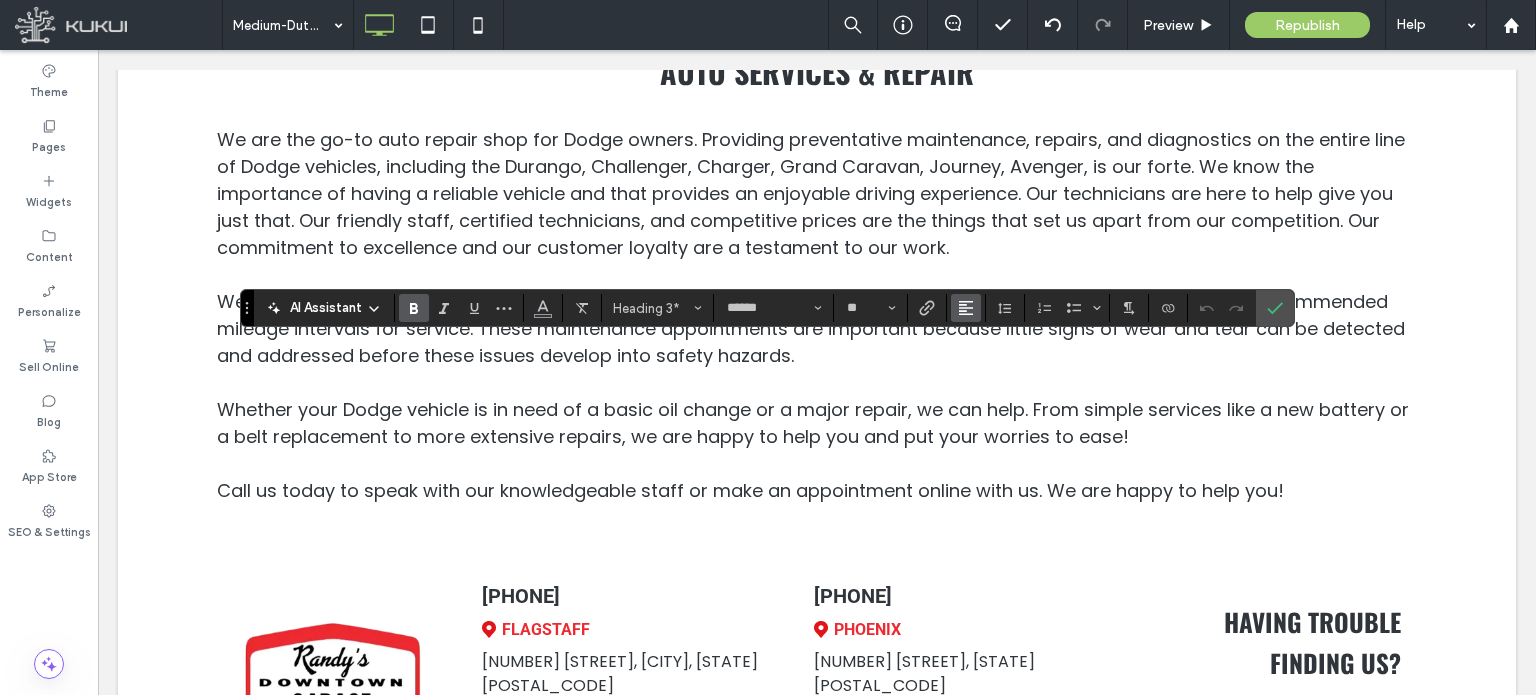 click 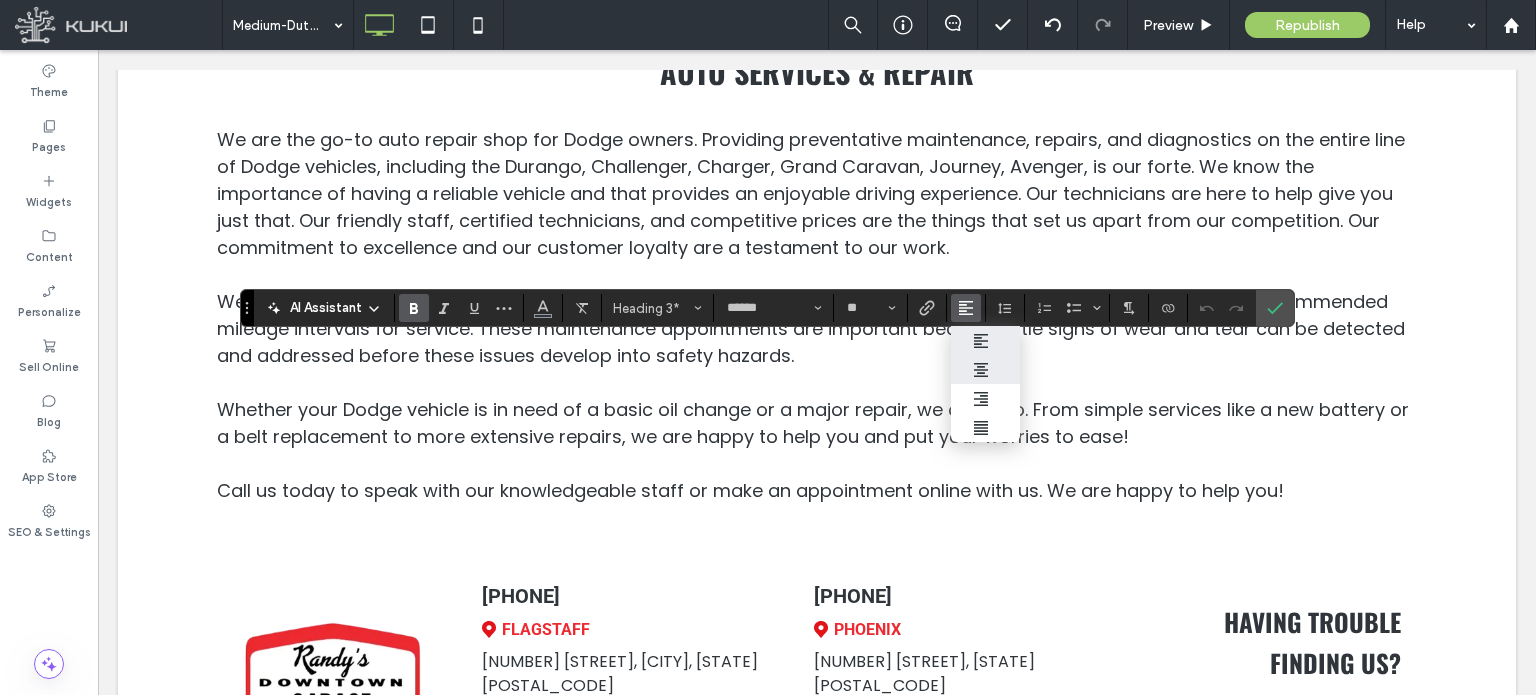 click 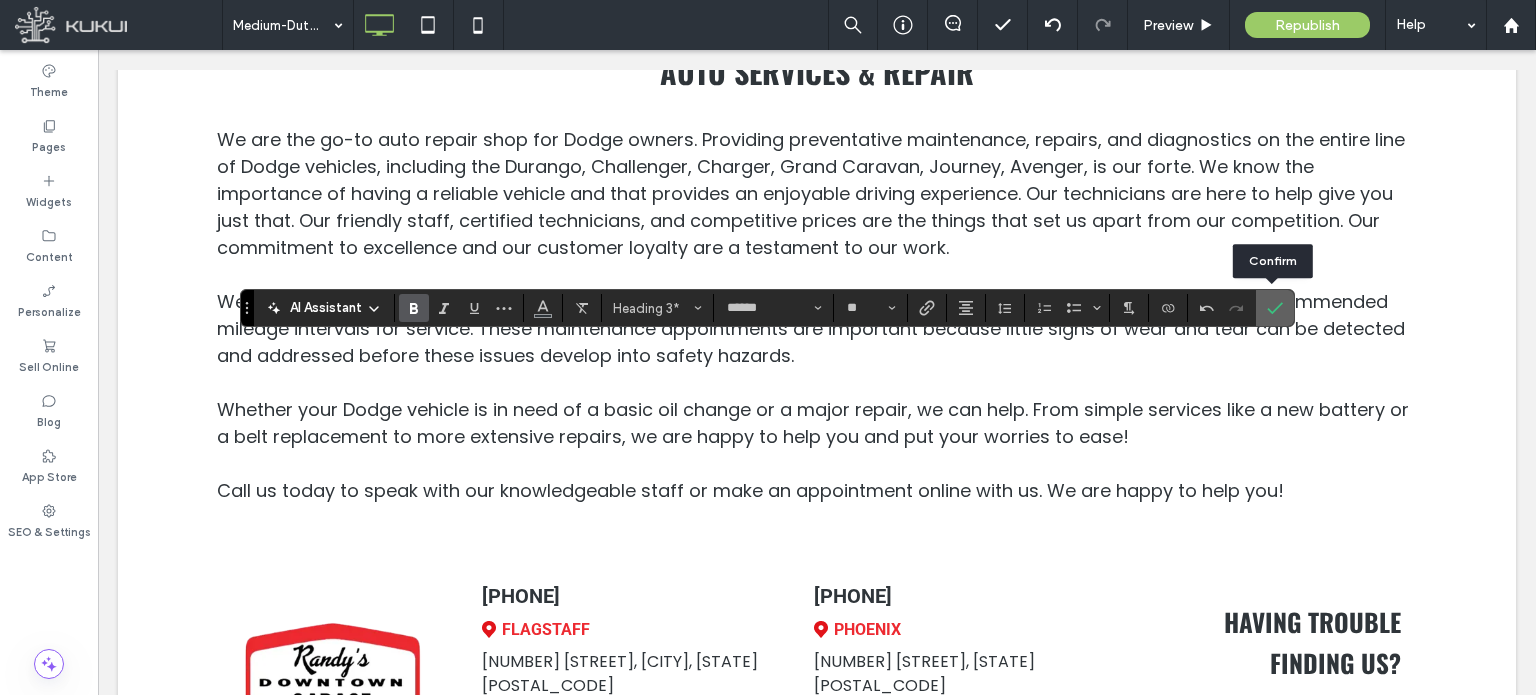 click 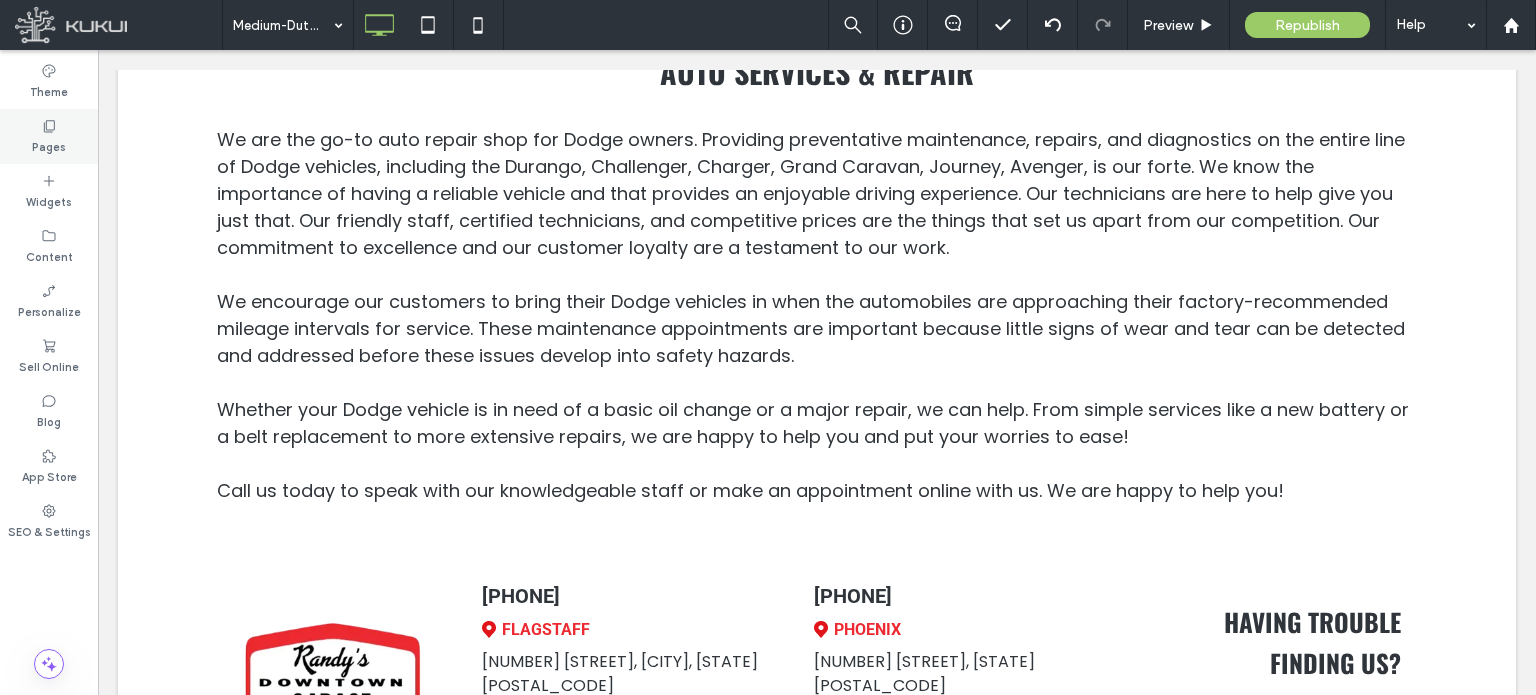 click 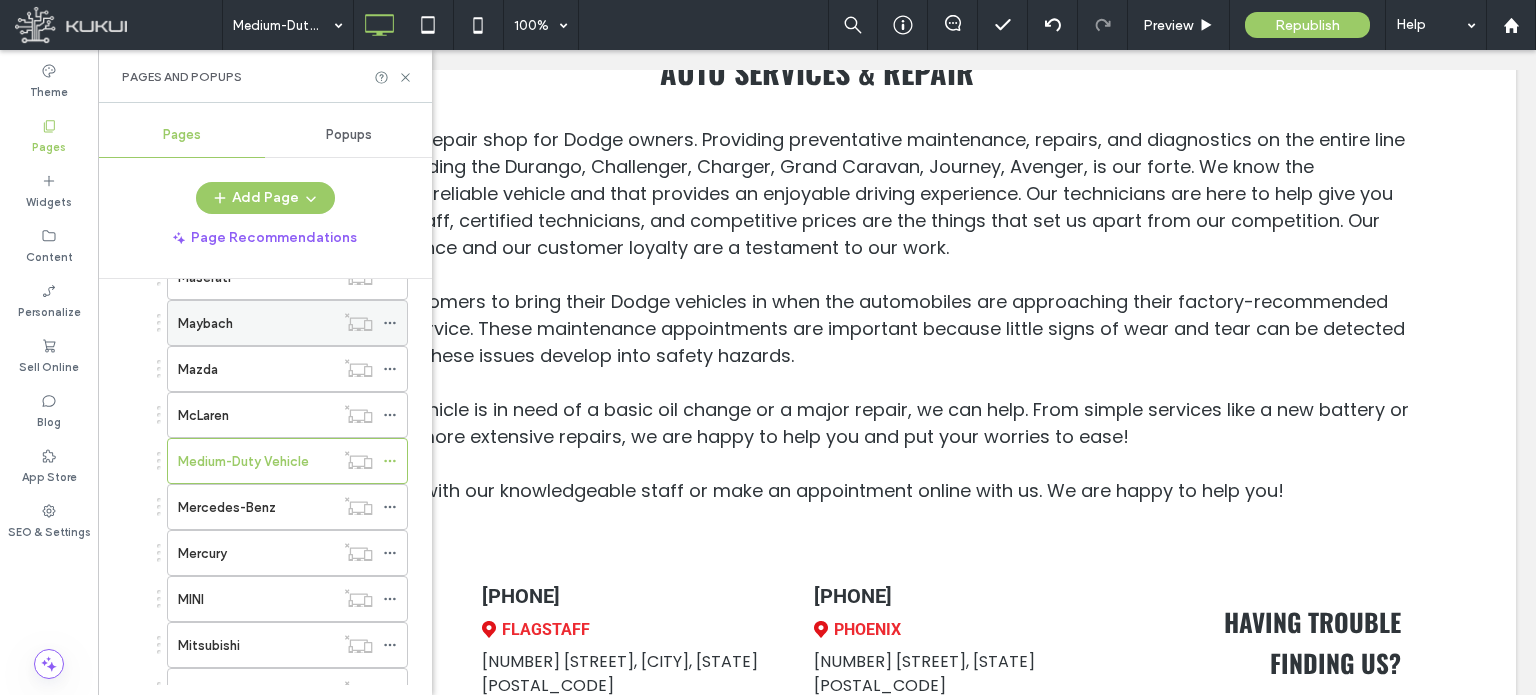 scroll, scrollTop: 2100, scrollLeft: 0, axis: vertical 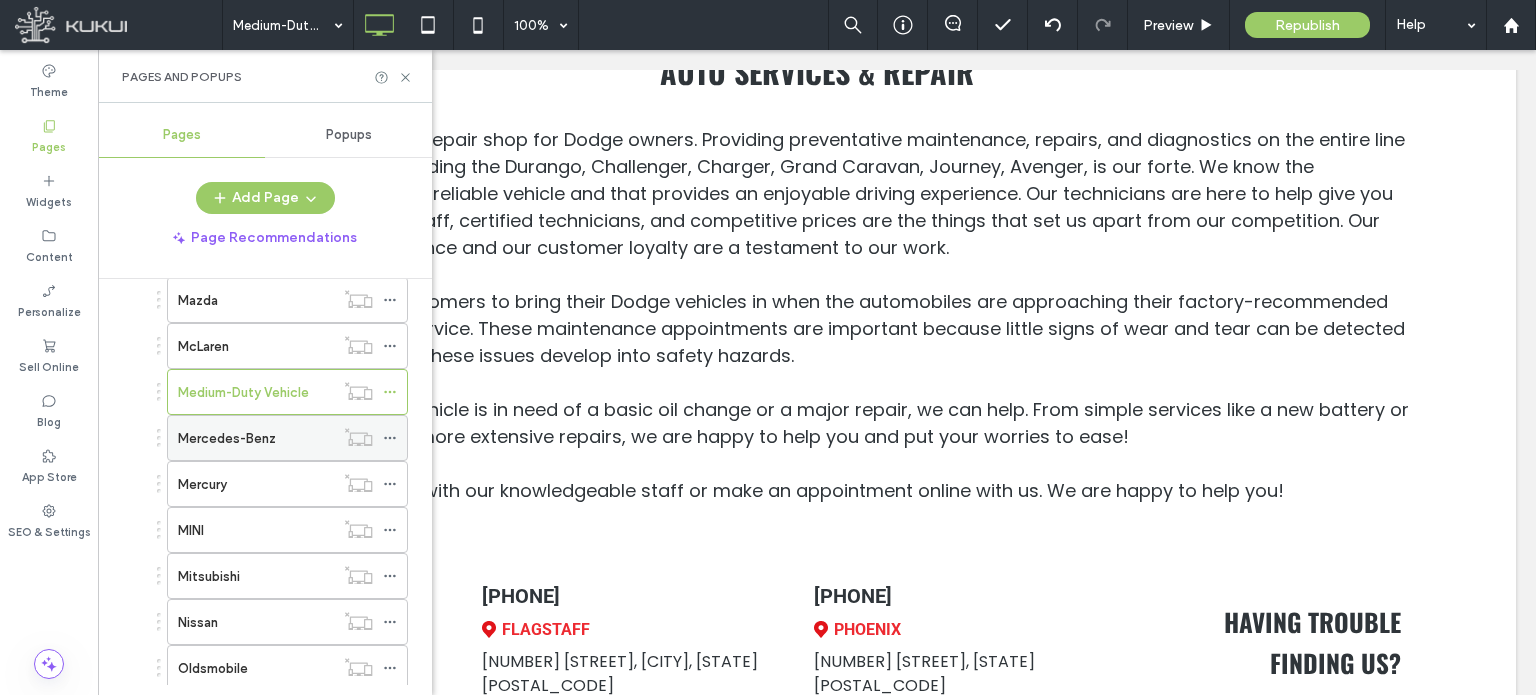 click on "Mercedes-Benz" at bounding box center (256, 438) 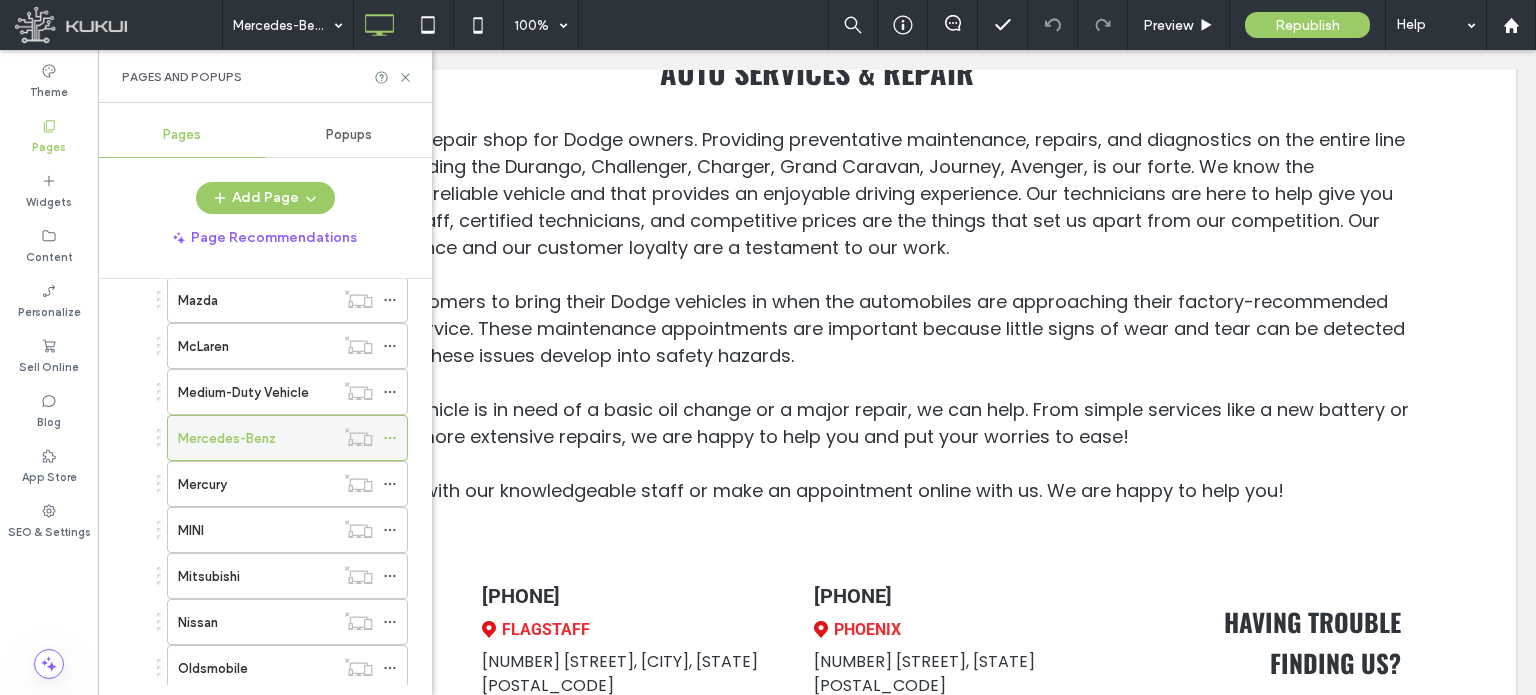 click 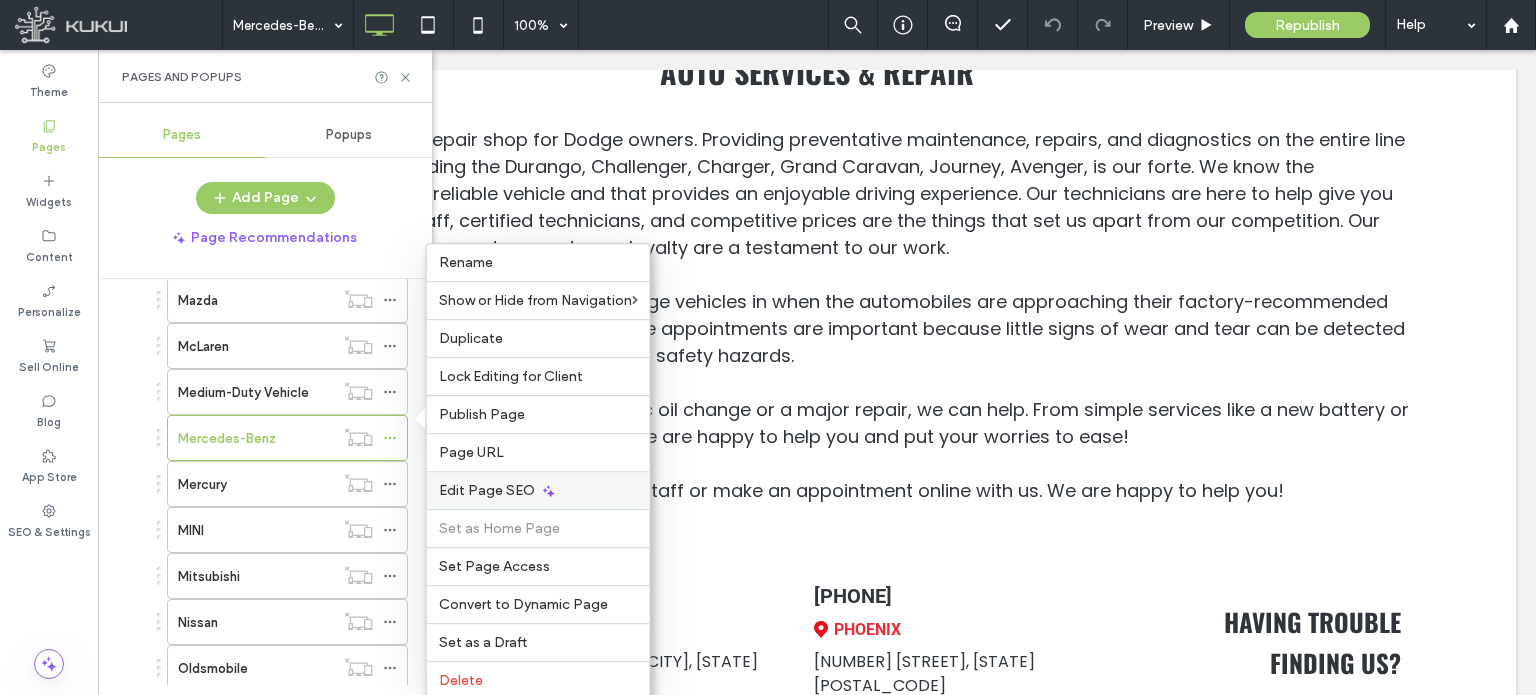 click on "Edit Page SEO" at bounding box center [487, 490] 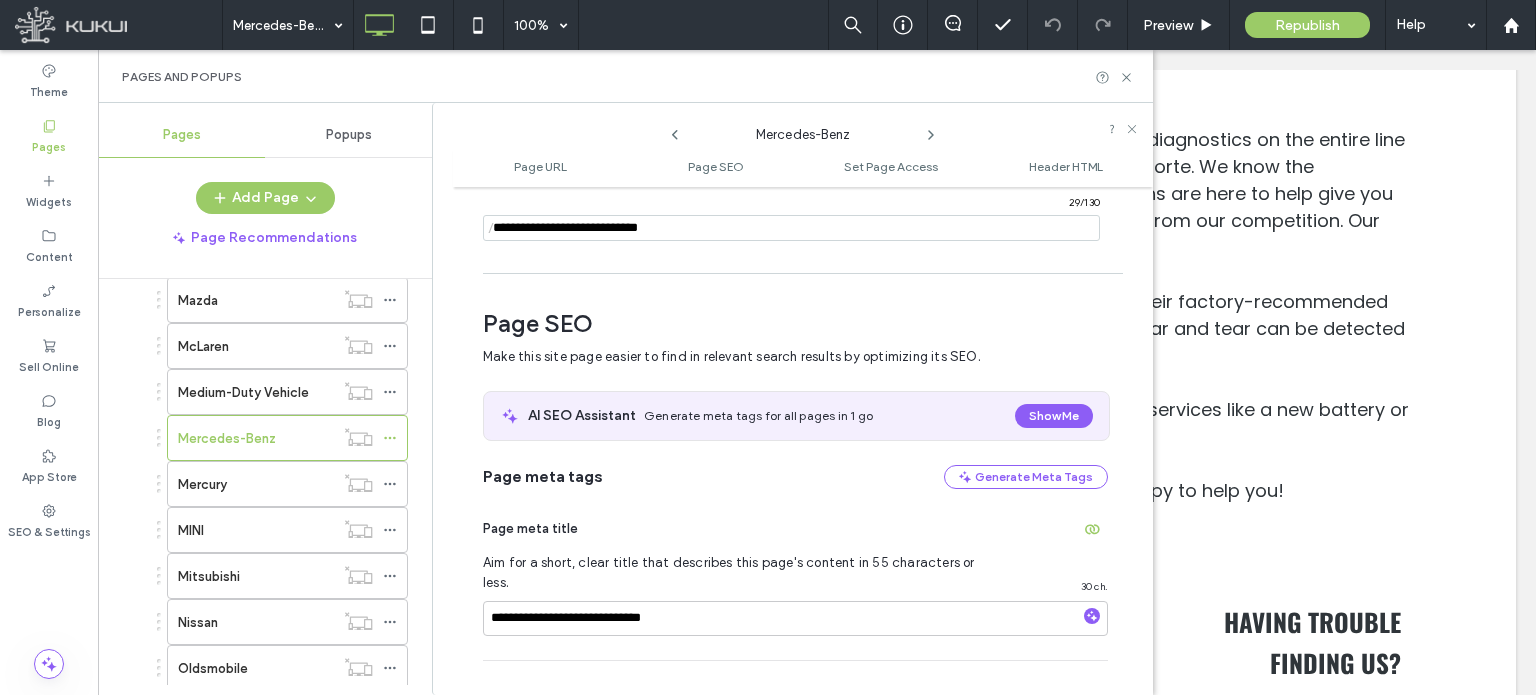 scroll, scrollTop: 274, scrollLeft: 0, axis: vertical 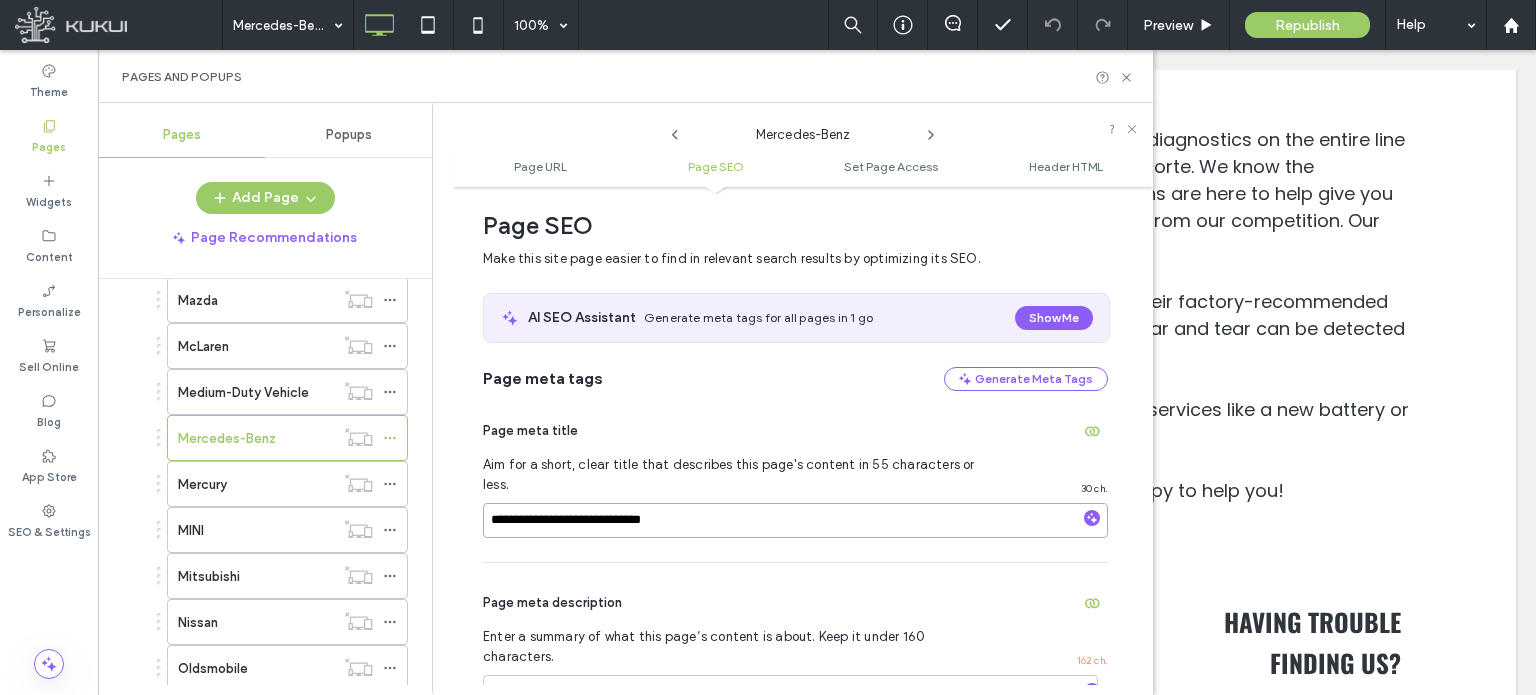 click on "**********" at bounding box center [795, 520] 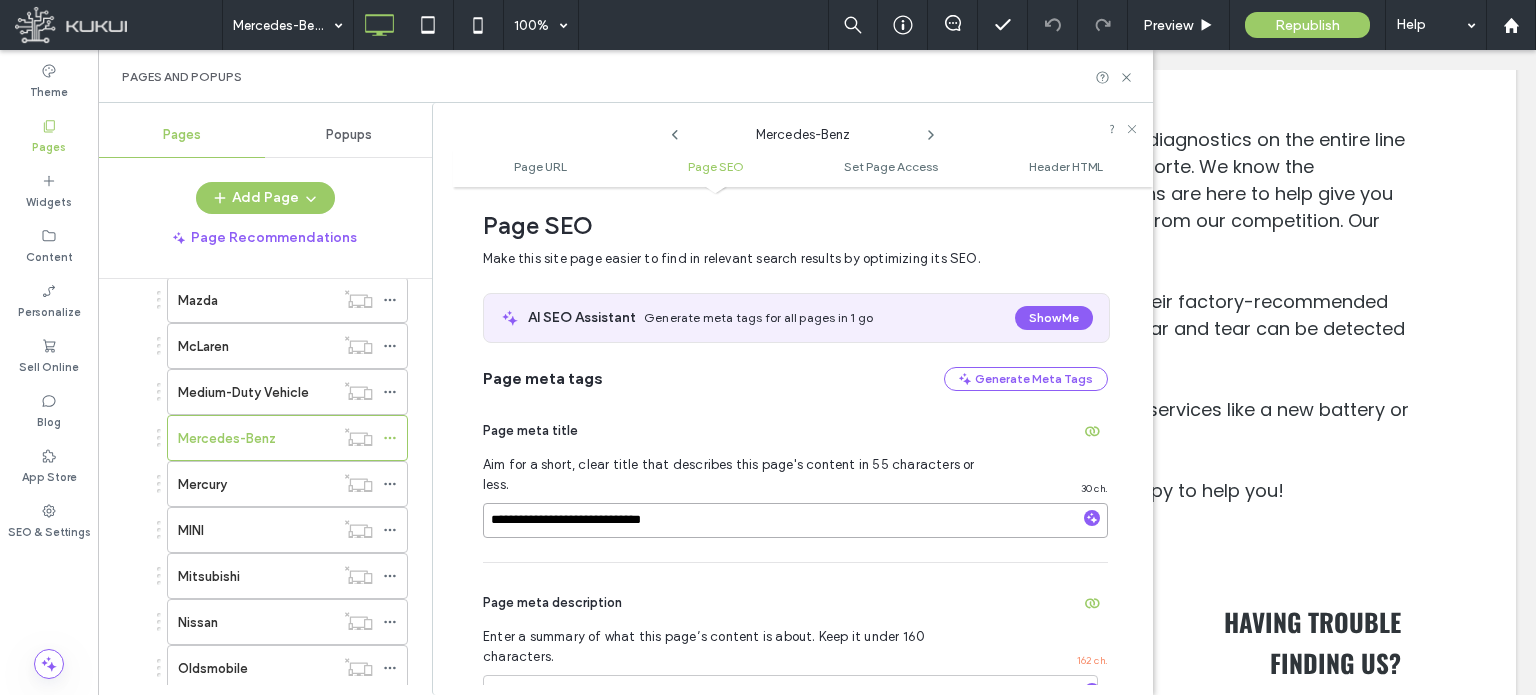 paste on "**********" 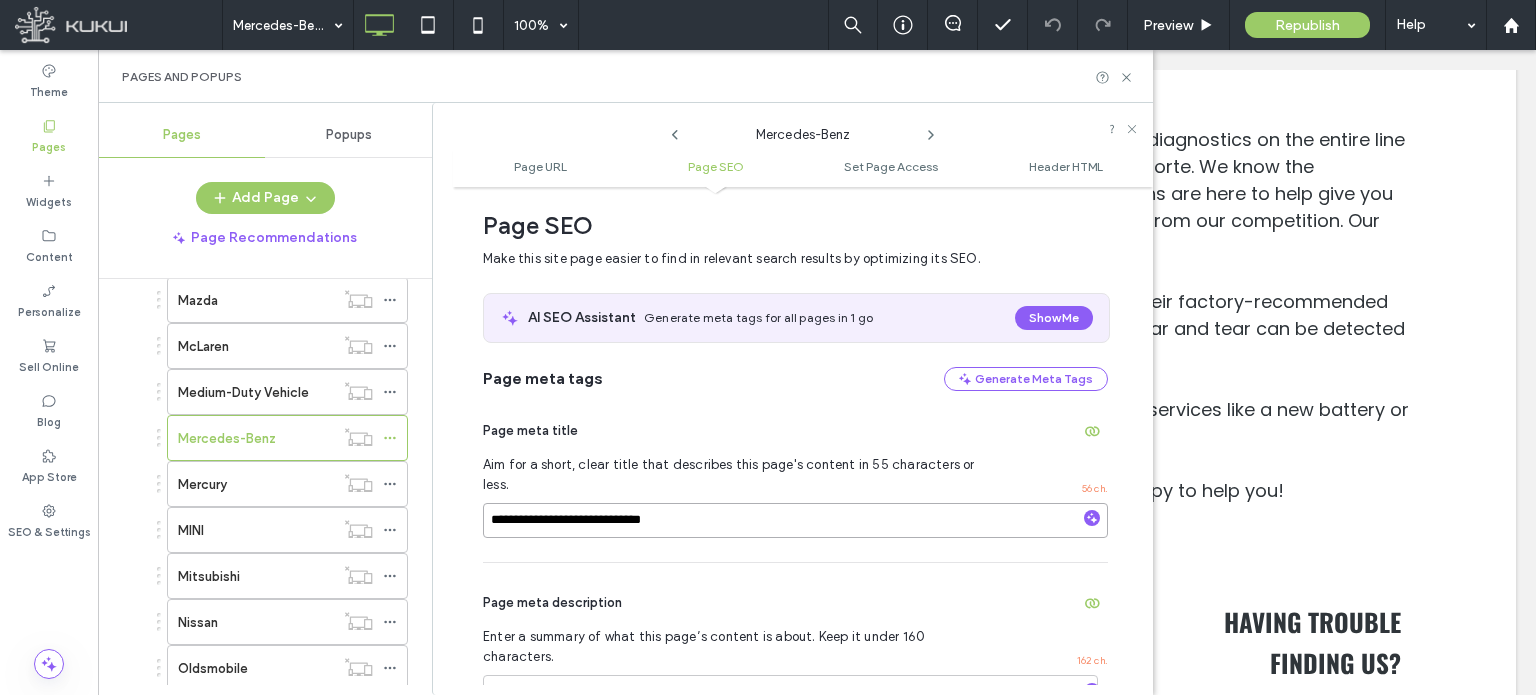 type on "**********" 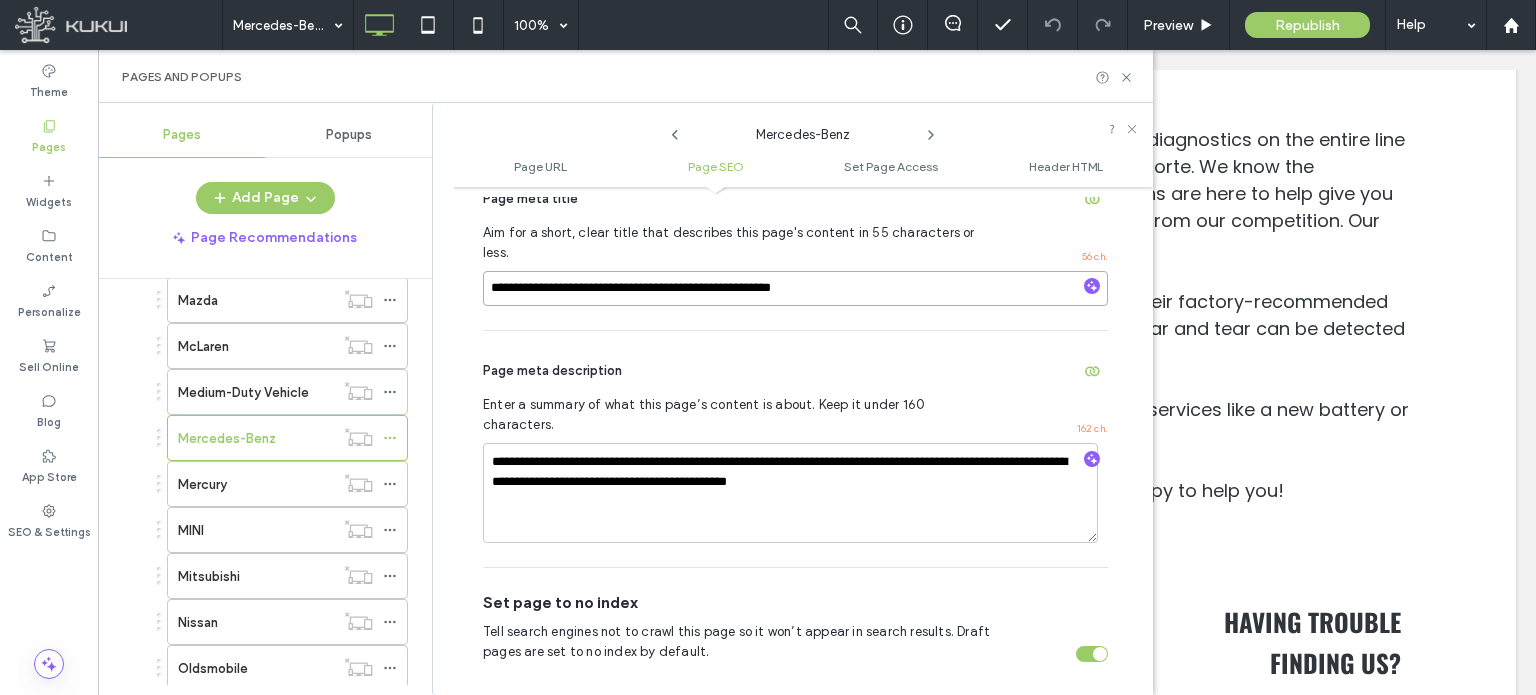 scroll, scrollTop: 474, scrollLeft: 0, axis: vertical 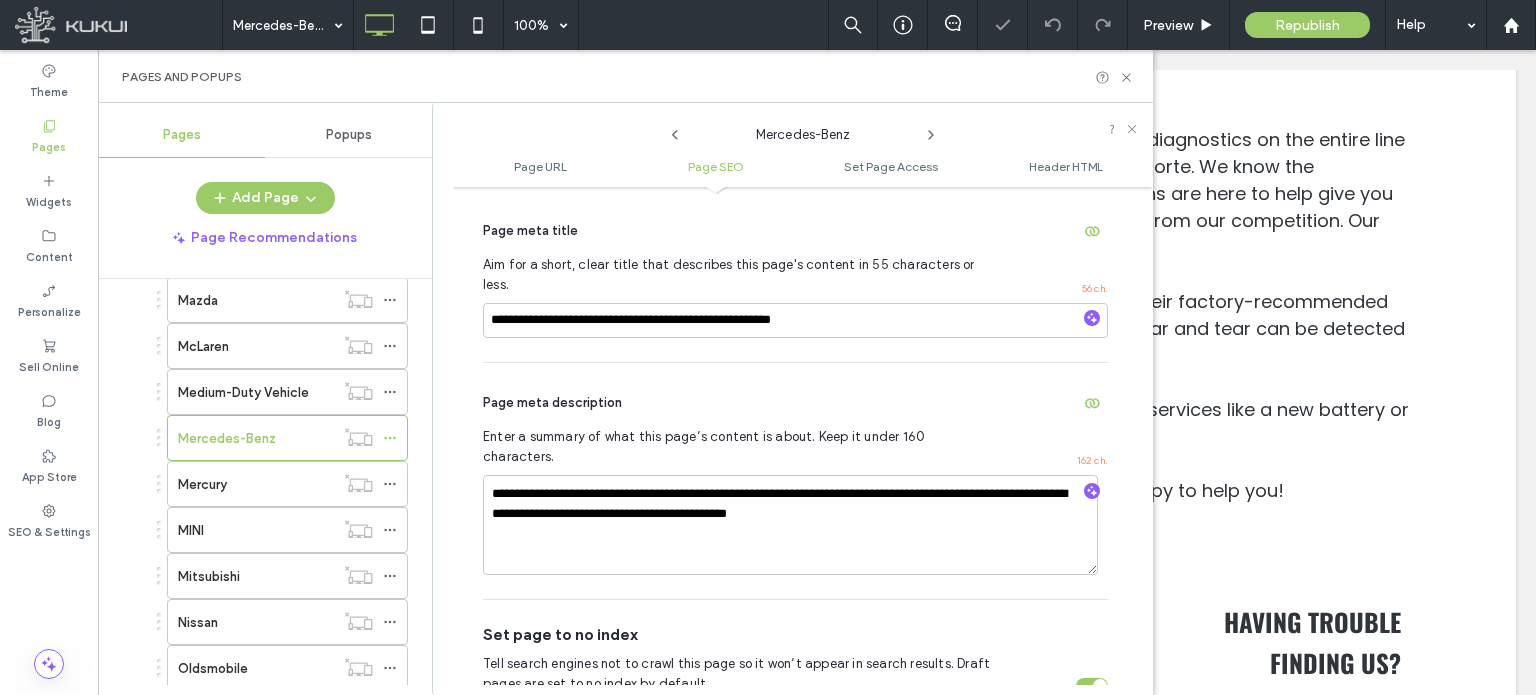 click on "**********" at bounding box center (795, 481) 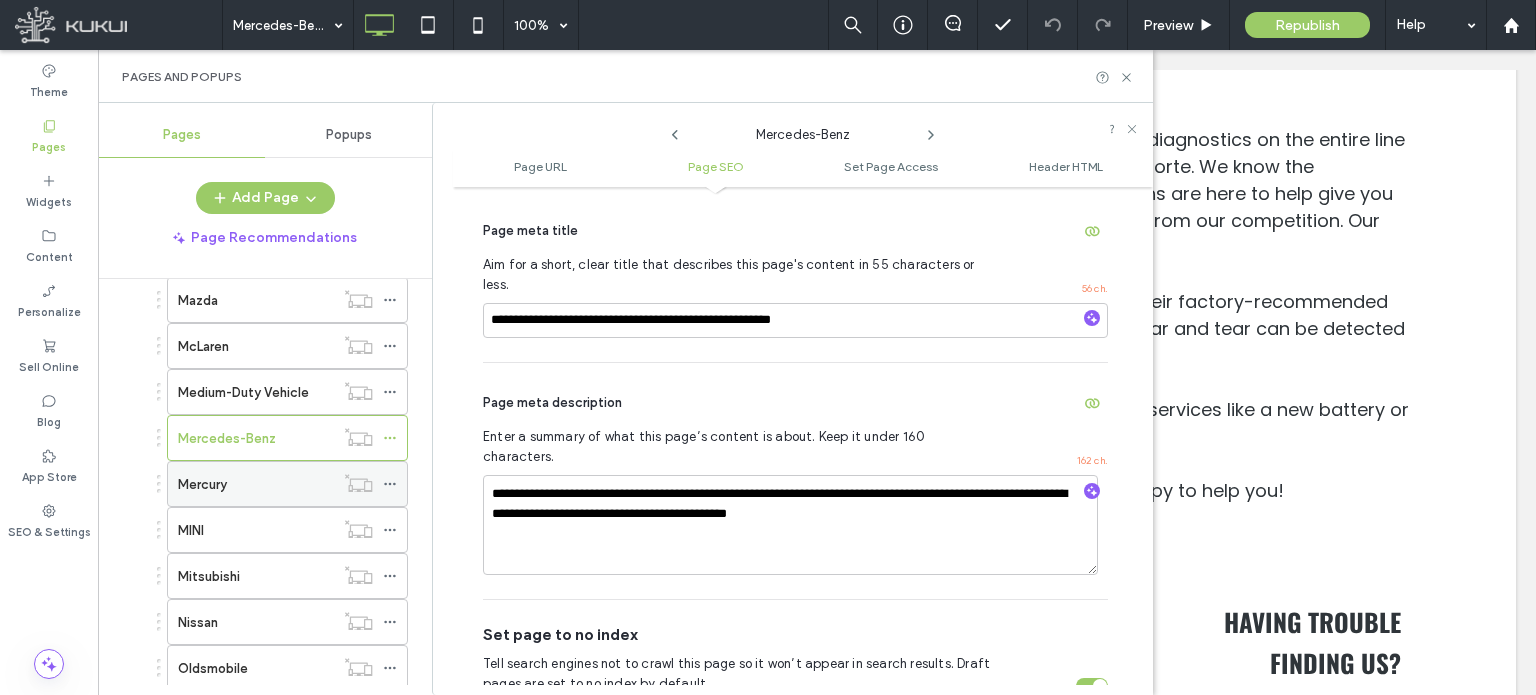 click on "Mercury" at bounding box center (256, 484) 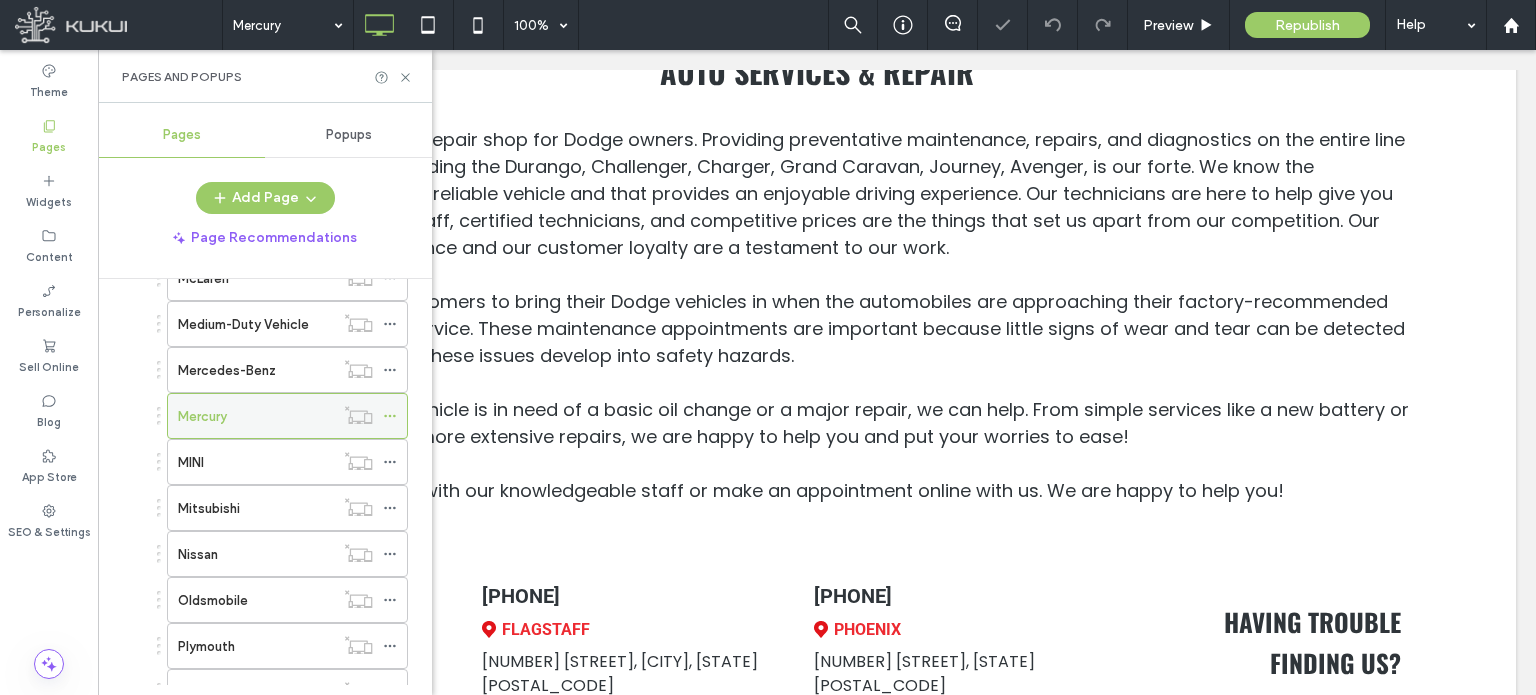 scroll, scrollTop: 2200, scrollLeft: 0, axis: vertical 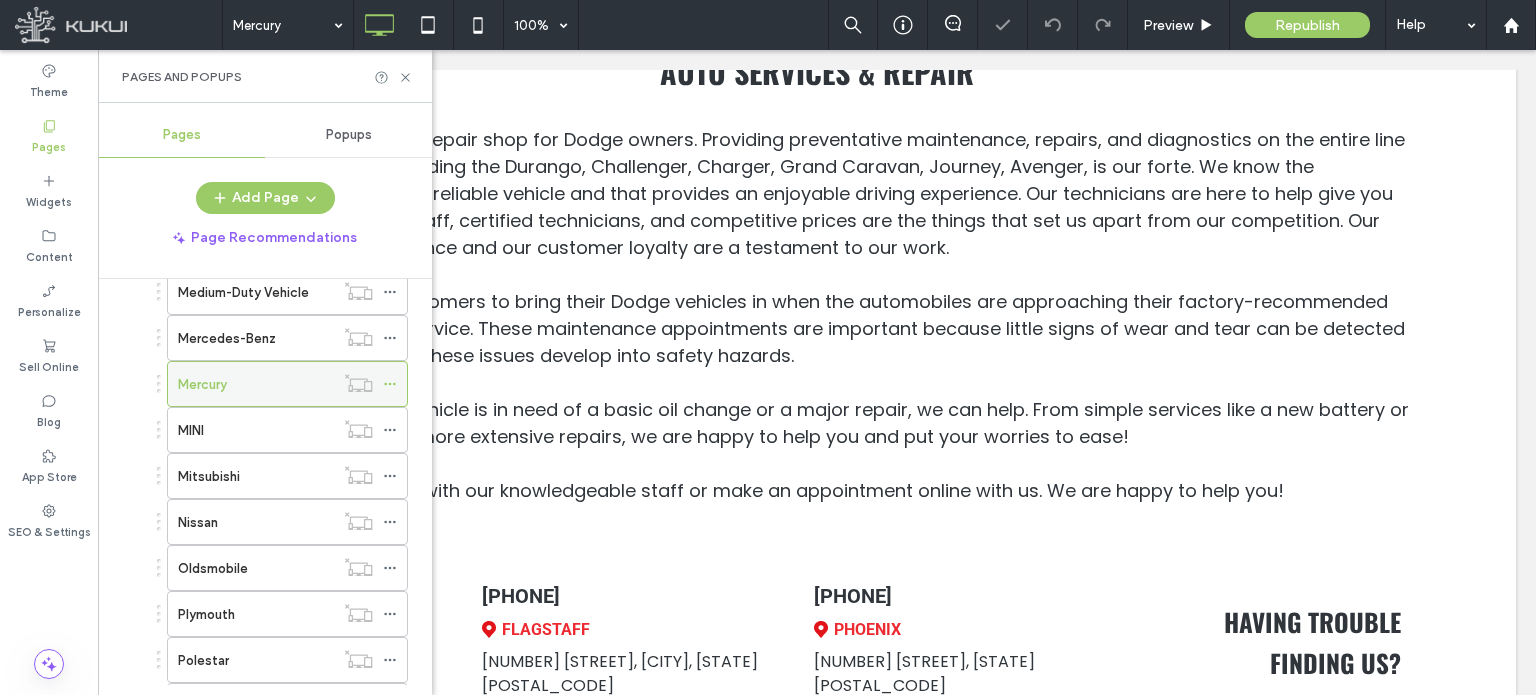 click 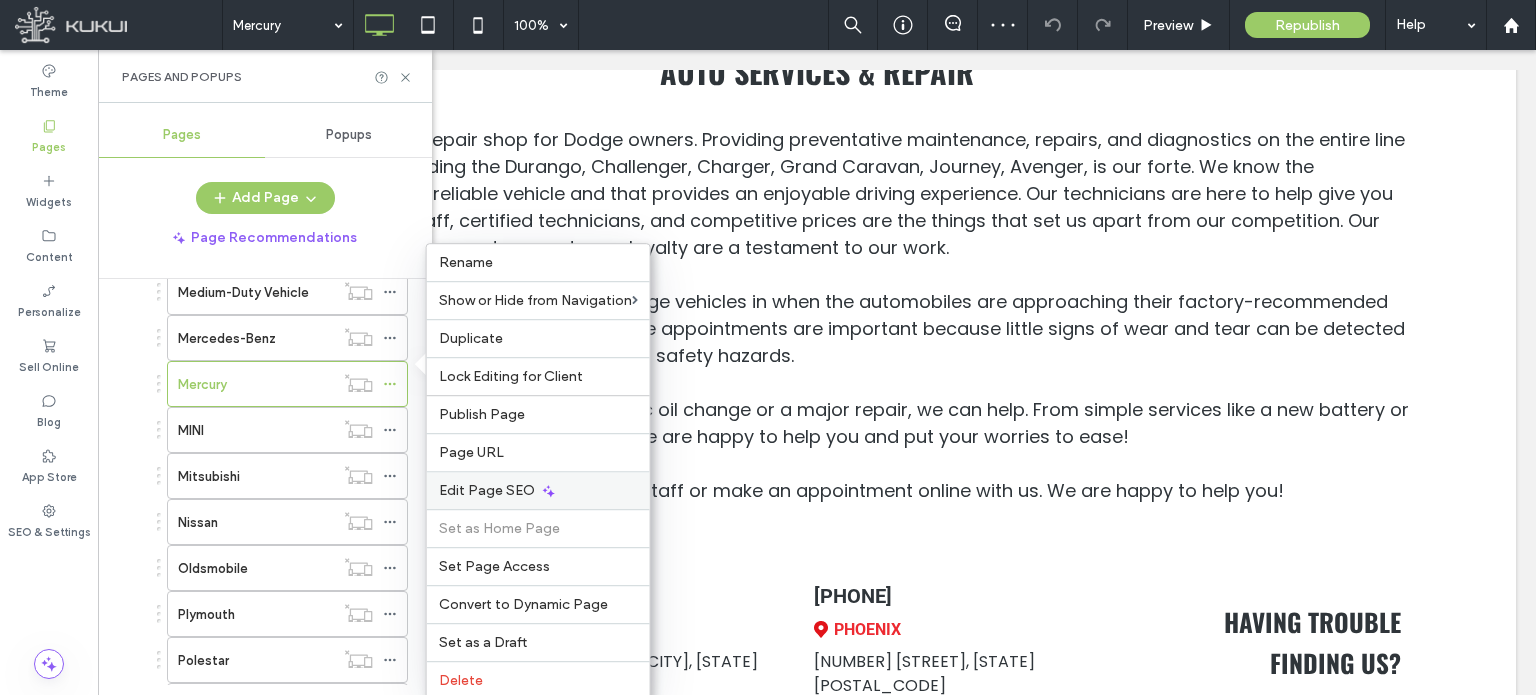 click on "Edit Page SEO" at bounding box center (487, 490) 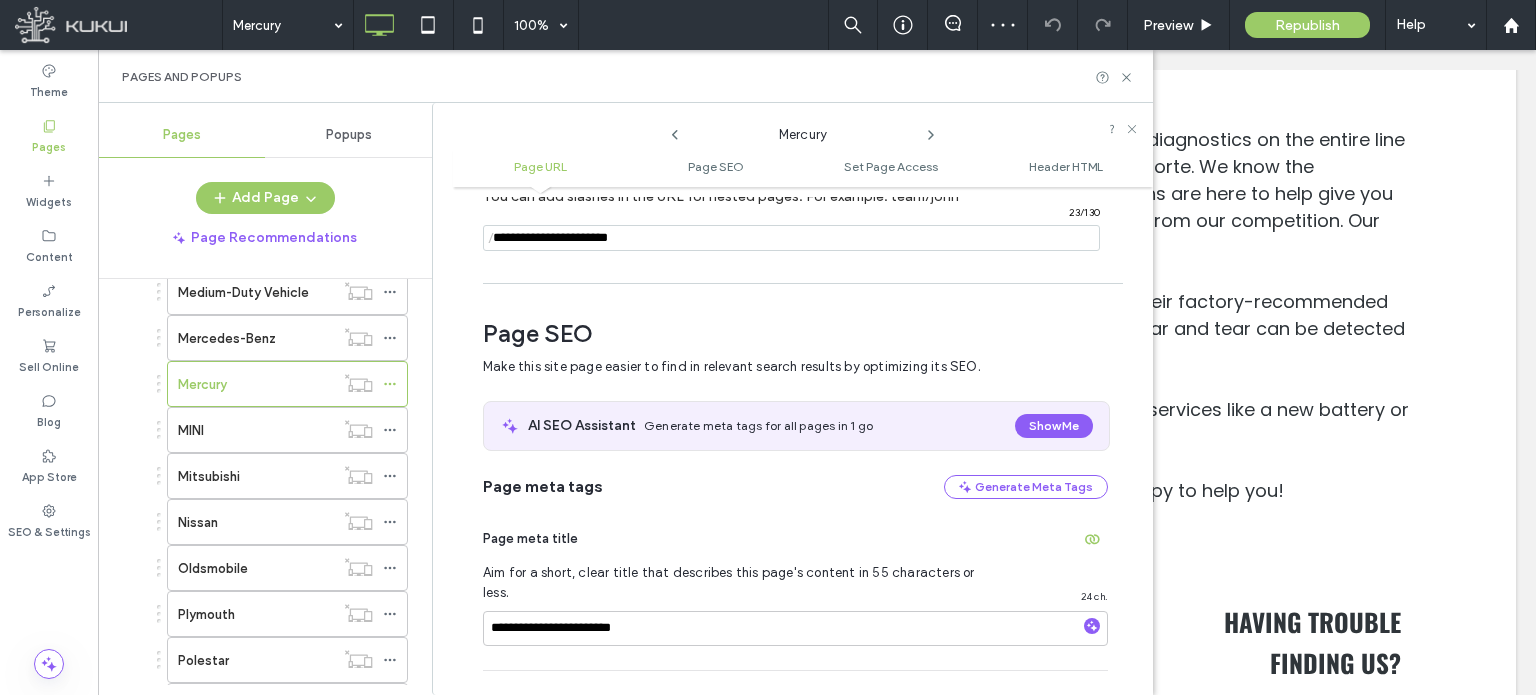 scroll, scrollTop: 274, scrollLeft: 0, axis: vertical 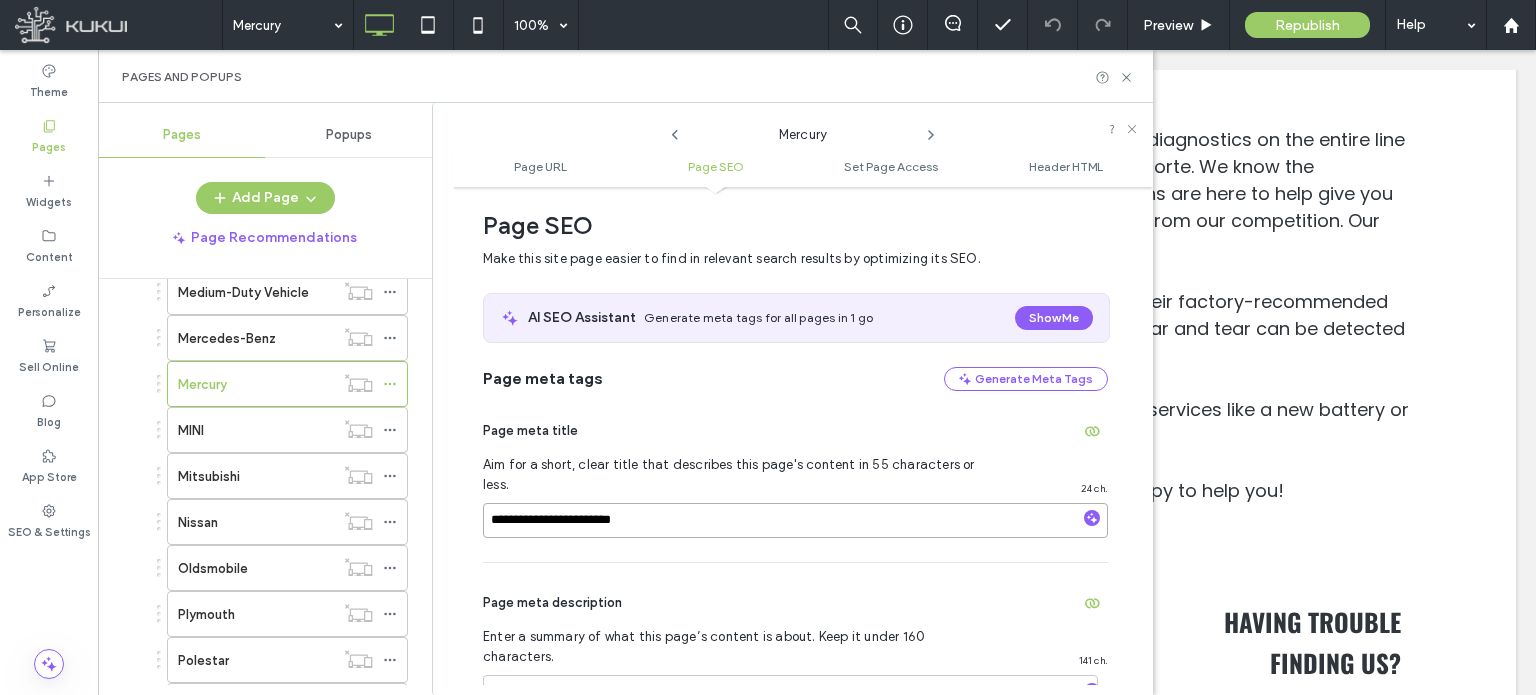 click on "**********" at bounding box center (795, 520) 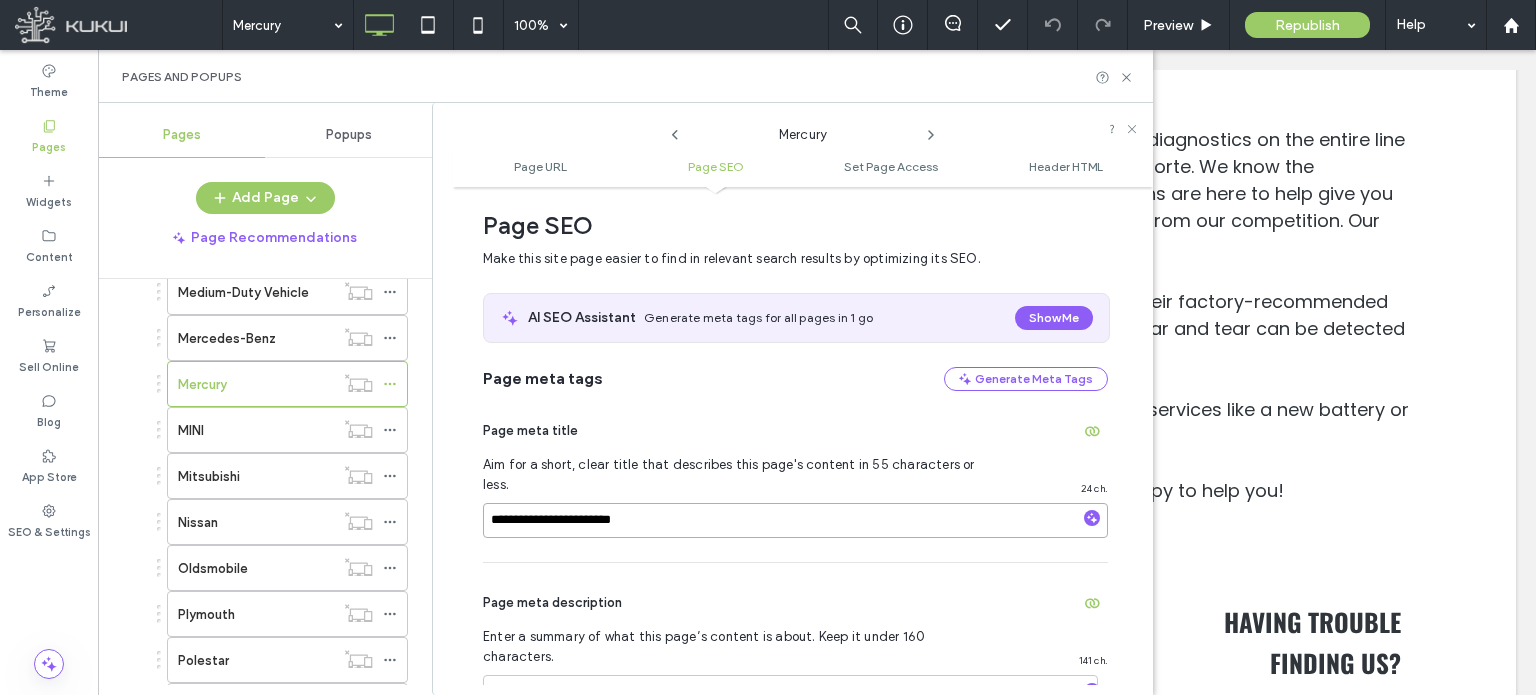 paste on "**********" 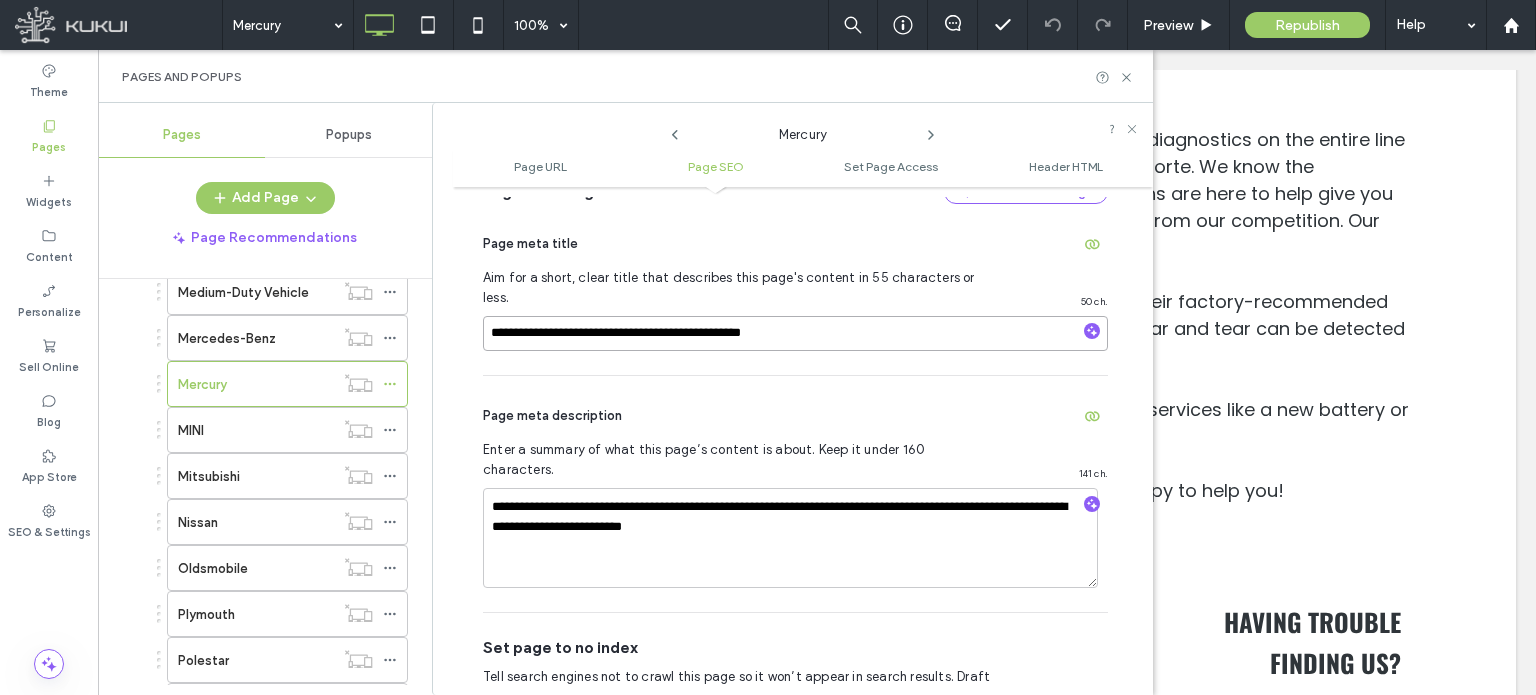 scroll, scrollTop: 474, scrollLeft: 0, axis: vertical 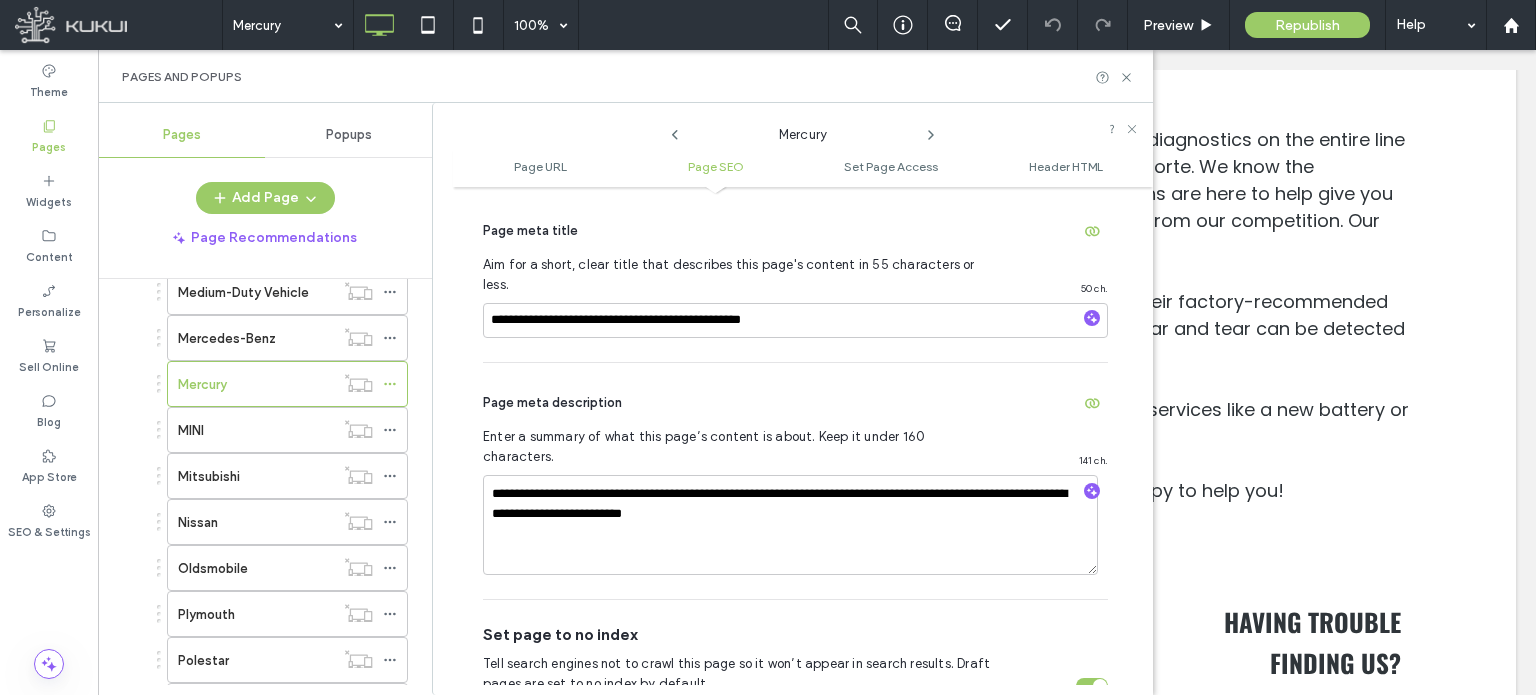 click on "Page meta description" at bounding box center (795, 403) 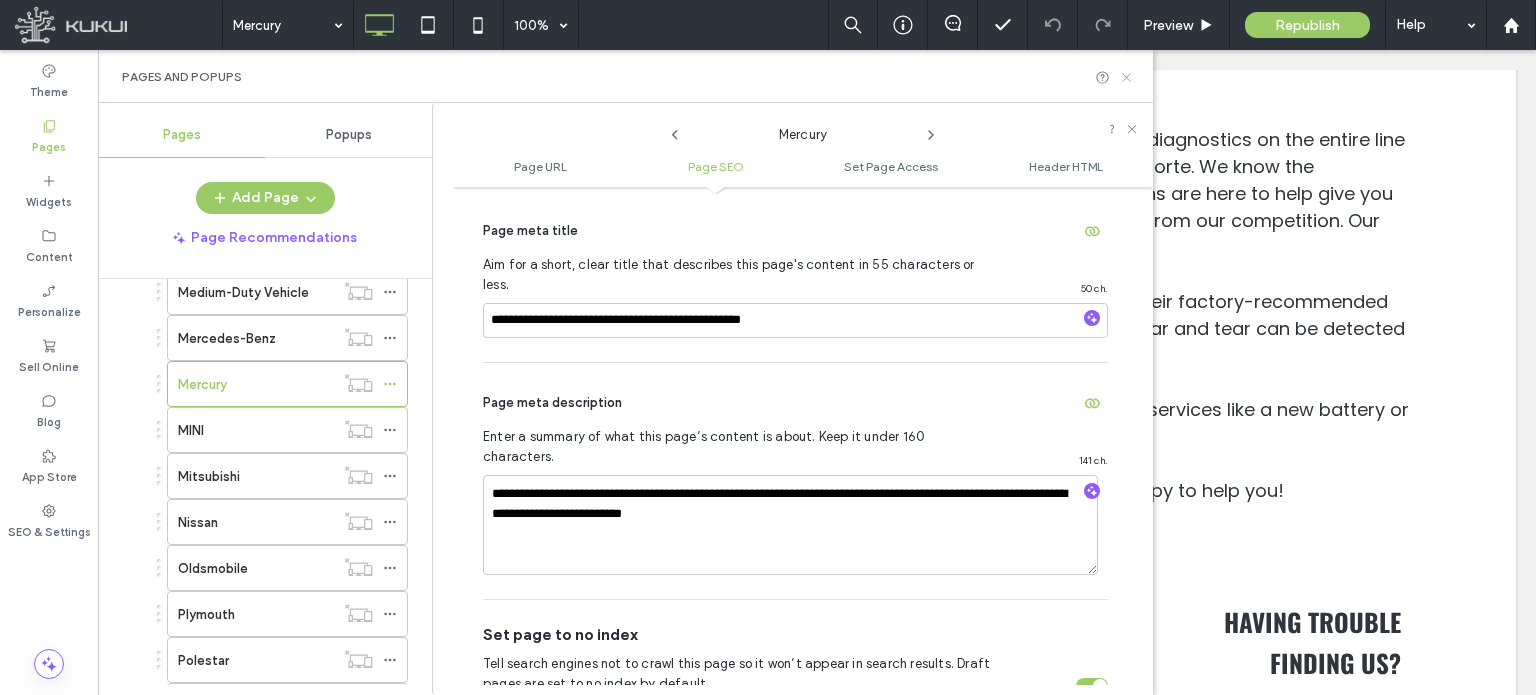 click 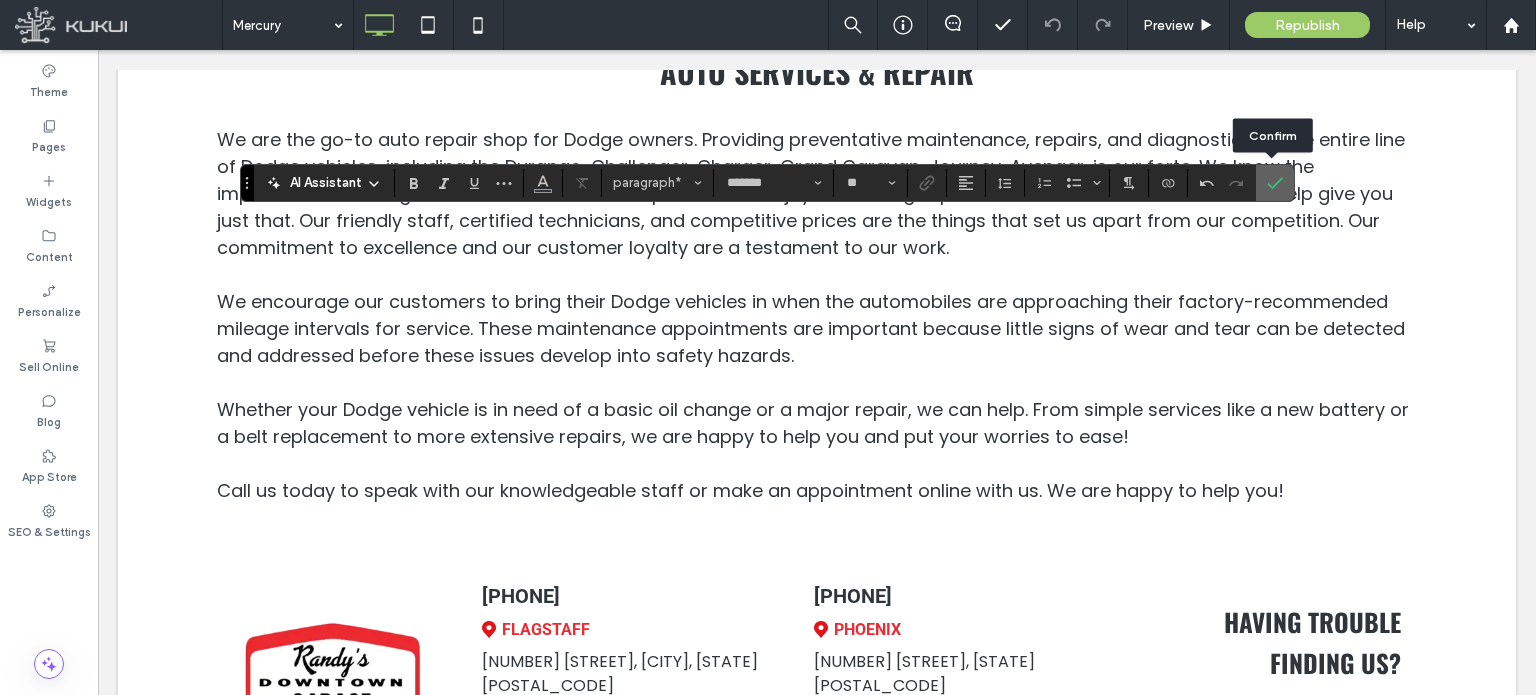 click 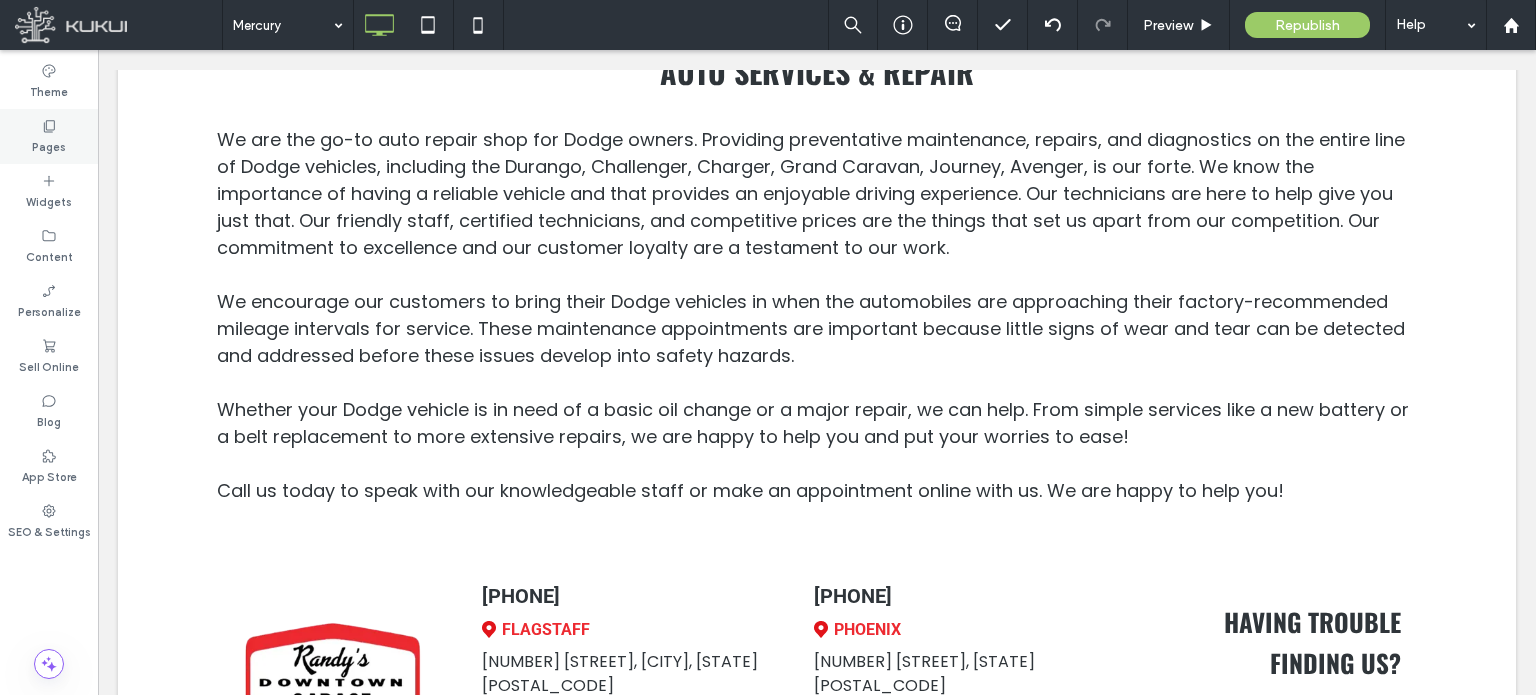 click 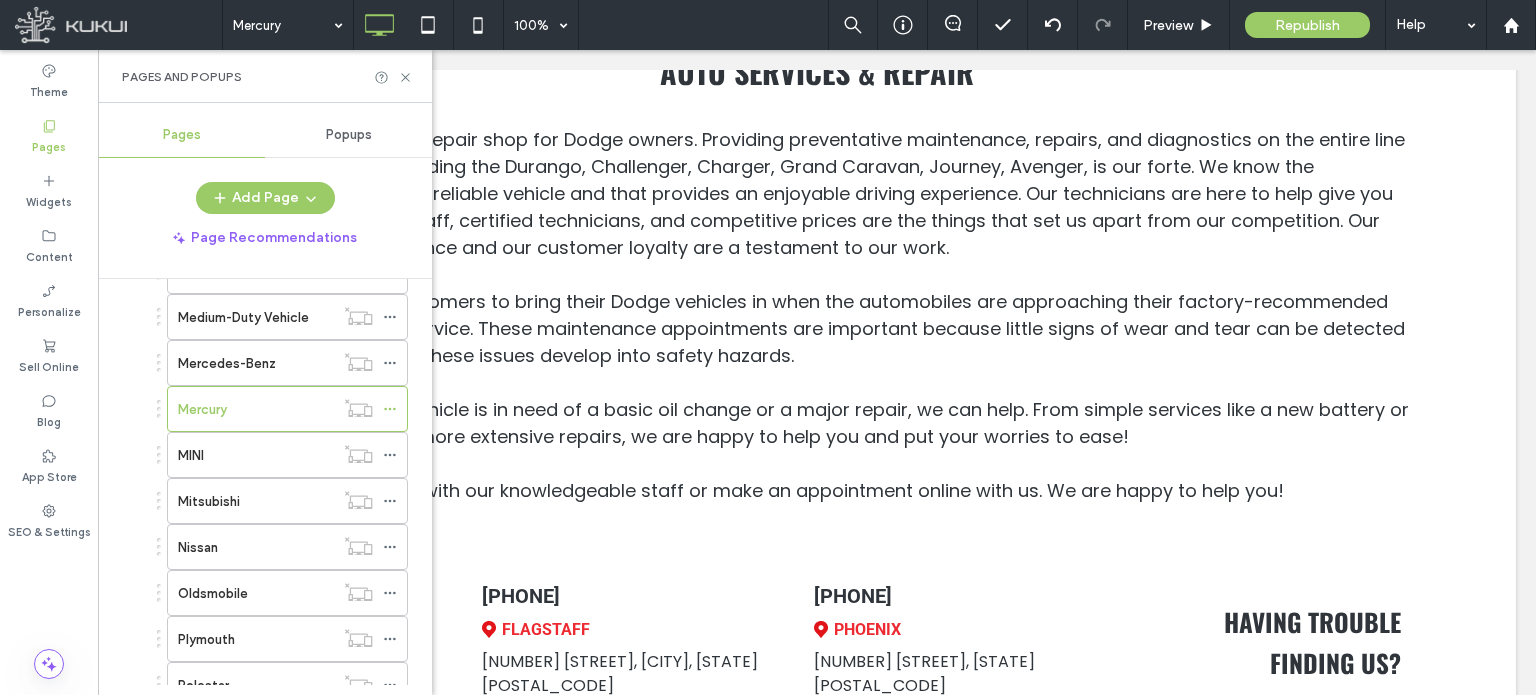 scroll, scrollTop: 2200, scrollLeft: 0, axis: vertical 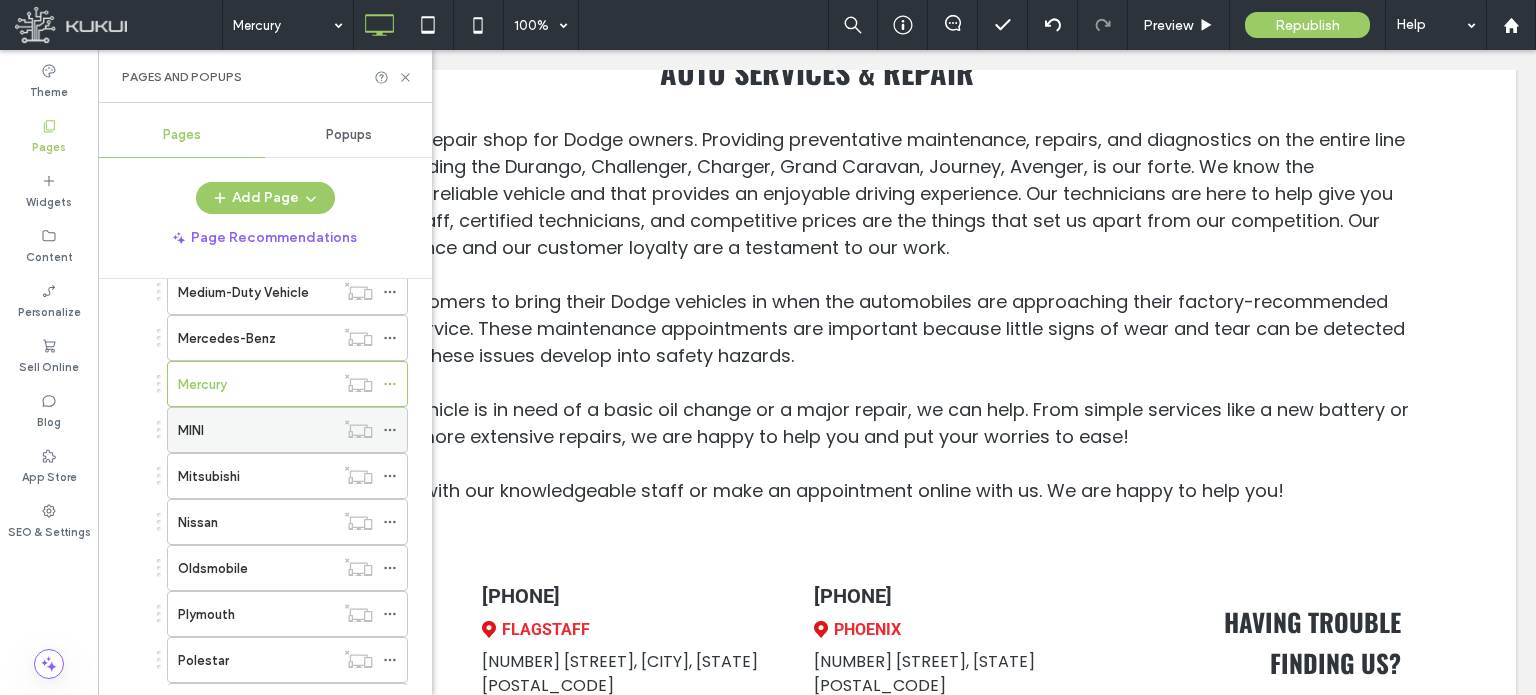 click on "MINI" at bounding box center [256, 430] 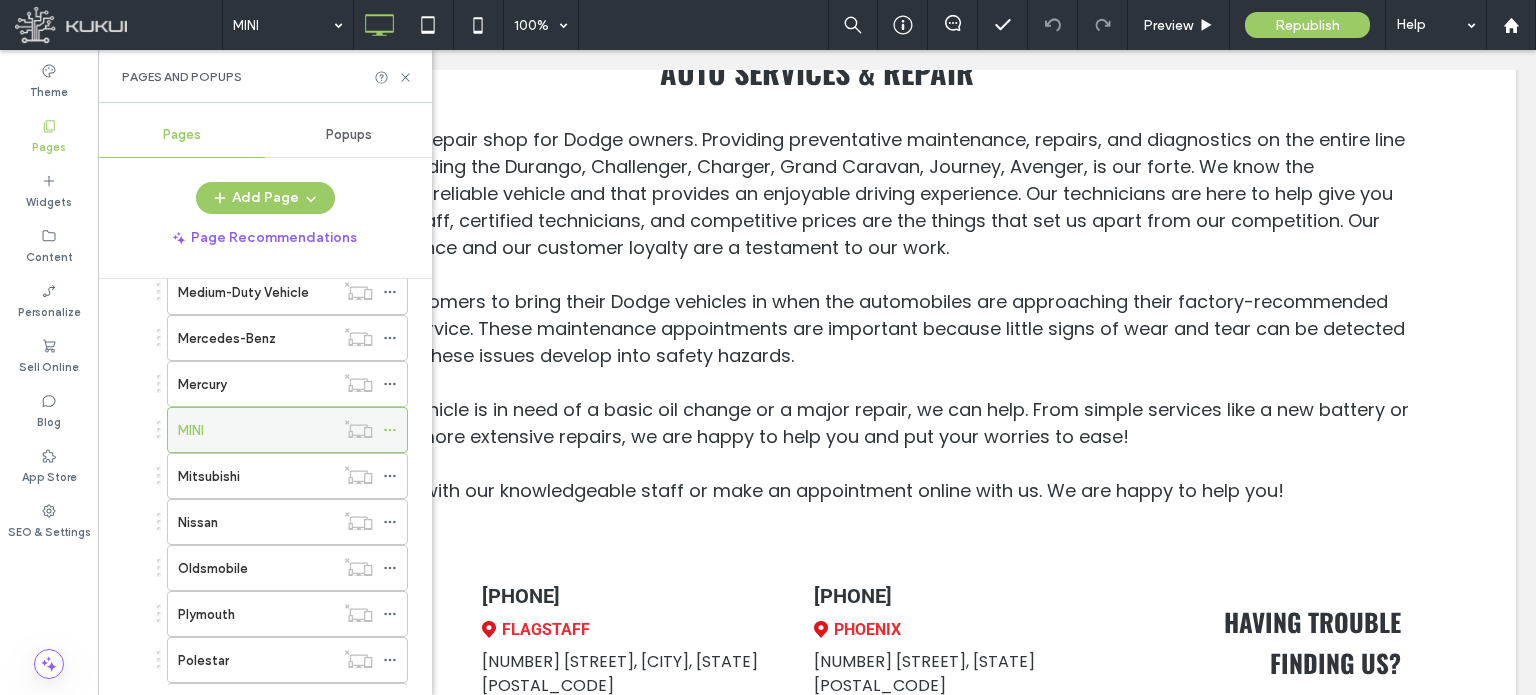 click 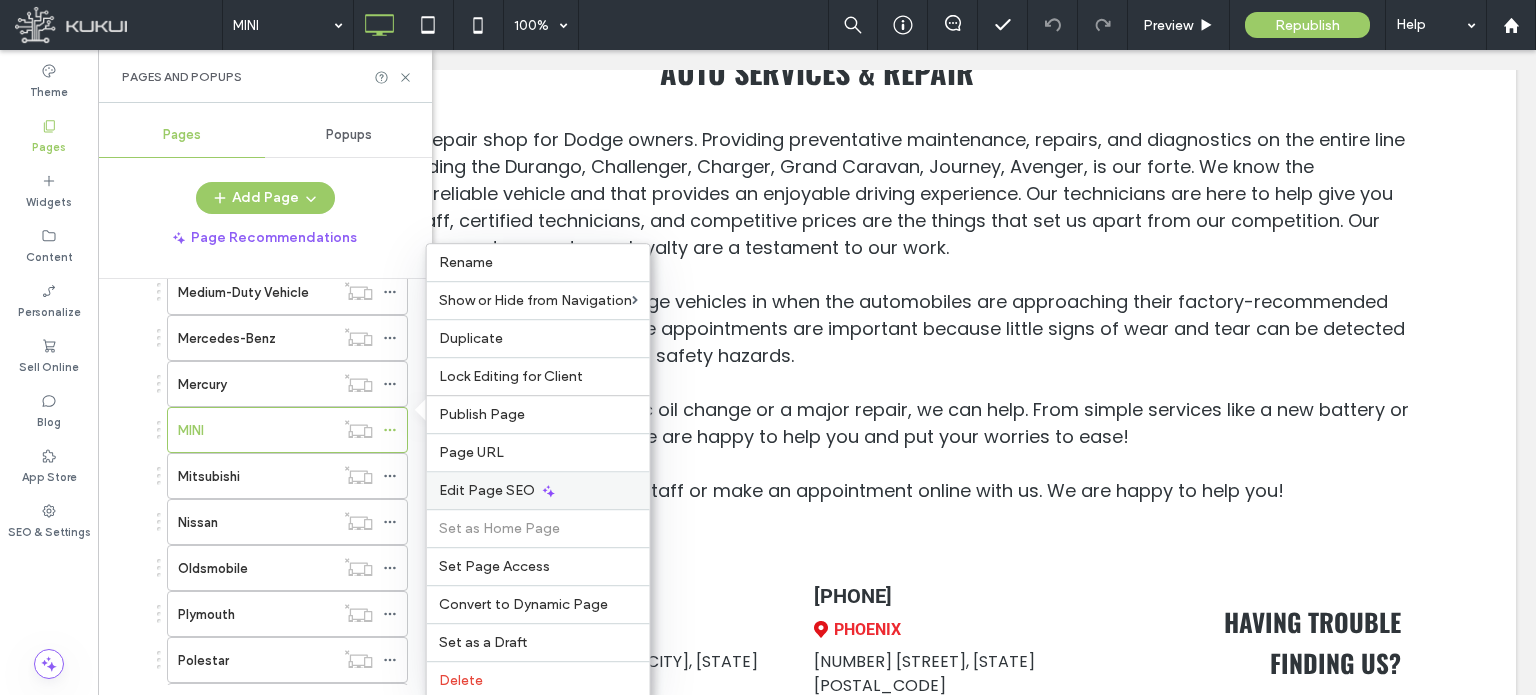 click on "Edit Page SEO" at bounding box center (487, 490) 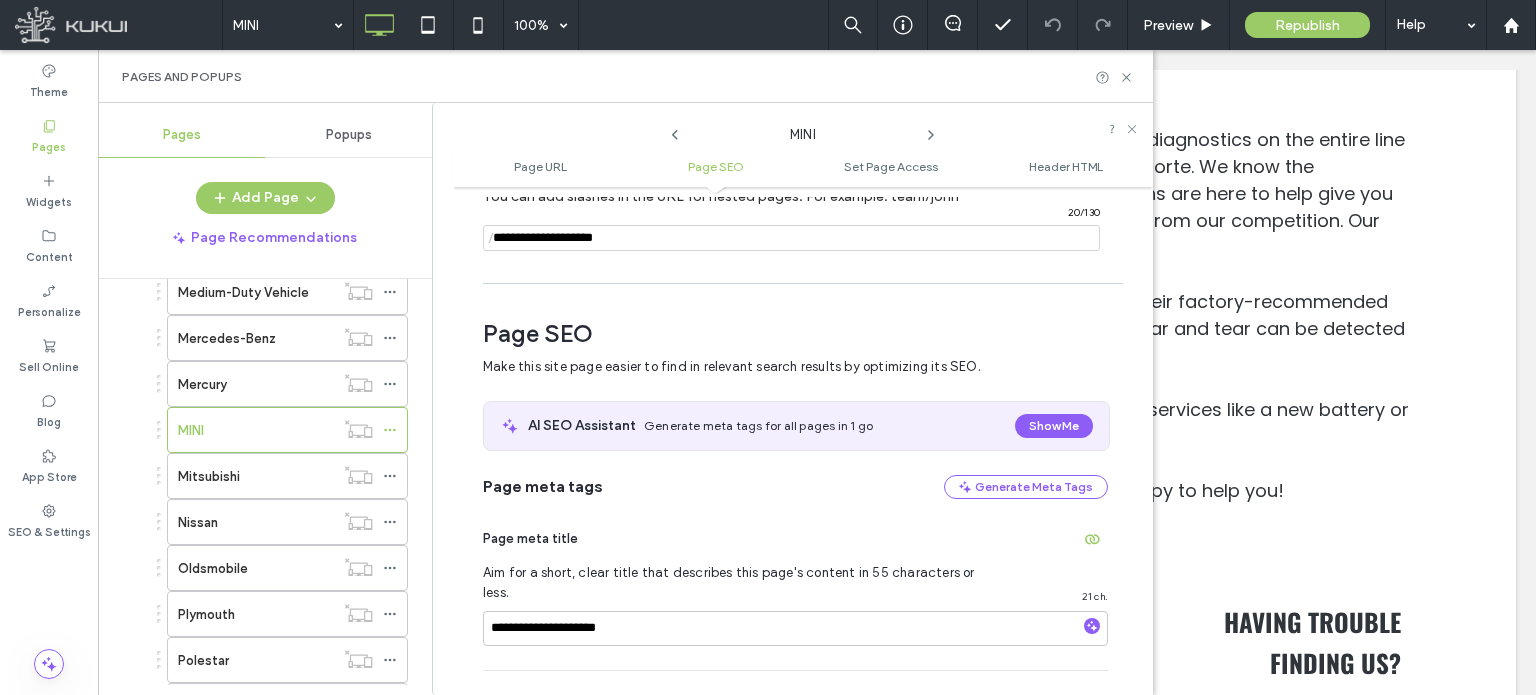 scroll, scrollTop: 274, scrollLeft: 0, axis: vertical 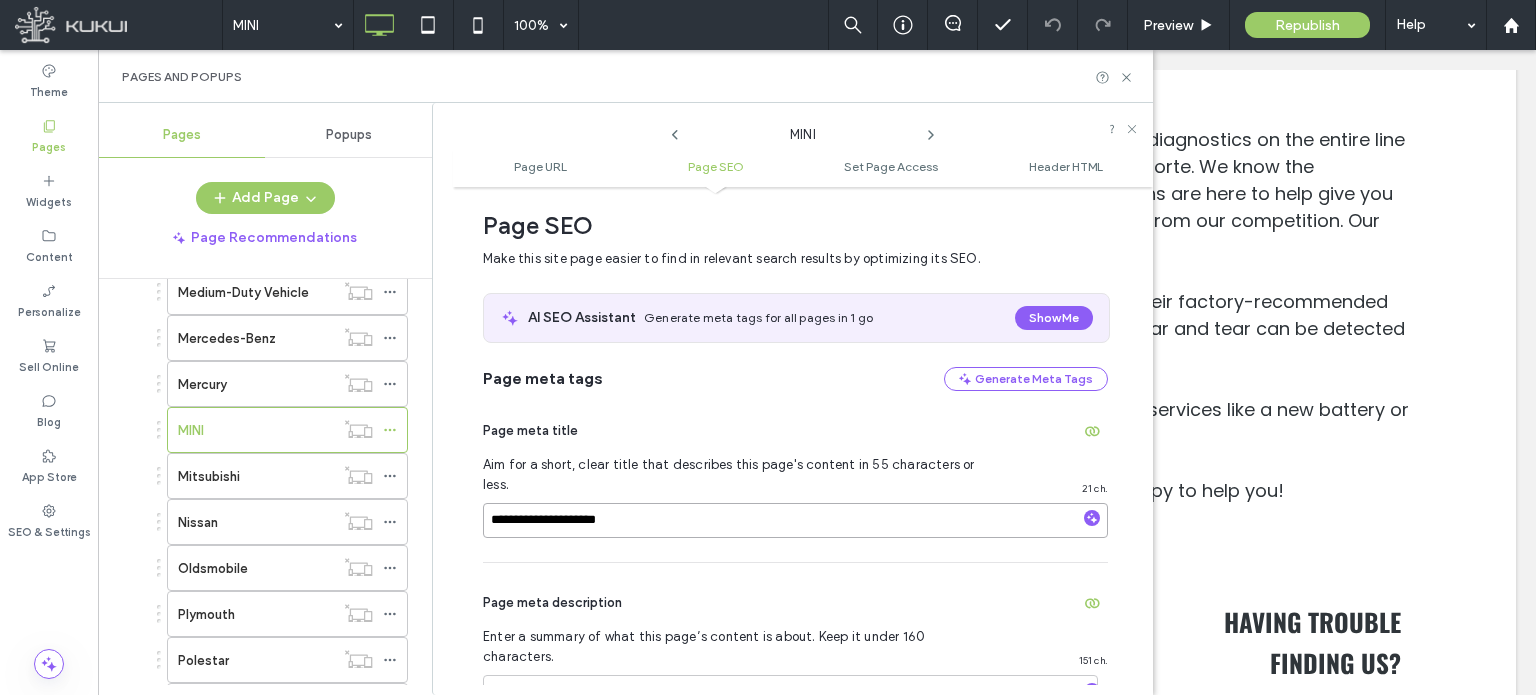 click on "**********" at bounding box center (795, 520) 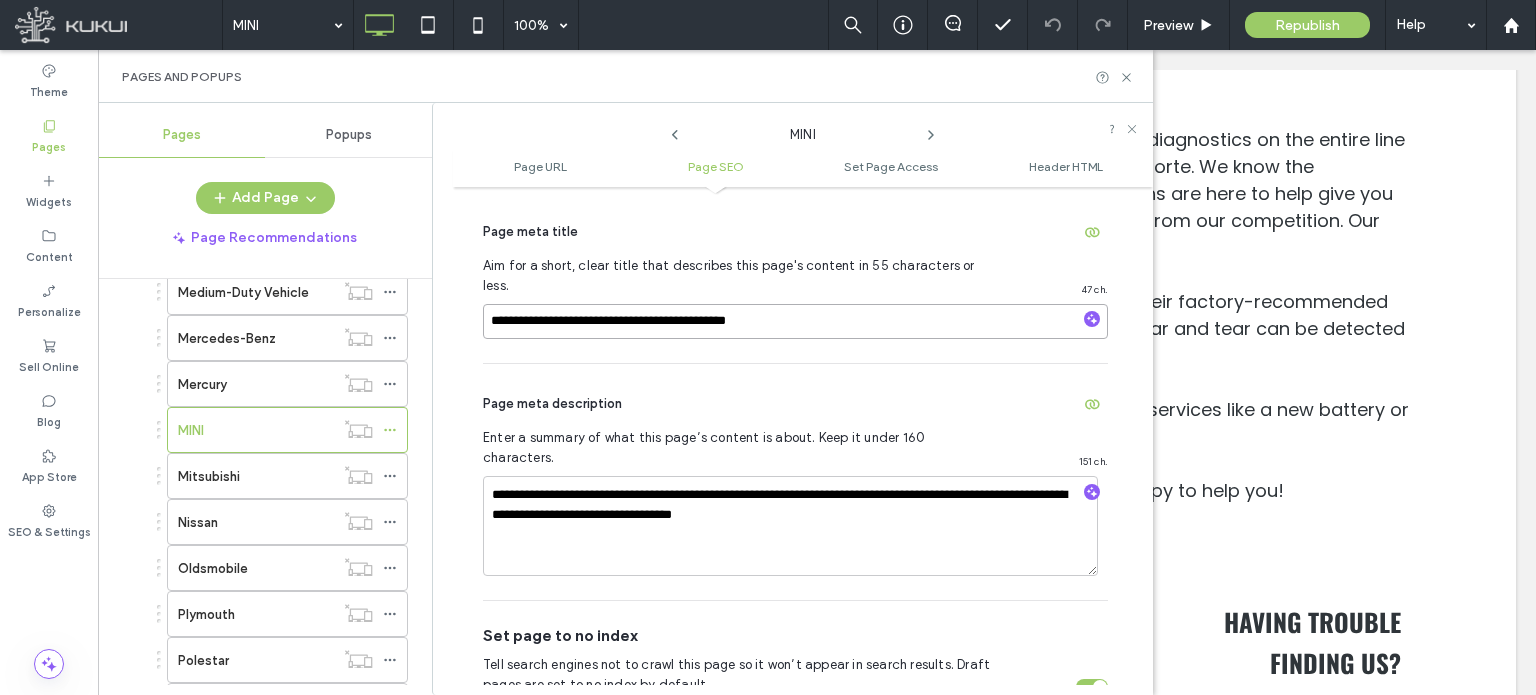 scroll, scrollTop: 474, scrollLeft: 0, axis: vertical 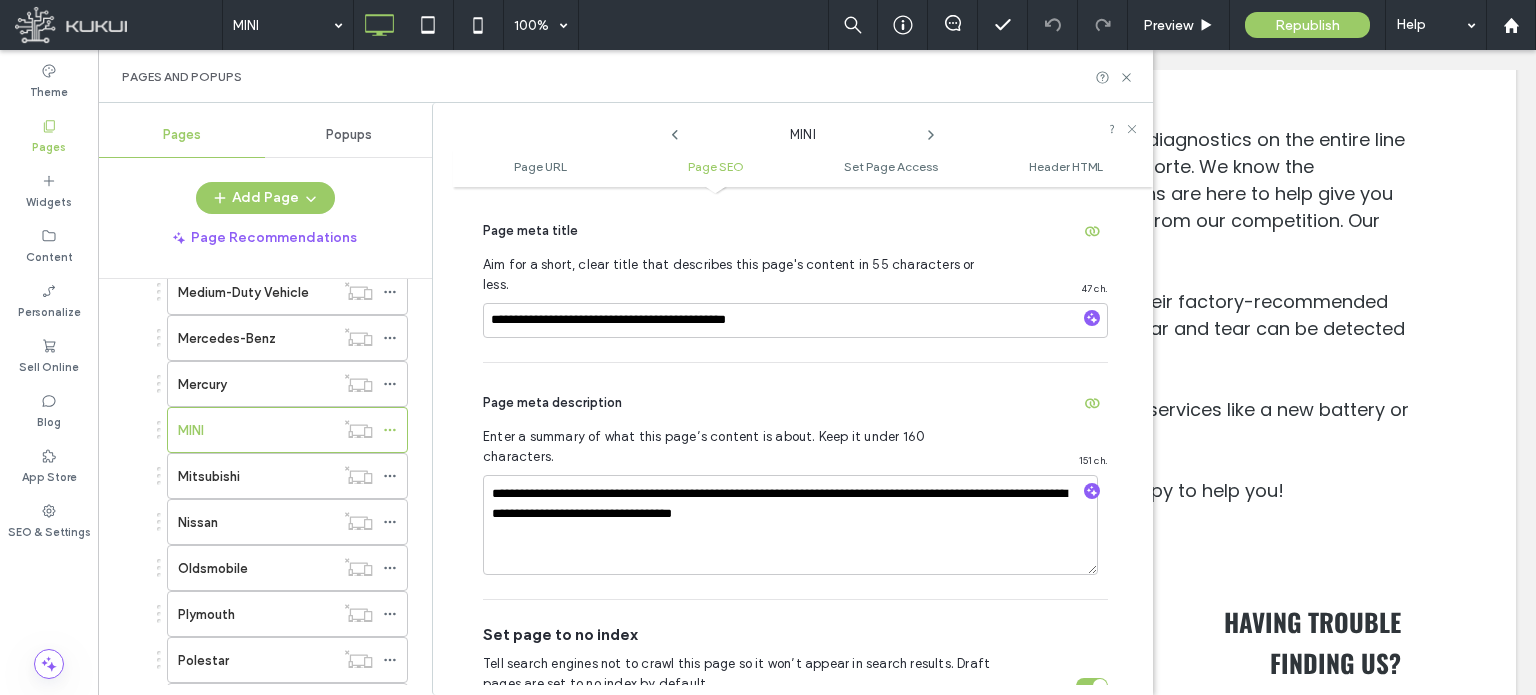 click on "**********" at bounding box center [795, 481] 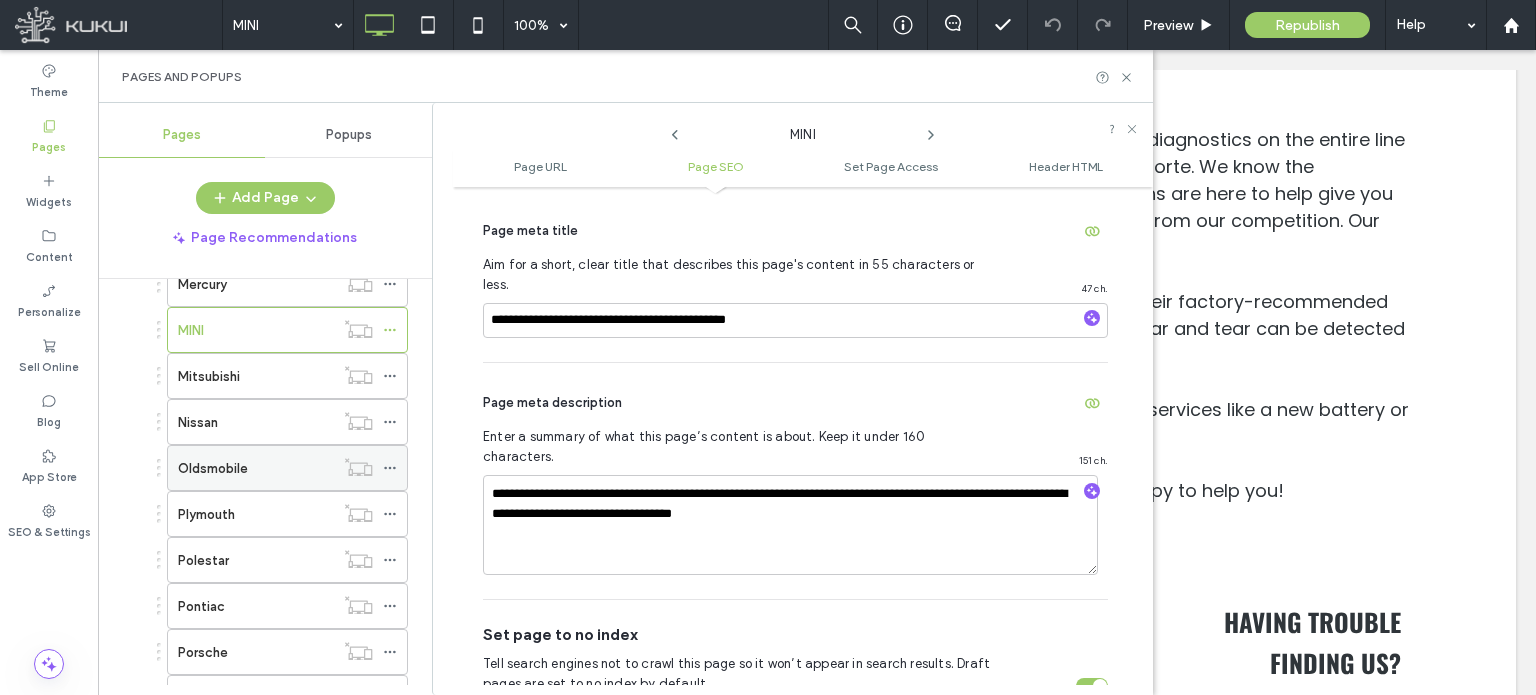 scroll, scrollTop: 2200, scrollLeft: 0, axis: vertical 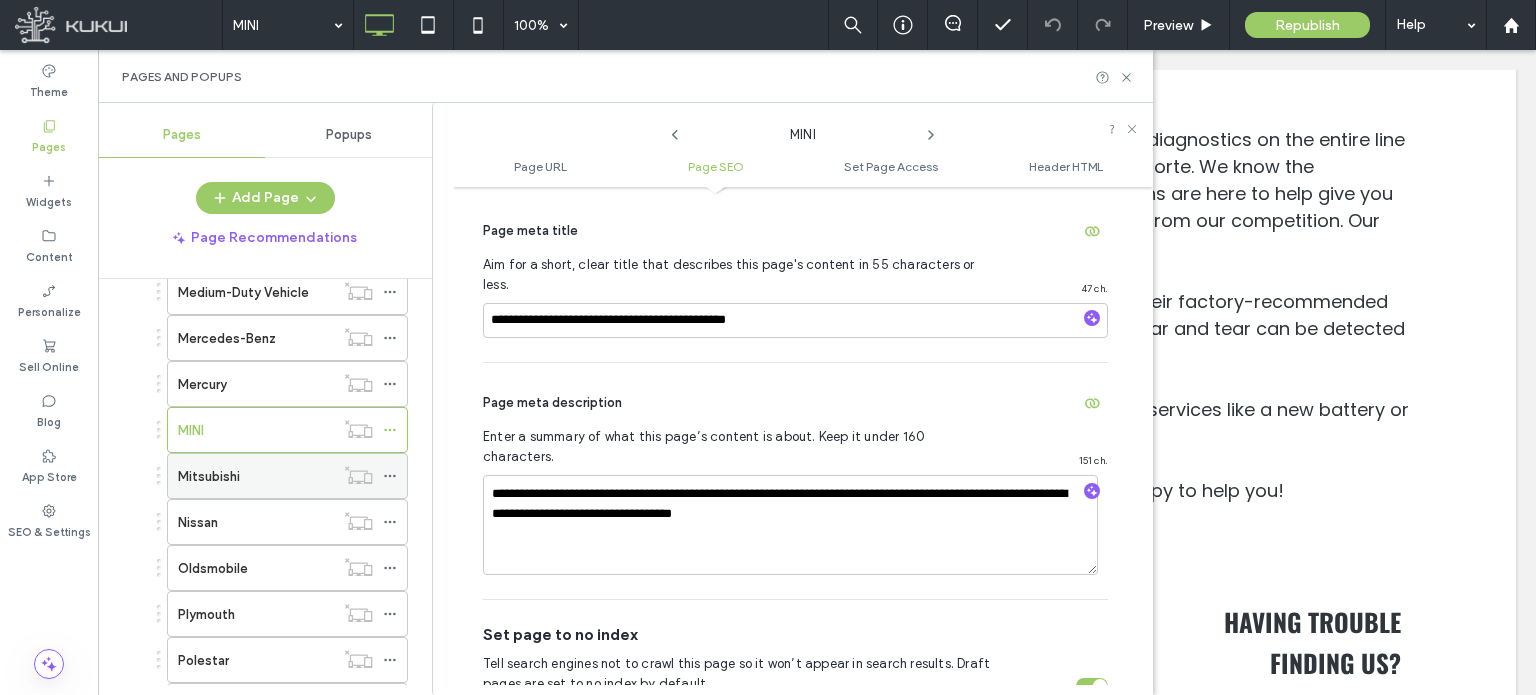 click on "Mitsubishi" at bounding box center (256, 476) 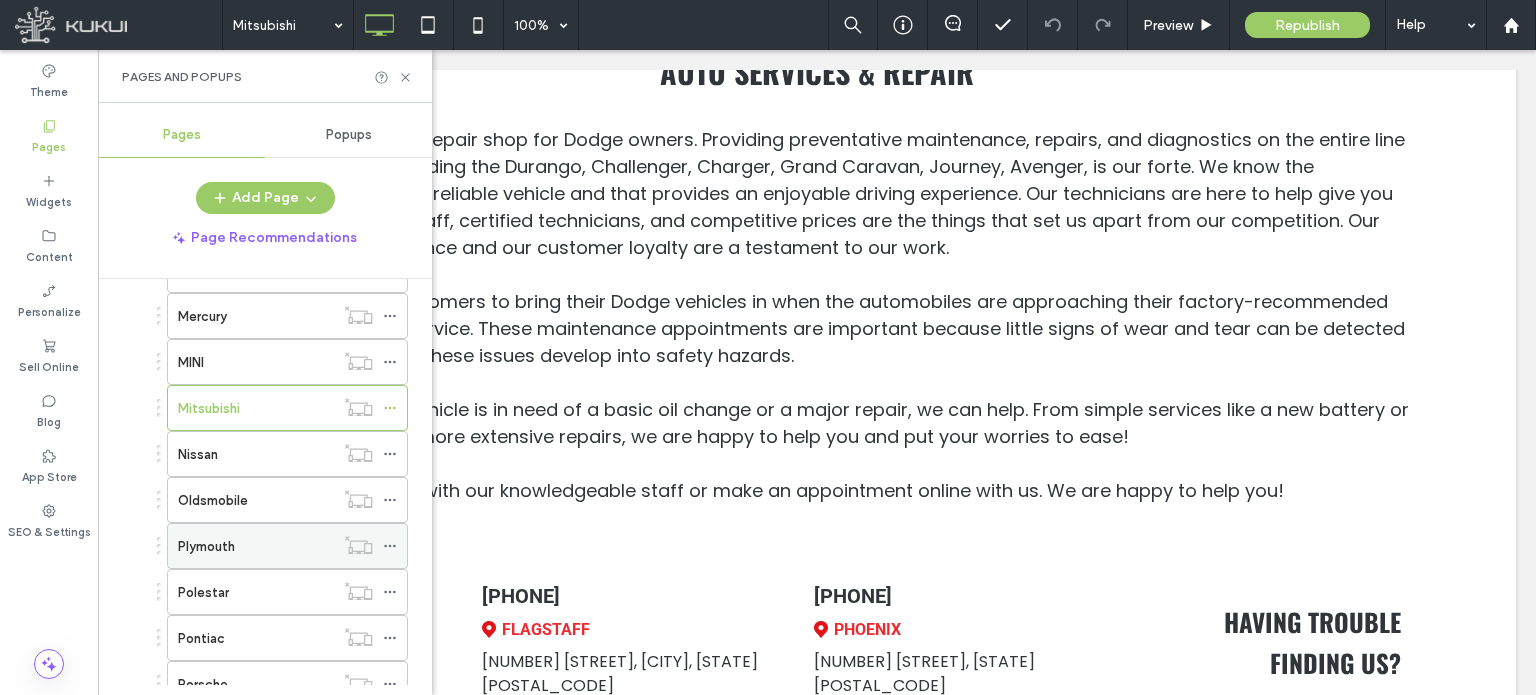 scroll, scrollTop: 2300, scrollLeft: 0, axis: vertical 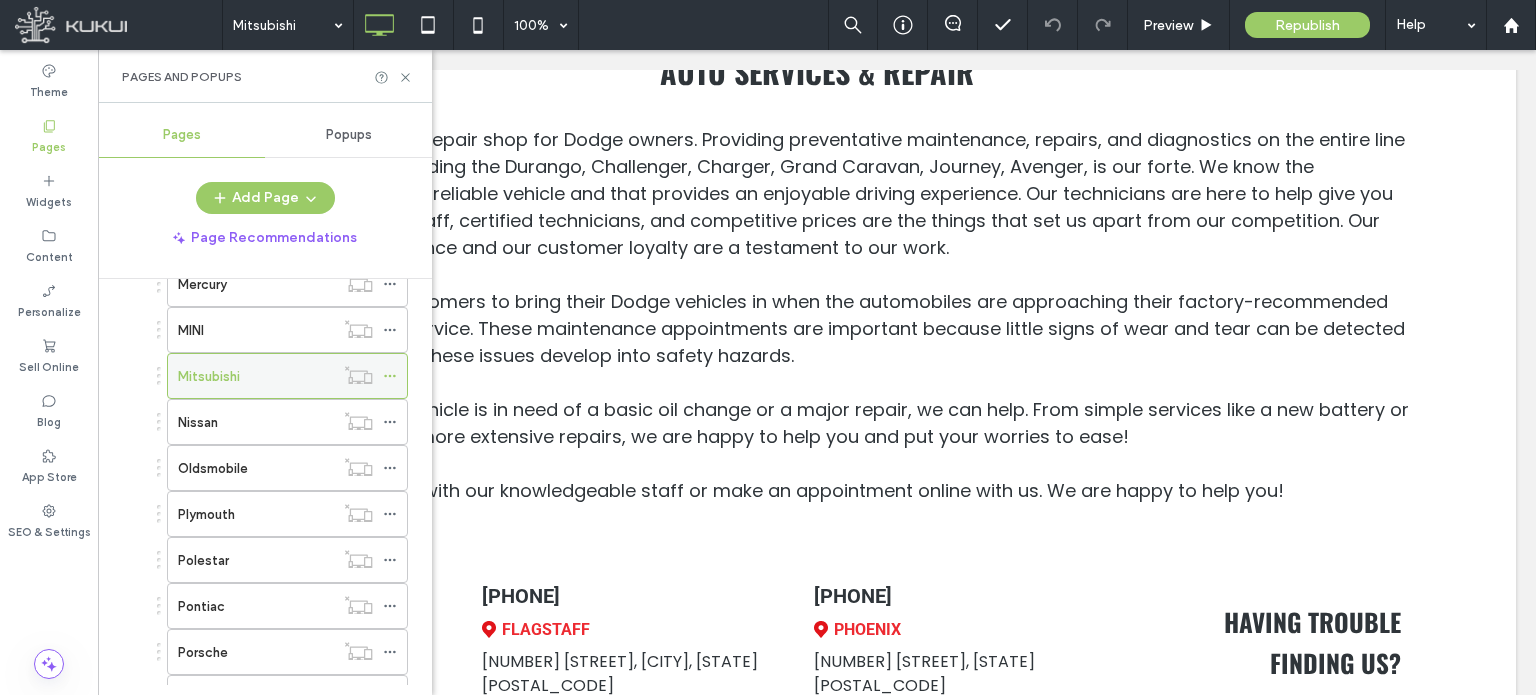 click 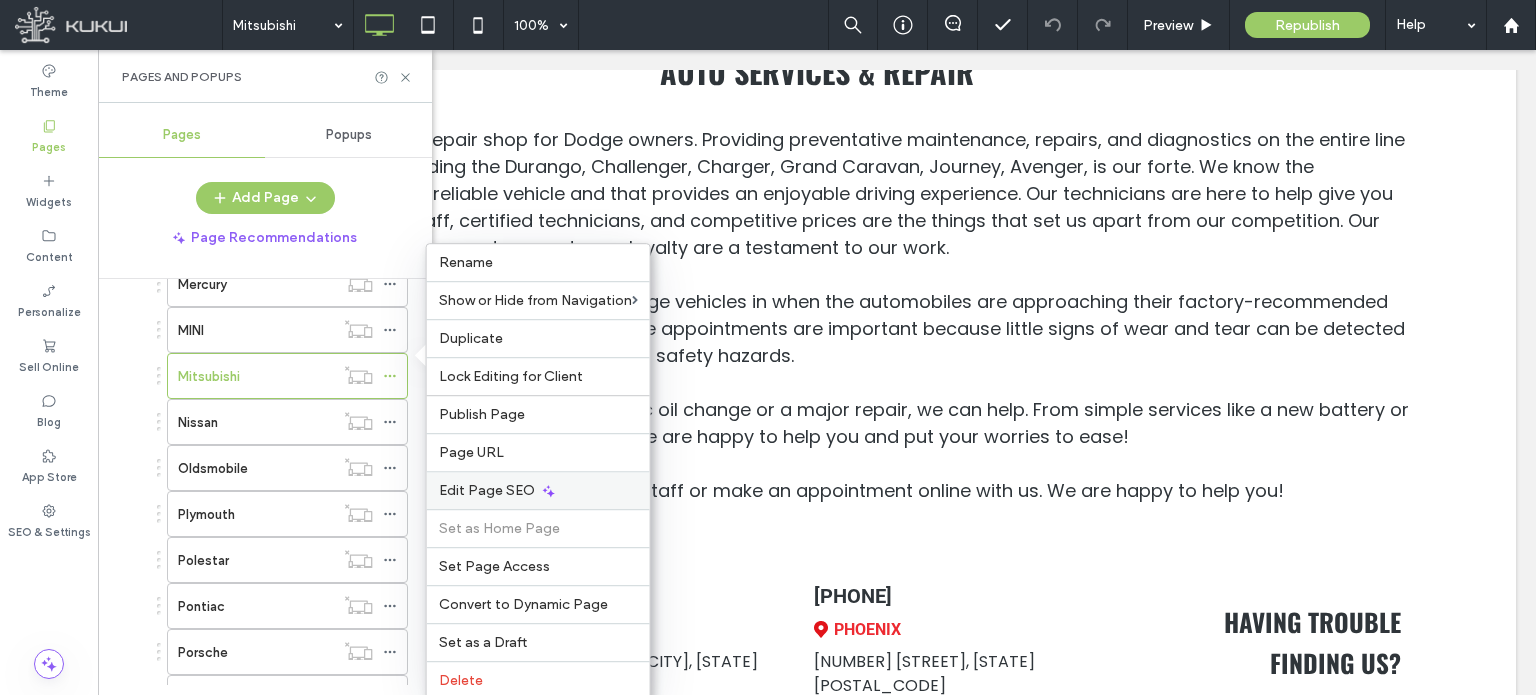 click on "Edit Page SEO" at bounding box center [487, 490] 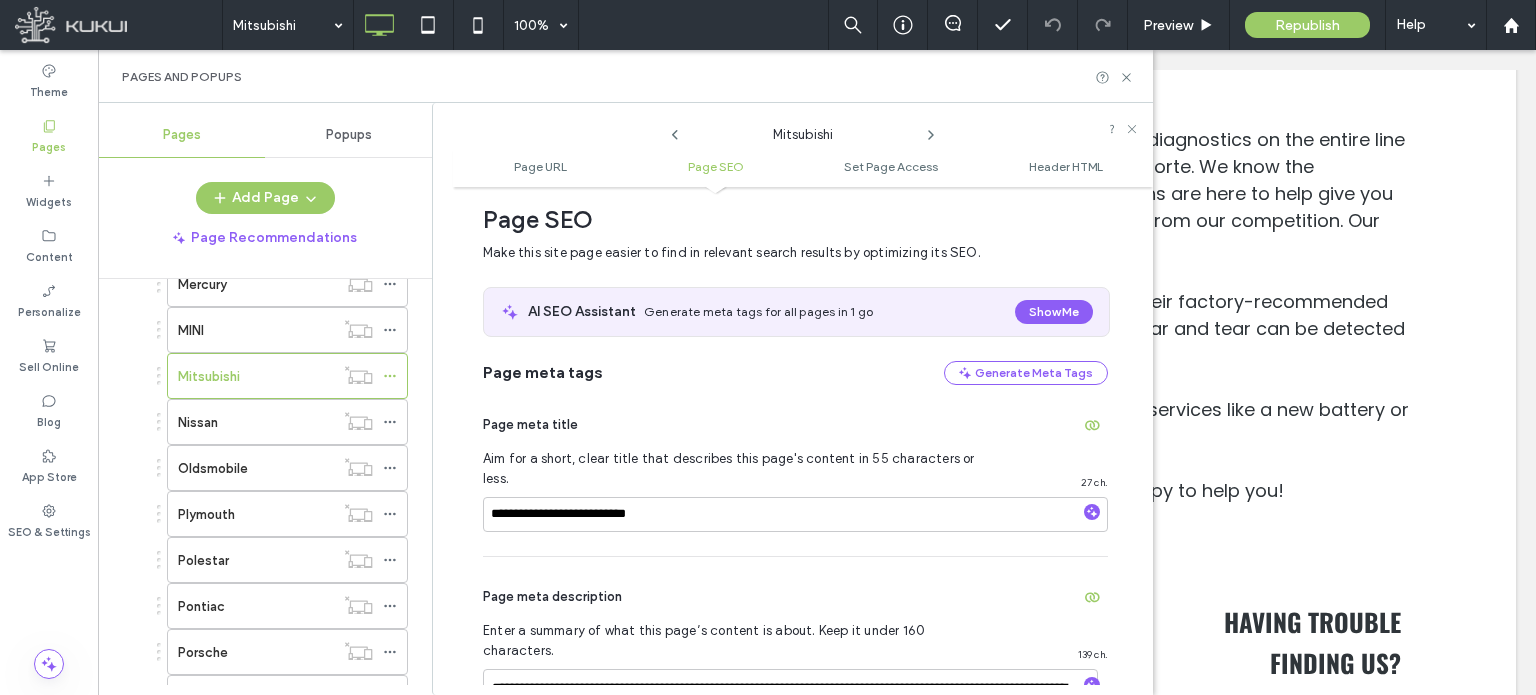 scroll, scrollTop: 274, scrollLeft: 0, axis: vertical 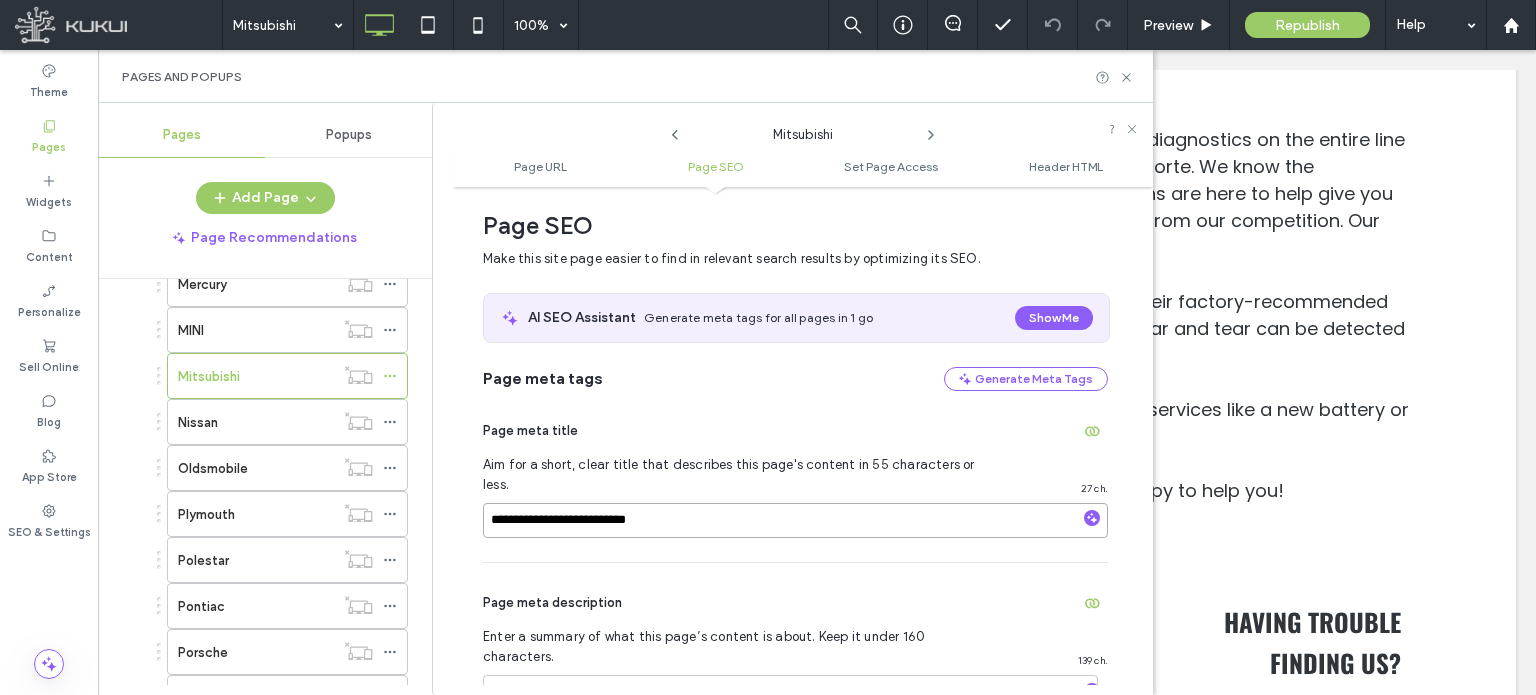 click on "**********" at bounding box center (795, 520) 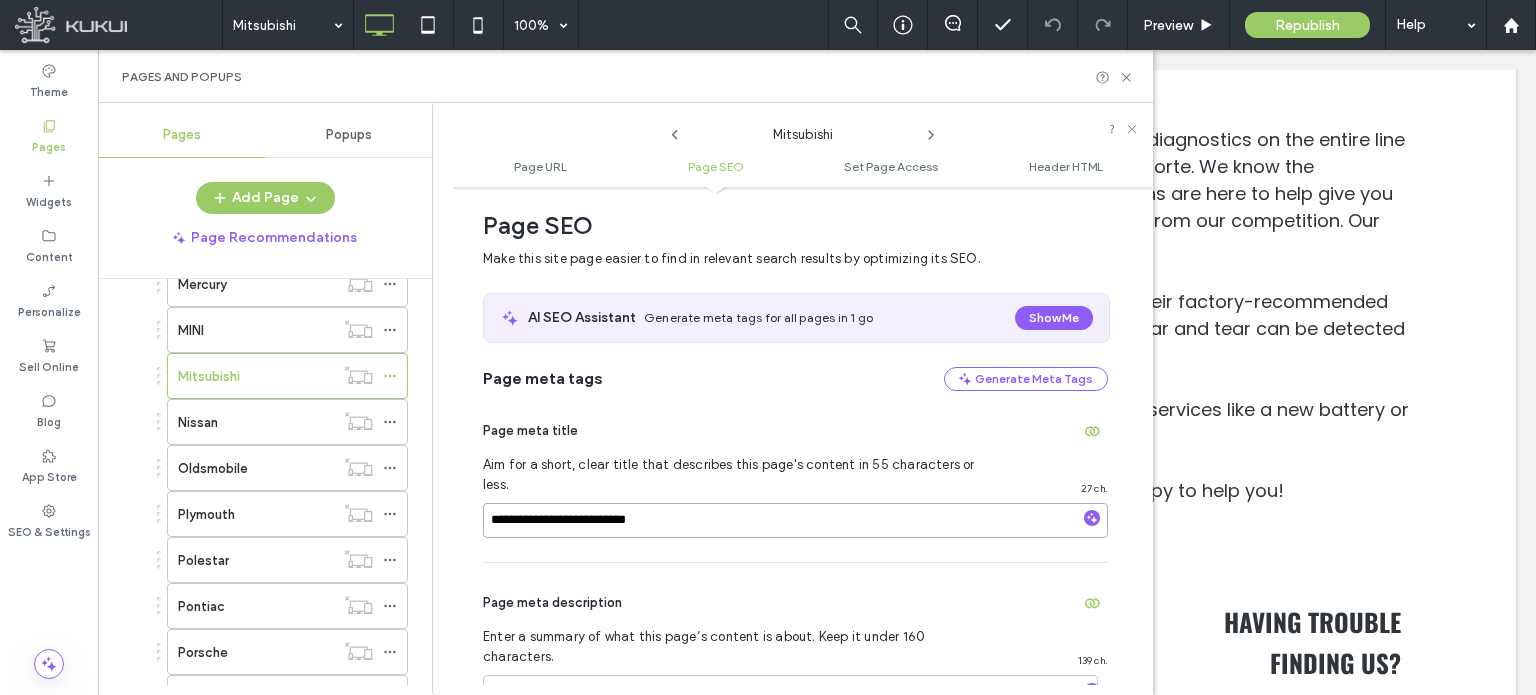 paste on "**********" 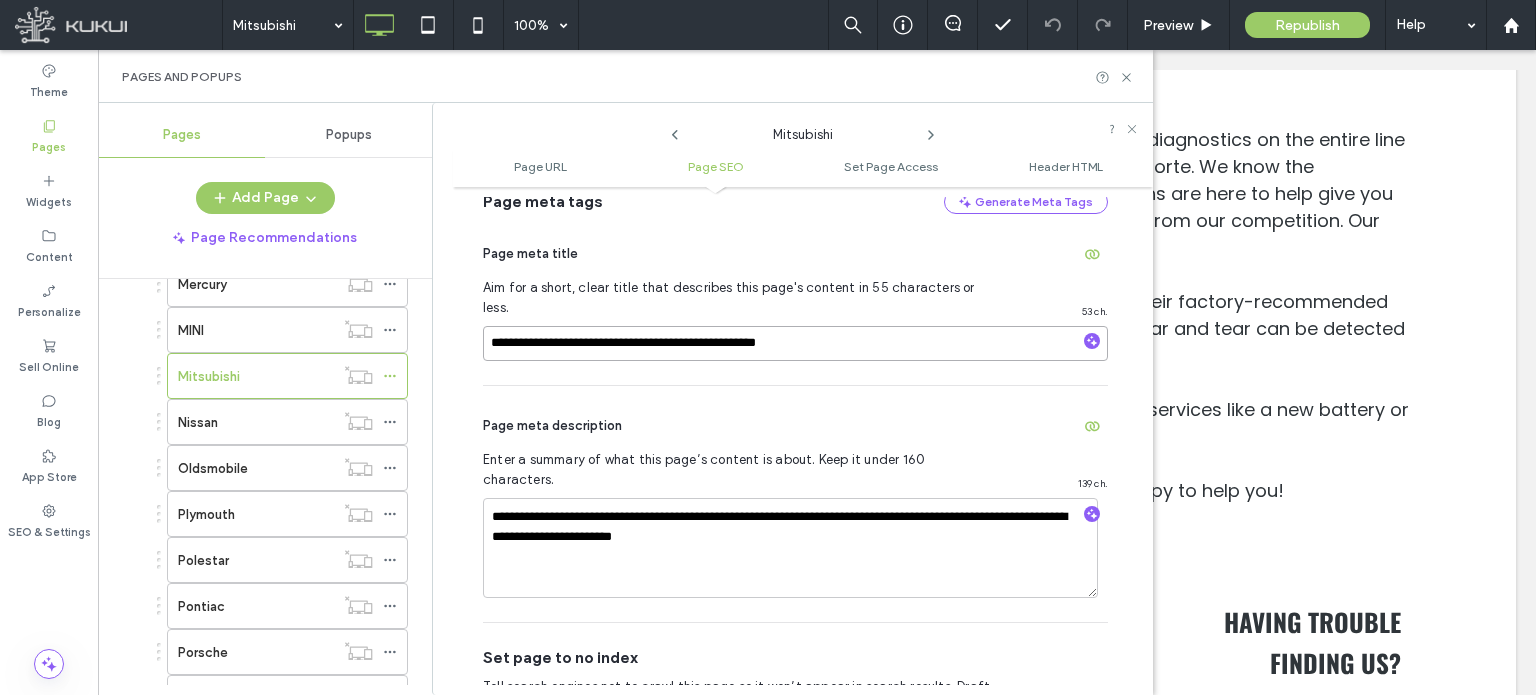scroll, scrollTop: 474, scrollLeft: 0, axis: vertical 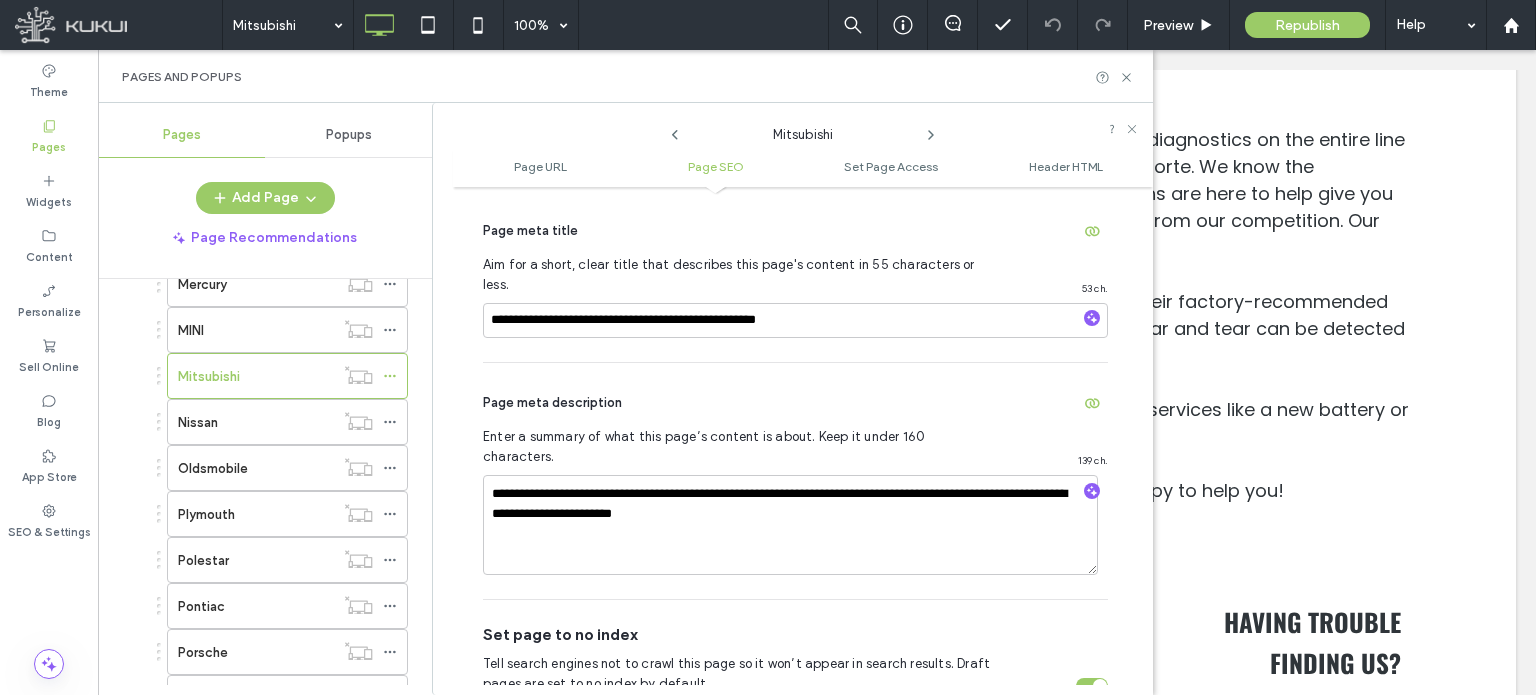 click on "Page meta description" at bounding box center (795, 403) 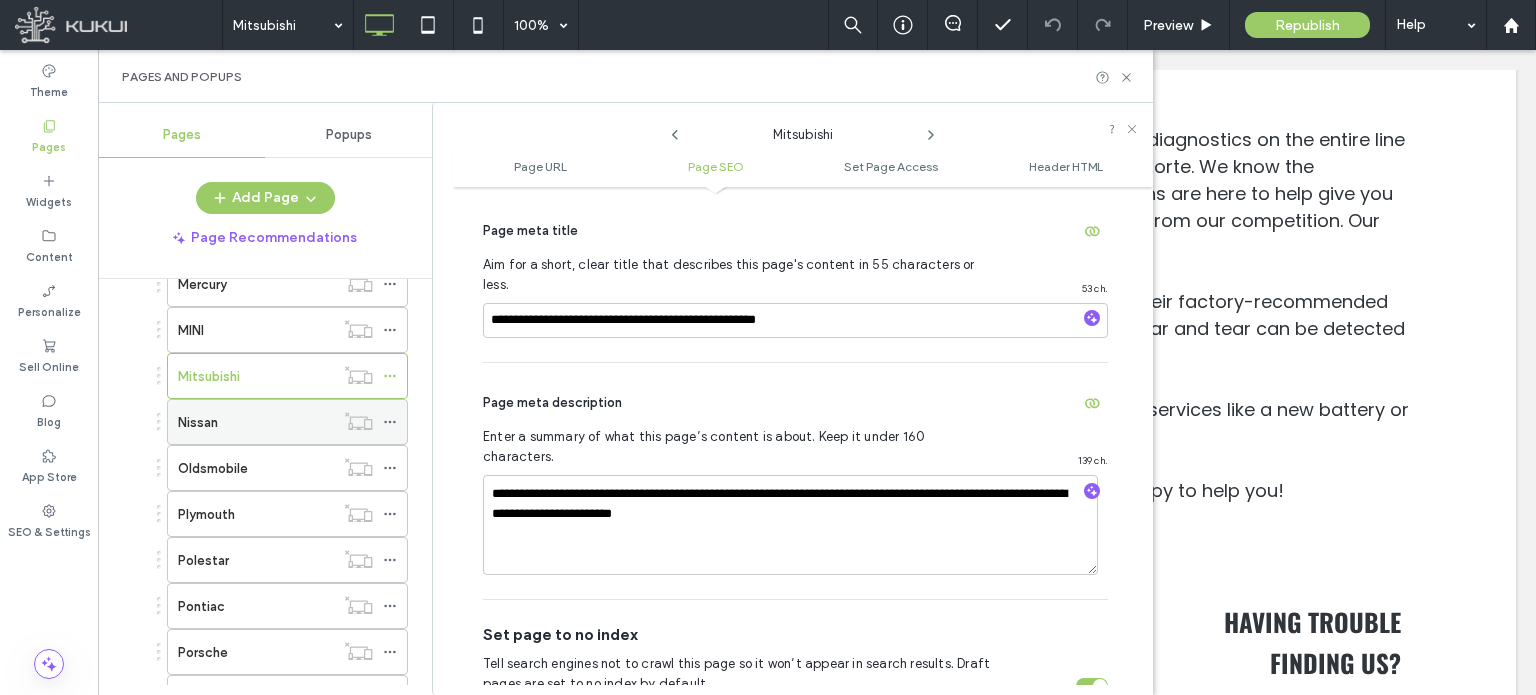 click on "Nissan" at bounding box center [256, 422] 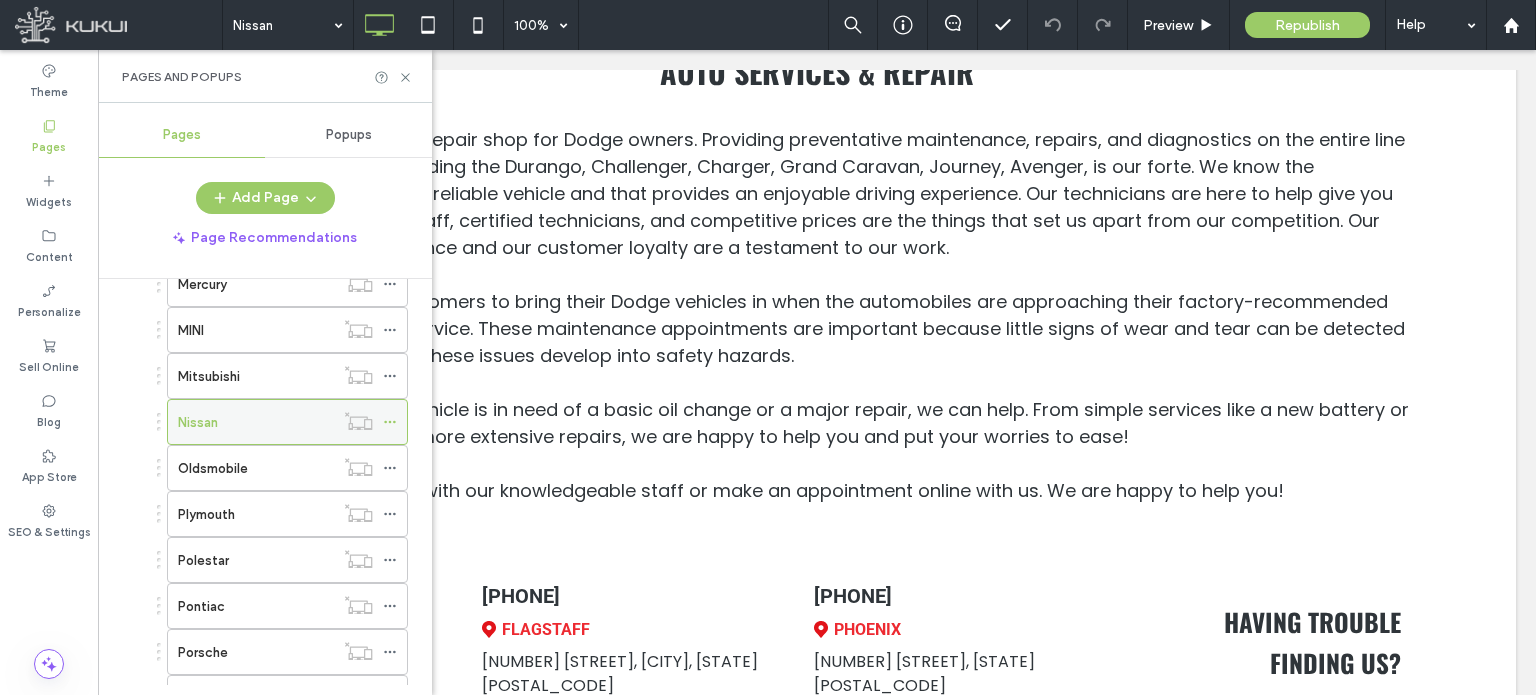 click 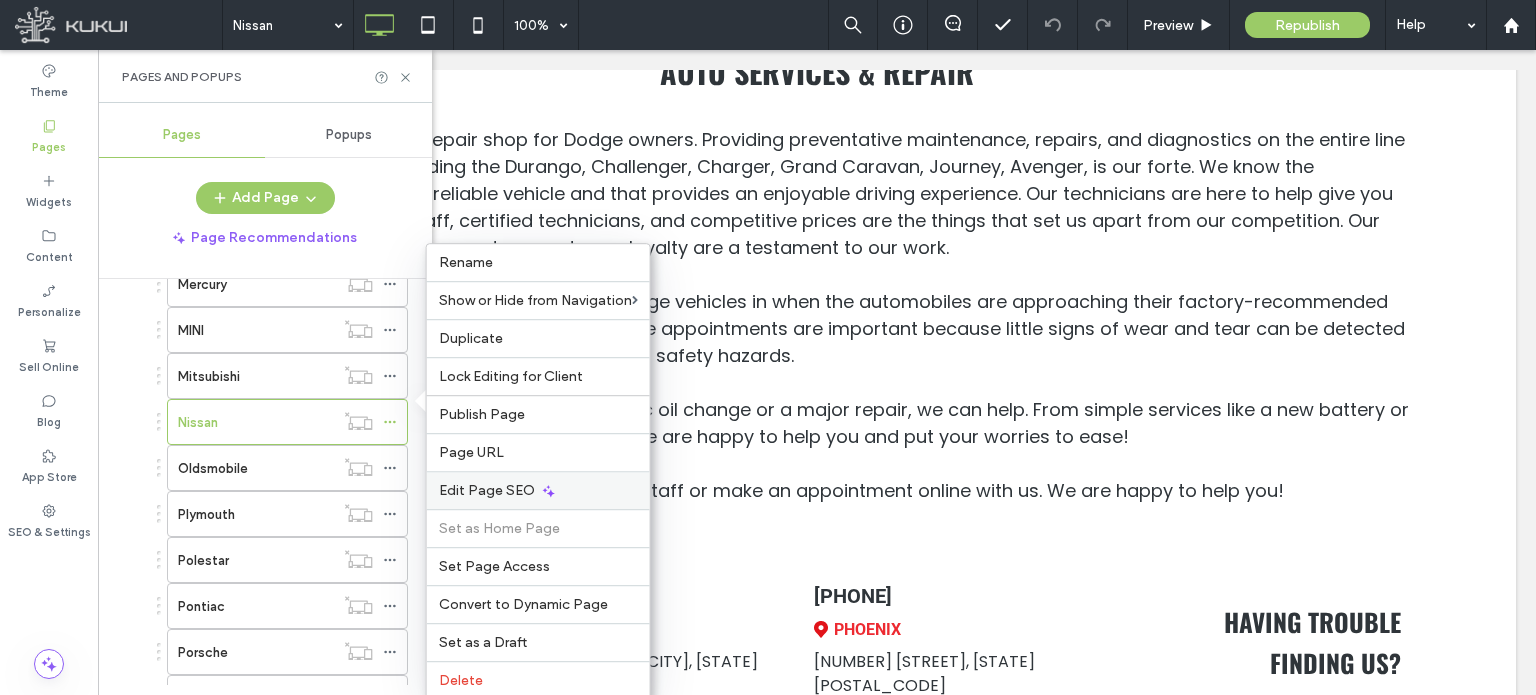 click on "Edit Page SEO" at bounding box center (487, 490) 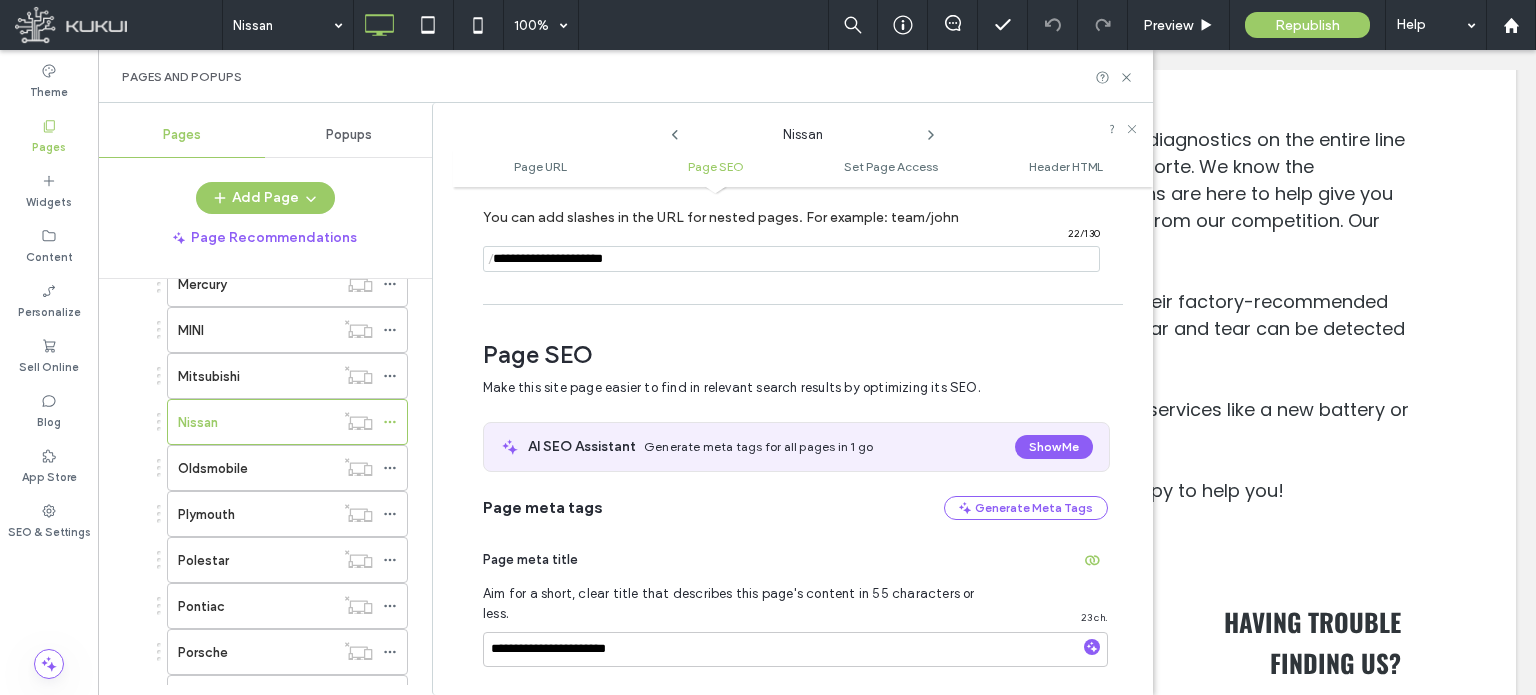 scroll, scrollTop: 274, scrollLeft: 0, axis: vertical 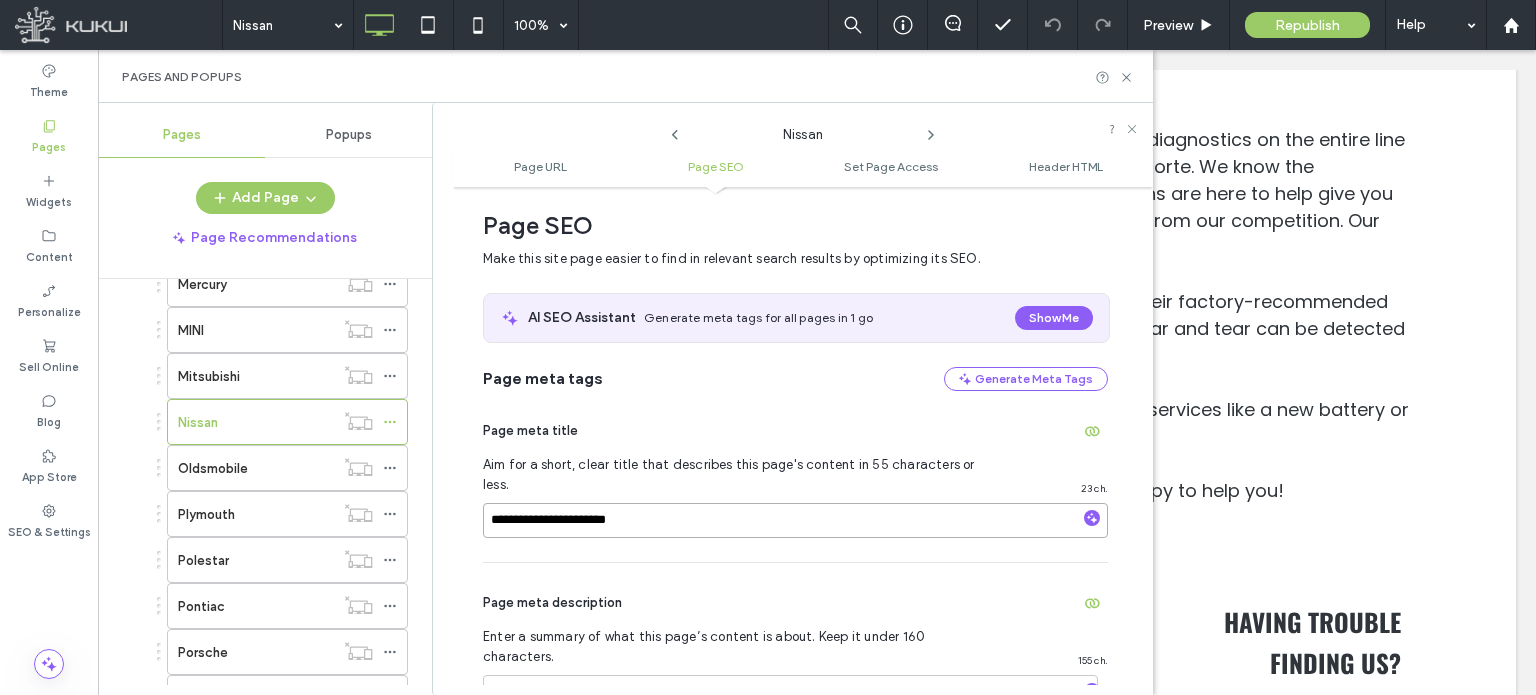drag, startPoint x: 676, startPoint y: 507, endPoint x: 685, endPoint y: 471, distance: 37.107952 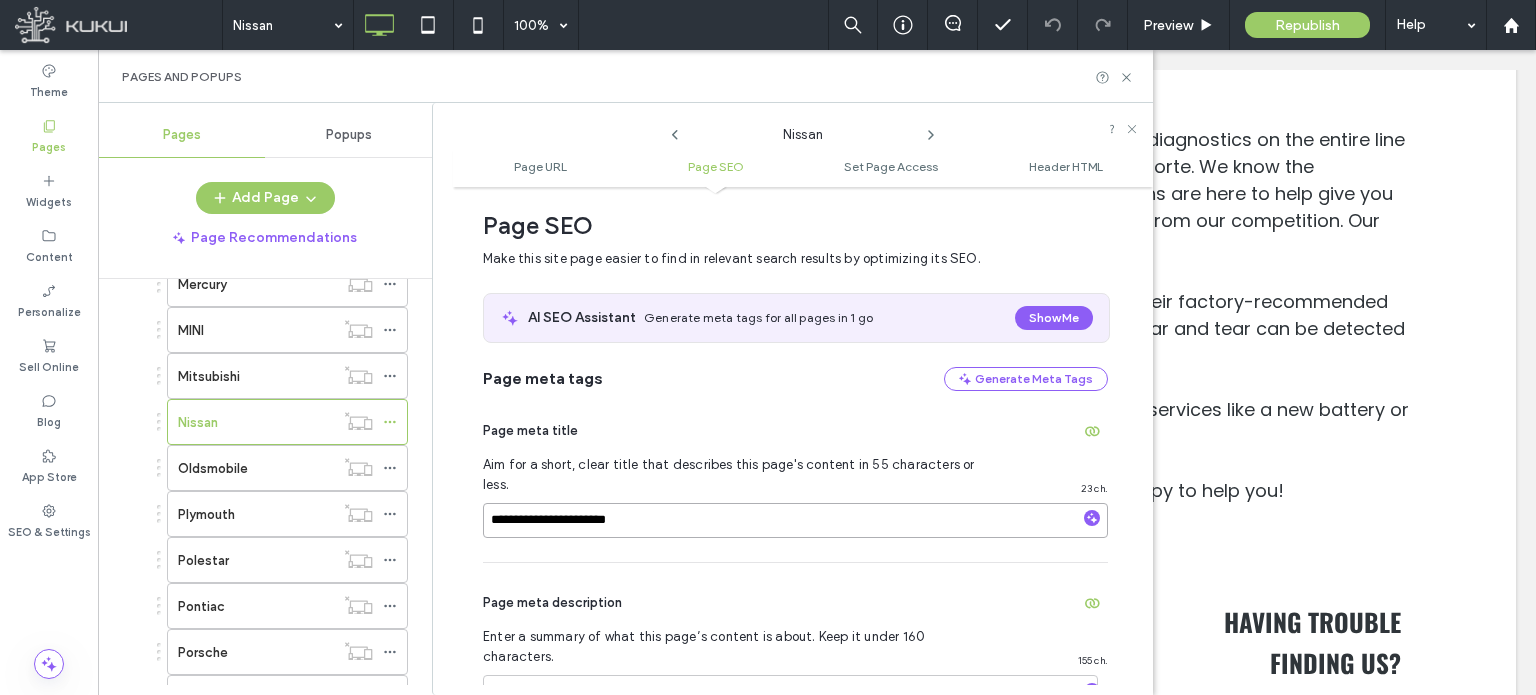 paste on "**********" 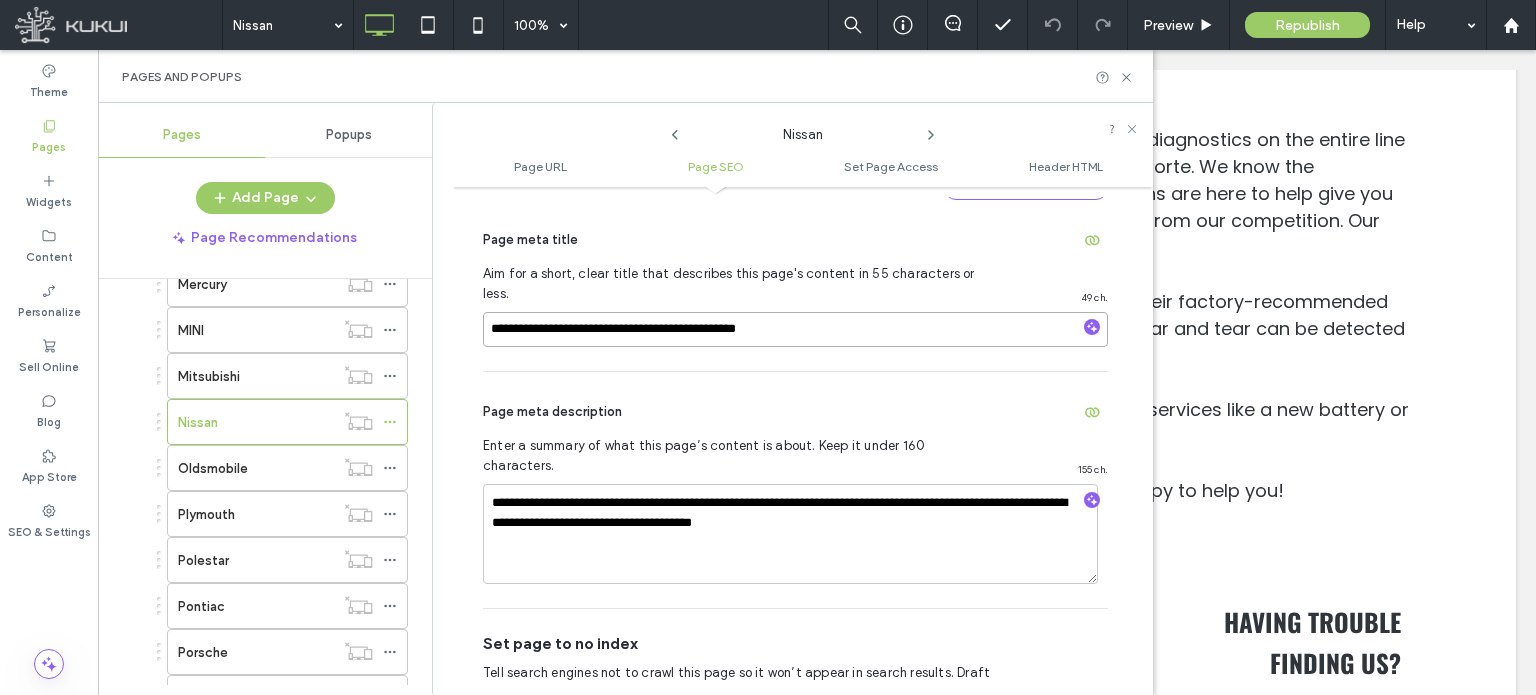 scroll, scrollTop: 474, scrollLeft: 0, axis: vertical 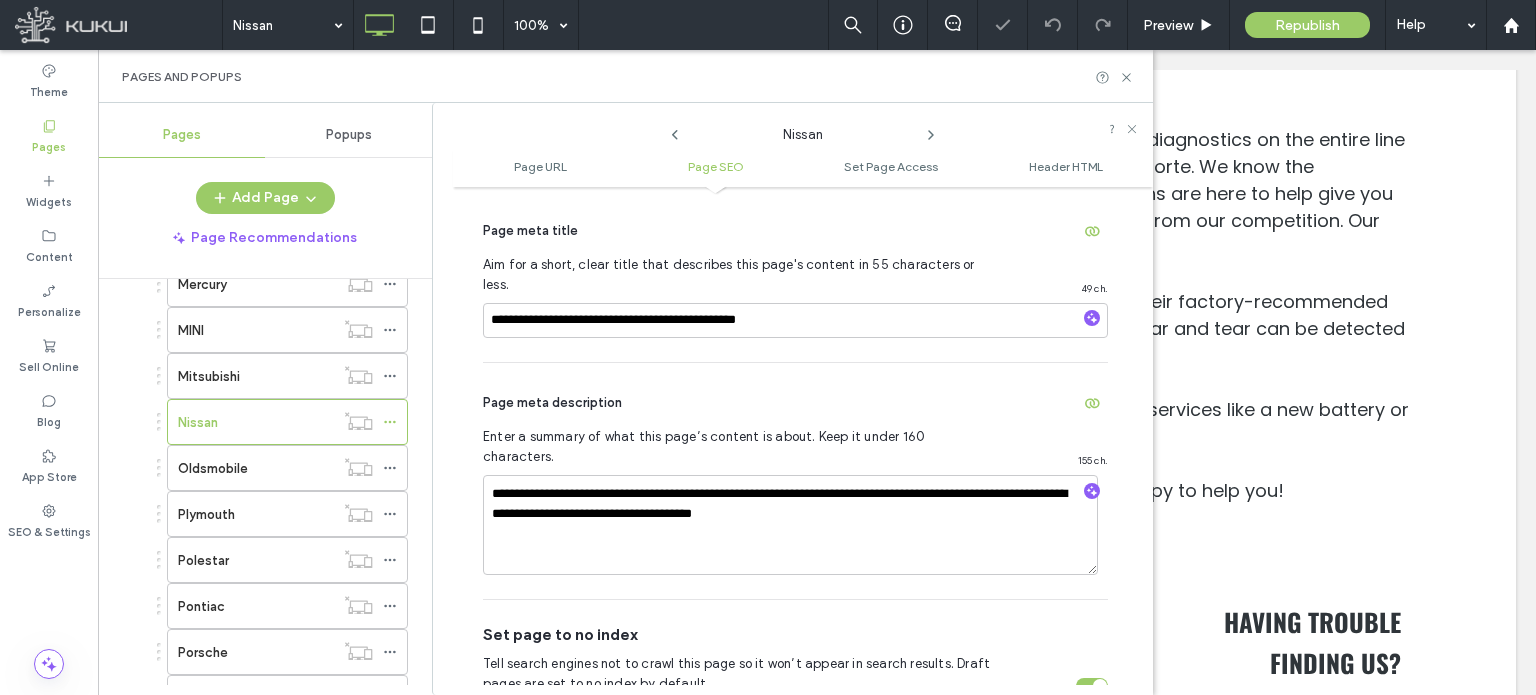 click on "**********" at bounding box center (795, 481) 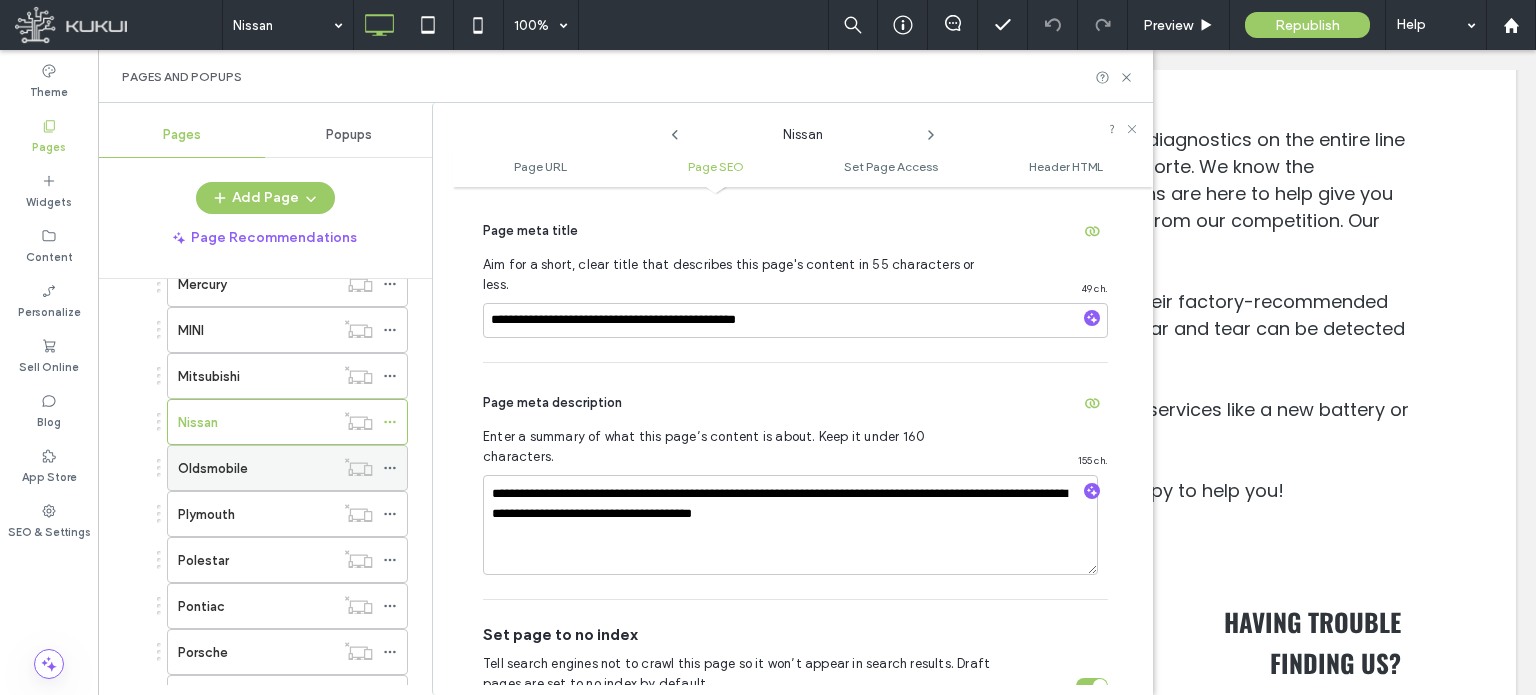 click on "Oldsmobile" at bounding box center (256, 468) 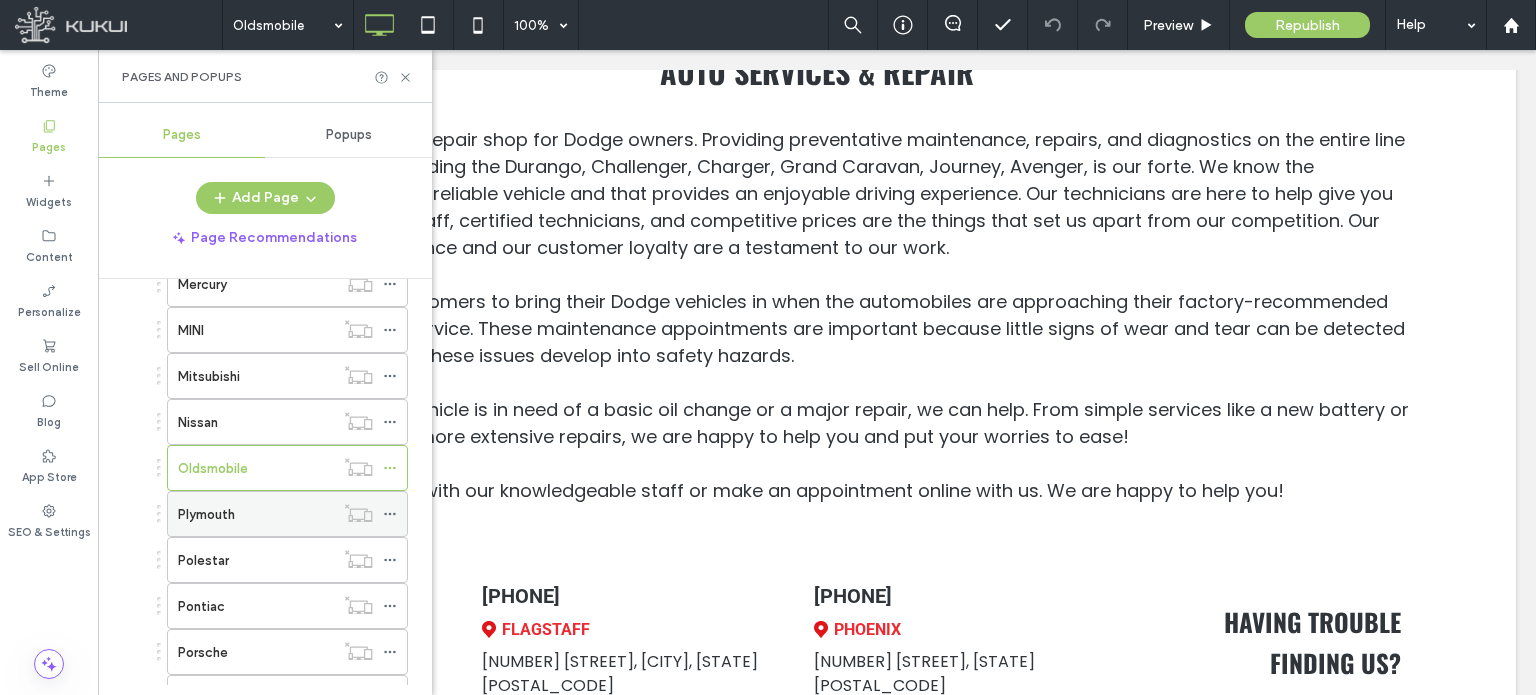 scroll, scrollTop: 2400, scrollLeft: 0, axis: vertical 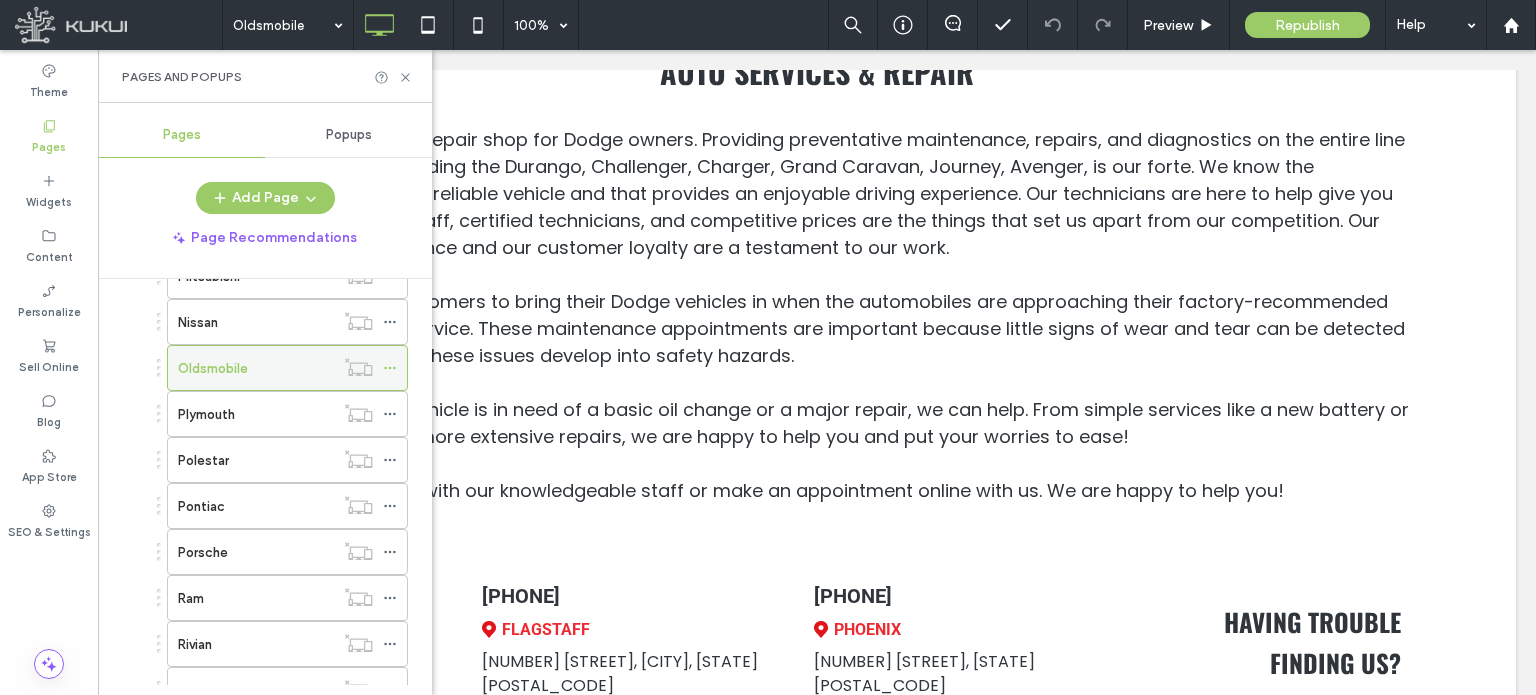 click 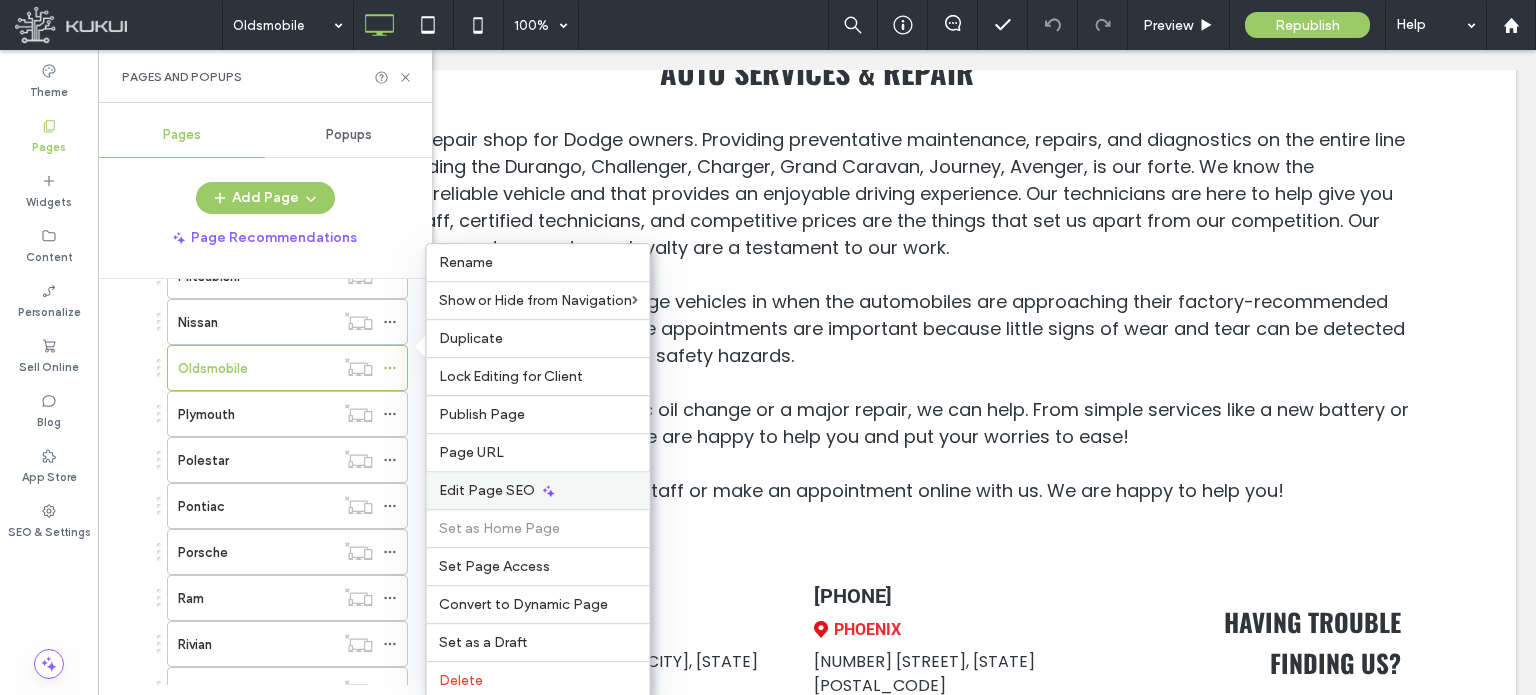 click on "Edit Page SEO" at bounding box center (487, 490) 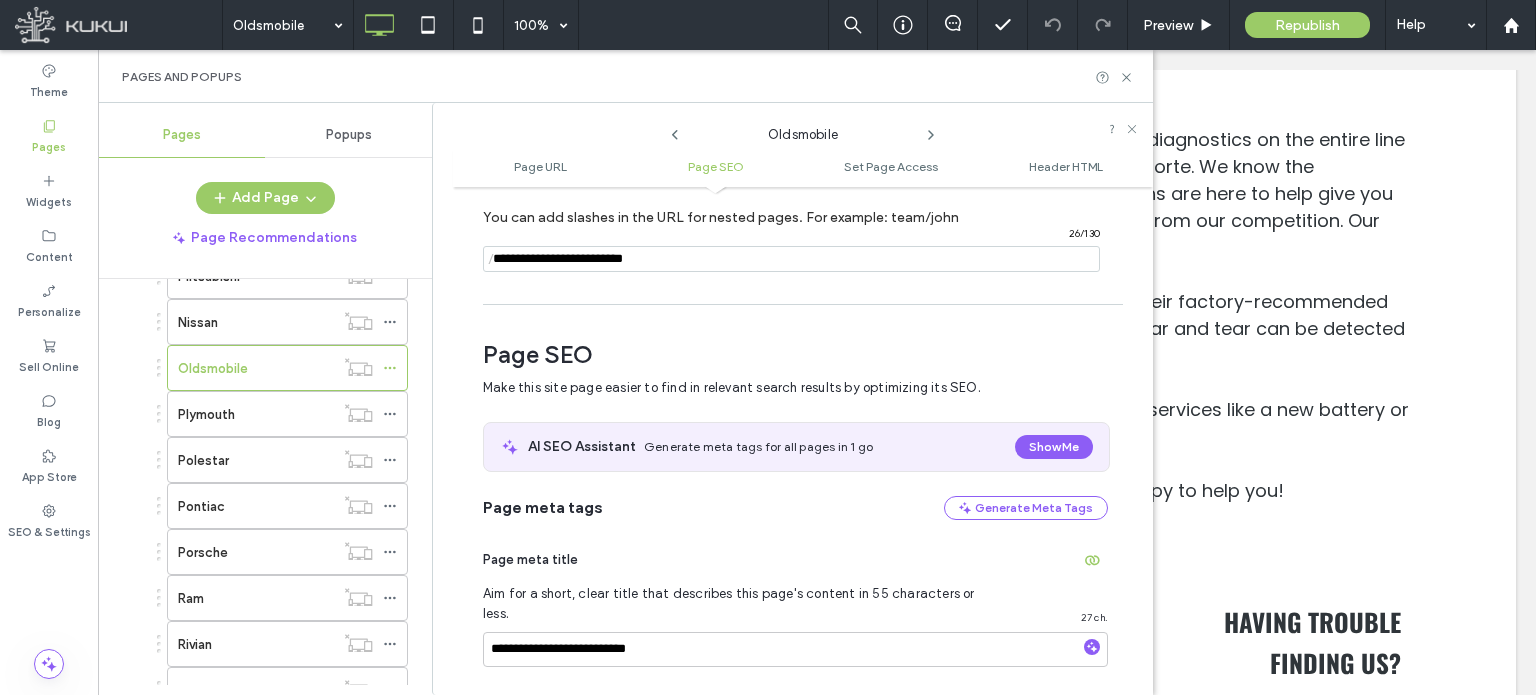 scroll, scrollTop: 274, scrollLeft: 0, axis: vertical 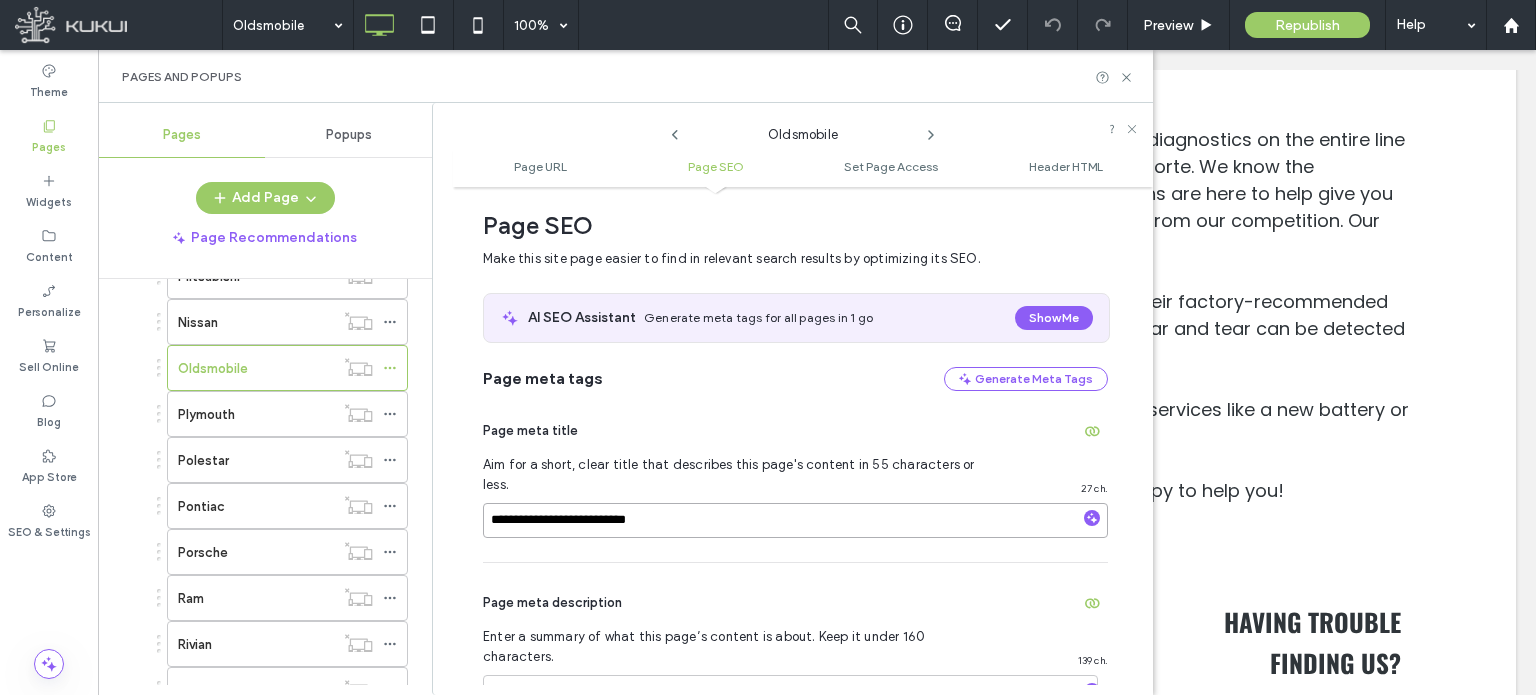 click on "**********" at bounding box center (795, 520) 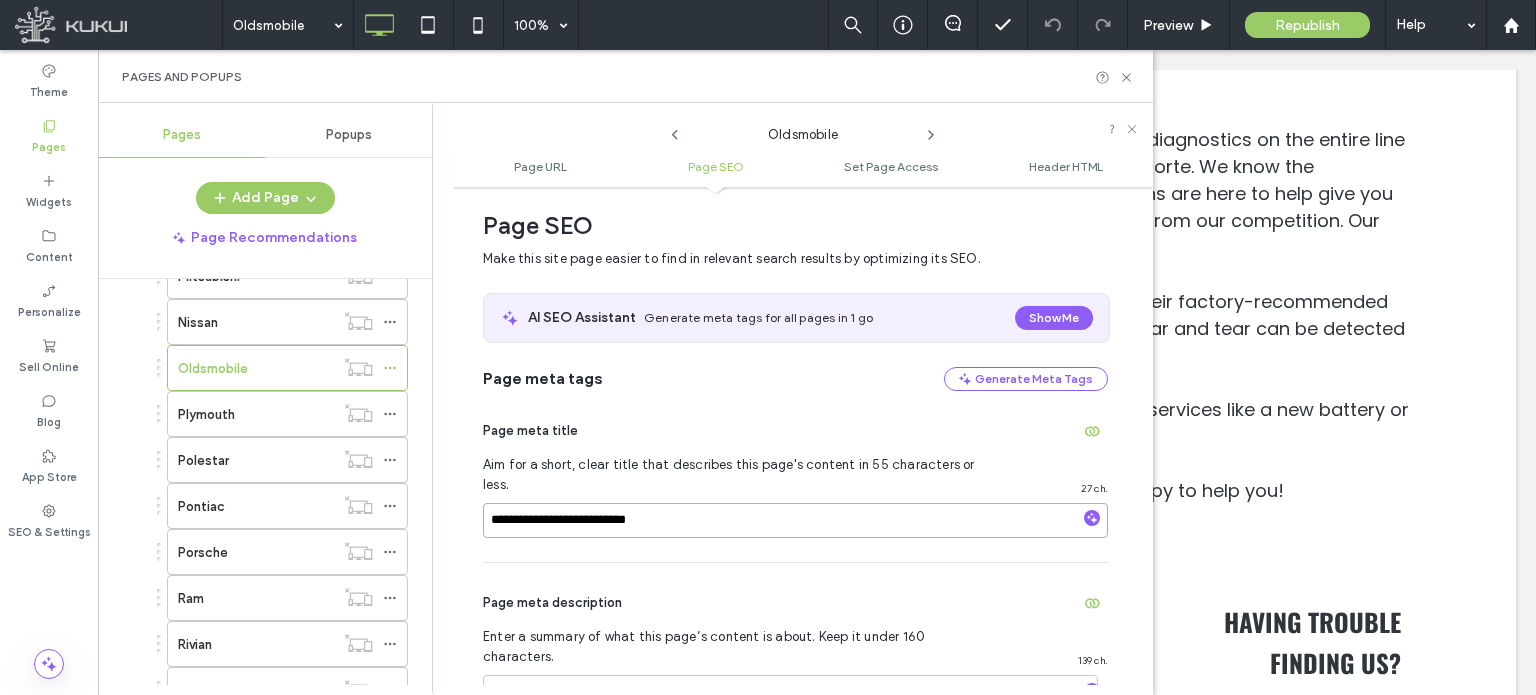 paste on "**********" 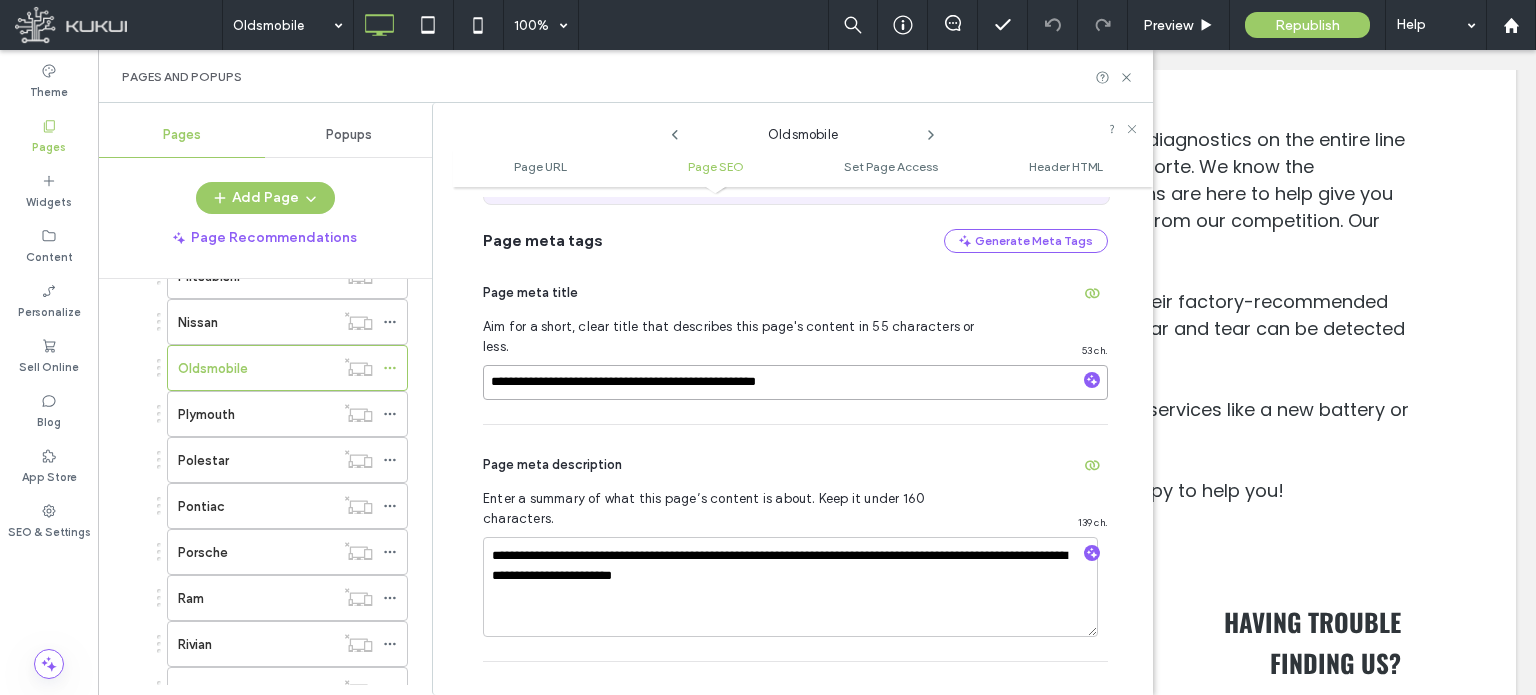 scroll, scrollTop: 474, scrollLeft: 0, axis: vertical 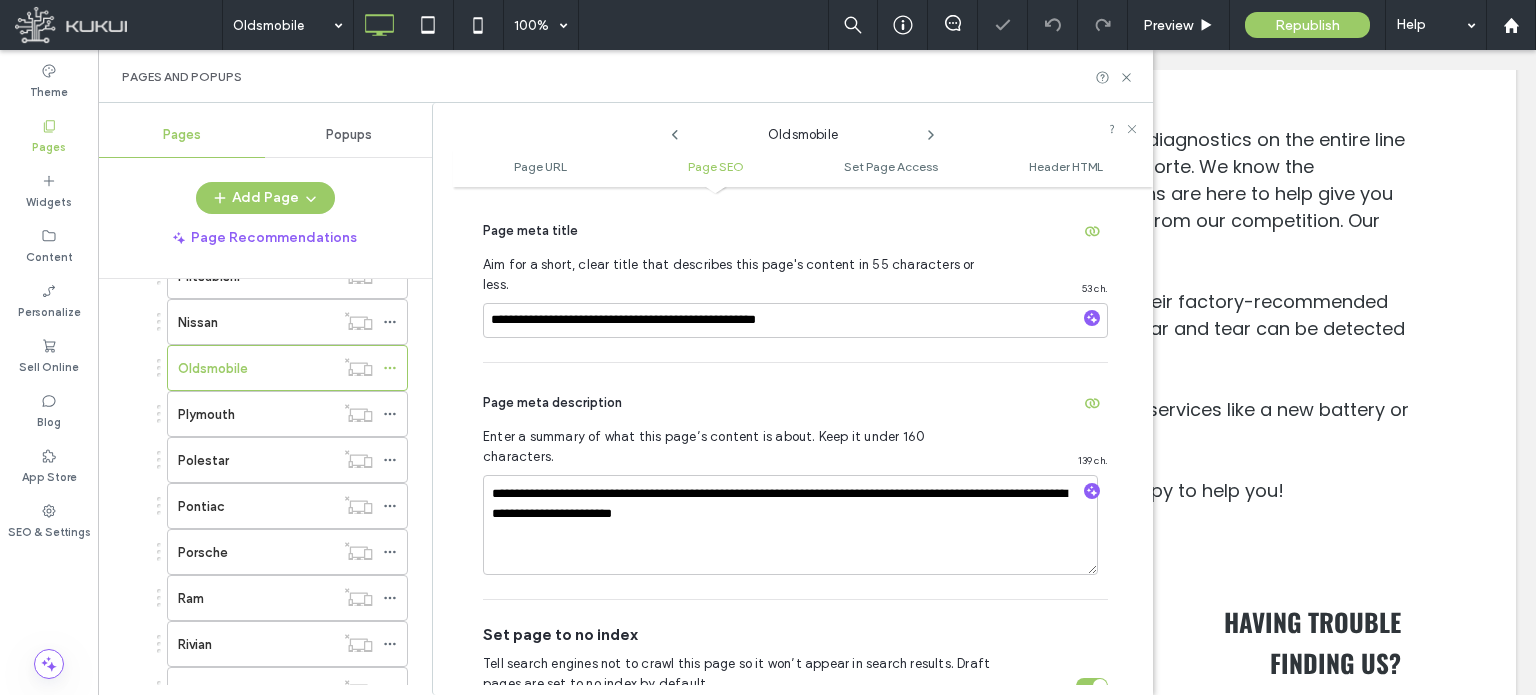 click on "Page meta description" at bounding box center [795, 403] 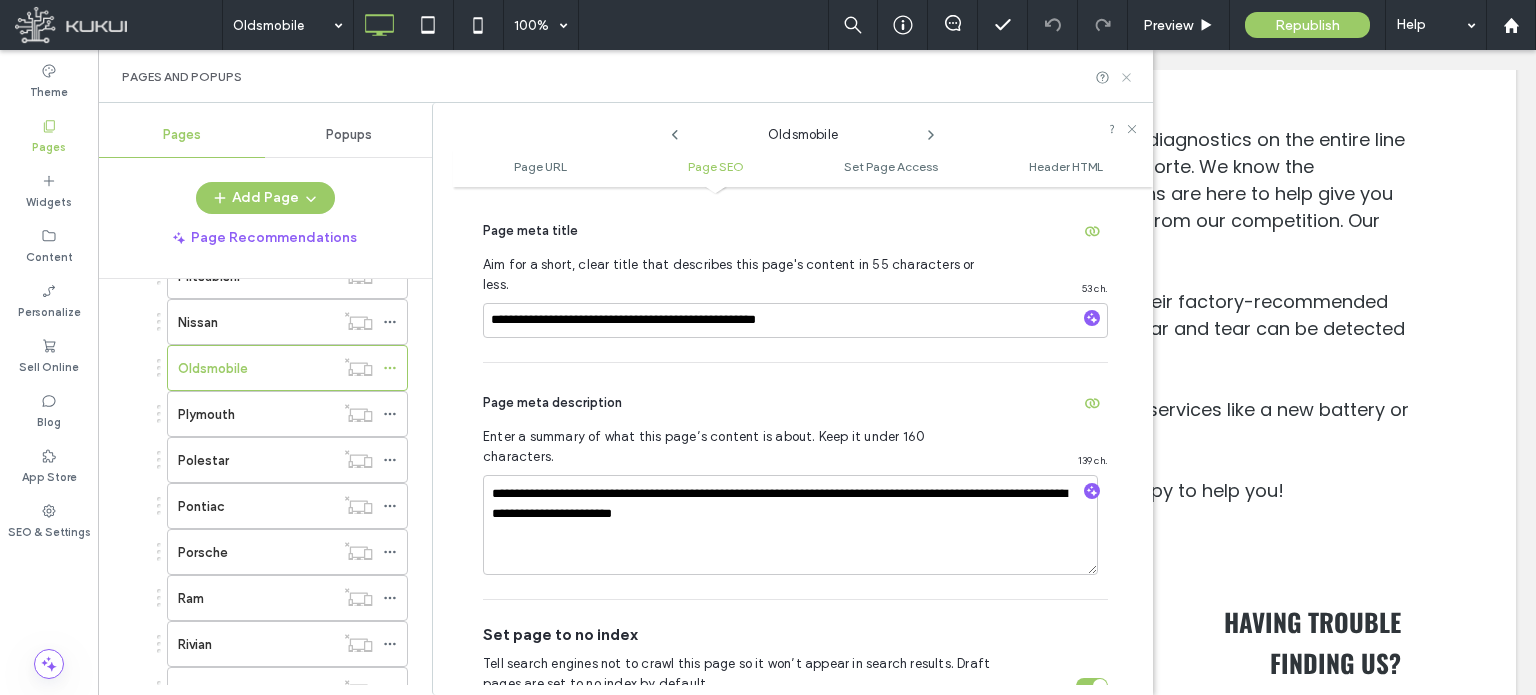 click 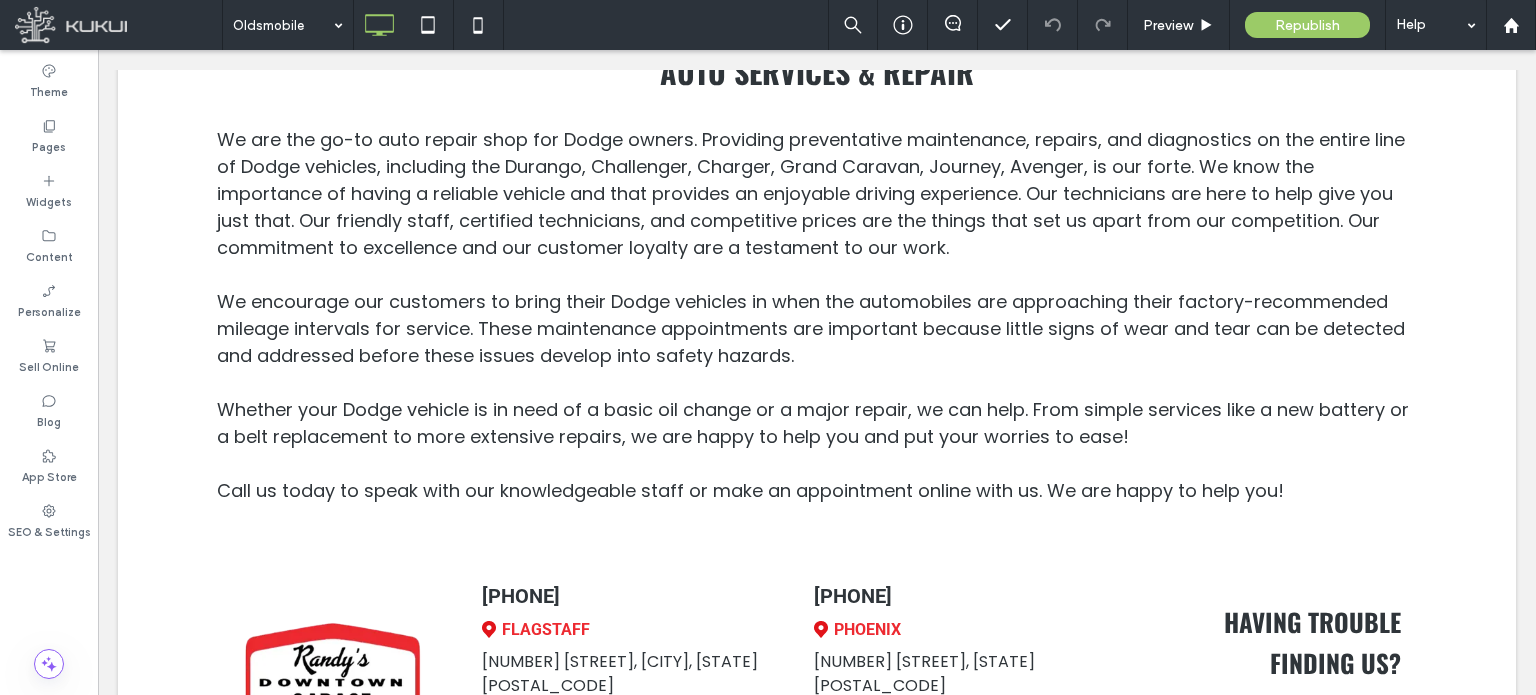 type on "*******" 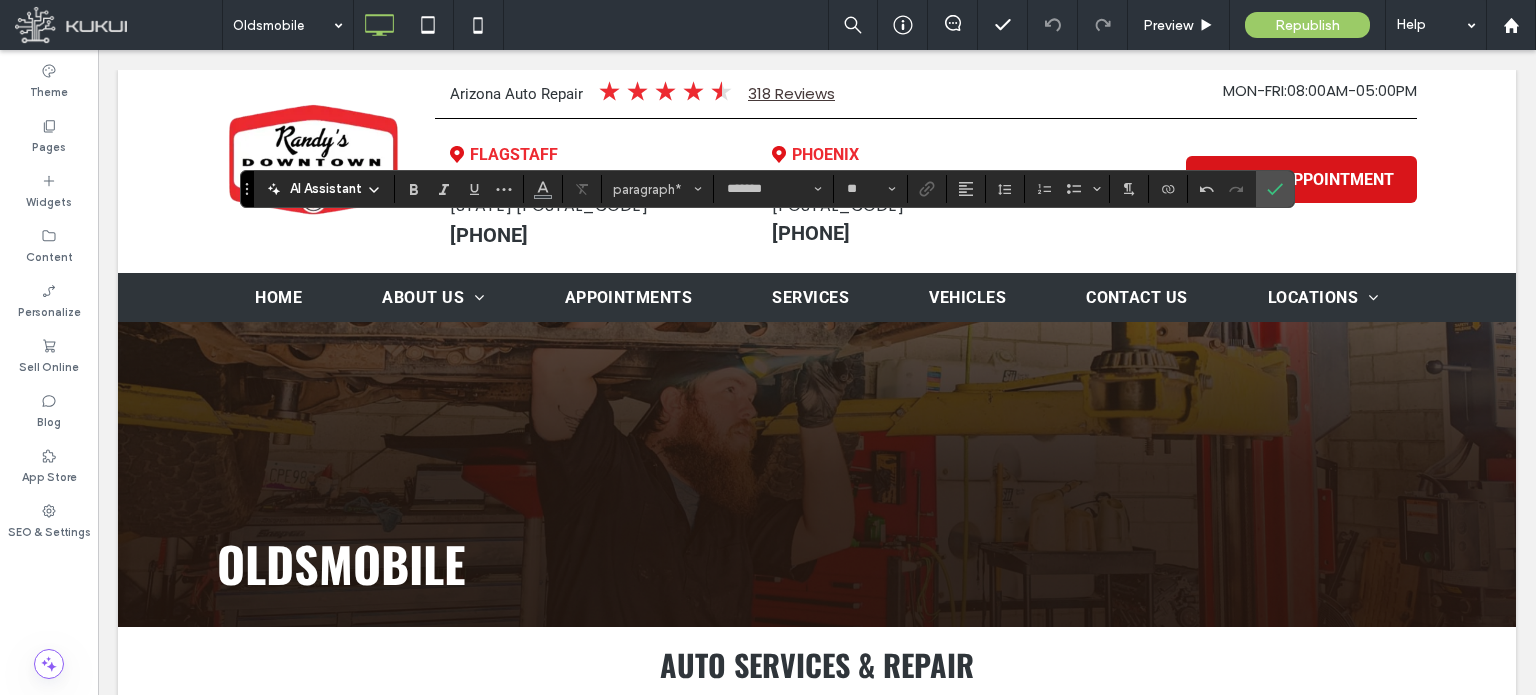 scroll, scrollTop: 493, scrollLeft: 0, axis: vertical 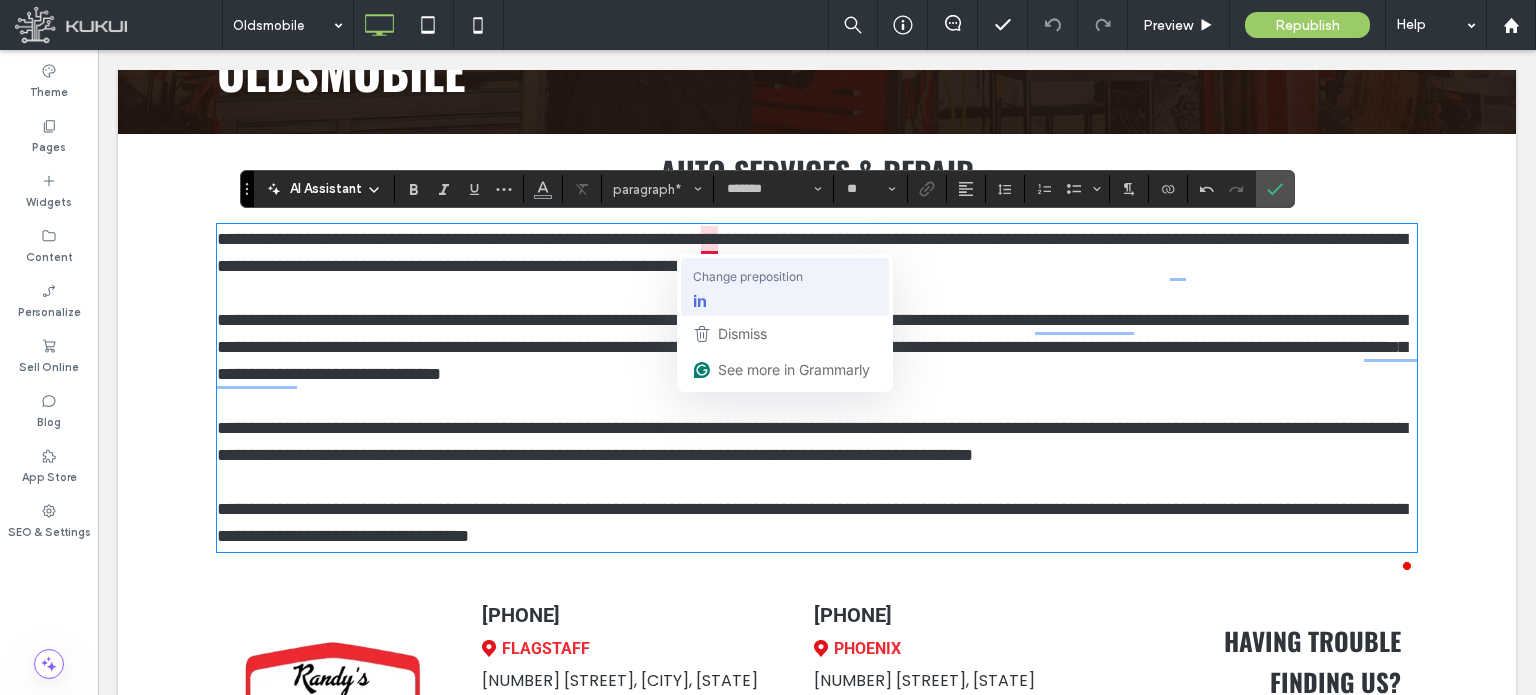 type 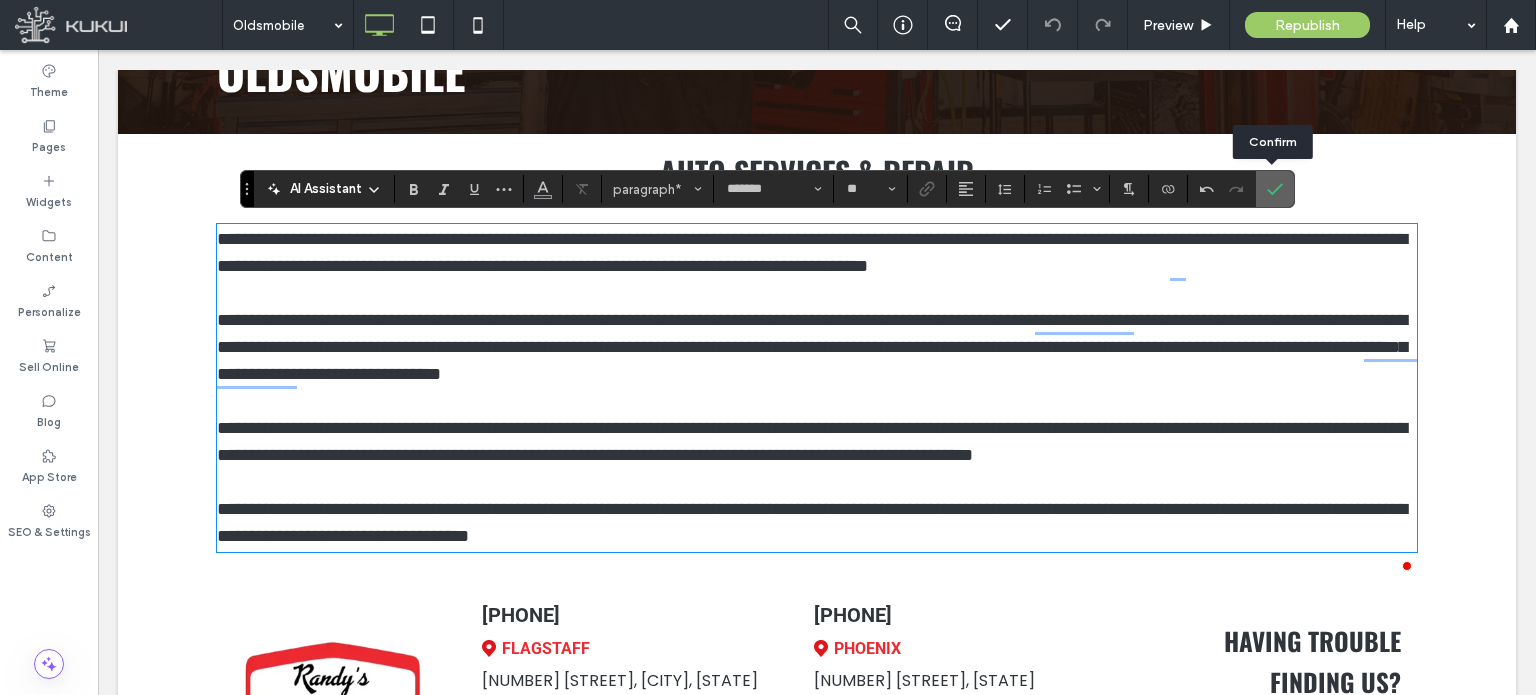 click 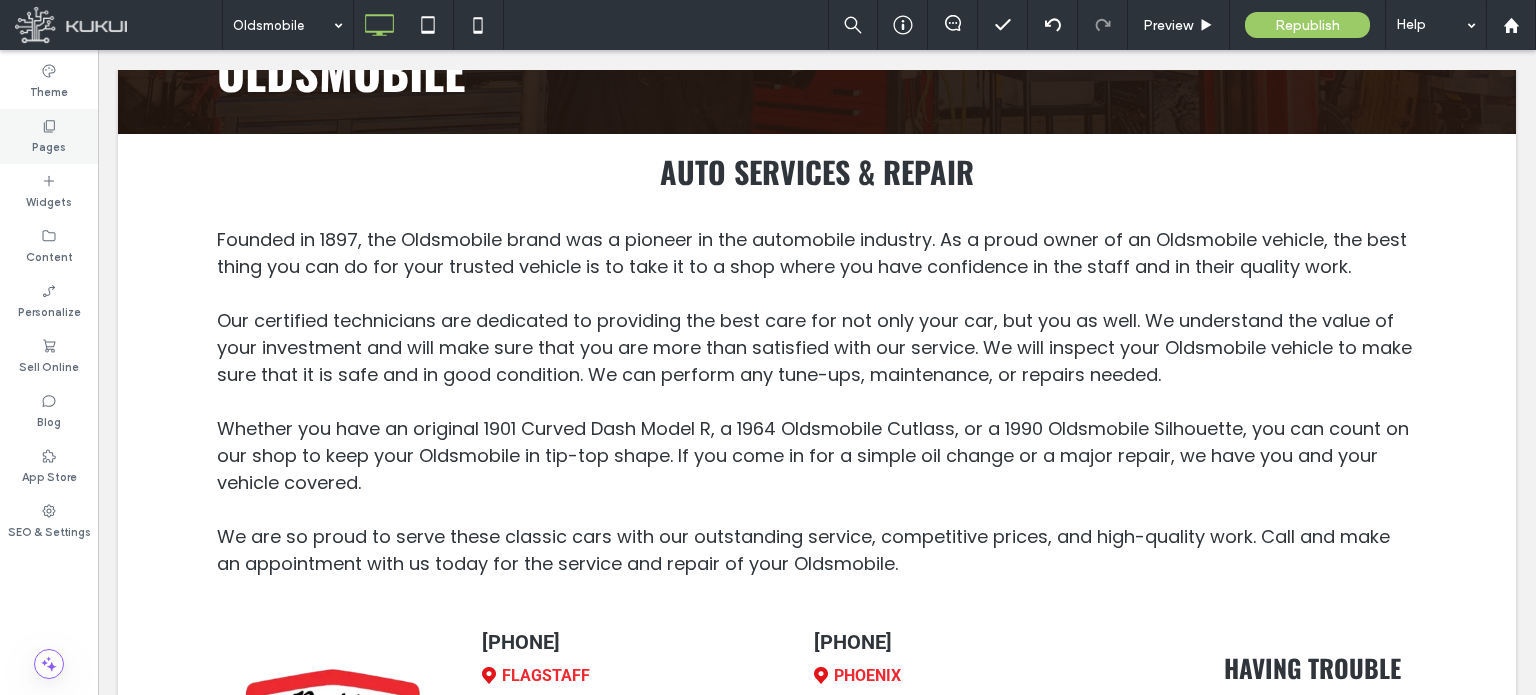 click 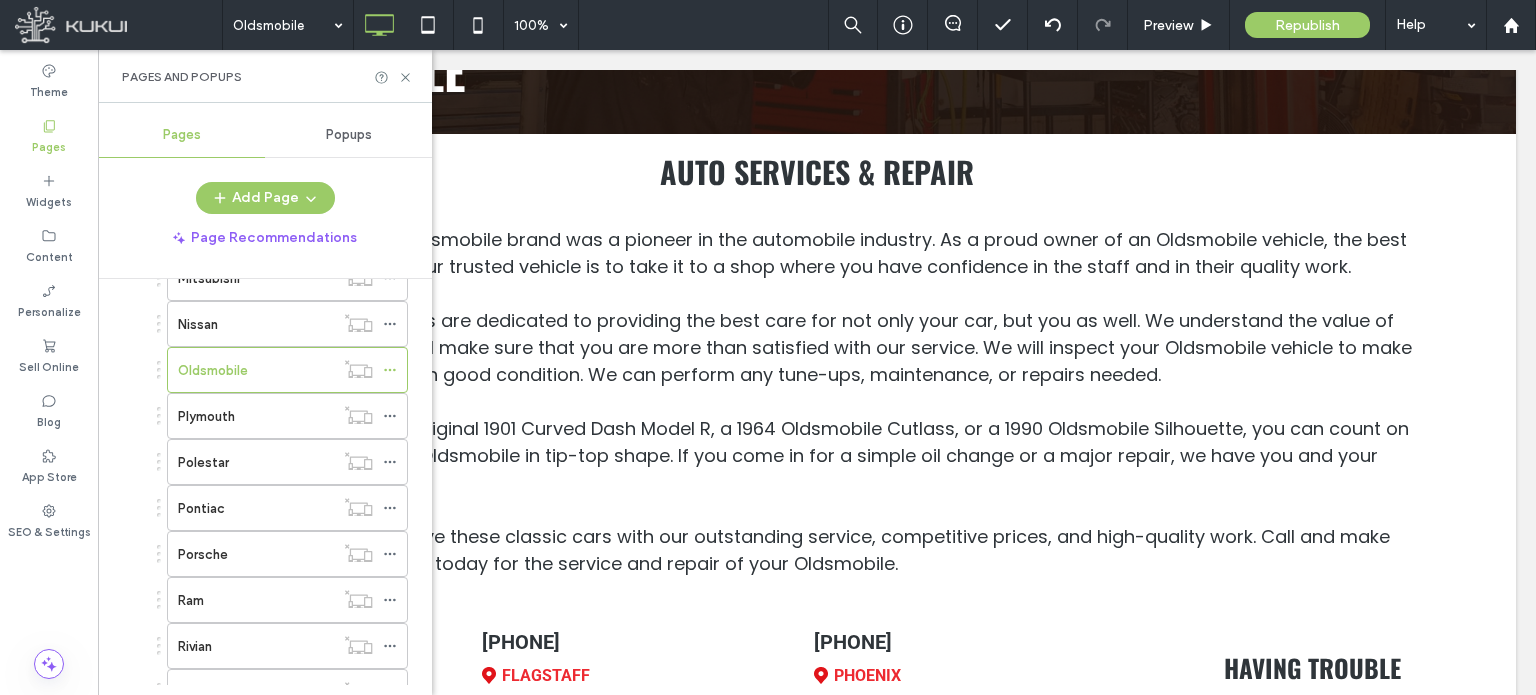 scroll, scrollTop: 2400, scrollLeft: 0, axis: vertical 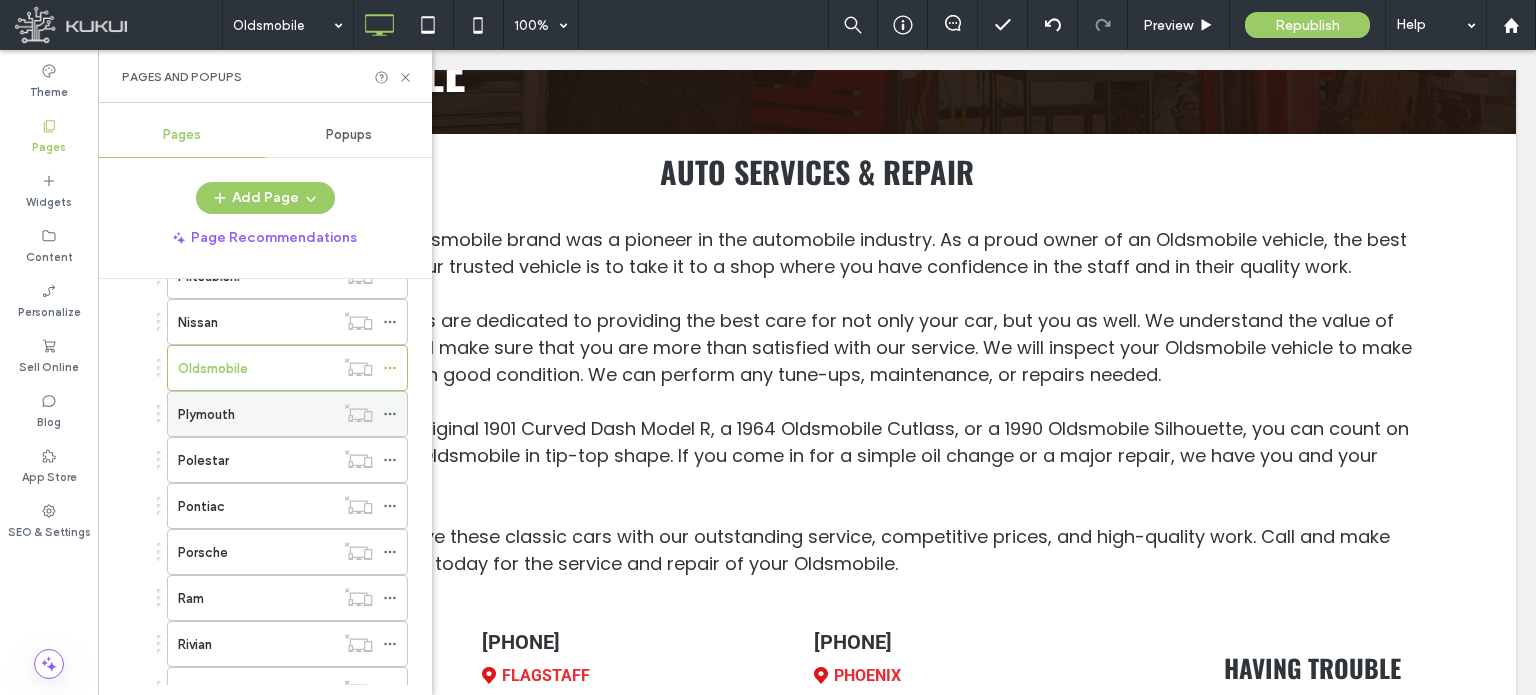 click on "Plymouth" at bounding box center [256, 414] 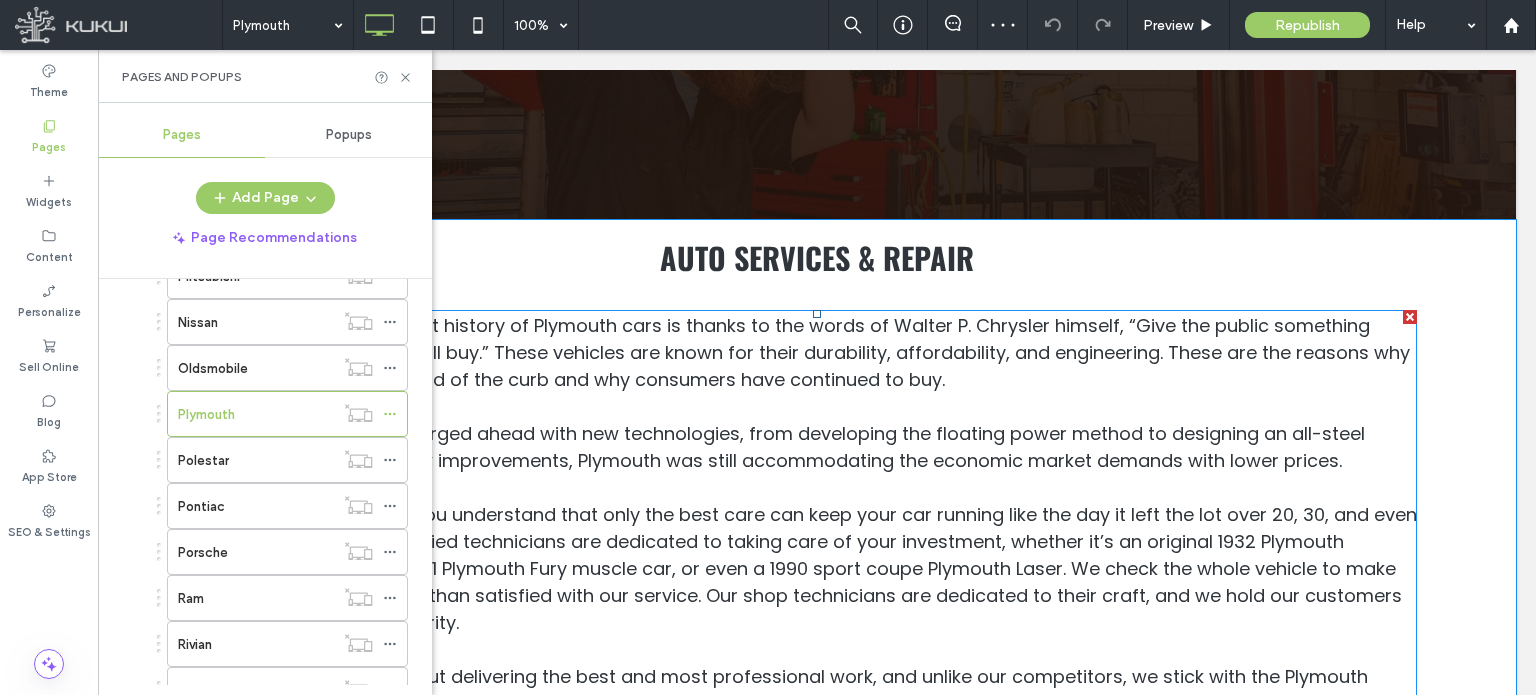 scroll, scrollTop: 394, scrollLeft: 0, axis: vertical 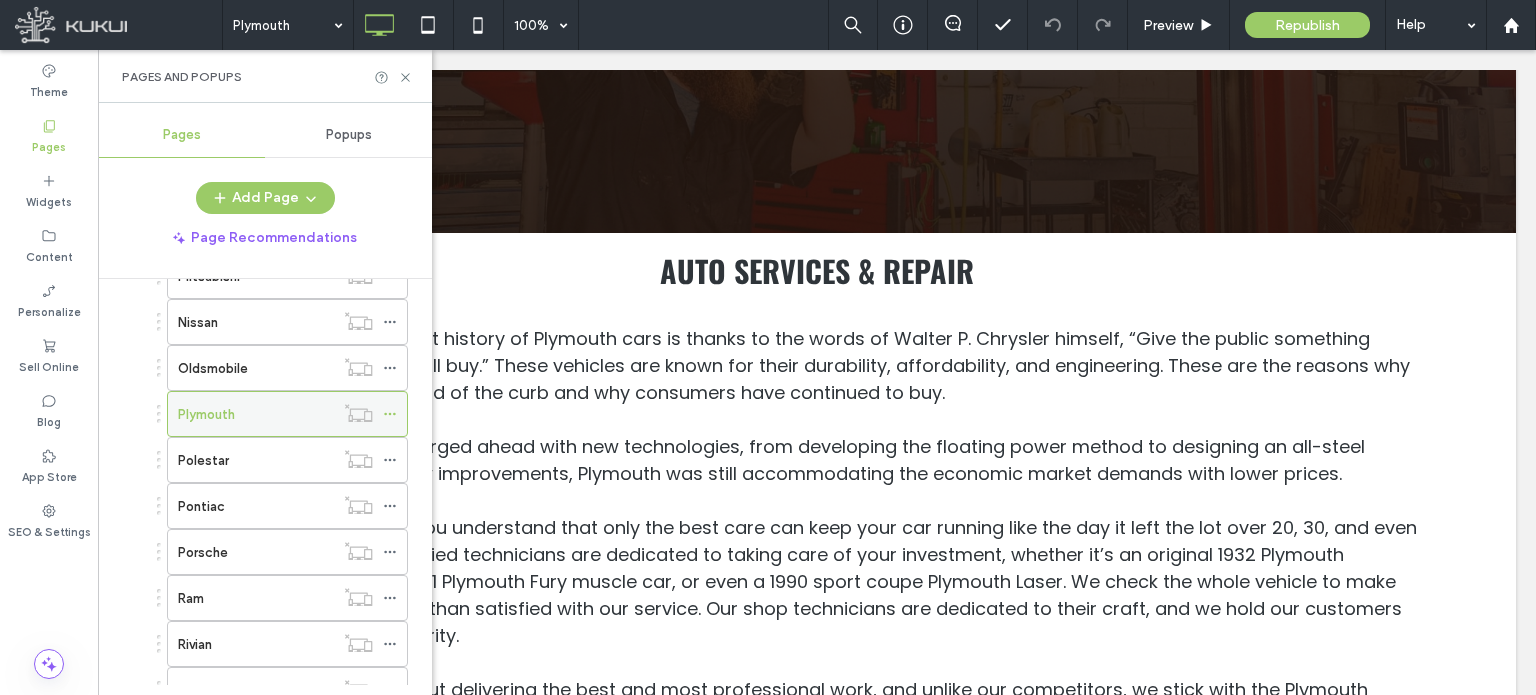 click 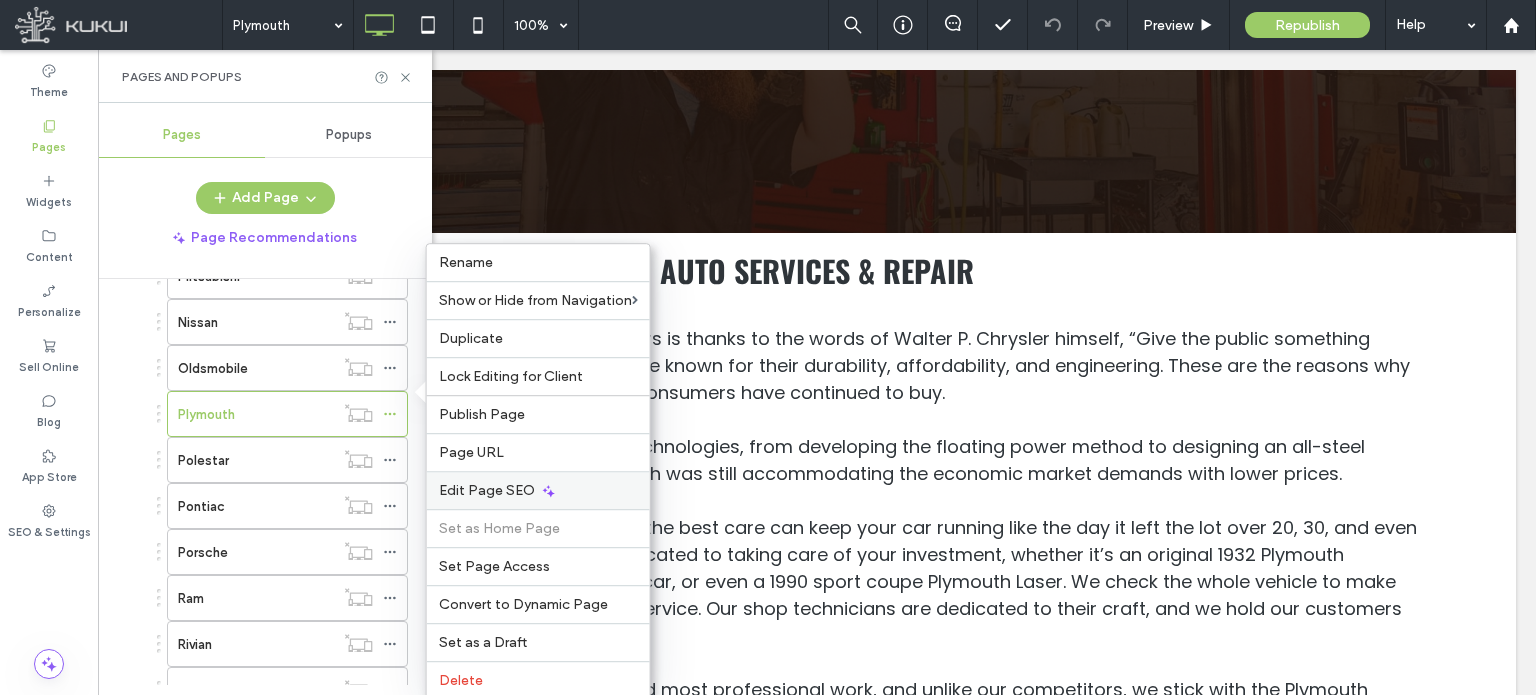 click on "Edit Page SEO" at bounding box center (487, 490) 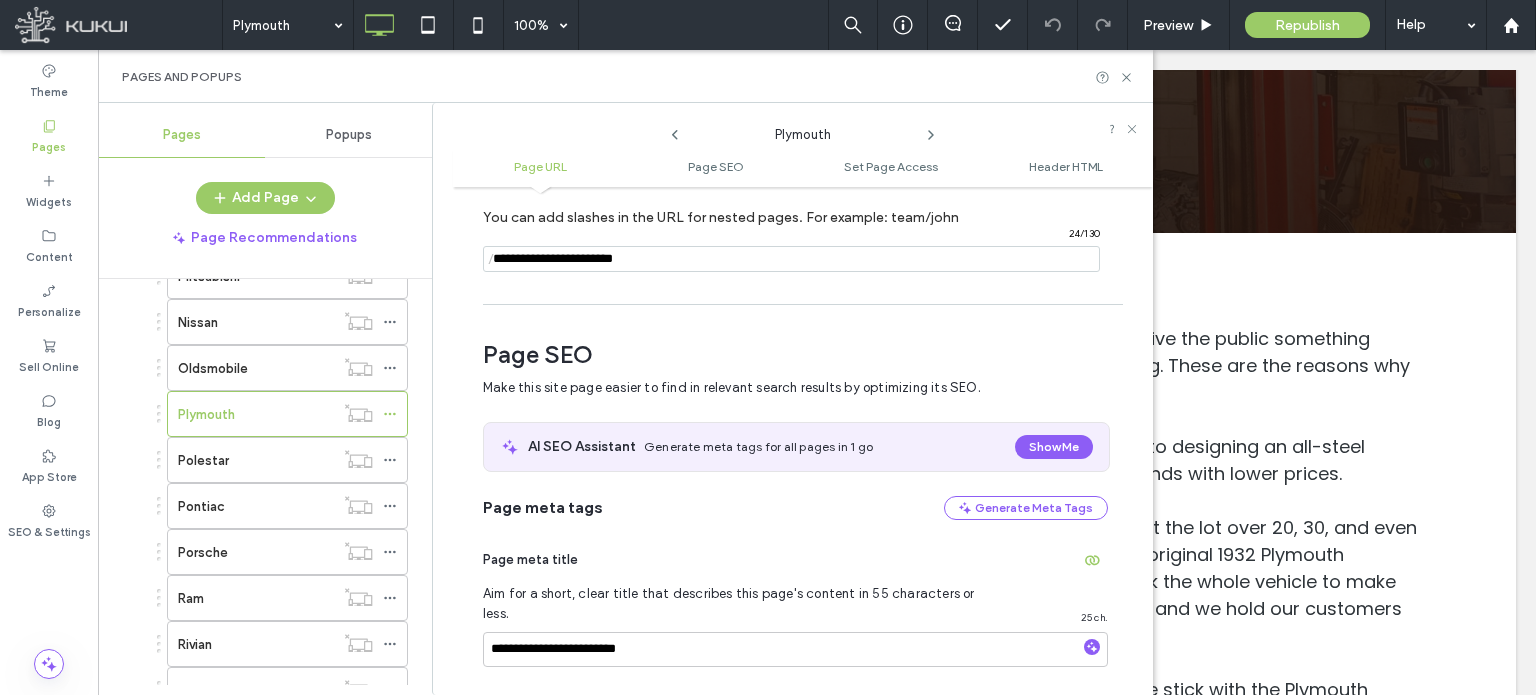 scroll, scrollTop: 274, scrollLeft: 0, axis: vertical 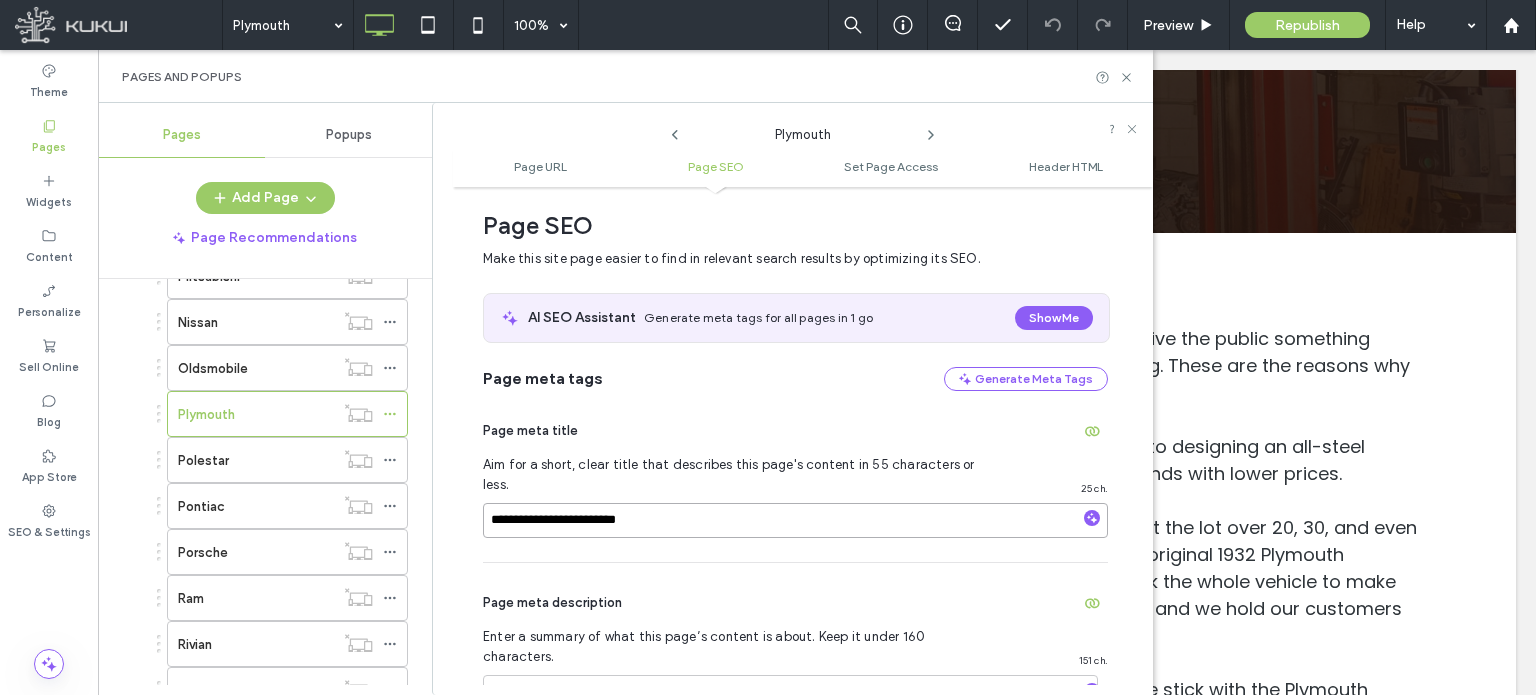 click on "**********" at bounding box center (795, 520) 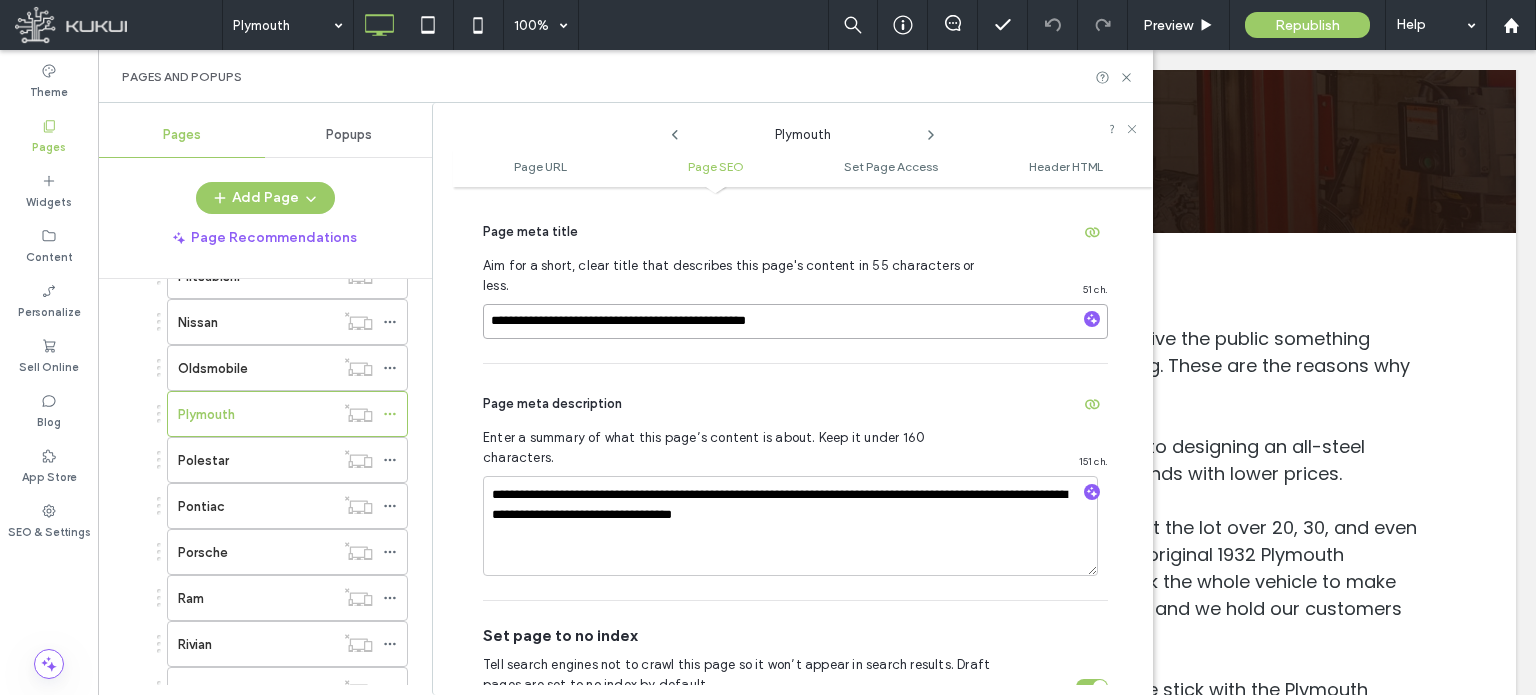 scroll, scrollTop: 474, scrollLeft: 0, axis: vertical 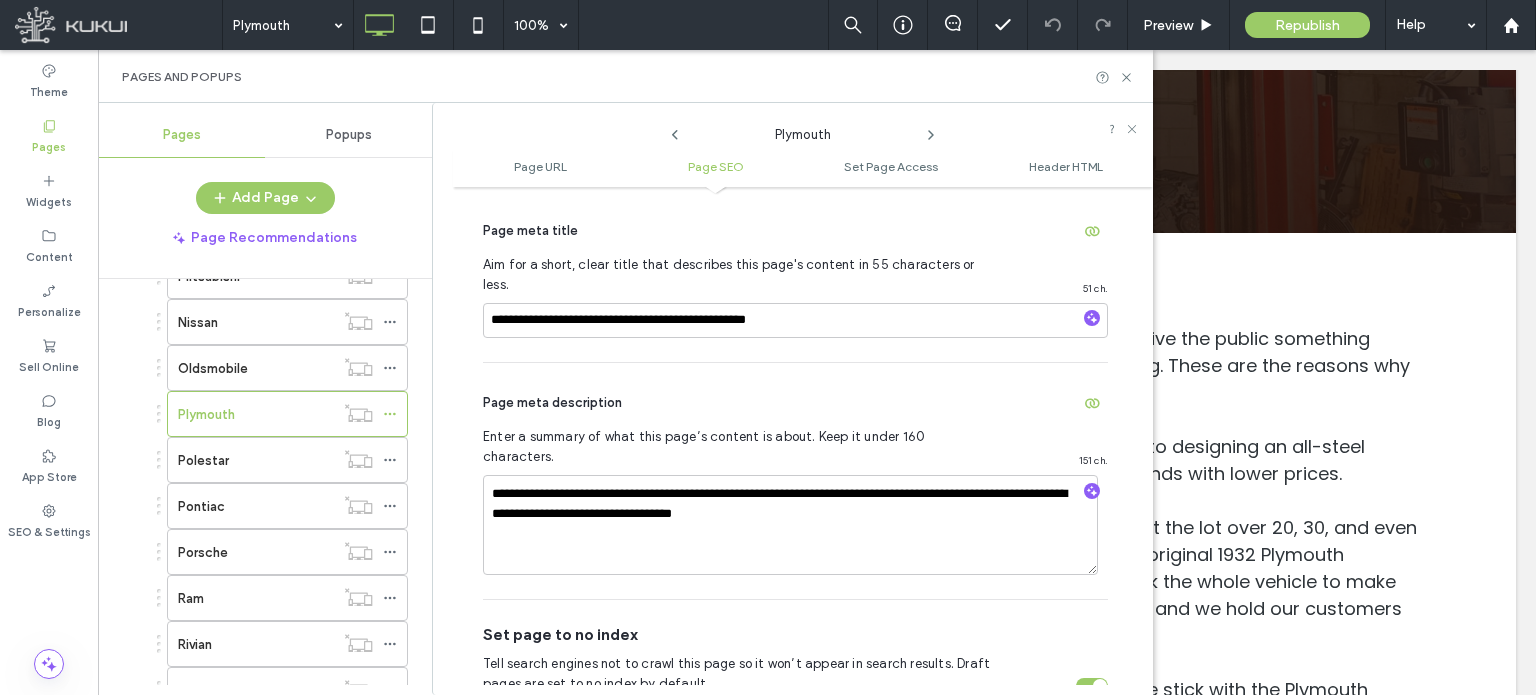 click on "Page meta description" at bounding box center (795, 403) 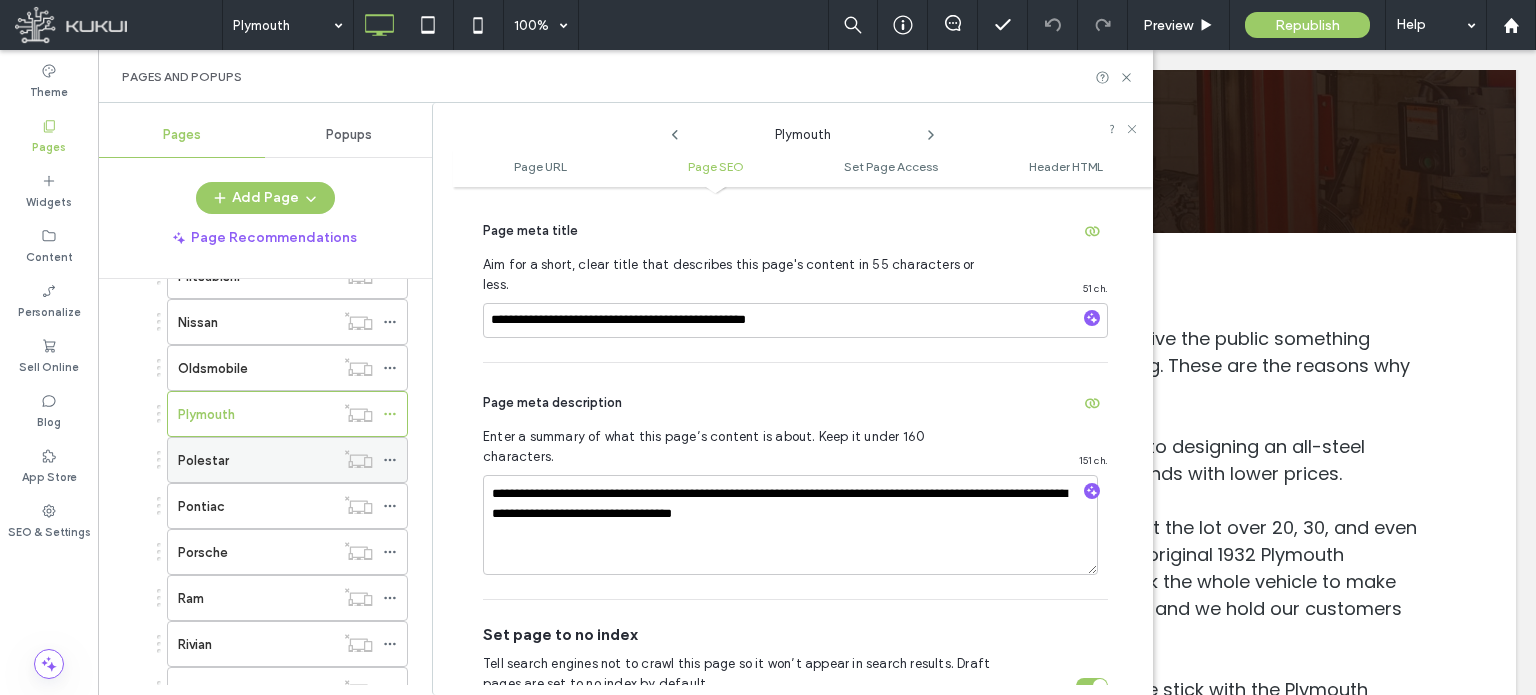 click on "Polestar" at bounding box center [256, 460] 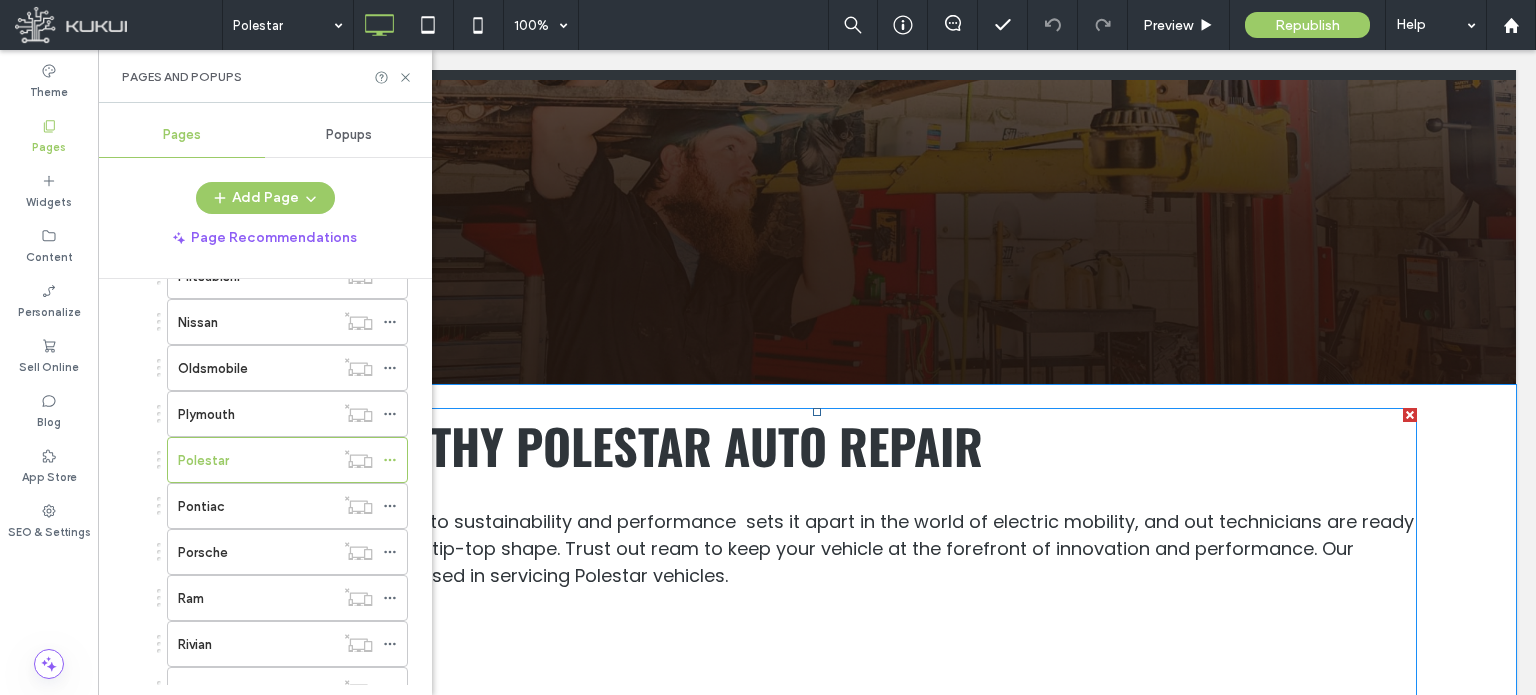 scroll, scrollTop: 200, scrollLeft: 0, axis: vertical 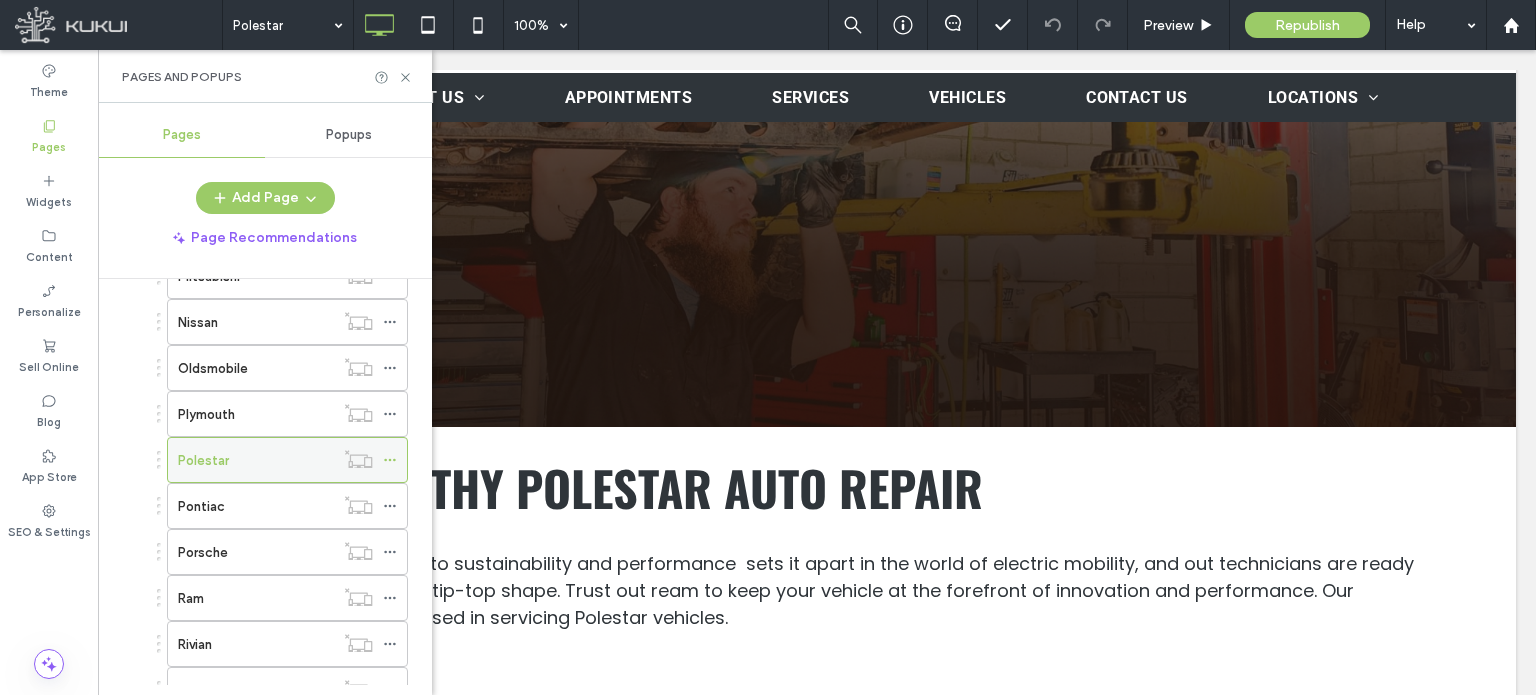 click 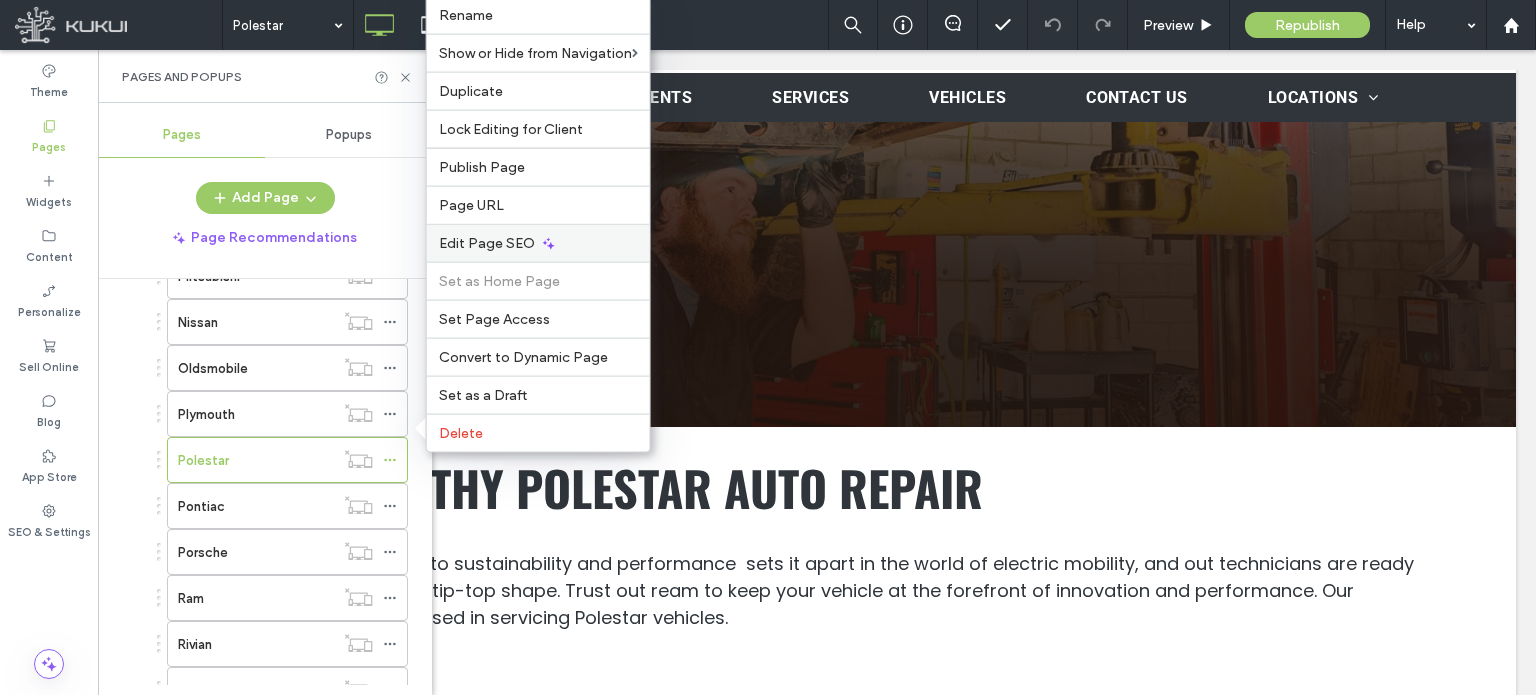 click on "Edit Page SEO" at bounding box center [487, 243] 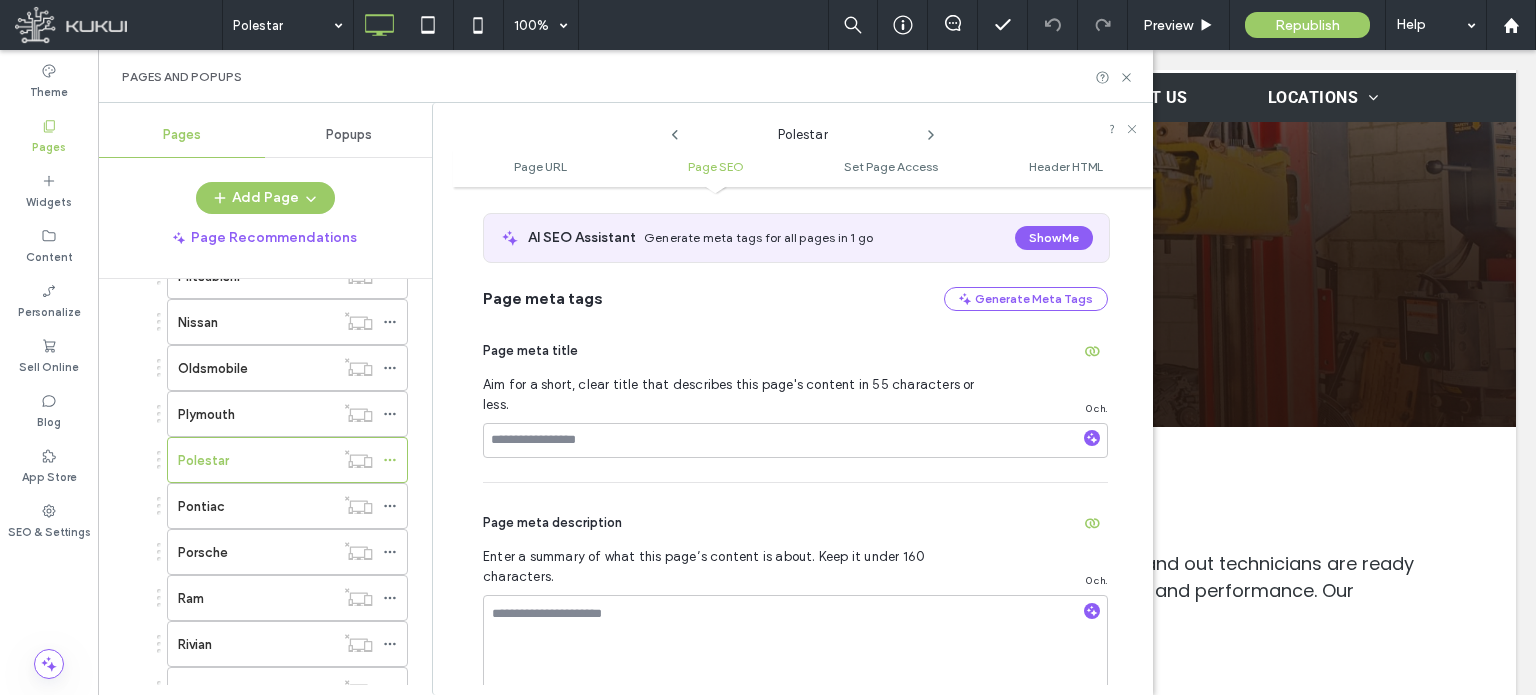 scroll, scrollTop: 474, scrollLeft: 0, axis: vertical 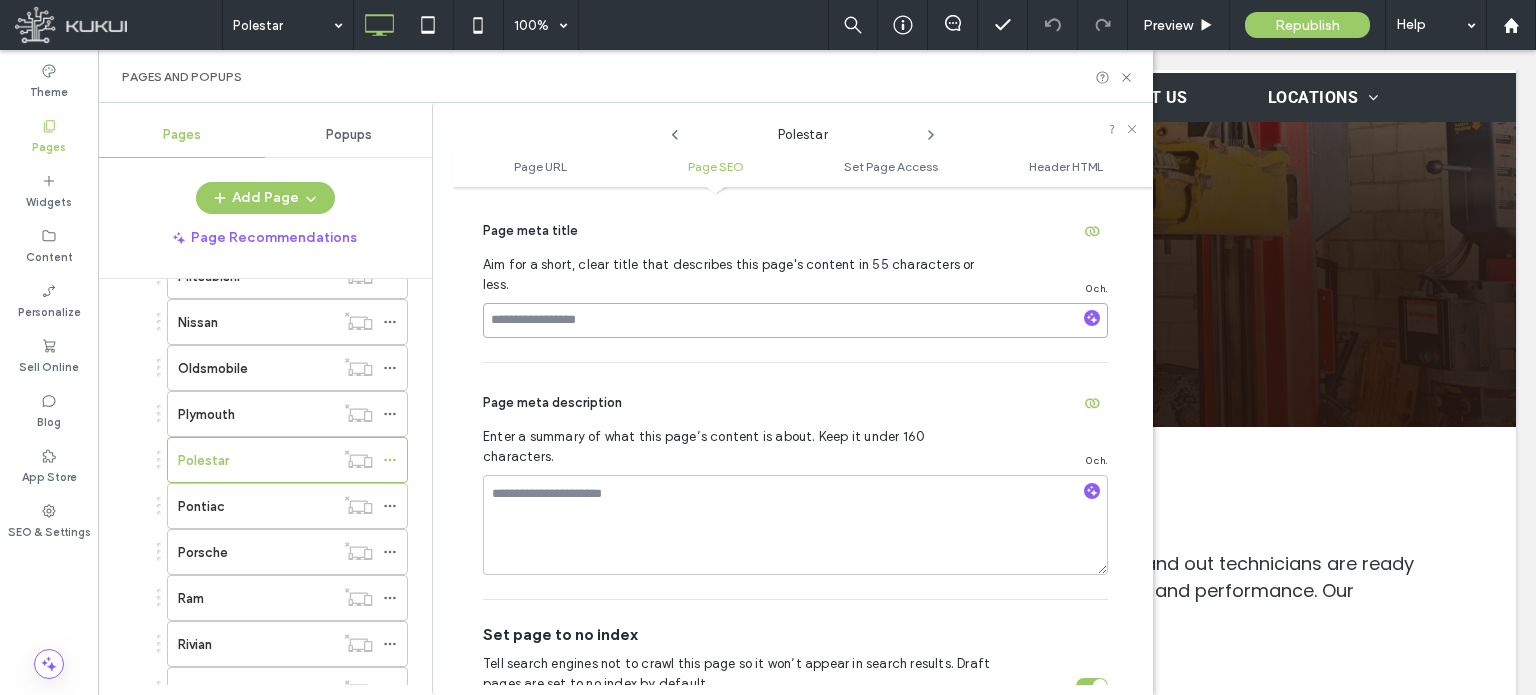 click at bounding box center [795, 320] 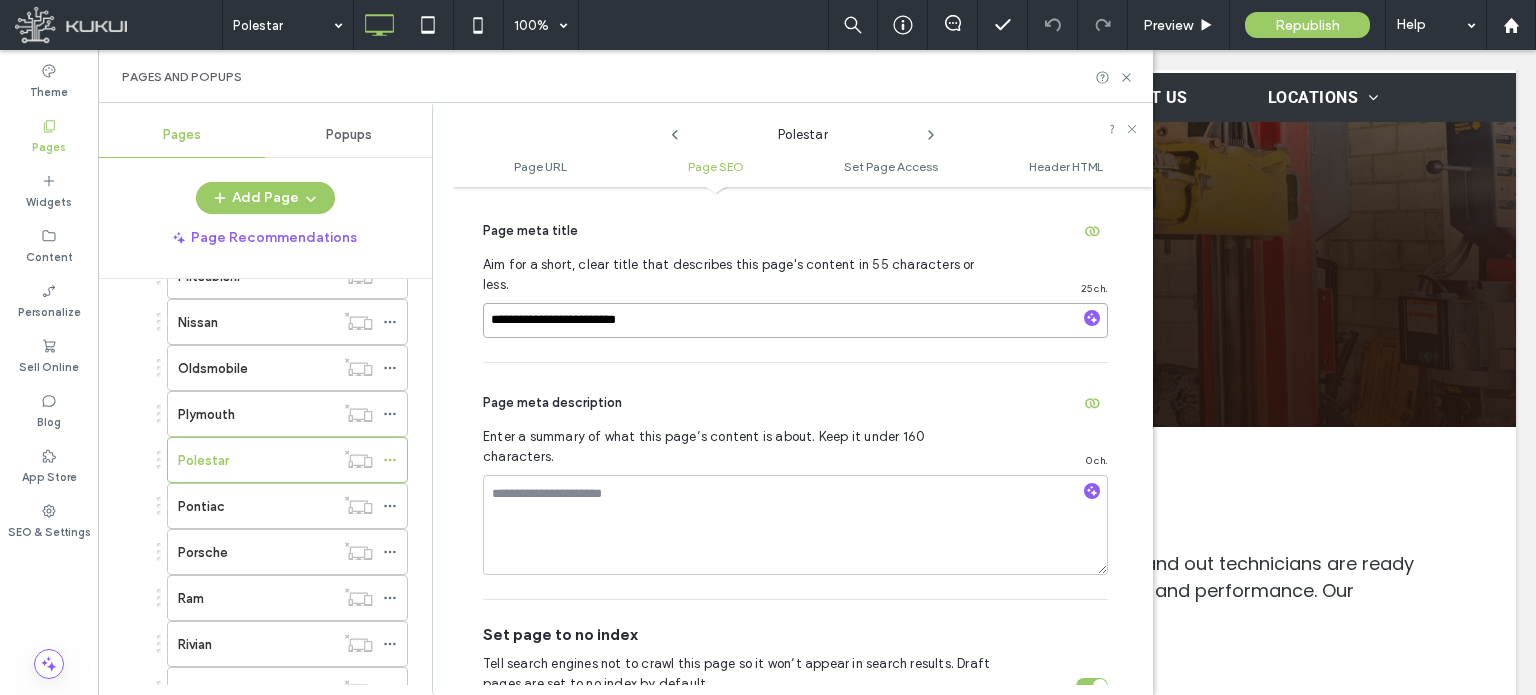 paste on "**********" 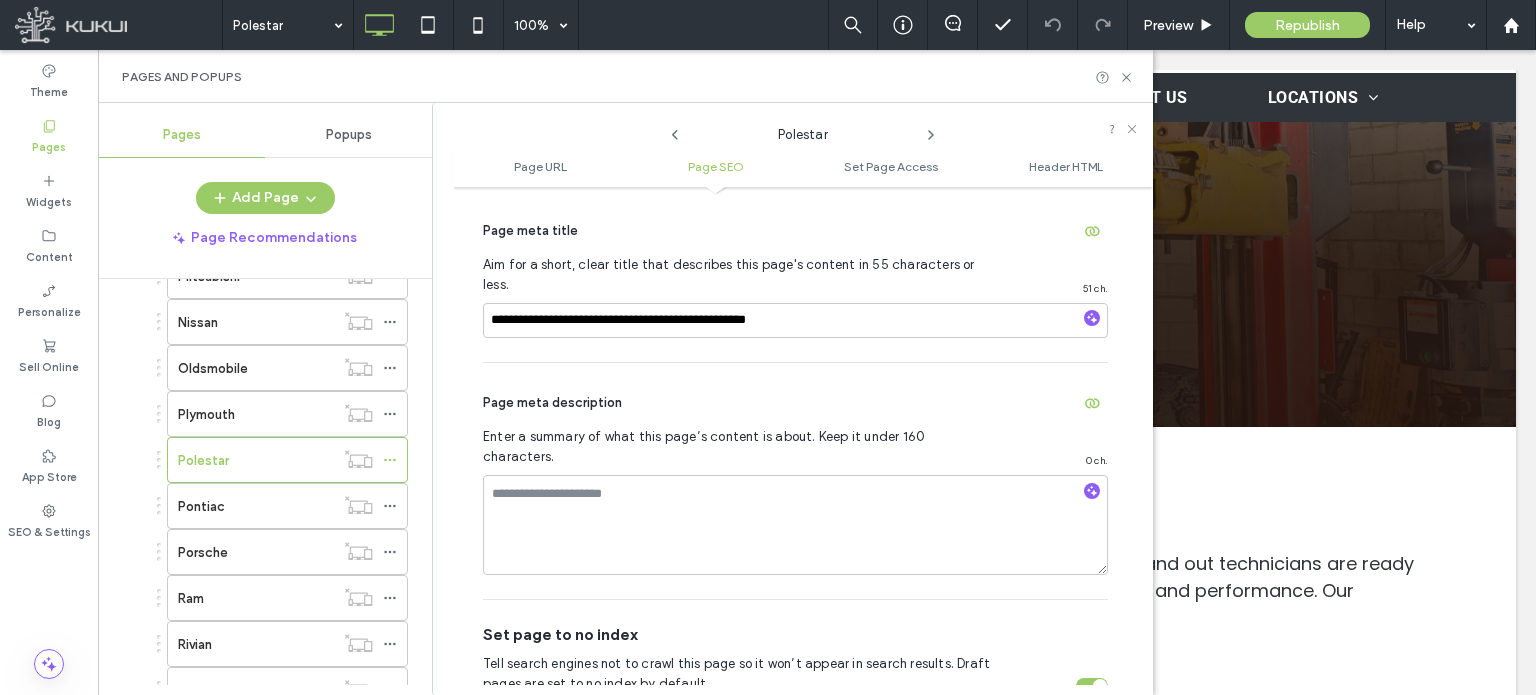 click on "Page meta description Enter a summary of what this page’s content is about. Keep it under 160 characters. 0   ch." at bounding box center [795, 481] 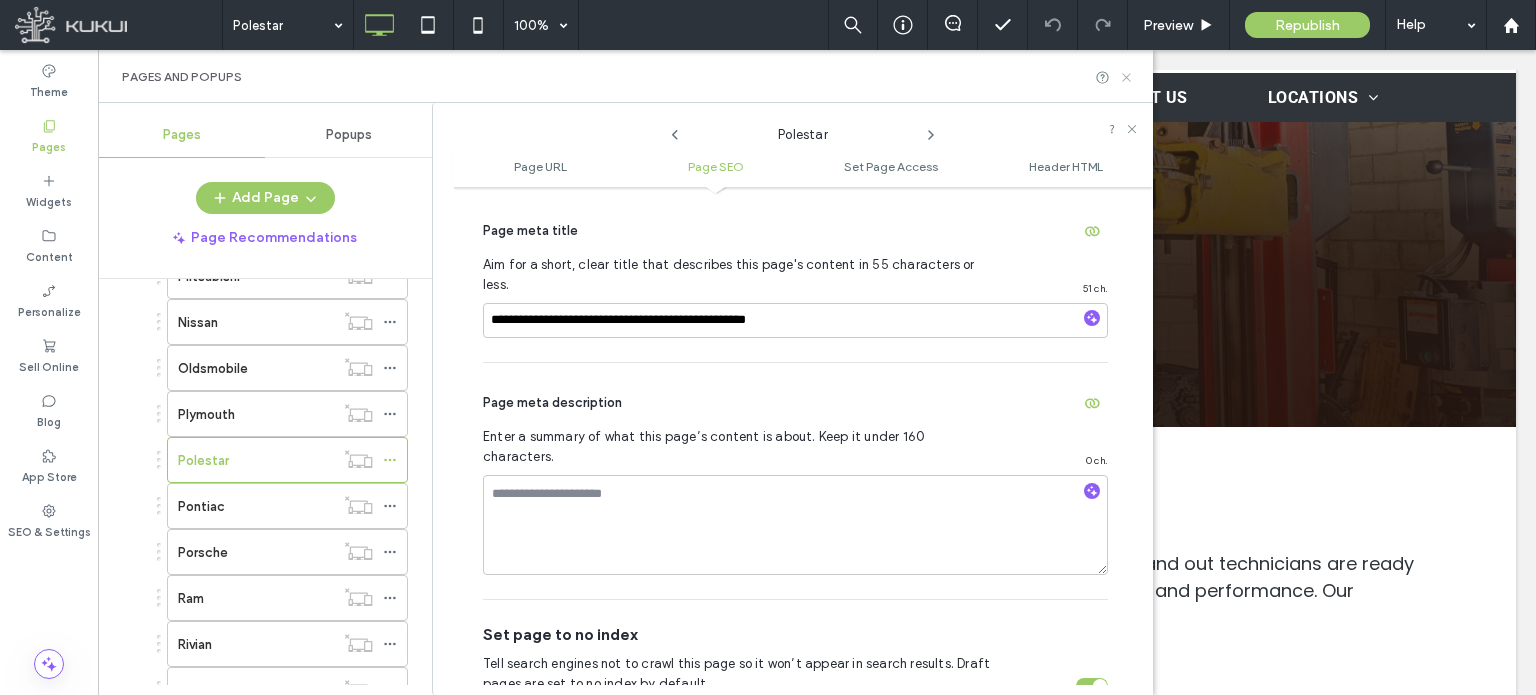 click 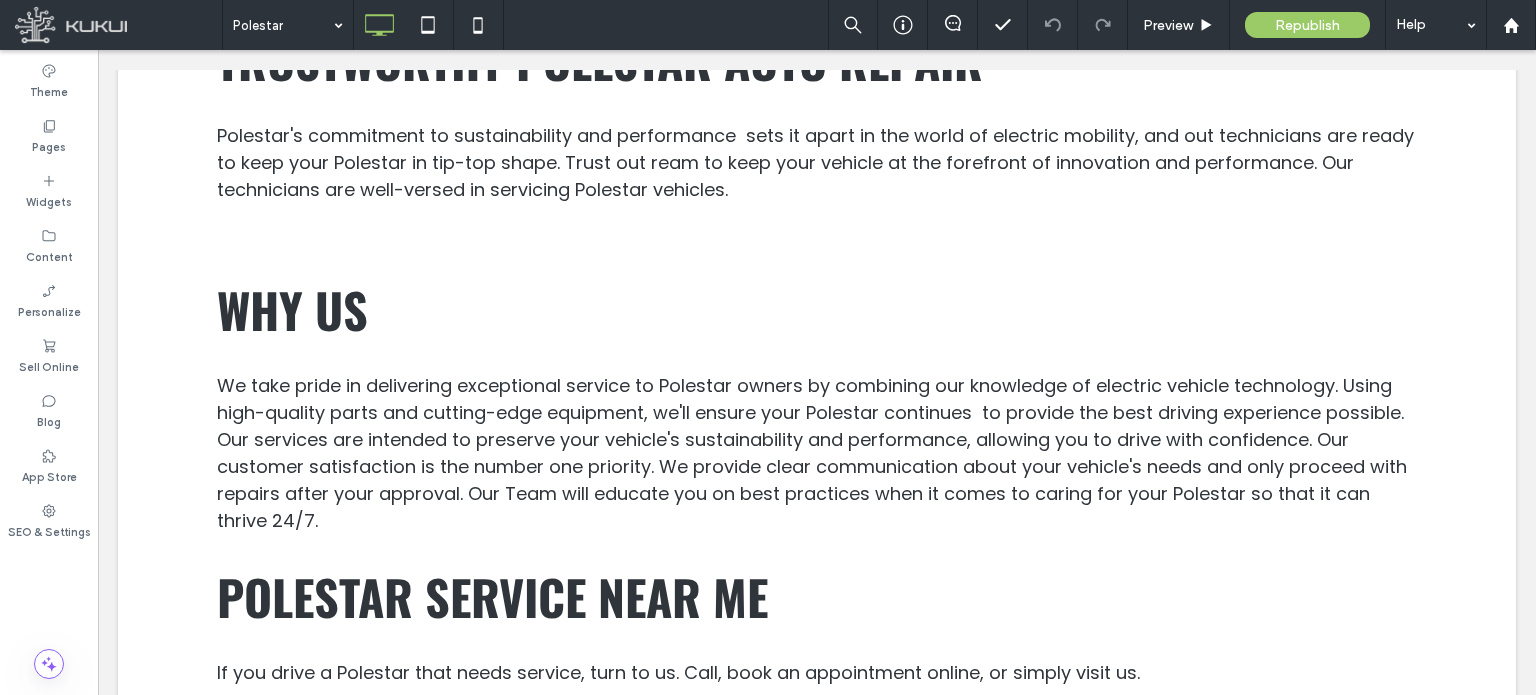 scroll, scrollTop: 613, scrollLeft: 0, axis: vertical 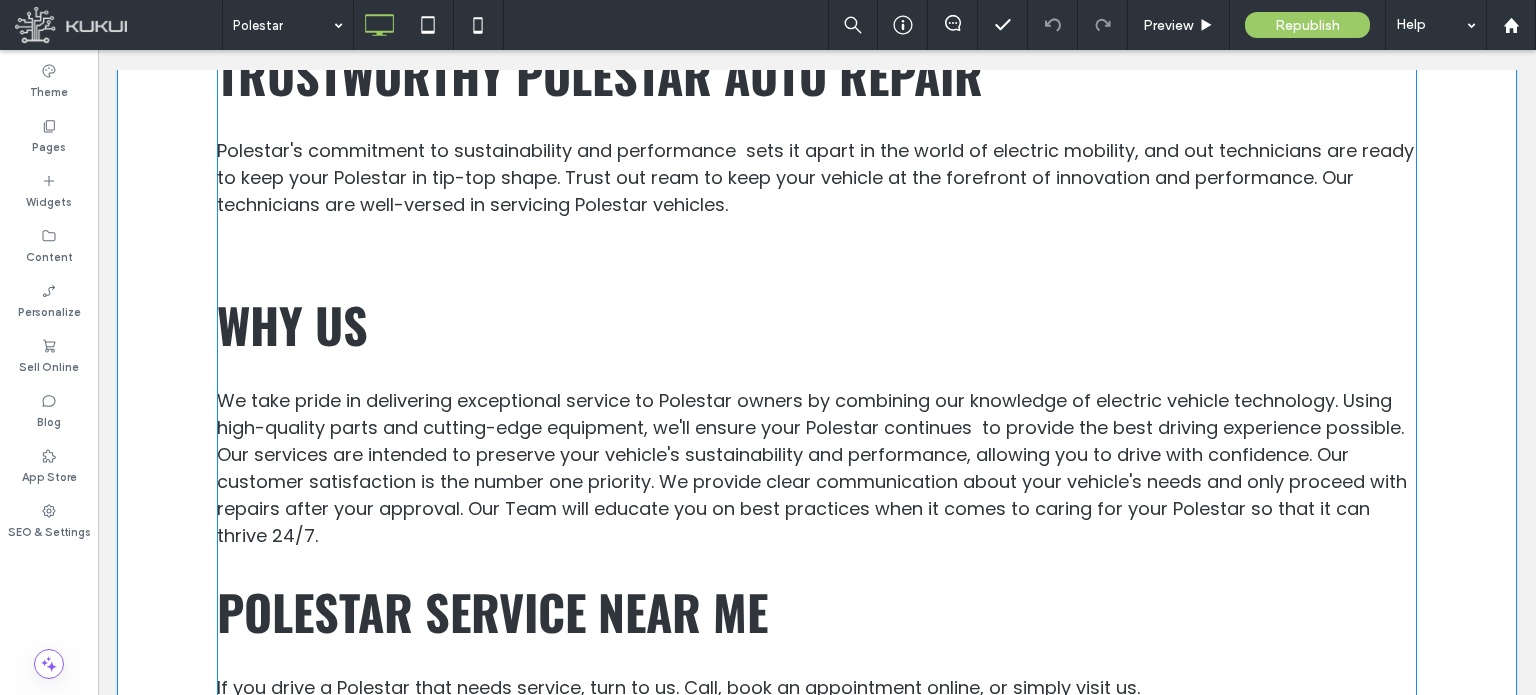 click on "Why Us" at bounding box center (817, 324) 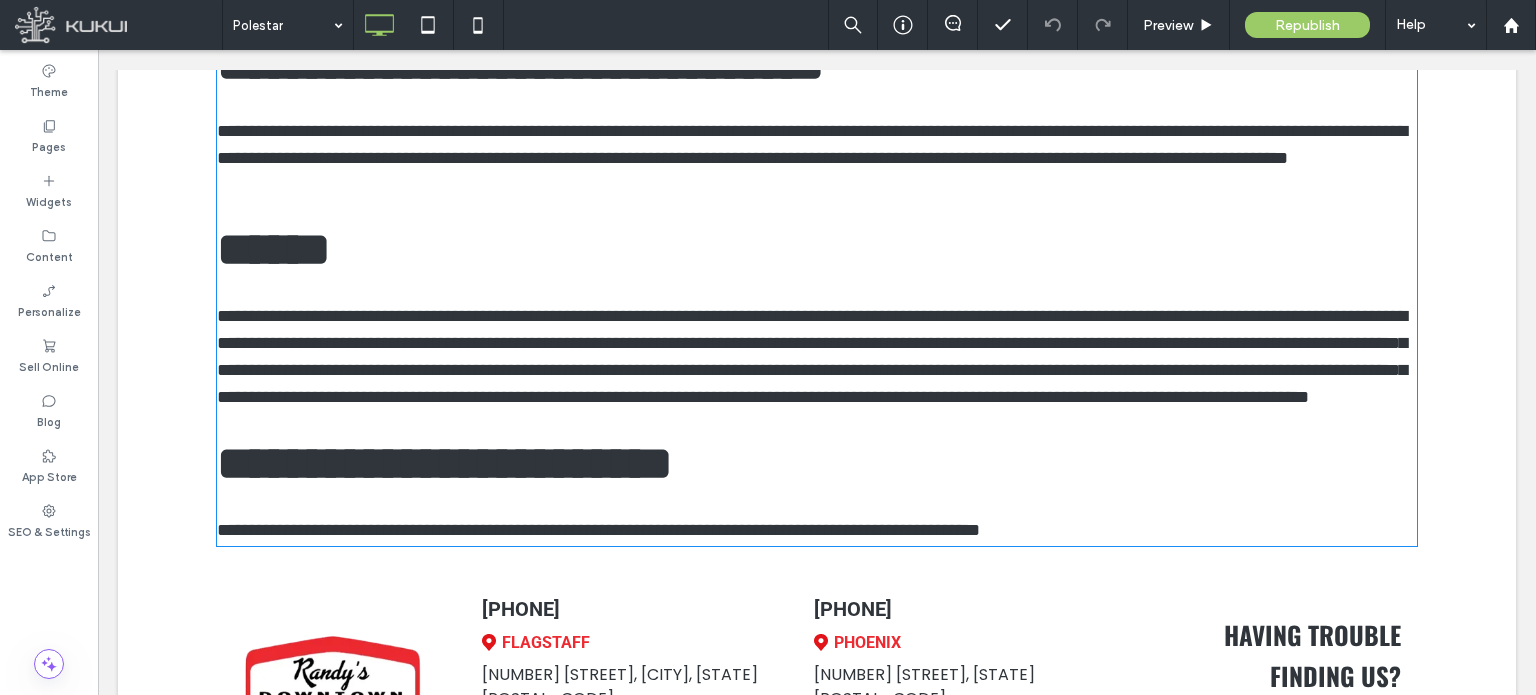 scroll, scrollTop: 602, scrollLeft: 0, axis: vertical 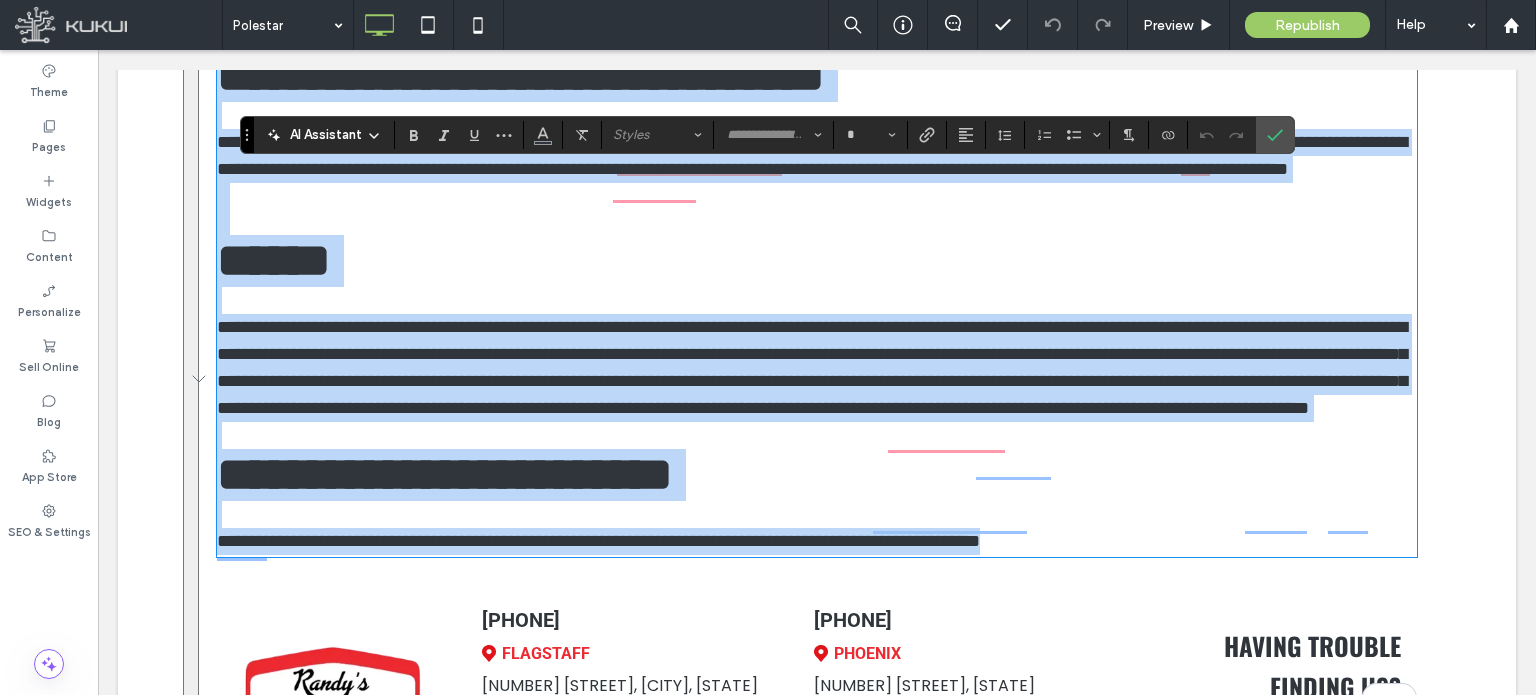 click on "******" at bounding box center [817, 261] 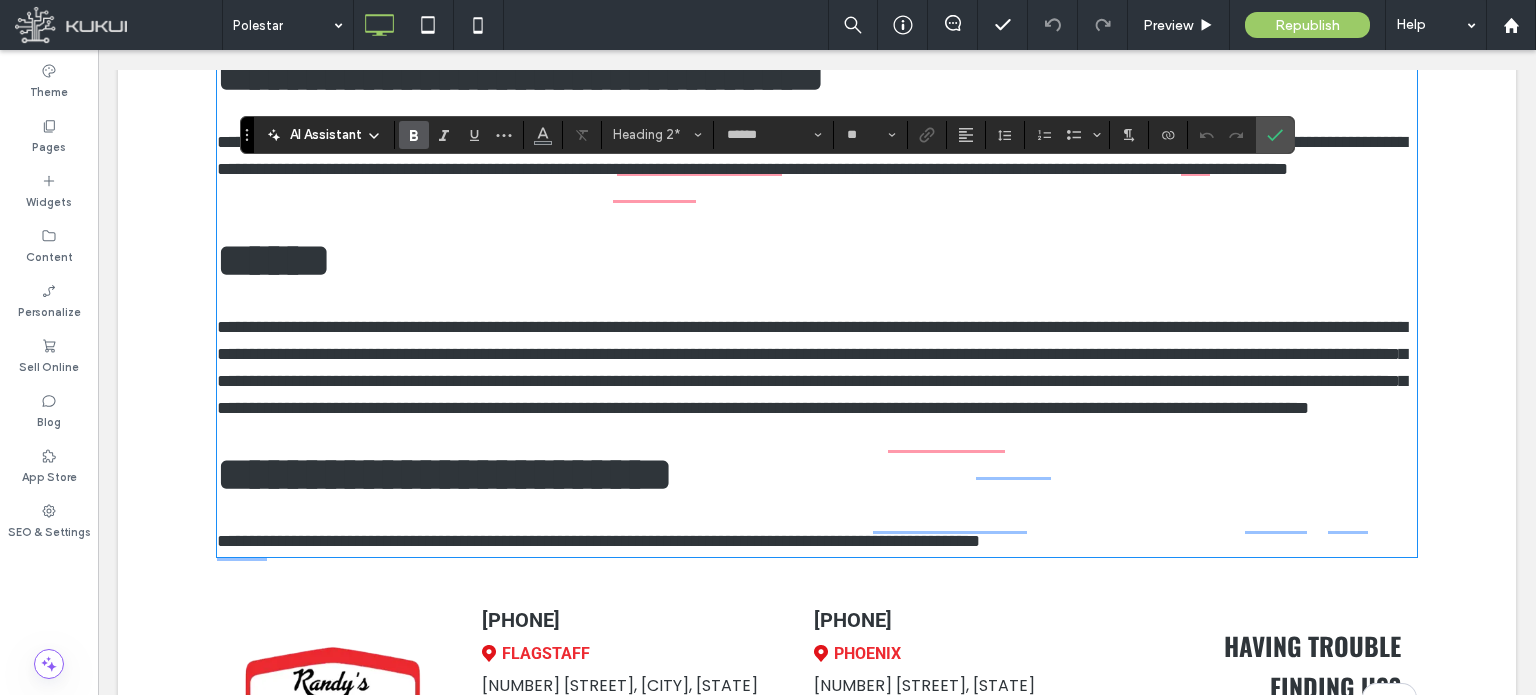 click on "******" at bounding box center (274, 260) 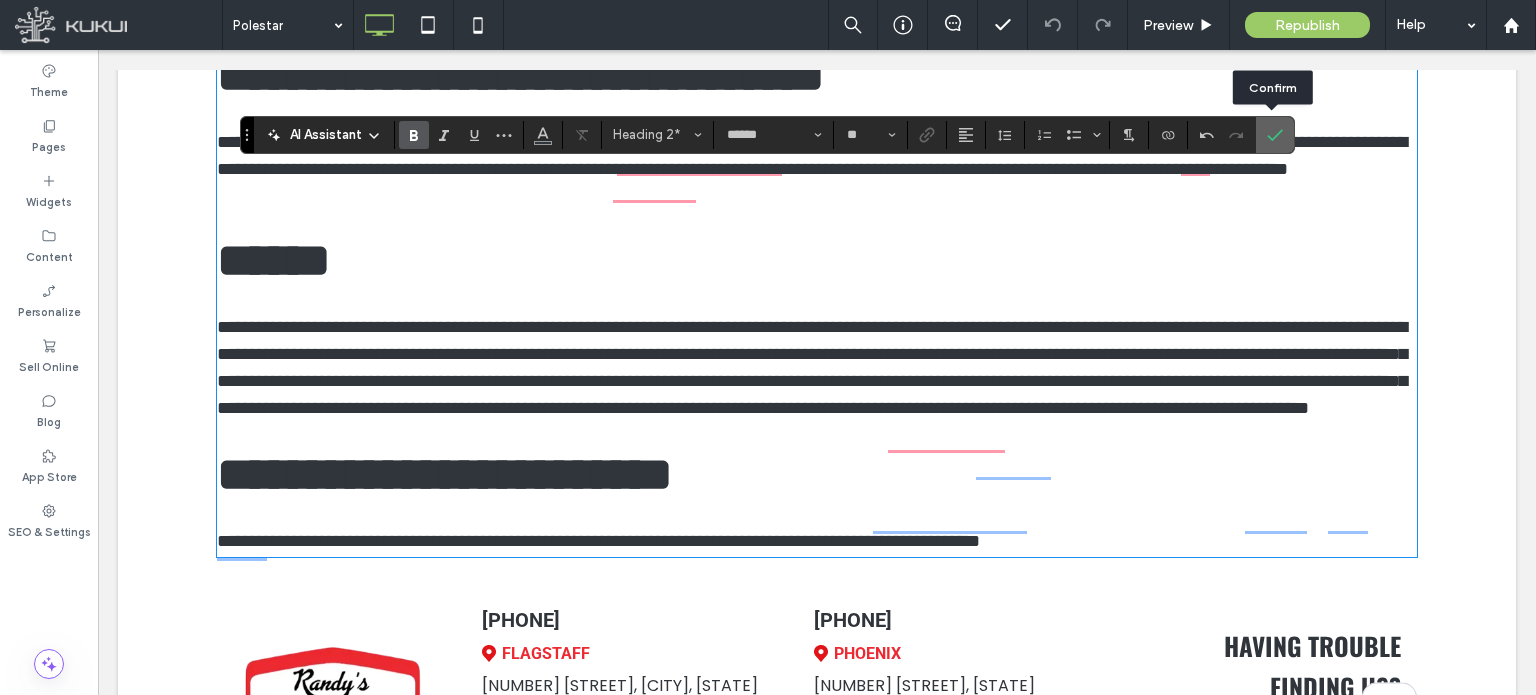 click 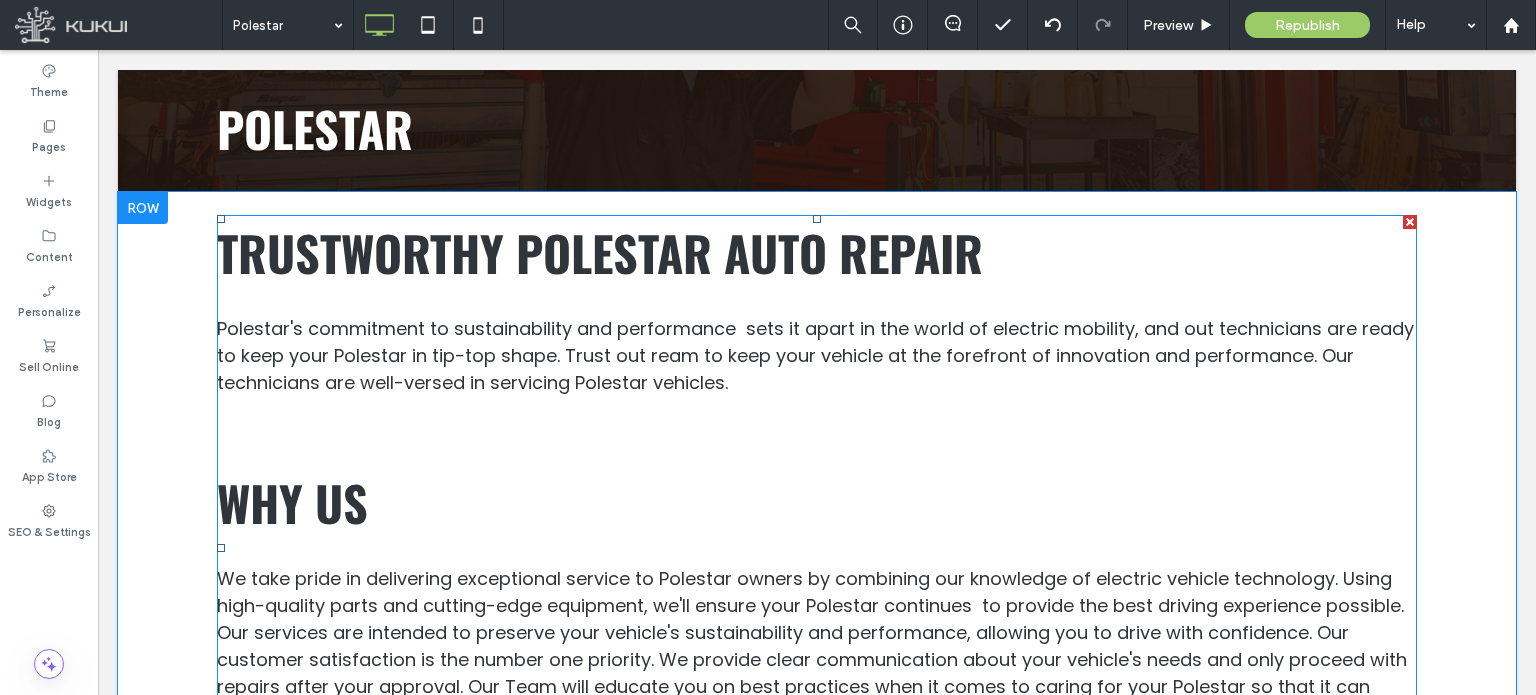 scroll, scrollTop: 402, scrollLeft: 0, axis: vertical 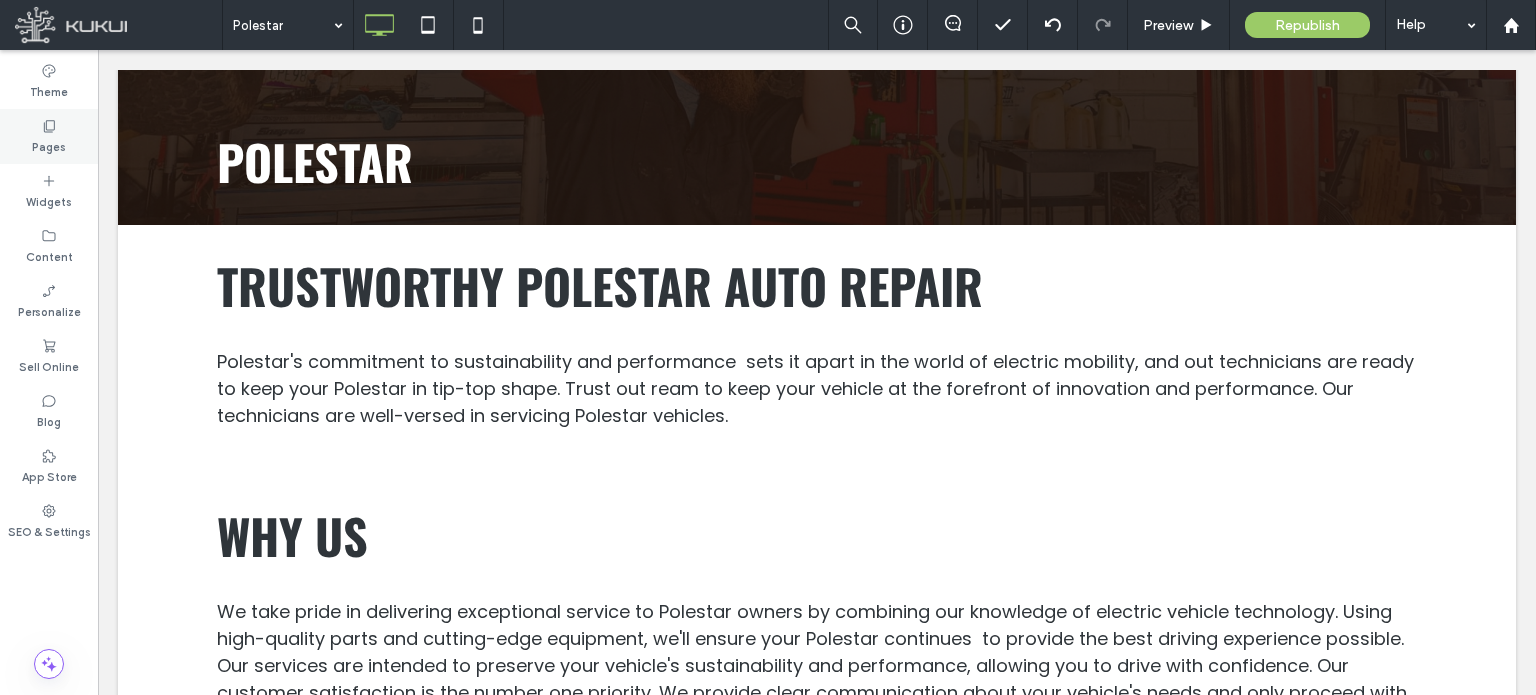 click 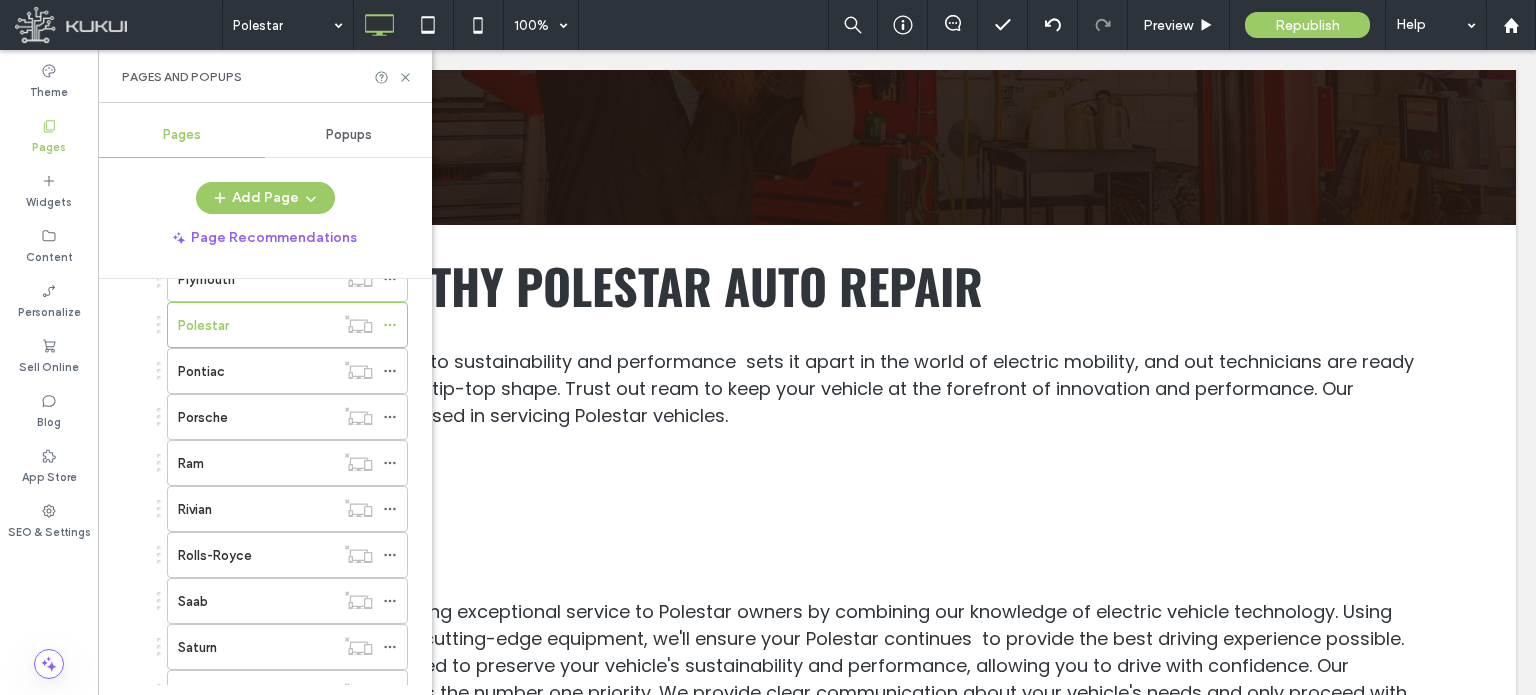scroll, scrollTop: 2500, scrollLeft: 0, axis: vertical 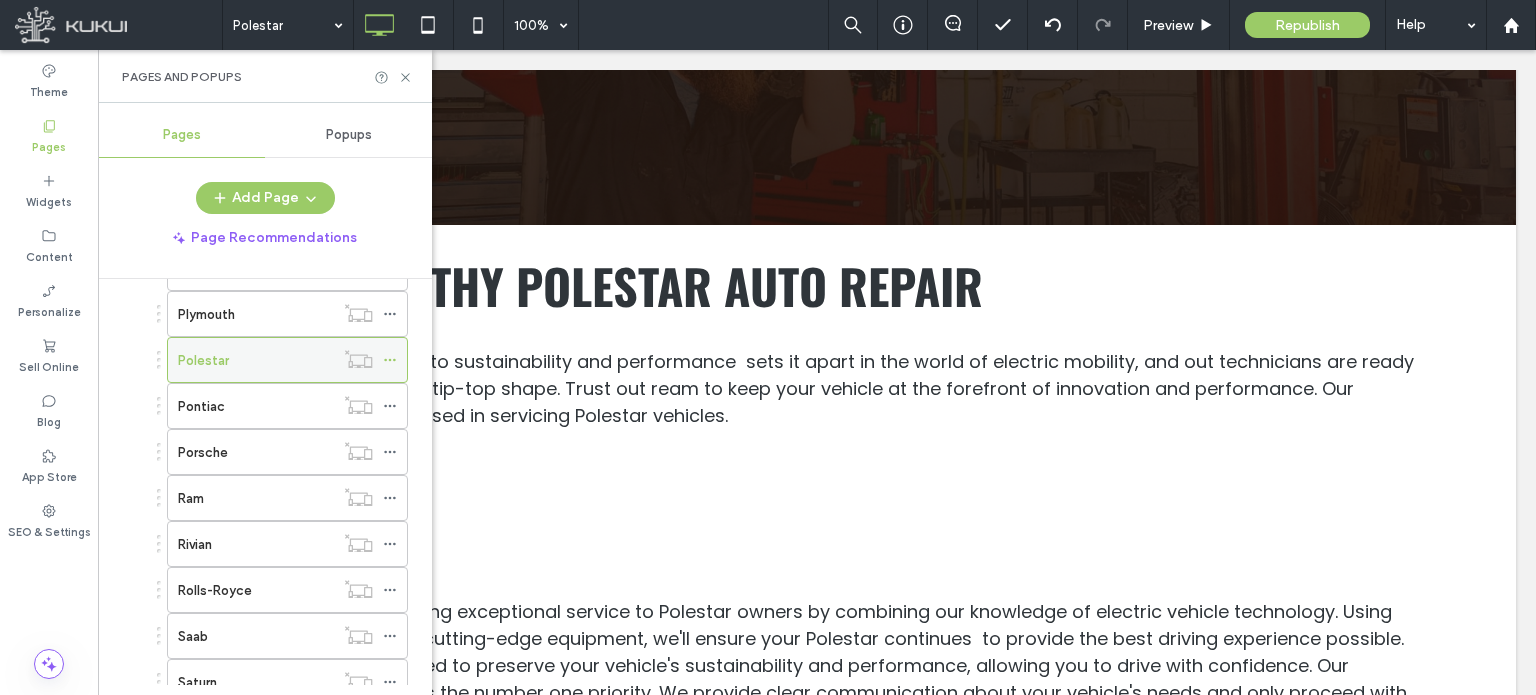 click 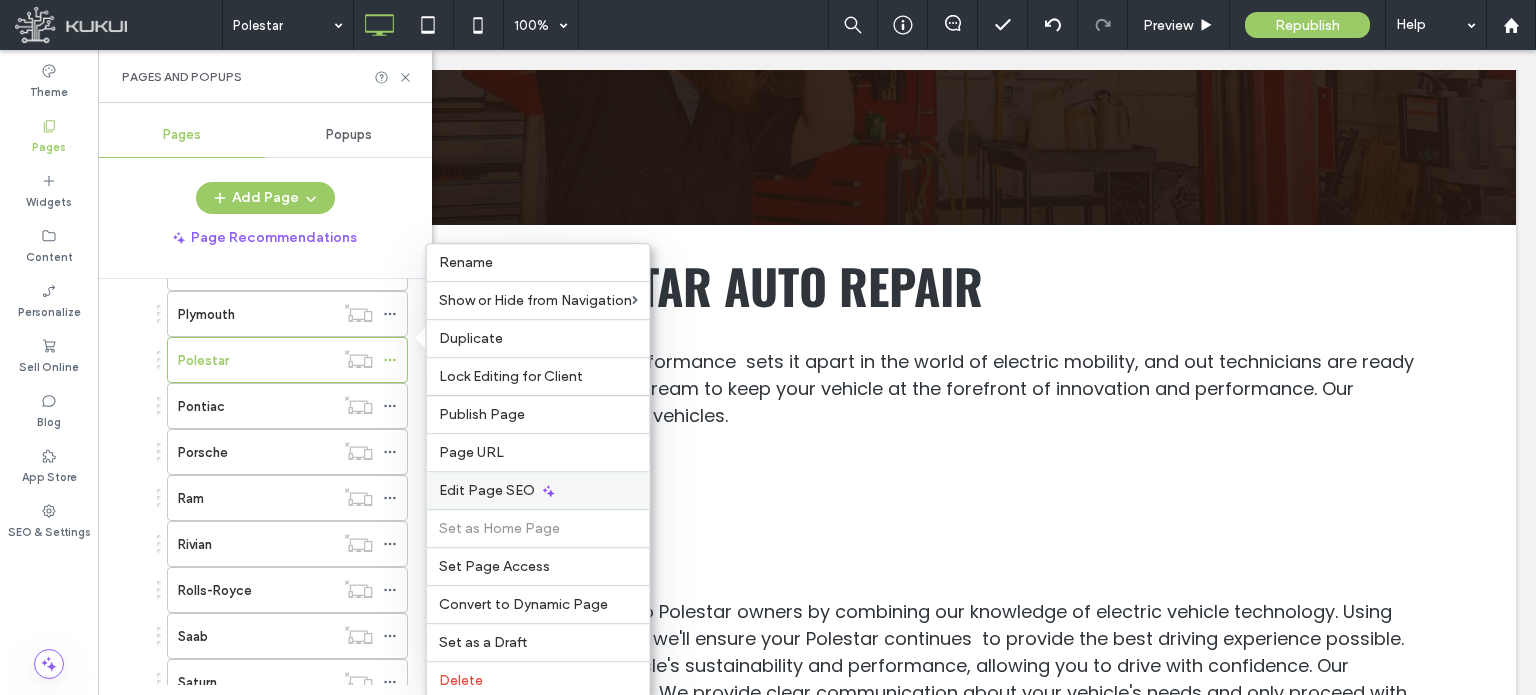 click on "Edit Page SEO" at bounding box center [487, 490] 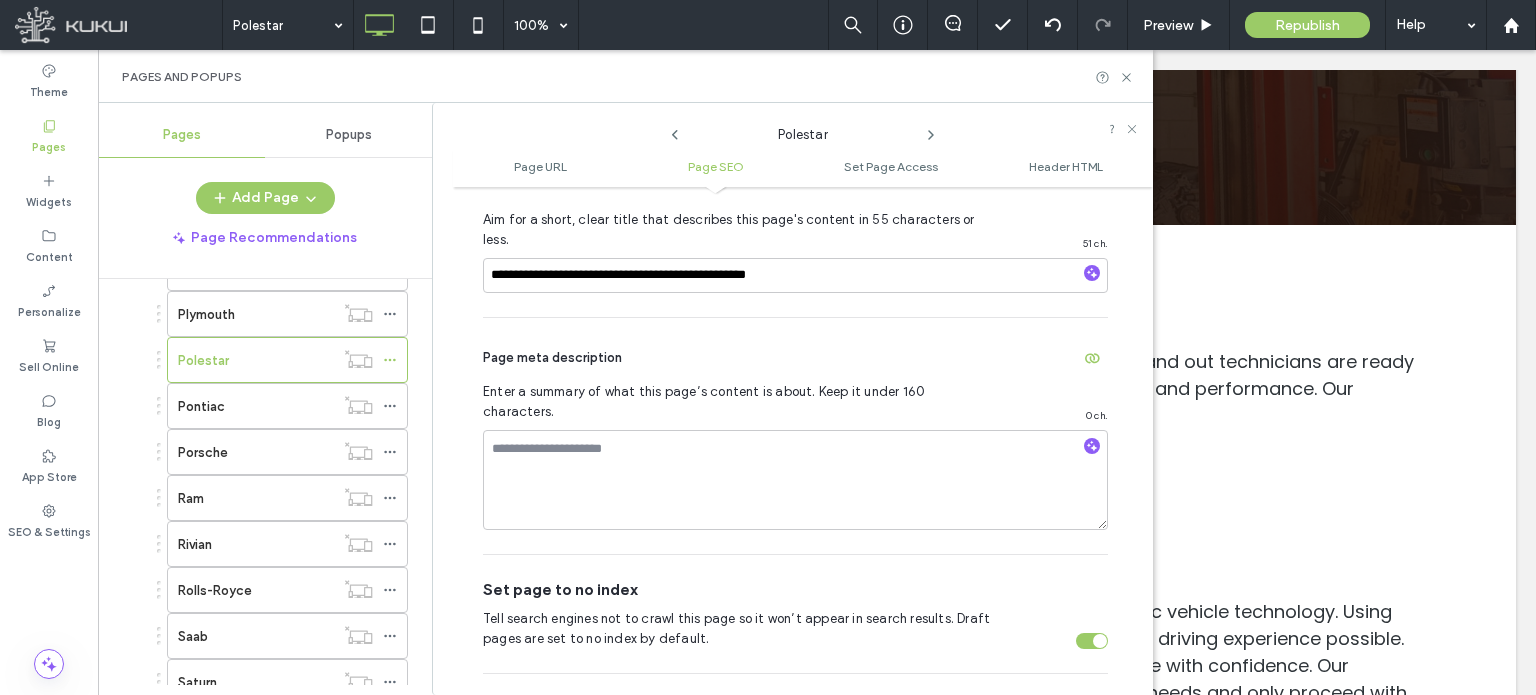 scroll, scrollTop: 474, scrollLeft: 0, axis: vertical 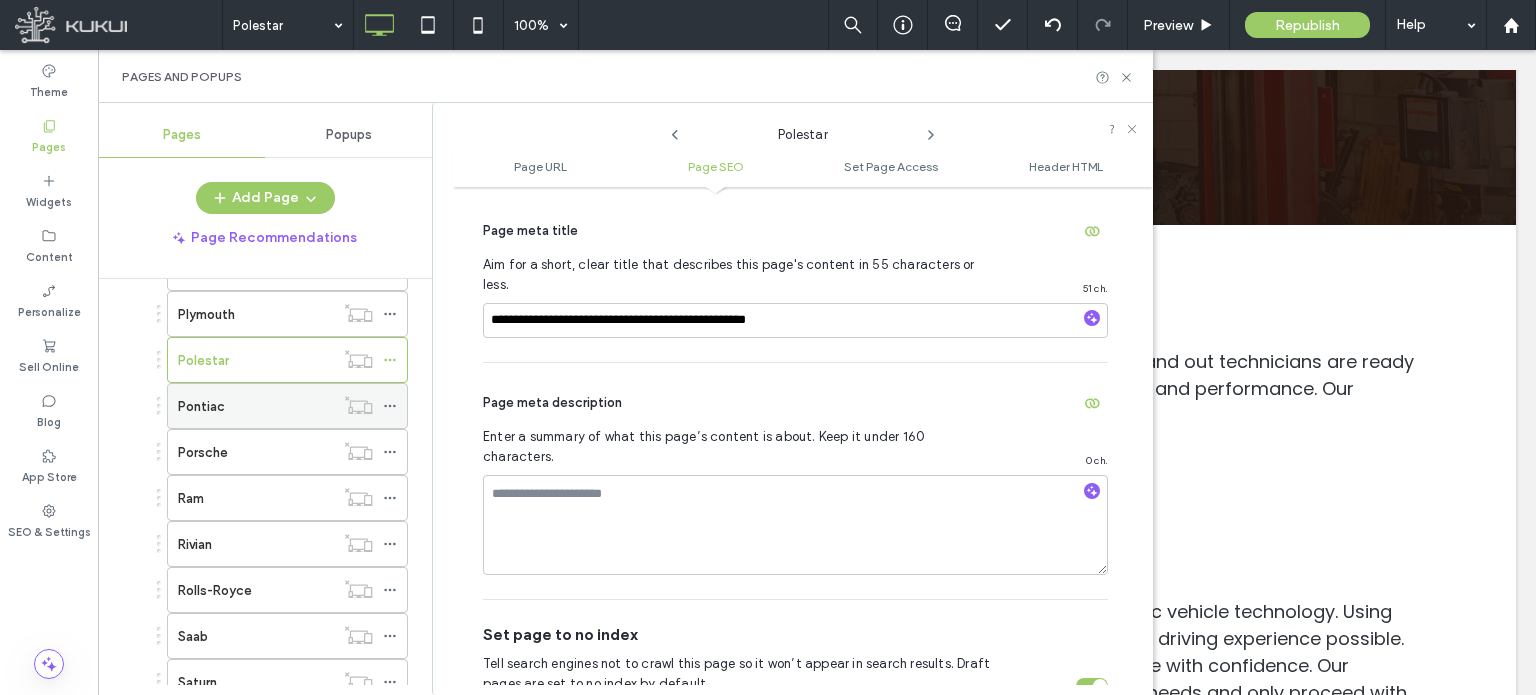 click on "Pontiac" at bounding box center (256, 406) 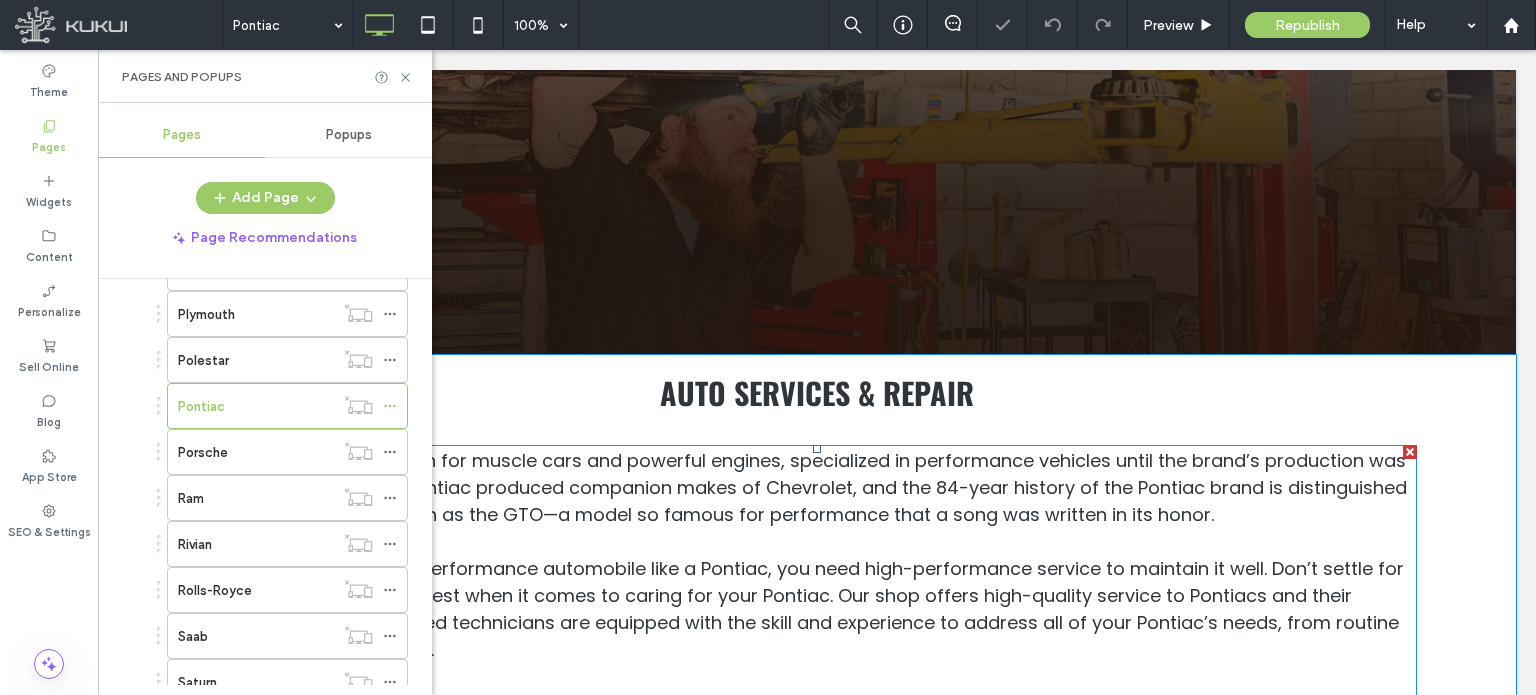 scroll, scrollTop: 500, scrollLeft: 0, axis: vertical 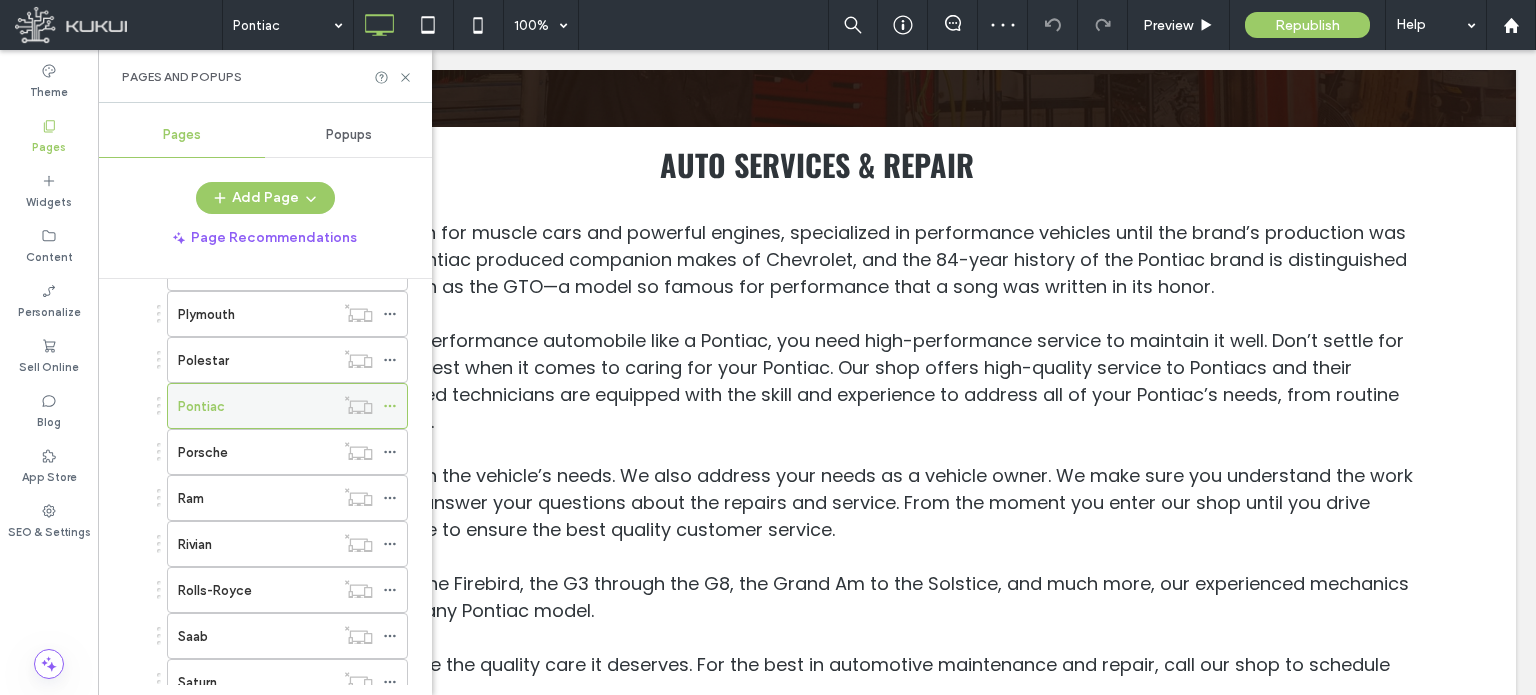 click 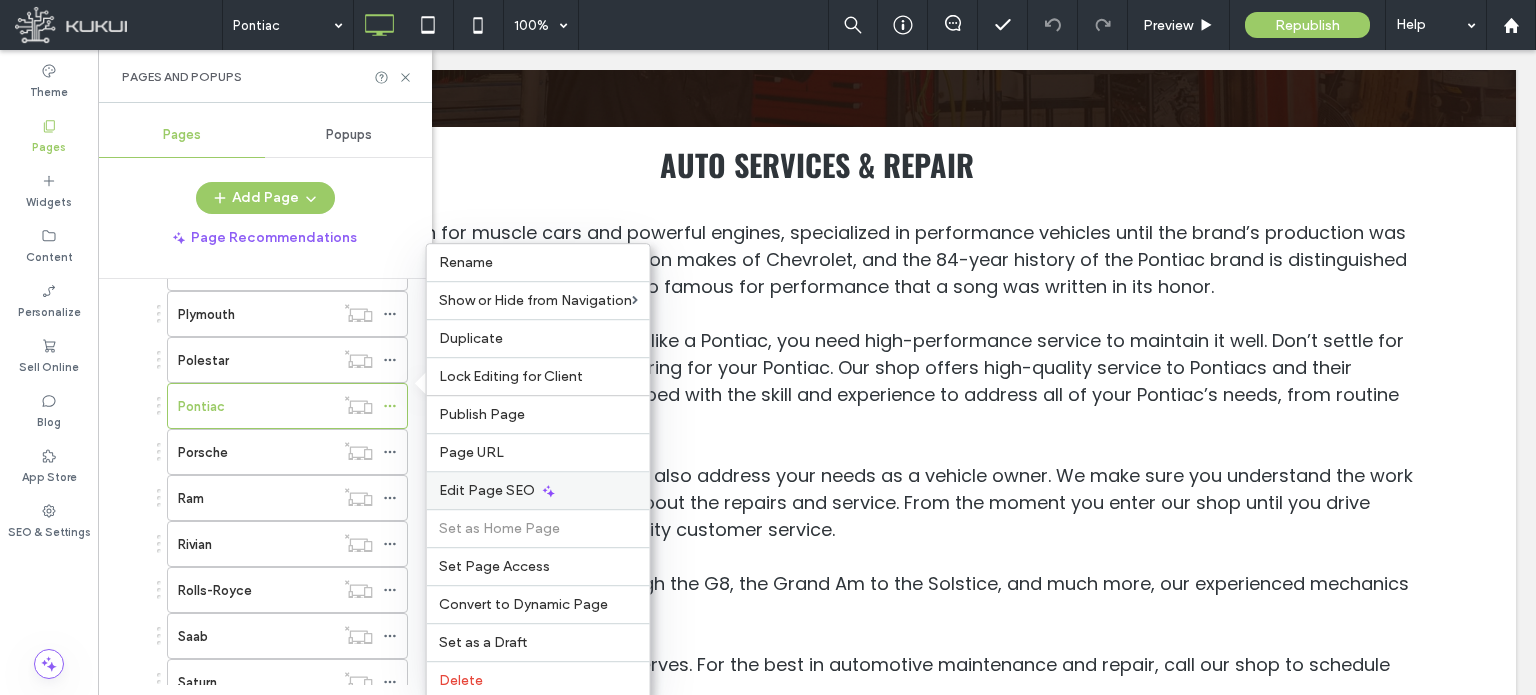click on "Edit Page SEO" at bounding box center [487, 490] 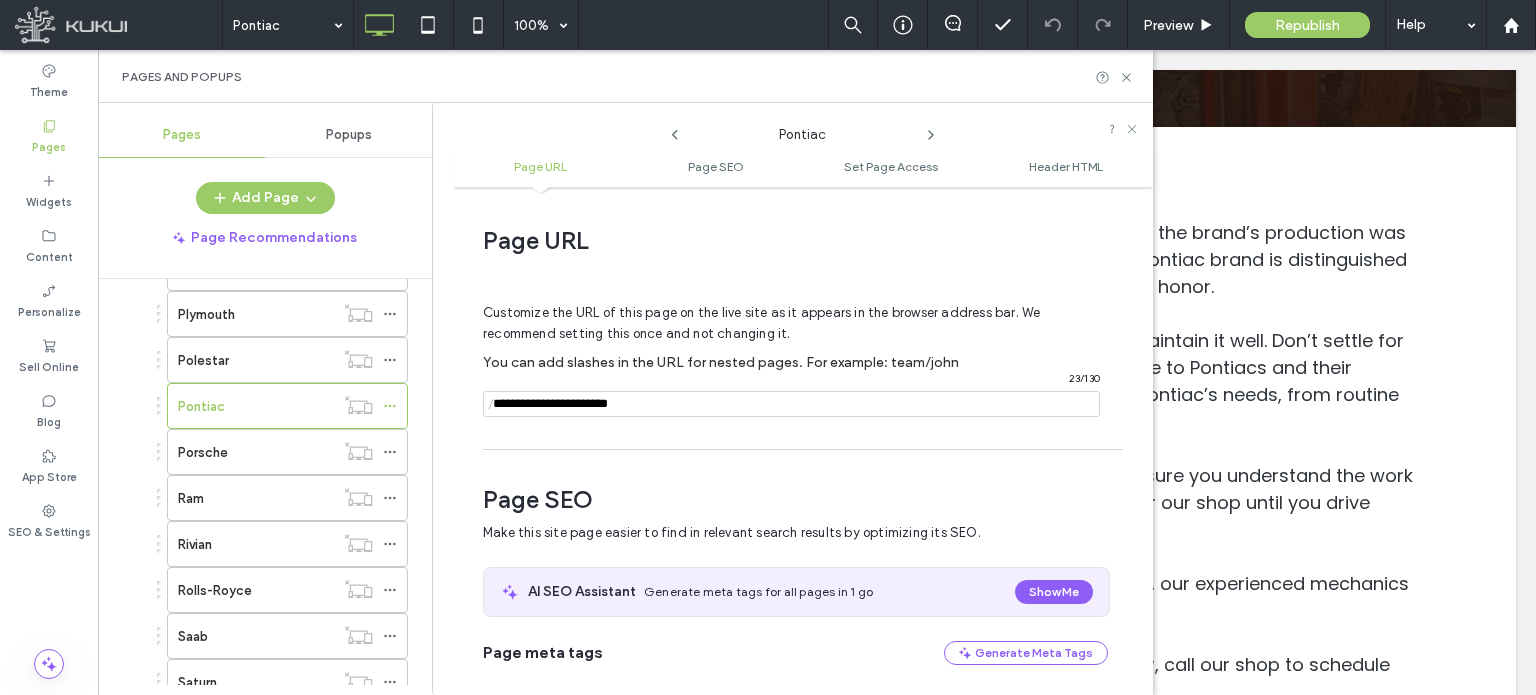 scroll, scrollTop: 274, scrollLeft: 0, axis: vertical 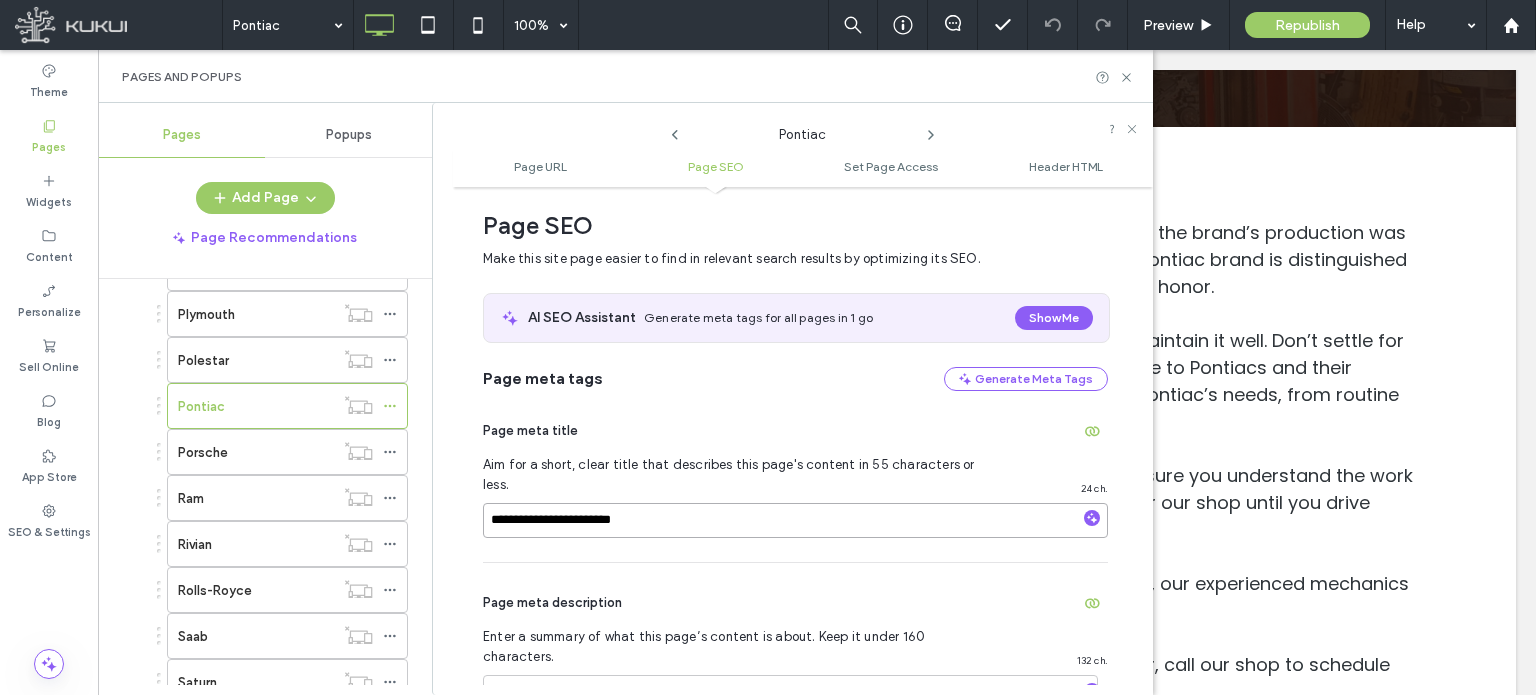 click on "**********" at bounding box center [795, 520] 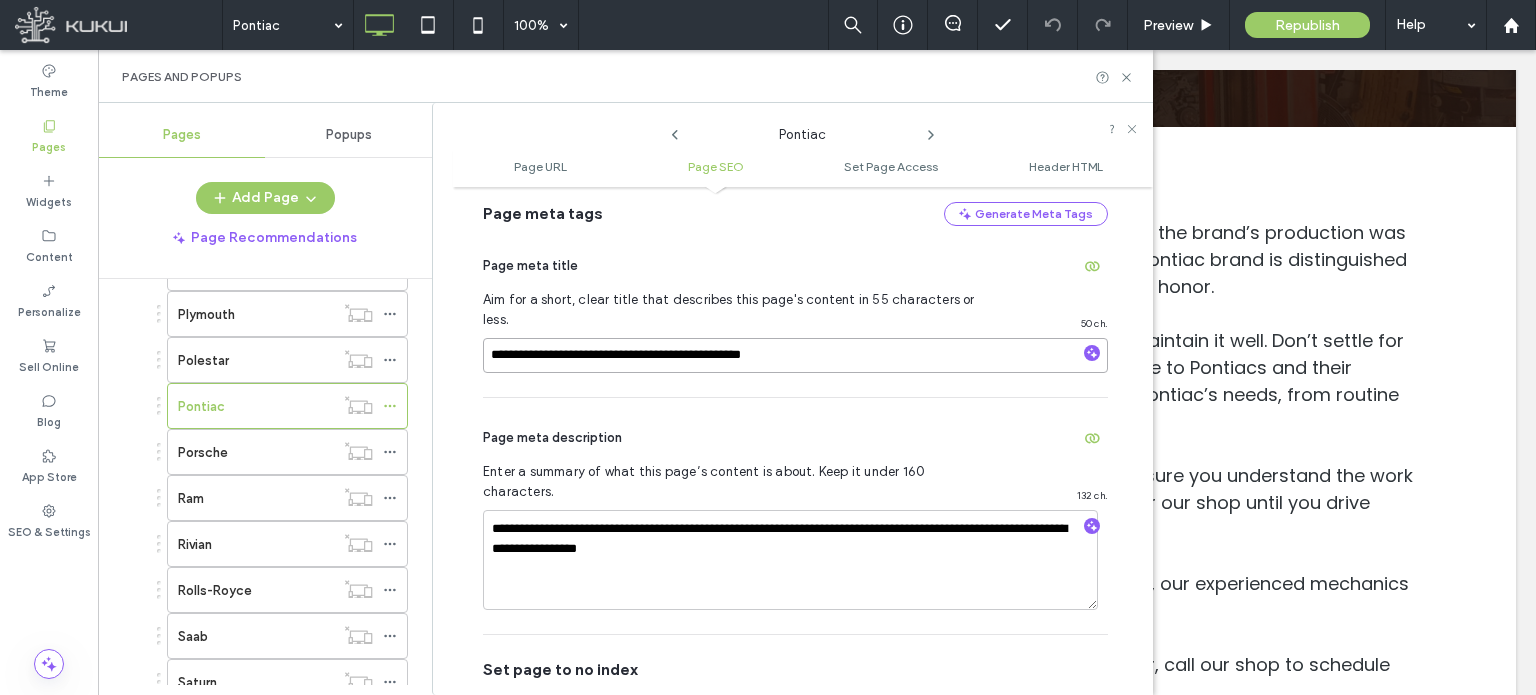 scroll, scrollTop: 474, scrollLeft: 0, axis: vertical 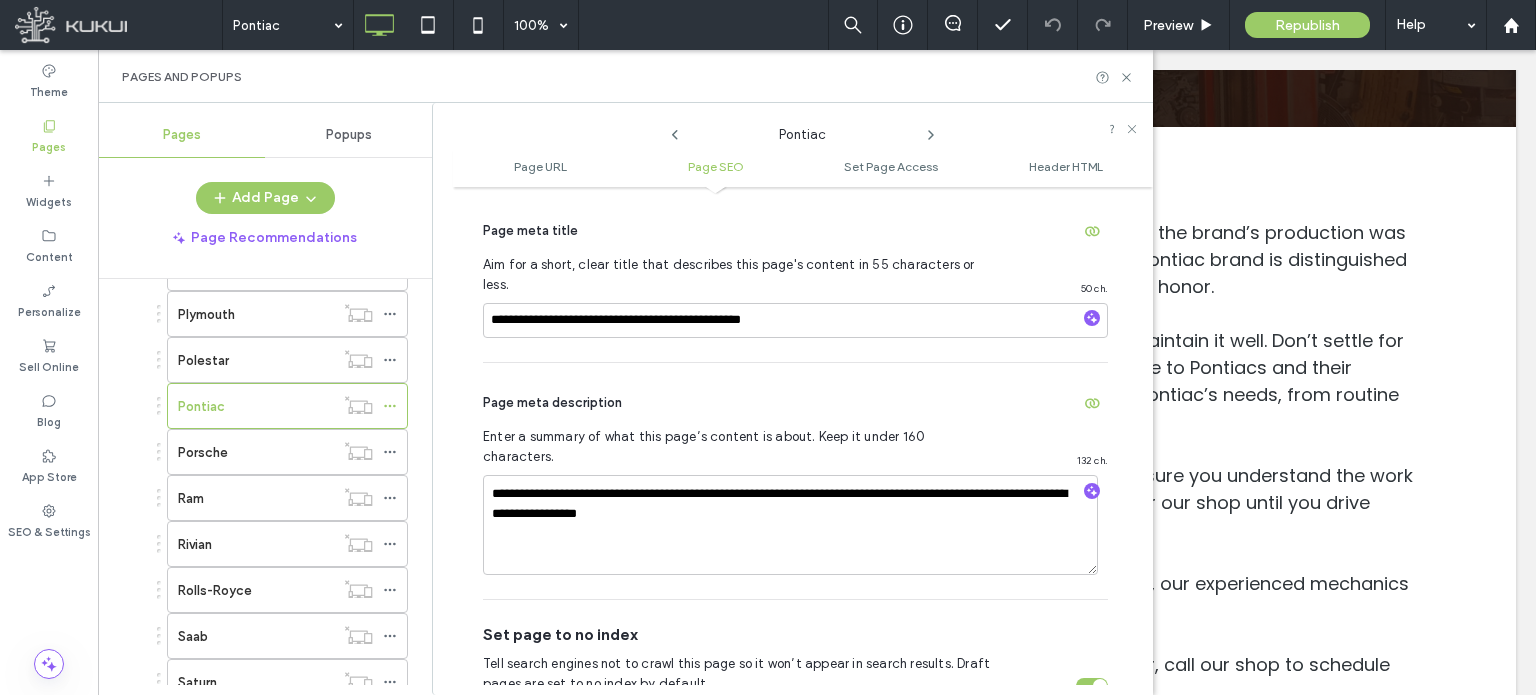 click on "**********" at bounding box center [795, 481] 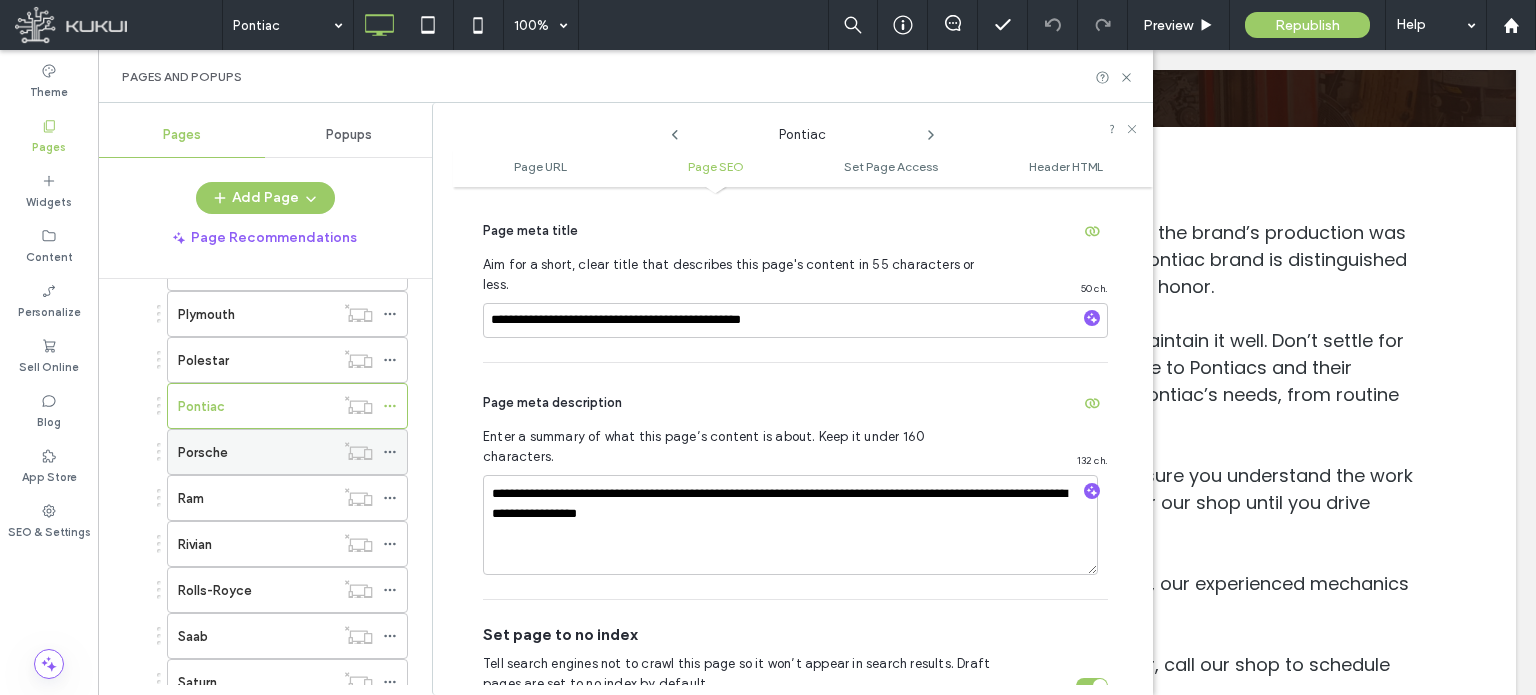 click on "Porsche" at bounding box center [256, 452] 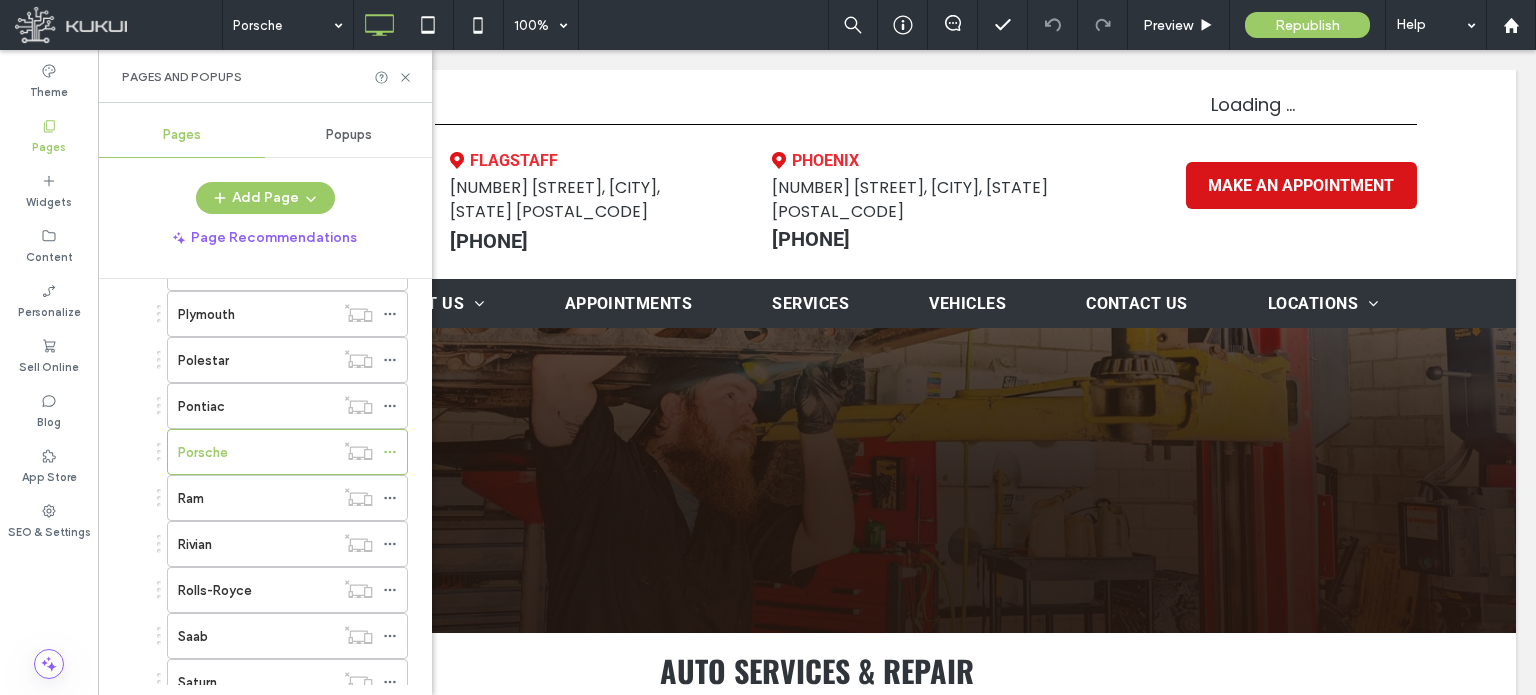 scroll, scrollTop: 0, scrollLeft: 0, axis: both 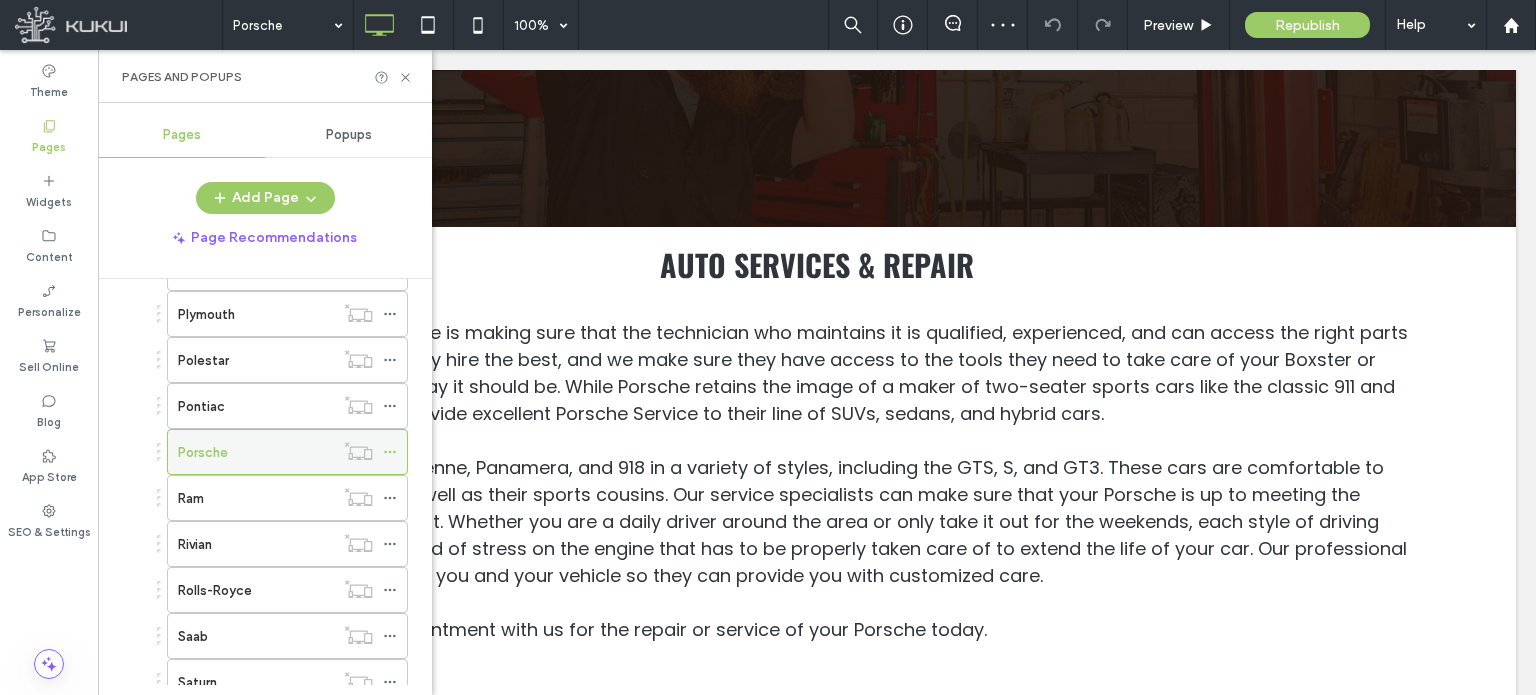 click 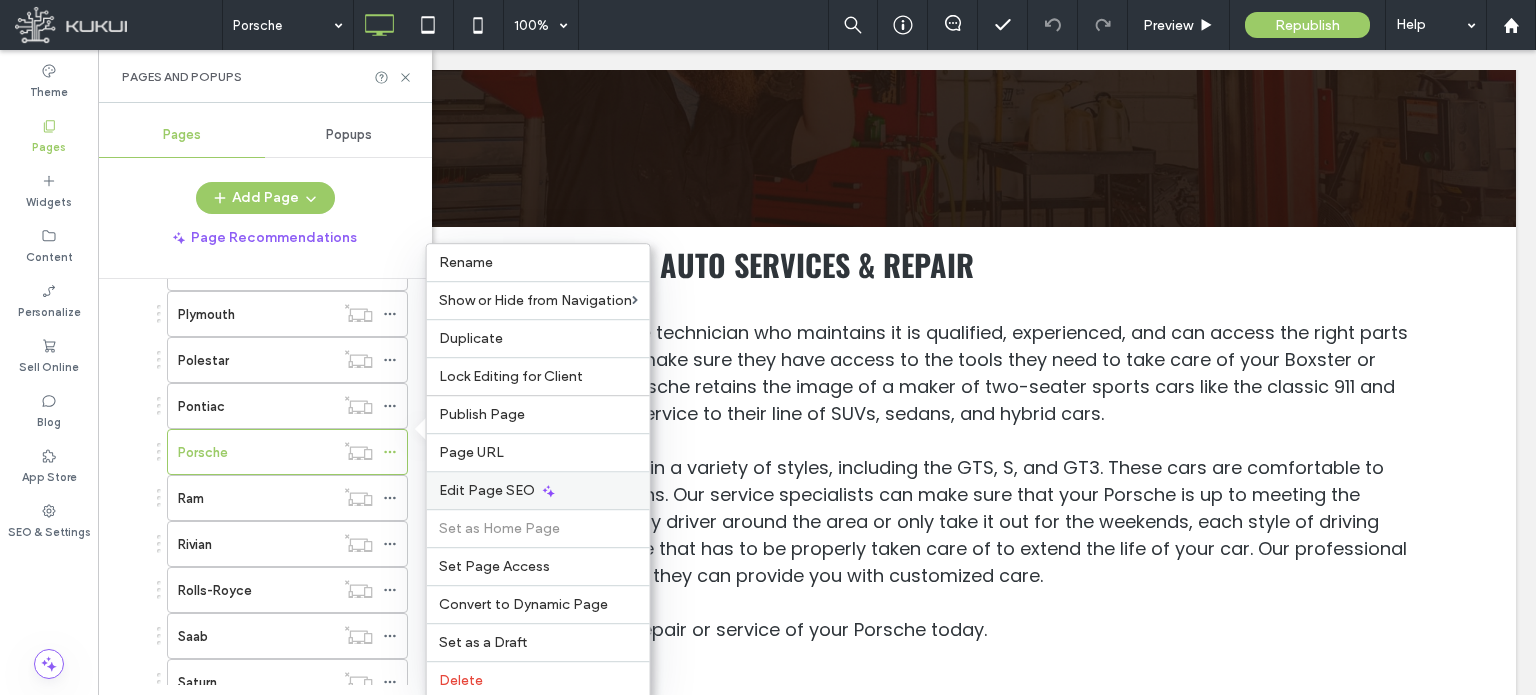 click on "Edit Page SEO" at bounding box center (487, 490) 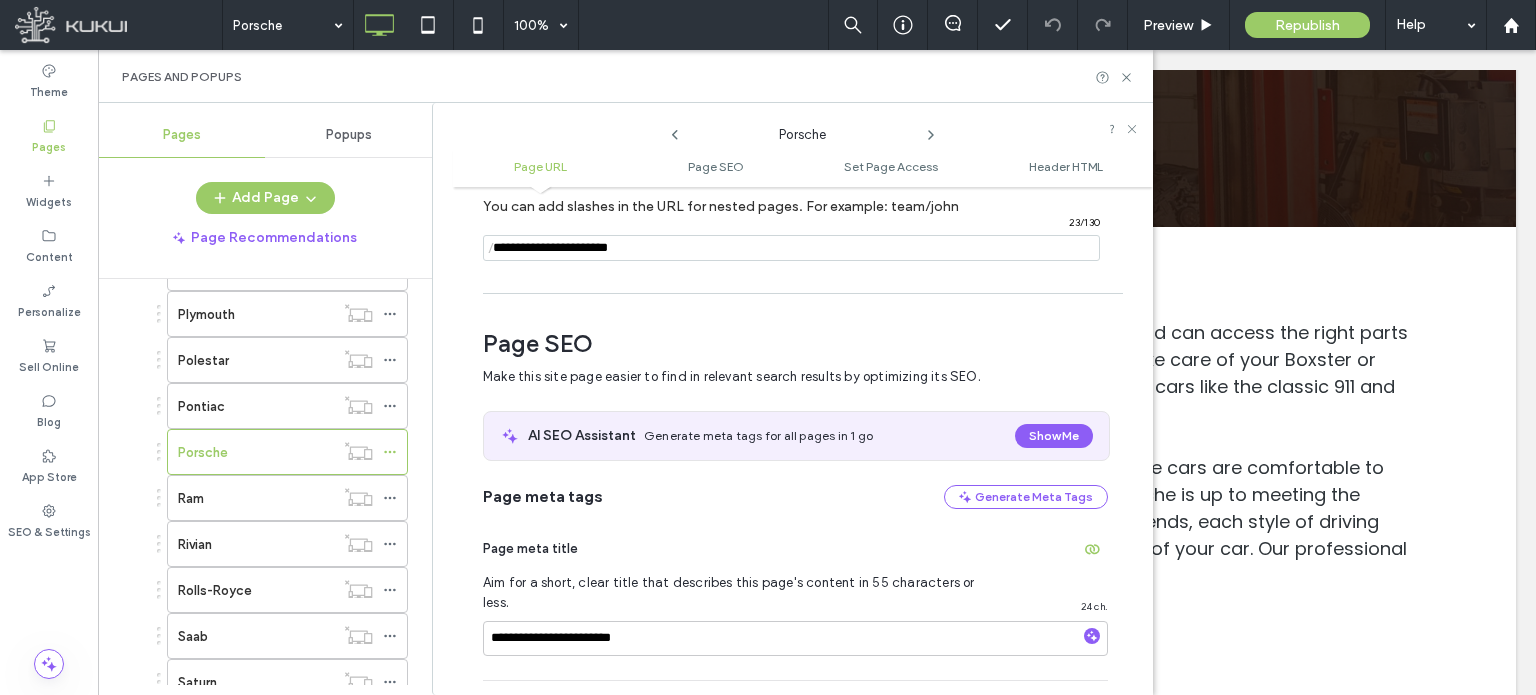 scroll, scrollTop: 274, scrollLeft: 0, axis: vertical 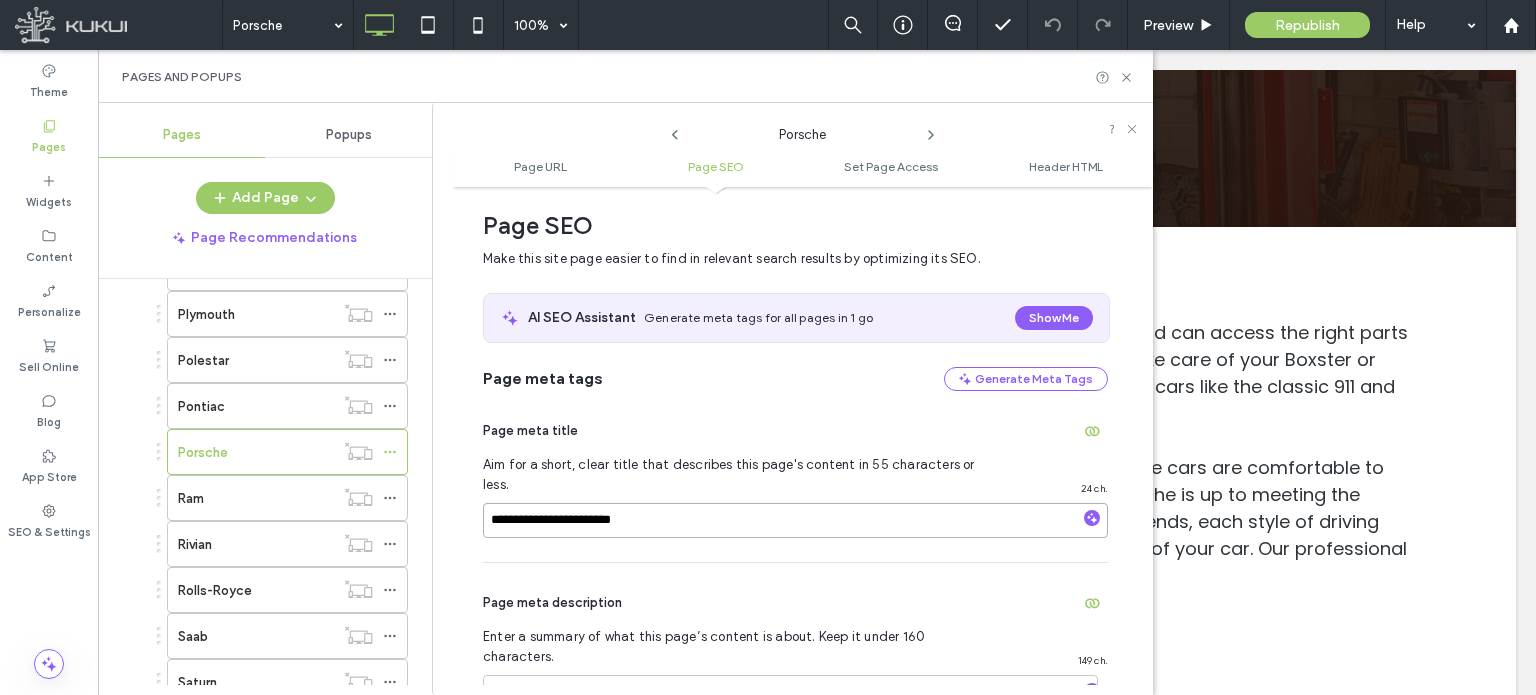 click on "**********" at bounding box center [795, 520] 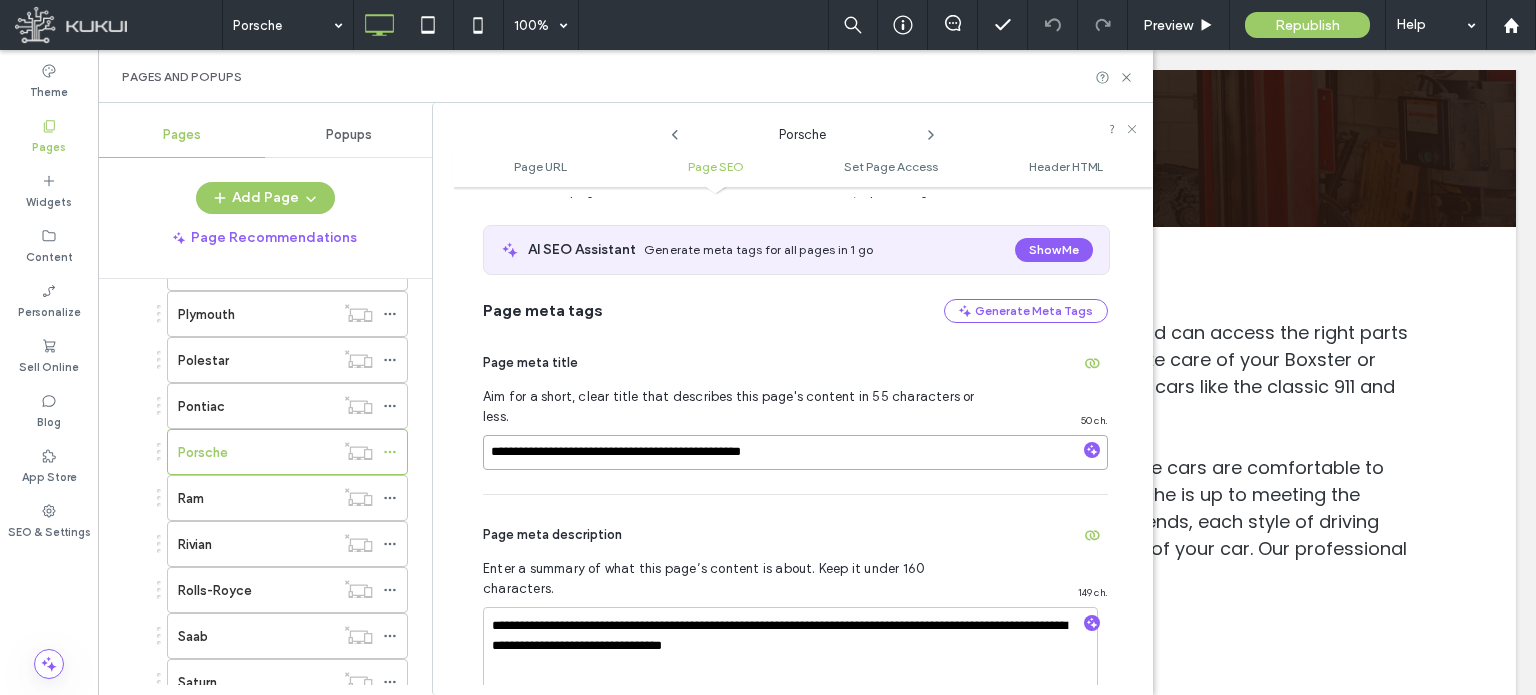 scroll, scrollTop: 474, scrollLeft: 0, axis: vertical 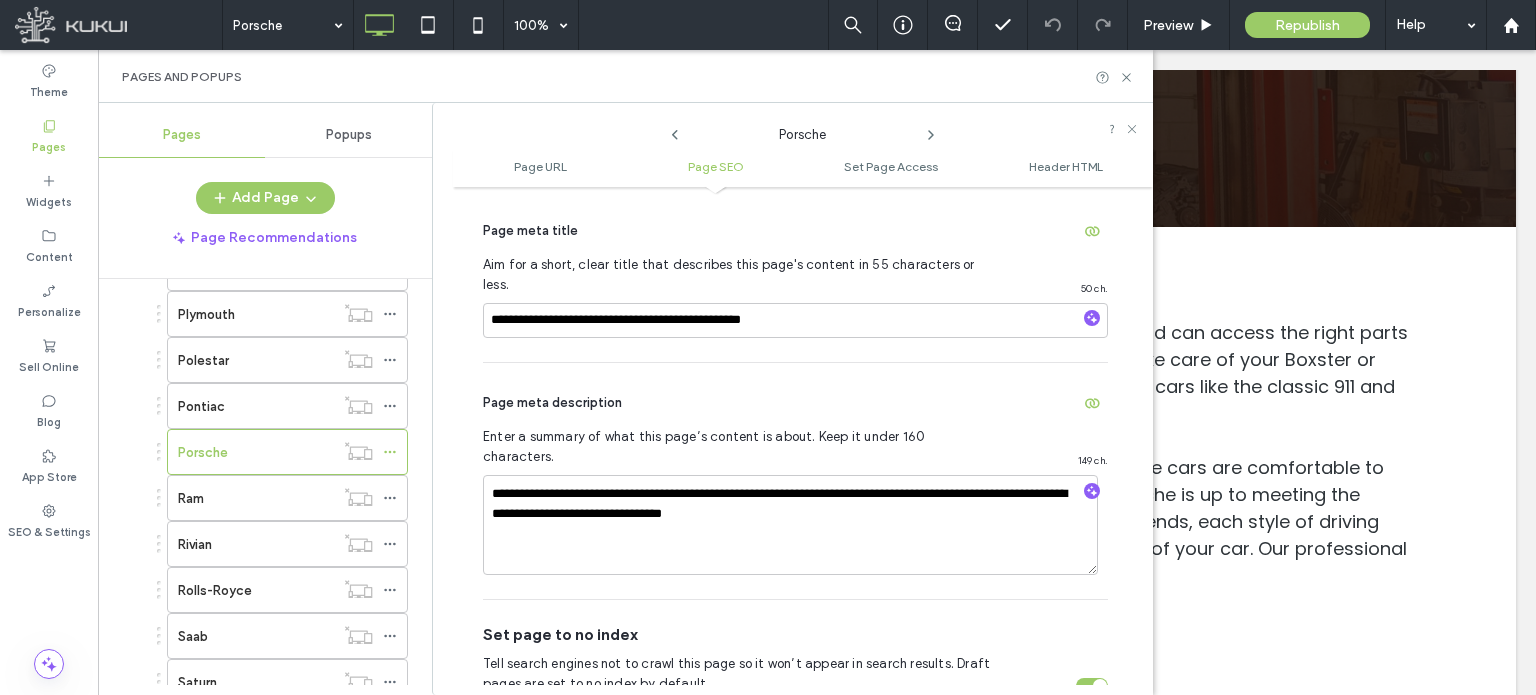 click on "Page meta description" at bounding box center [795, 403] 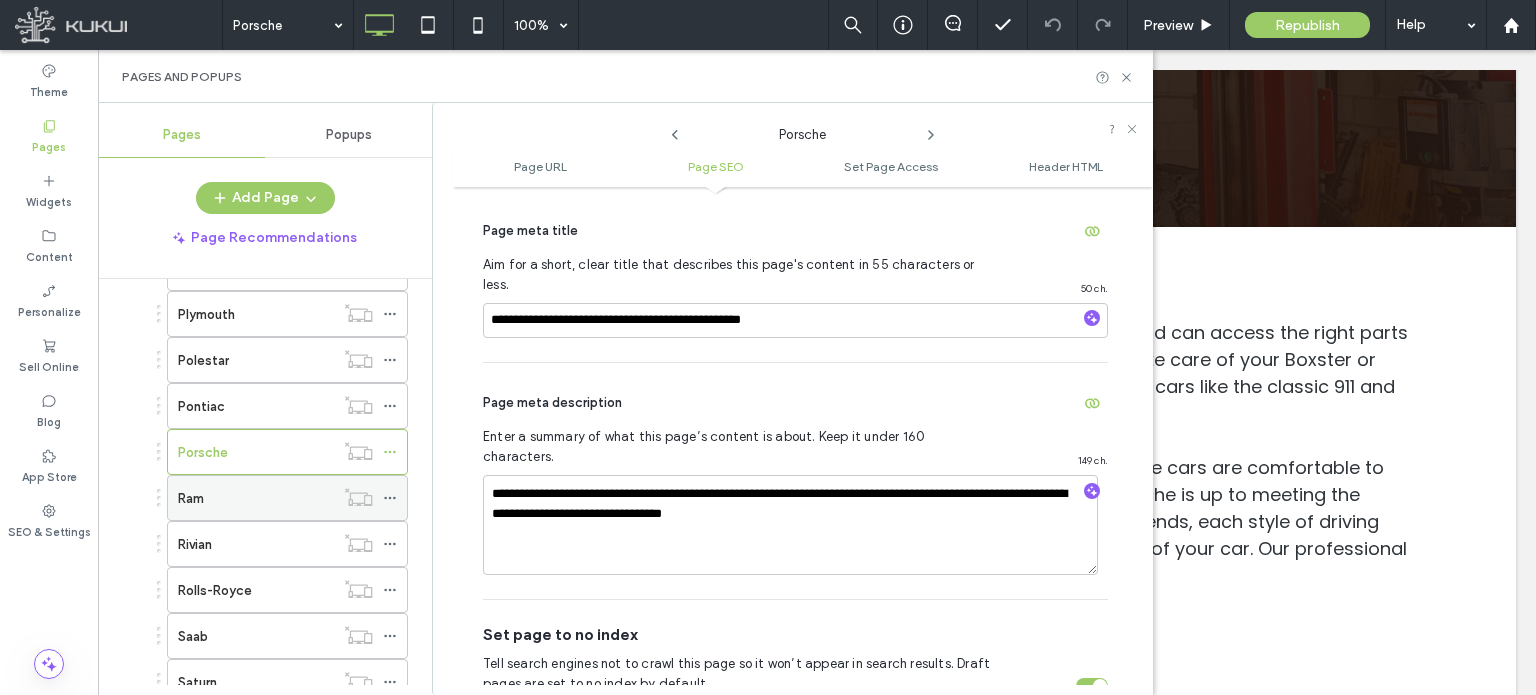 click on "Ram" at bounding box center [256, 498] 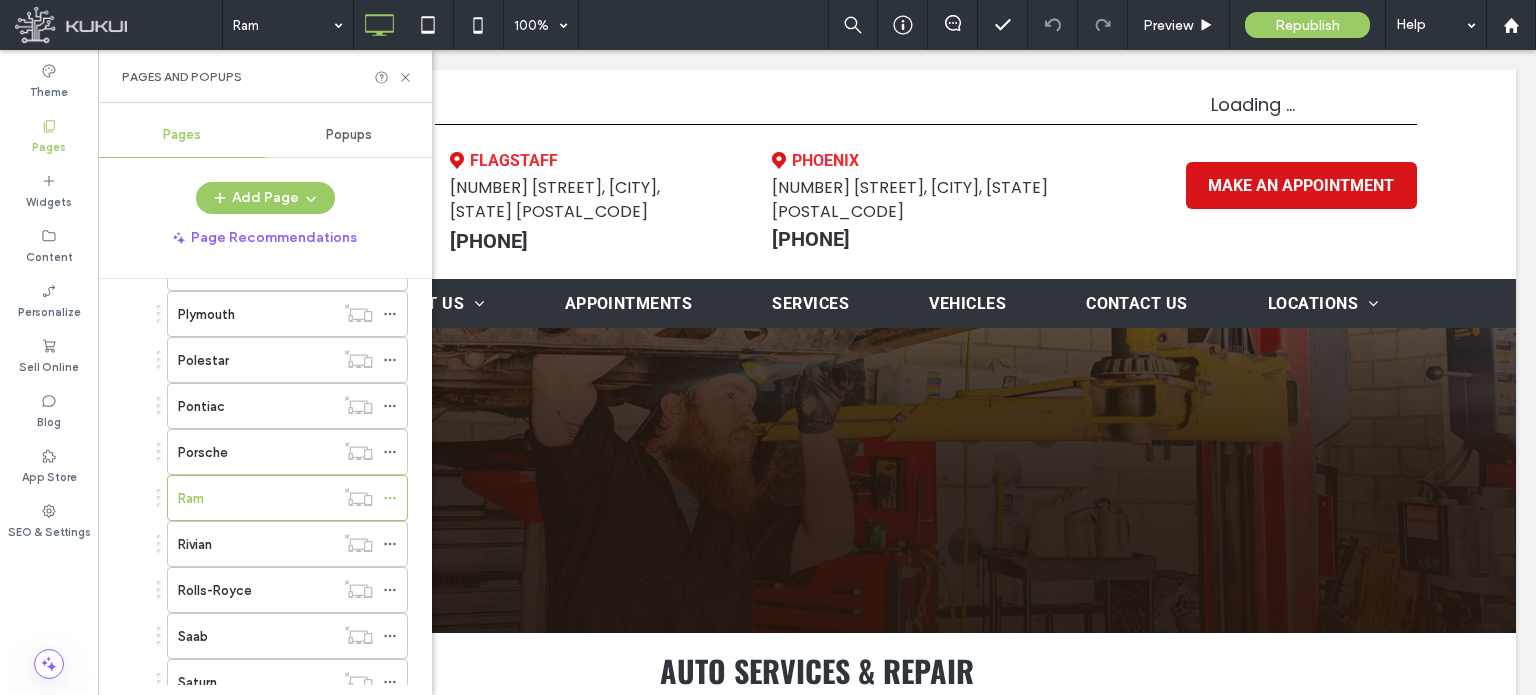 scroll, scrollTop: 0, scrollLeft: 0, axis: both 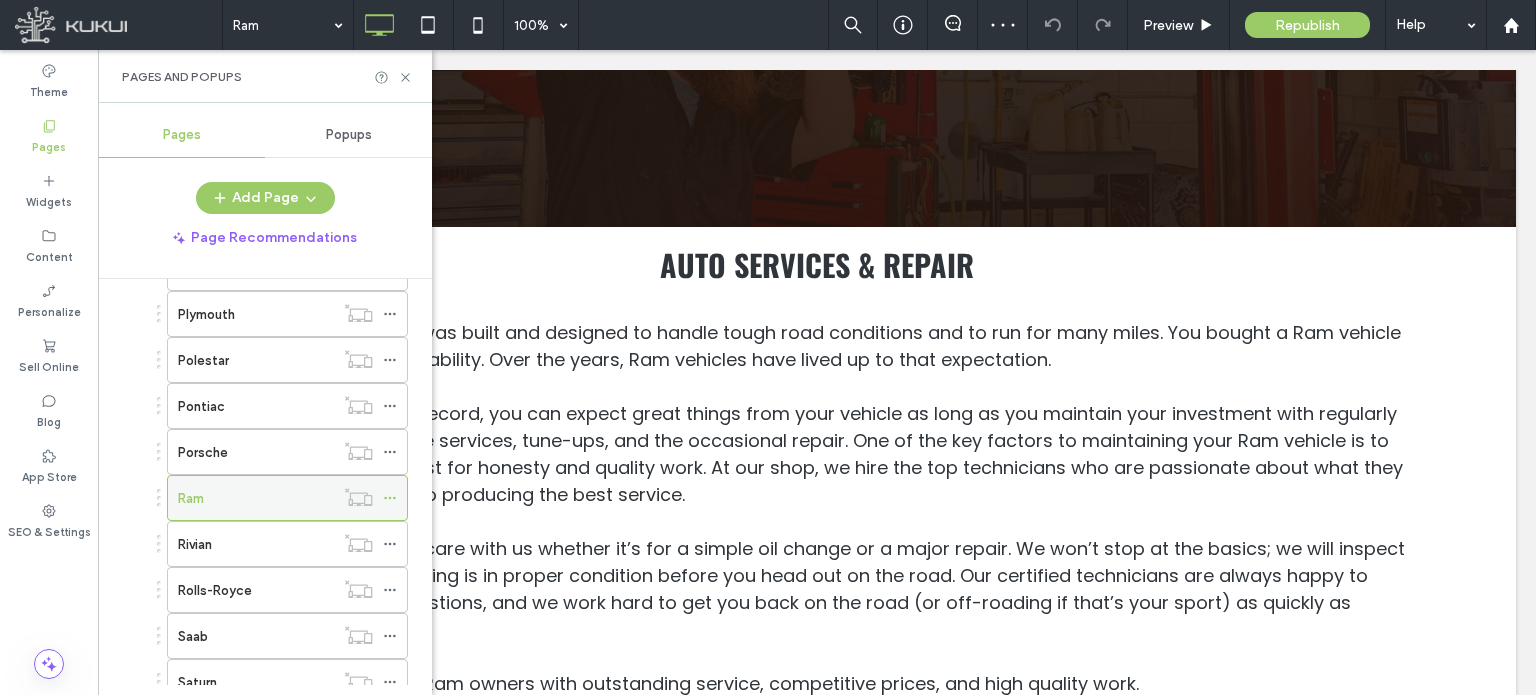 click 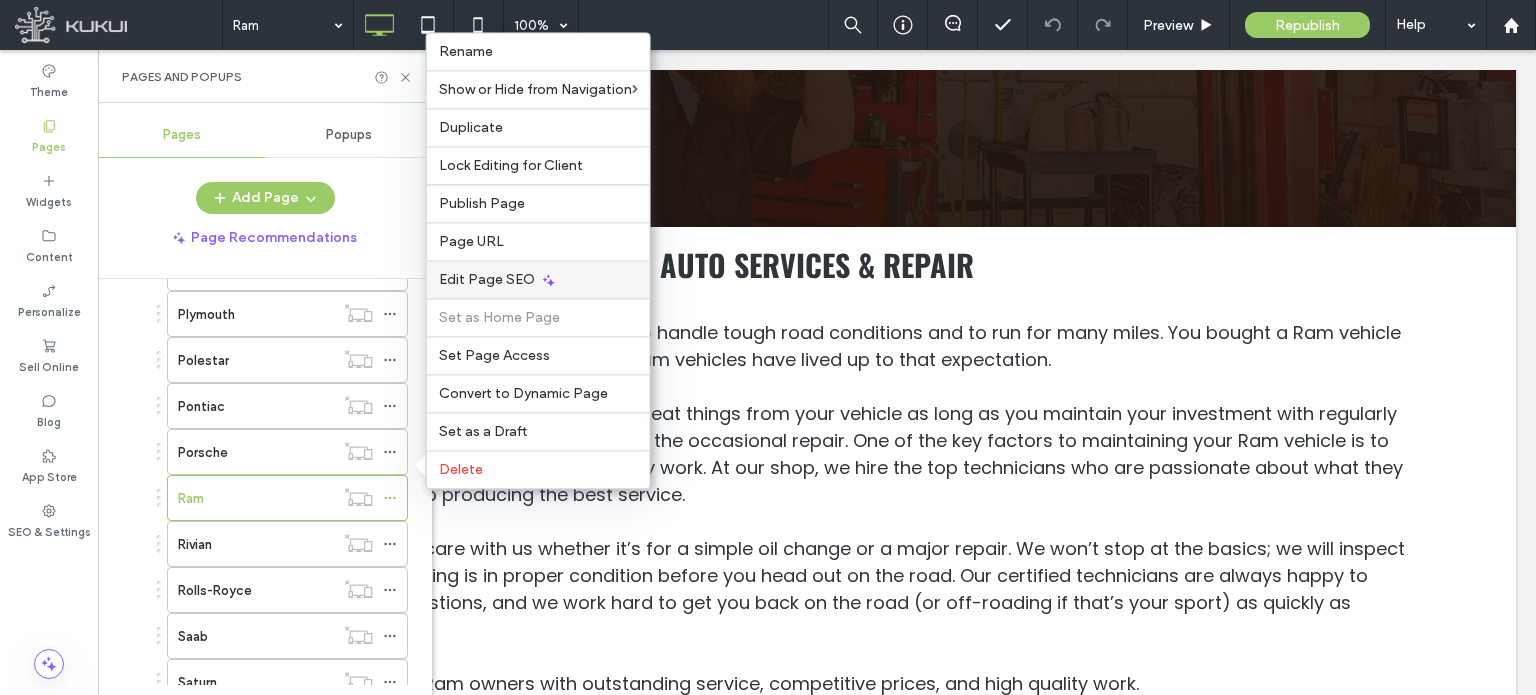 click on "Edit Page SEO" at bounding box center (487, 279) 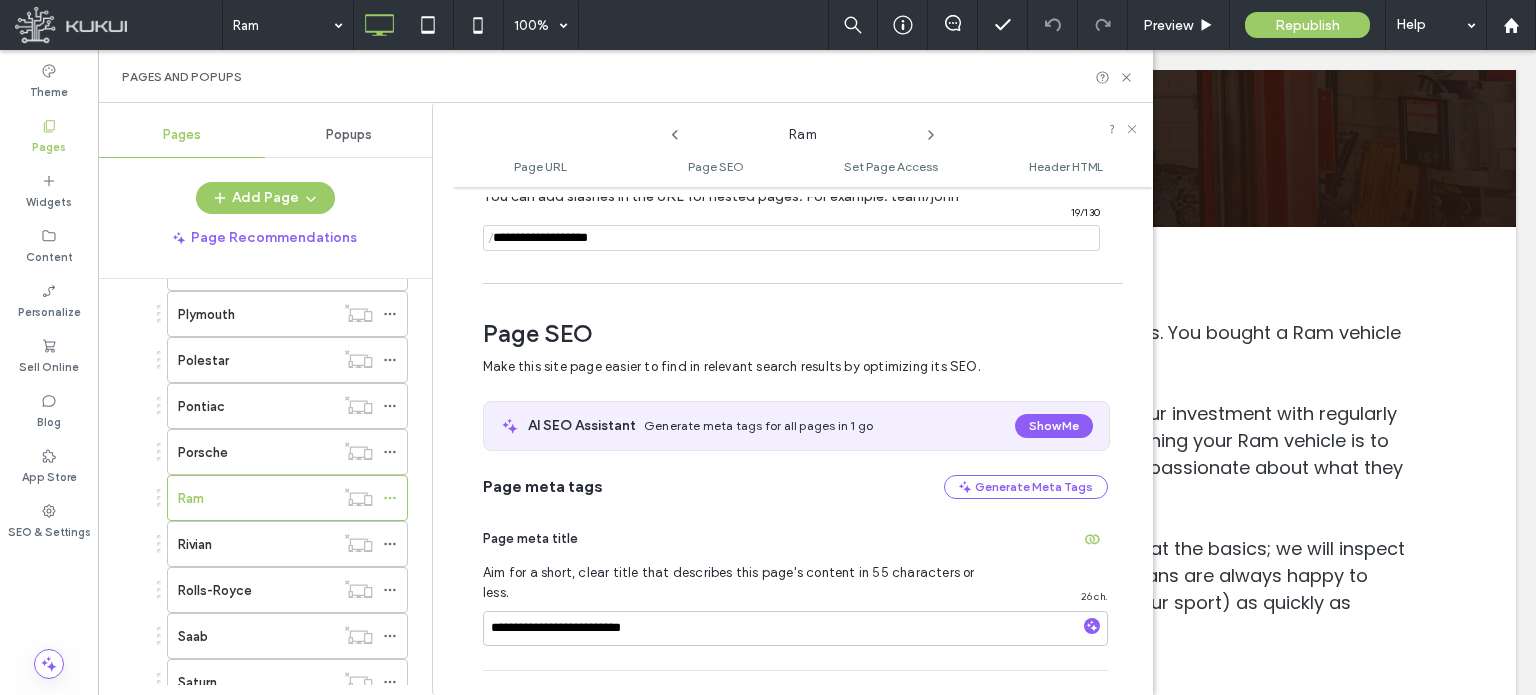 scroll, scrollTop: 274, scrollLeft: 0, axis: vertical 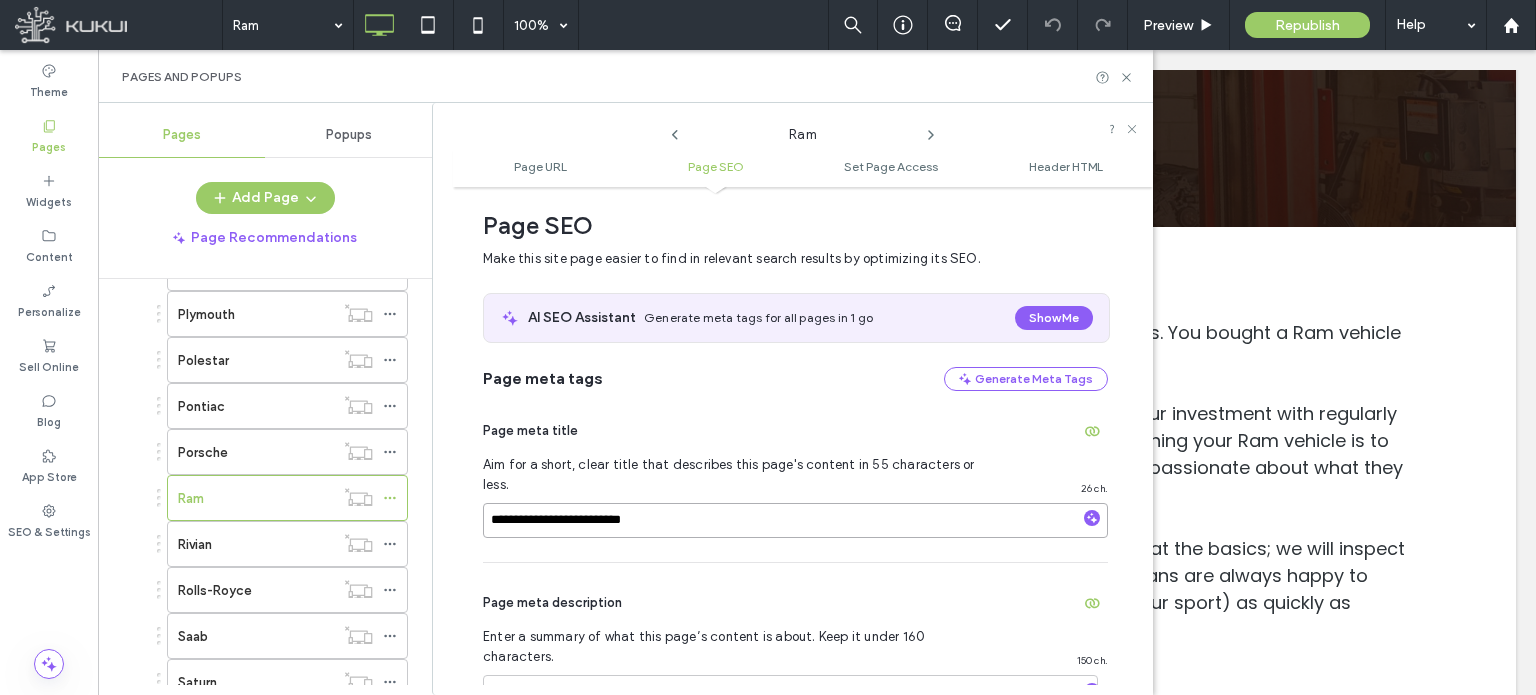 click on "**********" at bounding box center [795, 520] 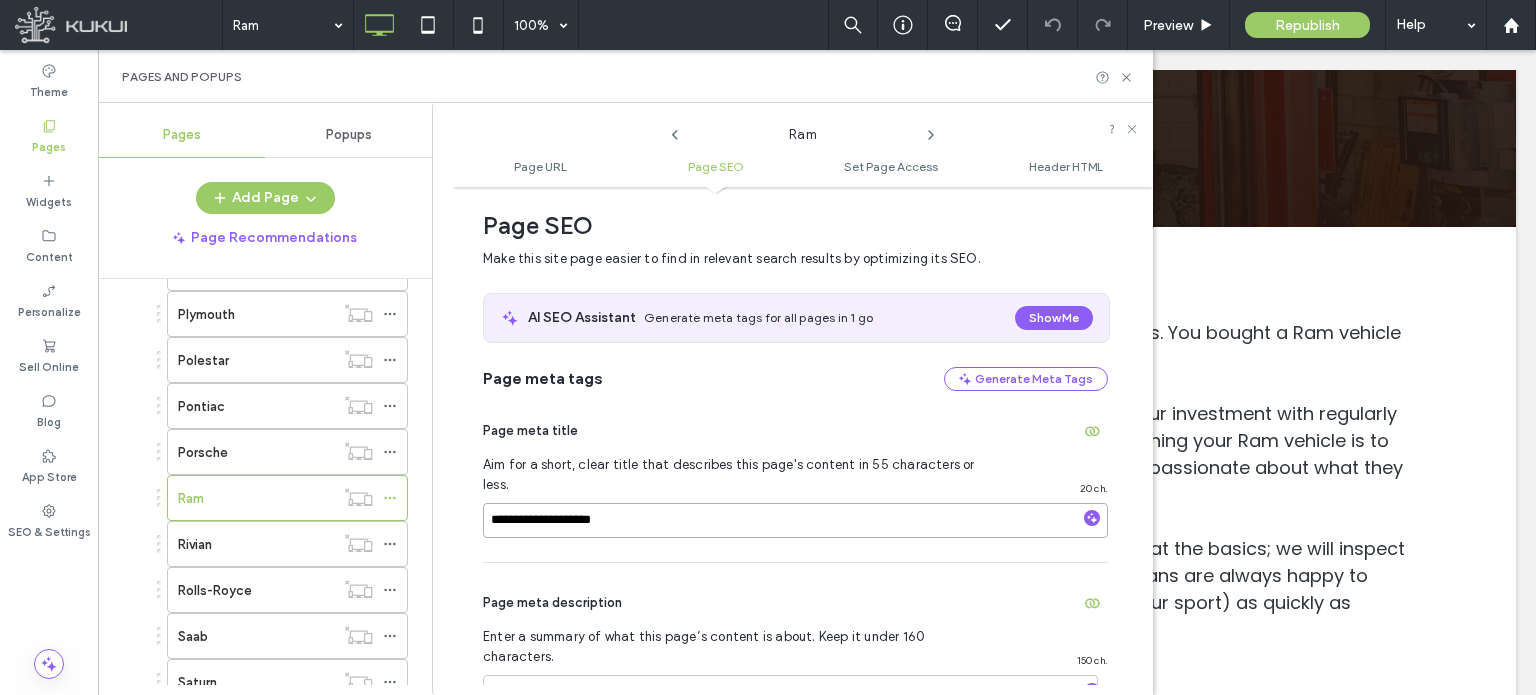 paste on "**********" 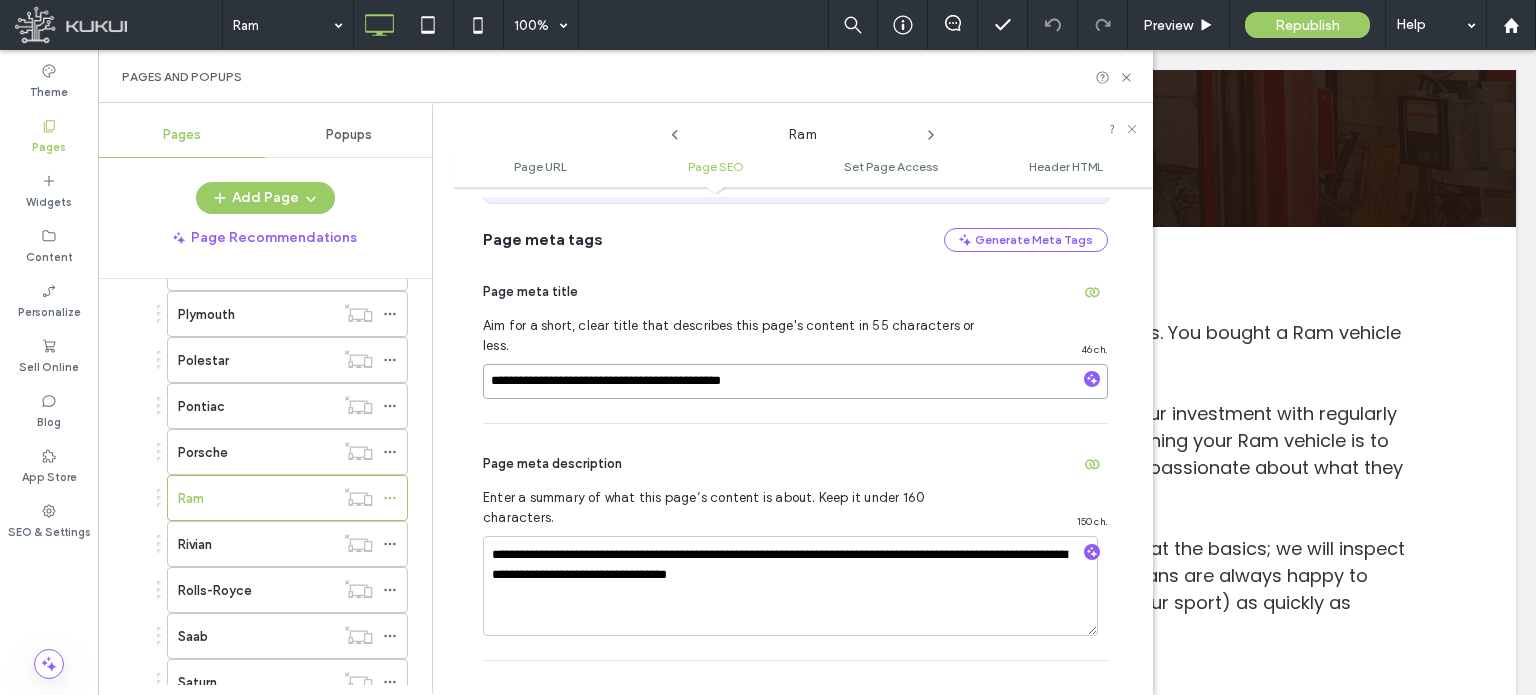 scroll, scrollTop: 474, scrollLeft: 0, axis: vertical 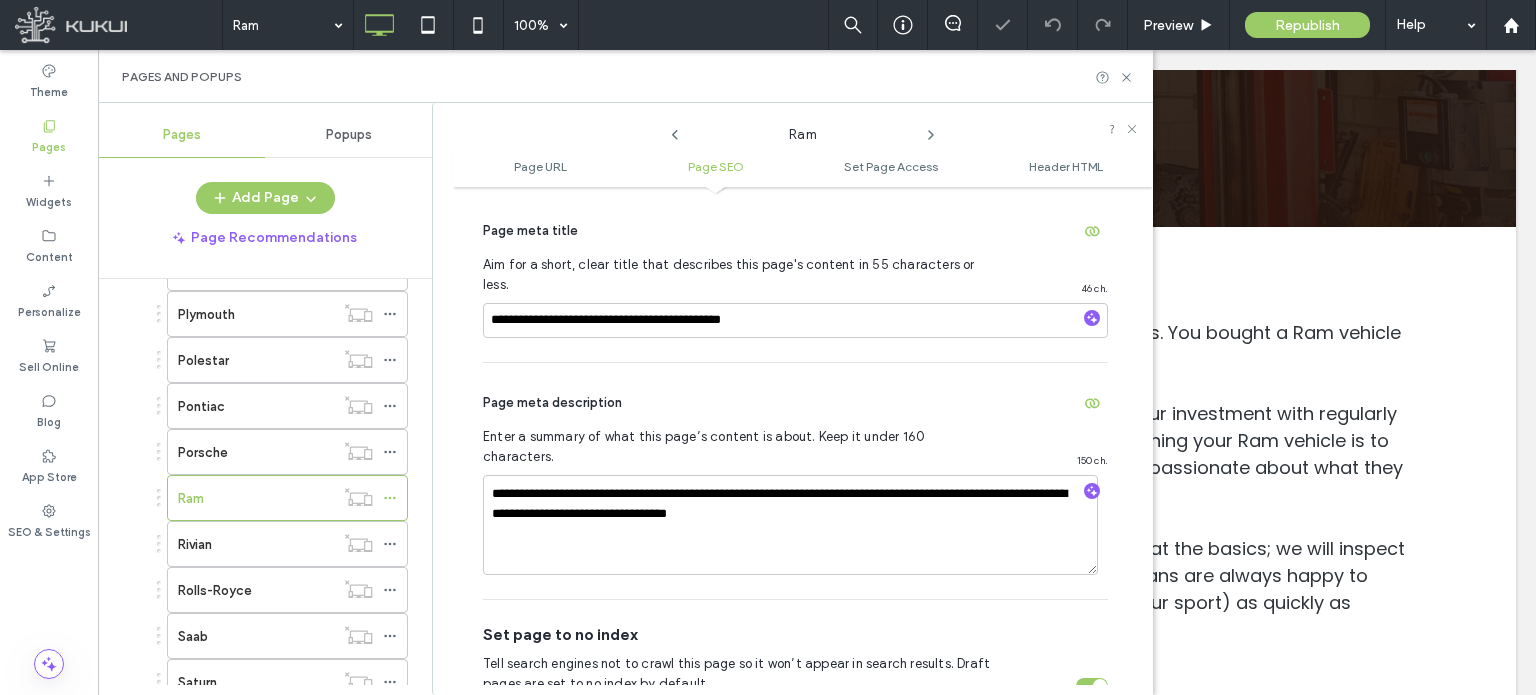 click on "Page meta description" at bounding box center [795, 403] 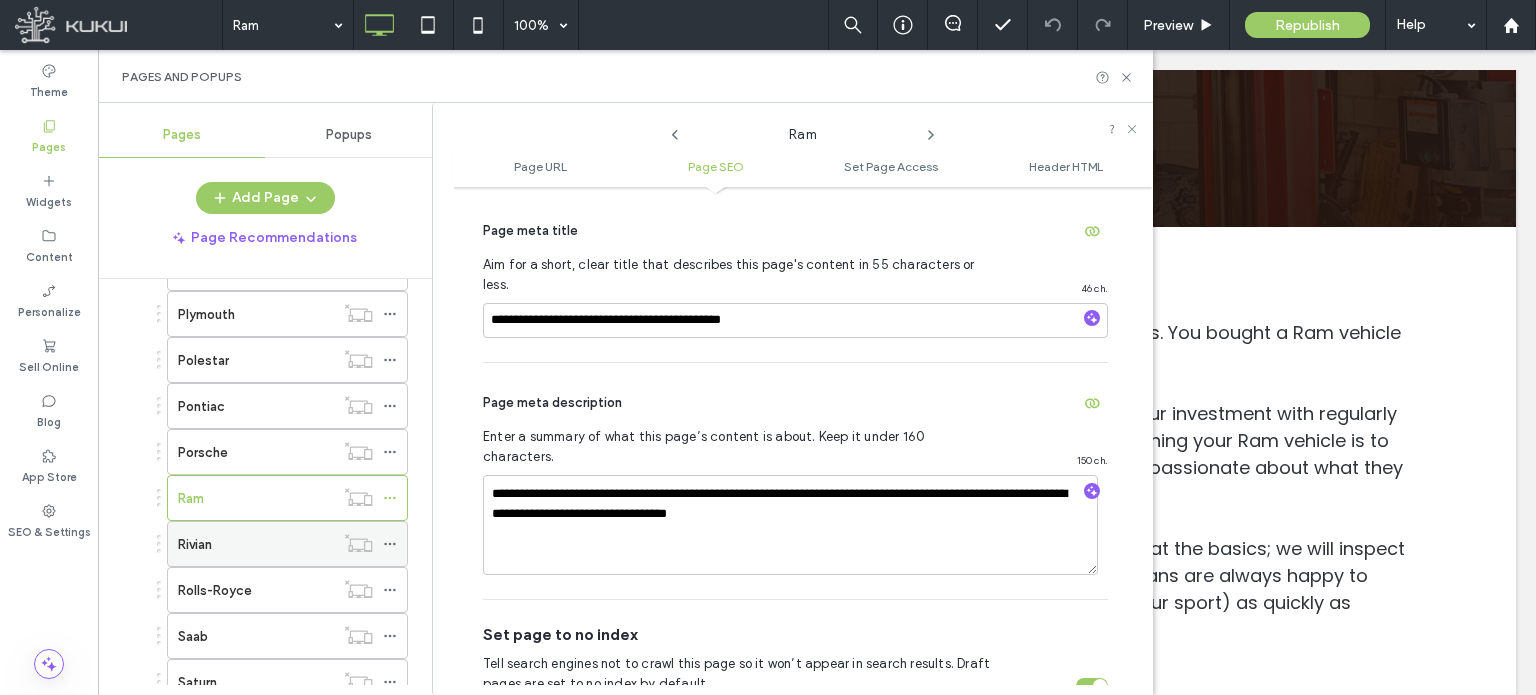 click on "Rivian" at bounding box center [256, 544] 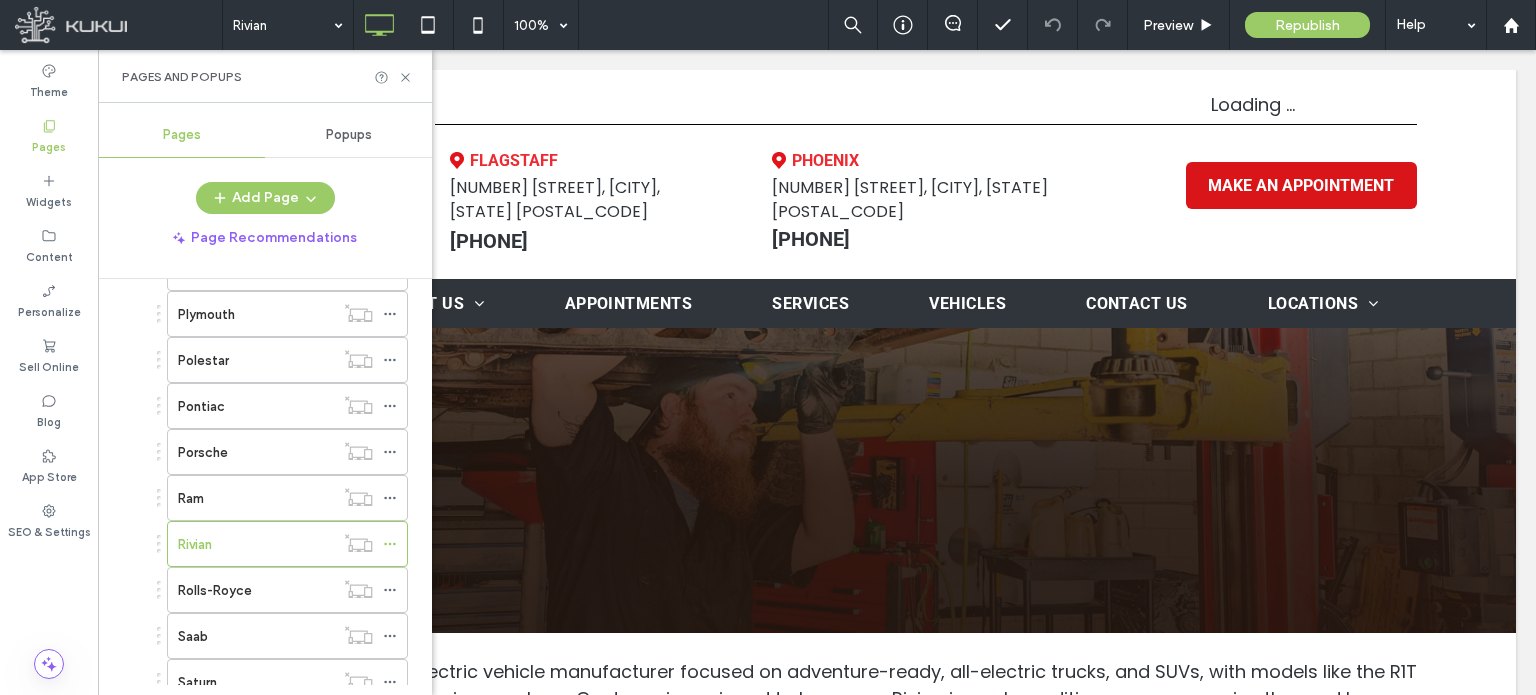 scroll, scrollTop: 0, scrollLeft: 0, axis: both 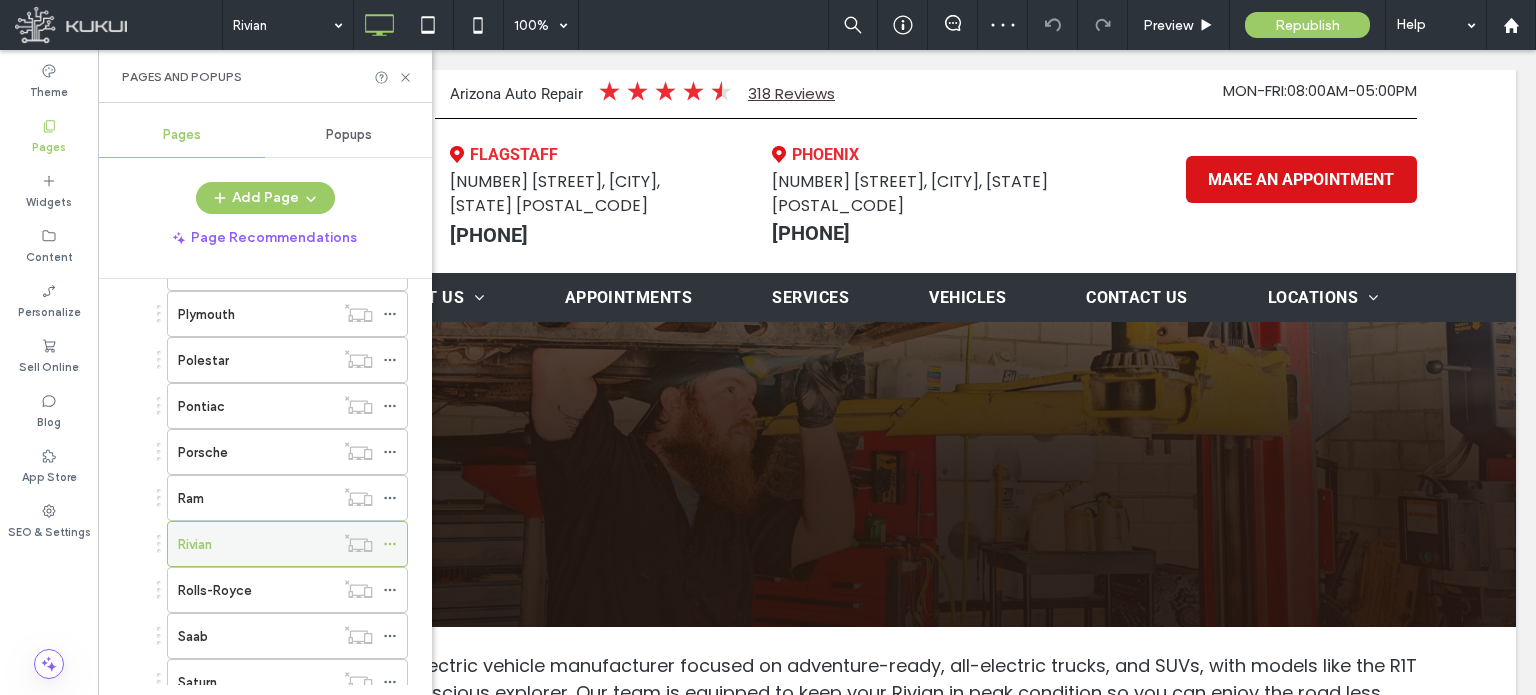 click 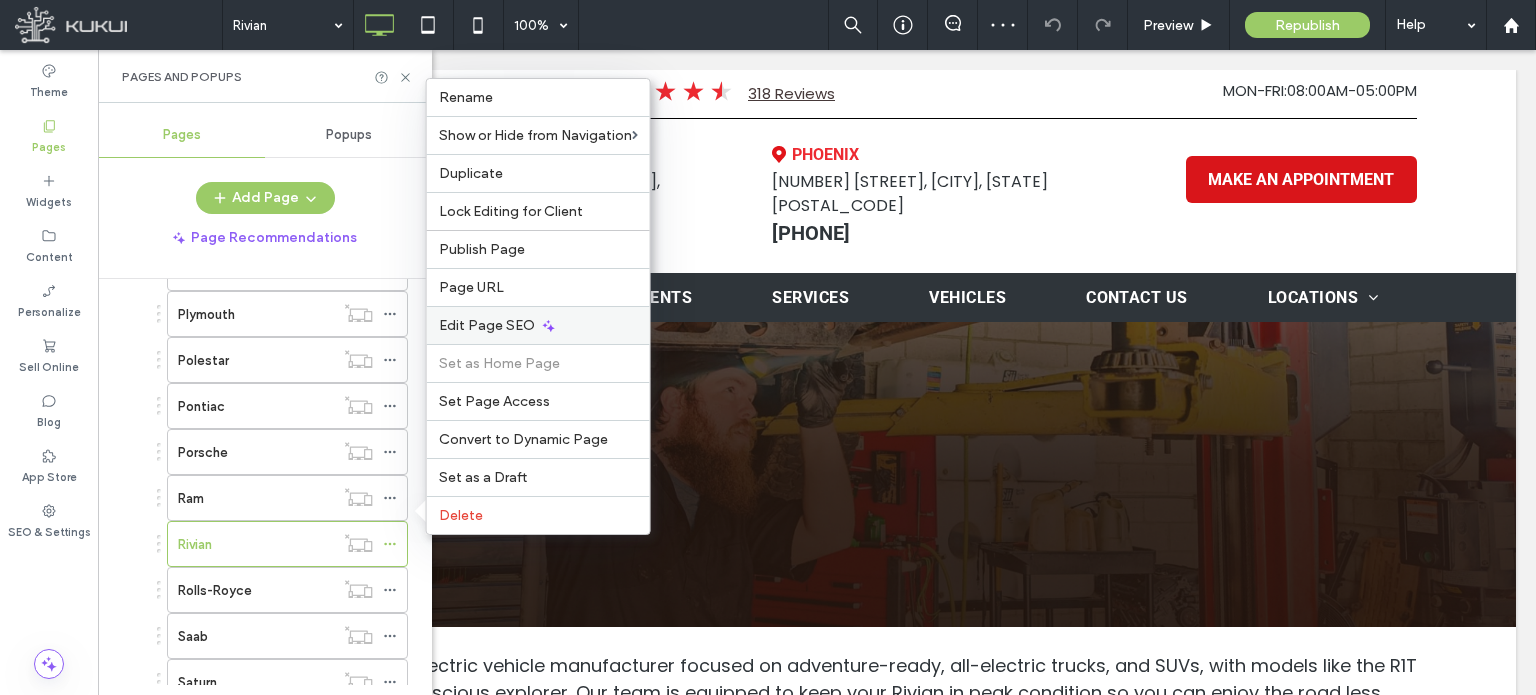 click on "Edit Page SEO" at bounding box center [487, 325] 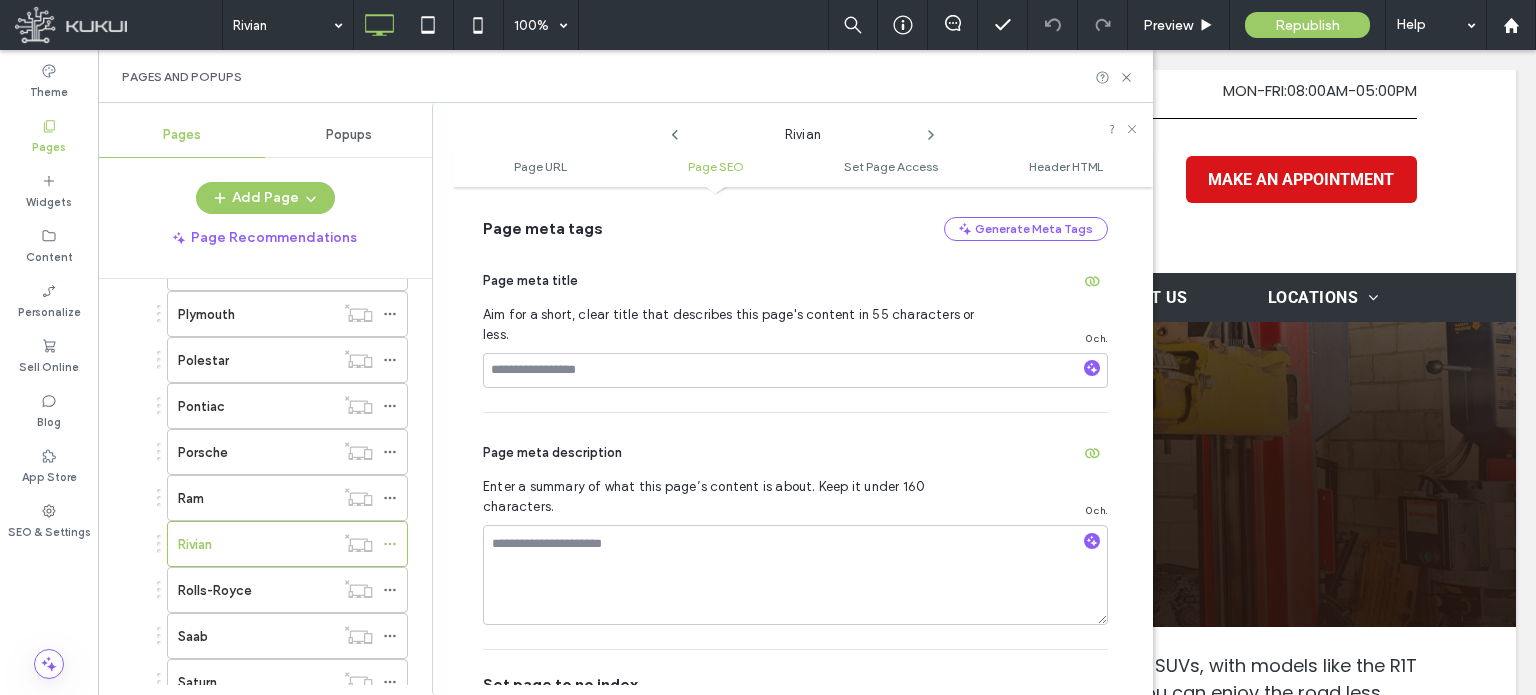 scroll, scrollTop: 474, scrollLeft: 0, axis: vertical 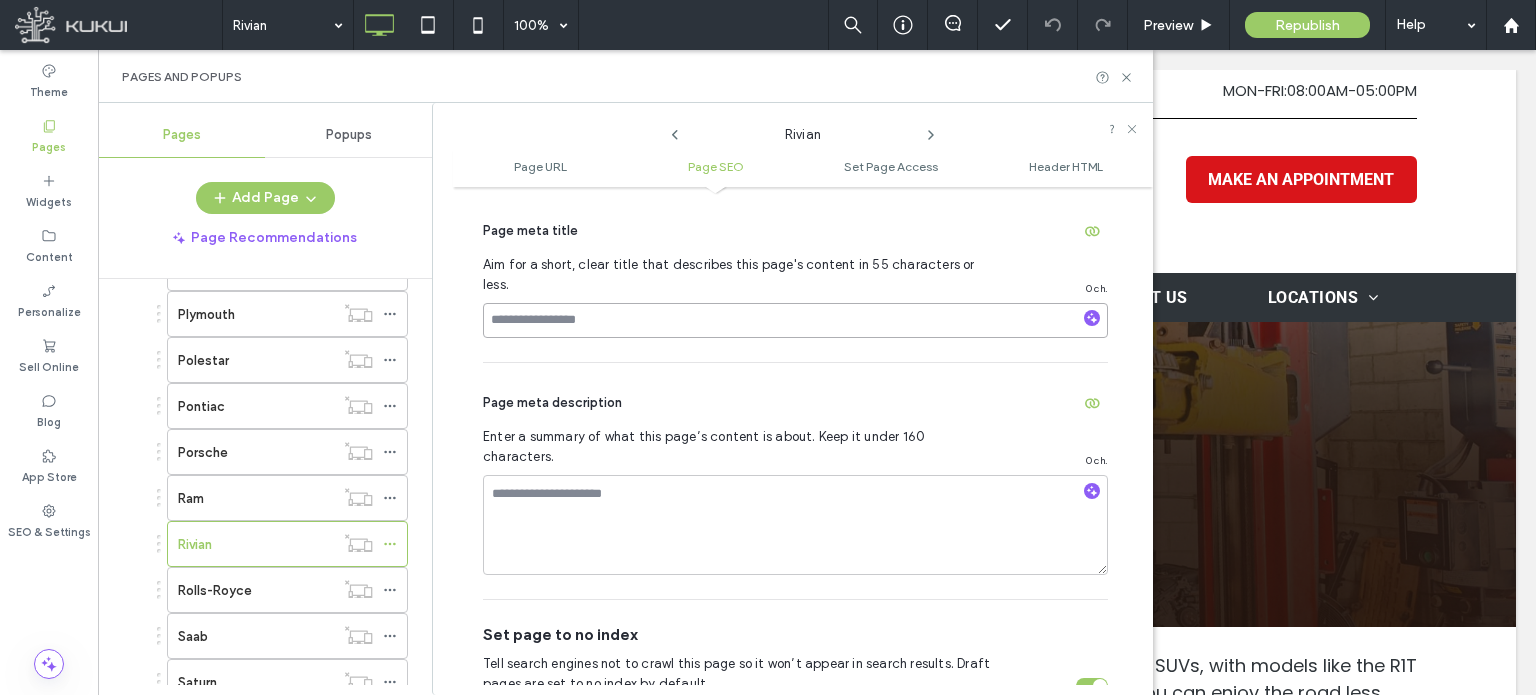 click at bounding box center [795, 320] 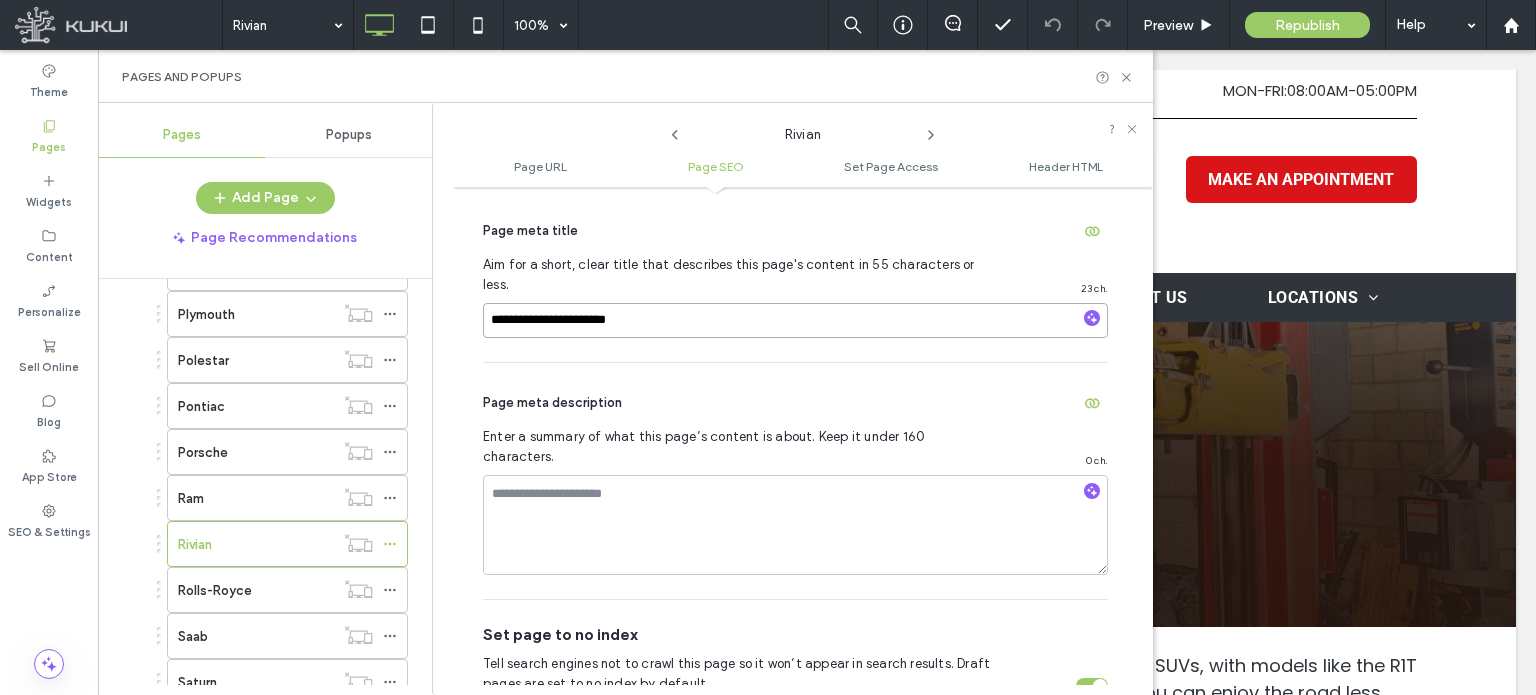 paste on "**********" 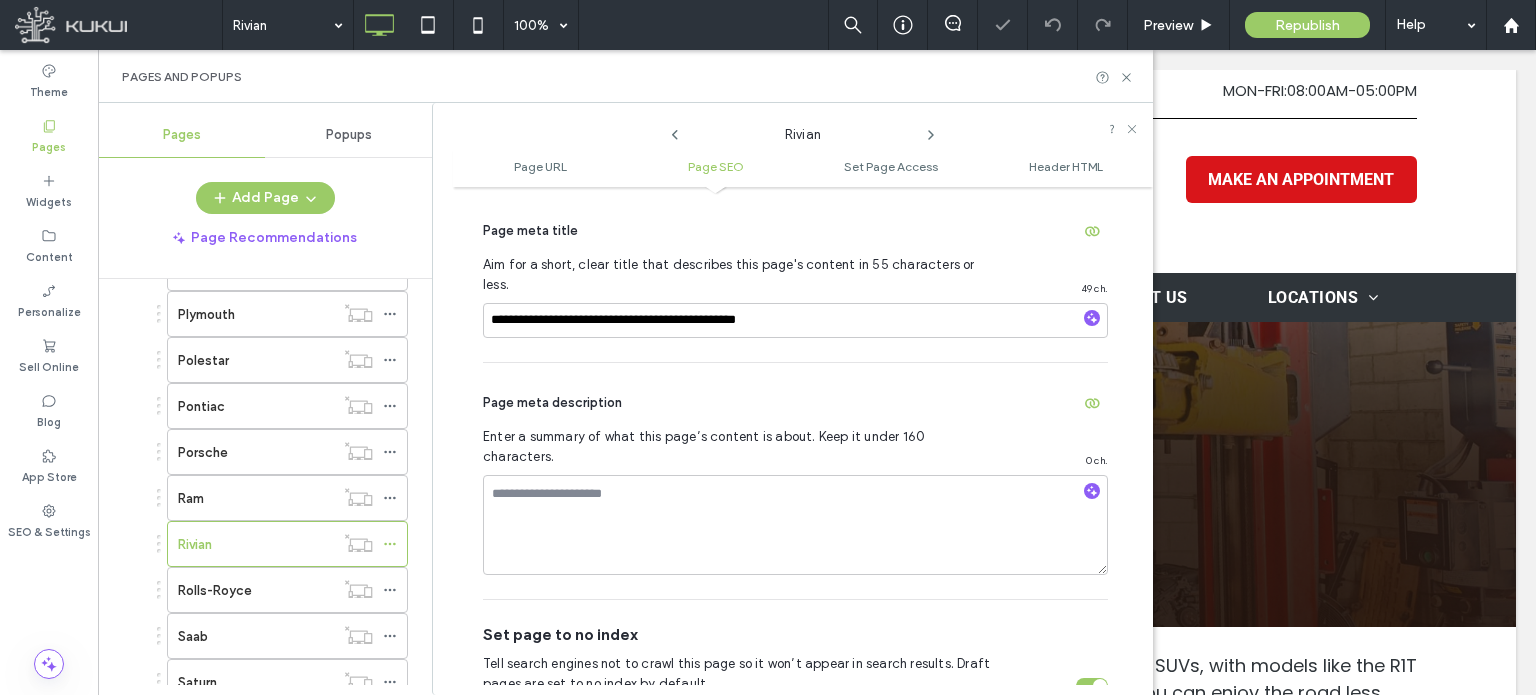 click on "Page meta description" at bounding box center (795, 403) 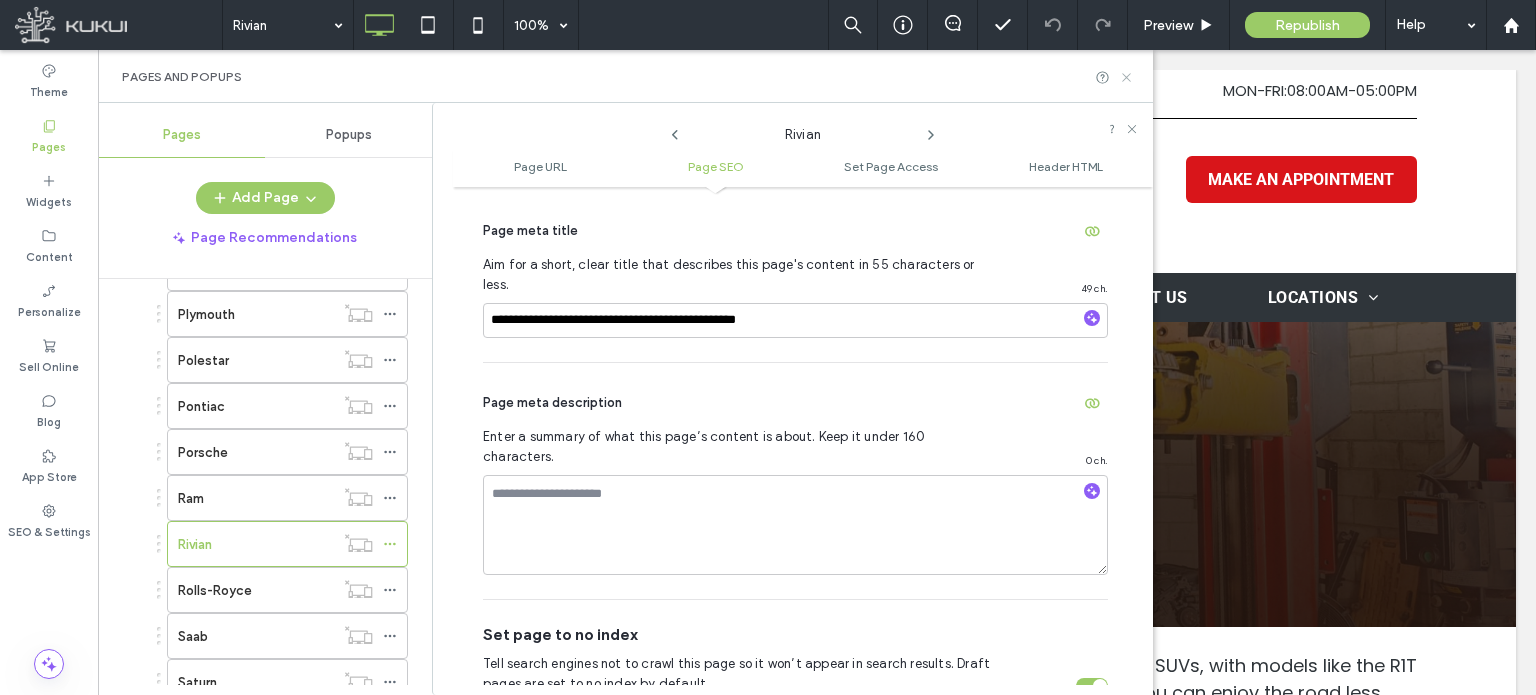 click 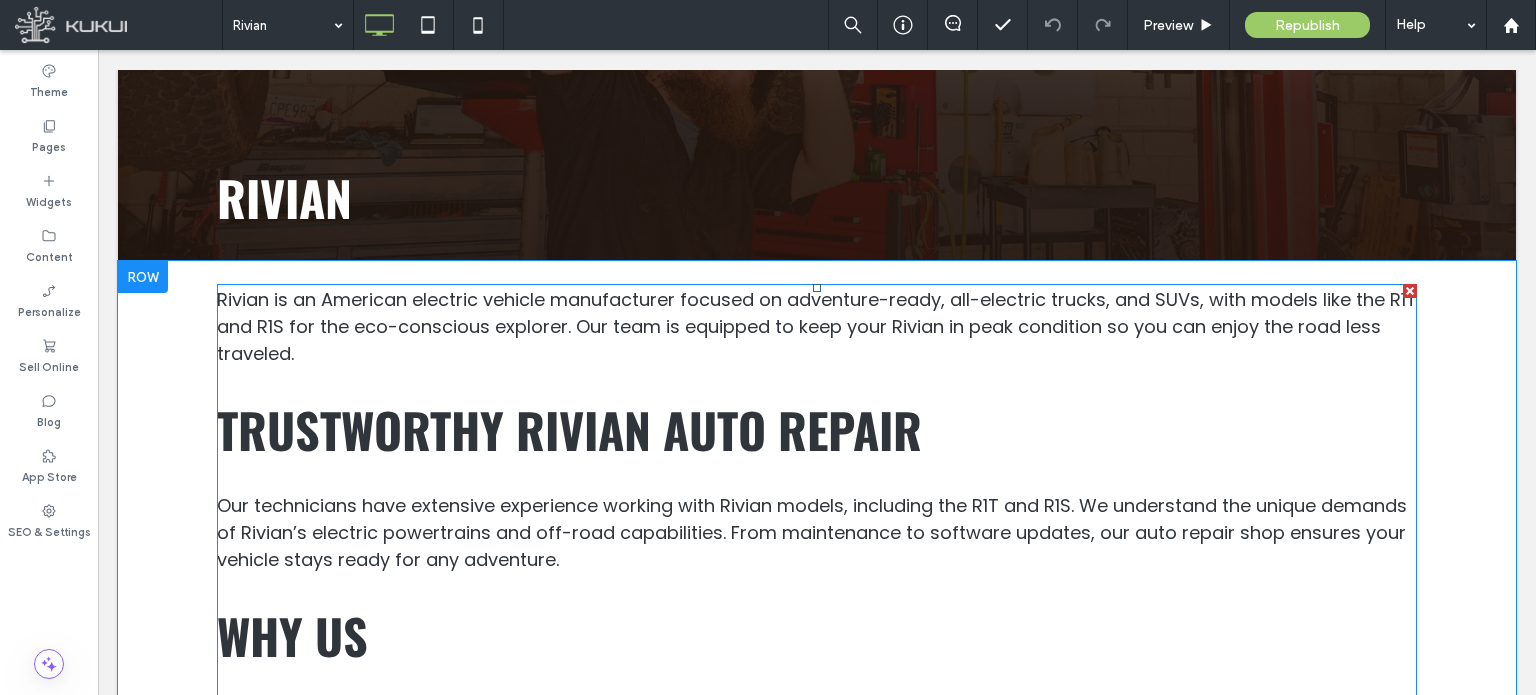 scroll, scrollTop: 400, scrollLeft: 0, axis: vertical 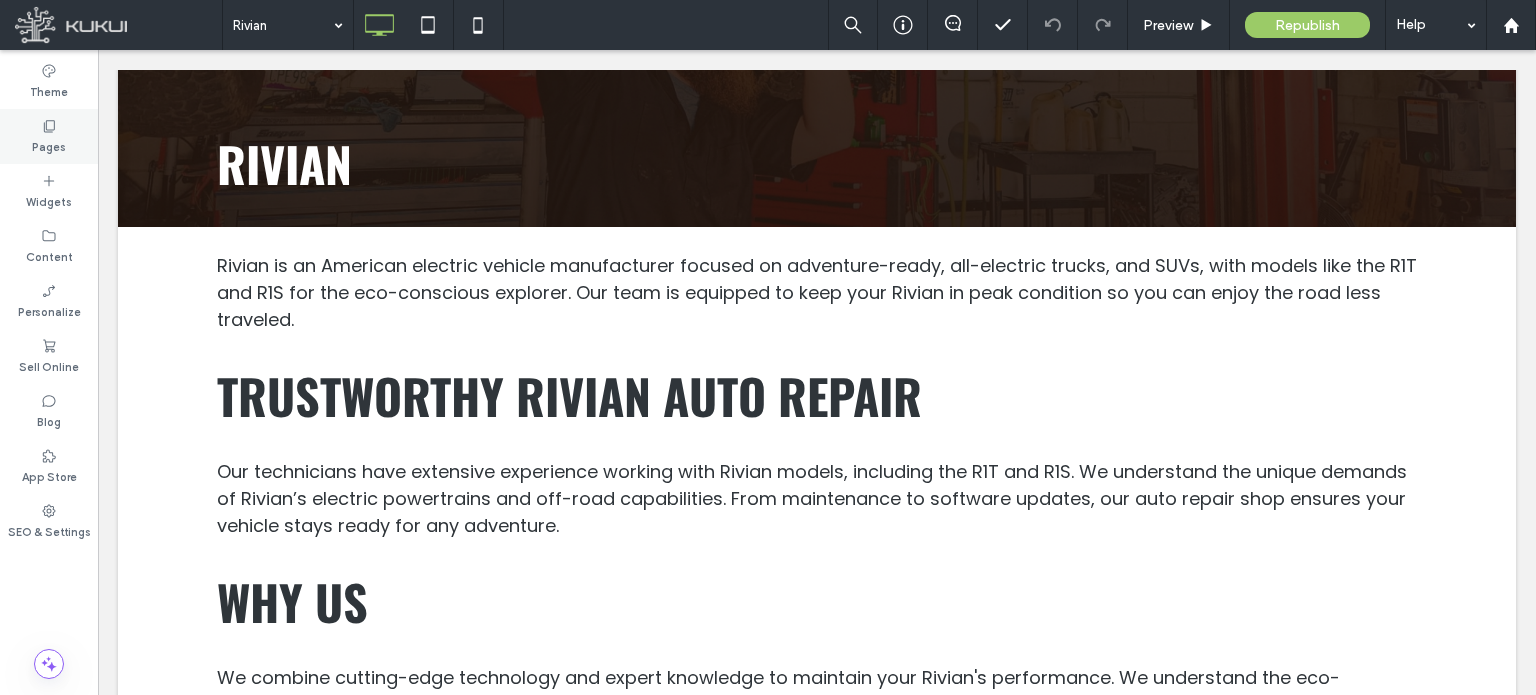 click 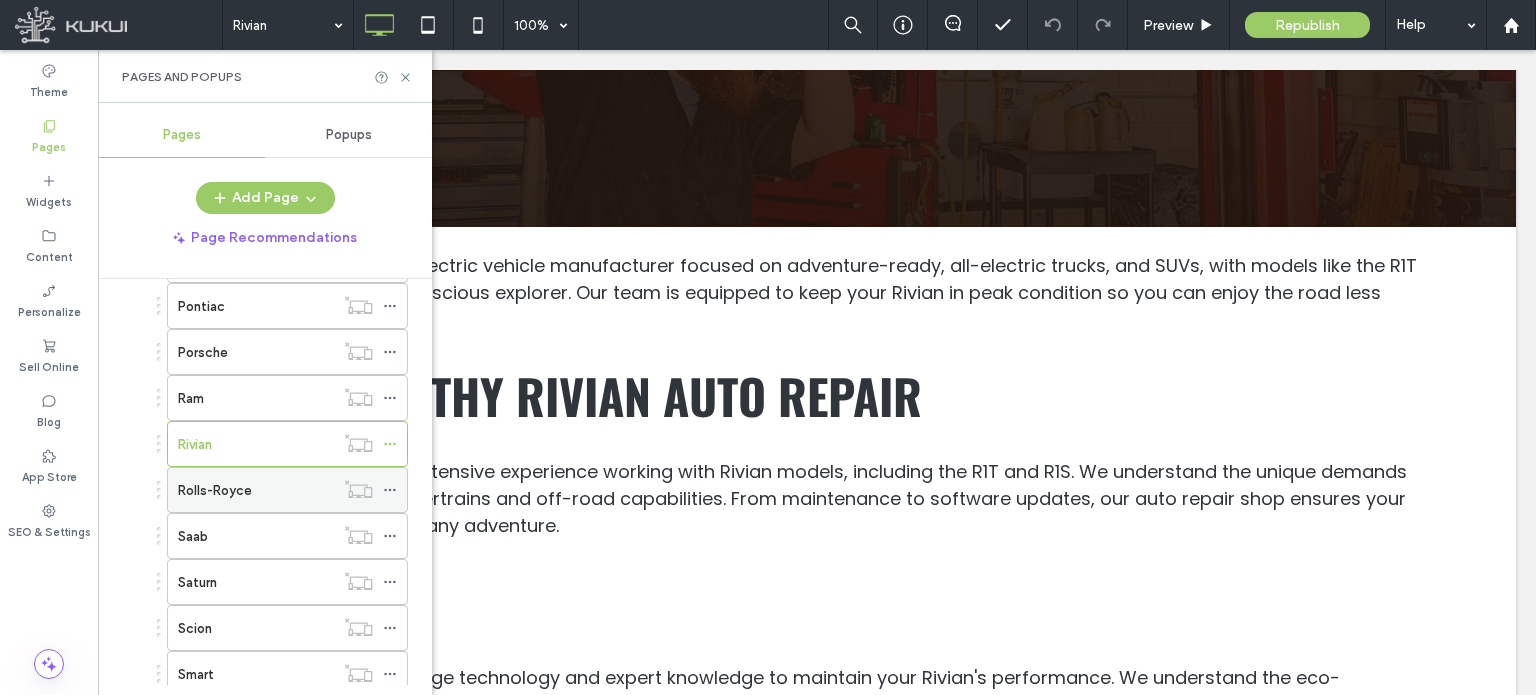 scroll, scrollTop: 2700, scrollLeft: 0, axis: vertical 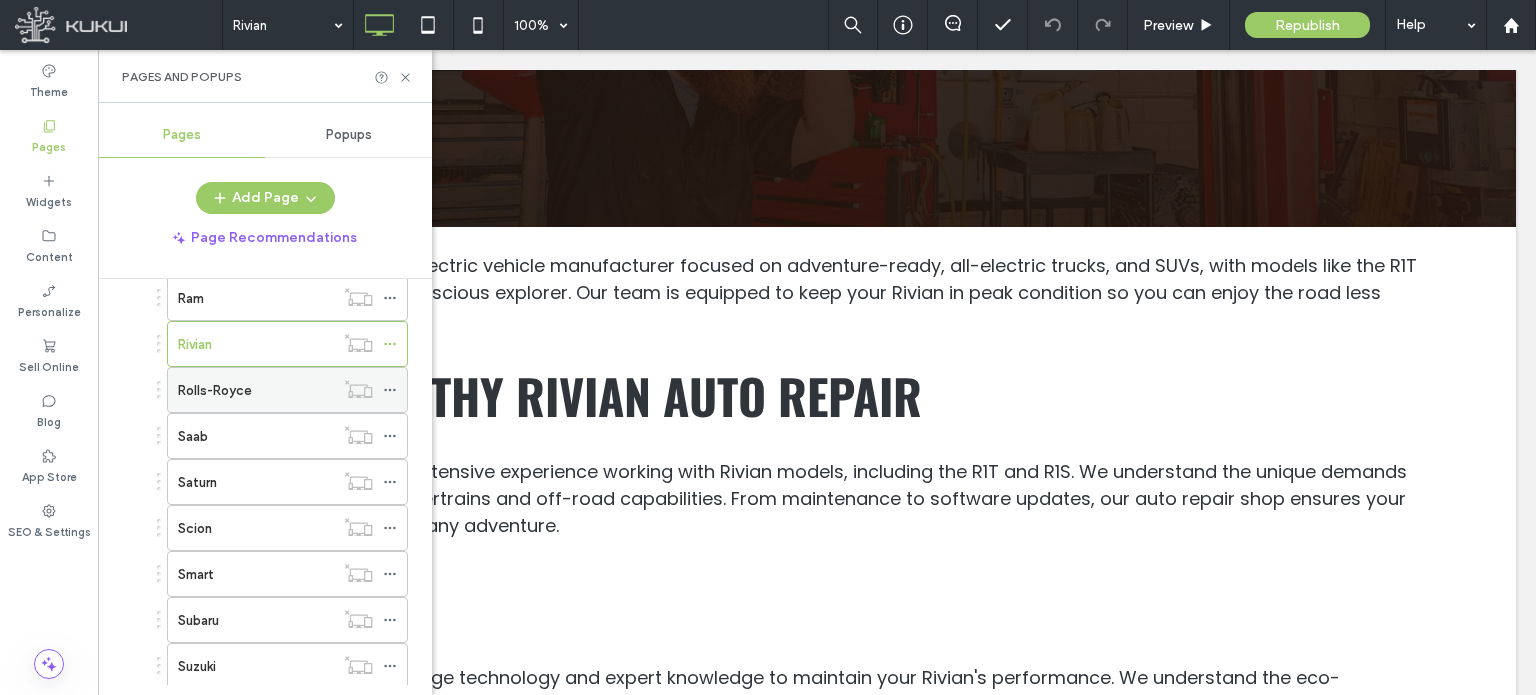 click on "Rolls-Royce" at bounding box center (256, 390) 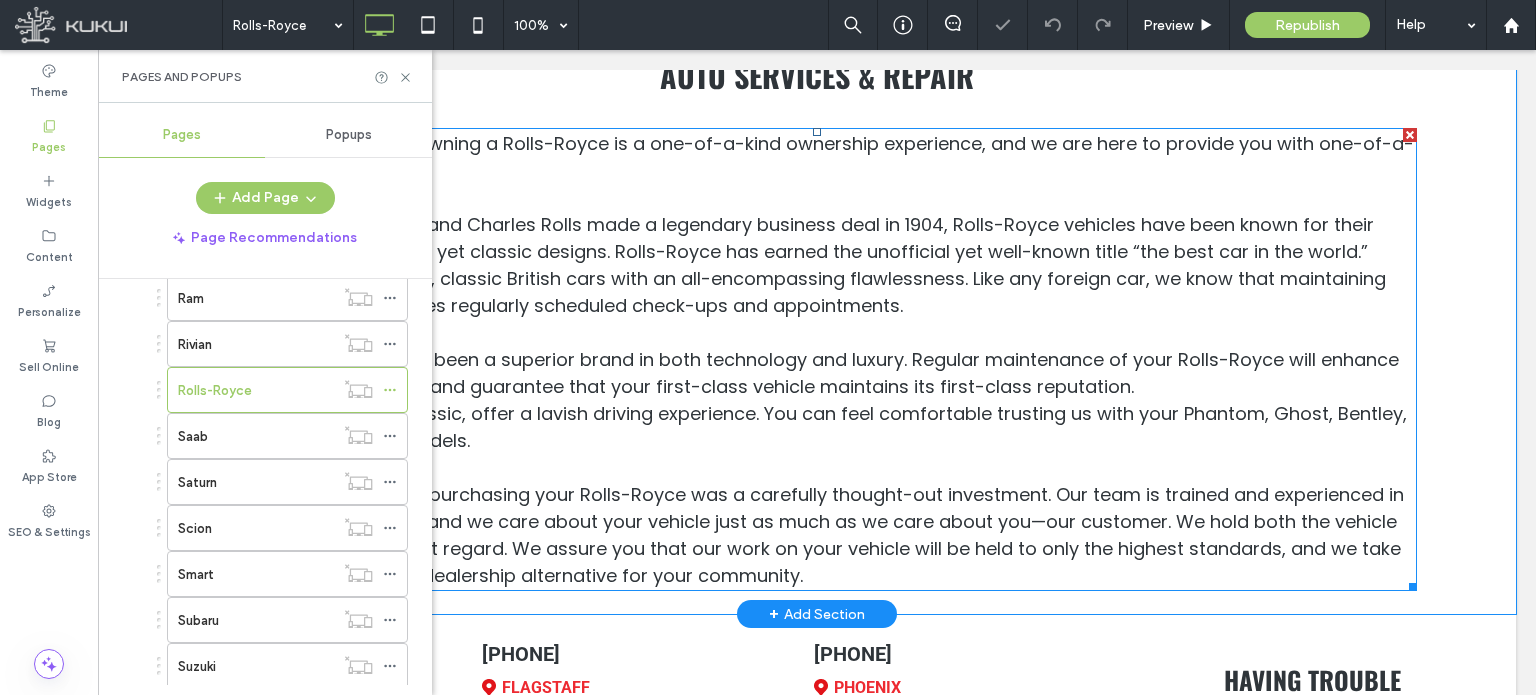 scroll, scrollTop: 594, scrollLeft: 0, axis: vertical 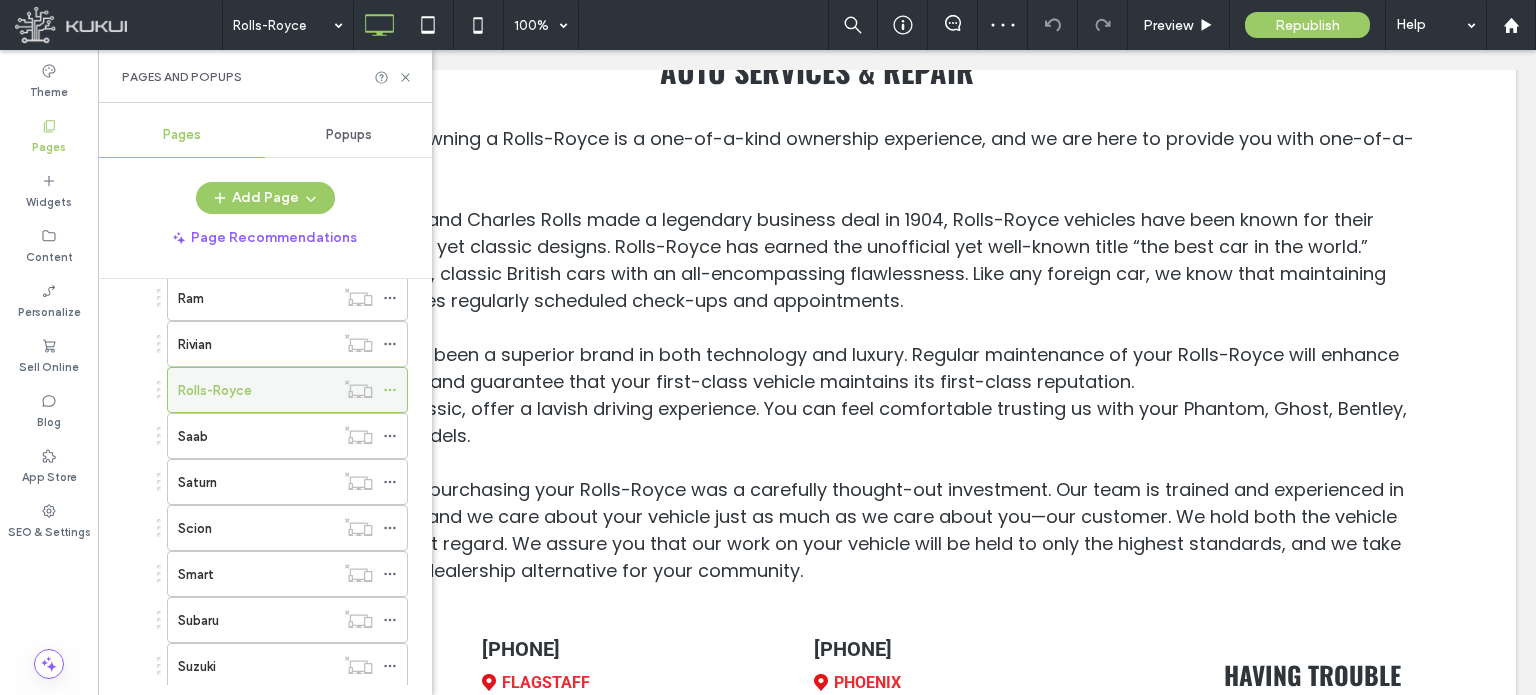 click 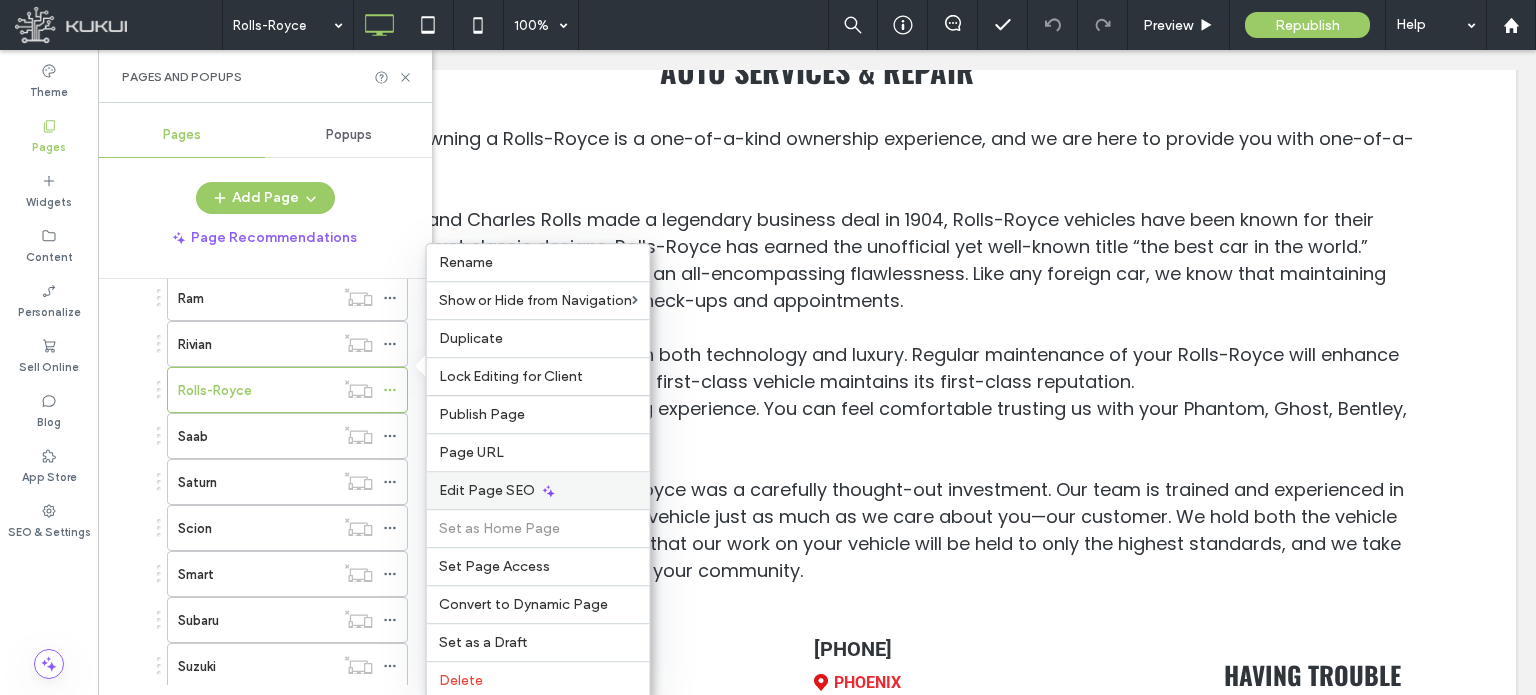 click on "Edit Page SEO" at bounding box center (487, 490) 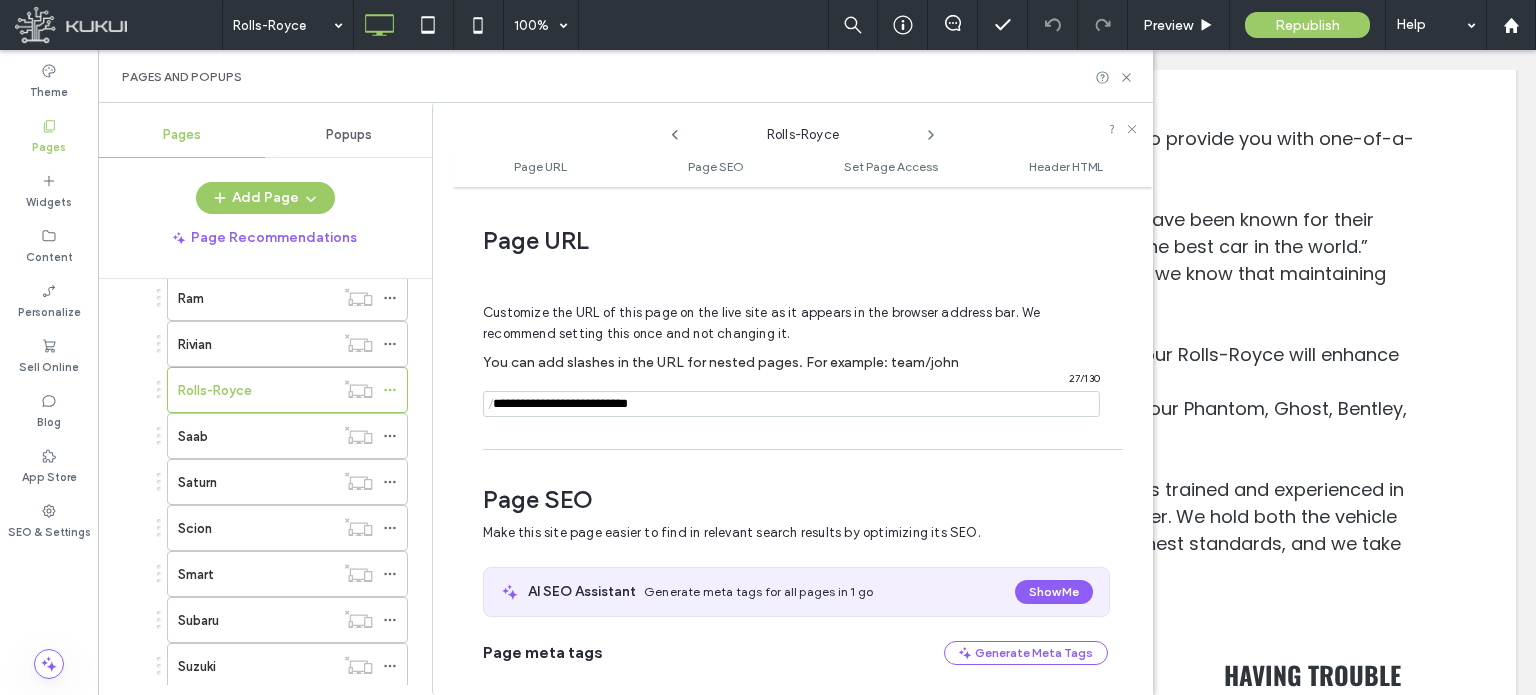 scroll, scrollTop: 274, scrollLeft: 0, axis: vertical 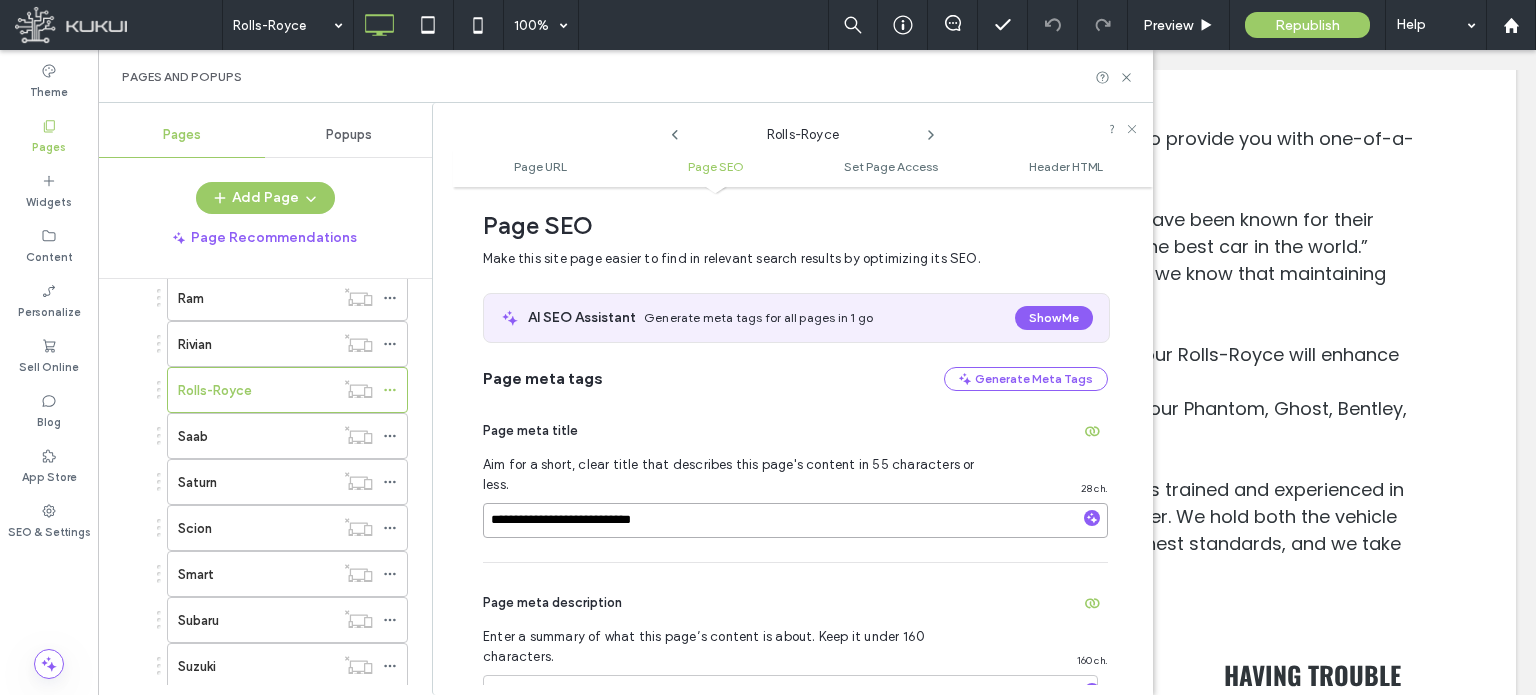 click on "**********" at bounding box center [795, 520] 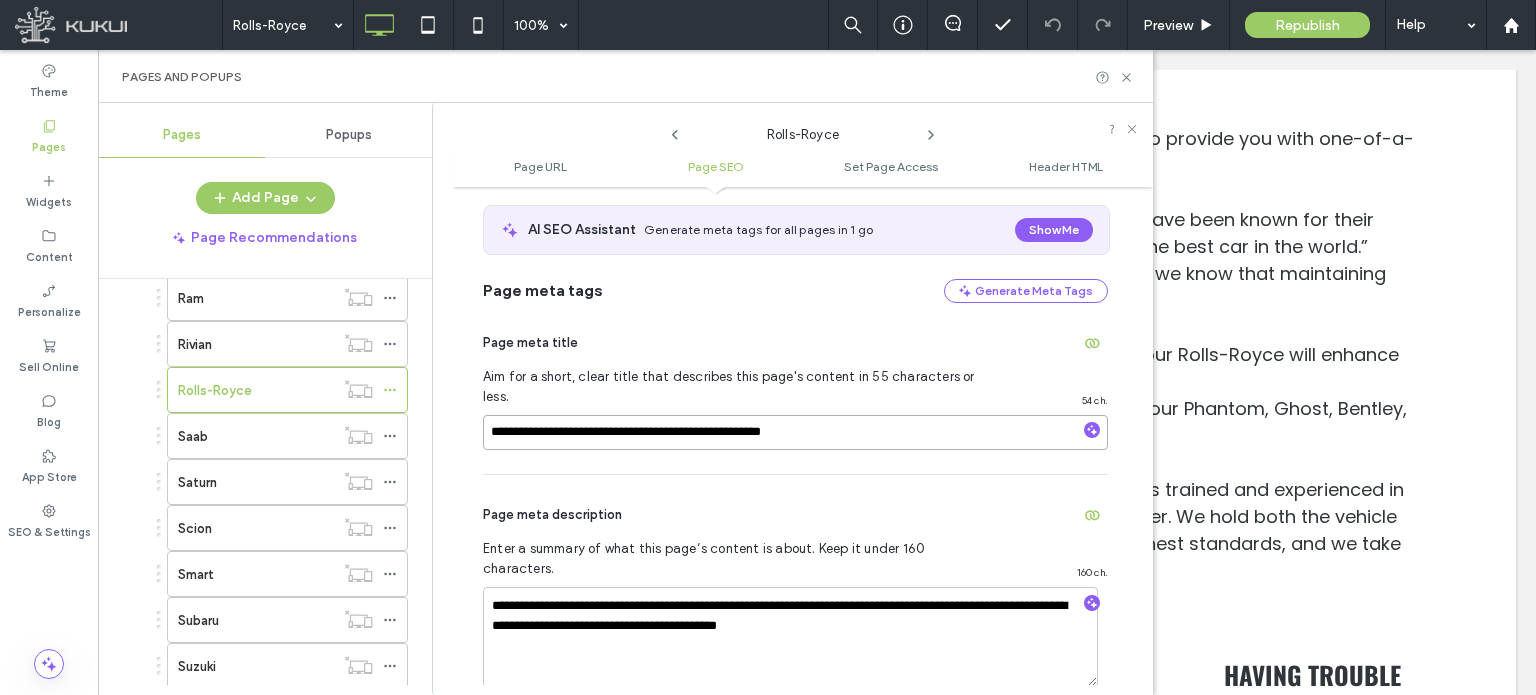 scroll, scrollTop: 474, scrollLeft: 0, axis: vertical 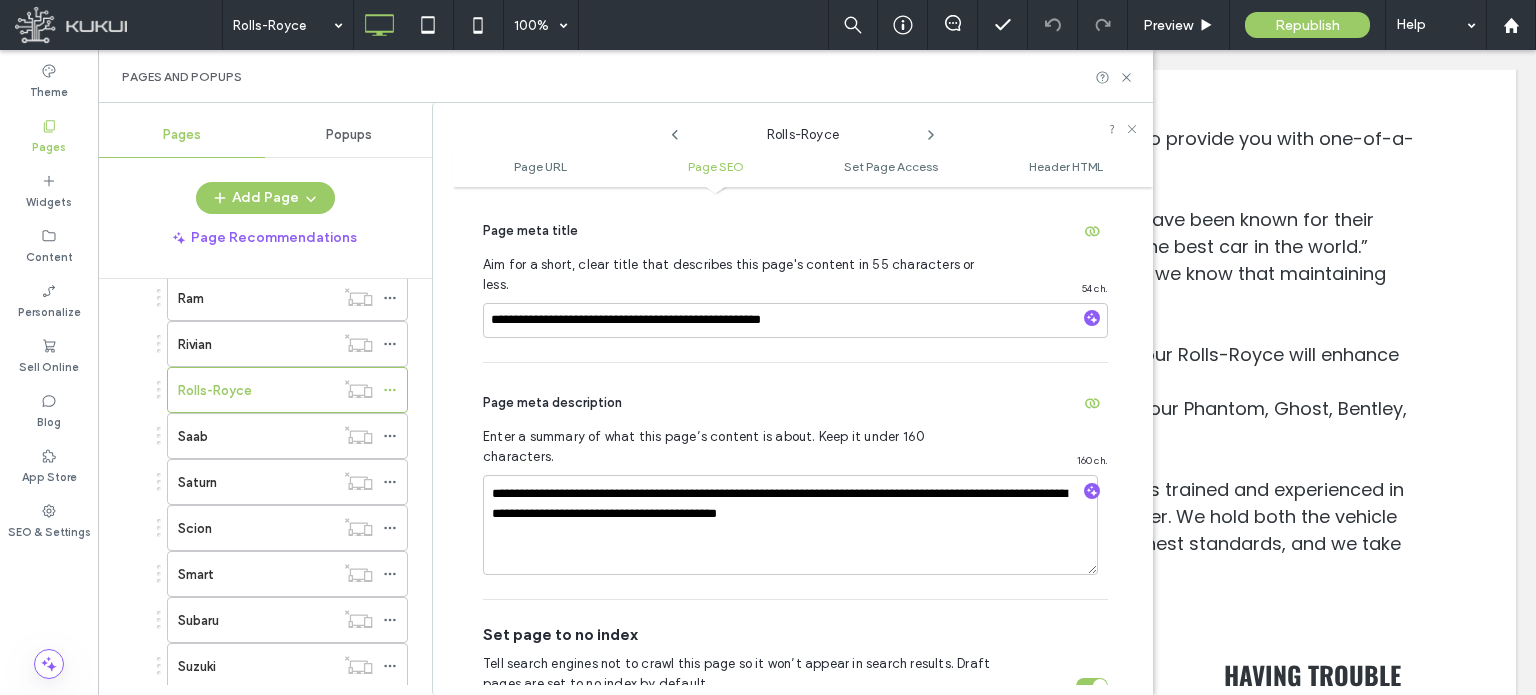 click on "Page meta description" at bounding box center [795, 403] 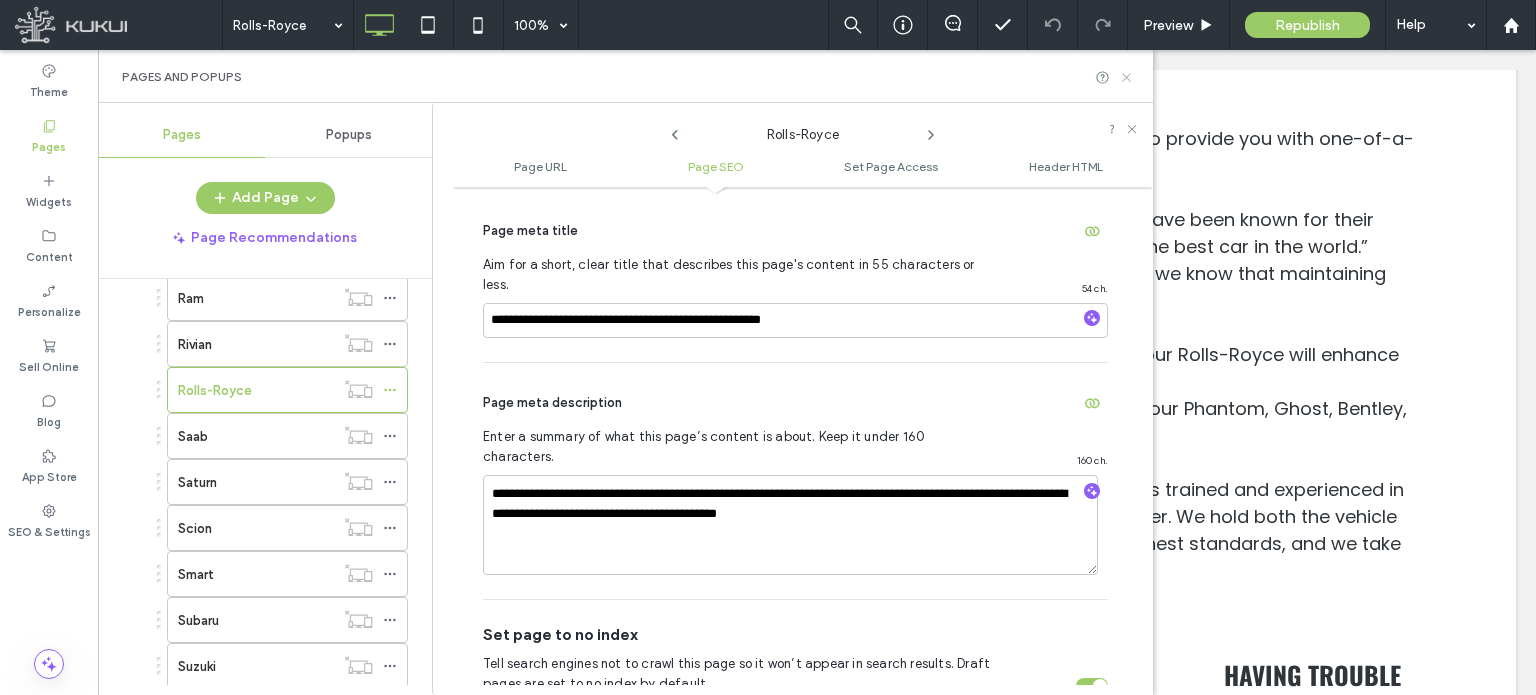 click 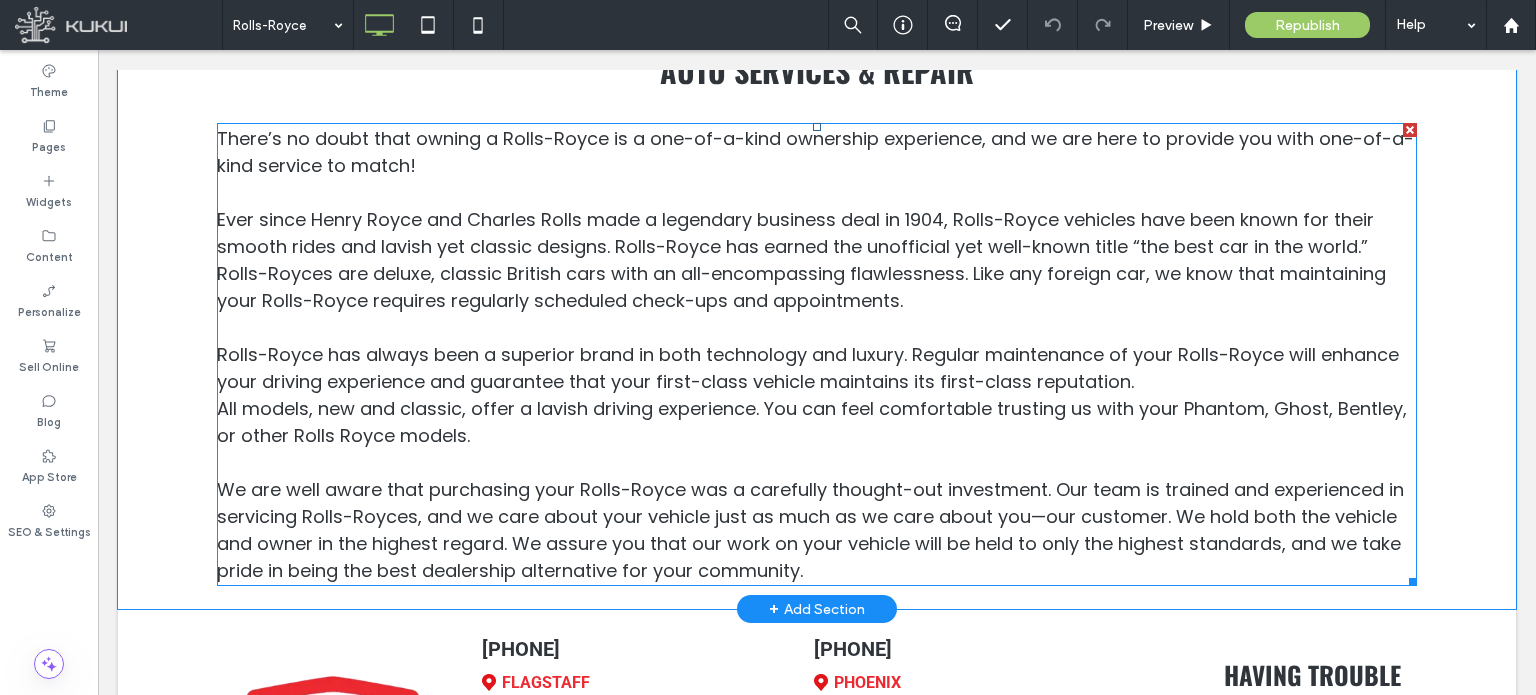 click at bounding box center [817, 462] 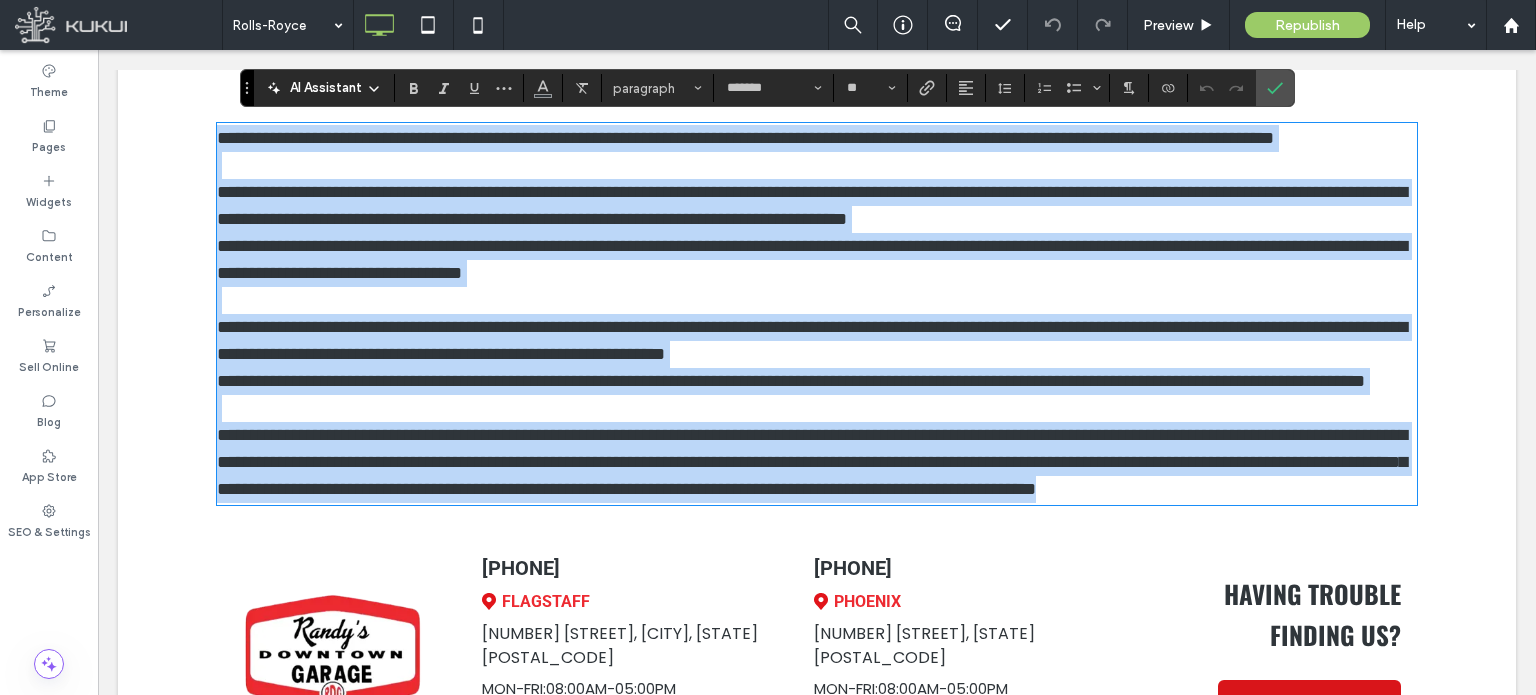 drag, startPoint x: 843, startPoint y: 448, endPoint x: 826, endPoint y: 447, distance: 17.029387 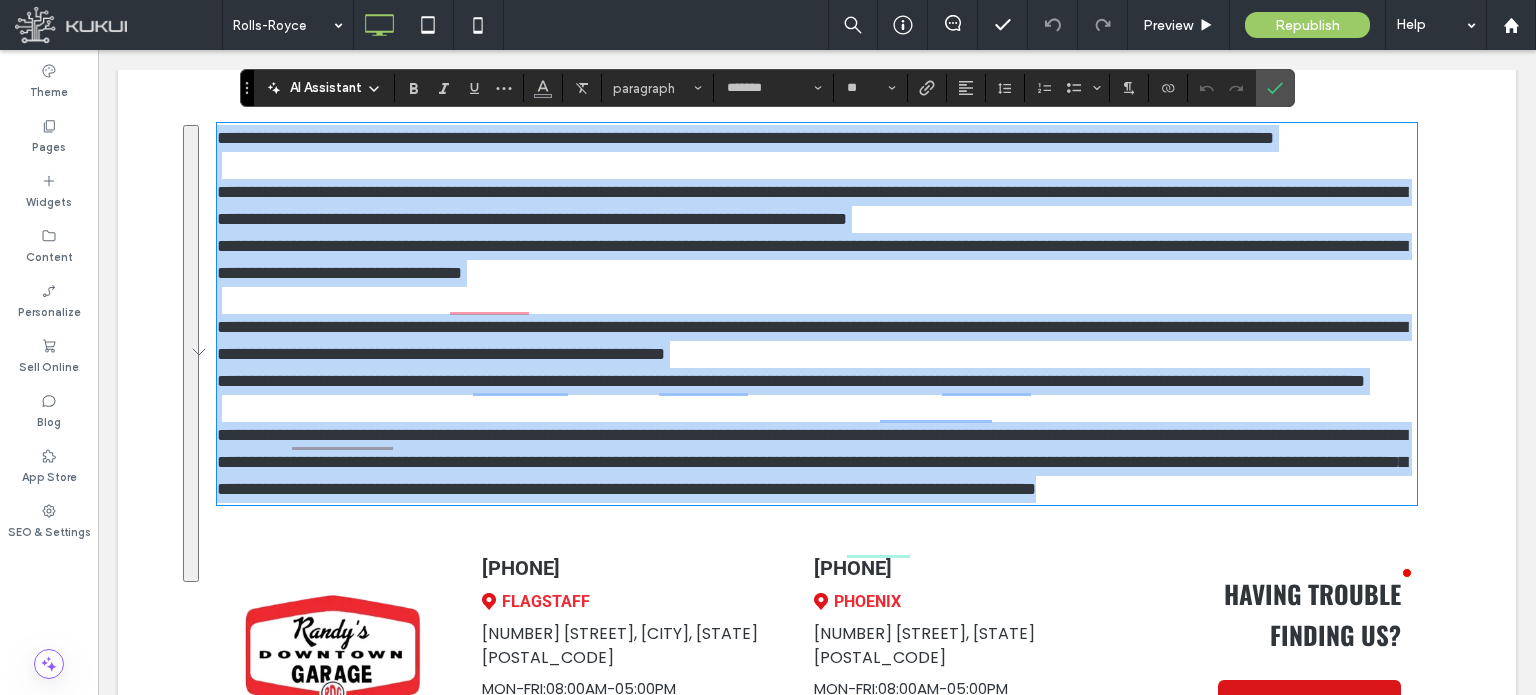 click at bounding box center [817, 408] 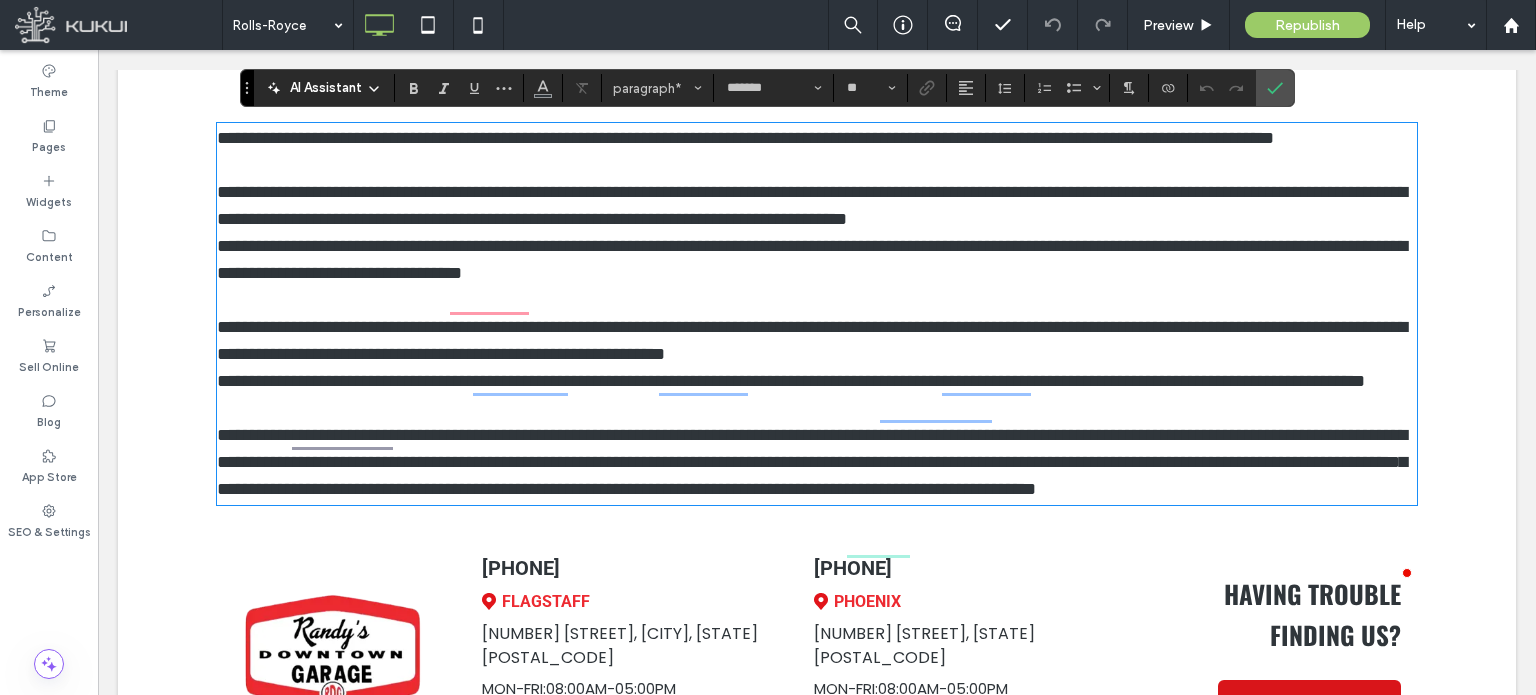 click on "**********" at bounding box center (791, 381) 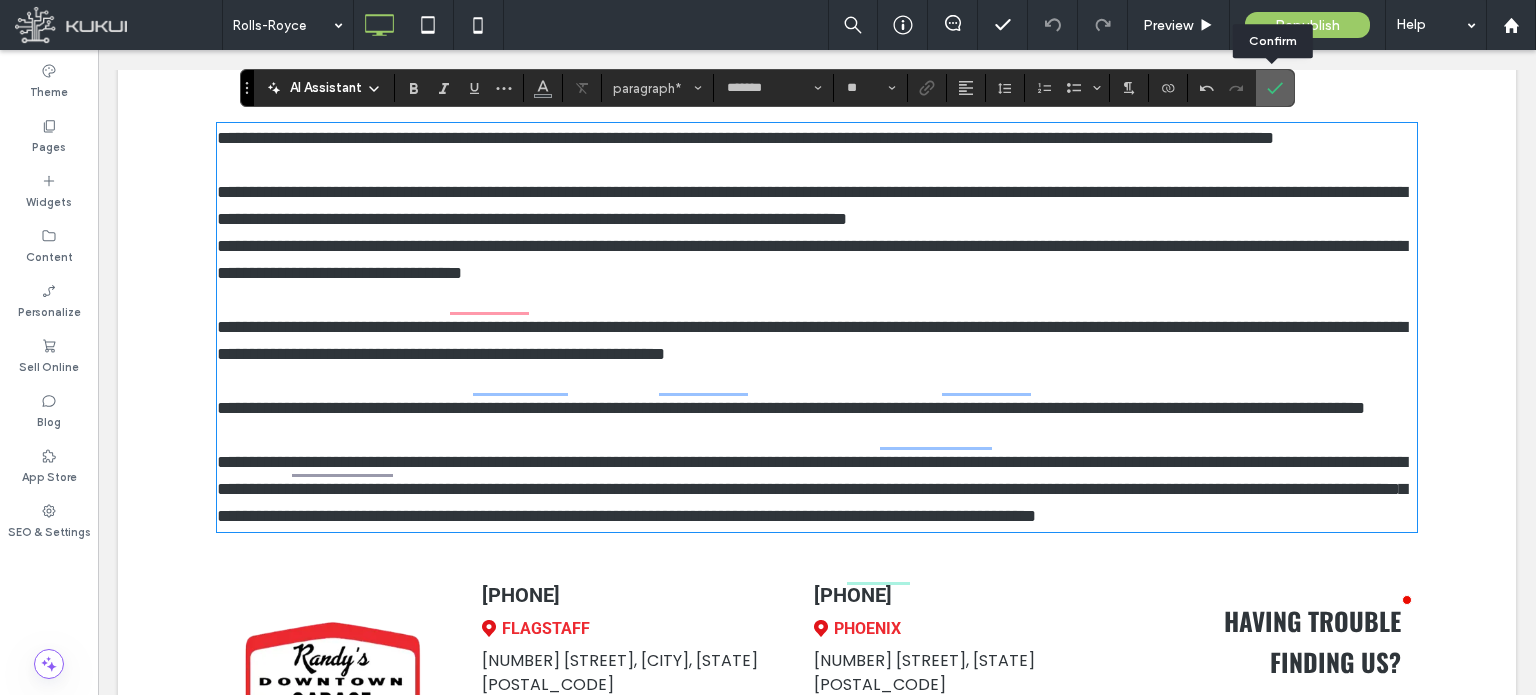 click 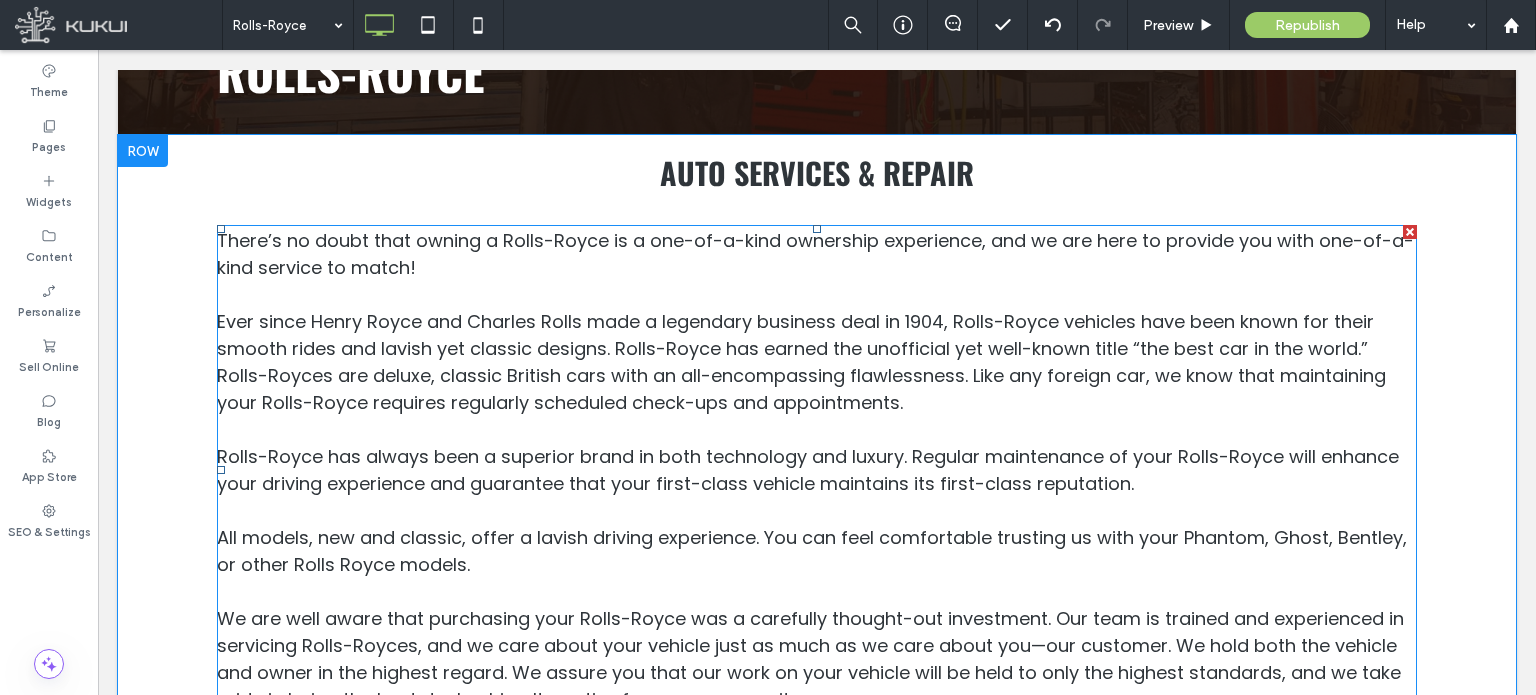 scroll, scrollTop: 394, scrollLeft: 0, axis: vertical 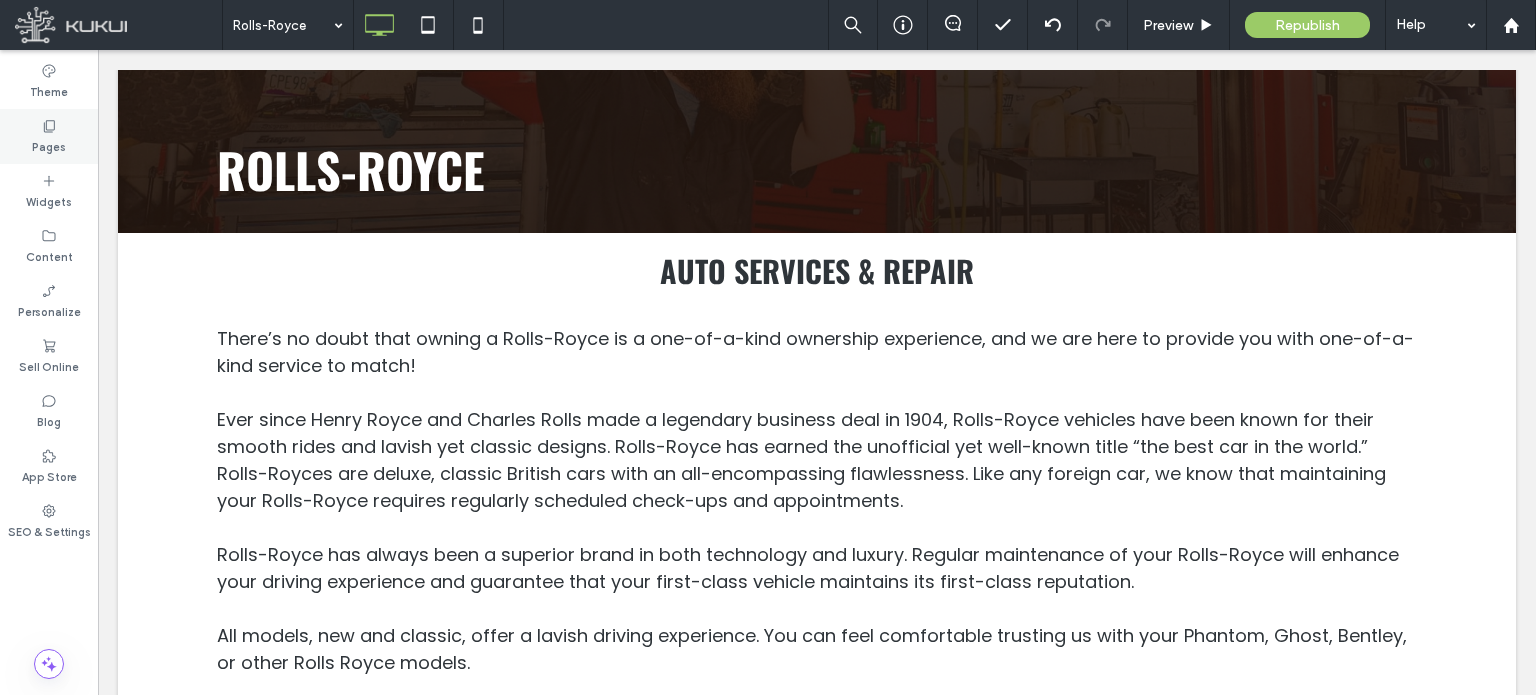 click 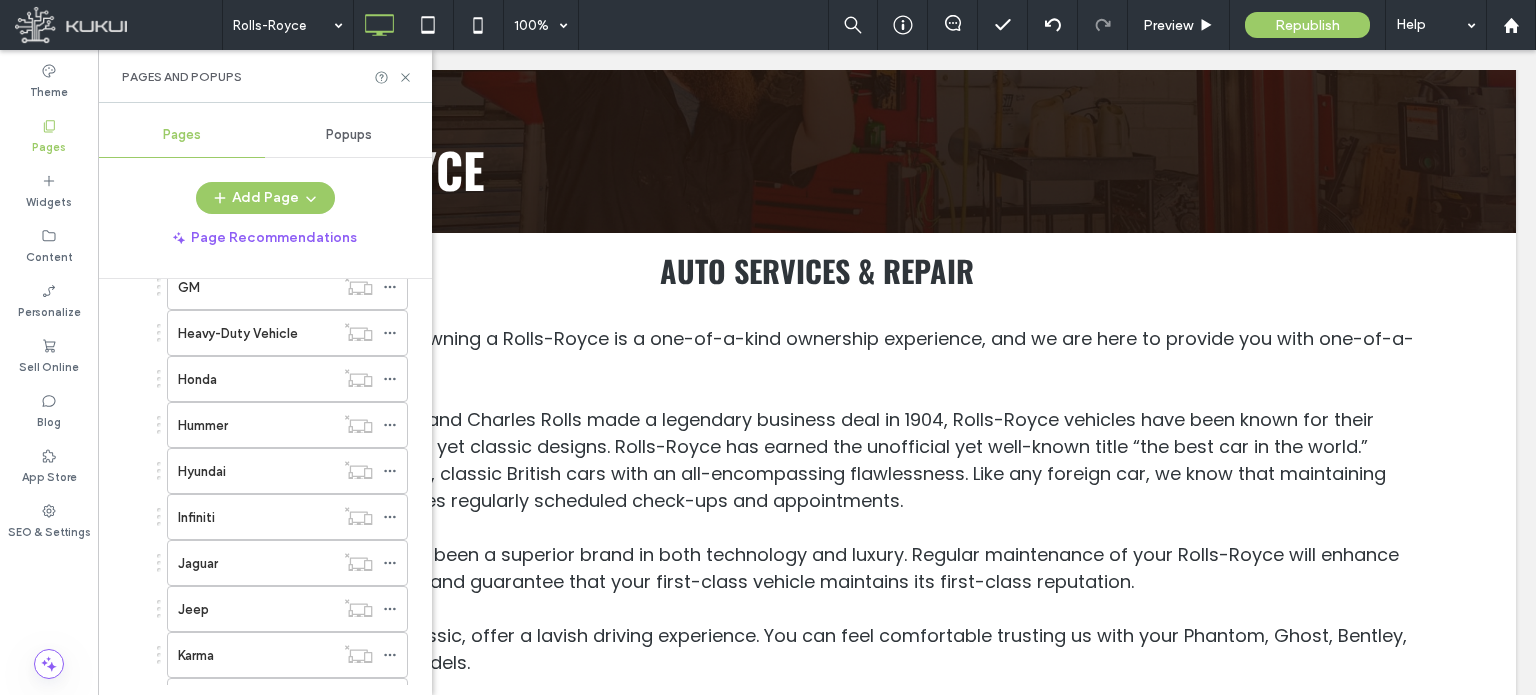 scroll, scrollTop: 1600, scrollLeft: 0, axis: vertical 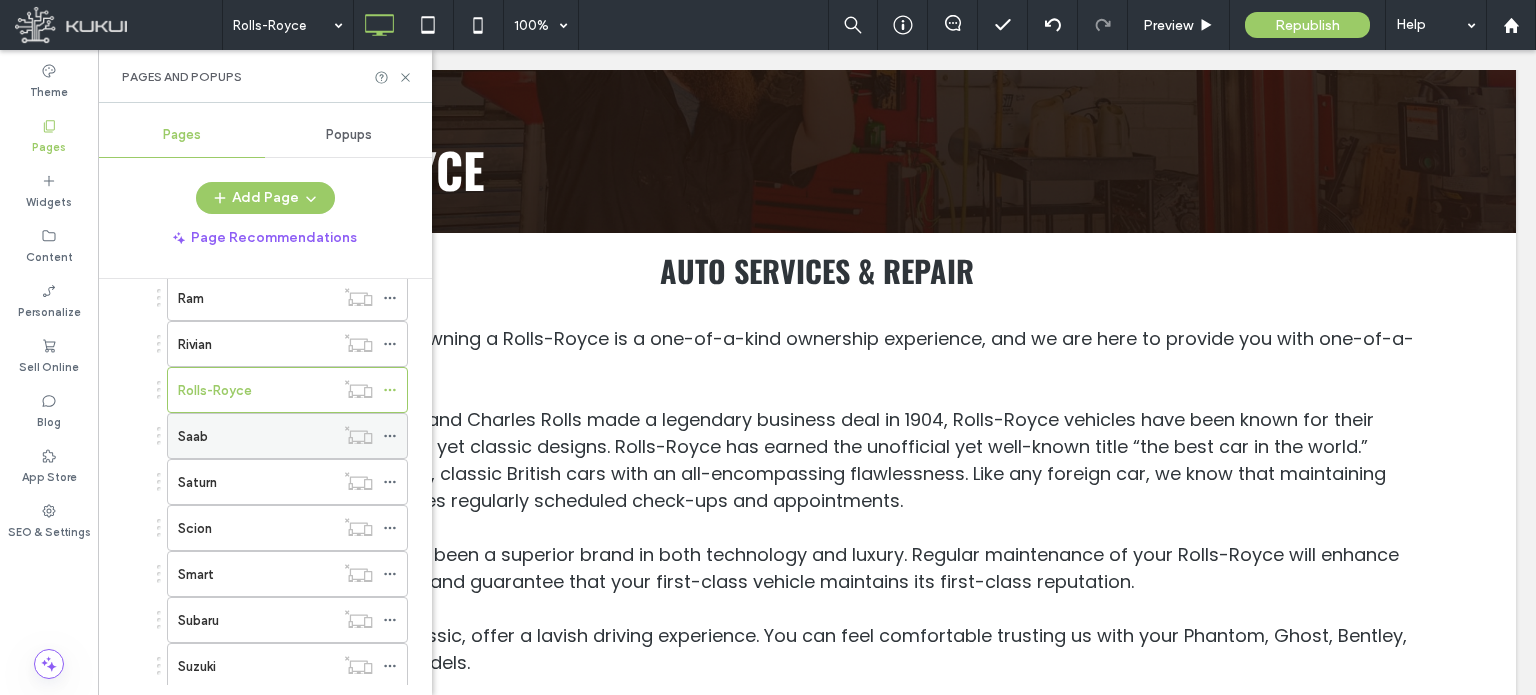 click on "Saab" at bounding box center [256, 436] 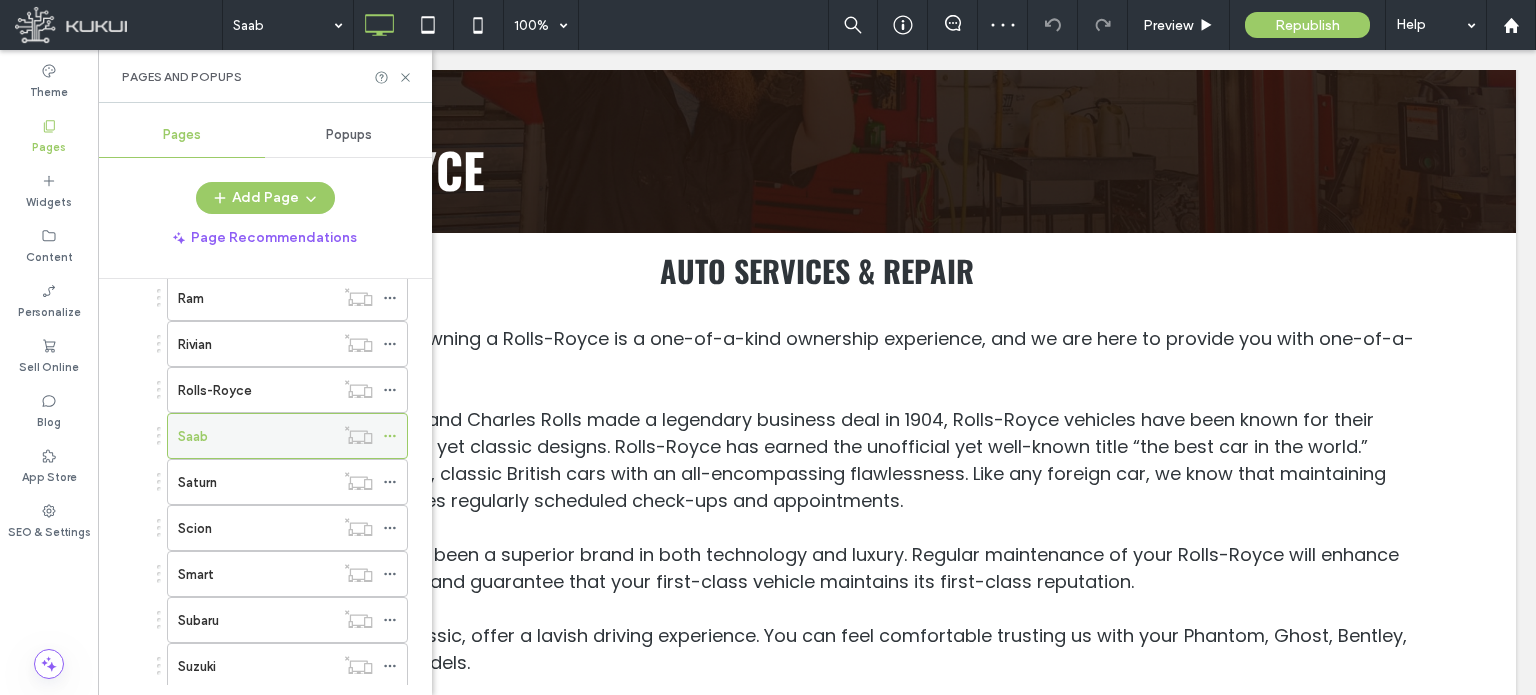 click 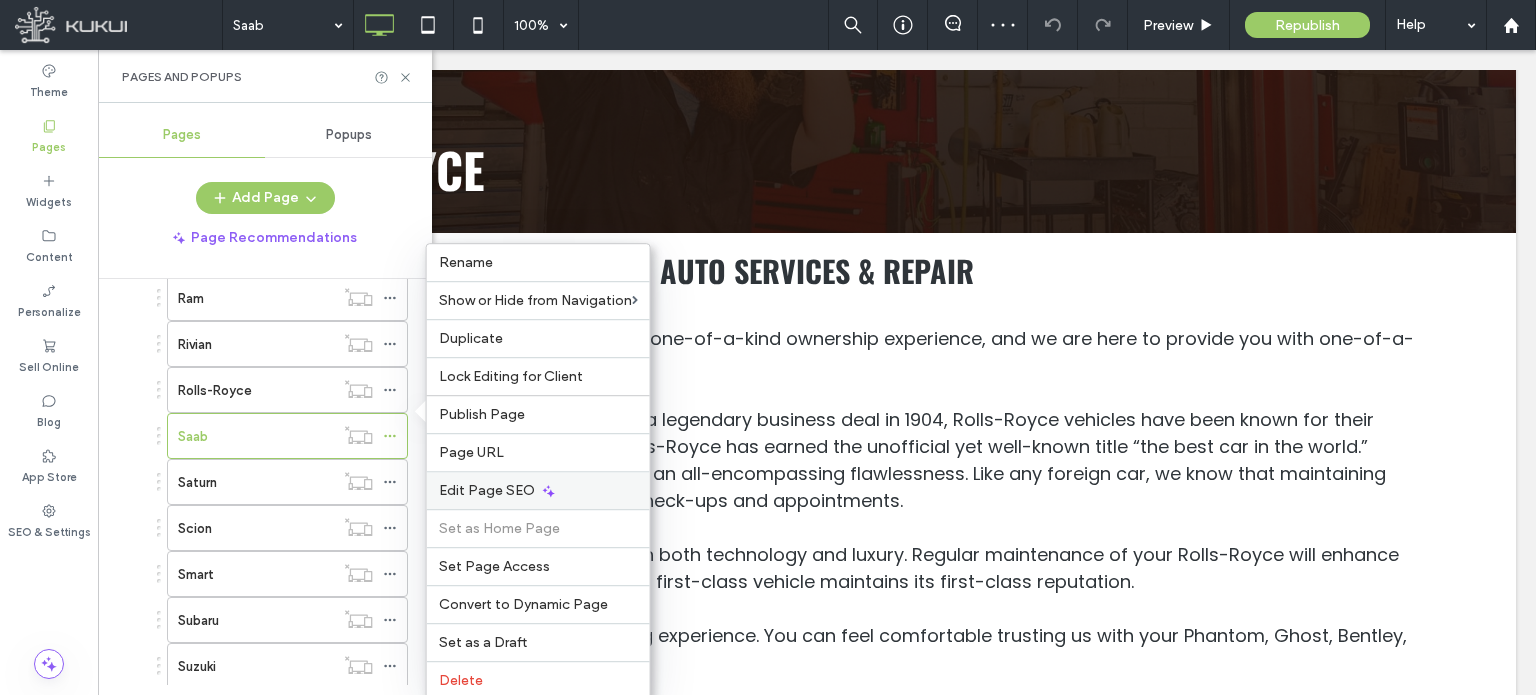 click on "Edit Page SEO" at bounding box center (487, 490) 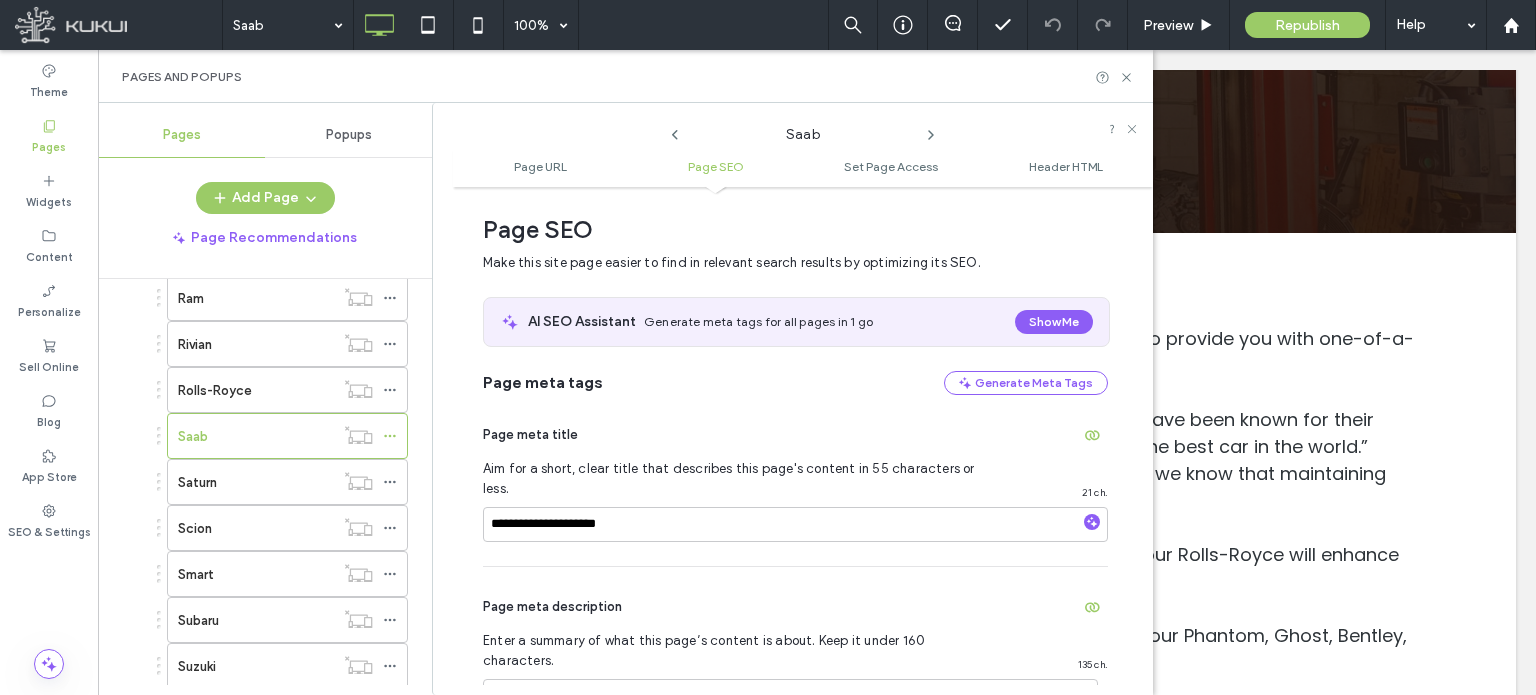 scroll, scrollTop: 274, scrollLeft: 0, axis: vertical 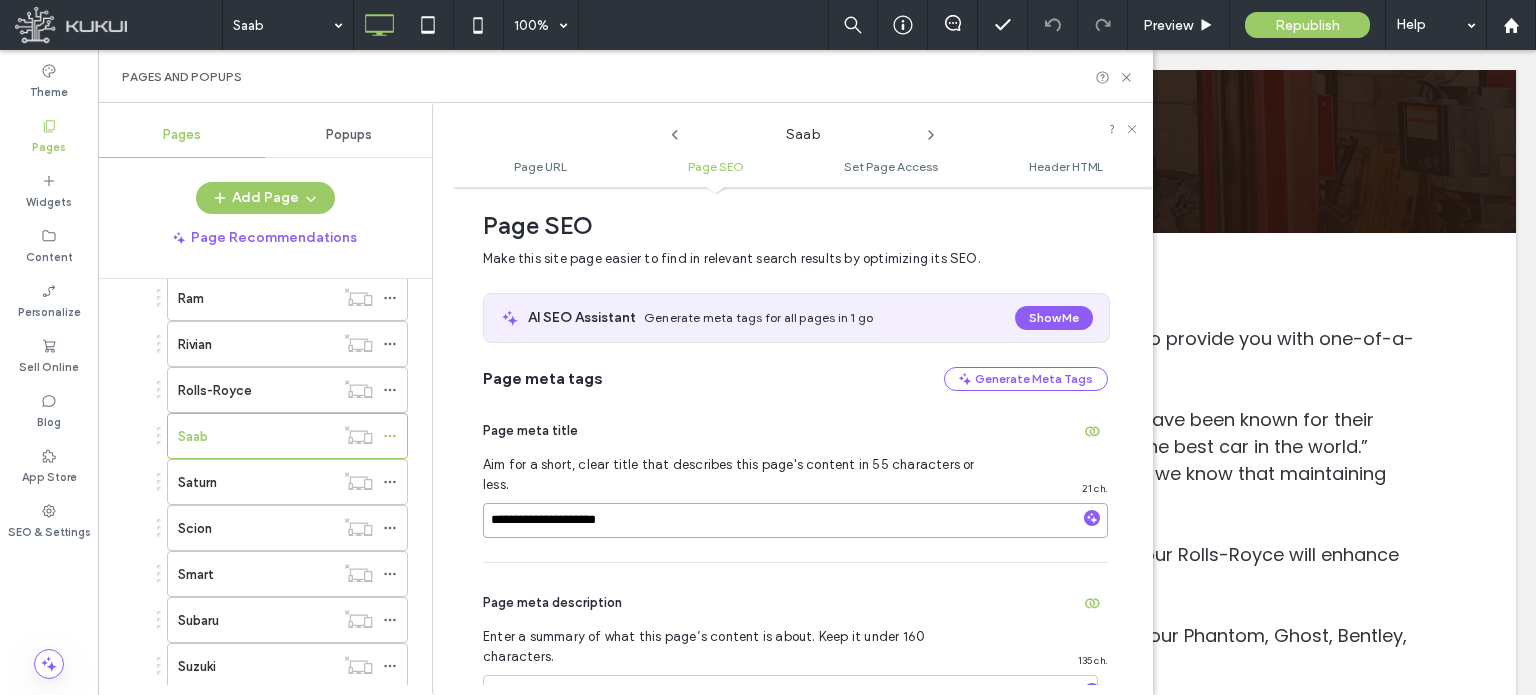 click on "**********" at bounding box center (795, 520) 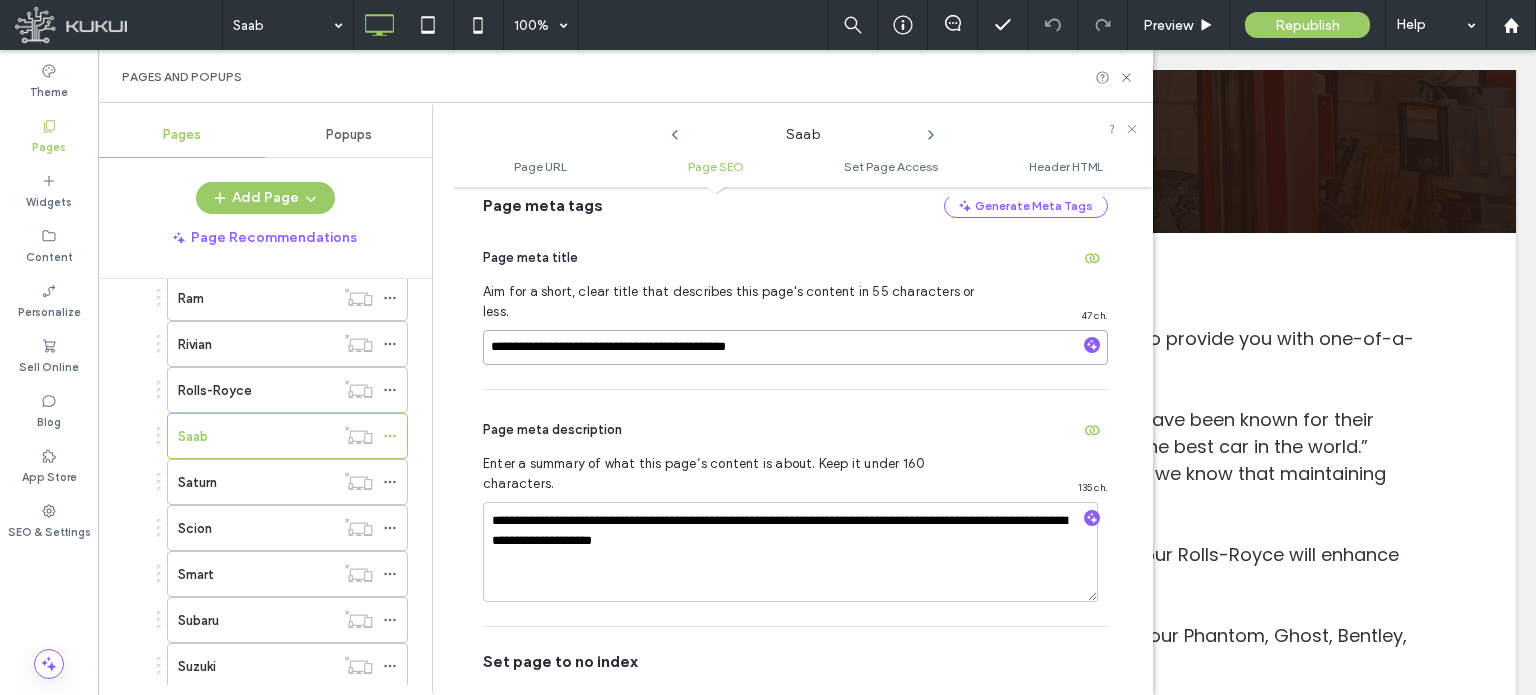 scroll, scrollTop: 474, scrollLeft: 0, axis: vertical 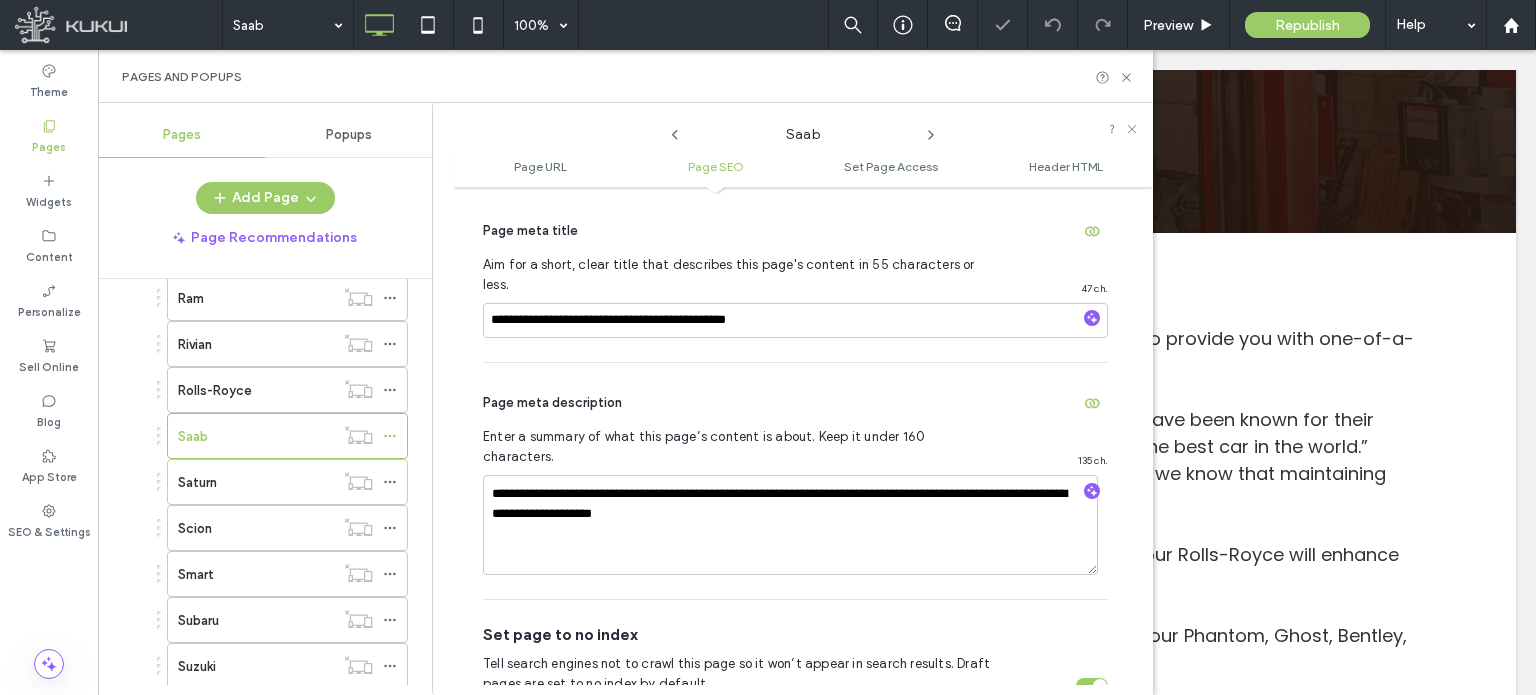 click on "Page meta description" at bounding box center (795, 403) 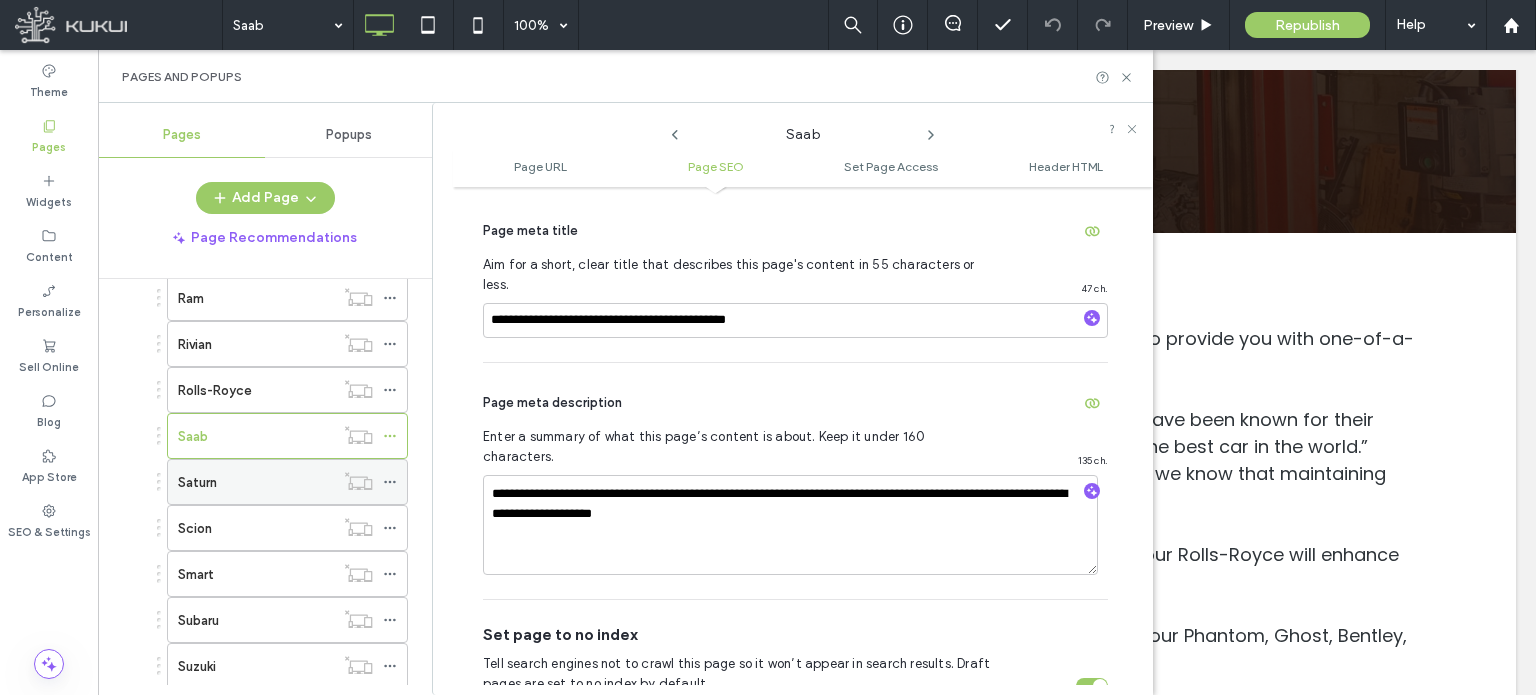 click on "Saturn" at bounding box center [256, 482] 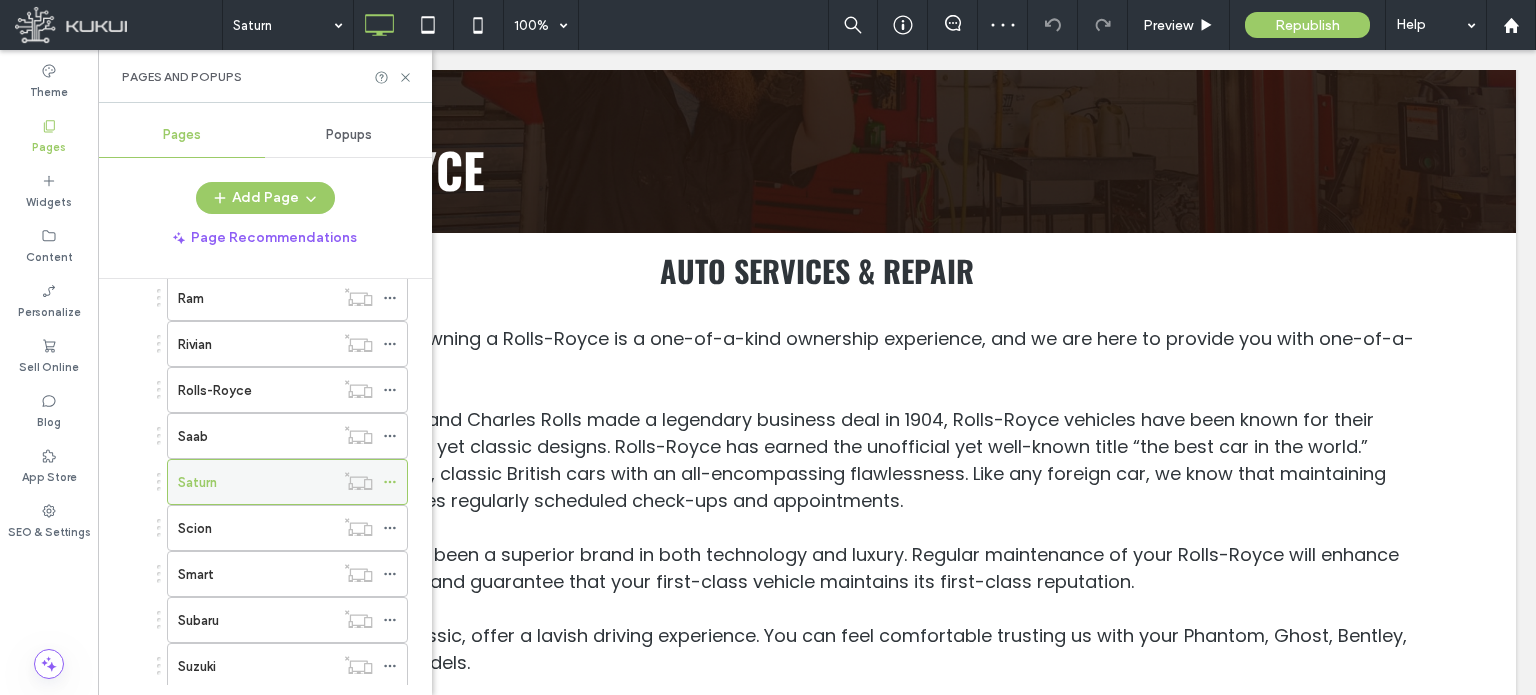 click 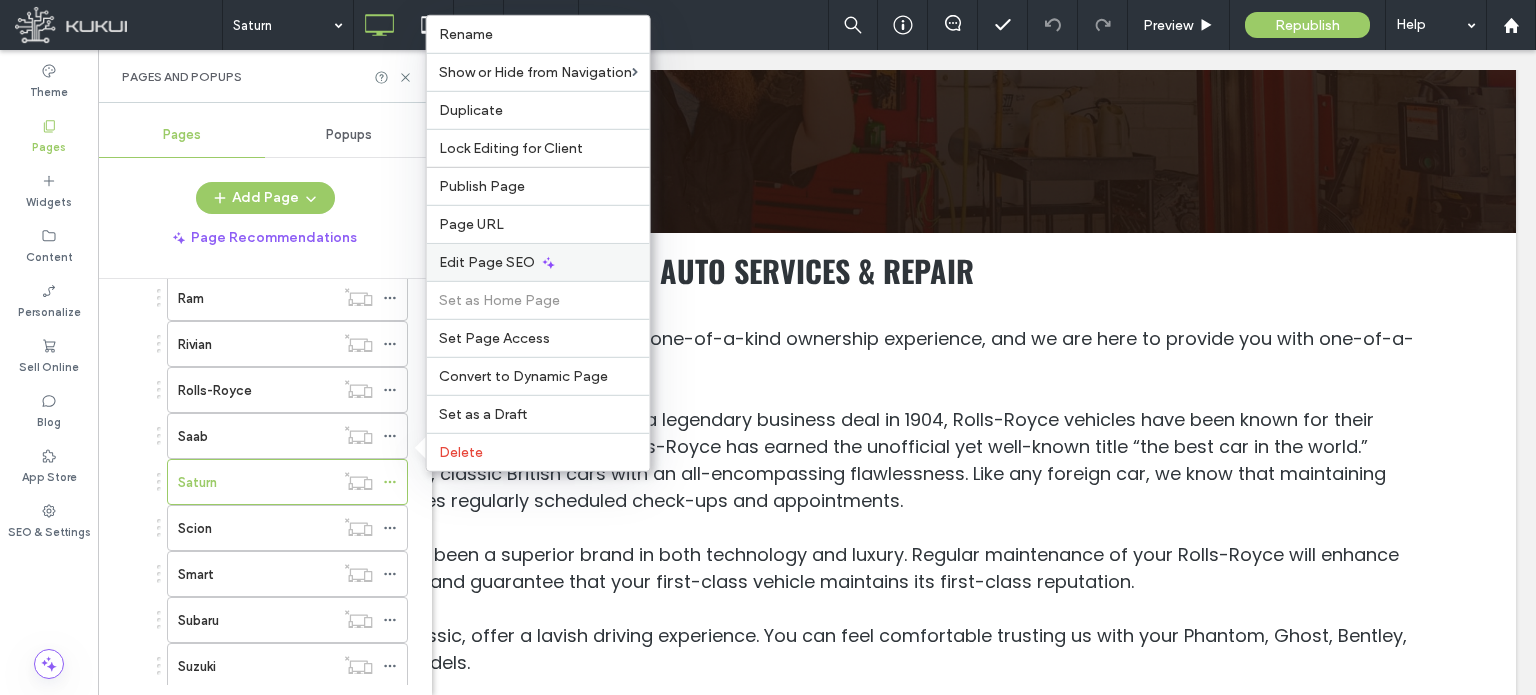 click on "Edit Page SEO" at bounding box center (487, 262) 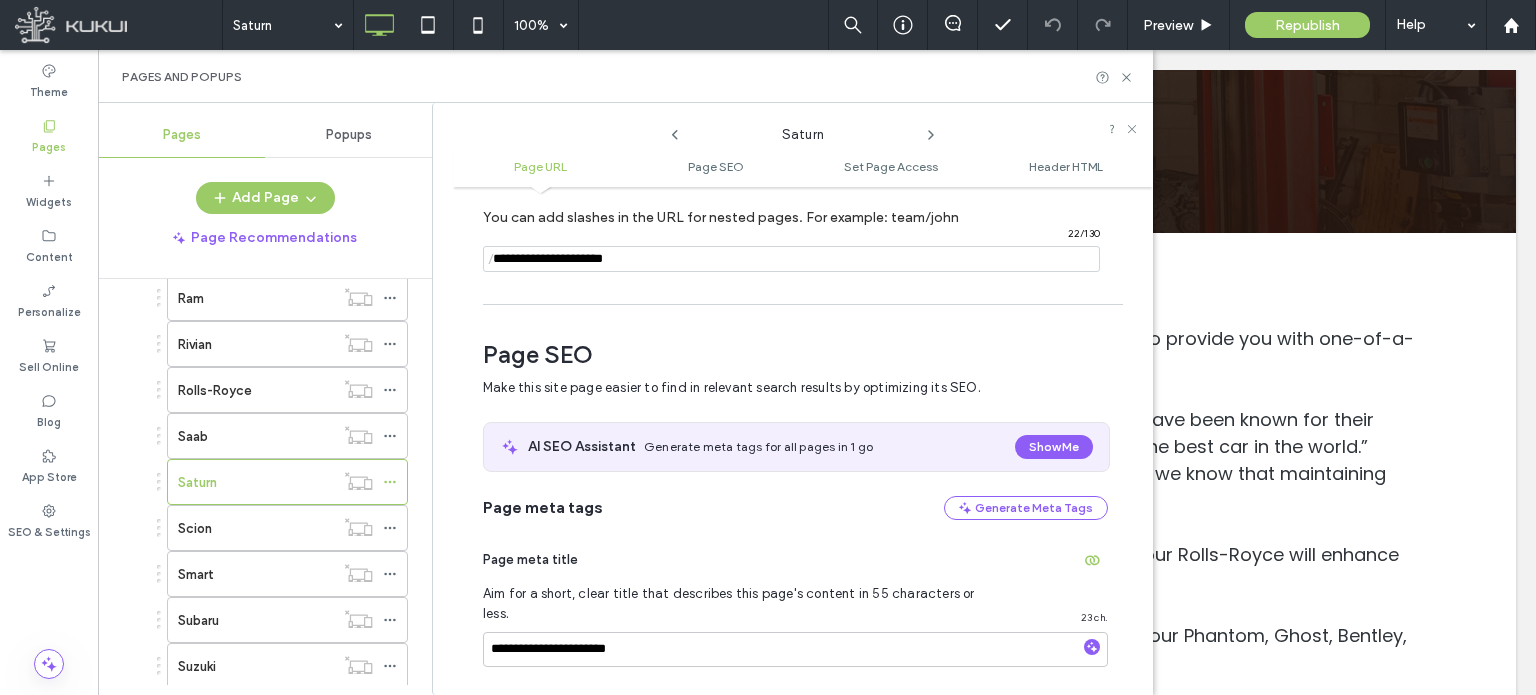 scroll, scrollTop: 274, scrollLeft: 0, axis: vertical 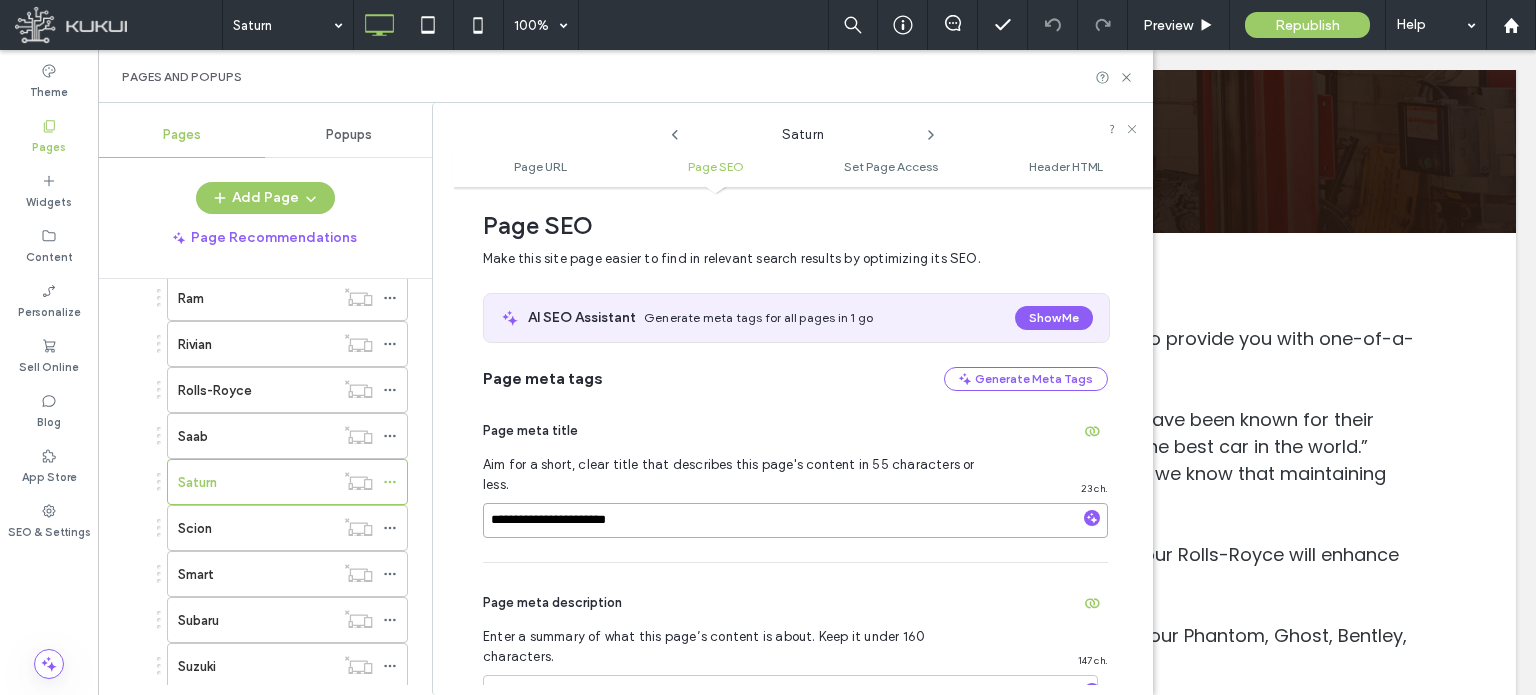 click on "**********" at bounding box center (795, 520) 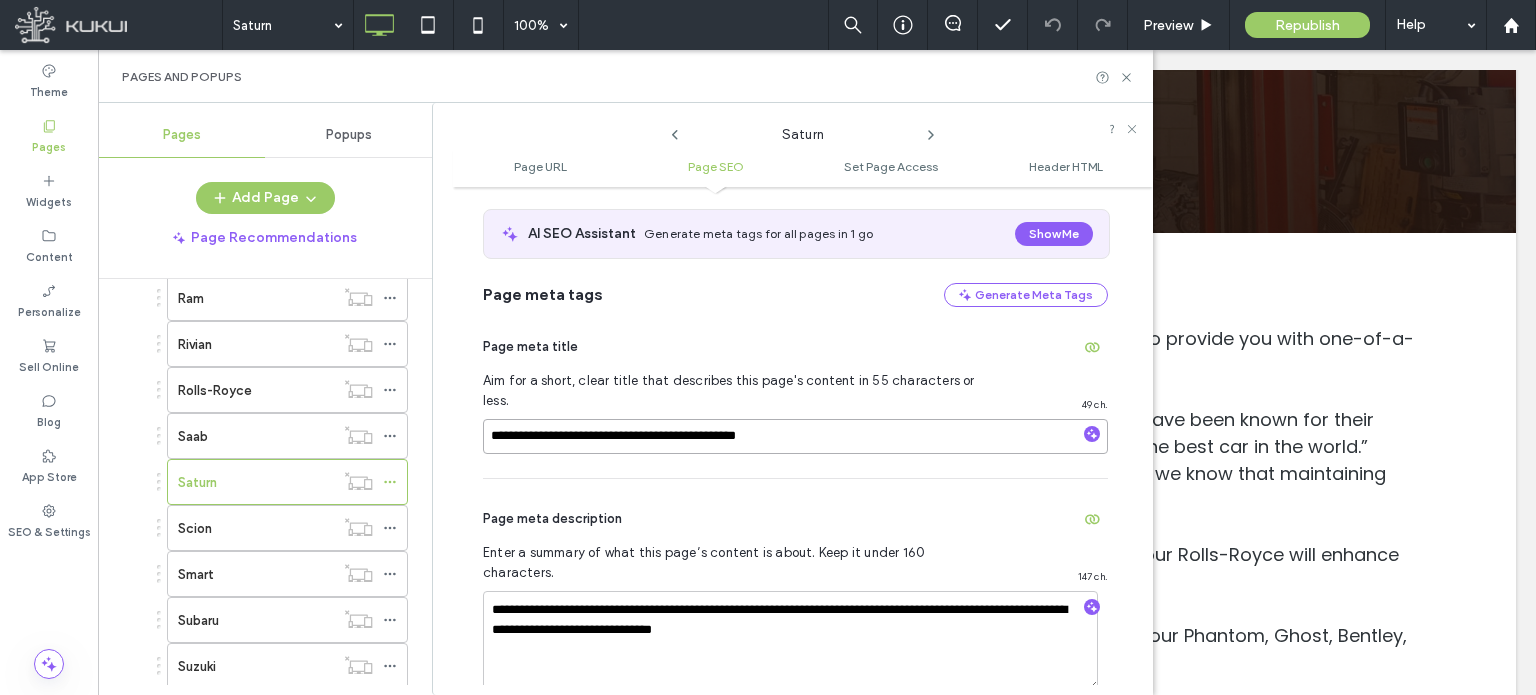 scroll, scrollTop: 474, scrollLeft: 0, axis: vertical 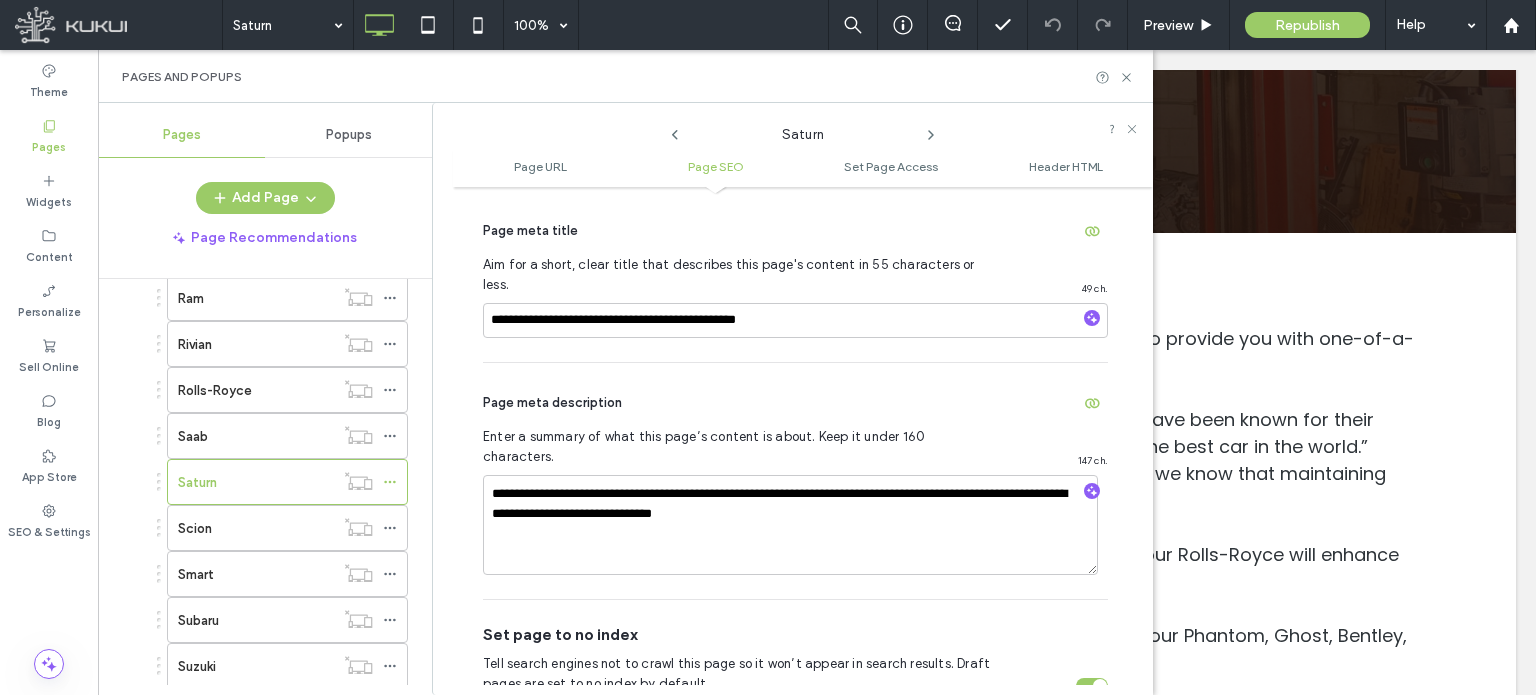 click on "Page meta description" at bounding box center [795, 403] 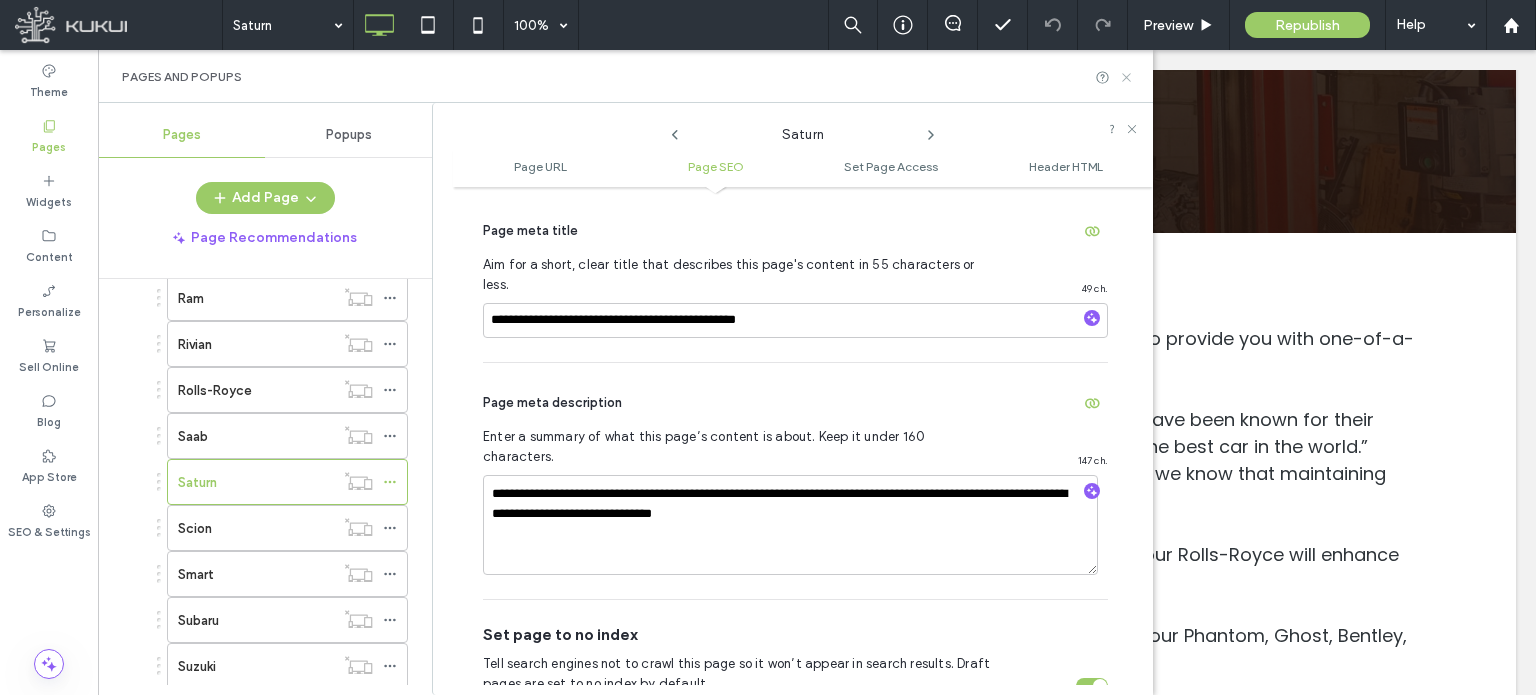 click 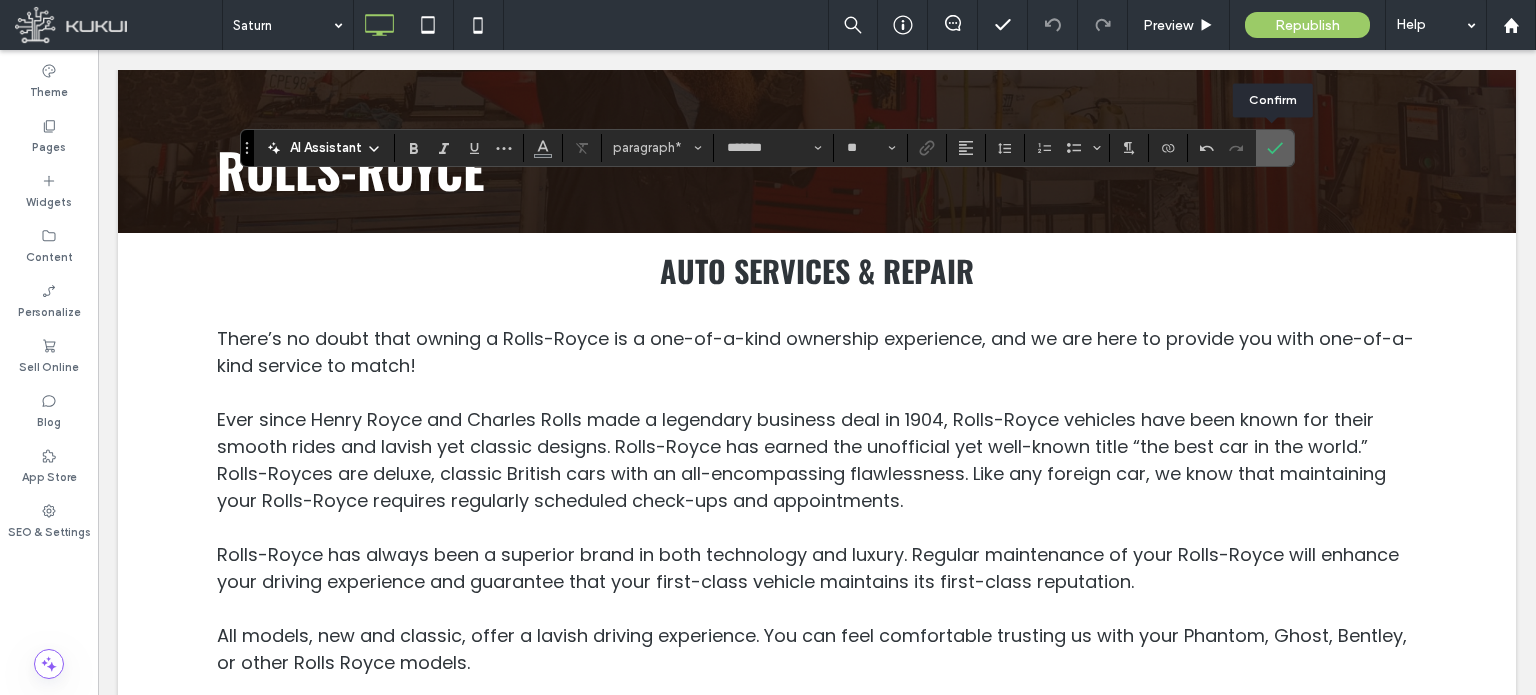 click 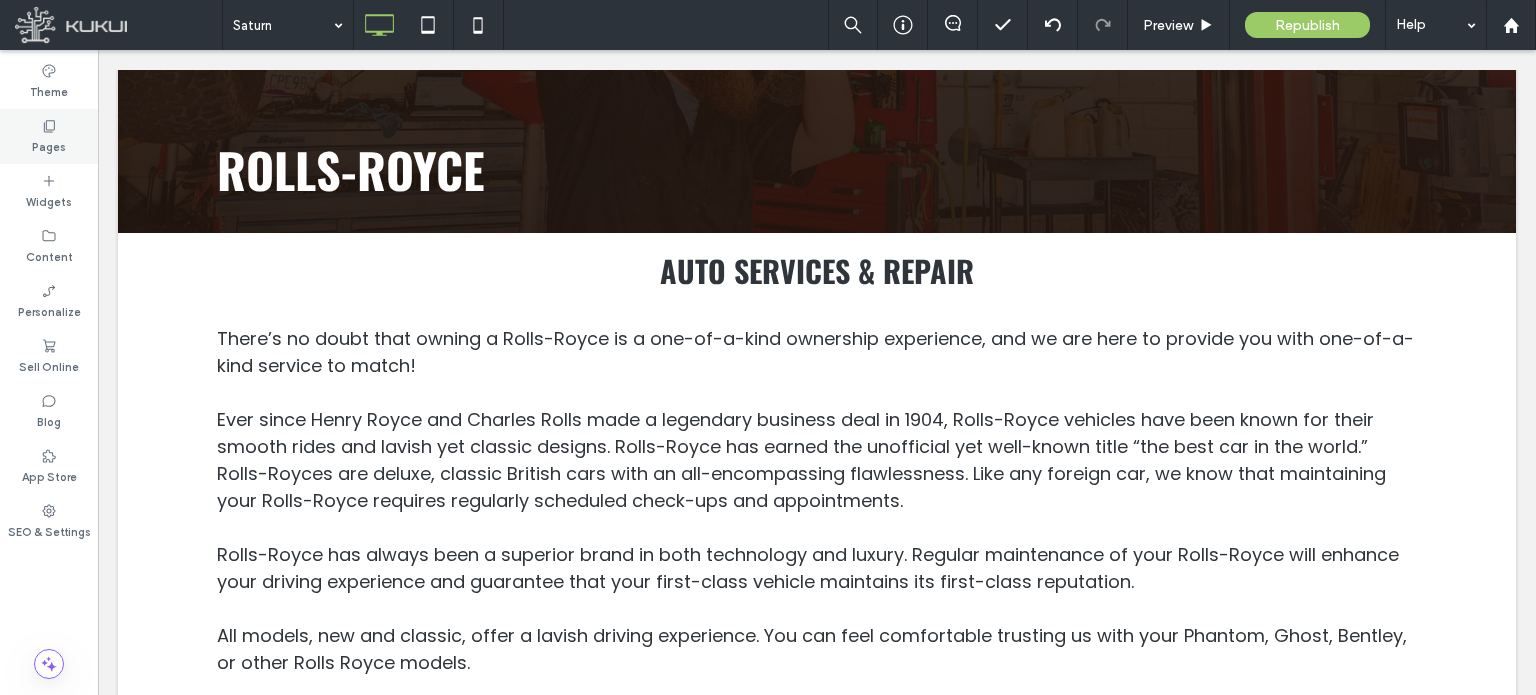 click 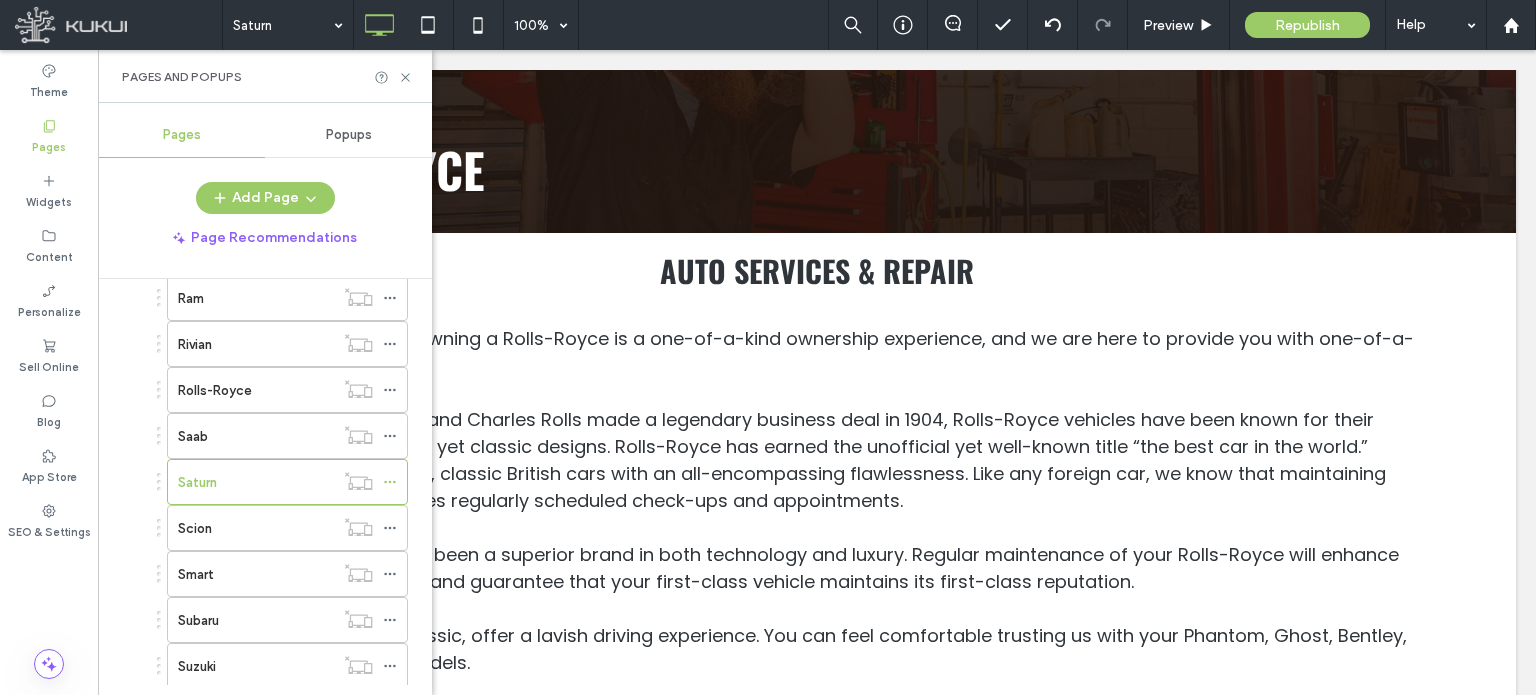 scroll, scrollTop: 2800, scrollLeft: 0, axis: vertical 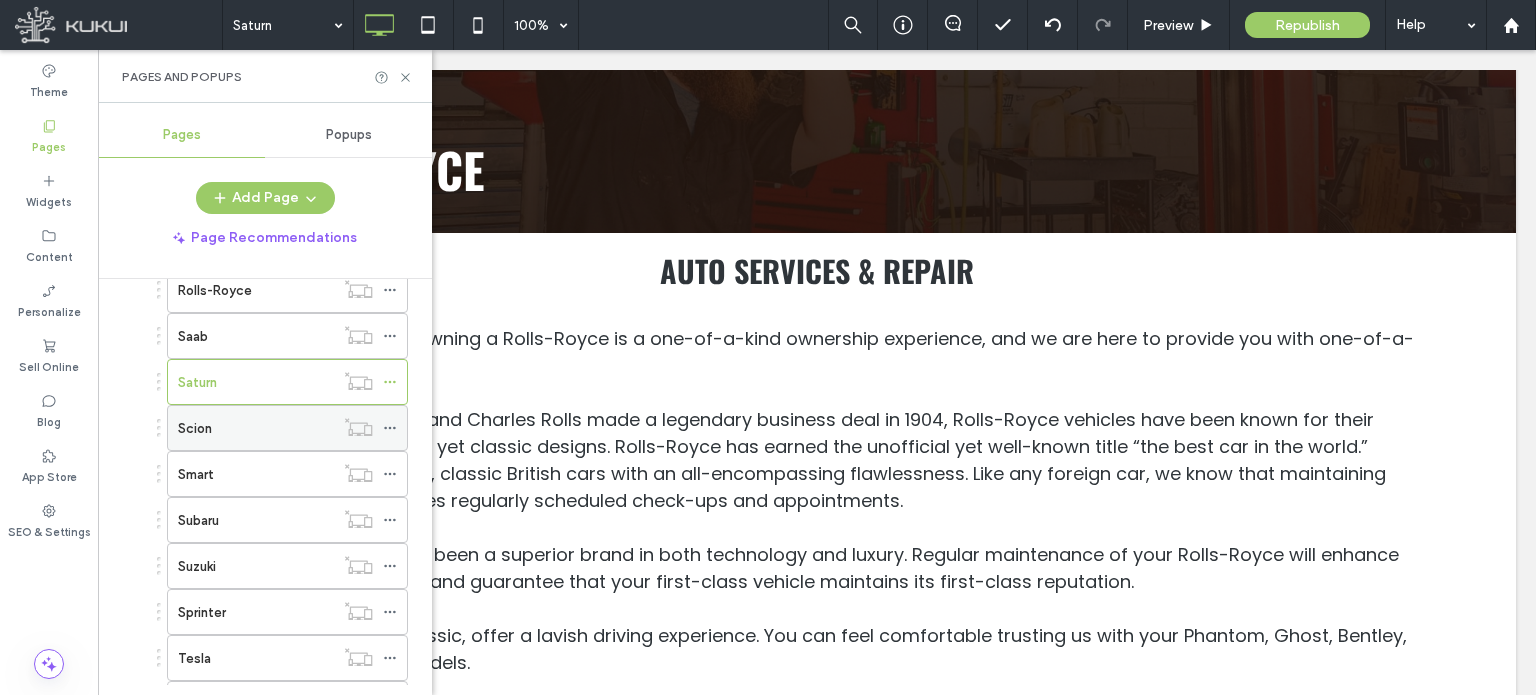 click on "Scion" at bounding box center (256, 428) 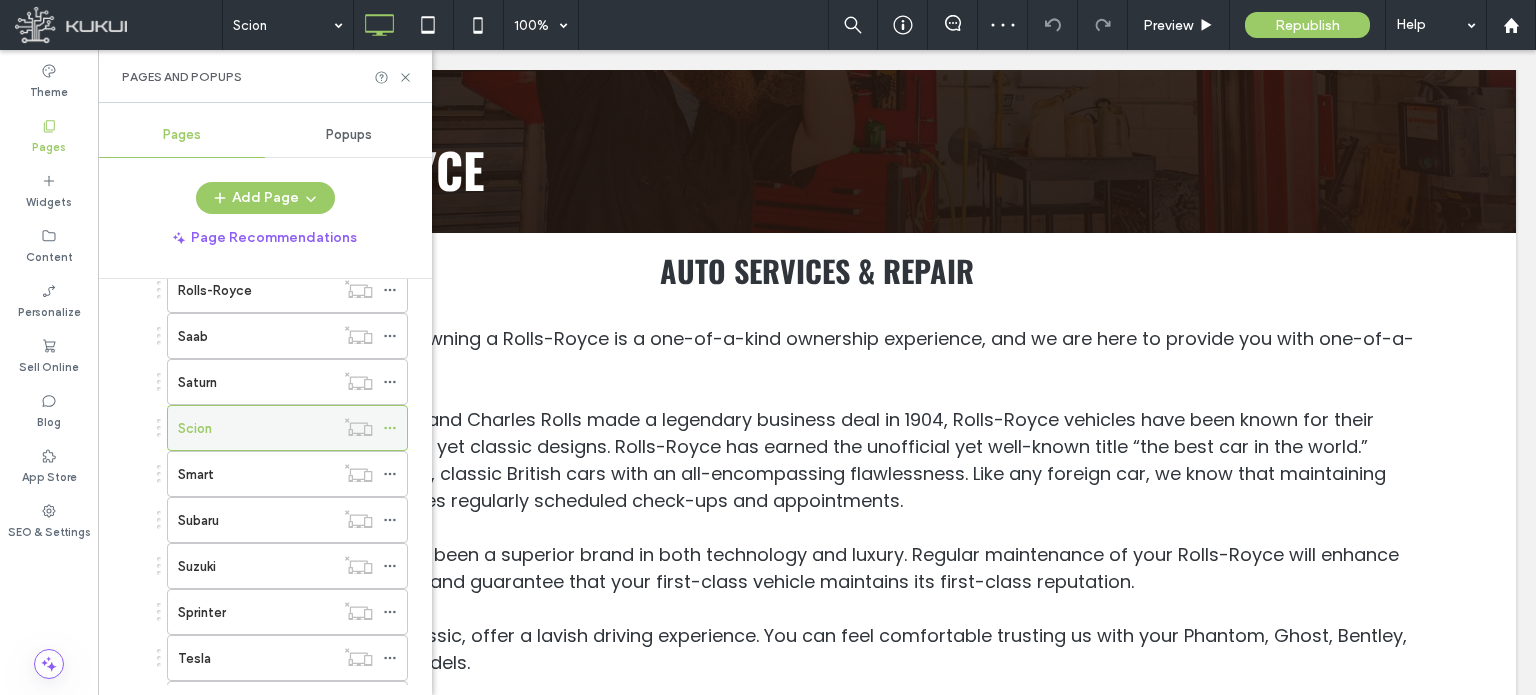 click 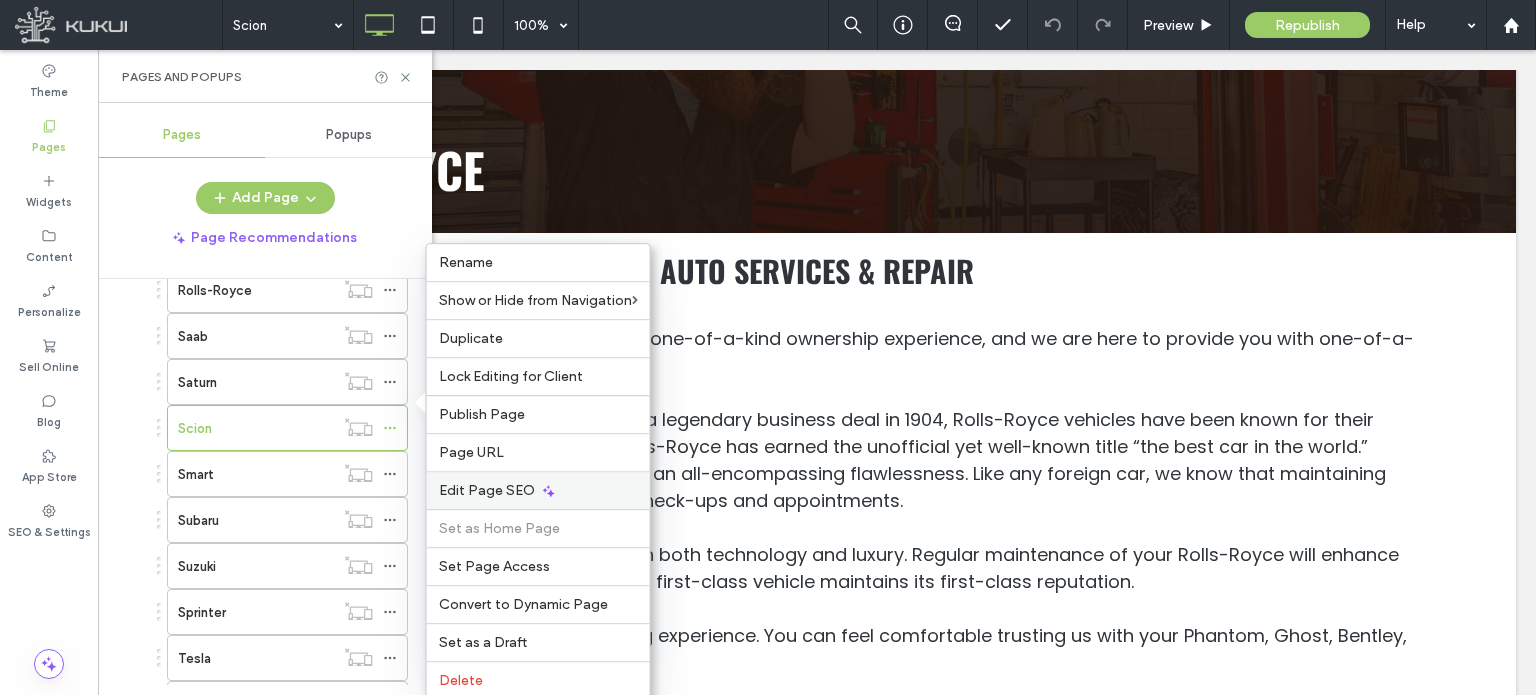 click on "Edit Page SEO" at bounding box center (487, 490) 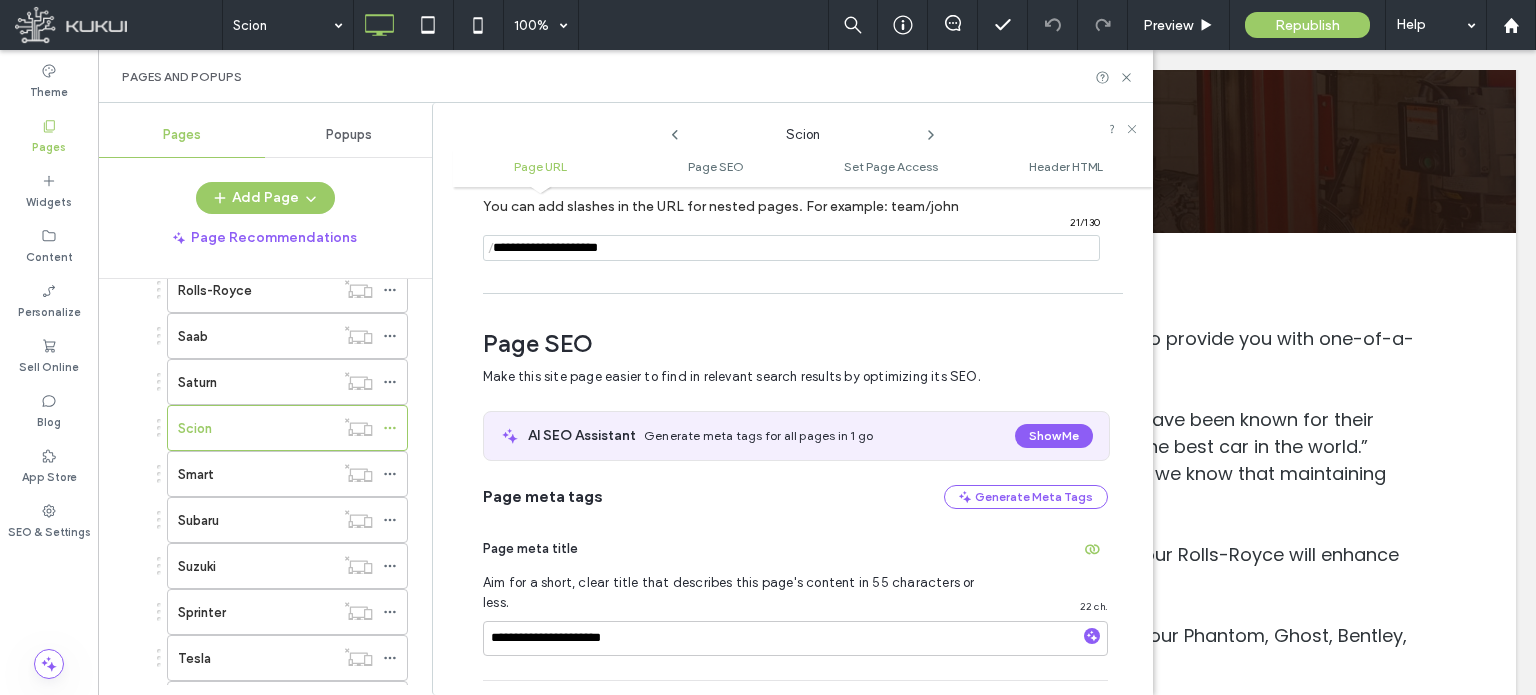 scroll, scrollTop: 274, scrollLeft: 0, axis: vertical 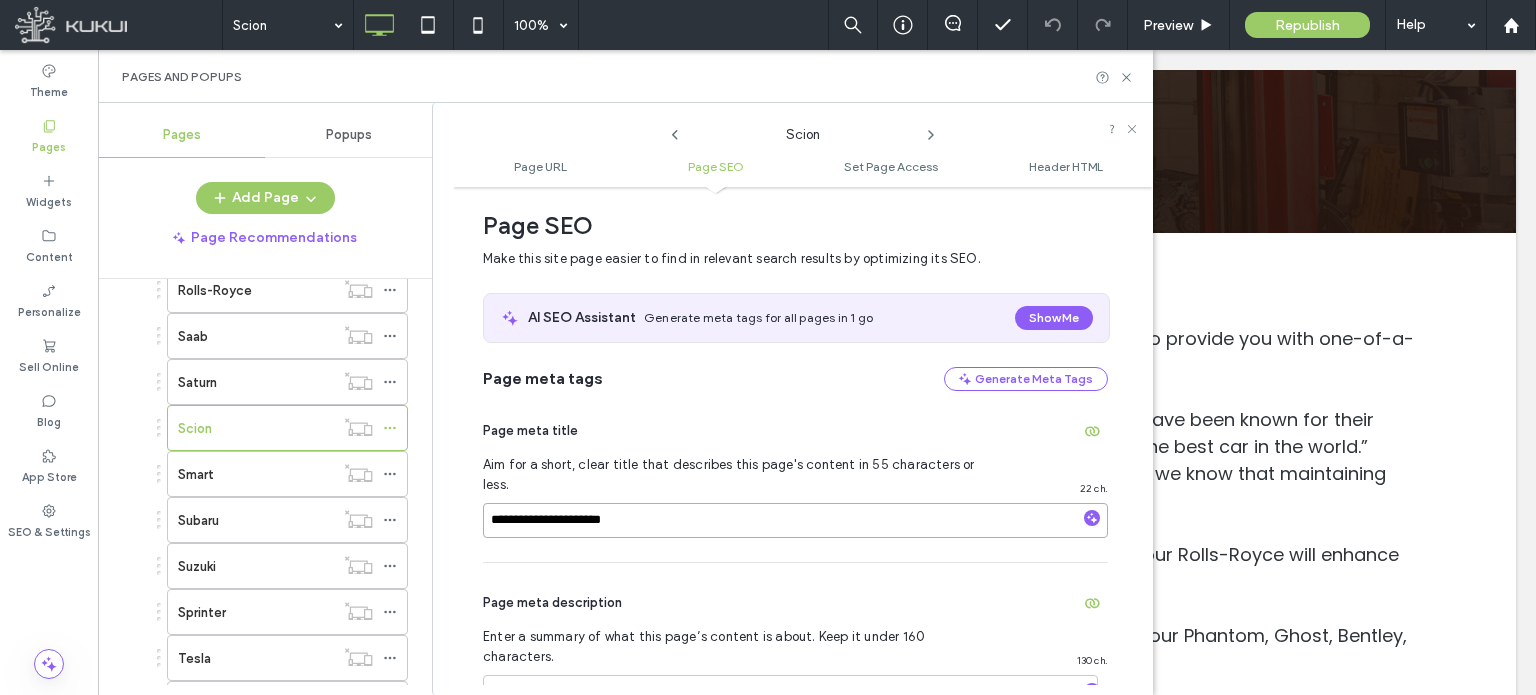 click on "**********" at bounding box center [795, 520] 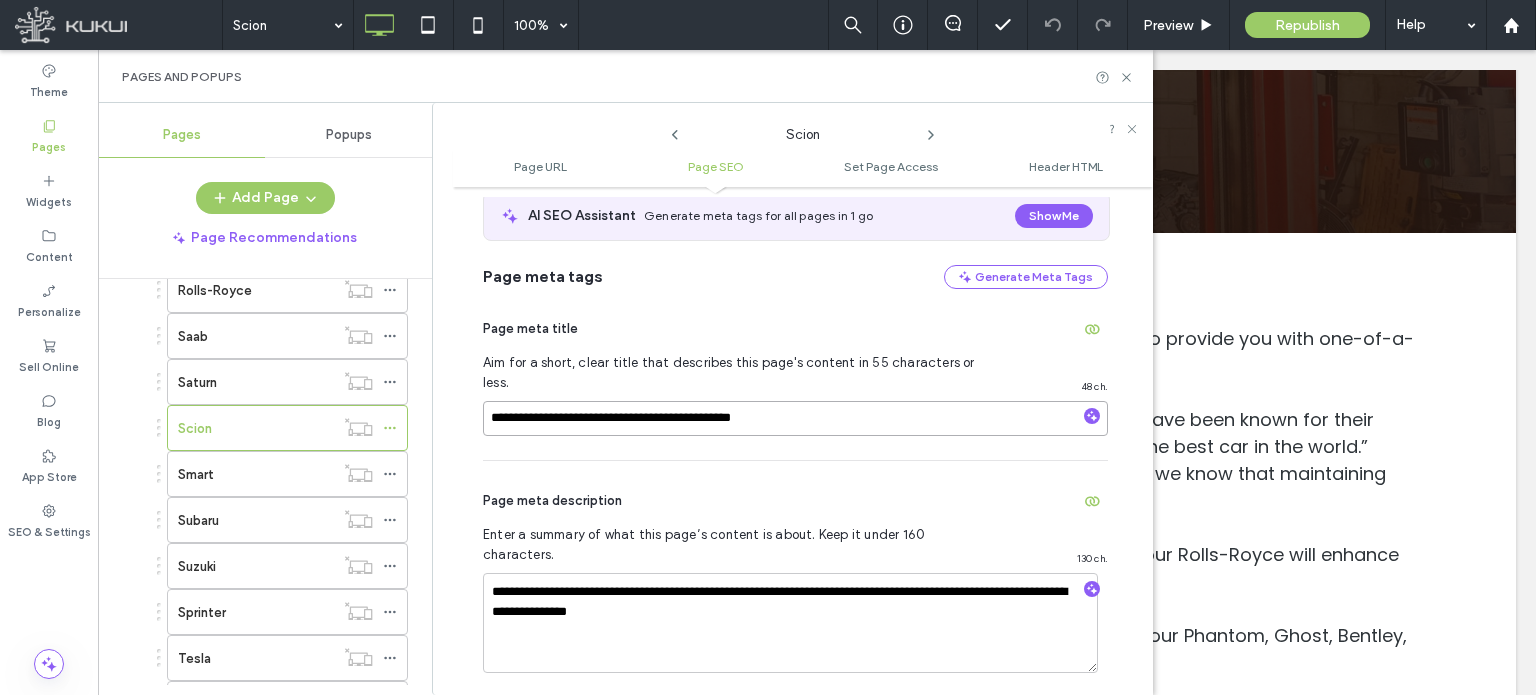 scroll, scrollTop: 474, scrollLeft: 0, axis: vertical 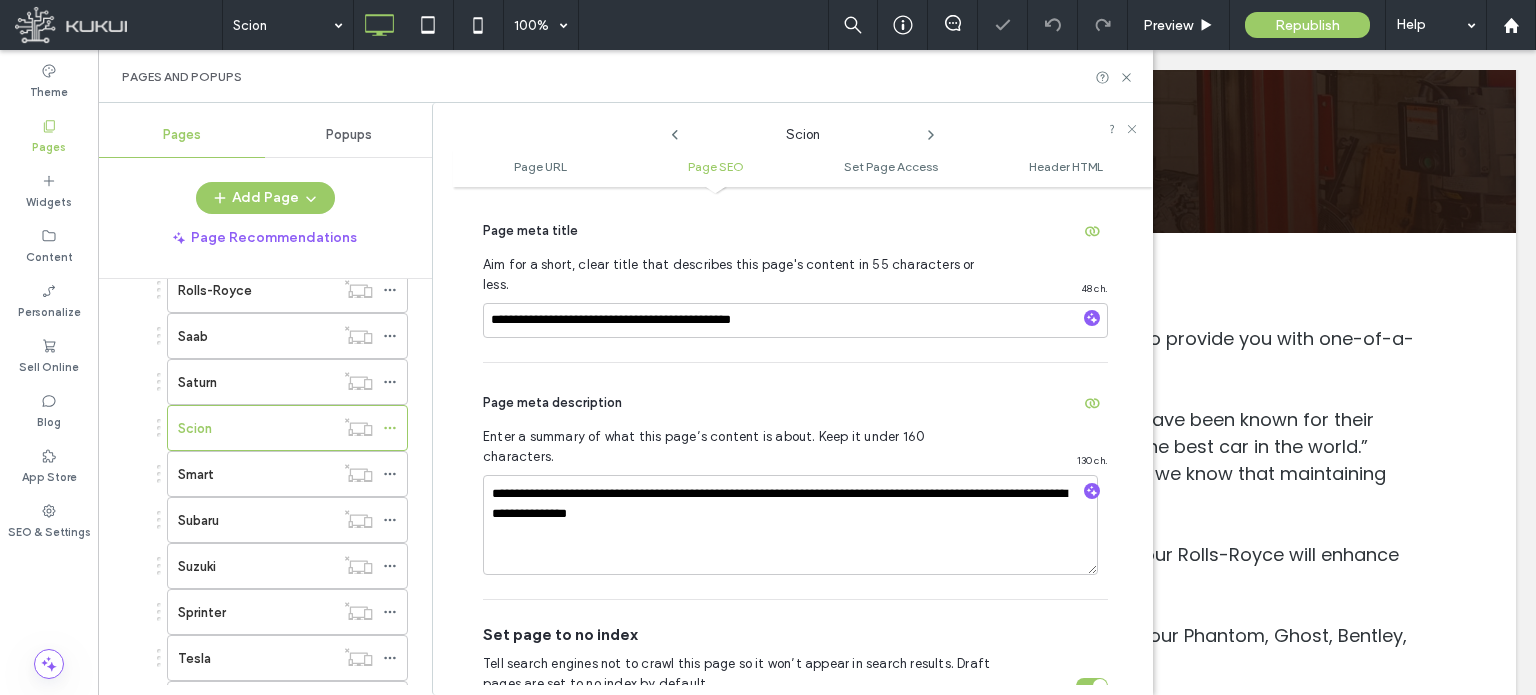 click on "**********" at bounding box center [795, 481] 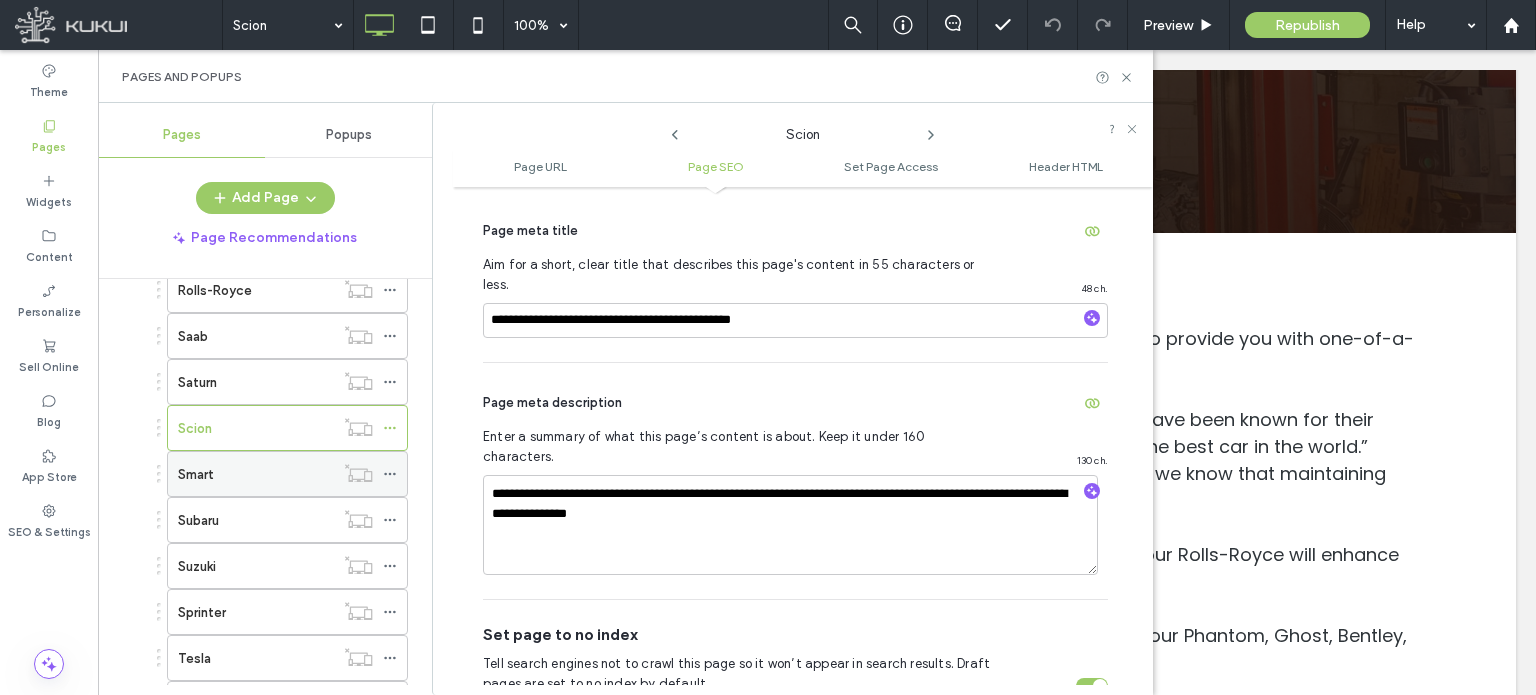 click on "Smart" at bounding box center [256, 474] 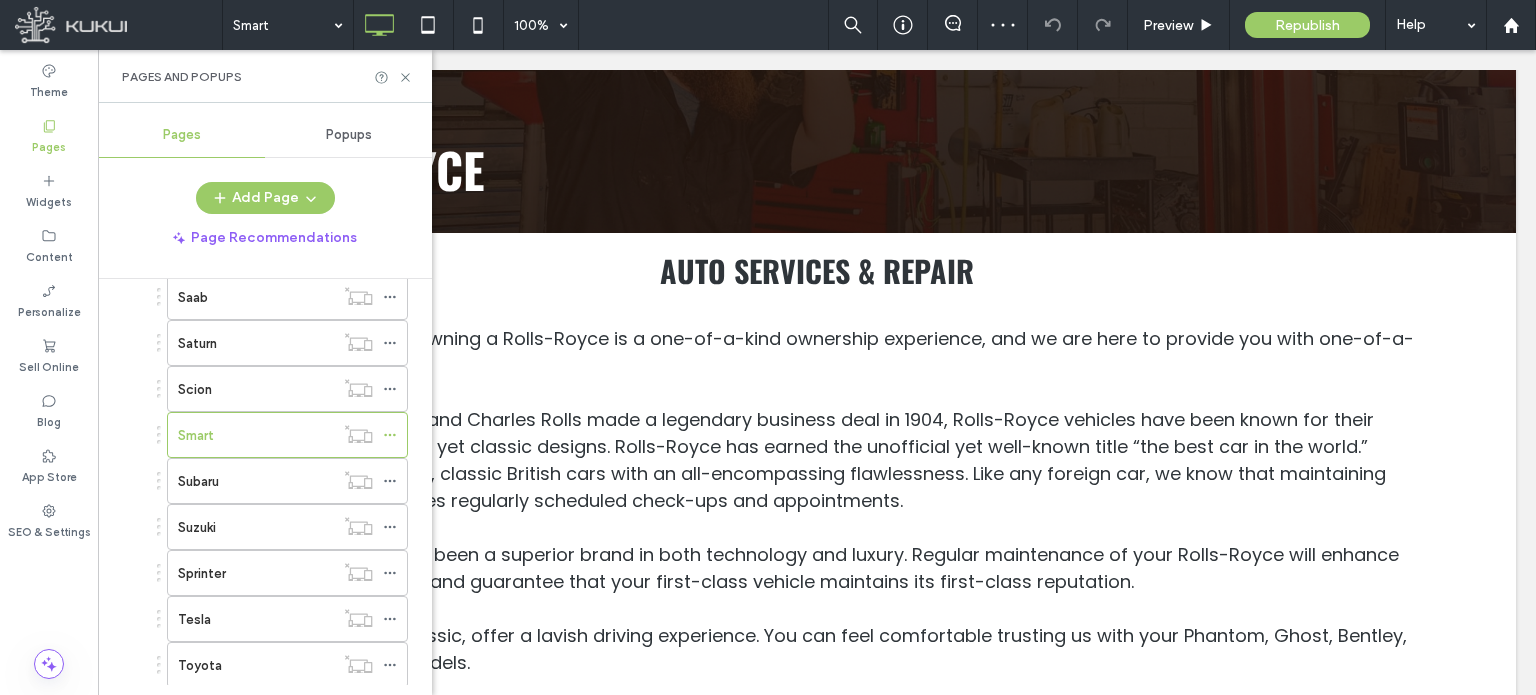 scroll, scrollTop: 2900, scrollLeft: 0, axis: vertical 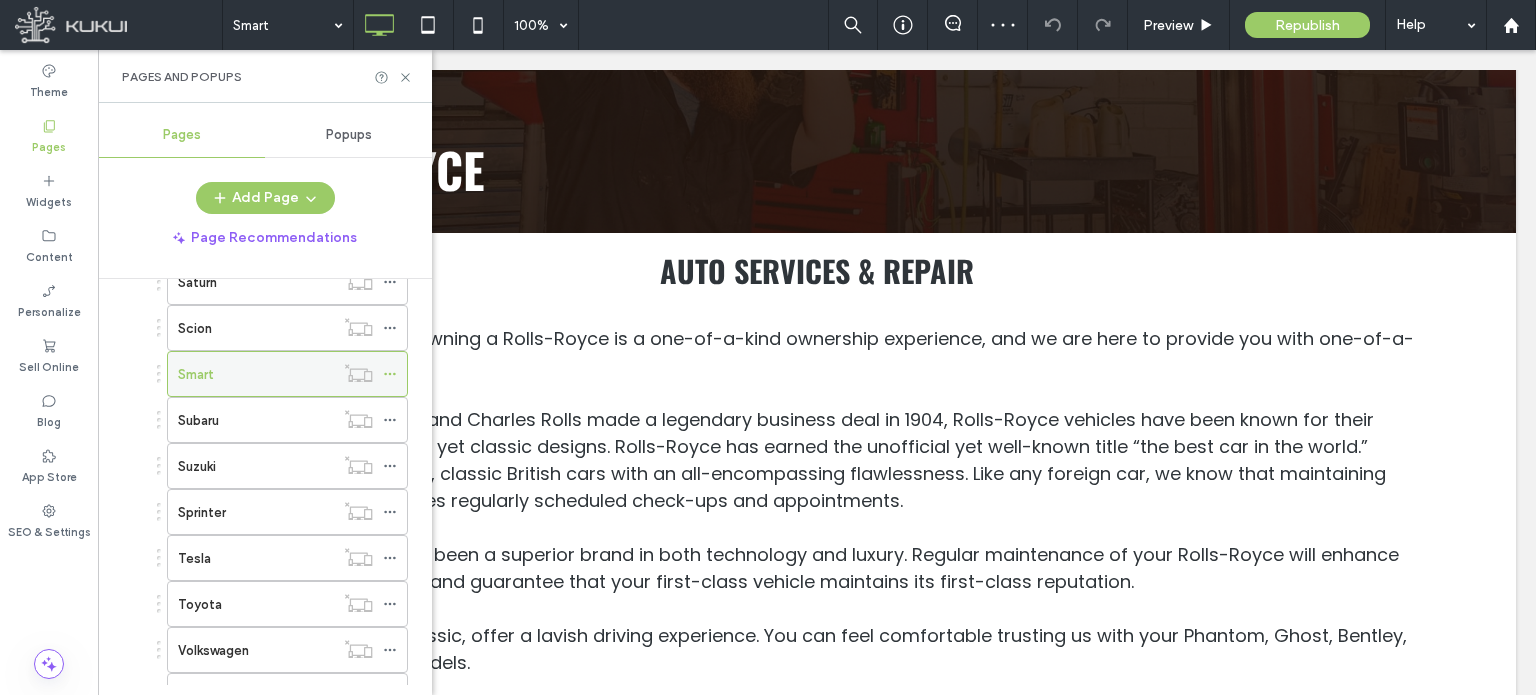 click 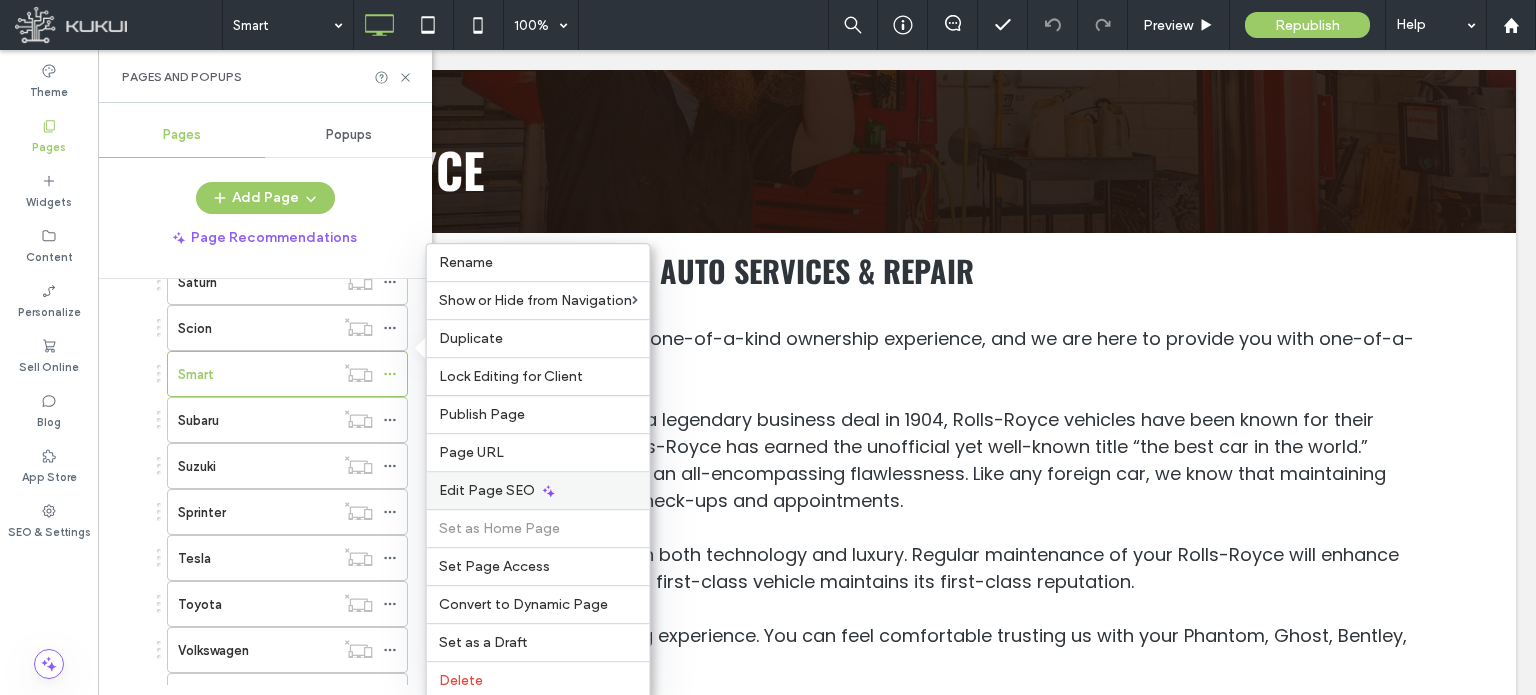 click on "Edit Page SEO" at bounding box center (487, 490) 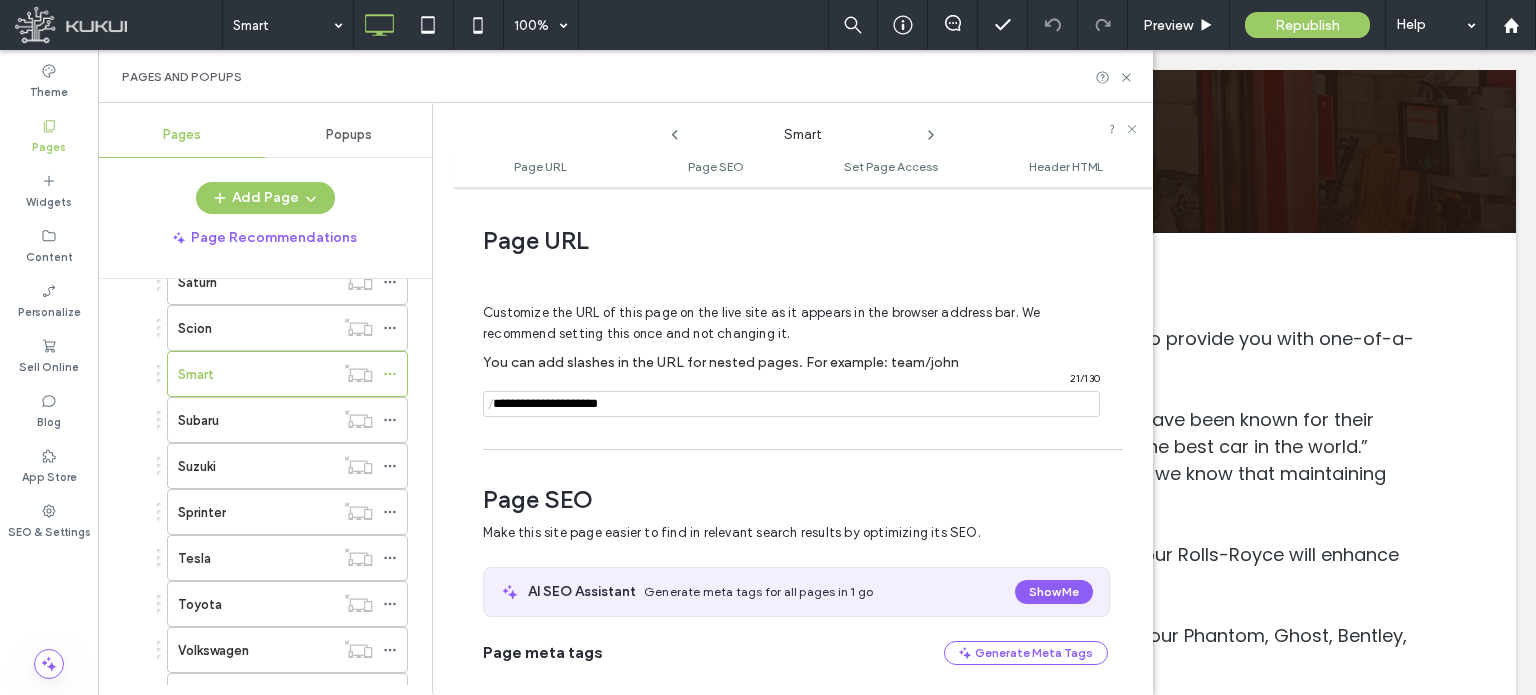 scroll, scrollTop: 274, scrollLeft: 0, axis: vertical 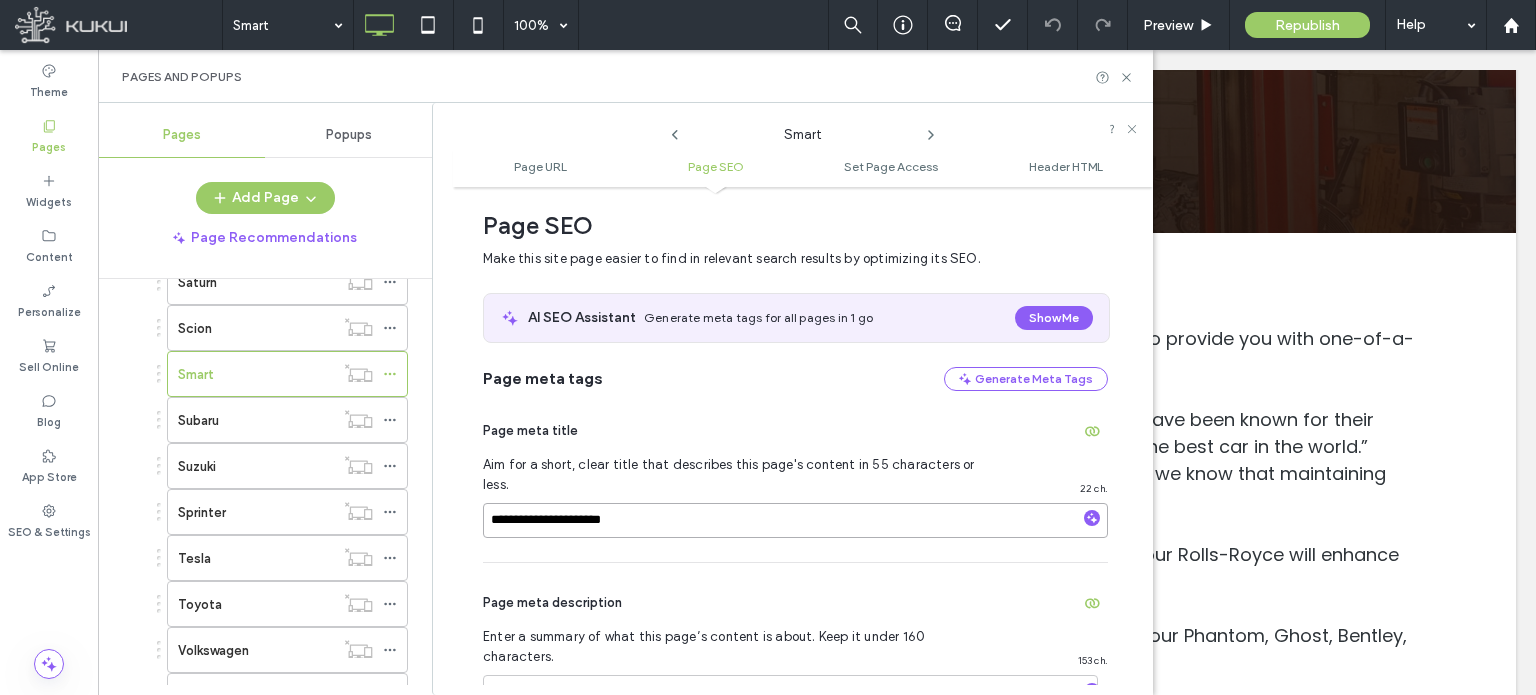 click on "**********" at bounding box center (795, 520) 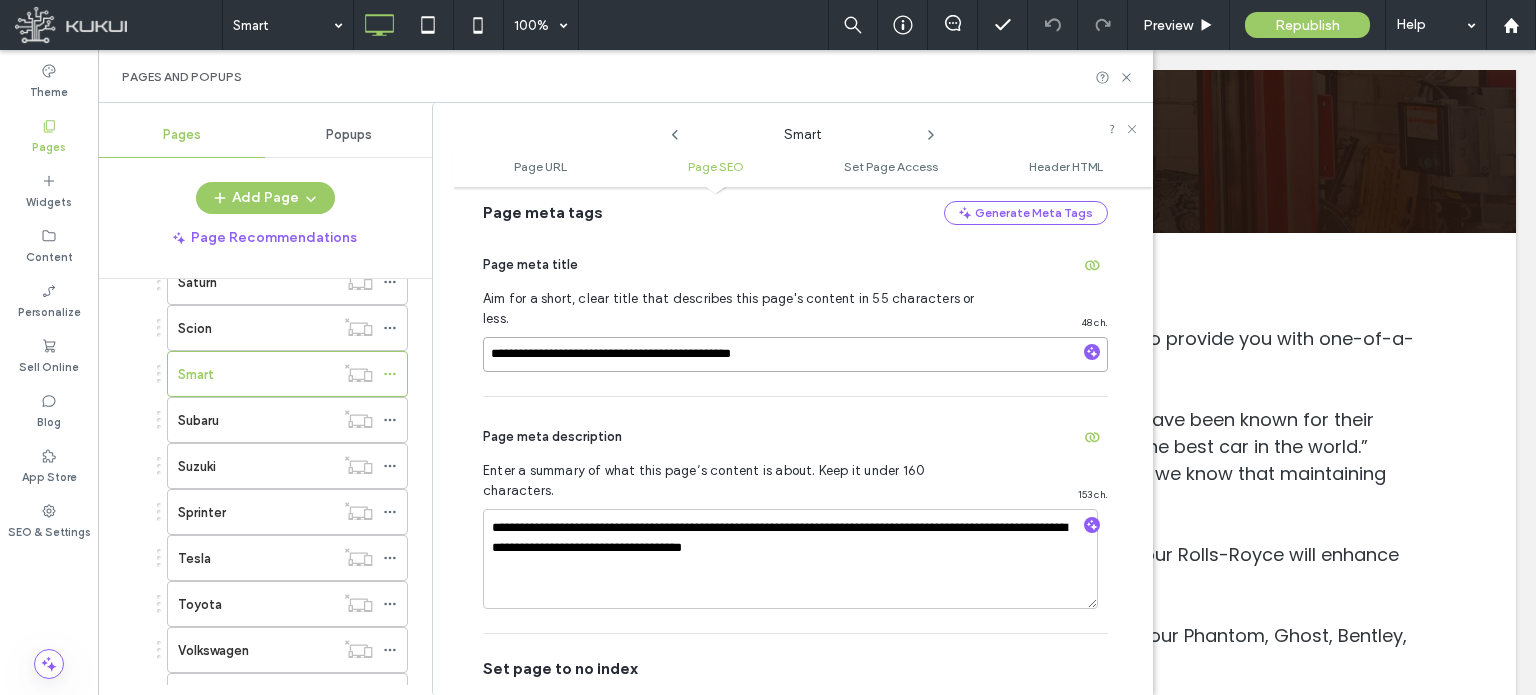scroll, scrollTop: 474, scrollLeft: 0, axis: vertical 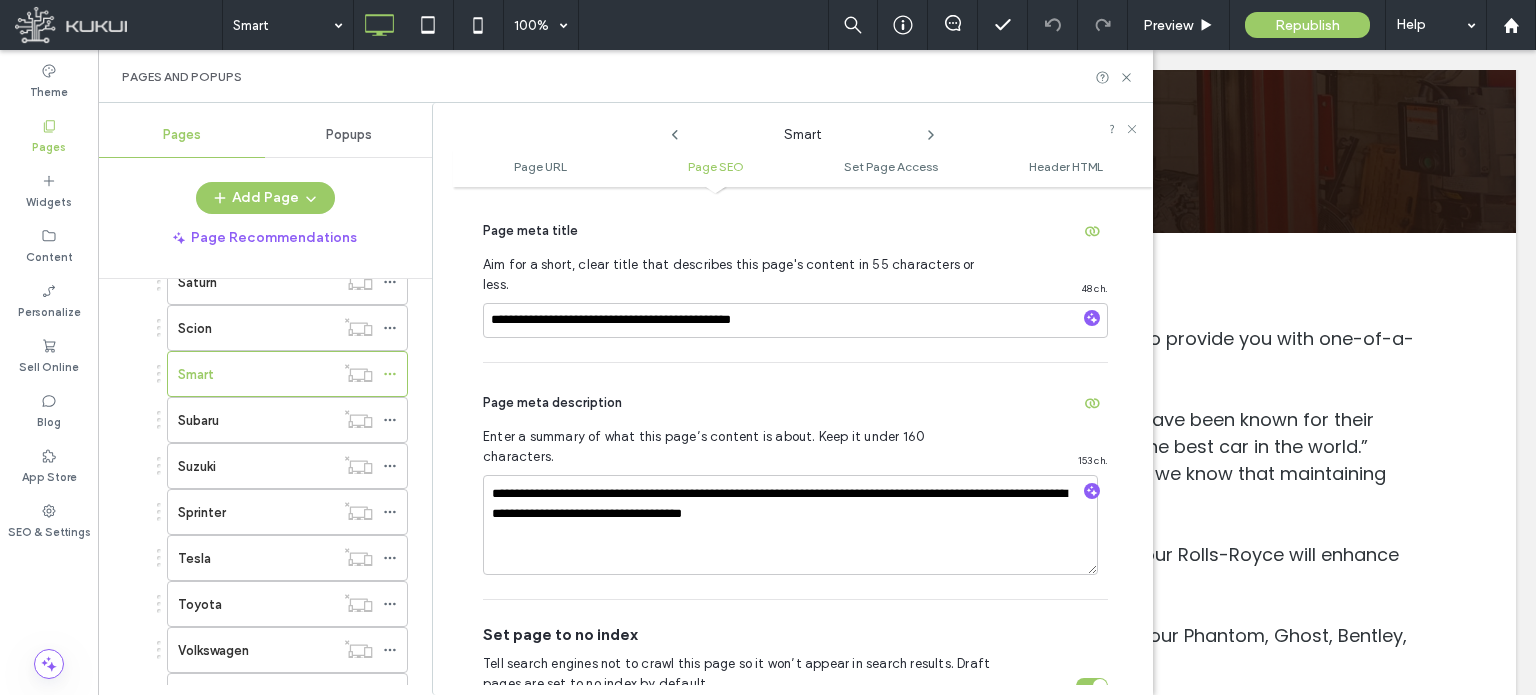 click on "**********" at bounding box center [795, 481] 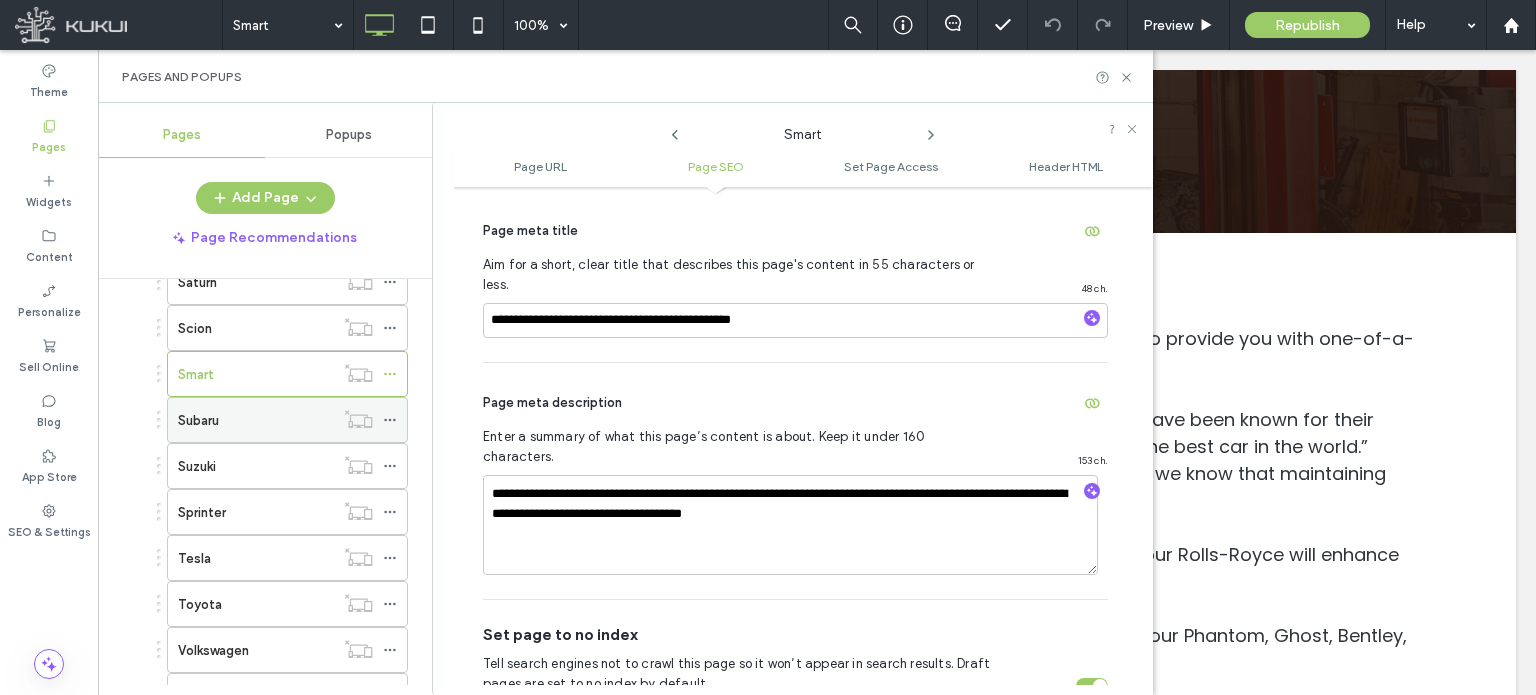 click on "Subaru" at bounding box center [256, 420] 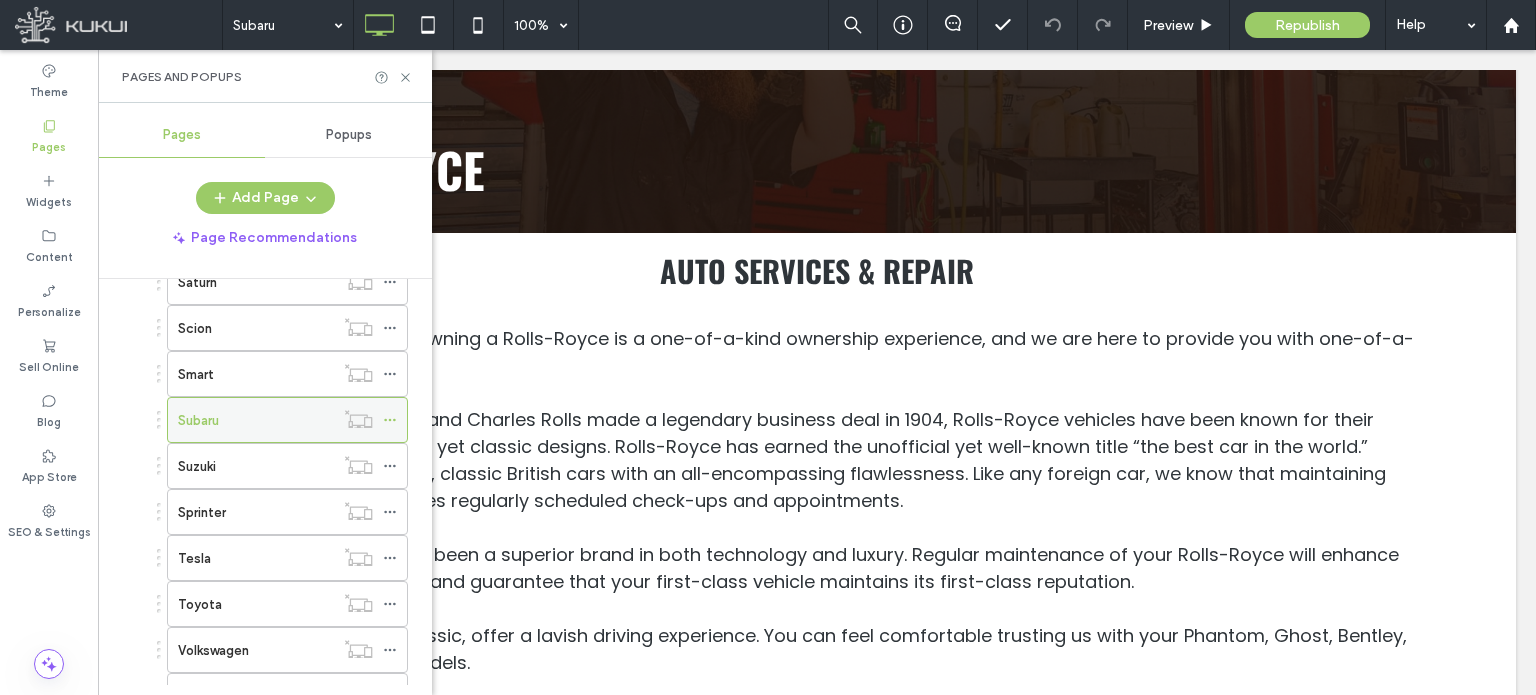 click 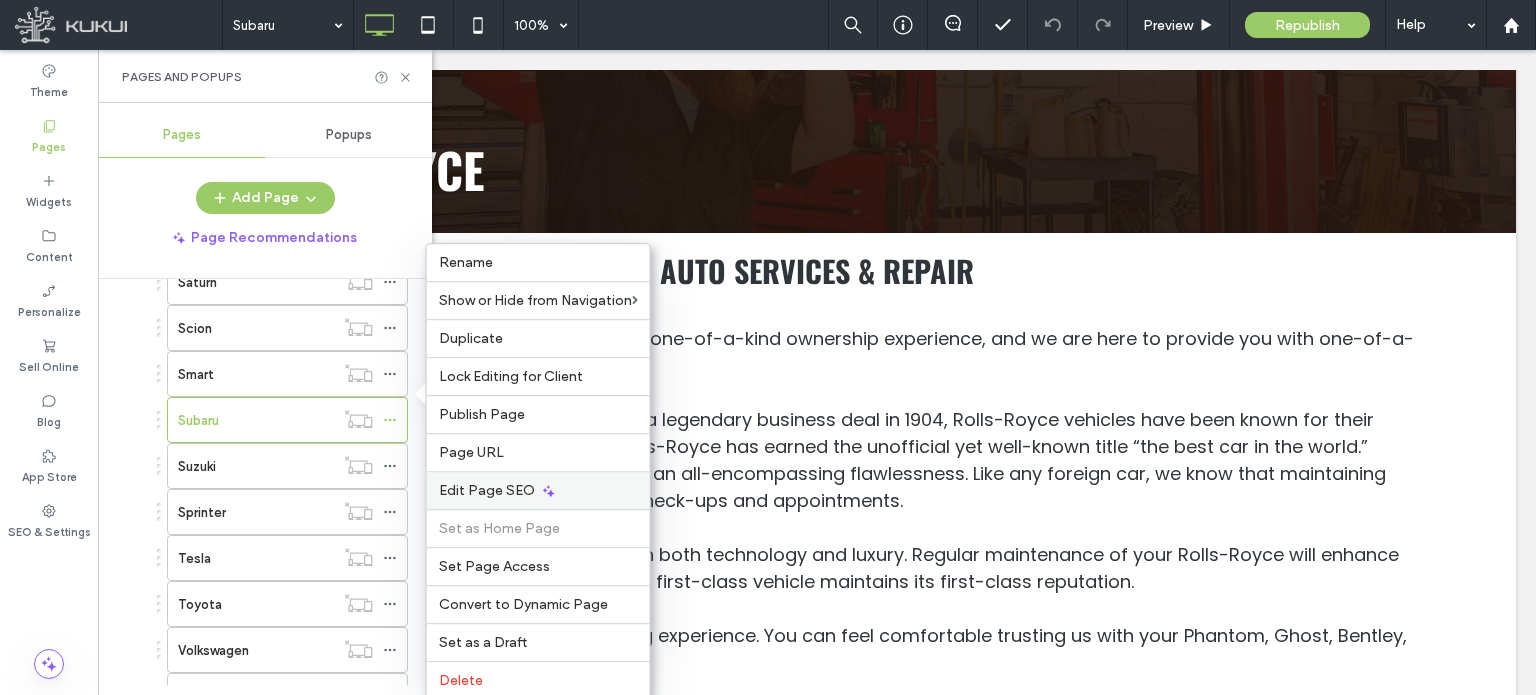 click on "Edit Page SEO" at bounding box center [487, 490] 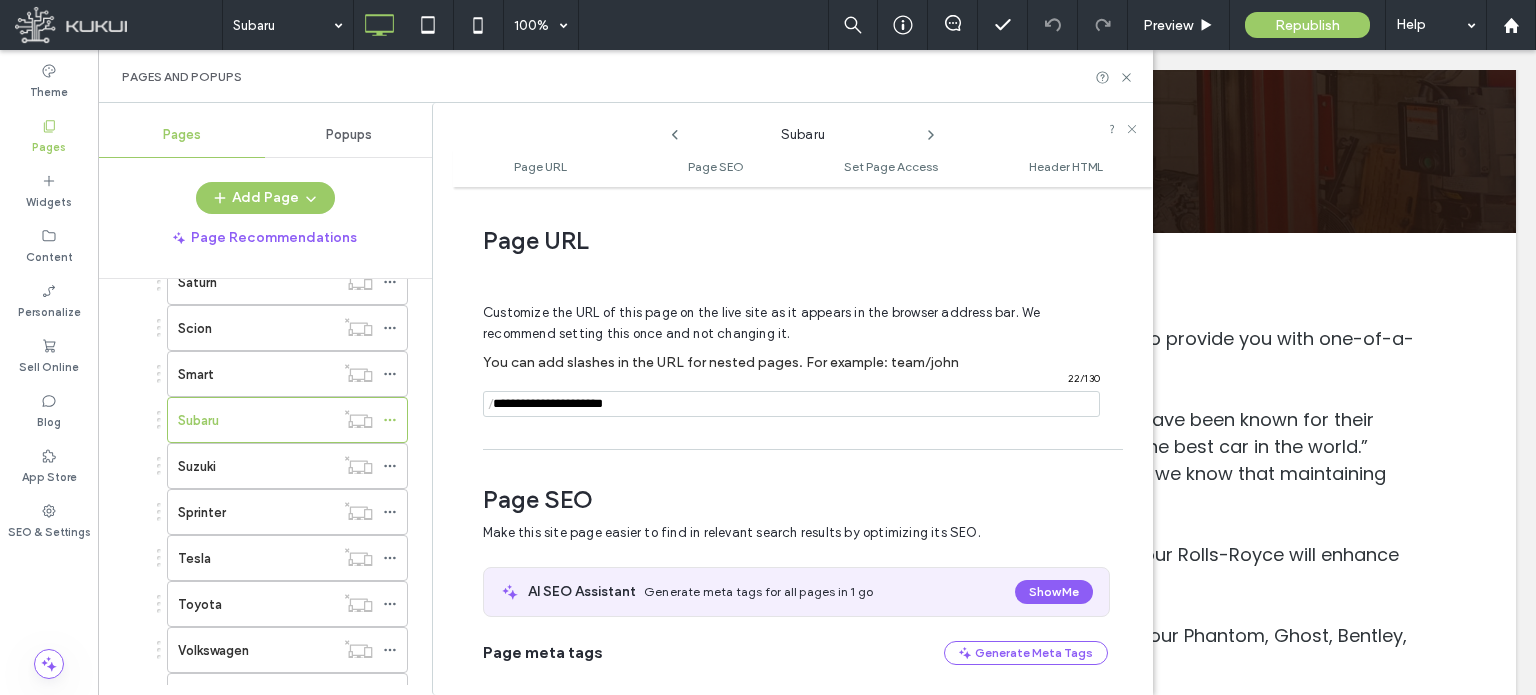 scroll, scrollTop: 274, scrollLeft: 0, axis: vertical 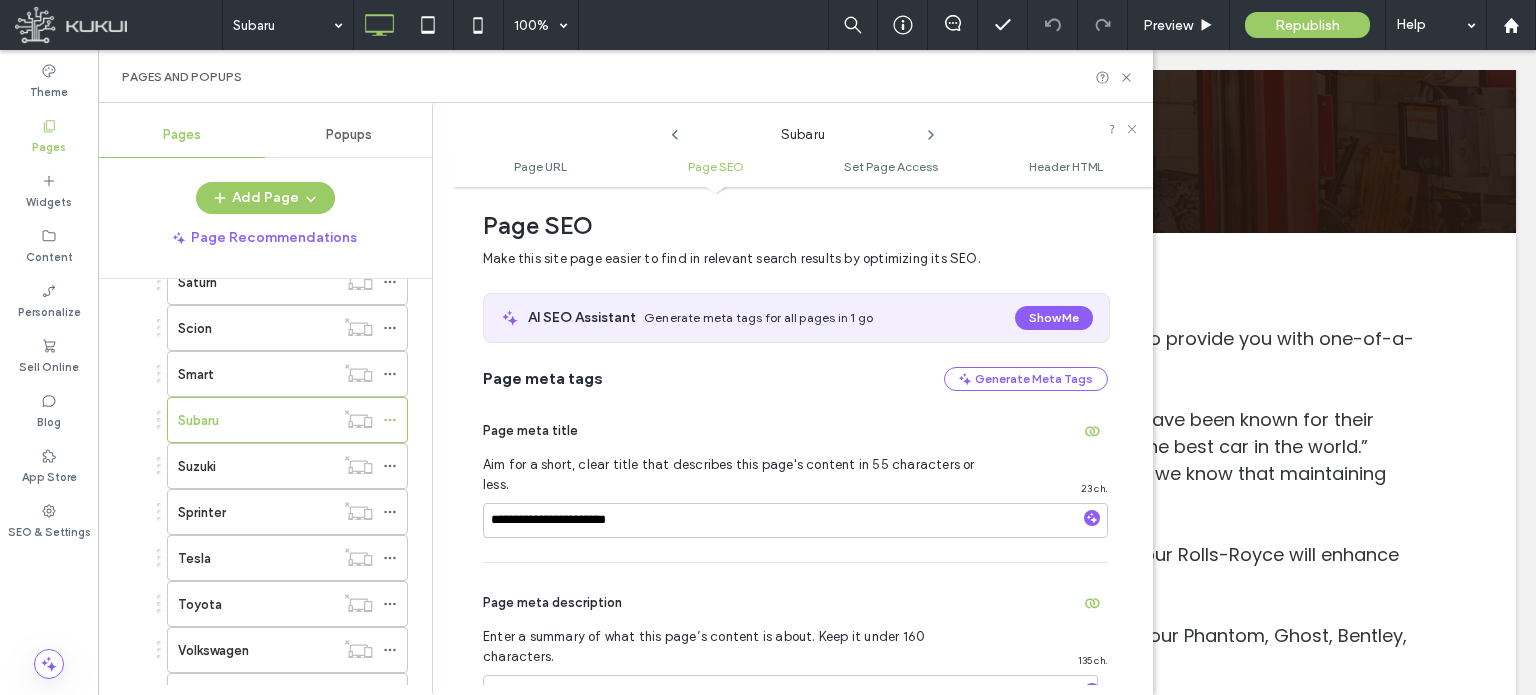 click on "**********" at bounding box center [795, 476] 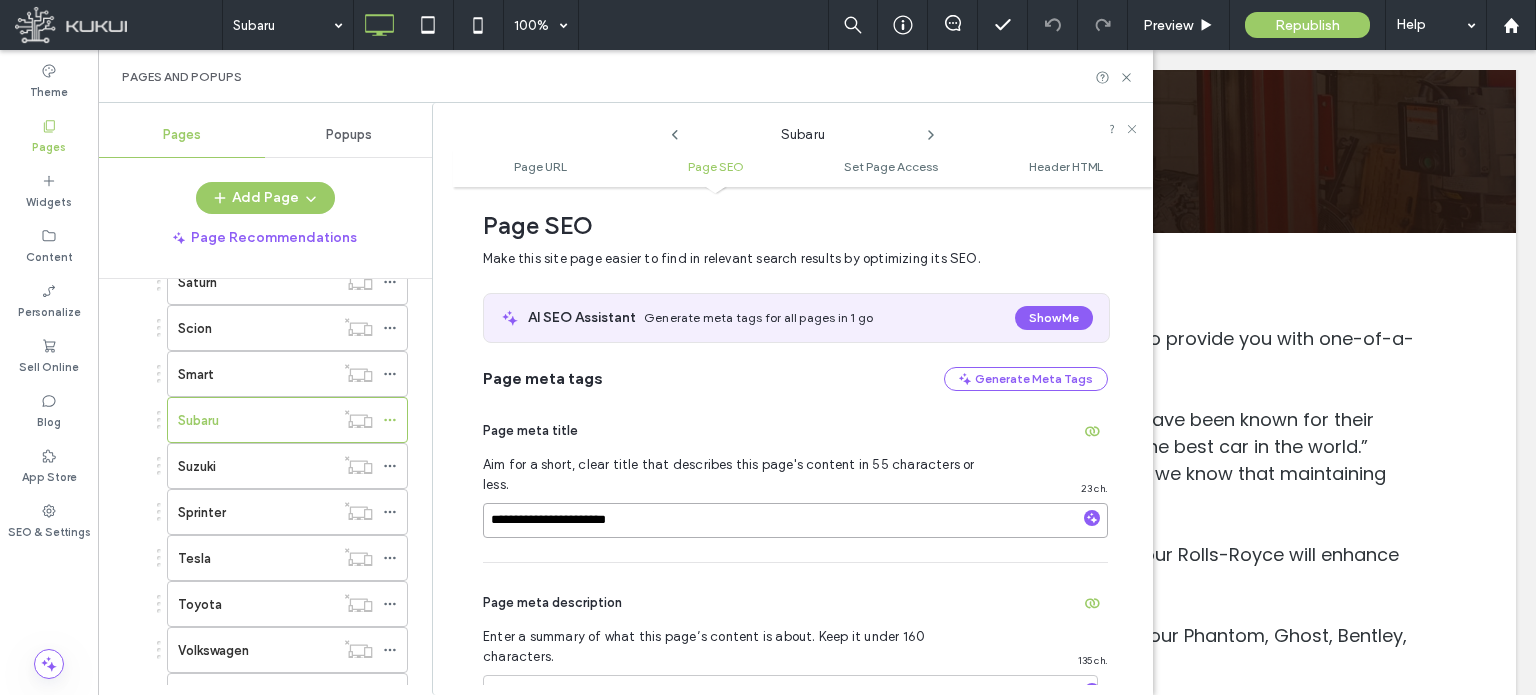 click on "**********" at bounding box center [795, 520] 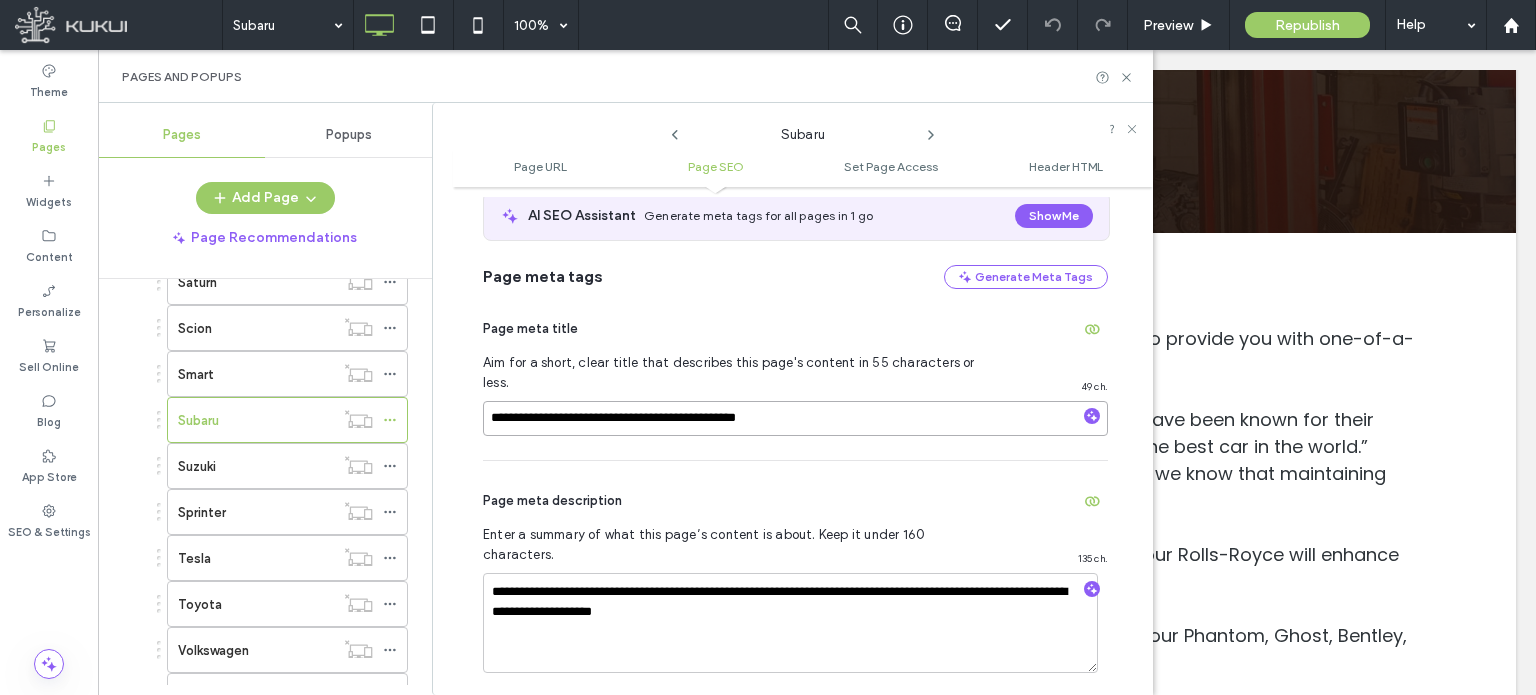 scroll, scrollTop: 474, scrollLeft: 0, axis: vertical 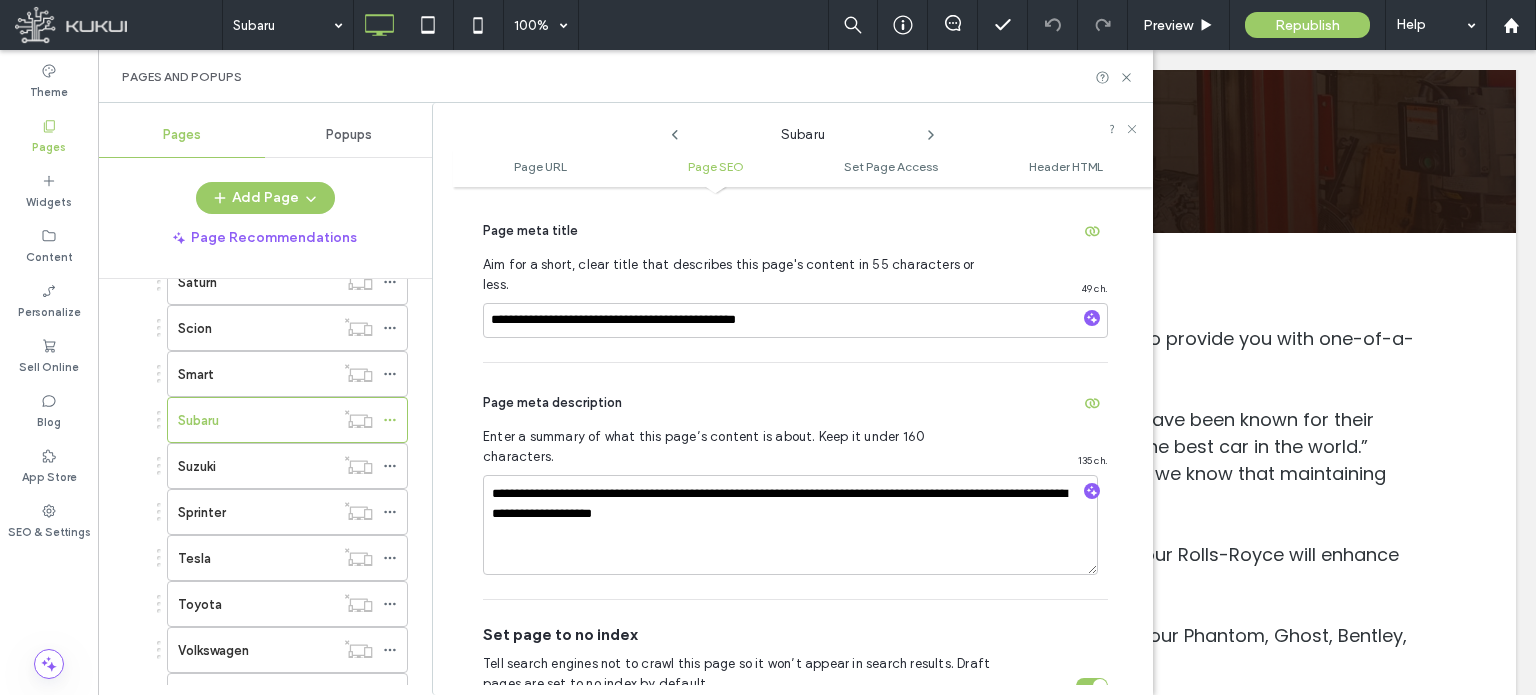 click on "**********" at bounding box center (795, 481) 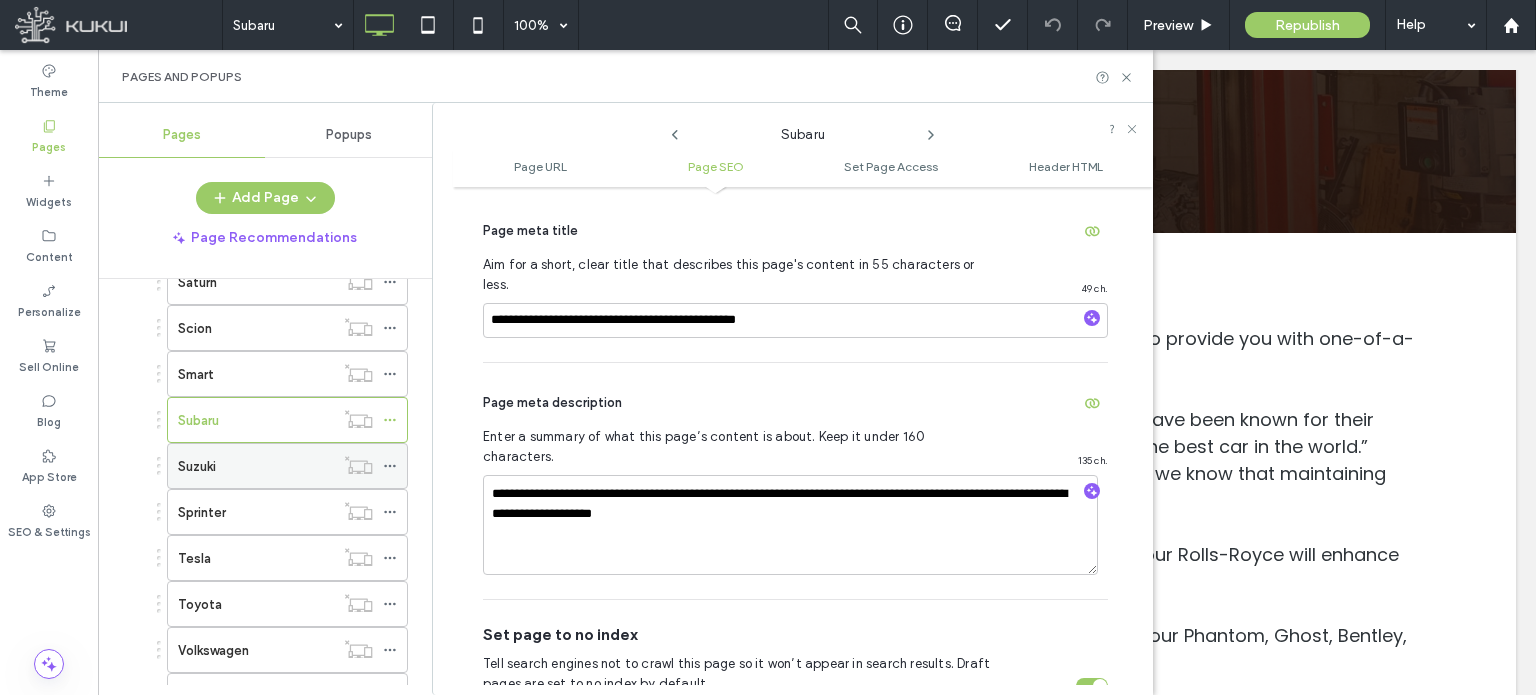 click on "Suzuki" at bounding box center [256, 466] 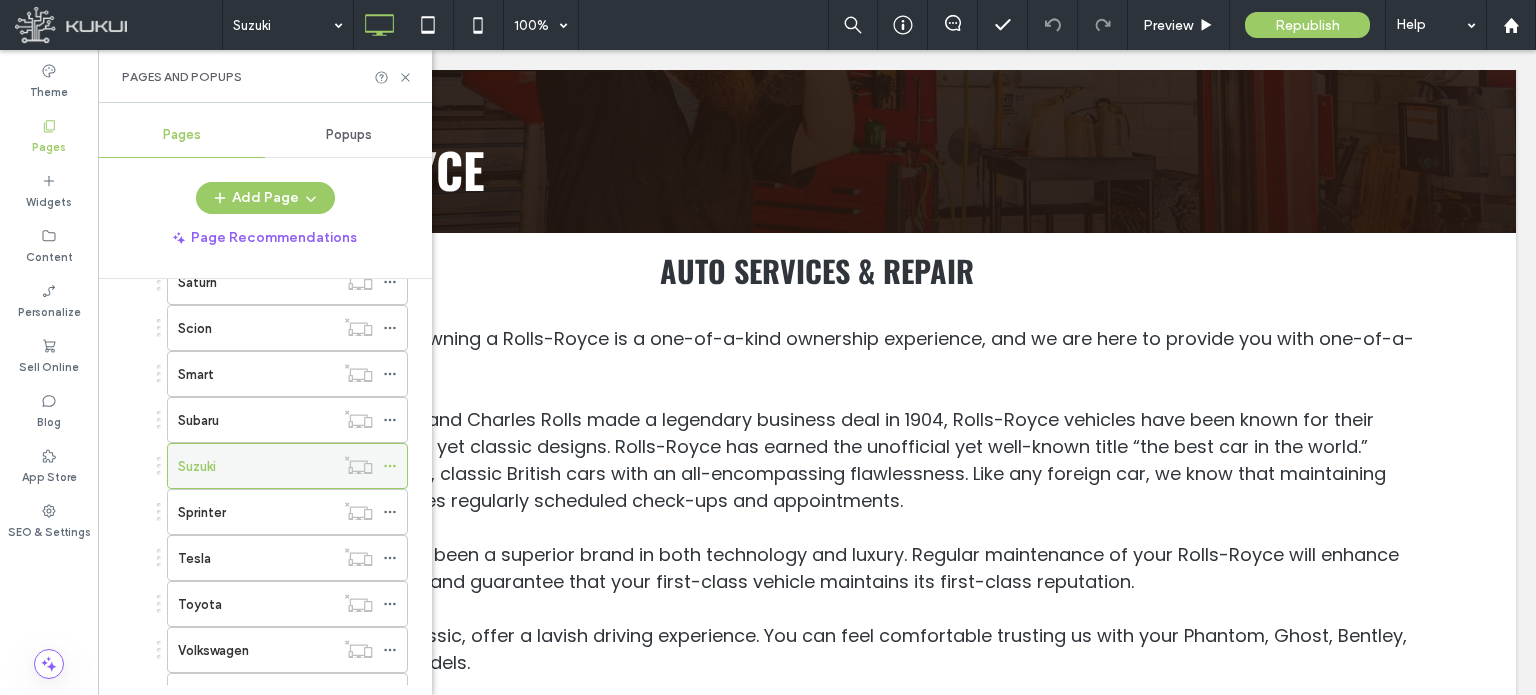 click 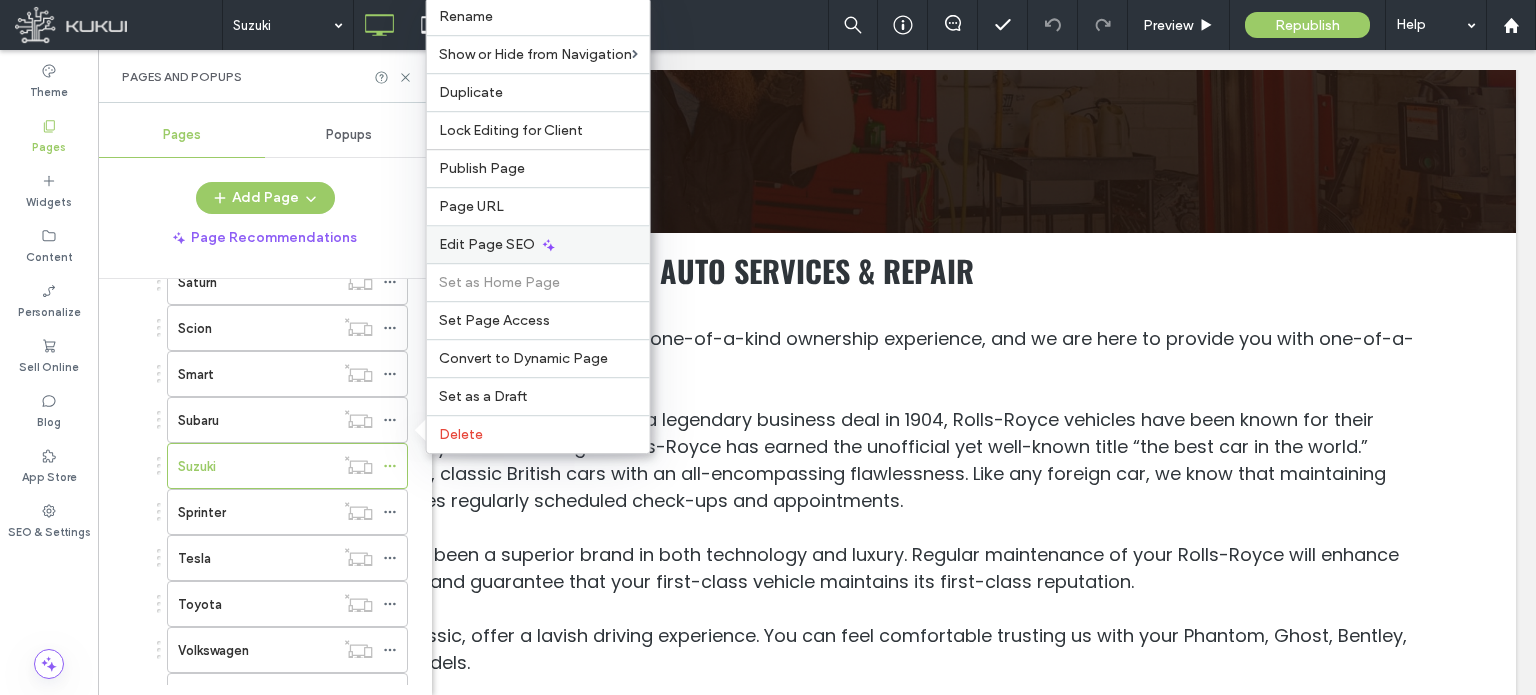 click on "Edit Page SEO" at bounding box center (487, 244) 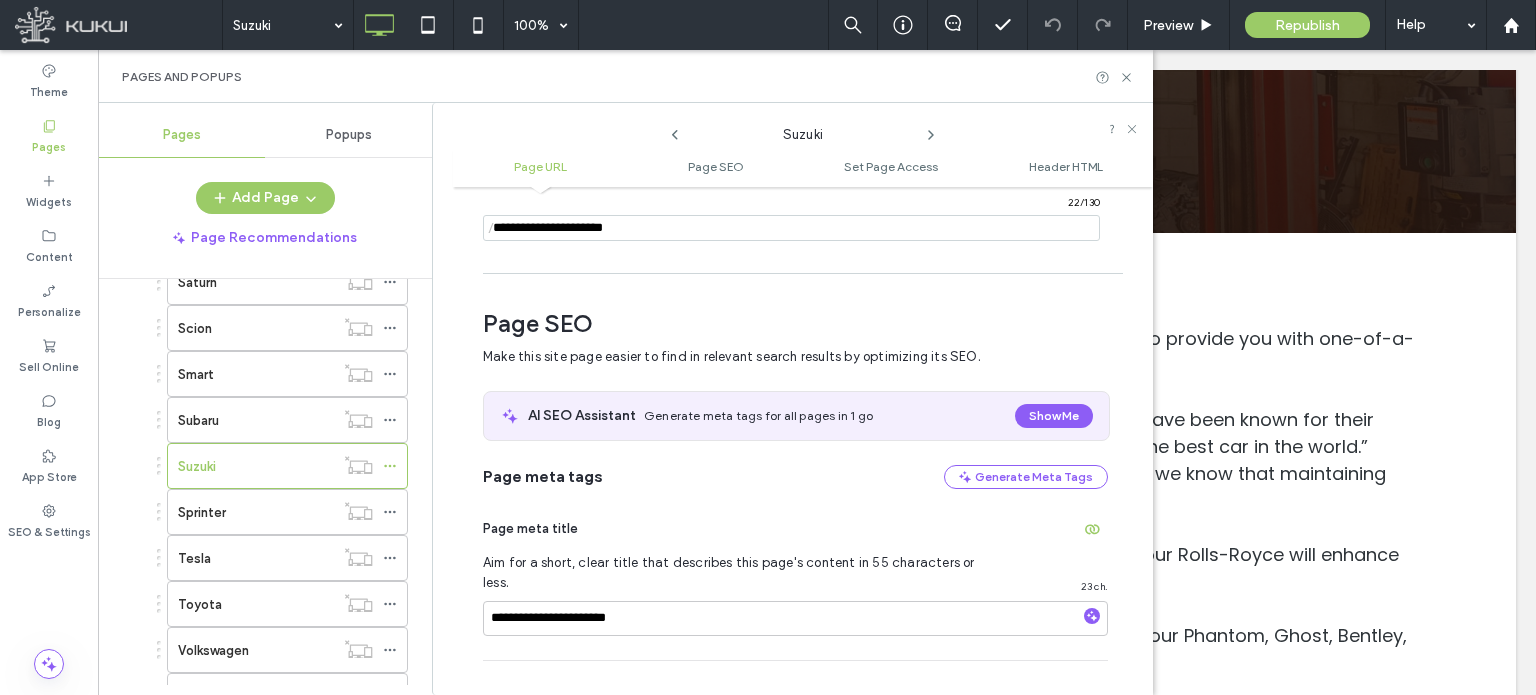 scroll, scrollTop: 274, scrollLeft: 0, axis: vertical 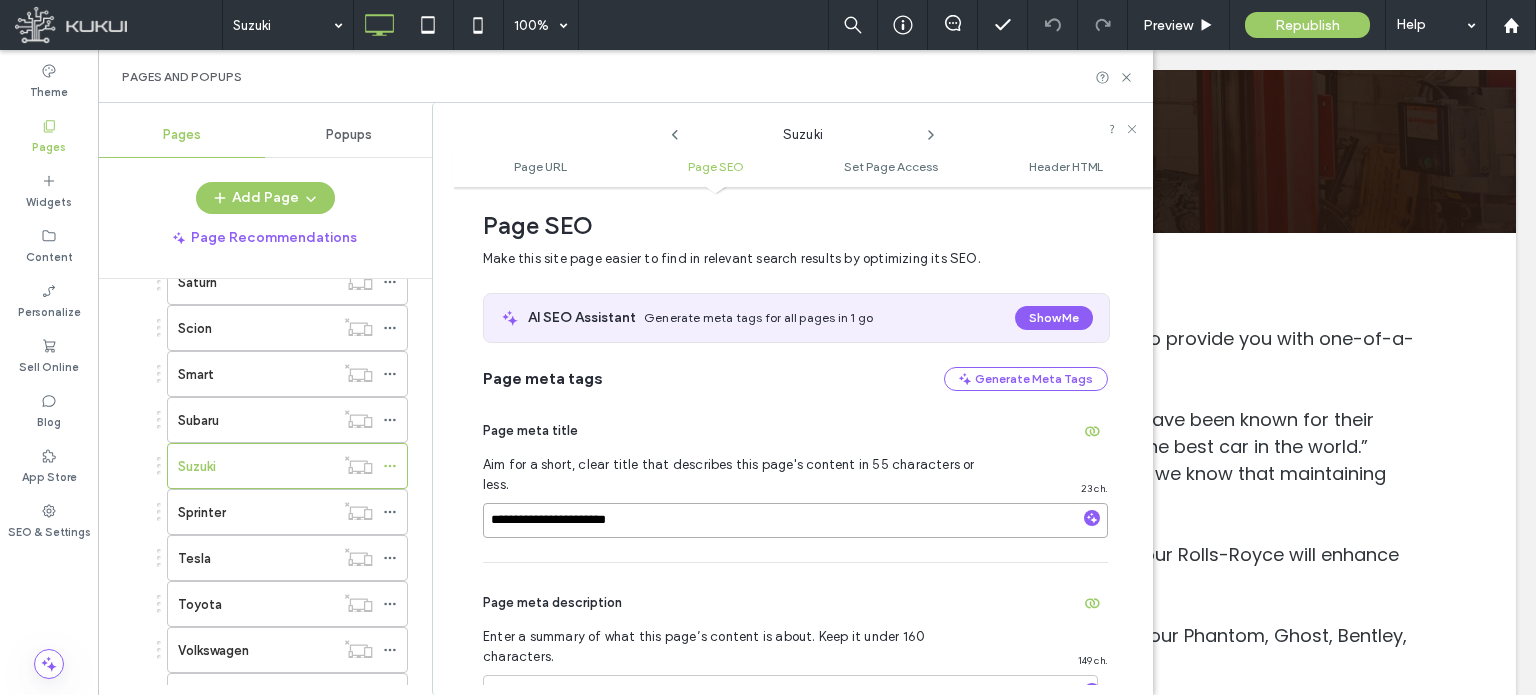 click on "**********" at bounding box center (795, 520) 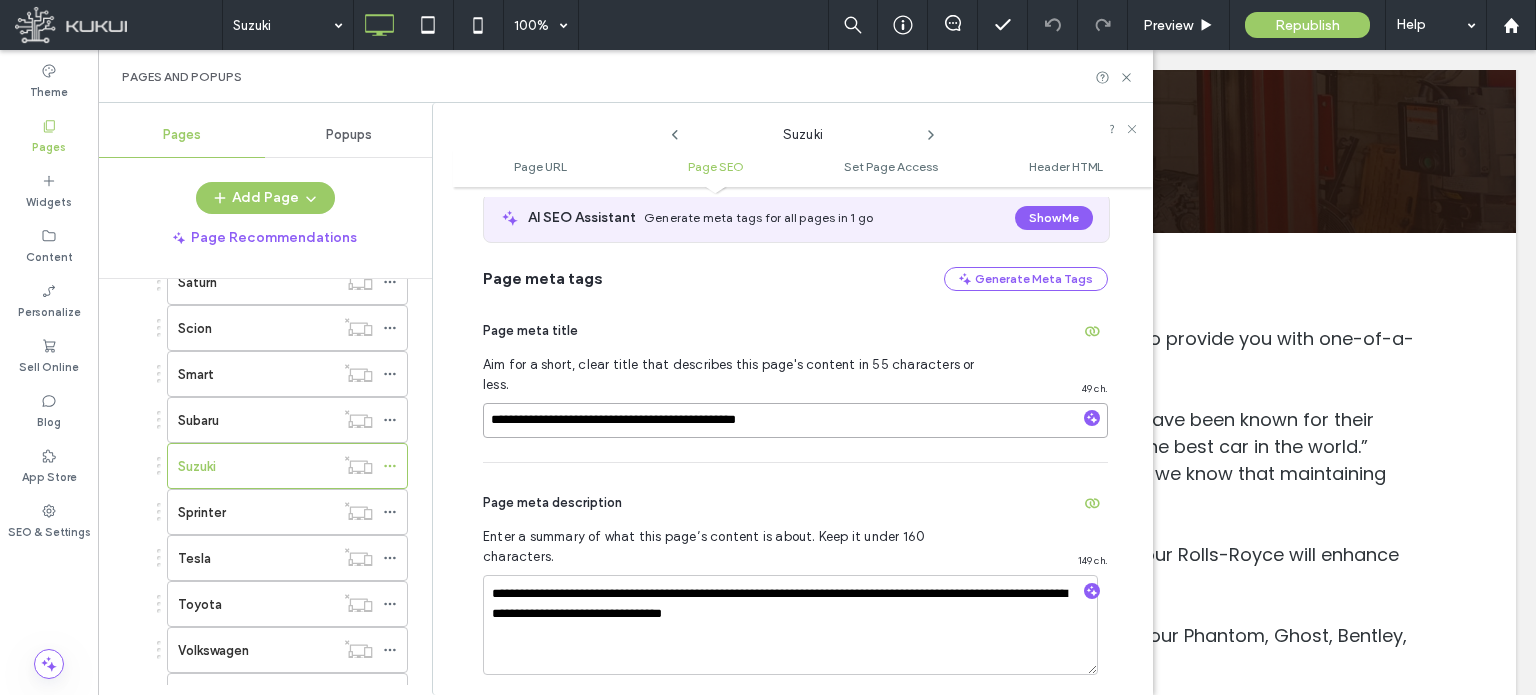 scroll, scrollTop: 474, scrollLeft: 0, axis: vertical 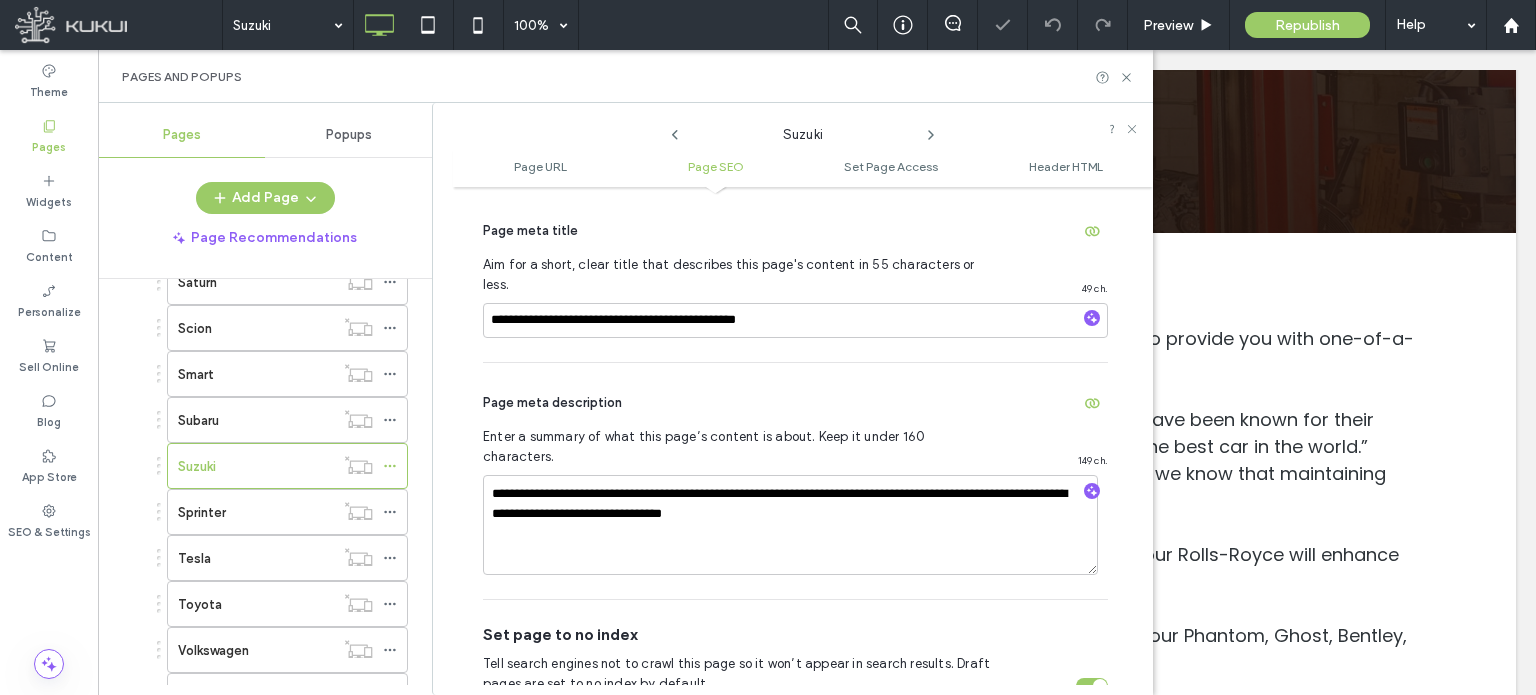 click on "Page meta description" at bounding box center [795, 403] 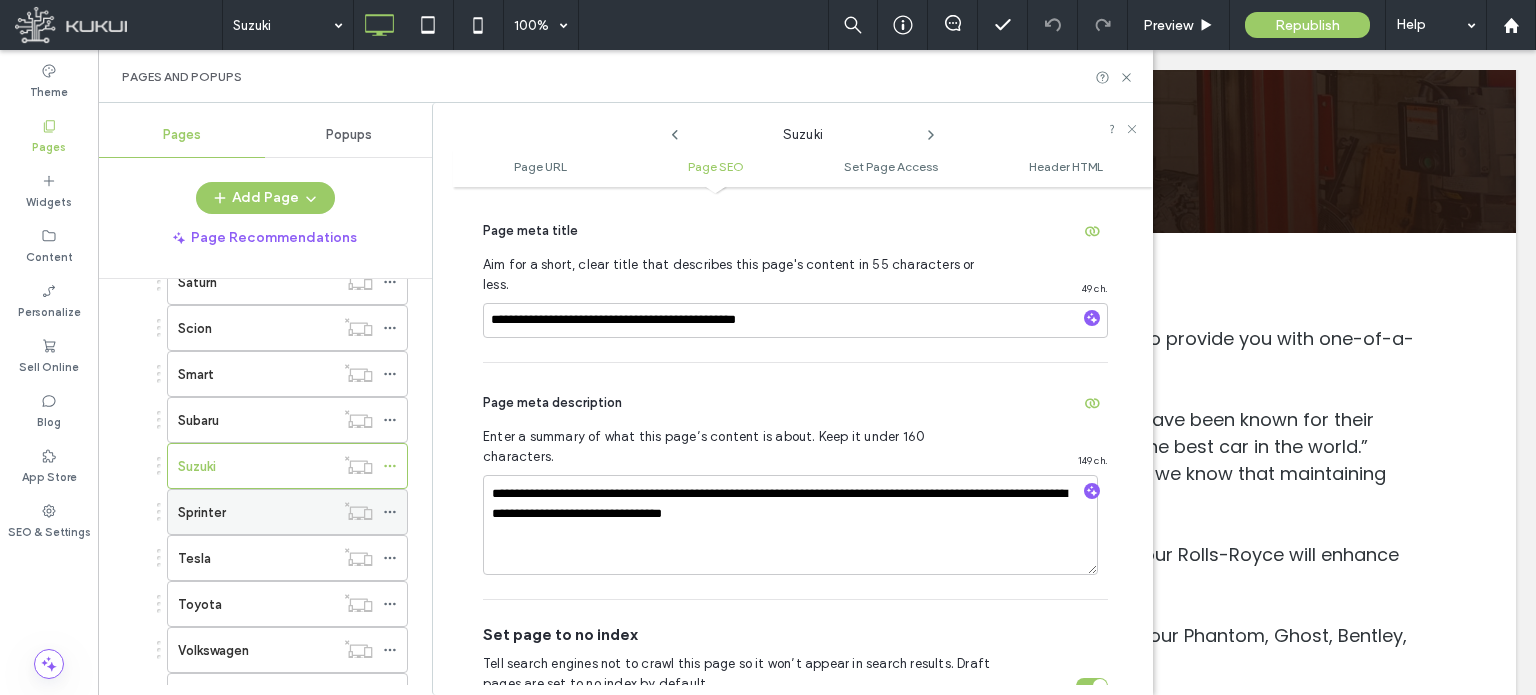 click on "Sprinter" at bounding box center (256, 512) 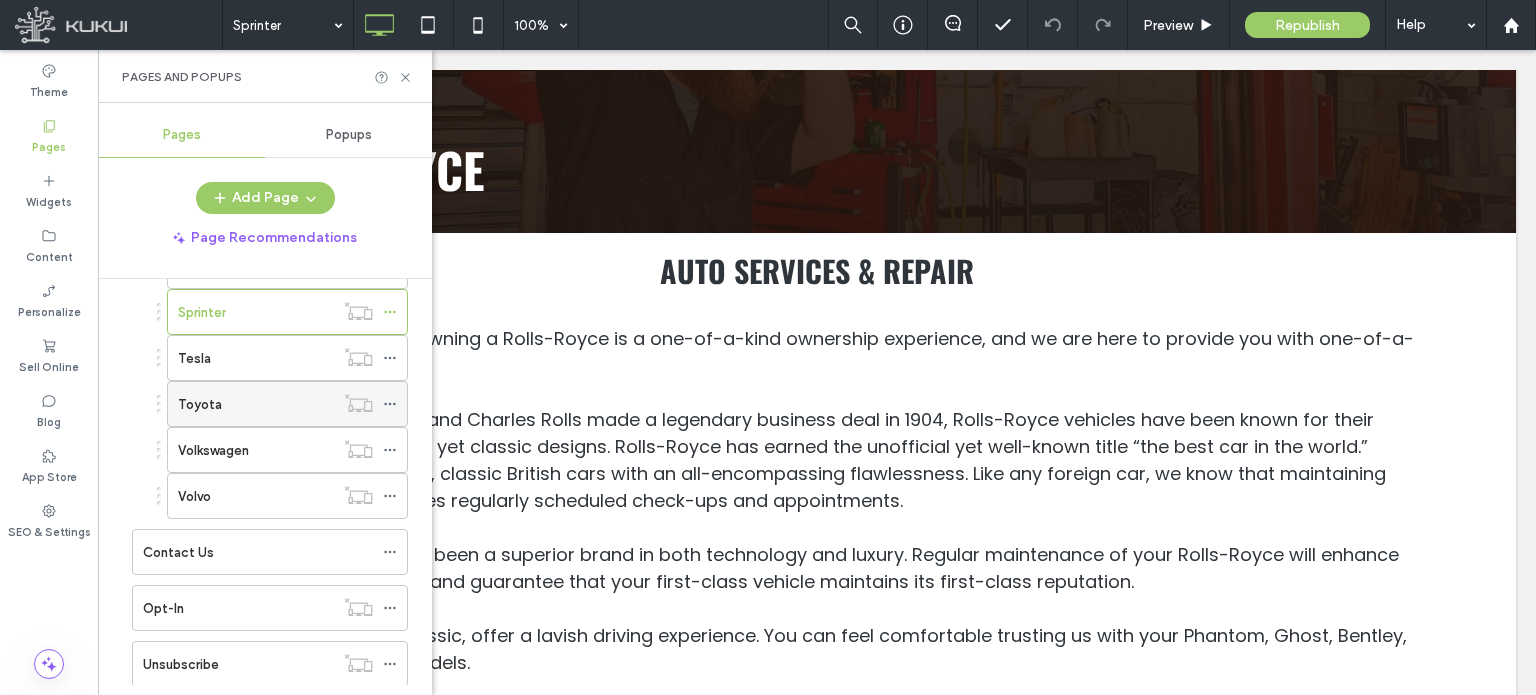 scroll, scrollTop: 3000, scrollLeft: 0, axis: vertical 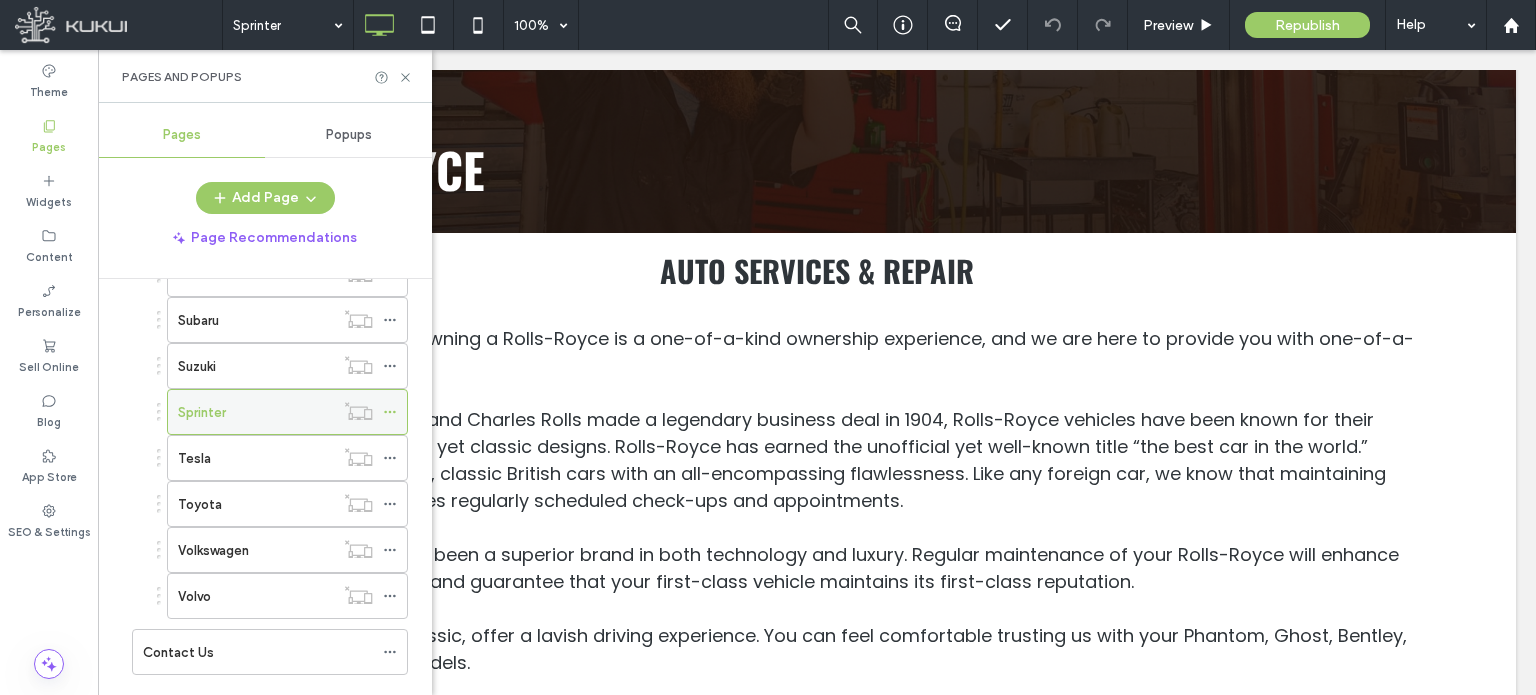 click 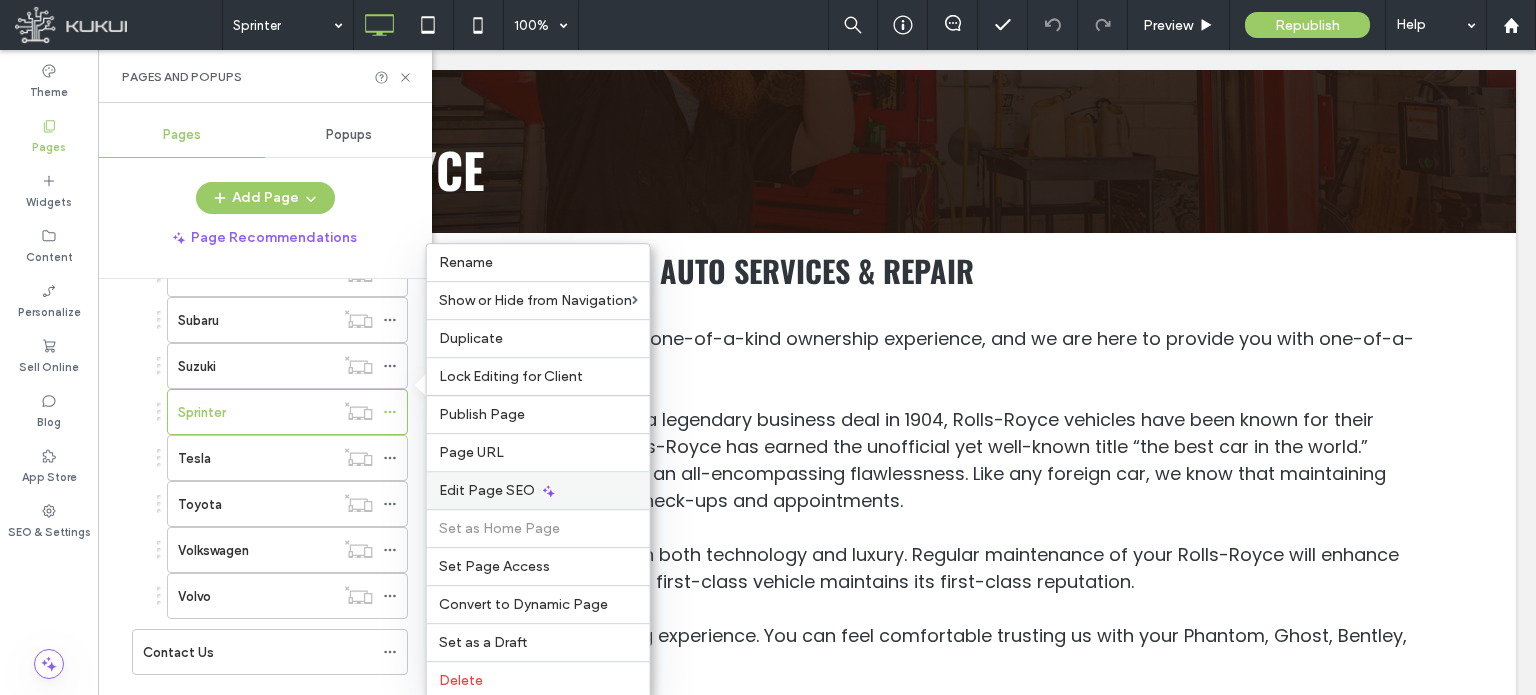 click on "Edit Page SEO" at bounding box center [487, 490] 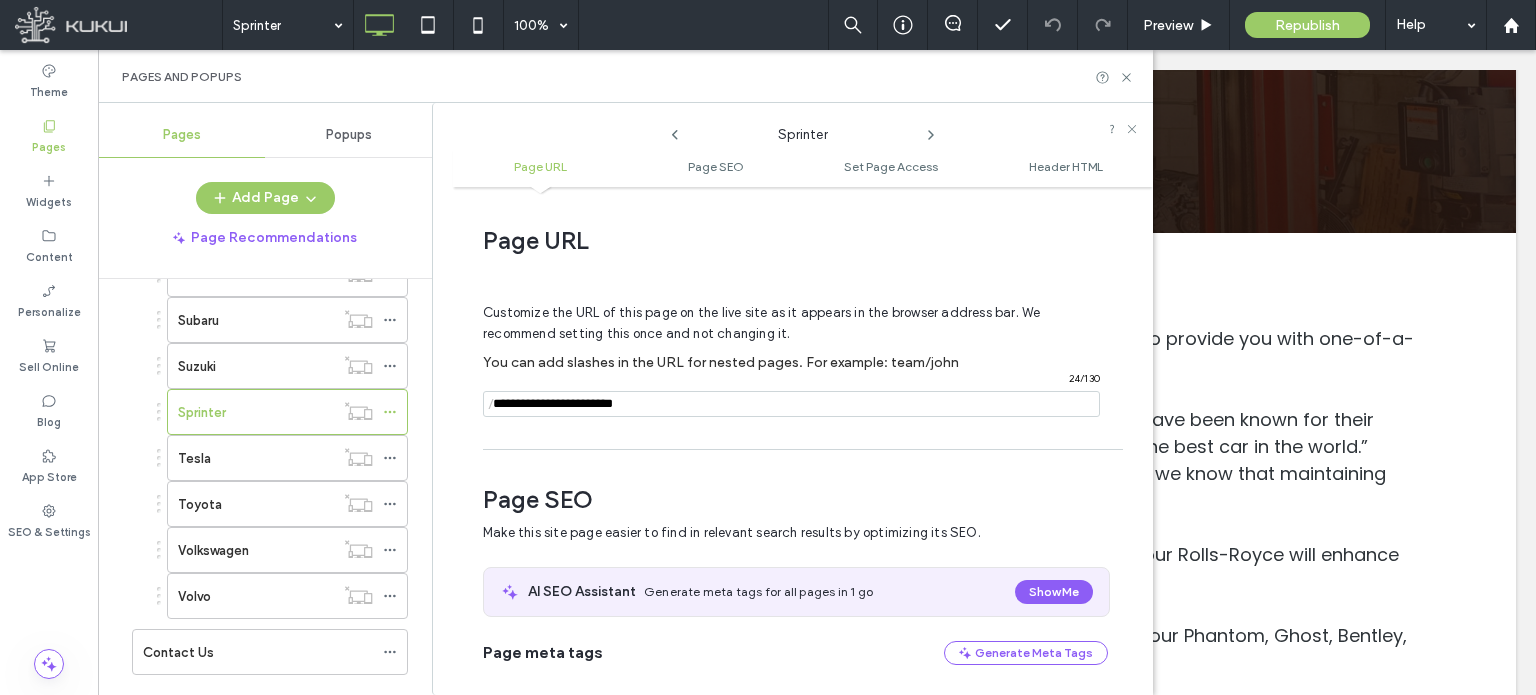 scroll, scrollTop: 274, scrollLeft: 0, axis: vertical 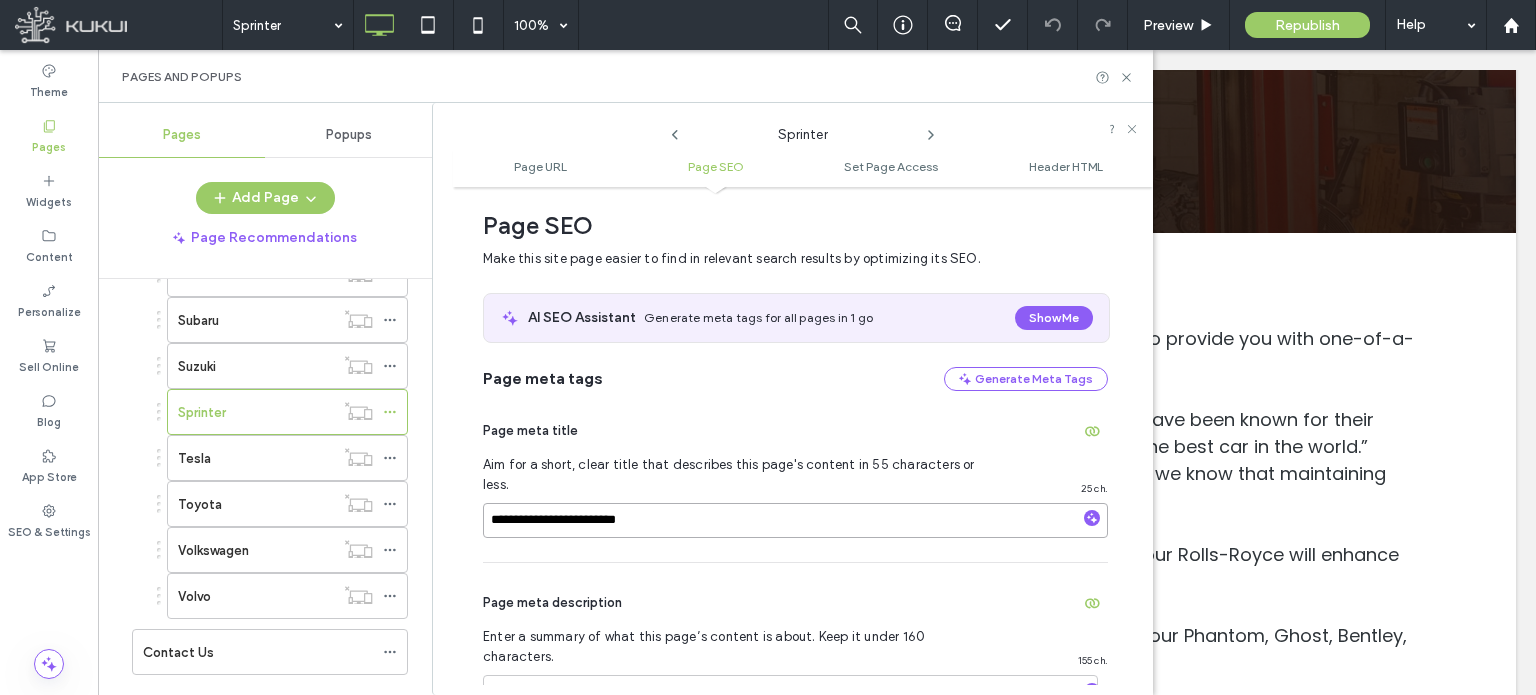 drag, startPoint x: 658, startPoint y: 505, endPoint x: 678, endPoint y: 462, distance: 47.423622 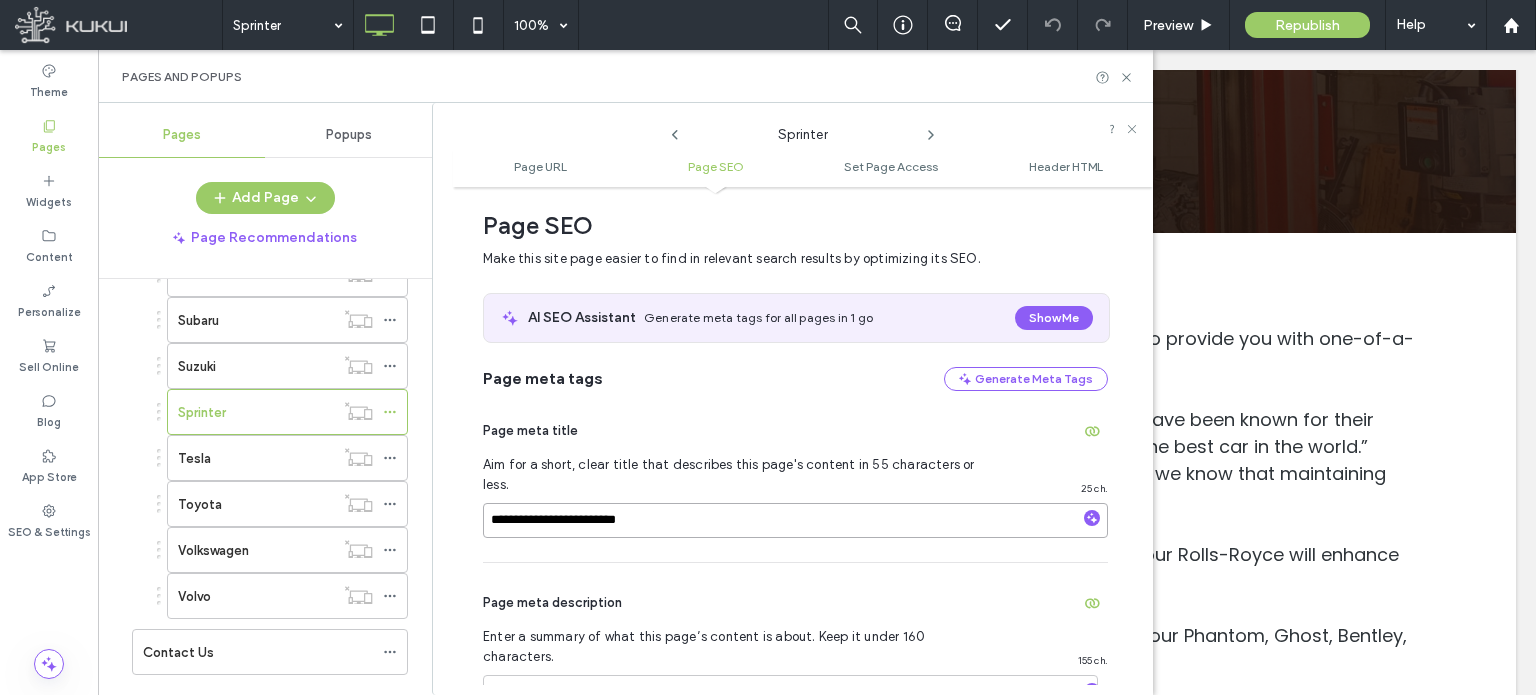 click on "**********" at bounding box center (795, 520) 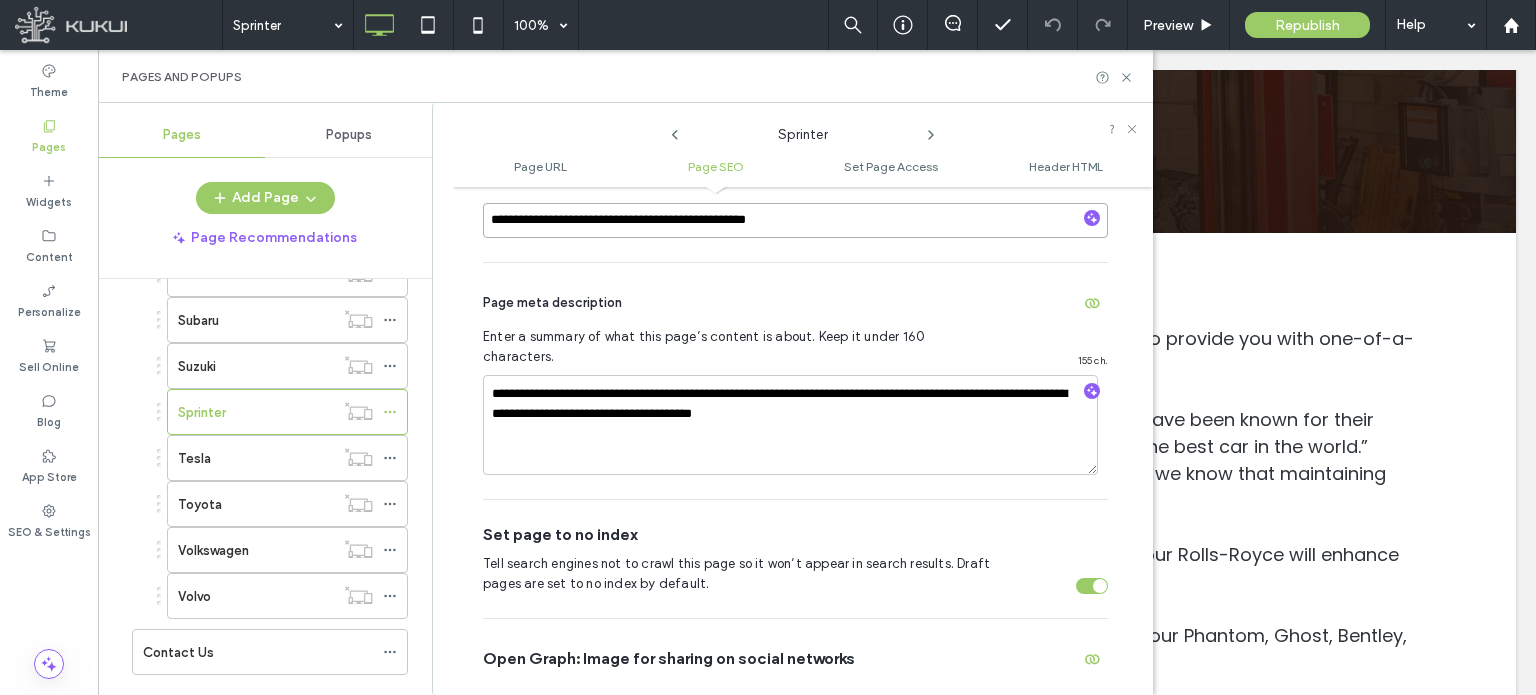 scroll, scrollTop: 474, scrollLeft: 0, axis: vertical 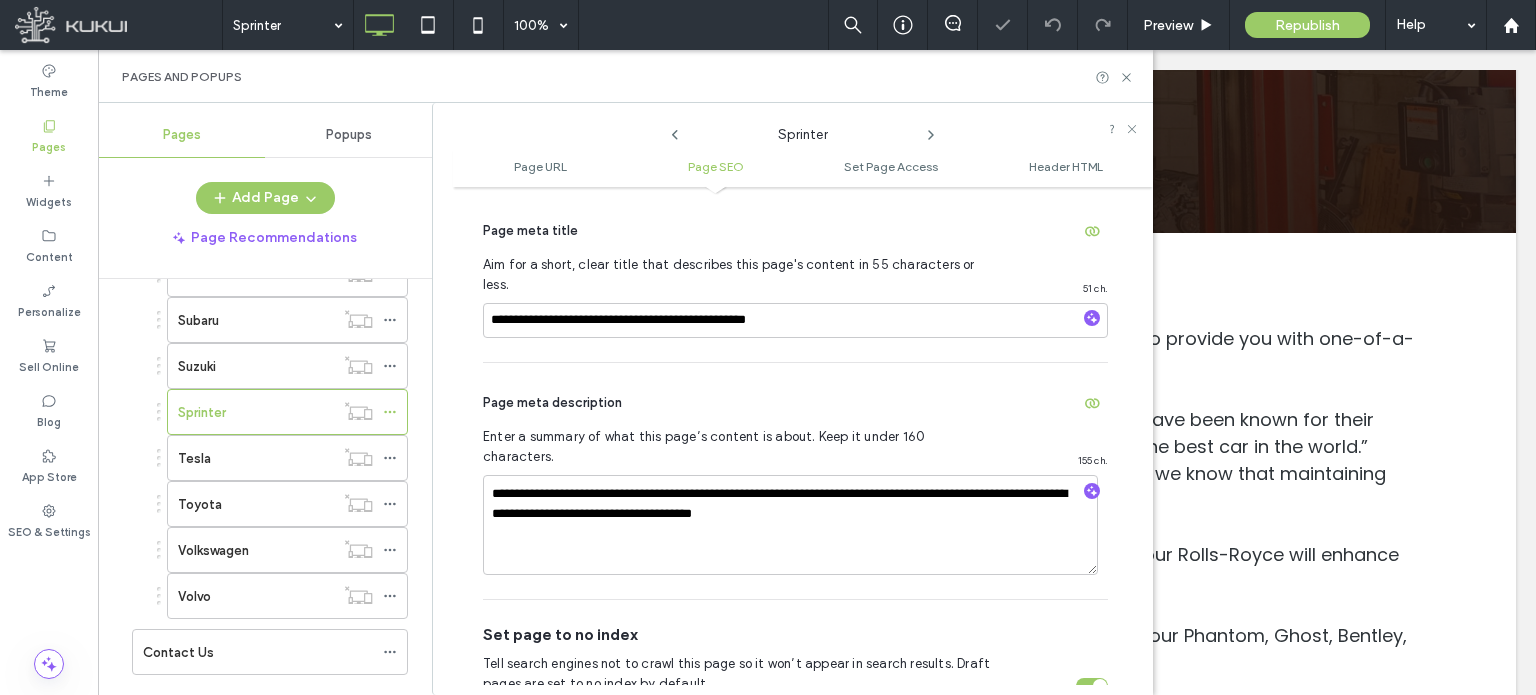 click on "Page meta description" at bounding box center (795, 403) 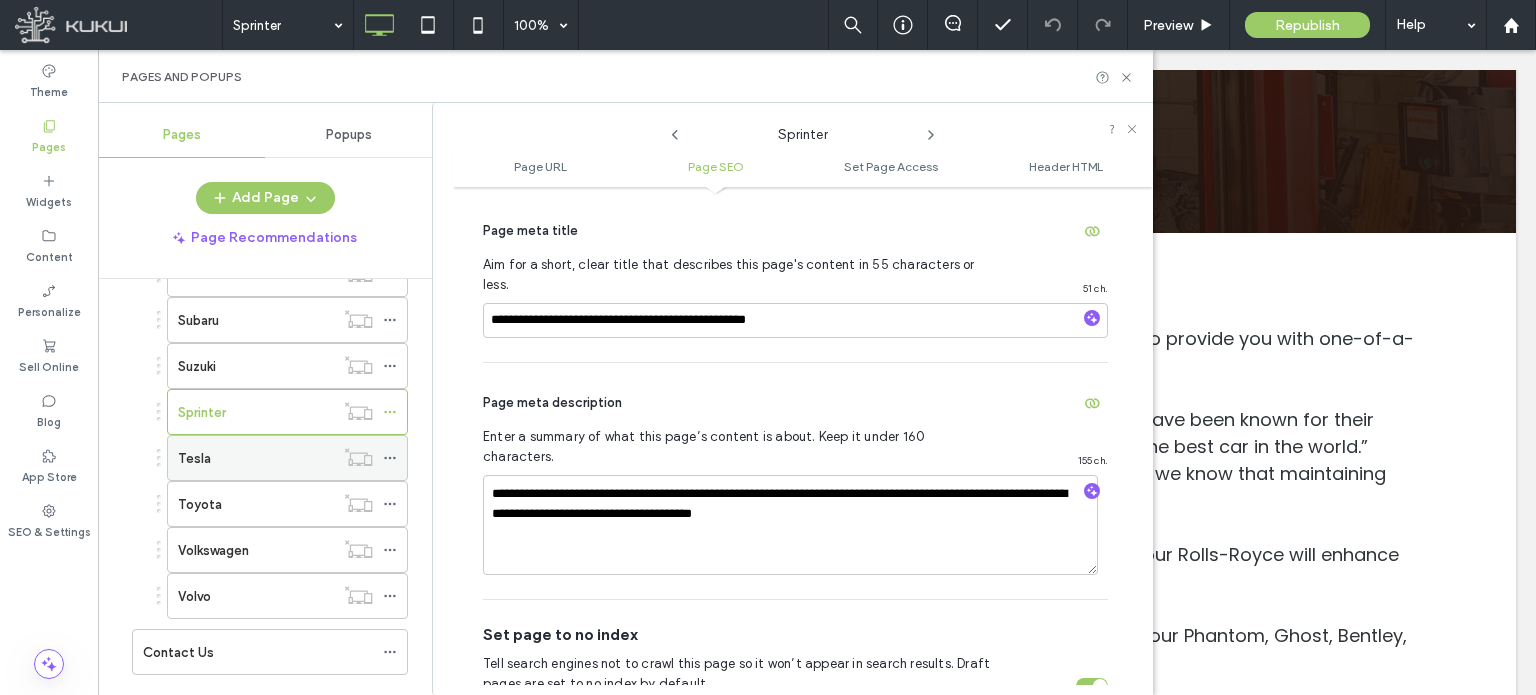 click on "Tesla" at bounding box center [256, 458] 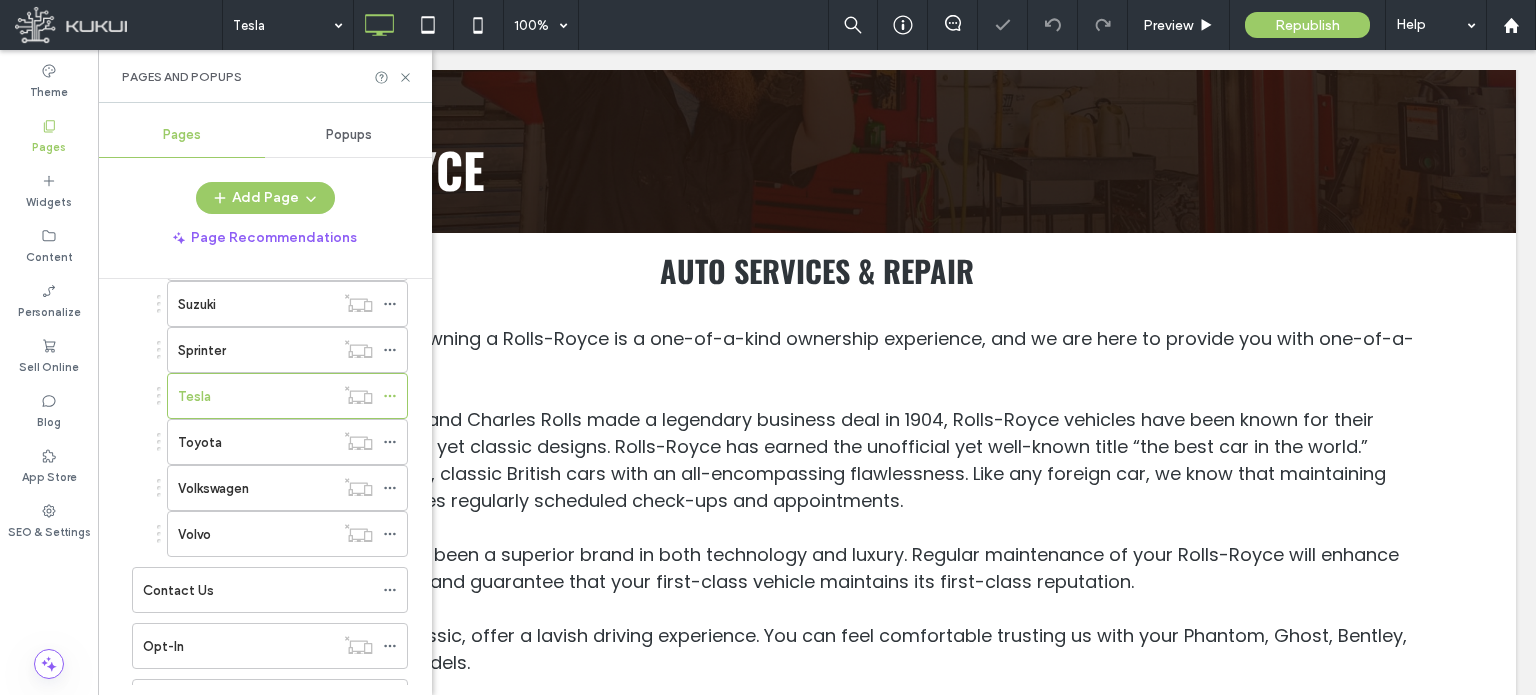 scroll, scrollTop: 3100, scrollLeft: 0, axis: vertical 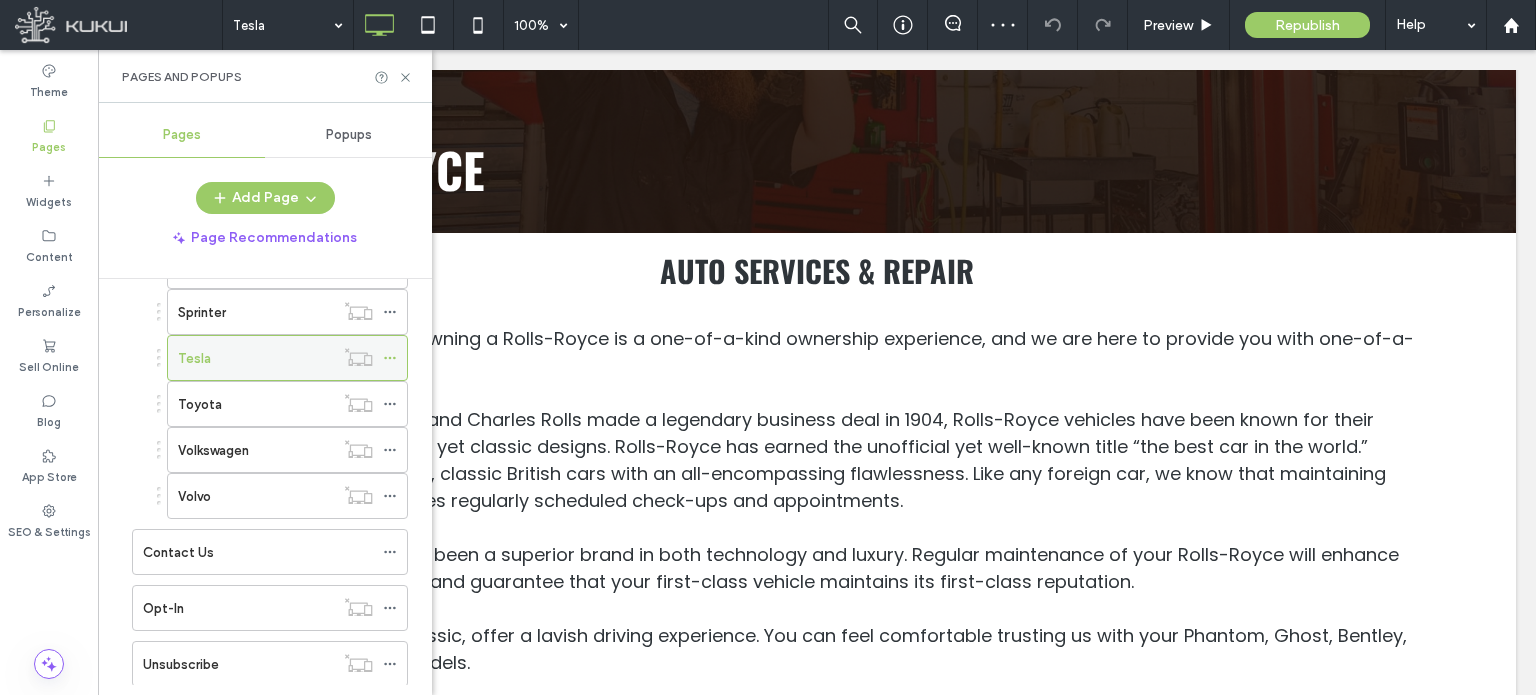 click 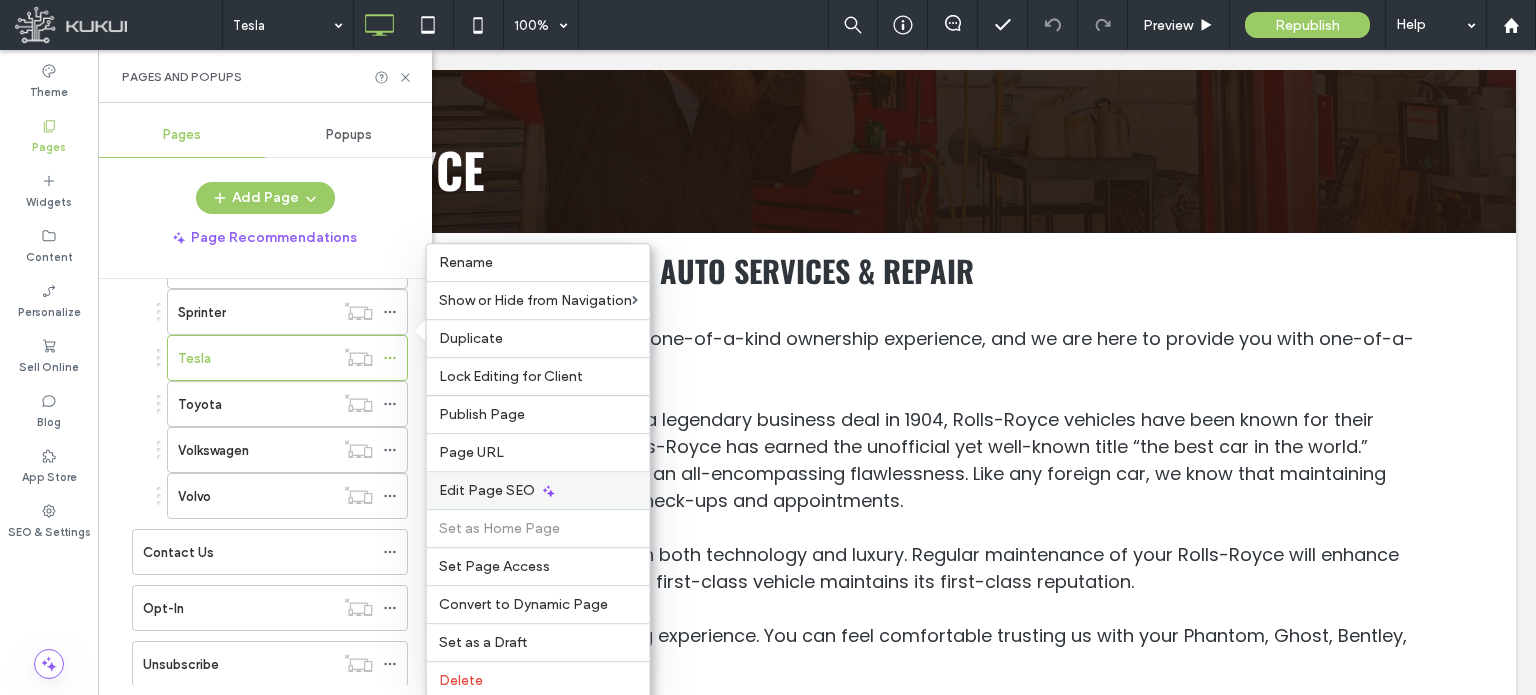 click on "Edit Page SEO" at bounding box center [487, 490] 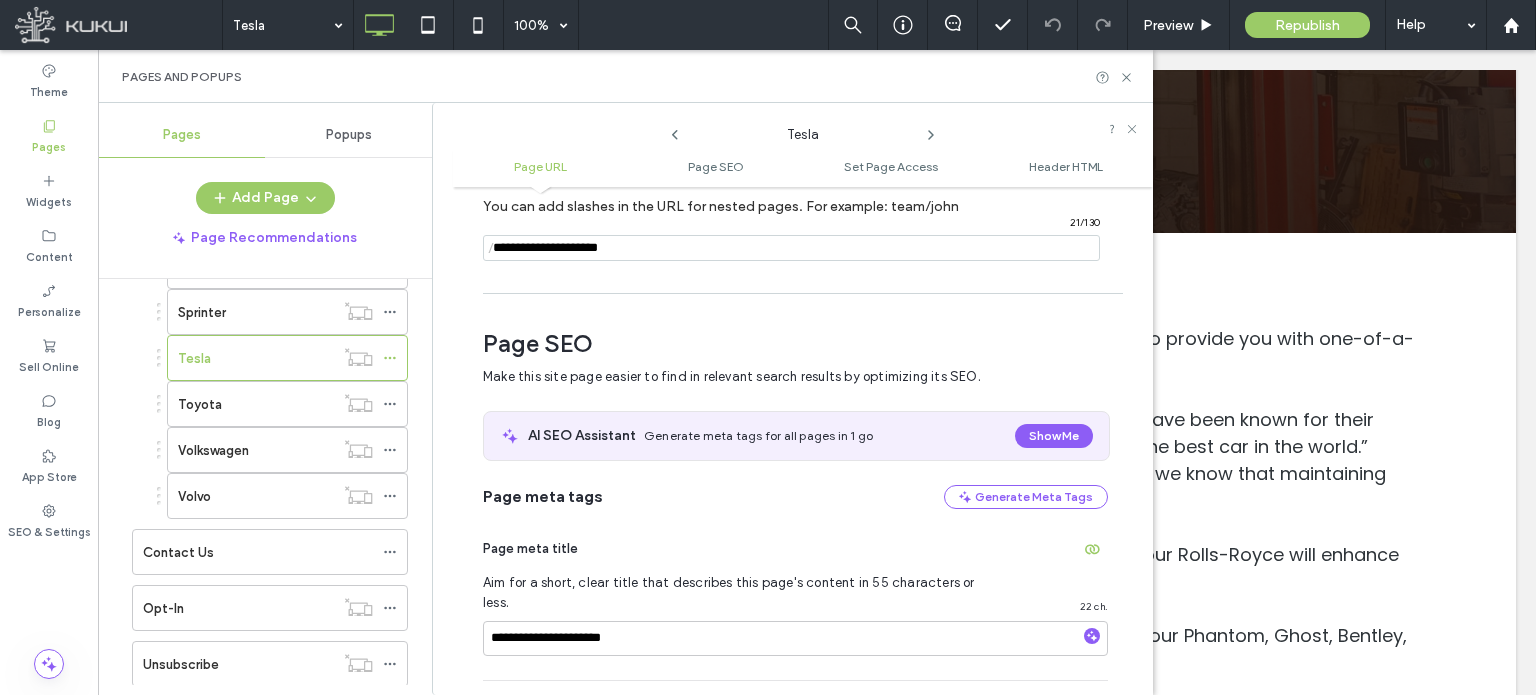 scroll, scrollTop: 274, scrollLeft: 0, axis: vertical 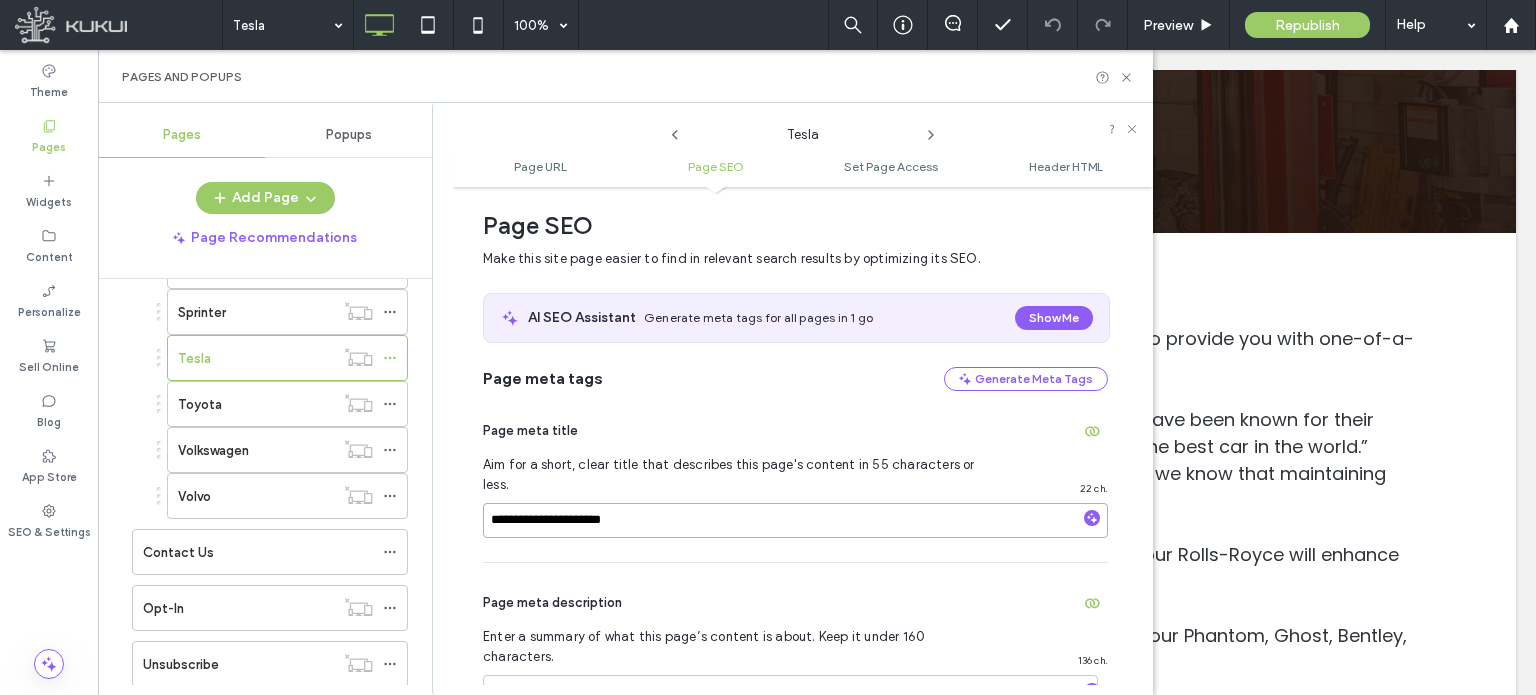 click on "**********" at bounding box center [795, 520] 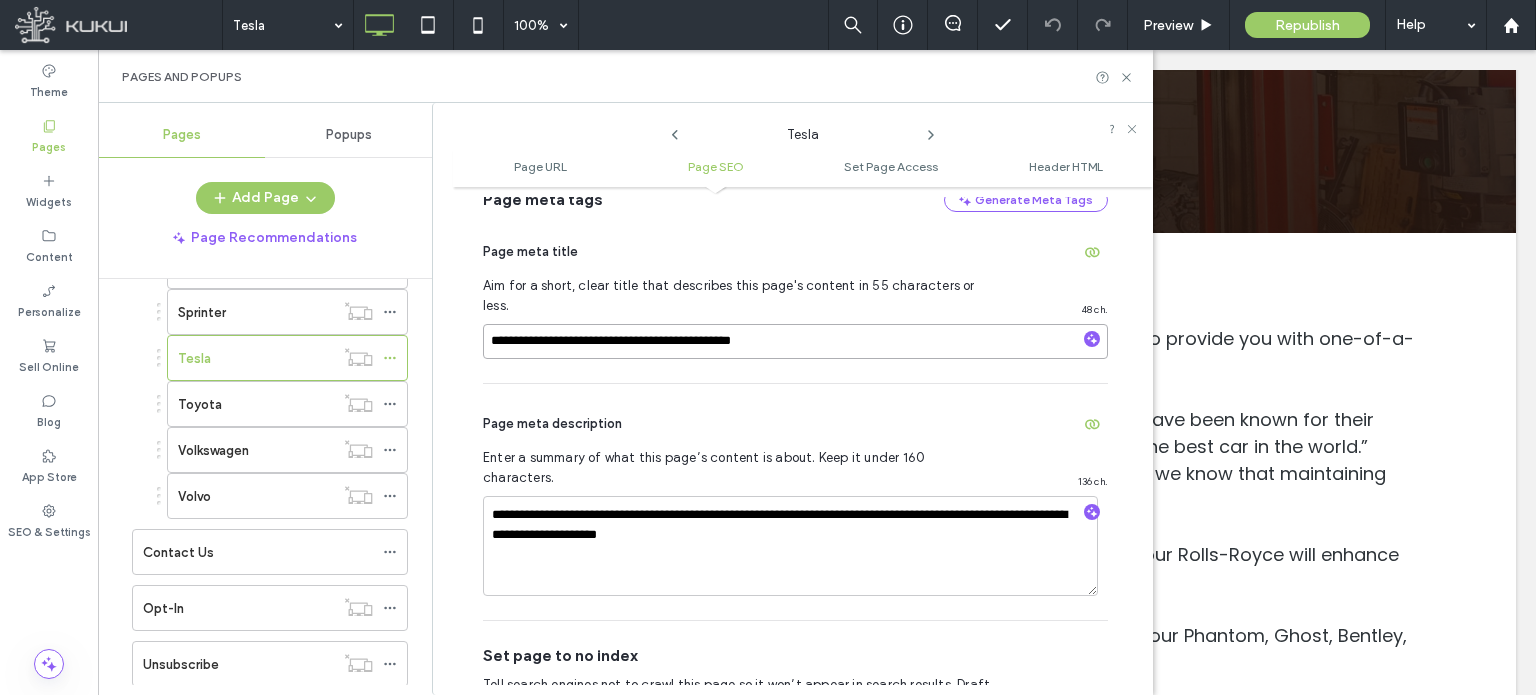 scroll, scrollTop: 474, scrollLeft: 0, axis: vertical 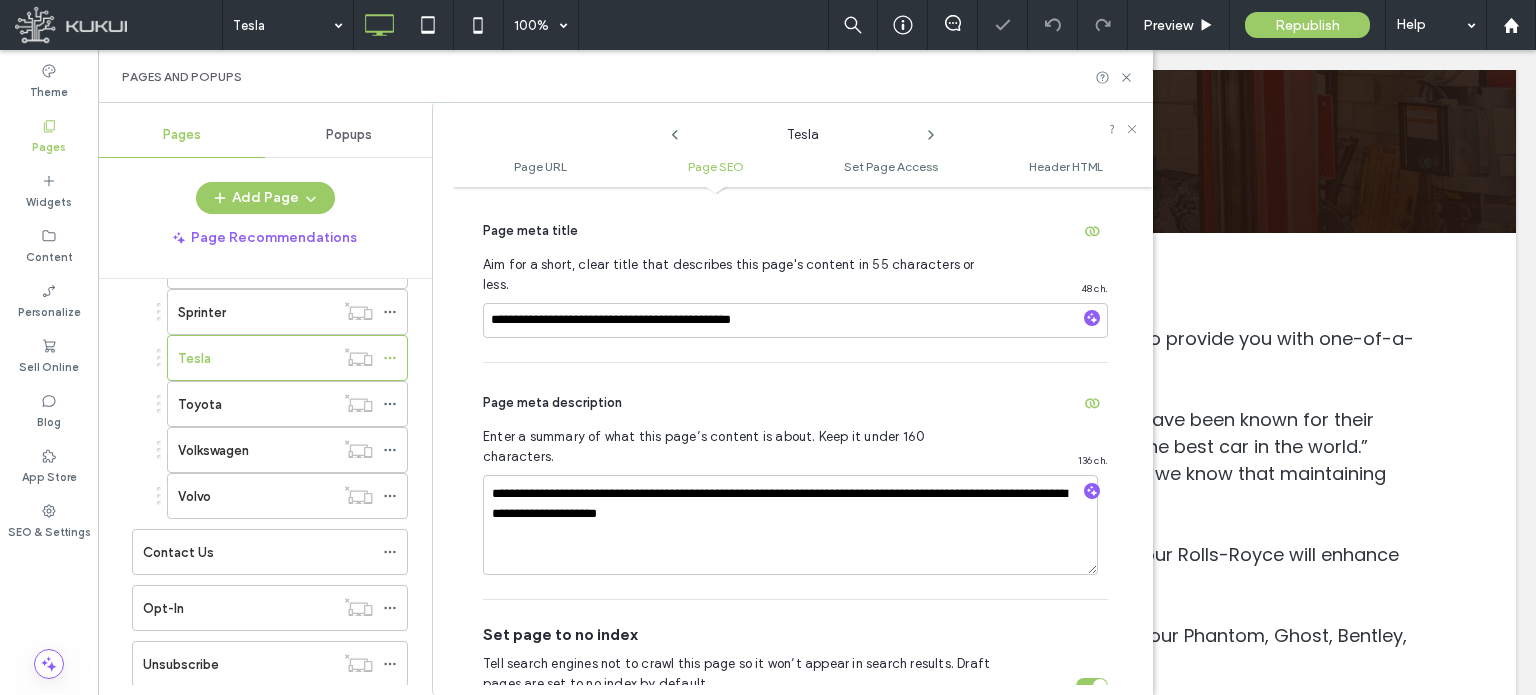 click on "**********" at bounding box center (795, 481) 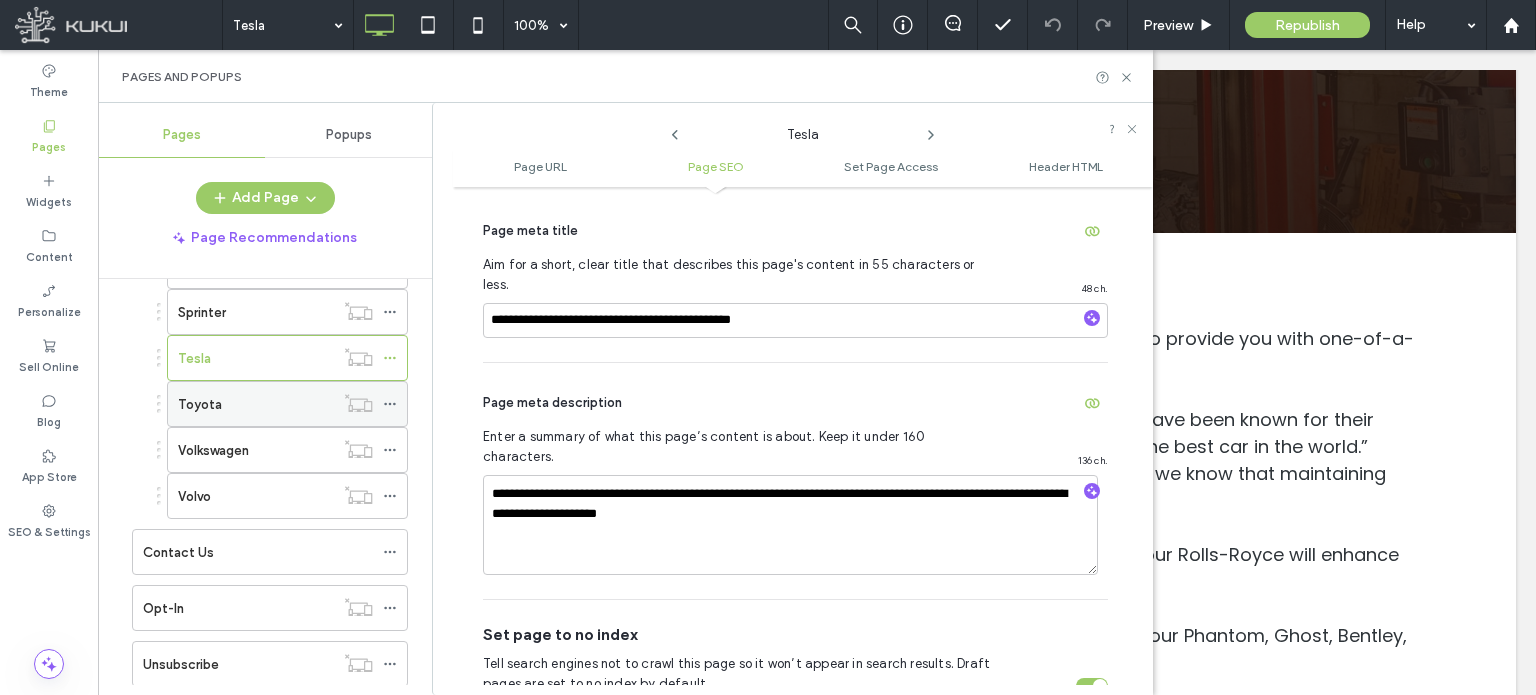 click on "Toyota" at bounding box center (256, 404) 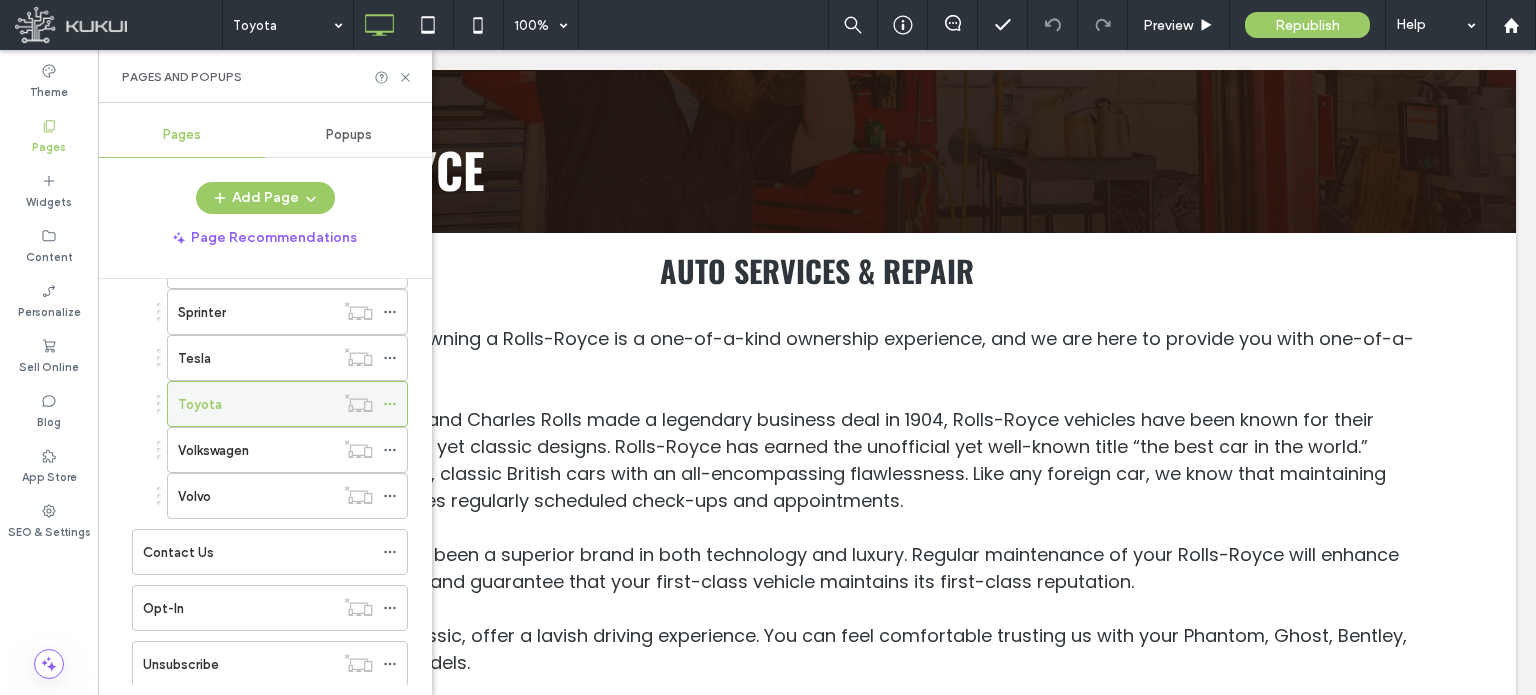 click at bounding box center [358, 403] 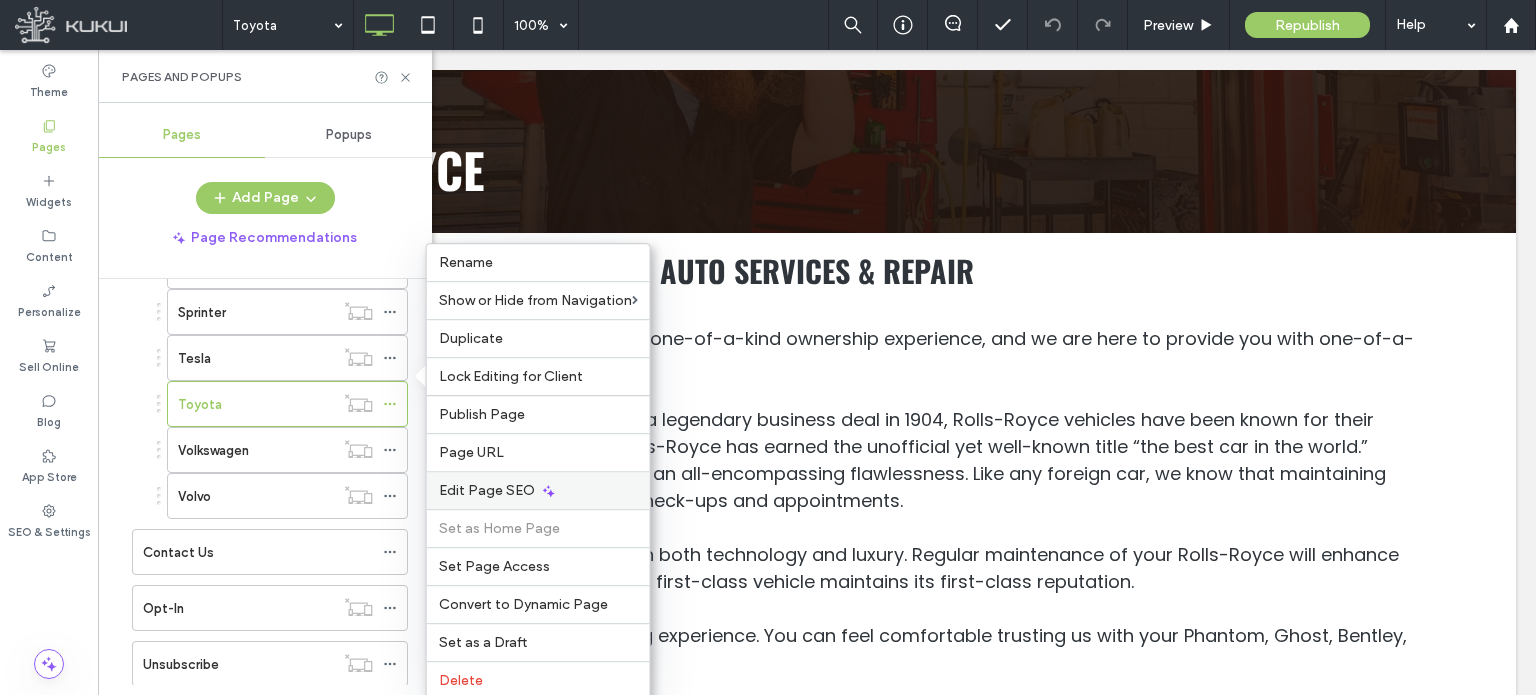 click on "Edit Page SEO" at bounding box center (487, 490) 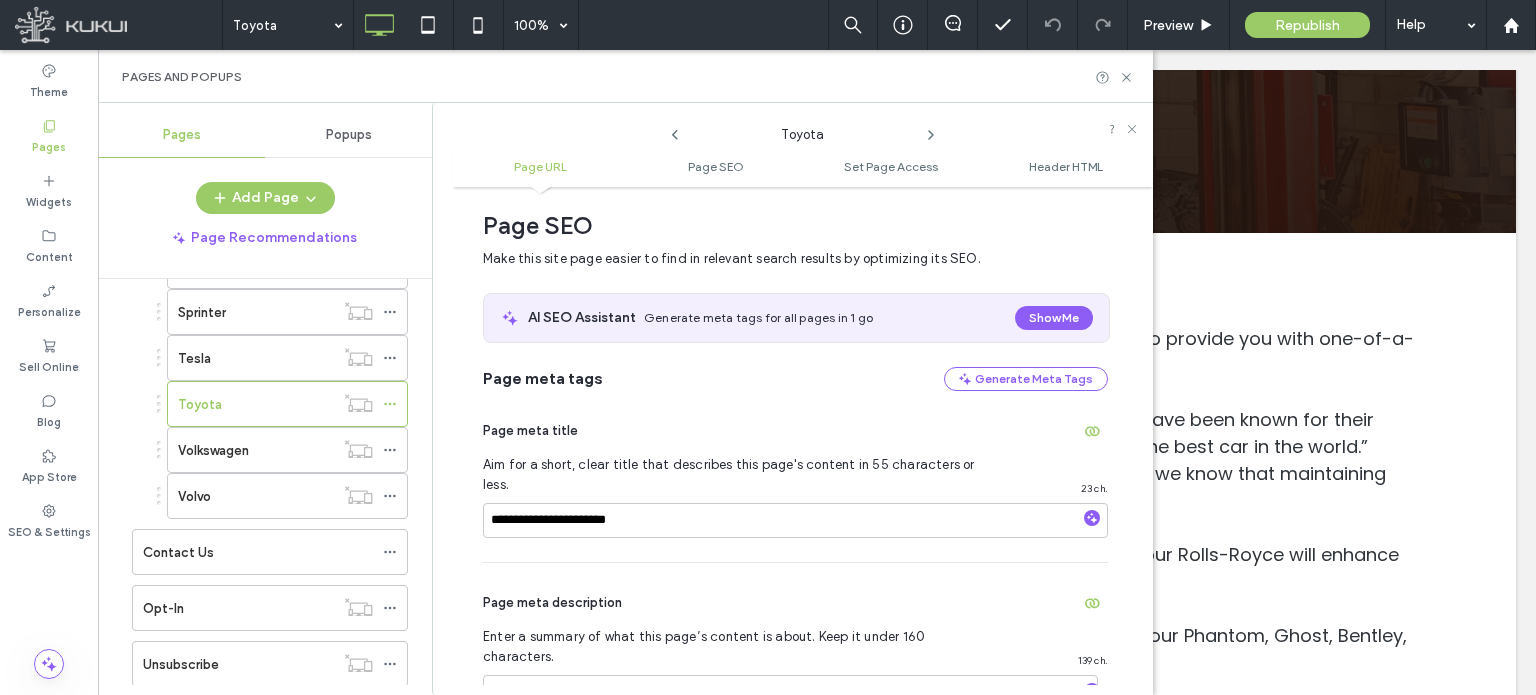 scroll, scrollTop: 274, scrollLeft: 0, axis: vertical 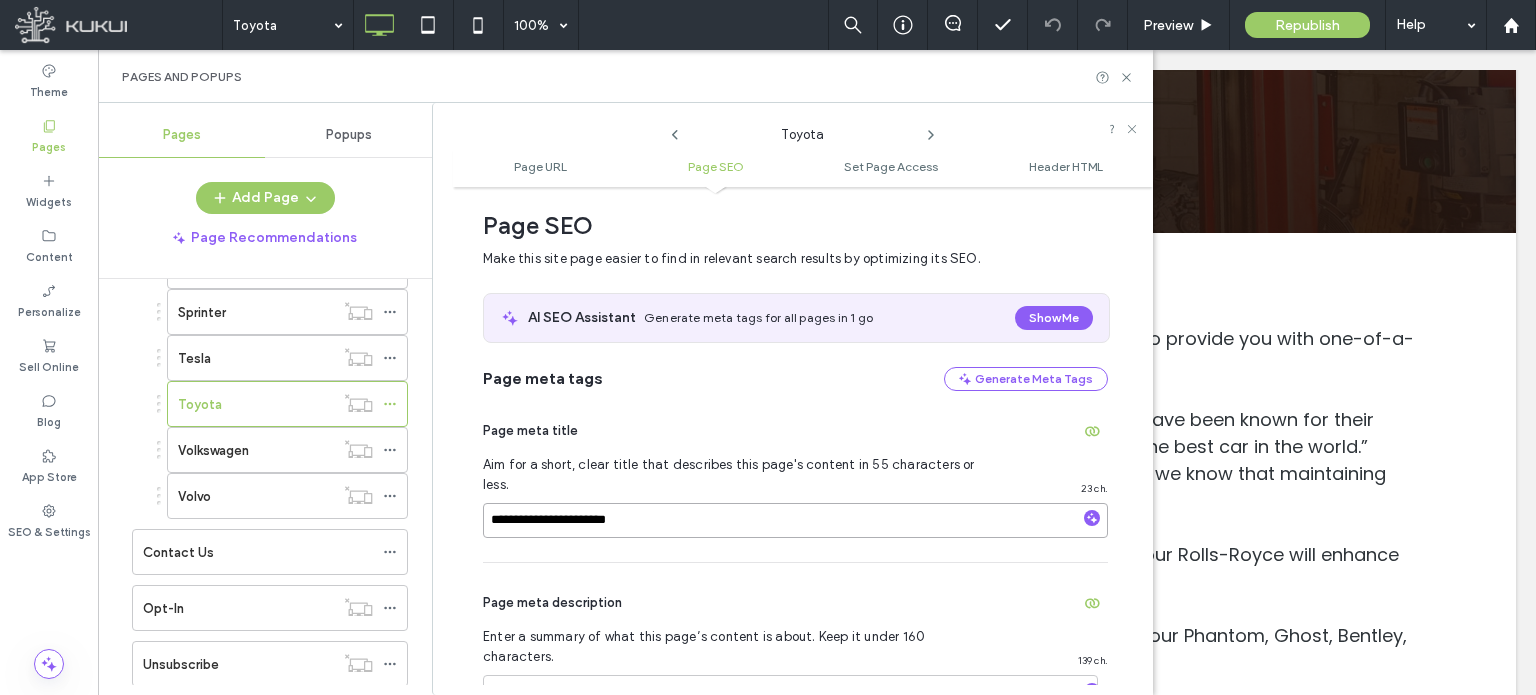 drag, startPoint x: 642, startPoint y: 512, endPoint x: 691, endPoint y: 389, distance: 132.40091 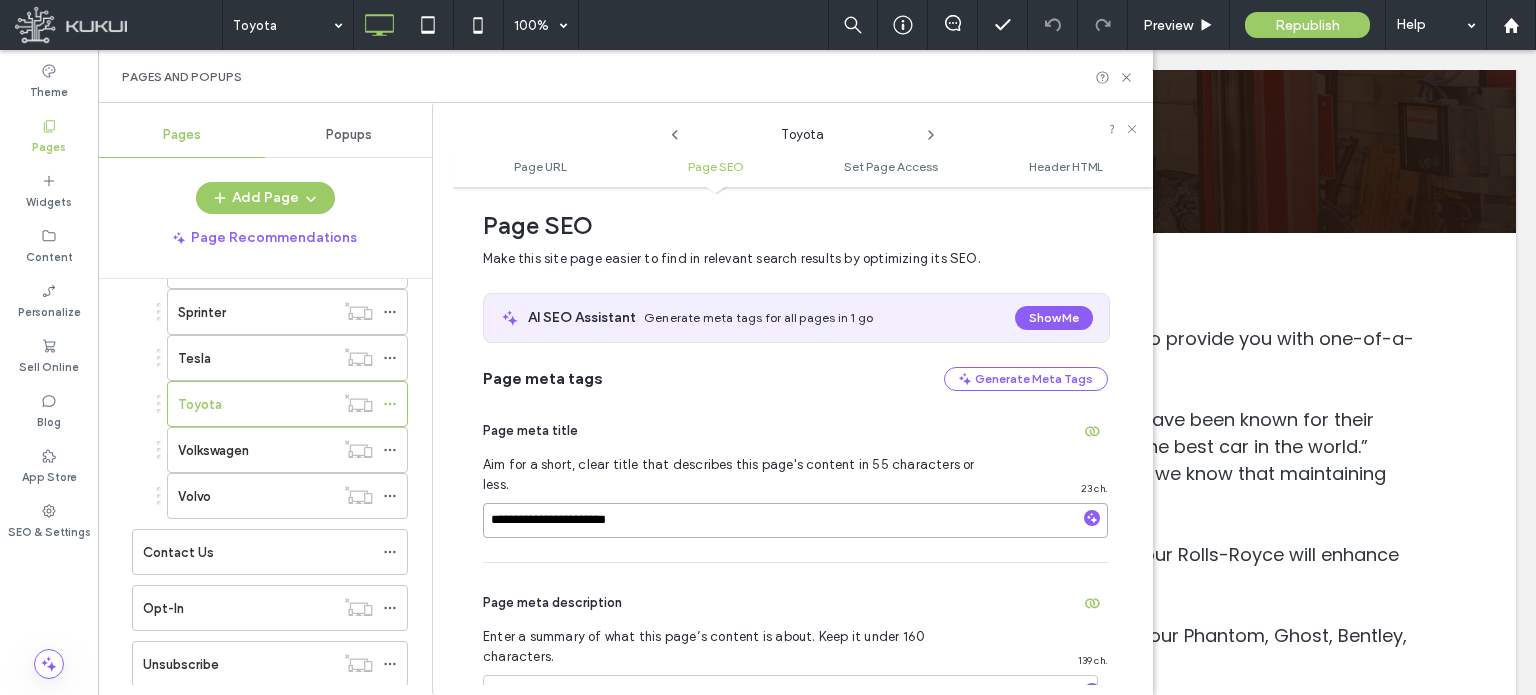 click on "**********" at bounding box center (795, 520) 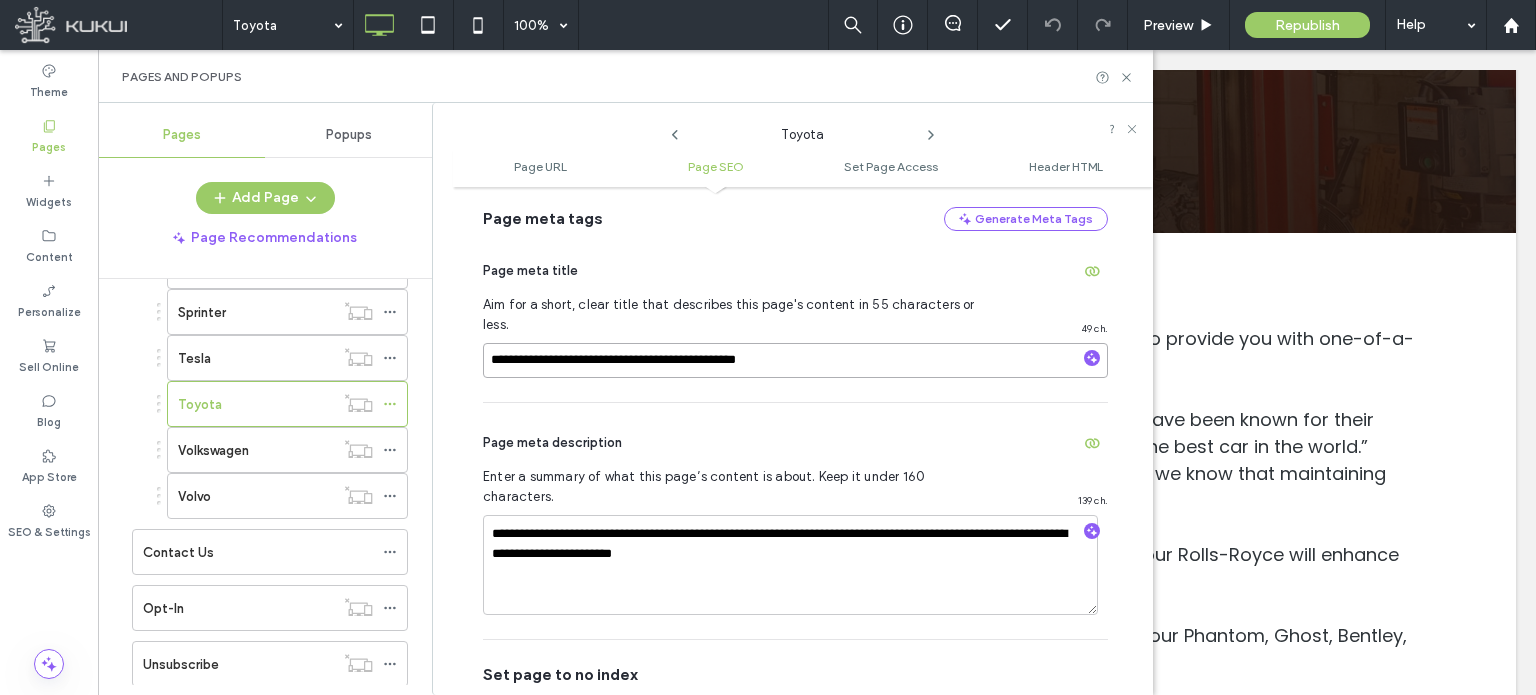 scroll, scrollTop: 474, scrollLeft: 0, axis: vertical 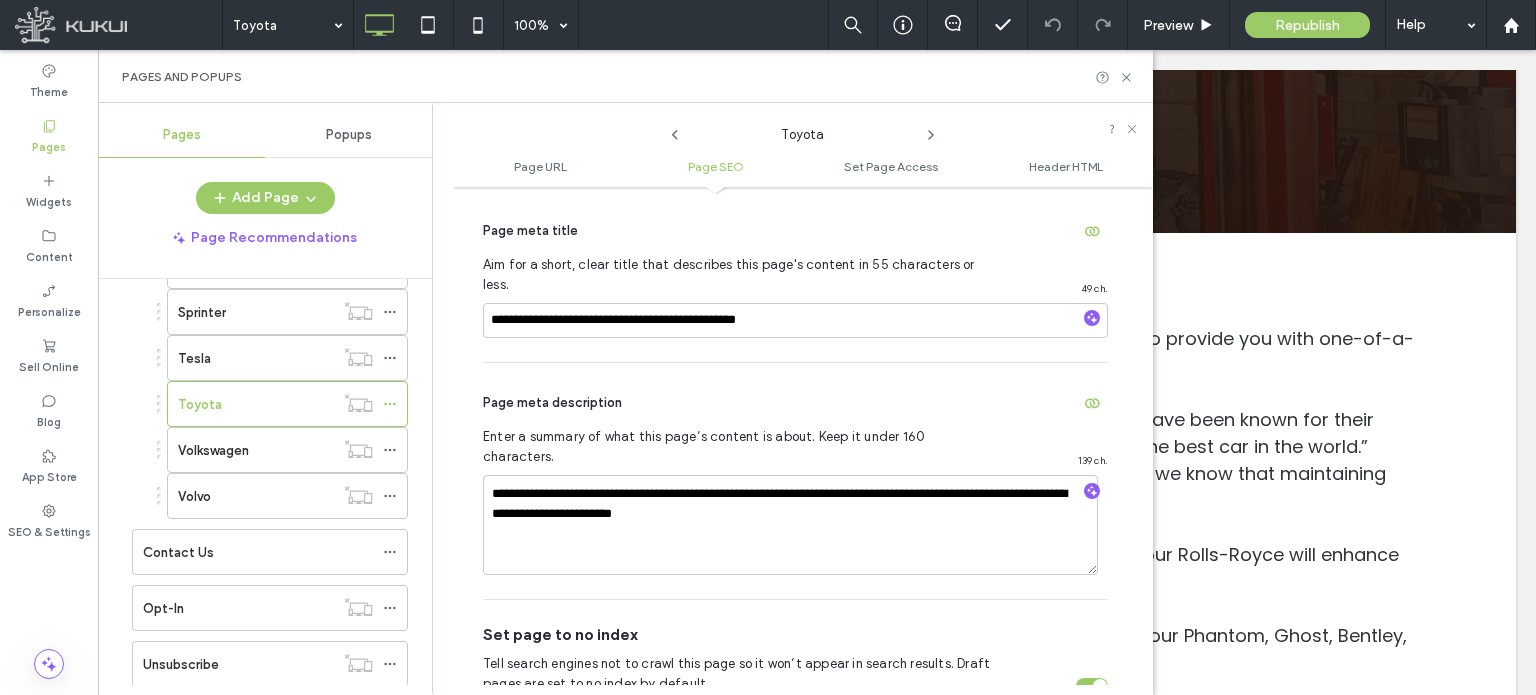 click on "**********" at bounding box center (795, 481) 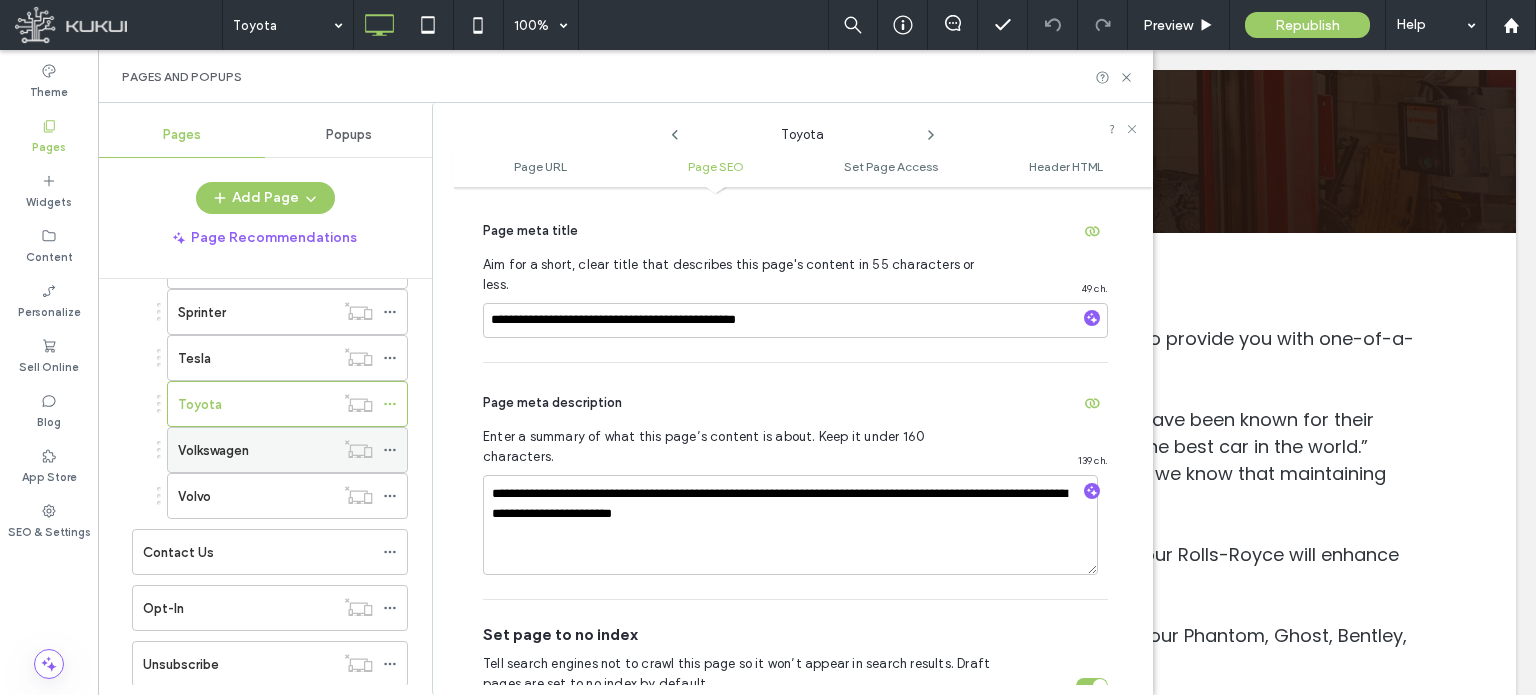 click on "Volkswagen" at bounding box center (256, 450) 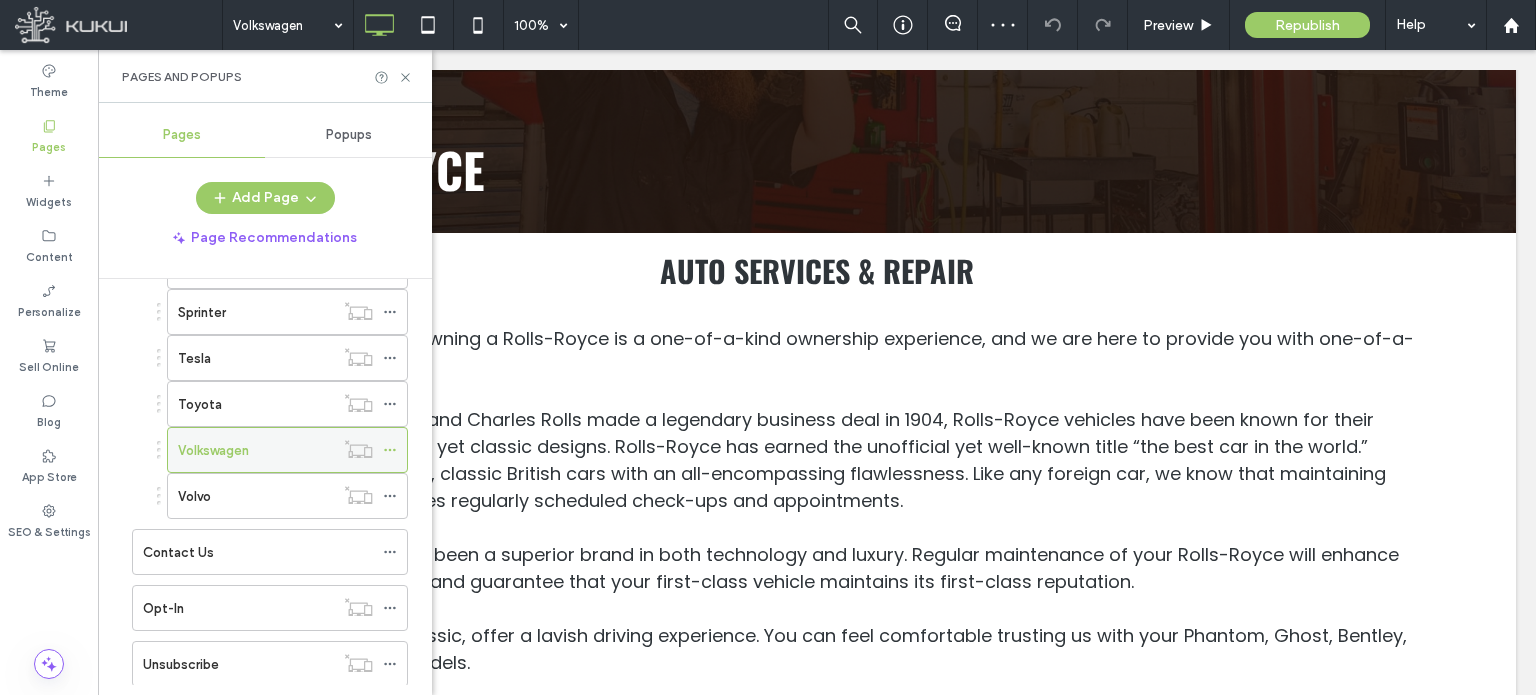 click 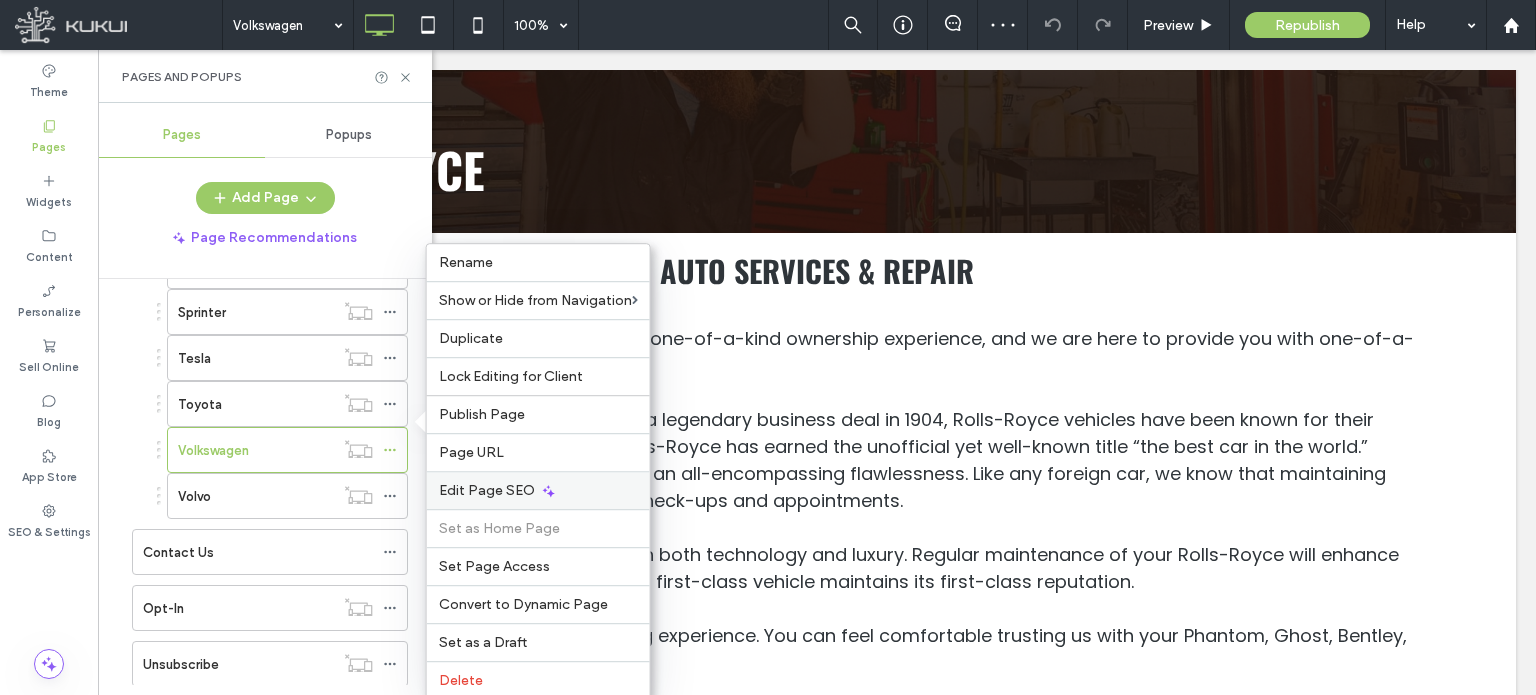 click on "Edit Page SEO" at bounding box center (487, 490) 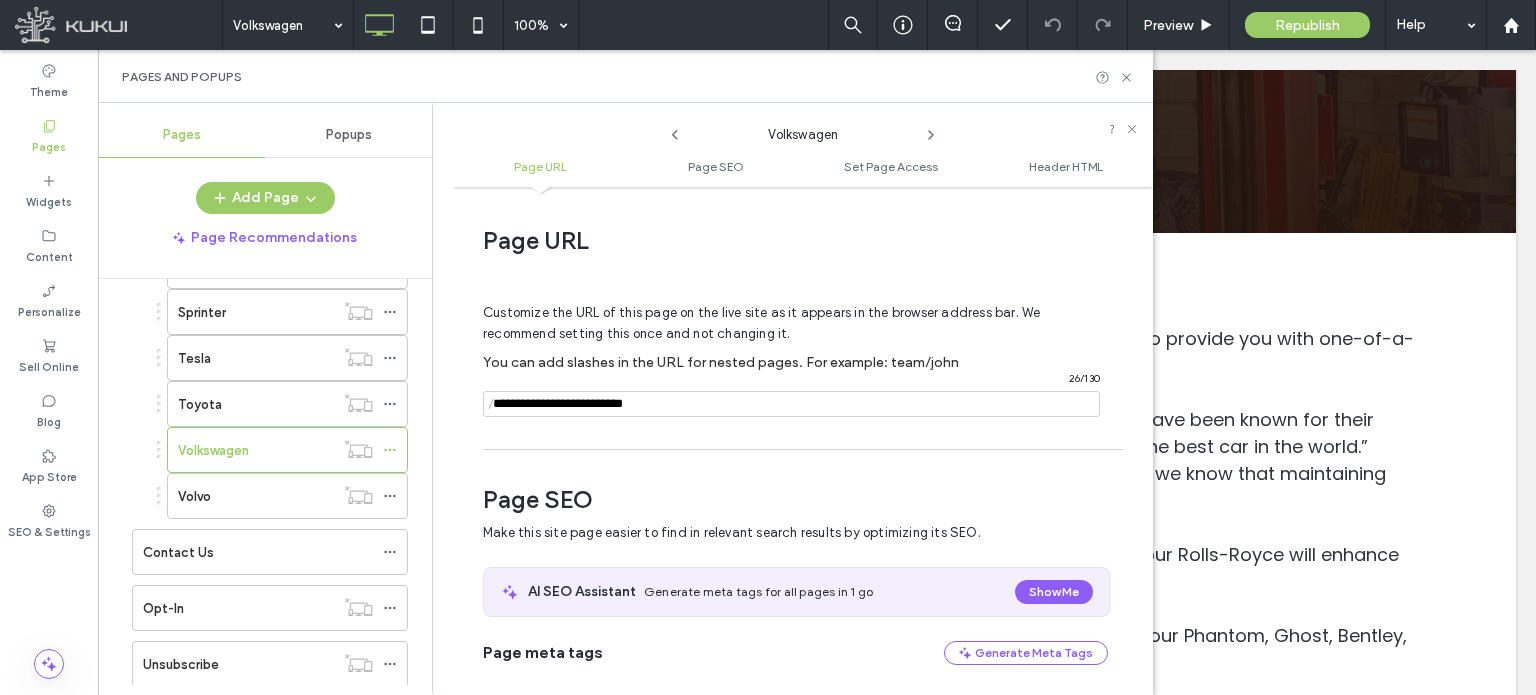 scroll, scrollTop: 274, scrollLeft: 0, axis: vertical 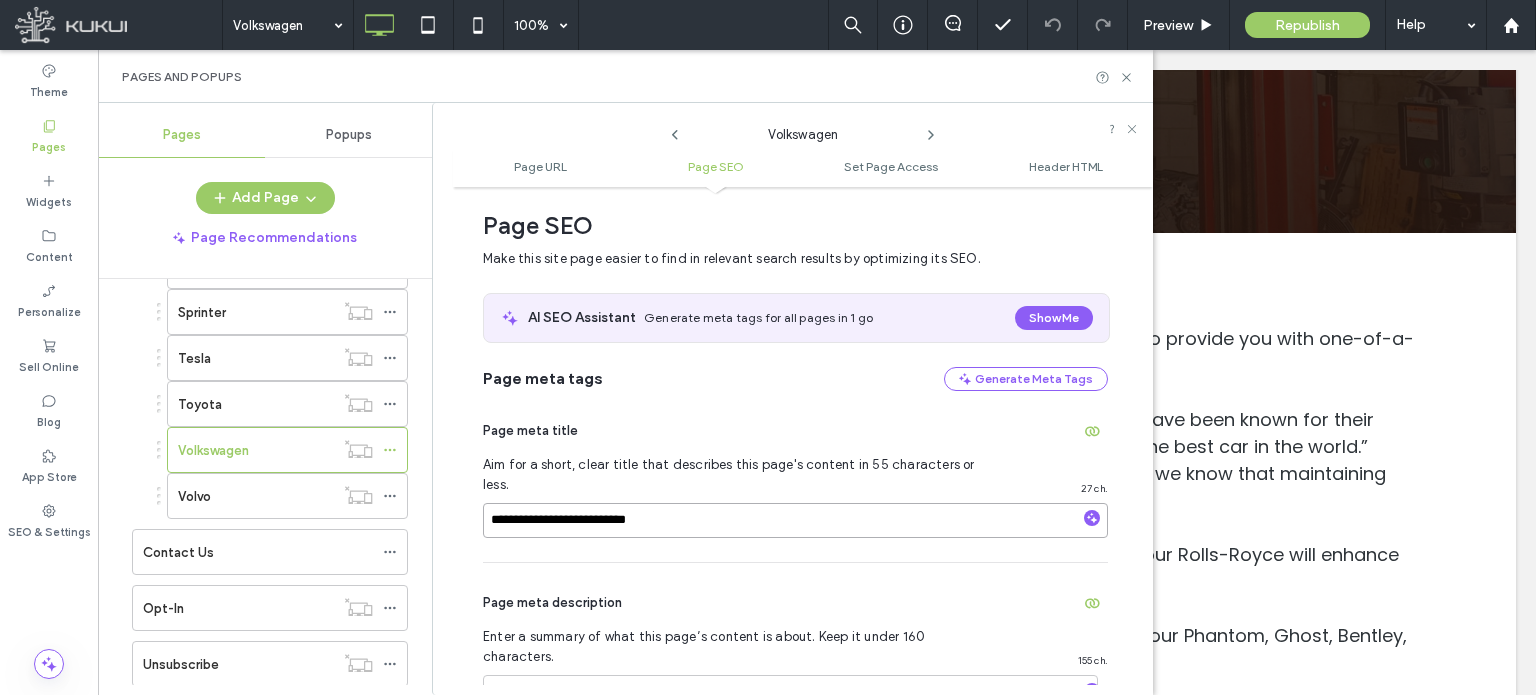click on "**********" at bounding box center (795, 520) 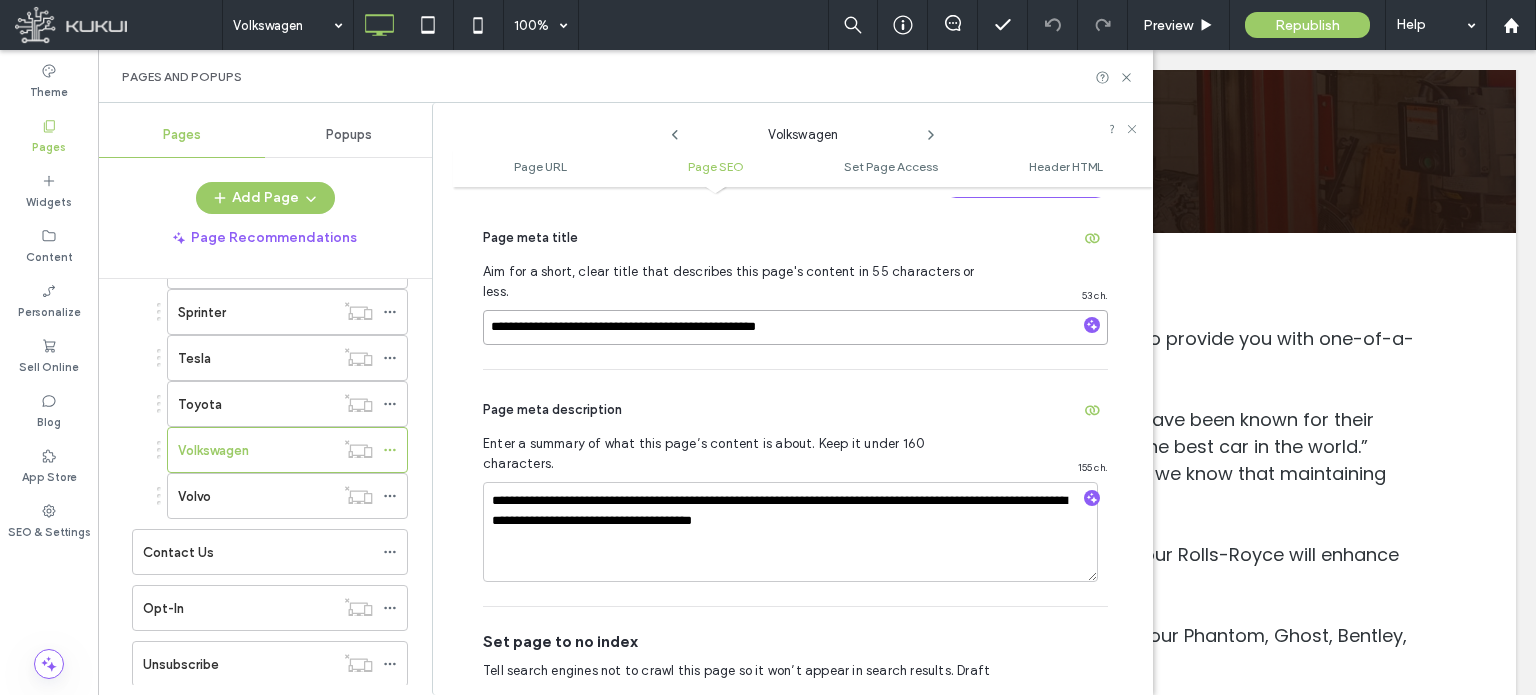 scroll, scrollTop: 474, scrollLeft: 0, axis: vertical 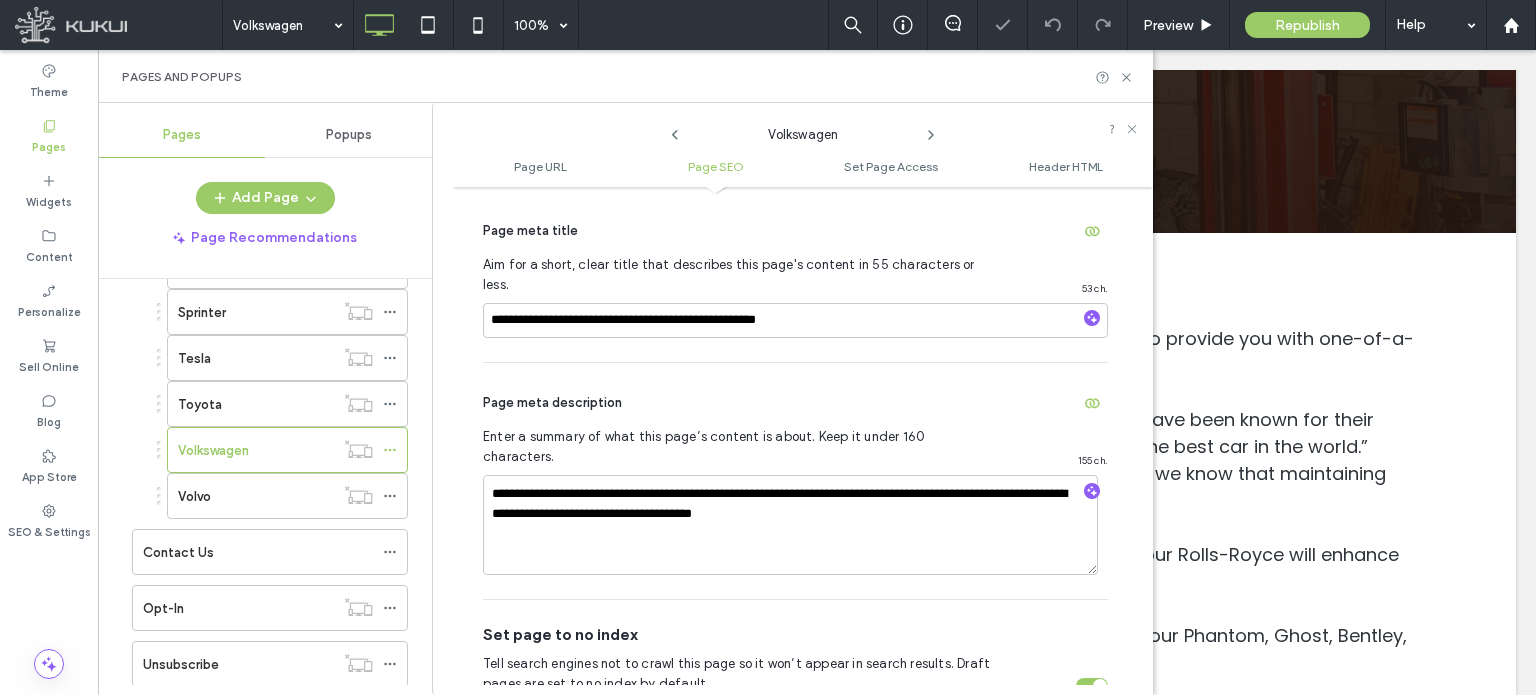 click on "**********" at bounding box center [795, 481] 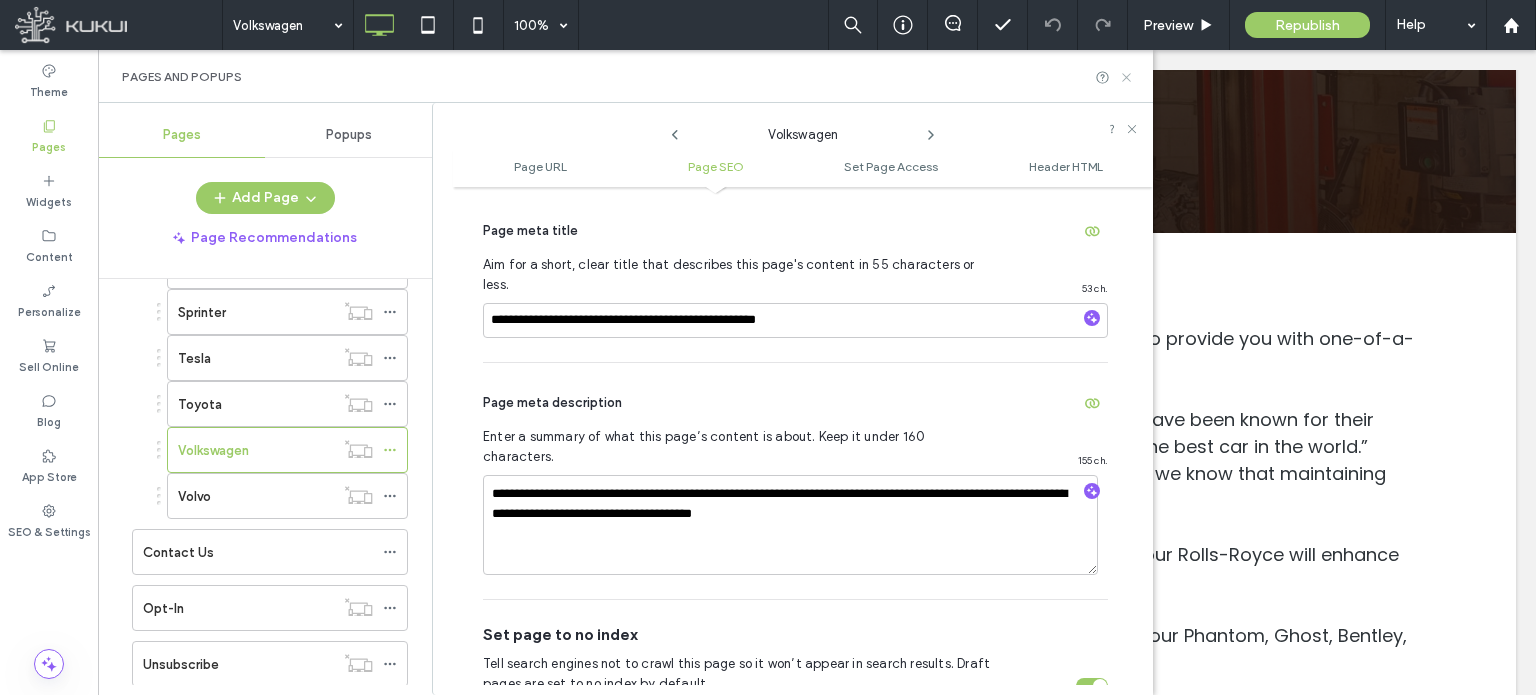 click 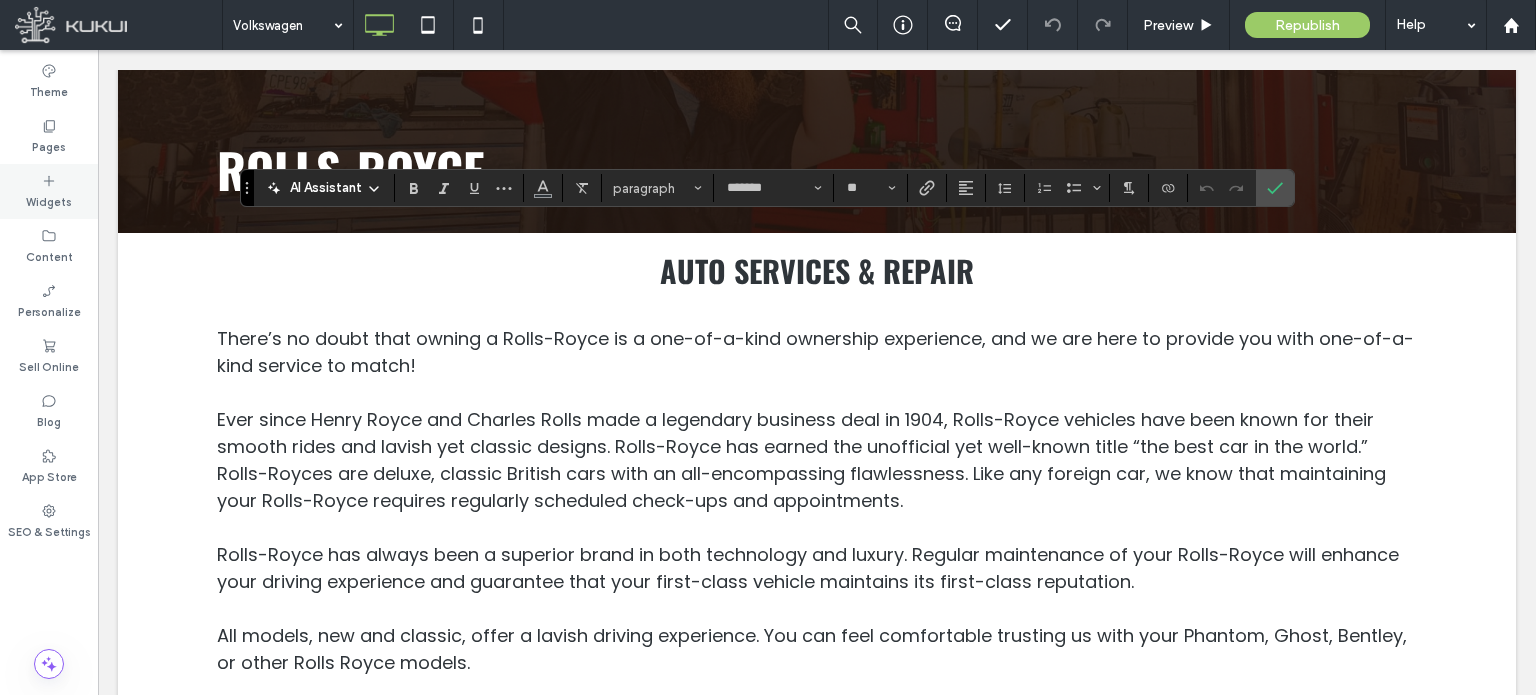 type on "*******" 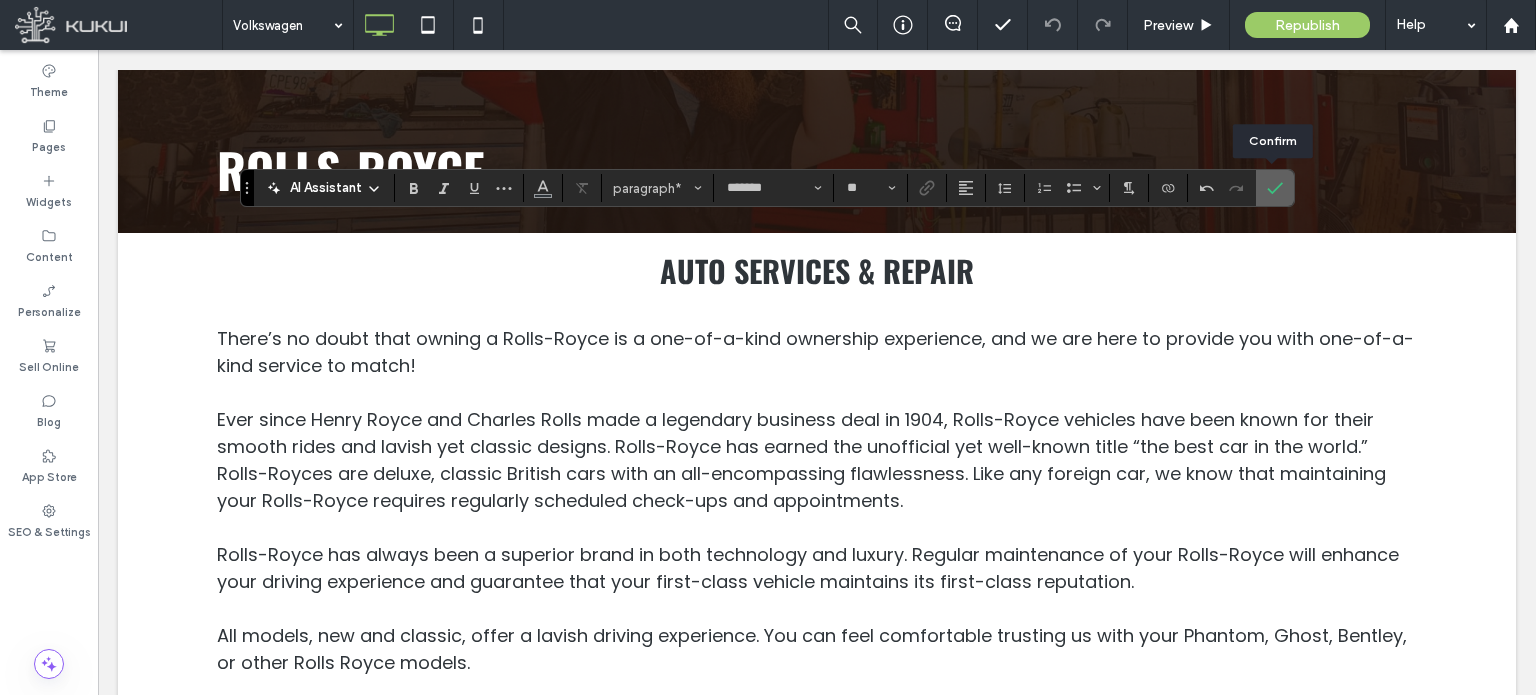 click 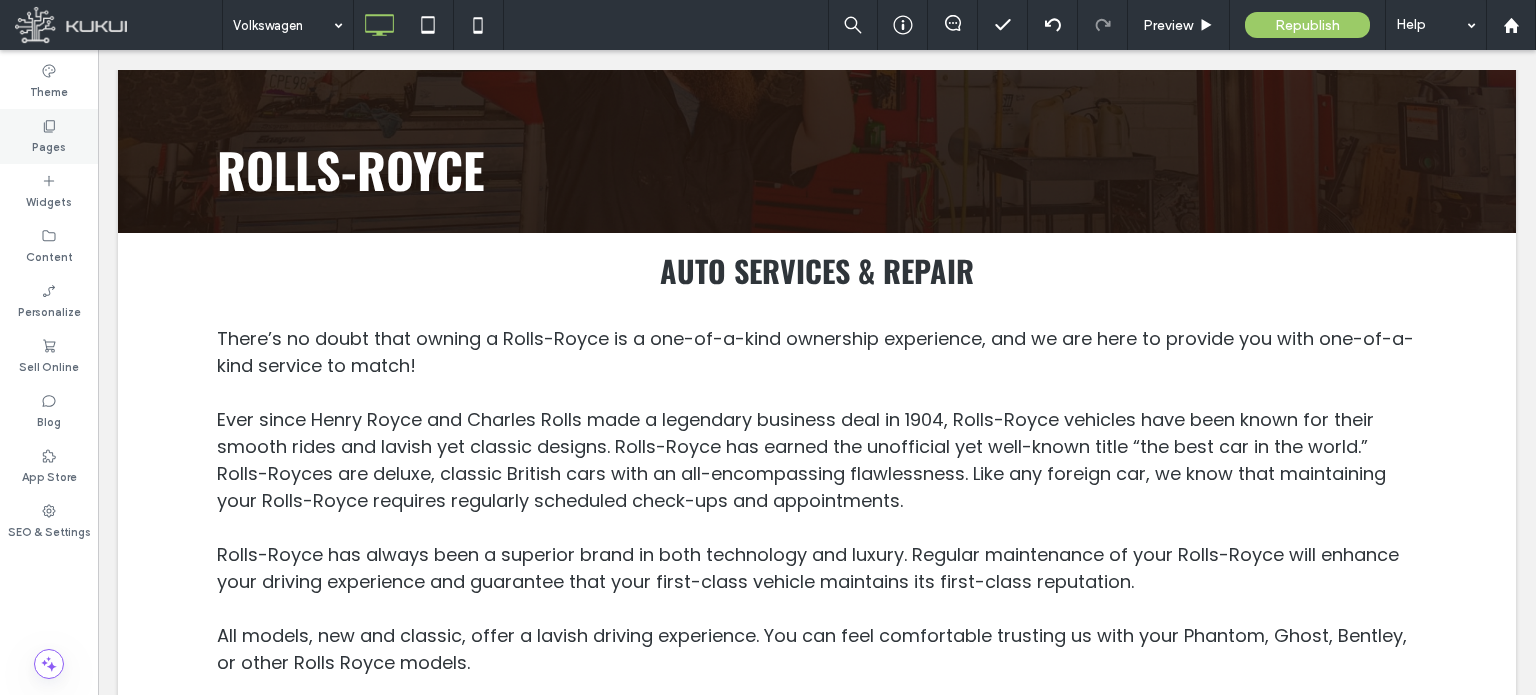 click 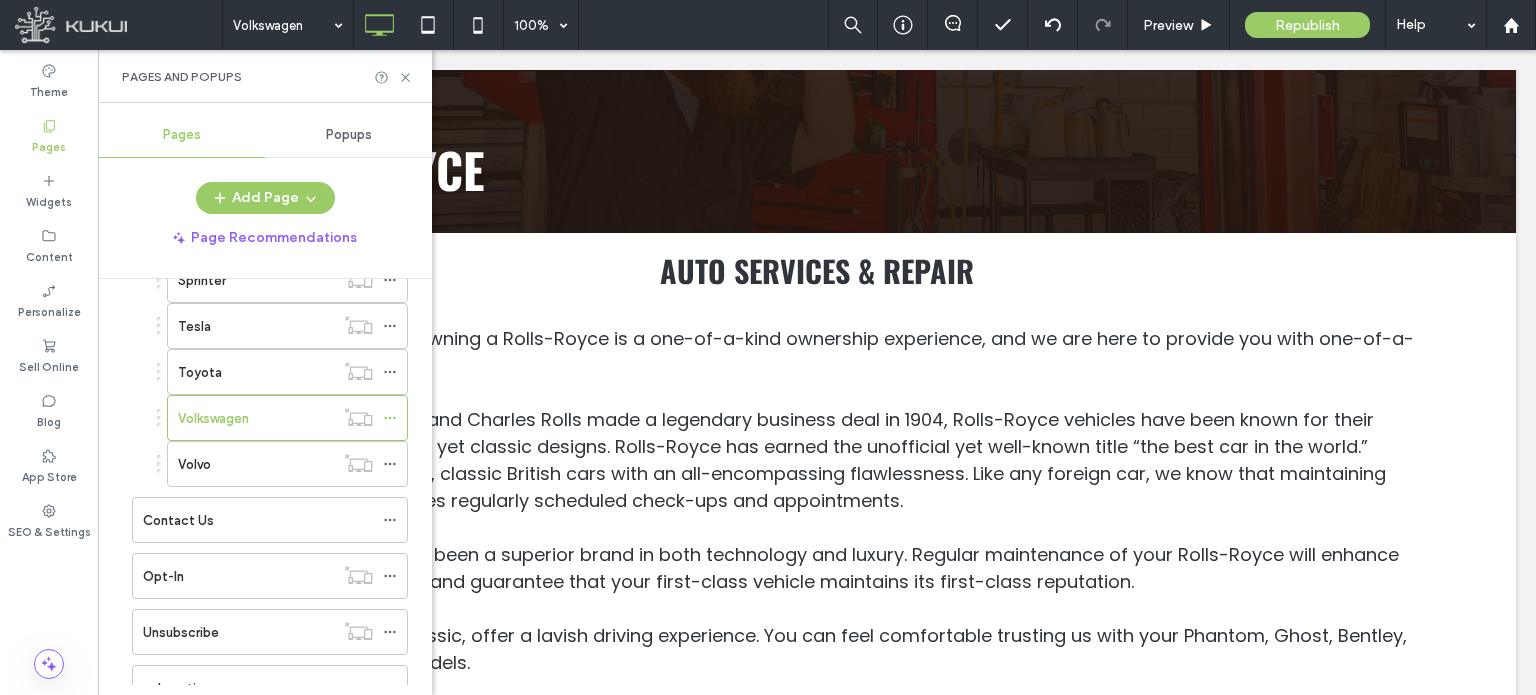 scroll, scrollTop: 3176, scrollLeft: 0, axis: vertical 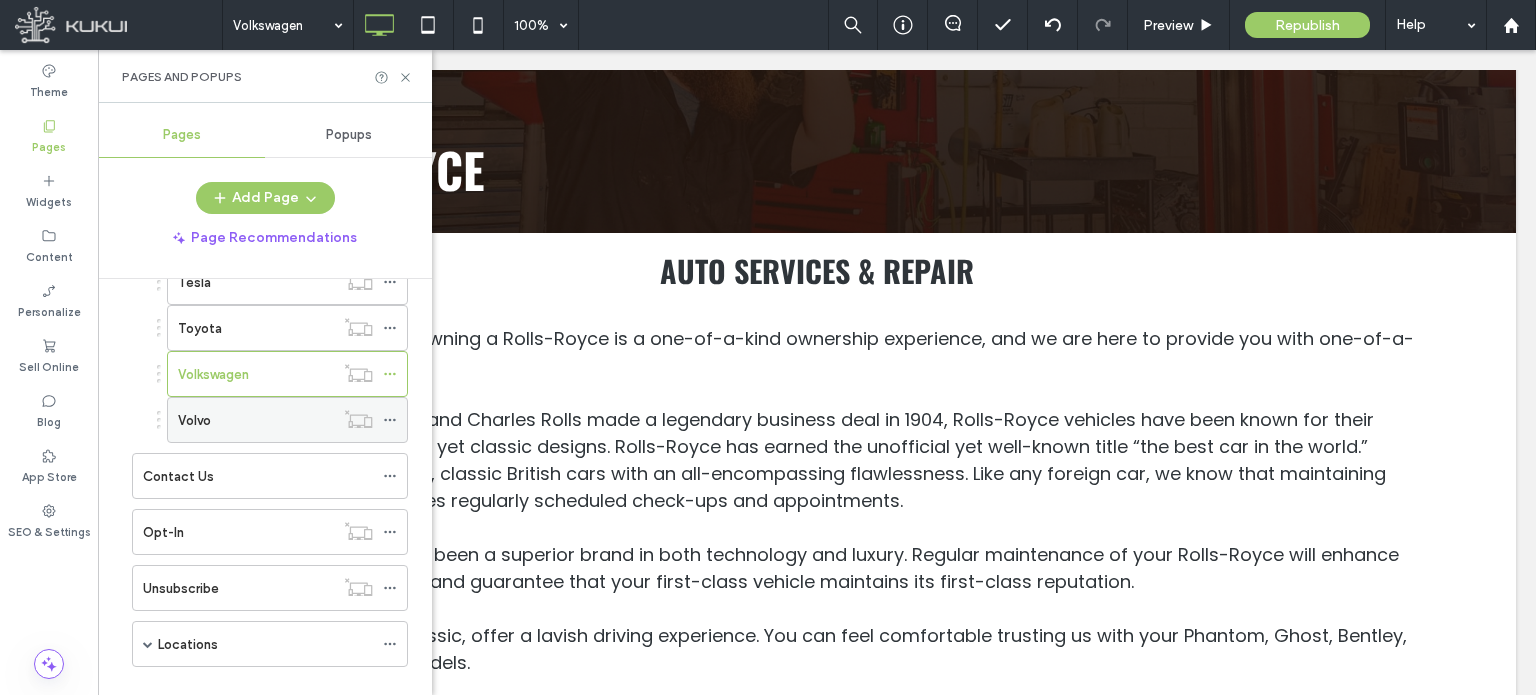 click on "Volvo" at bounding box center (256, 420) 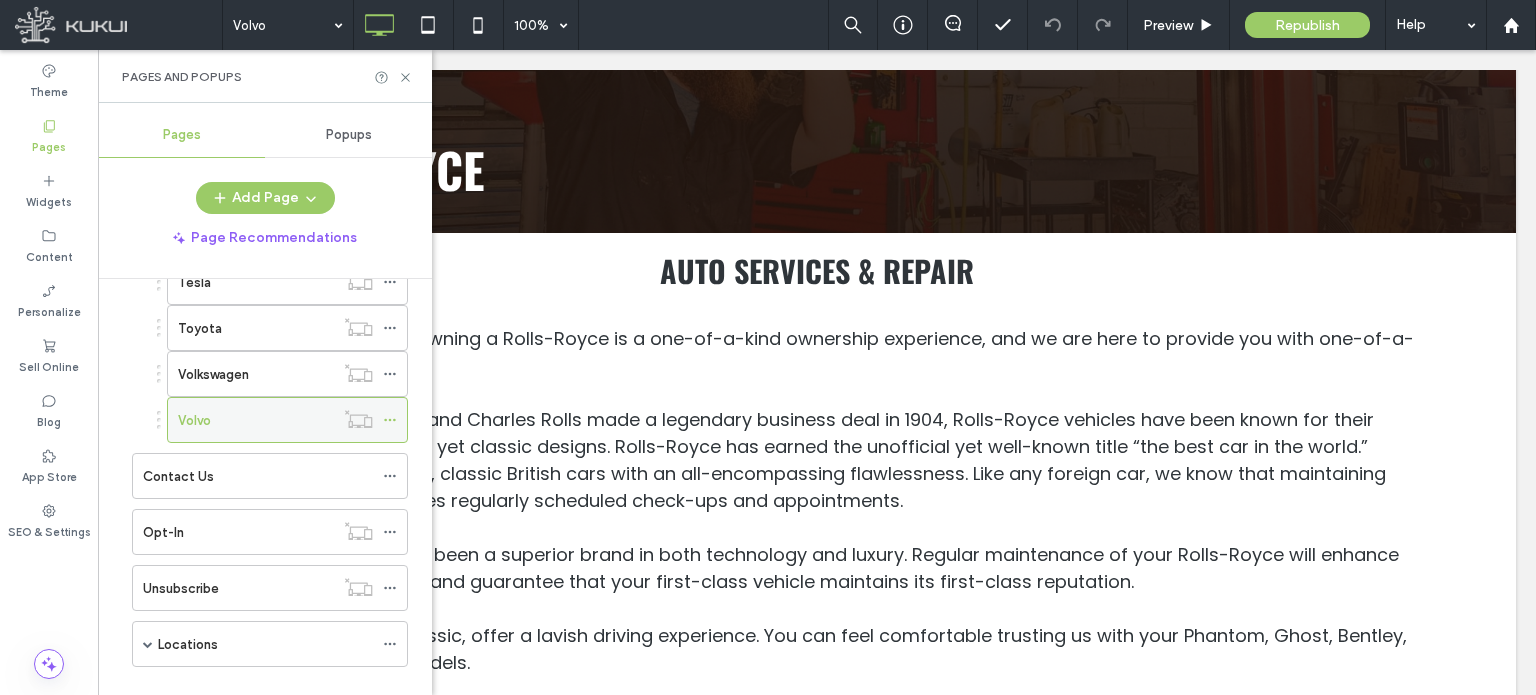 click 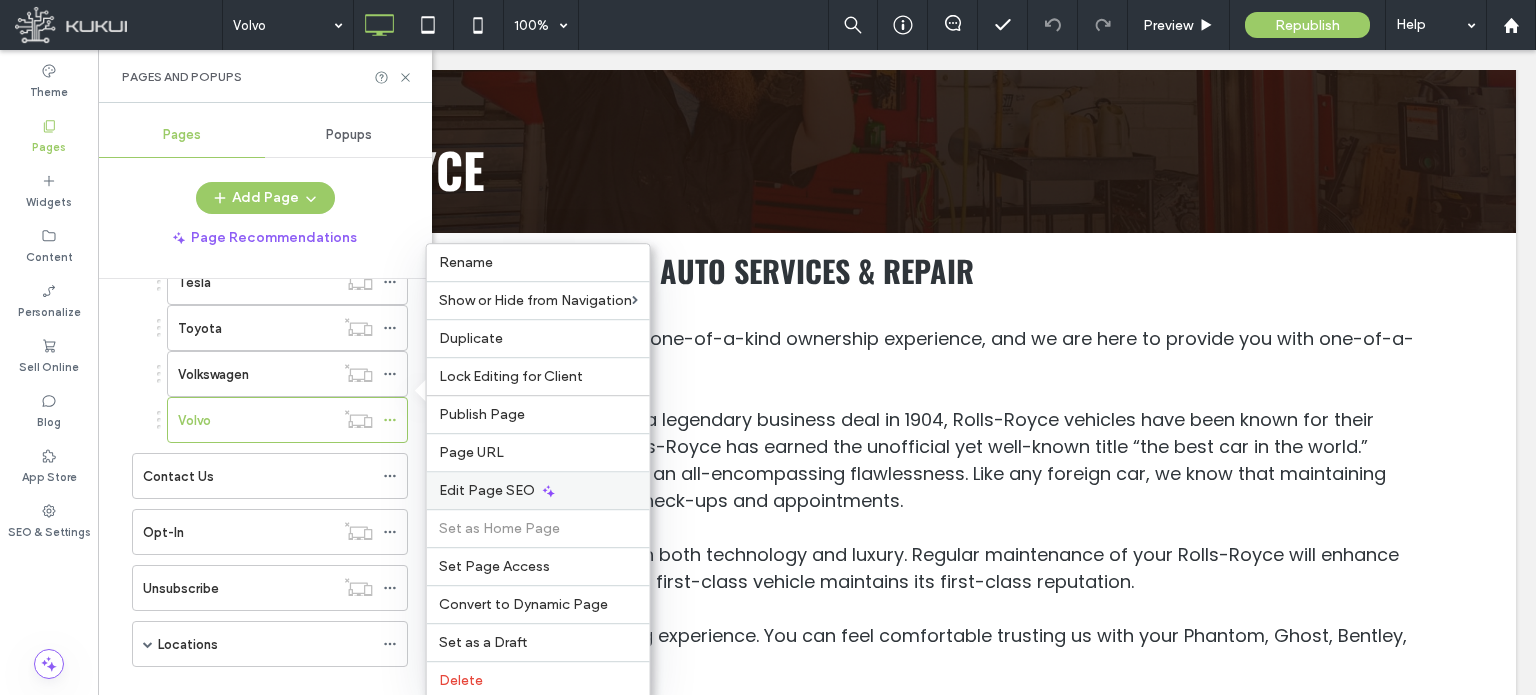 click on "Edit Page SEO" at bounding box center (487, 490) 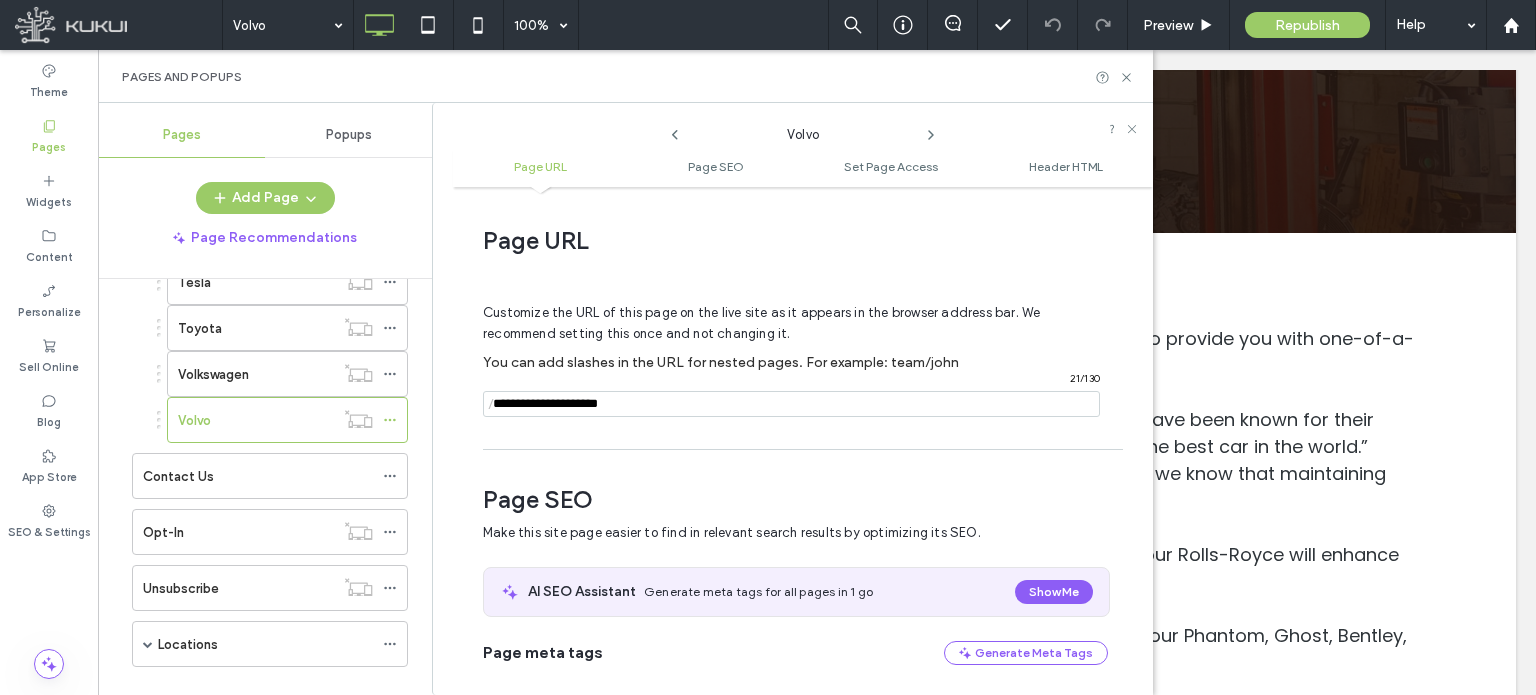 scroll, scrollTop: 274, scrollLeft: 0, axis: vertical 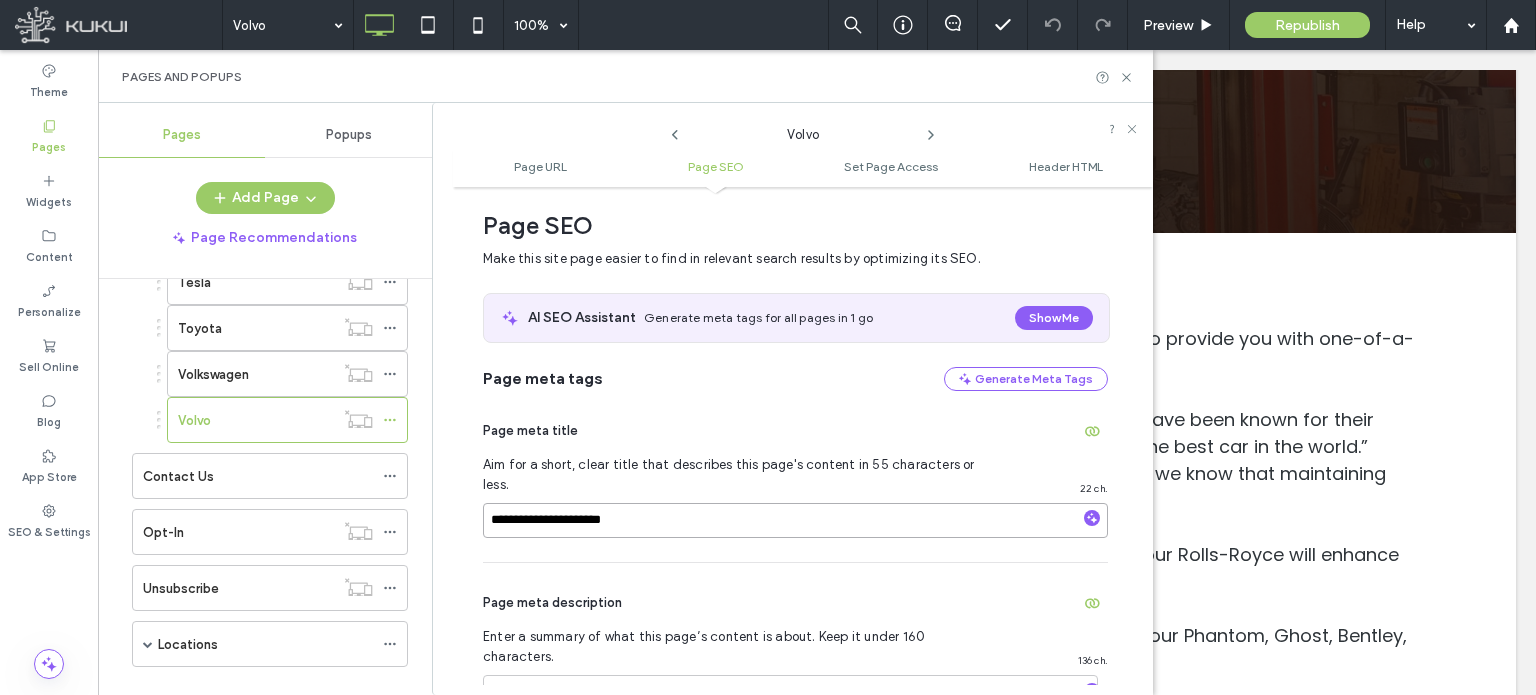 click on "**********" at bounding box center (795, 520) 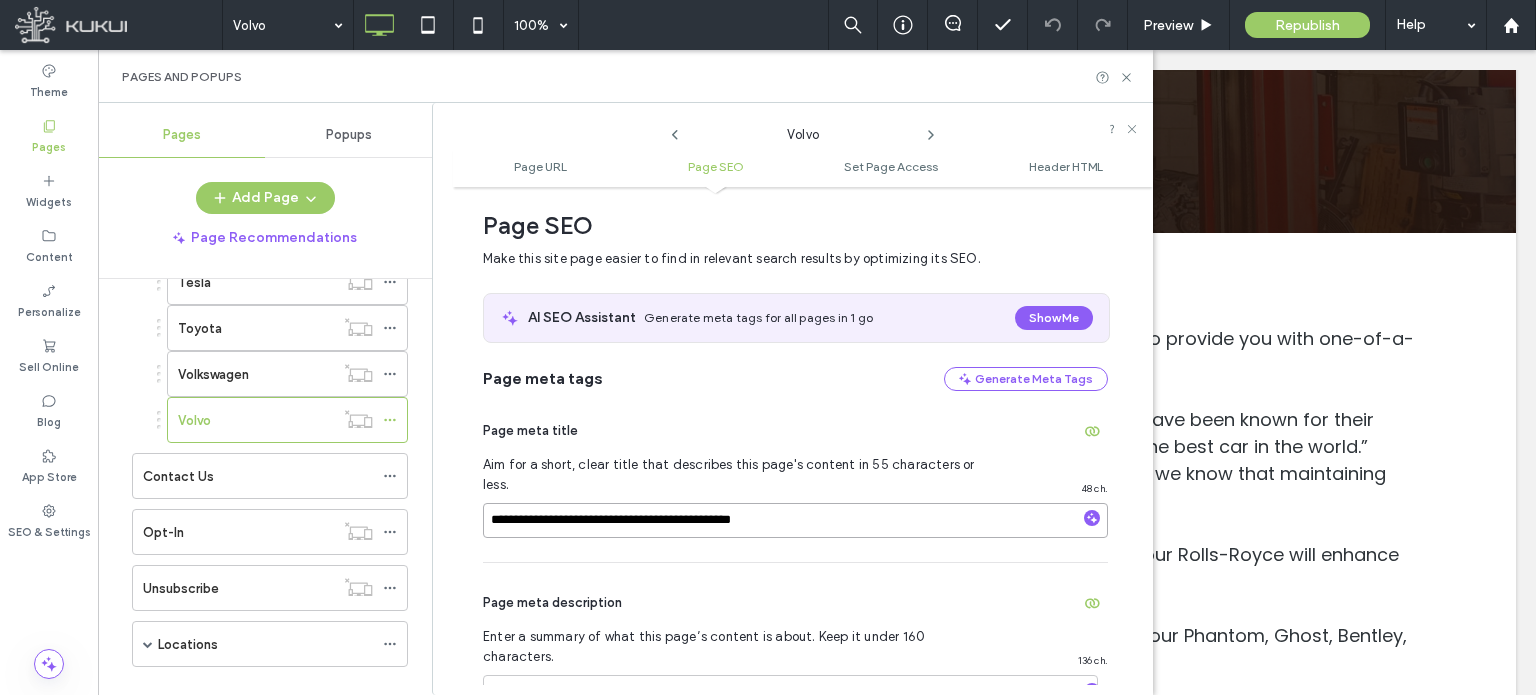 scroll, scrollTop: 374, scrollLeft: 0, axis: vertical 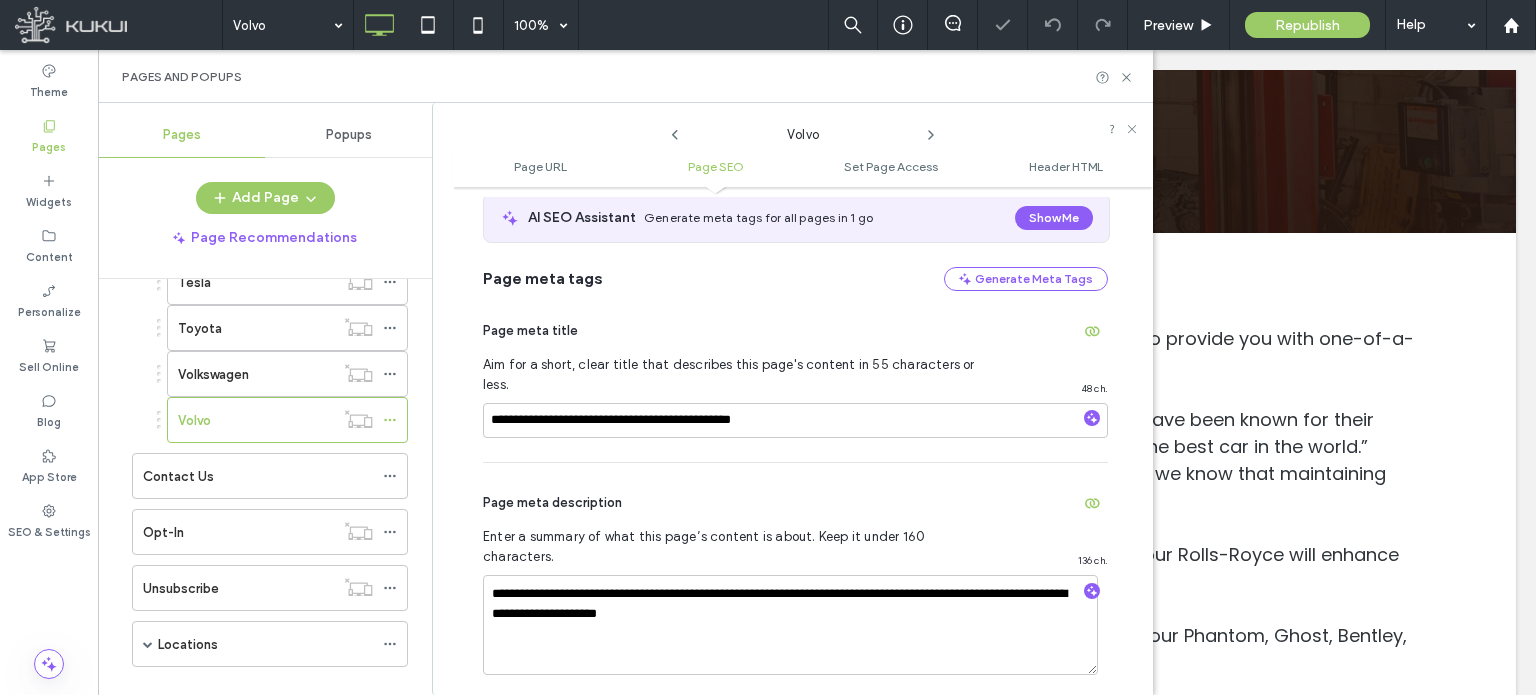 click on "**********" at bounding box center (795, 581) 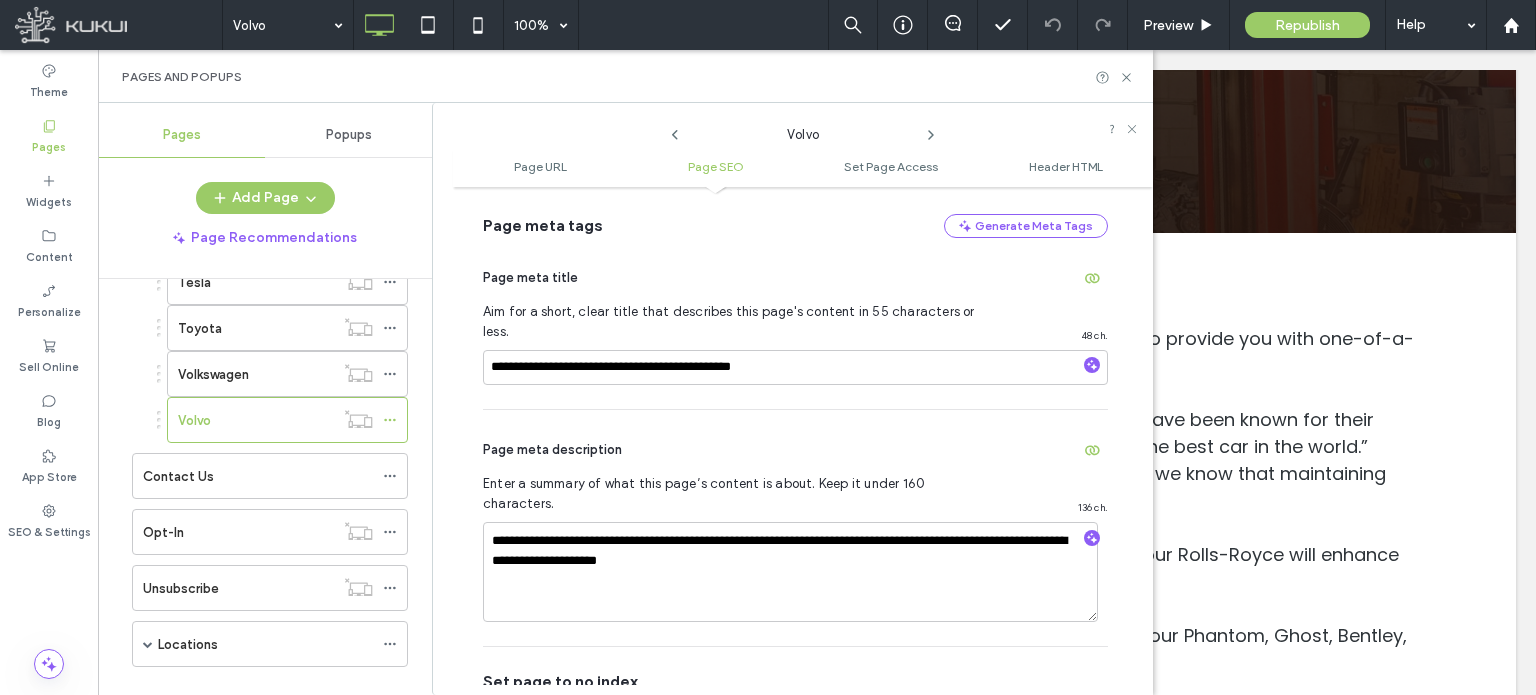 scroll, scrollTop: 474, scrollLeft: 0, axis: vertical 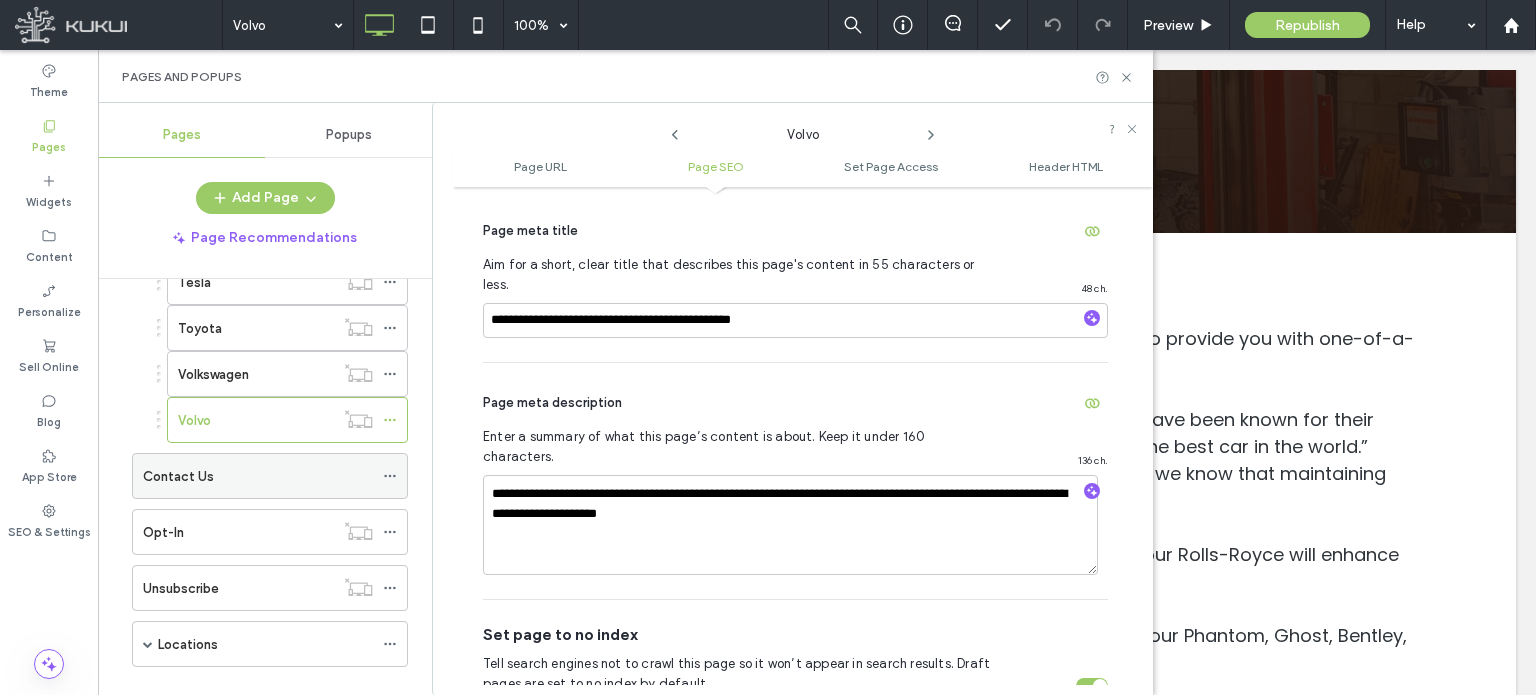 click on "Contact Us" at bounding box center (258, 476) 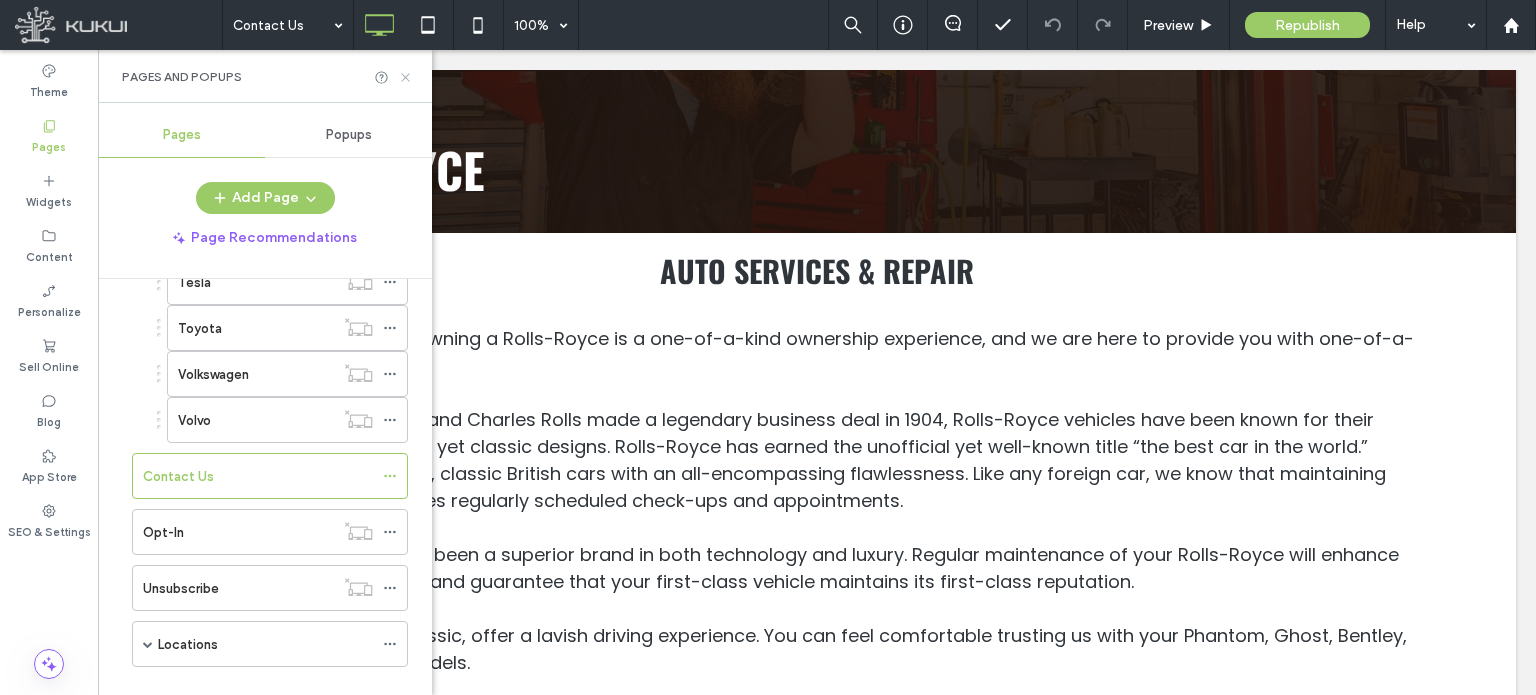 click 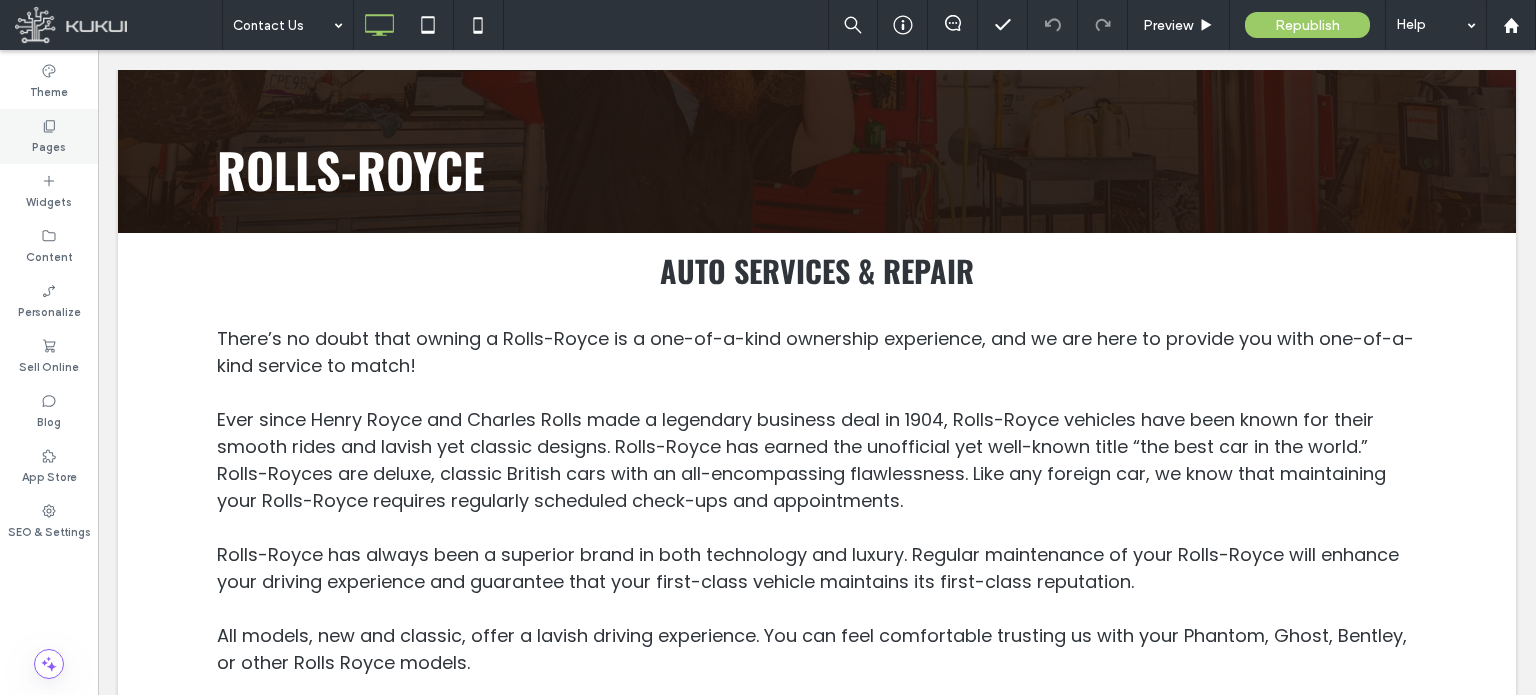 click 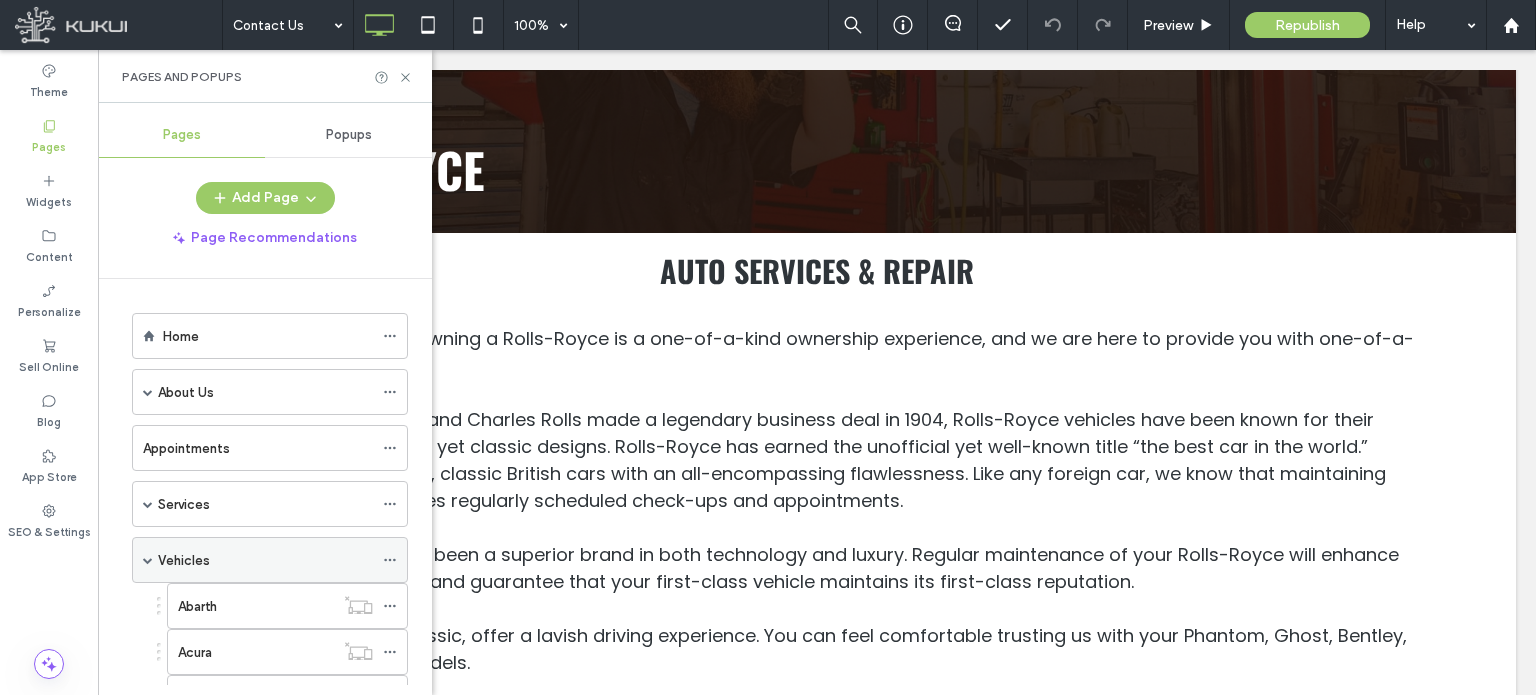 click at bounding box center [148, 560] 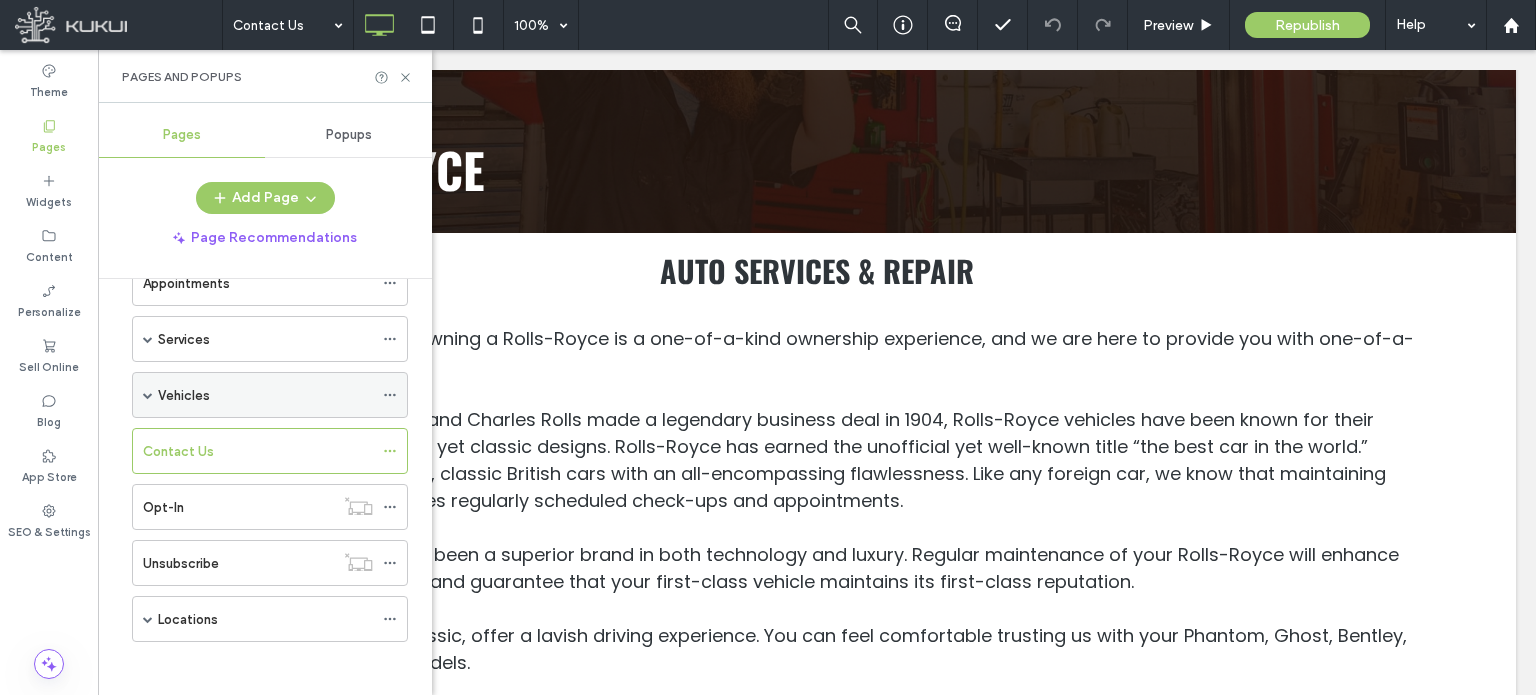 scroll, scrollTop: 167, scrollLeft: 0, axis: vertical 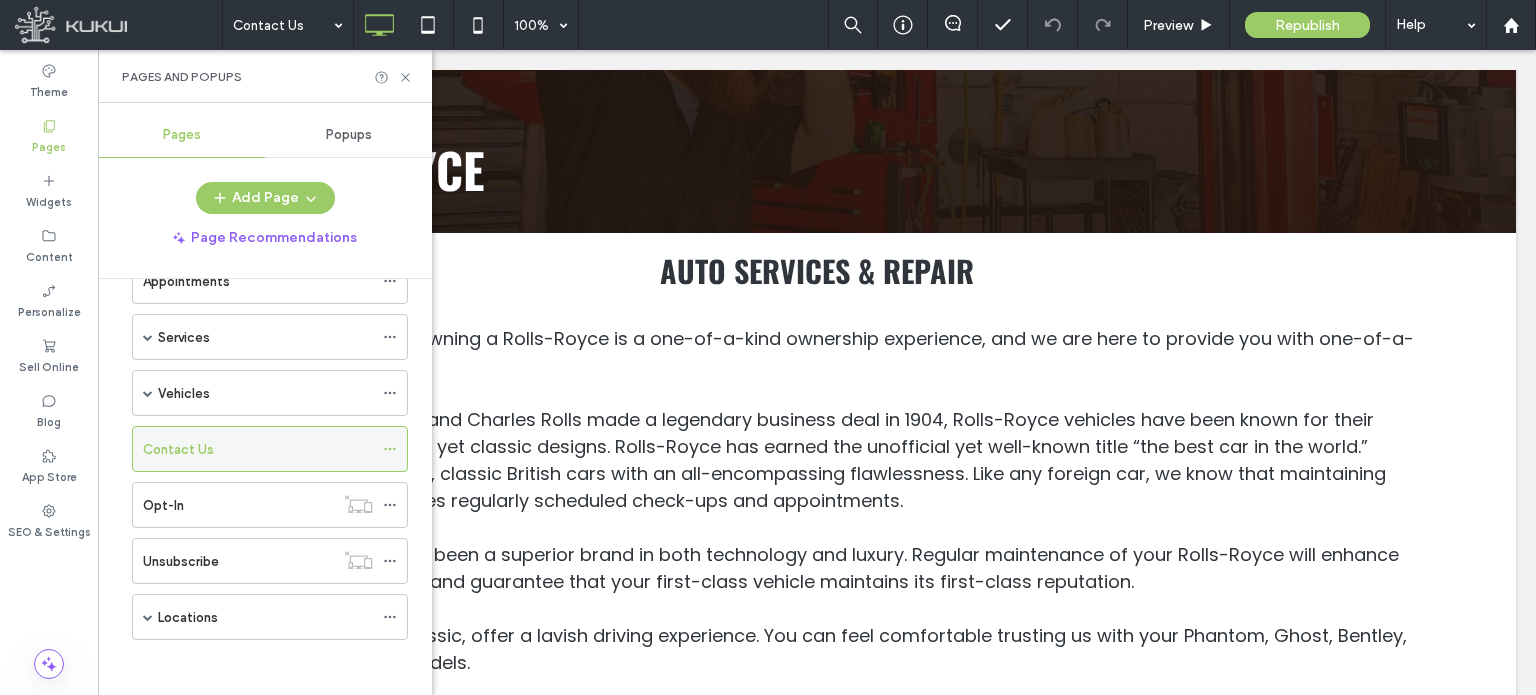 click 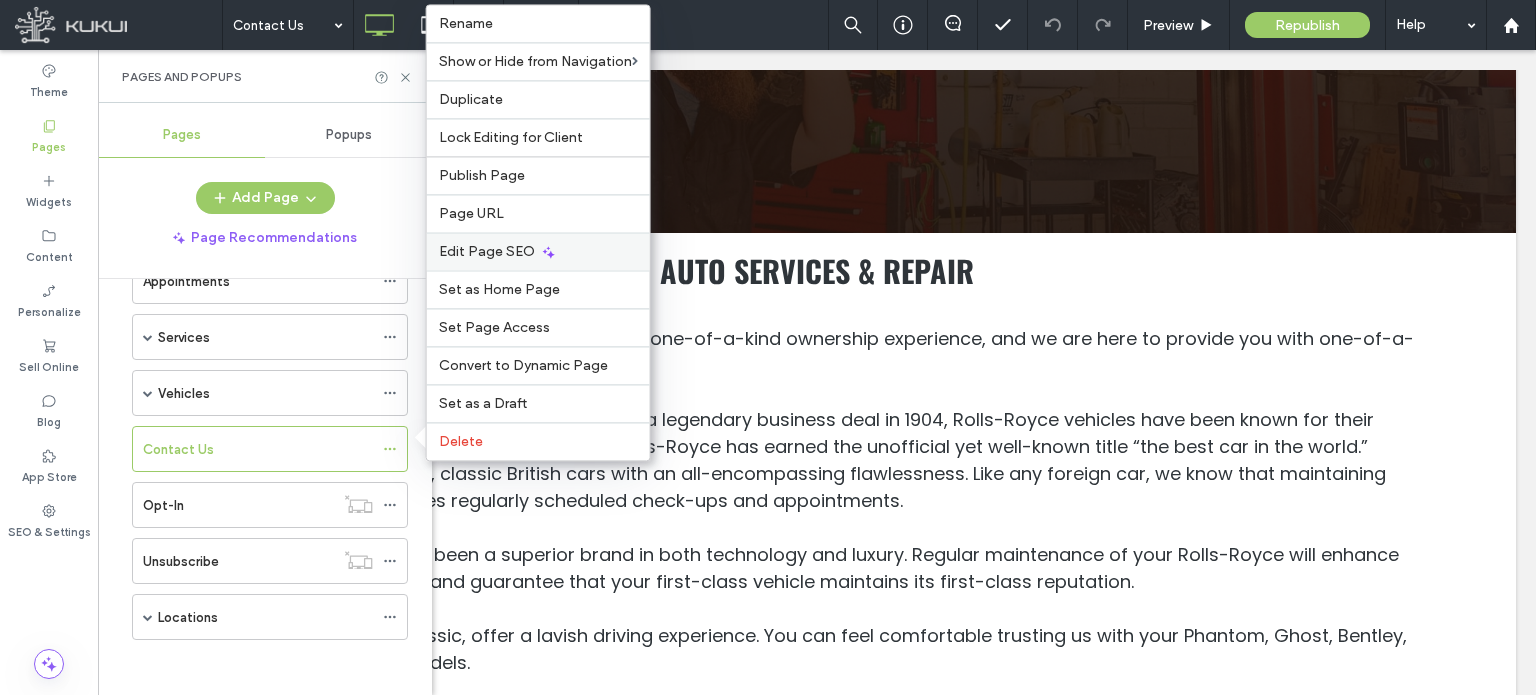 click on "Edit Page SEO" at bounding box center [487, 251] 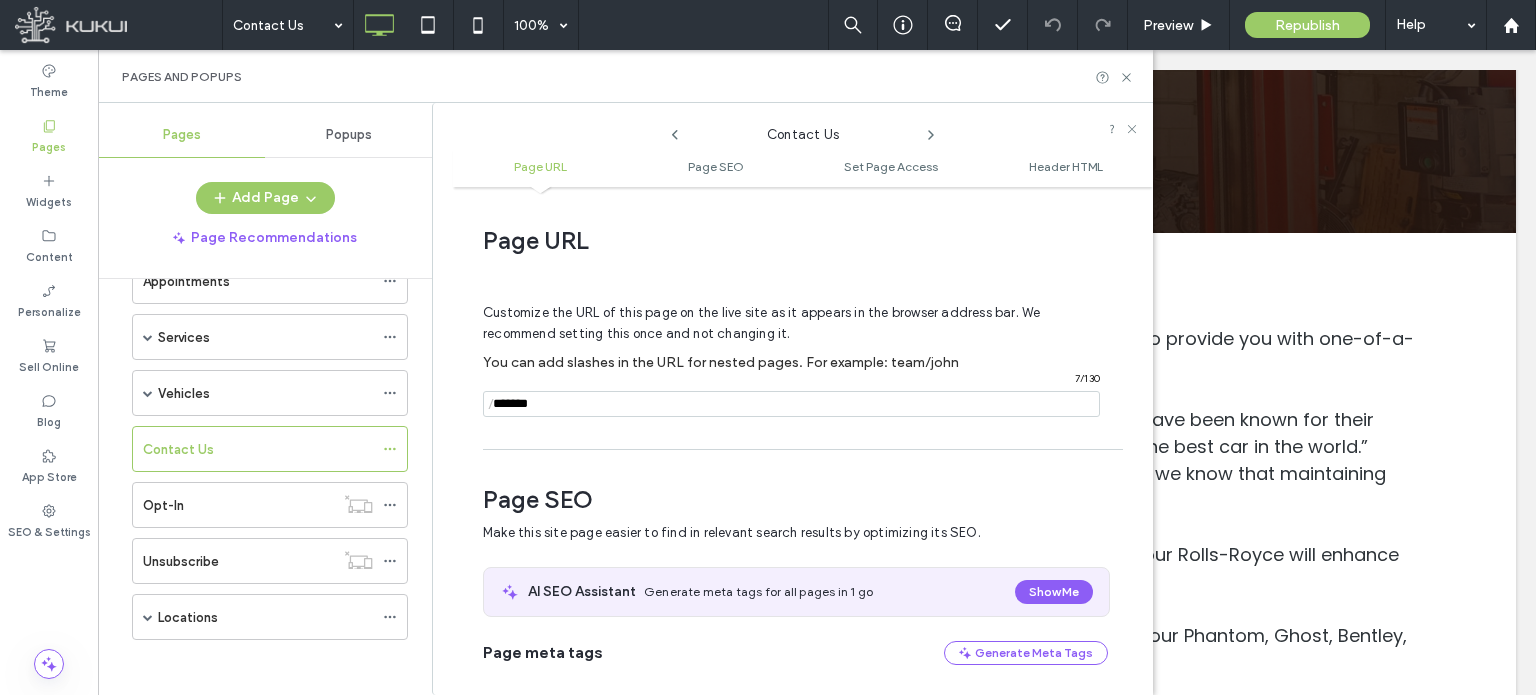 scroll, scrollTop: 274, scrollLeft: 0, axis: vertical 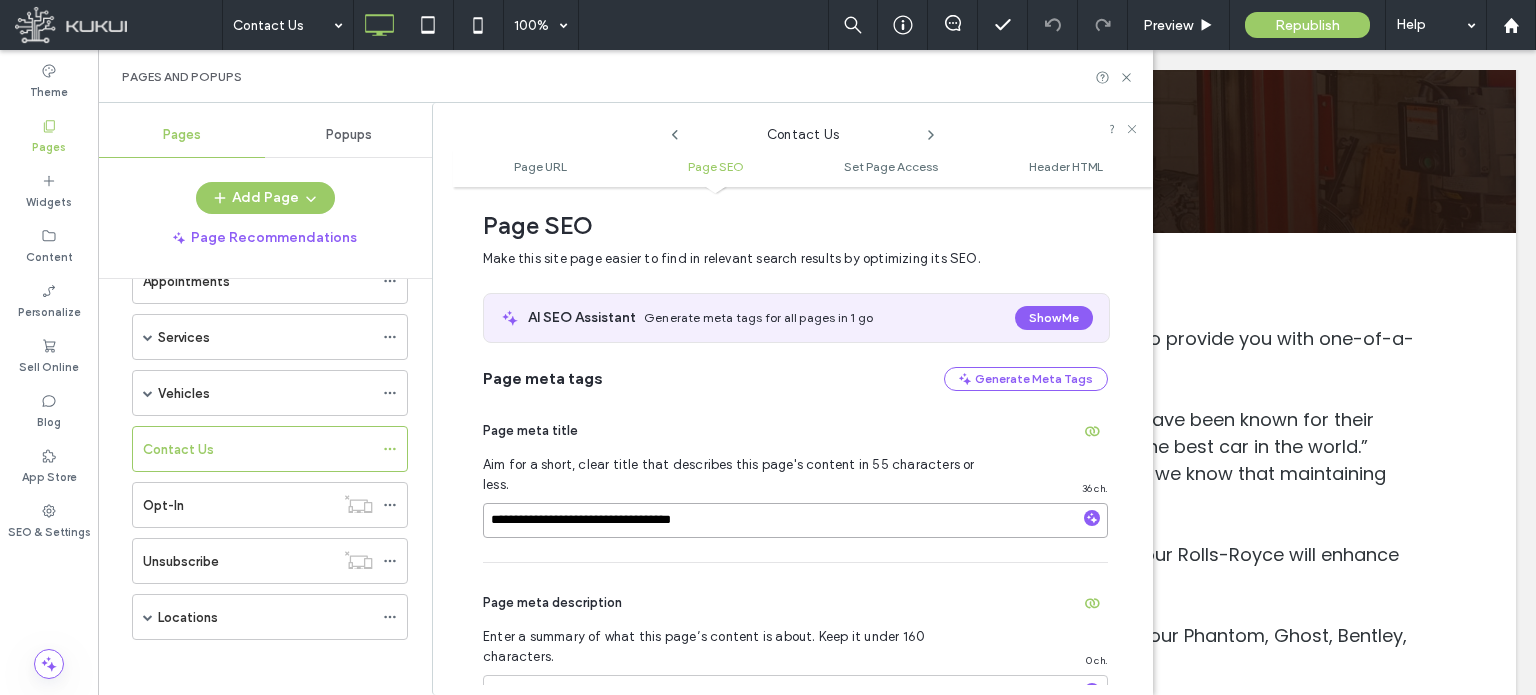 click on "**********" at bounding box center [795, 520] 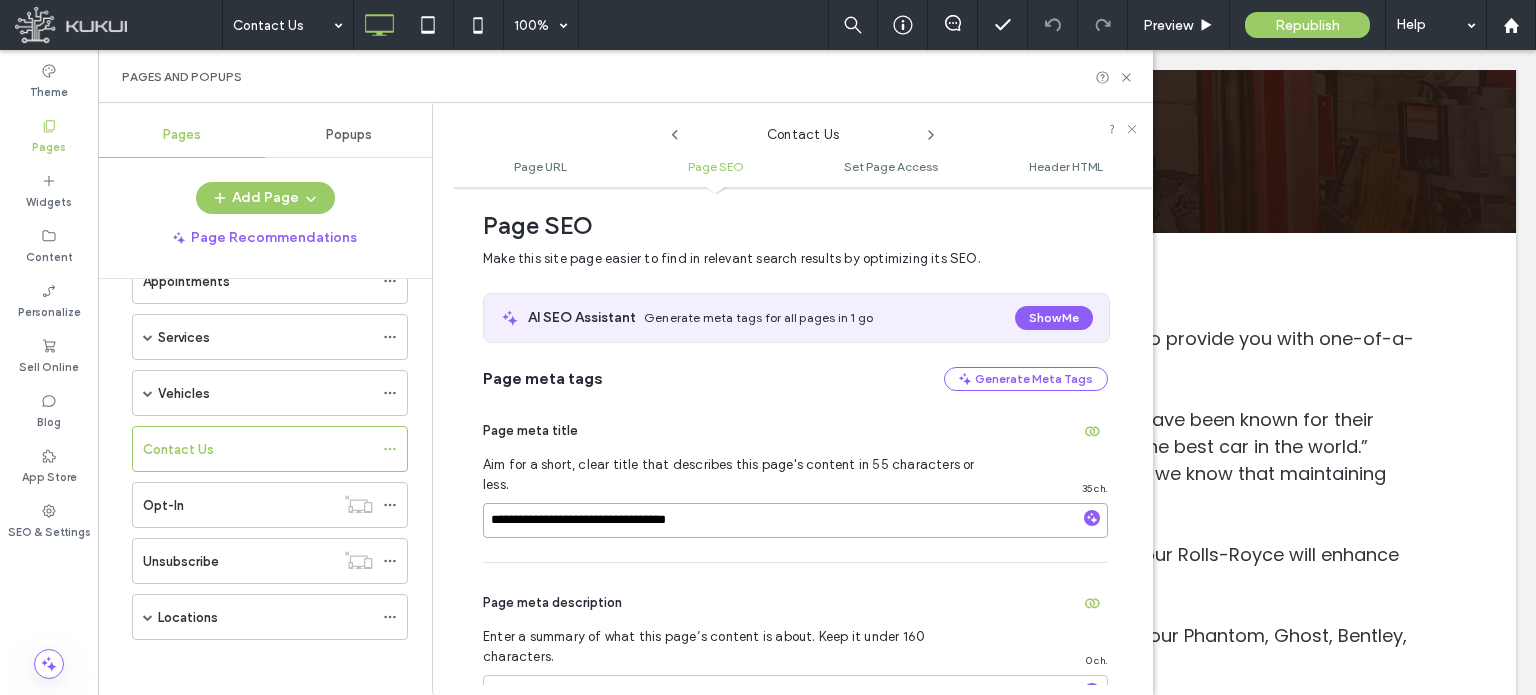 type on "**********" 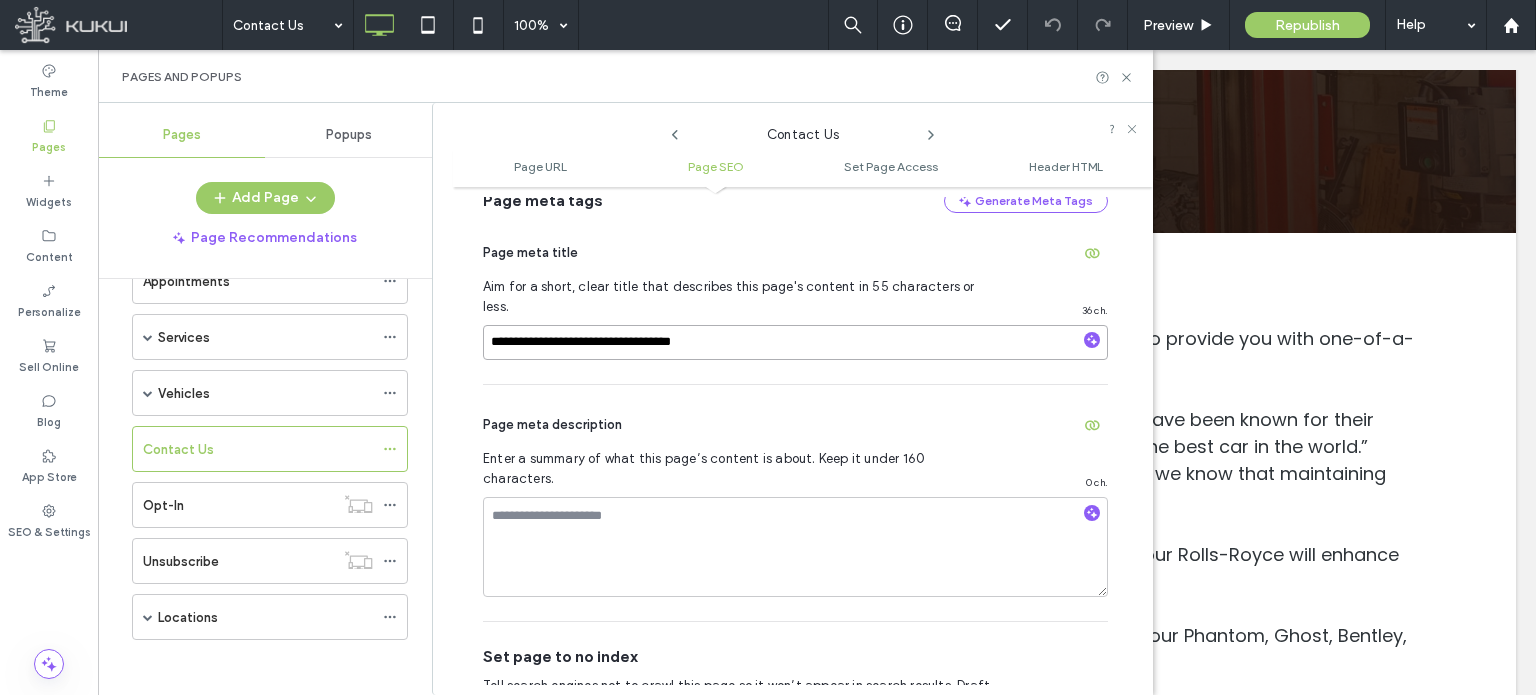 scroll, scrollTop: 474, scrollLeft: 0, axis: vertical 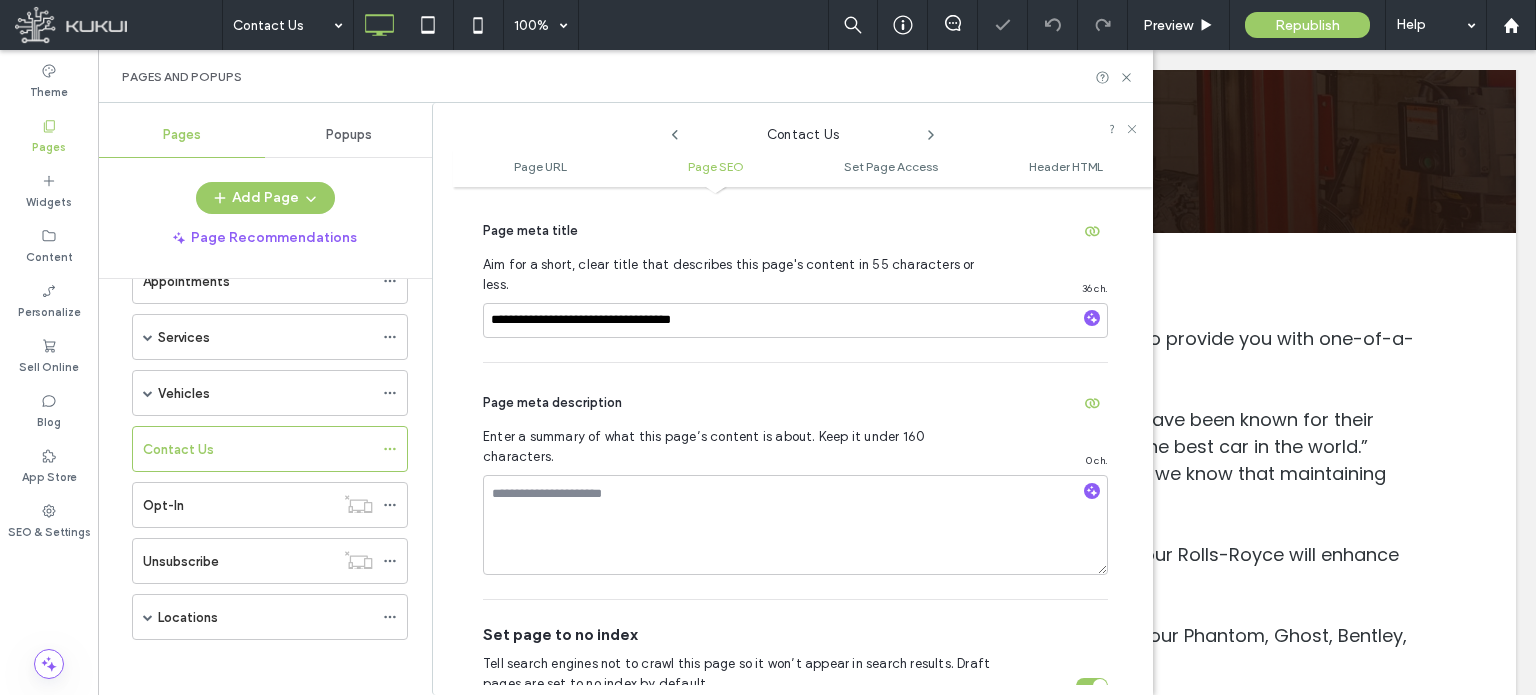 click on "Page meta description" at bounding box center [795, 403] 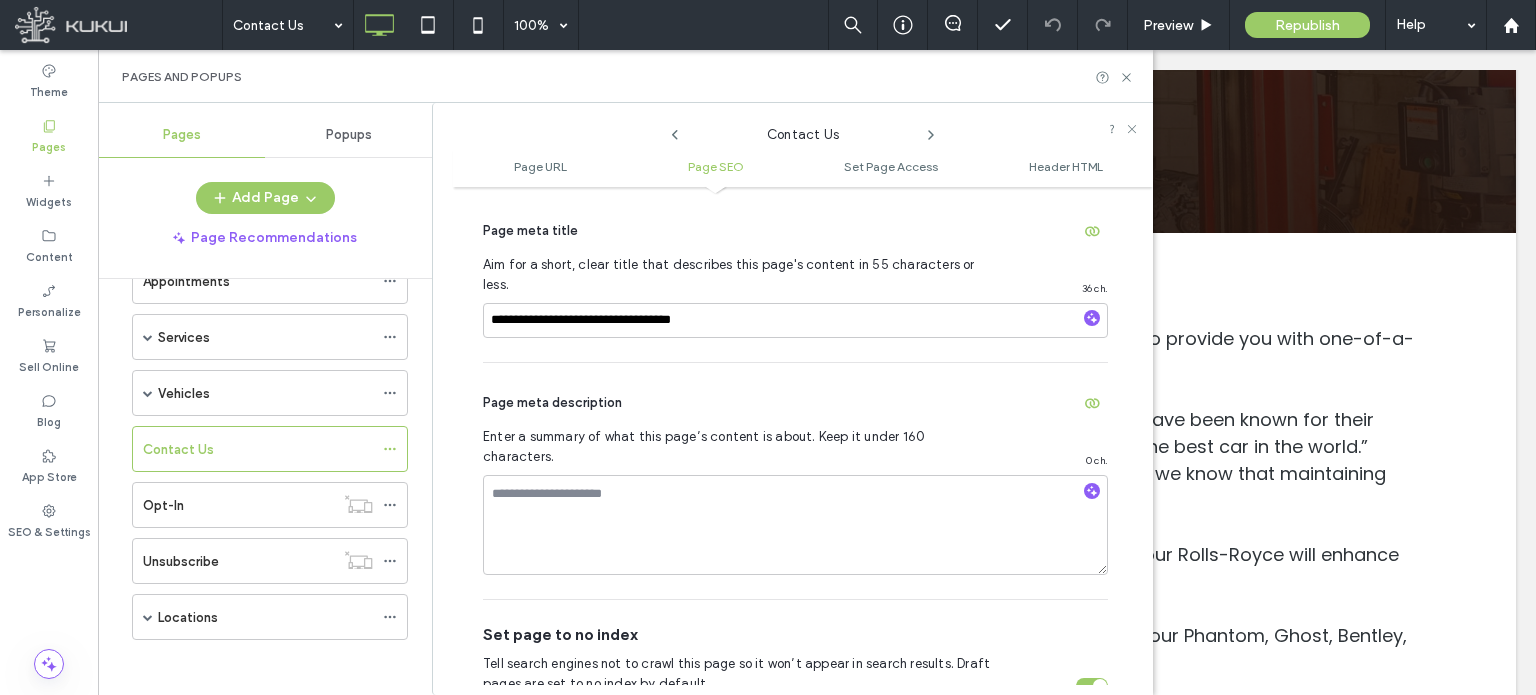 click at bounding box center [1092, 686] 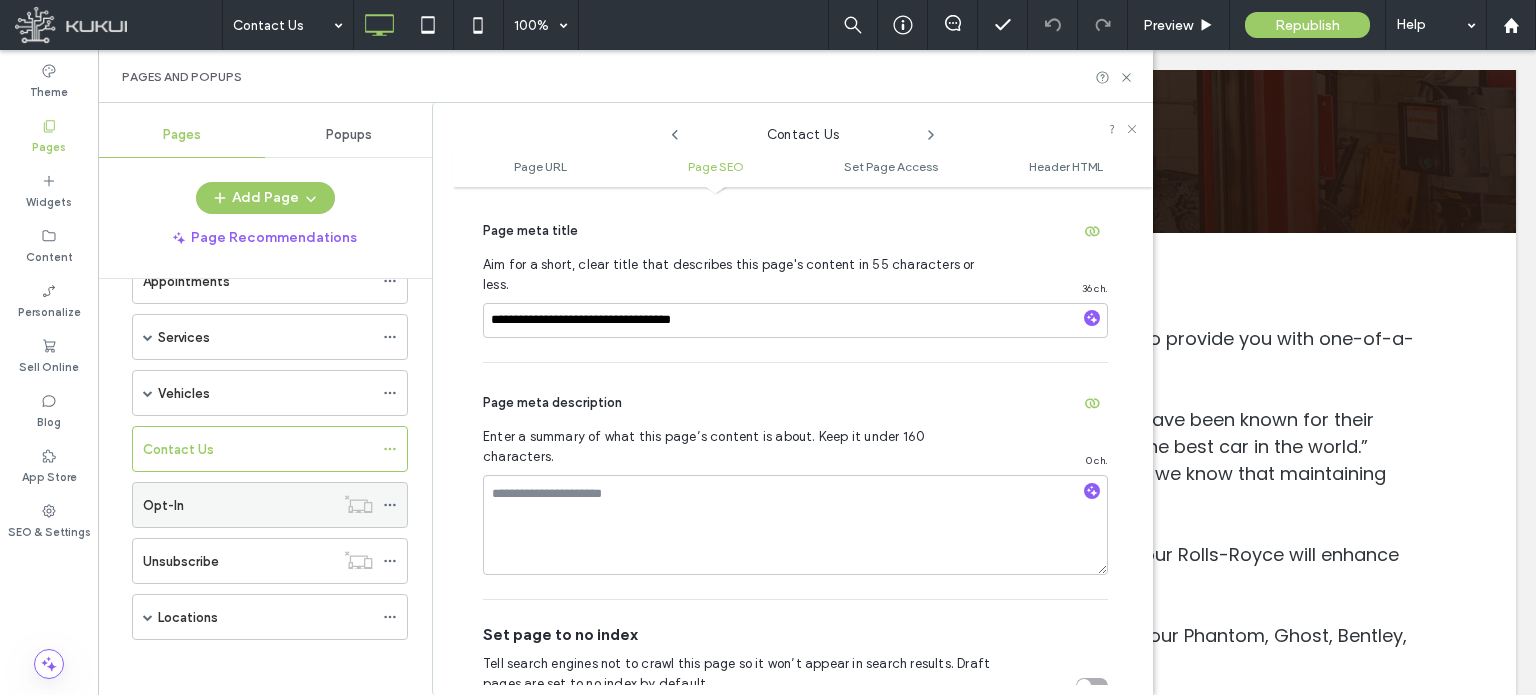 click on "Opt-In" at bounding box center (238, 505) 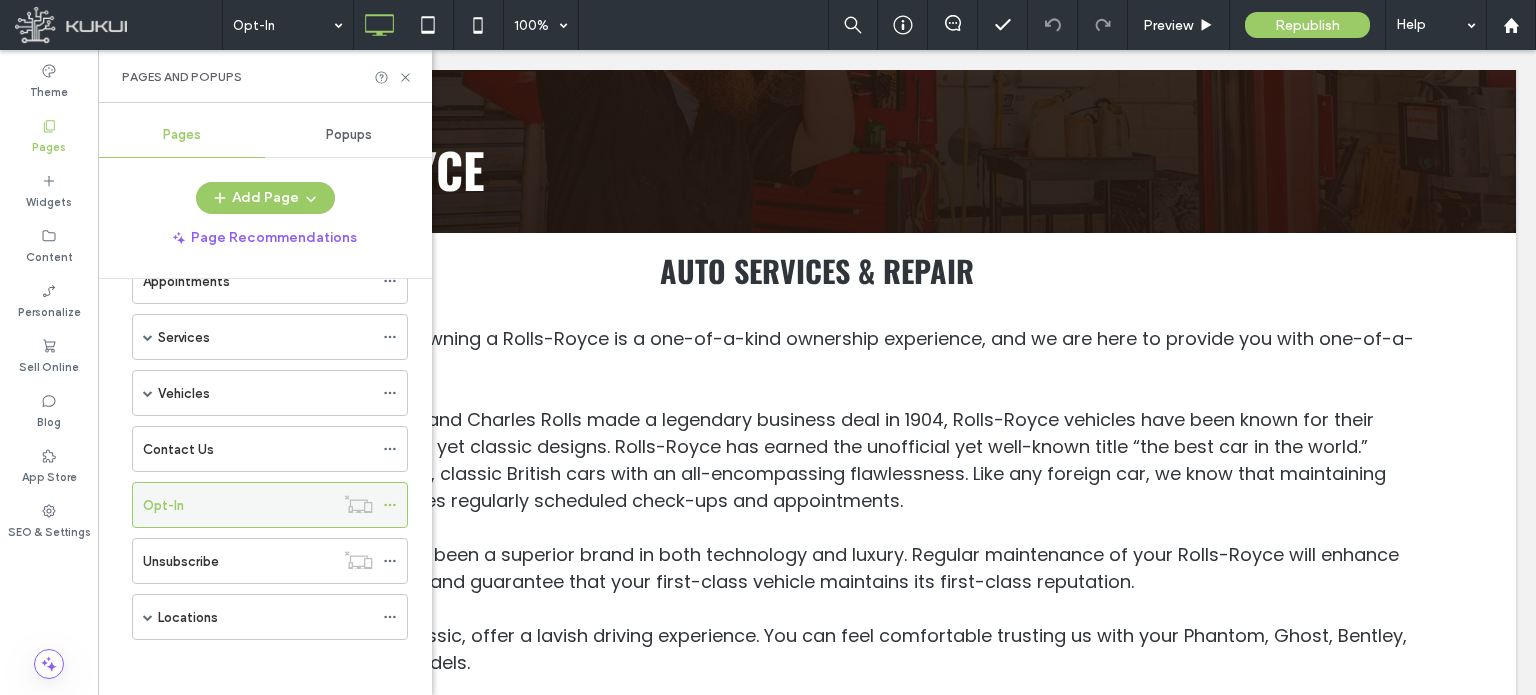 click 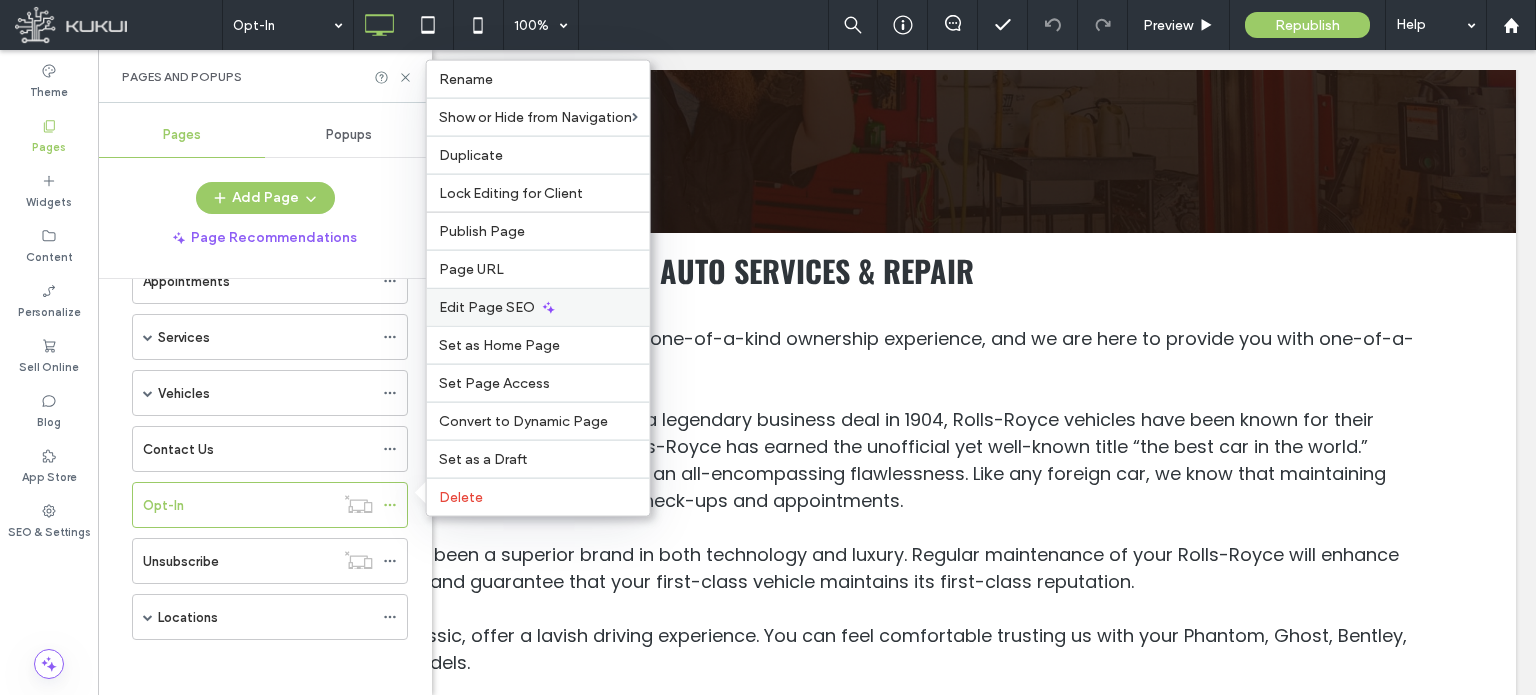 click on "Edit Page SEO" at bounding box center [487, 307] 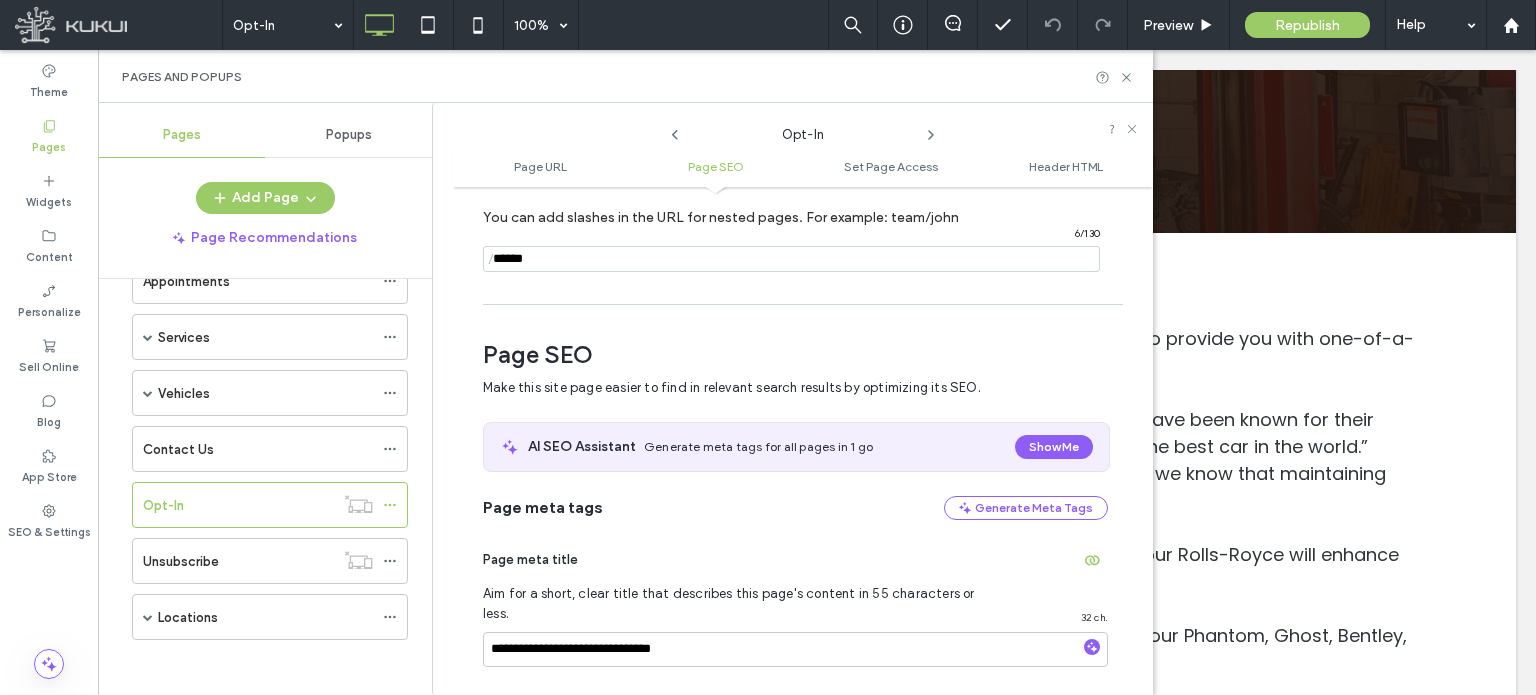 scroll, scrollTop: 274, scrollLeft: 0, axis: vertical 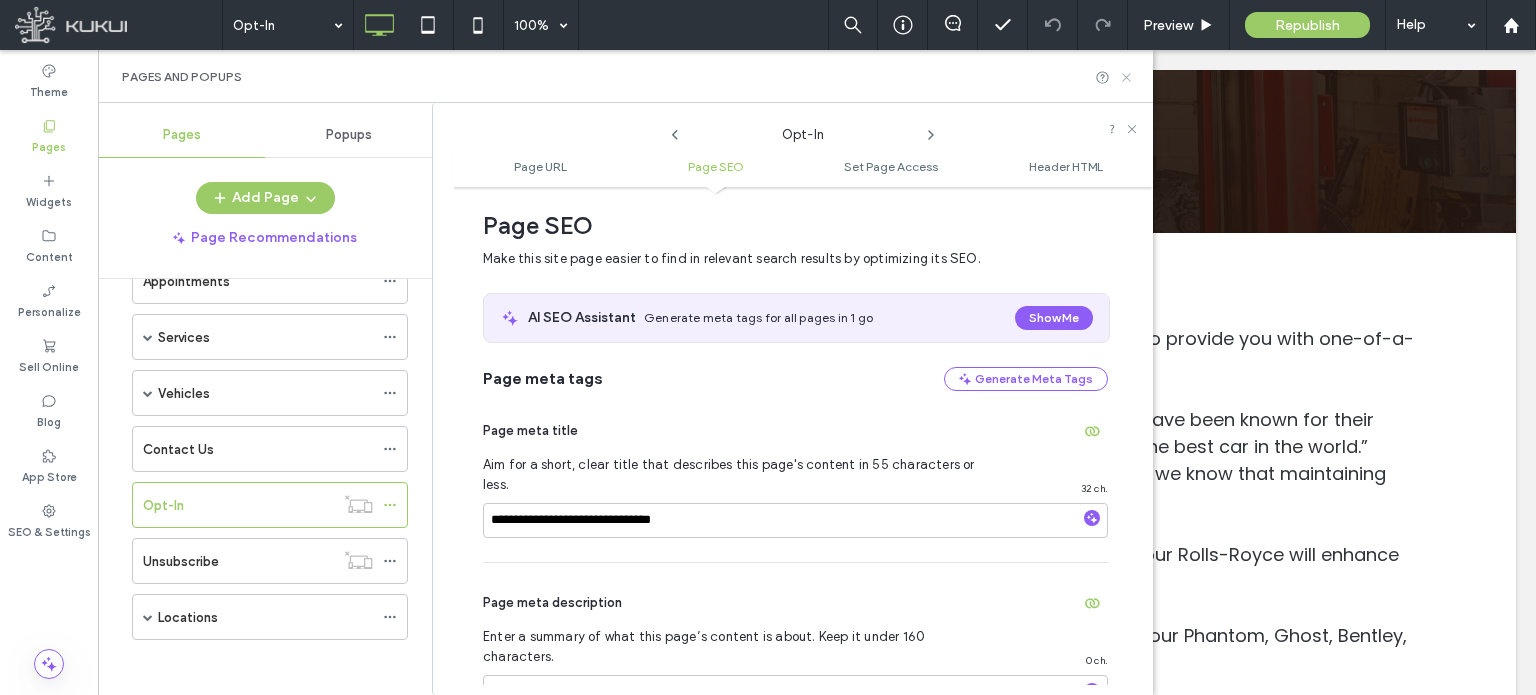 click 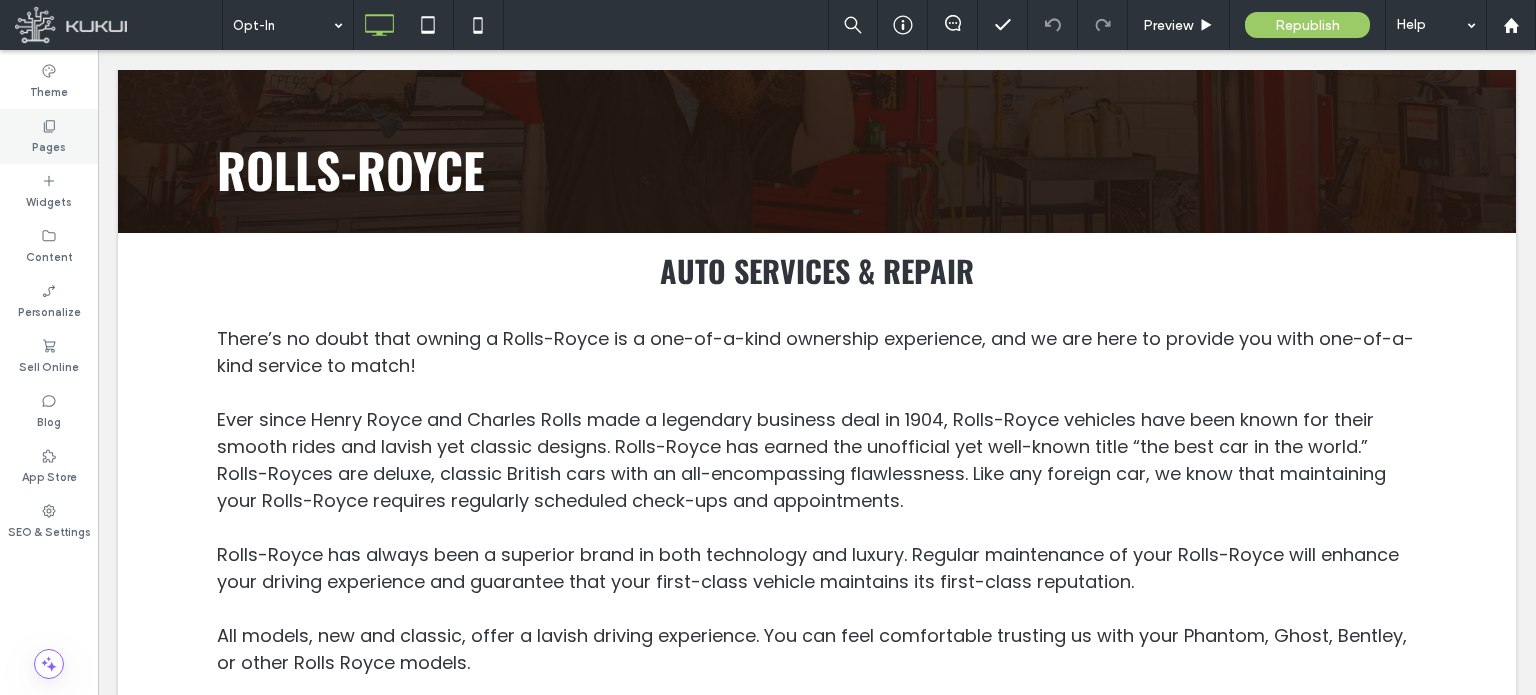 click 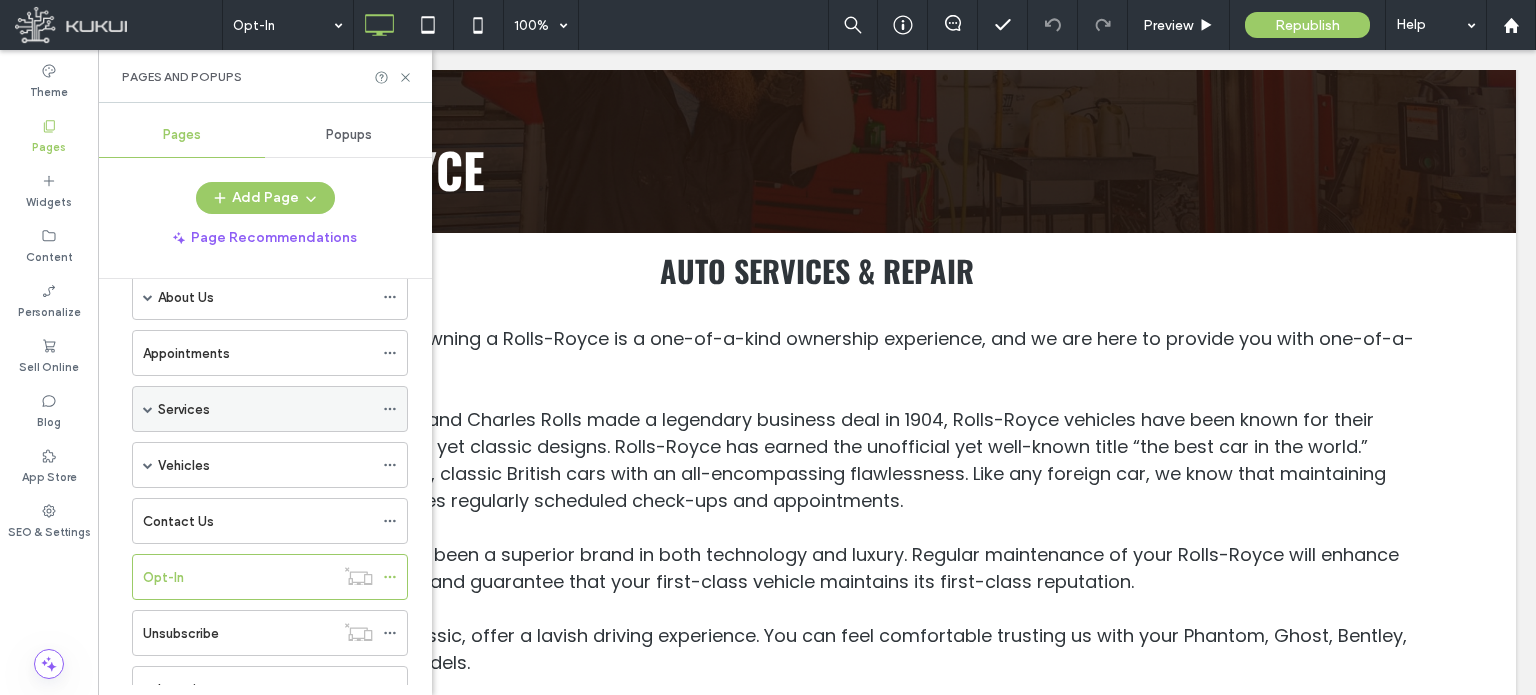 scroll, scrollTop: 167, scrollLeft: 0, axis: vertical 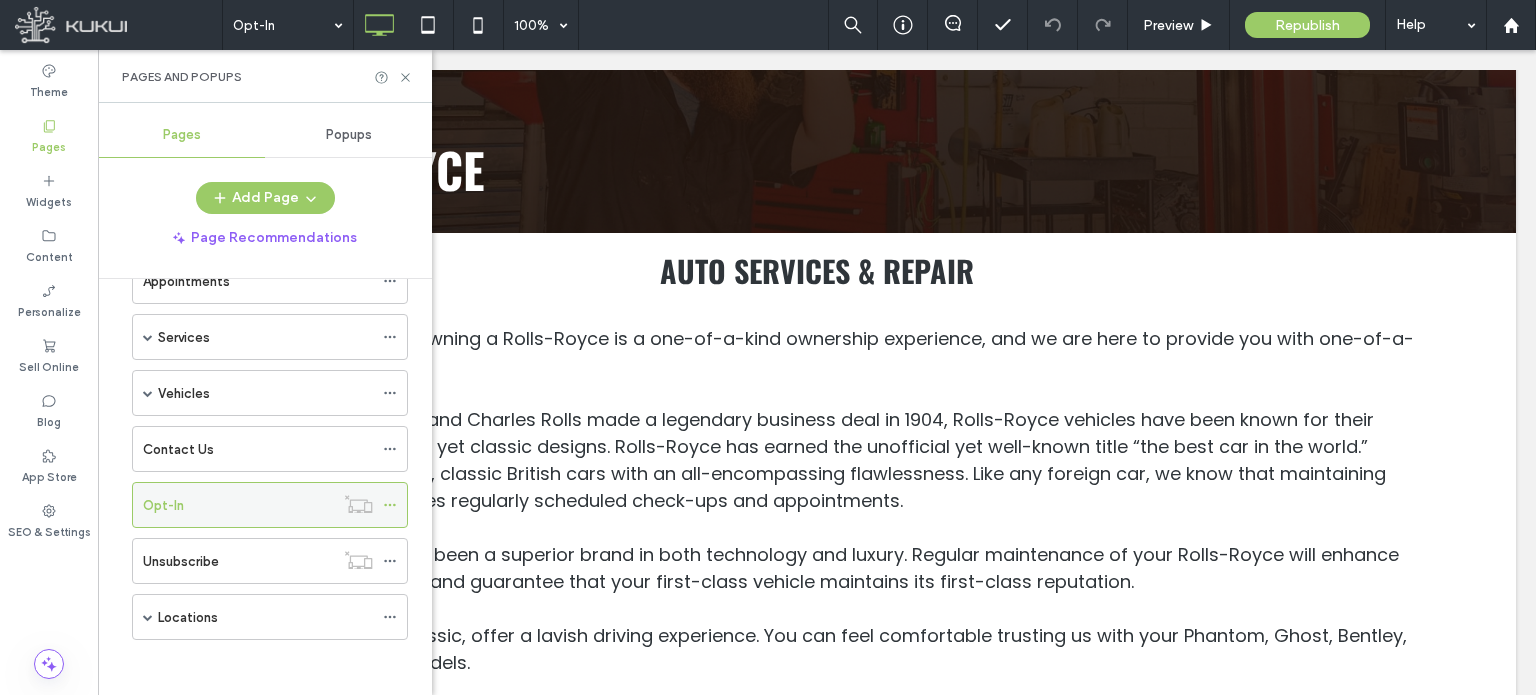 click 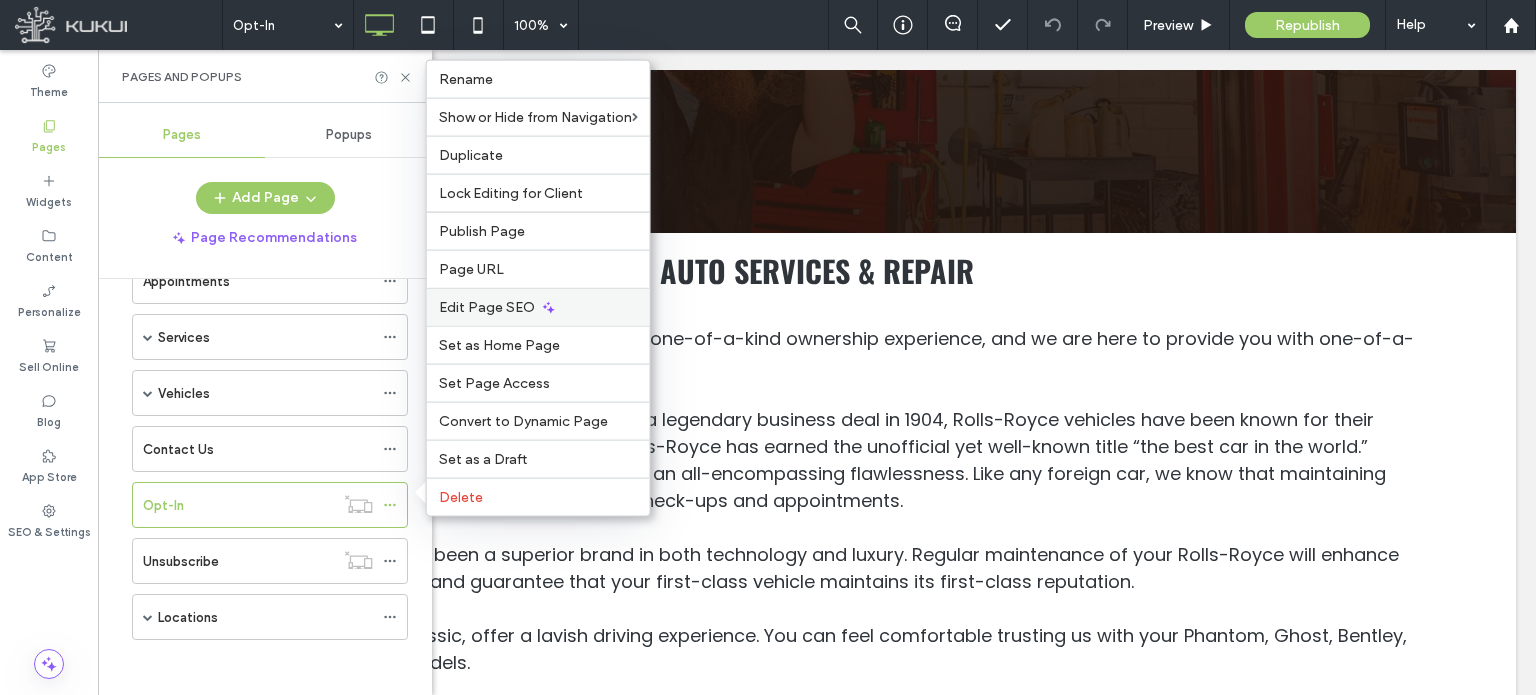 click on "Edit Page SEO" at bounding box center [487, 307] 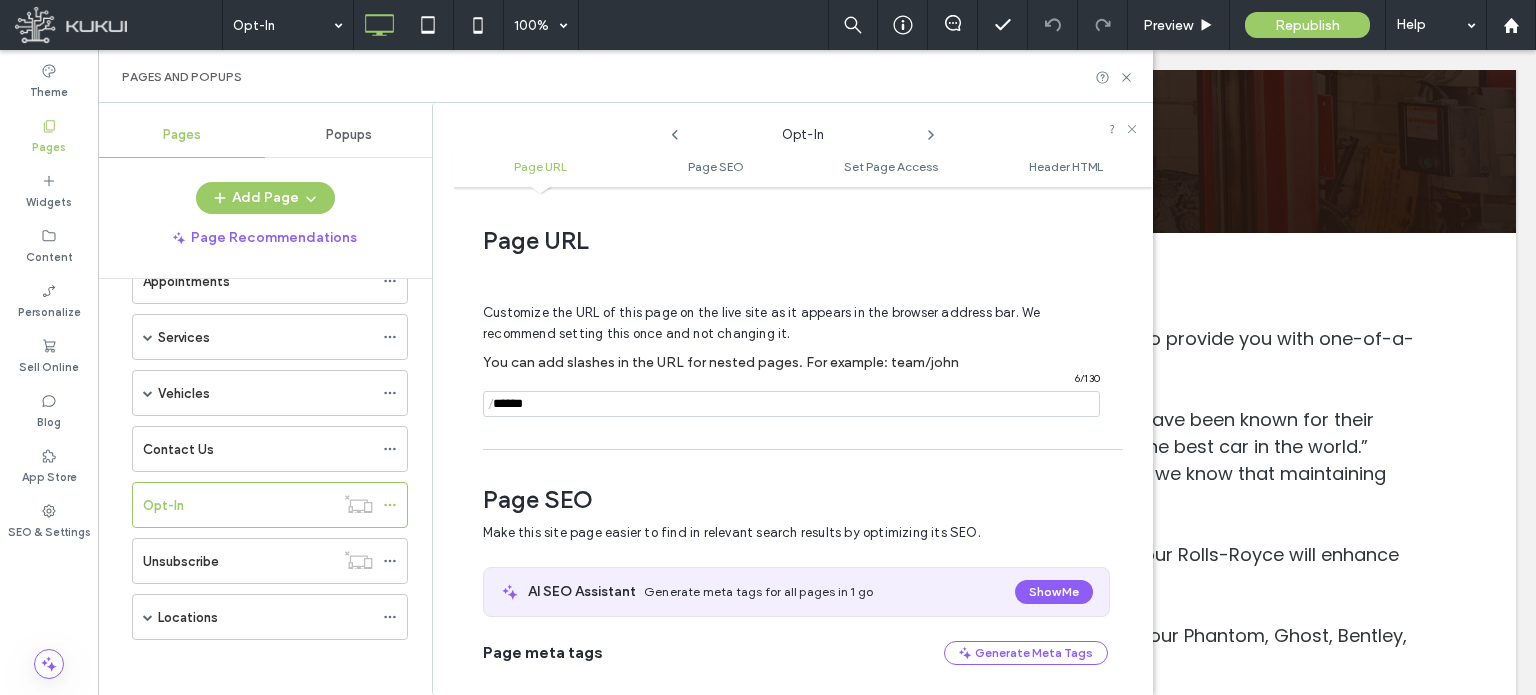 scroll, scrollTop: 274, scrollLeft: 0, axis: vertical 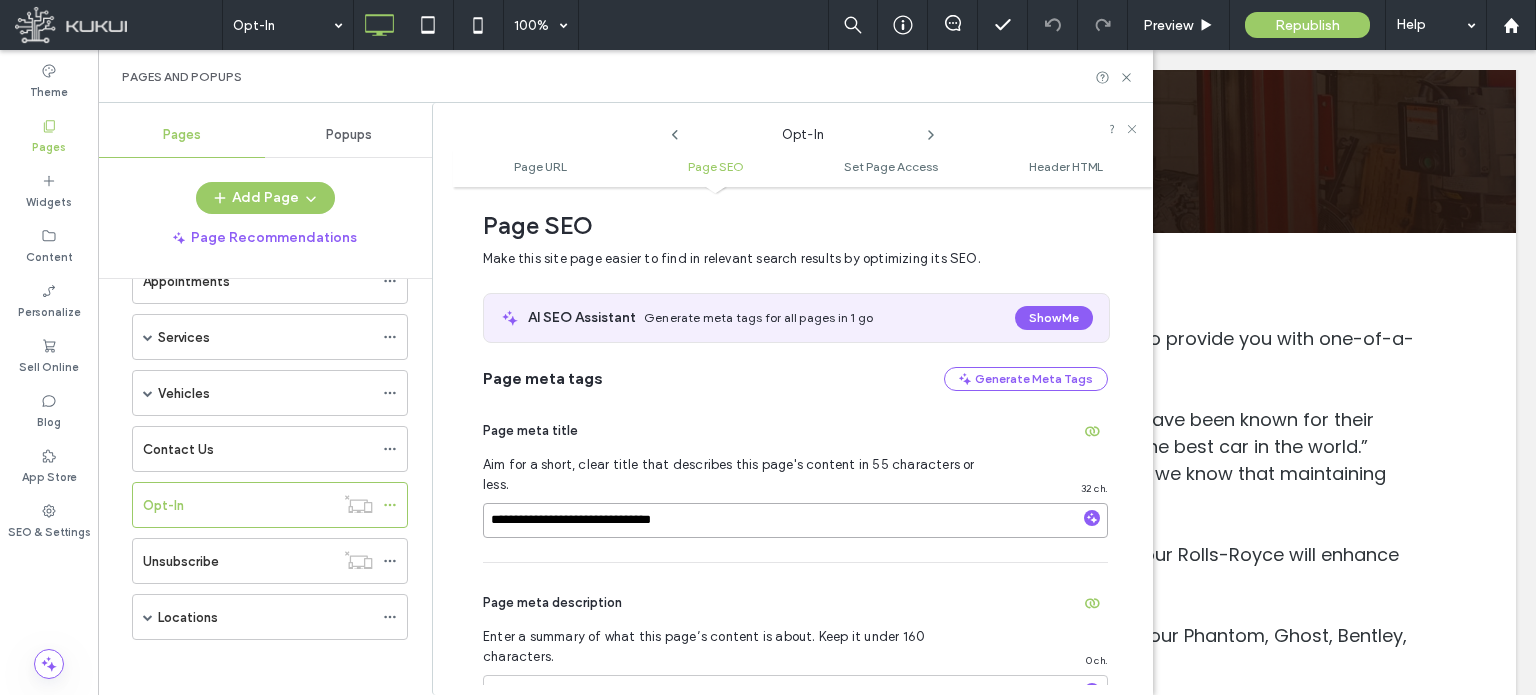 click on "**********" at bounding box center (795, 520) 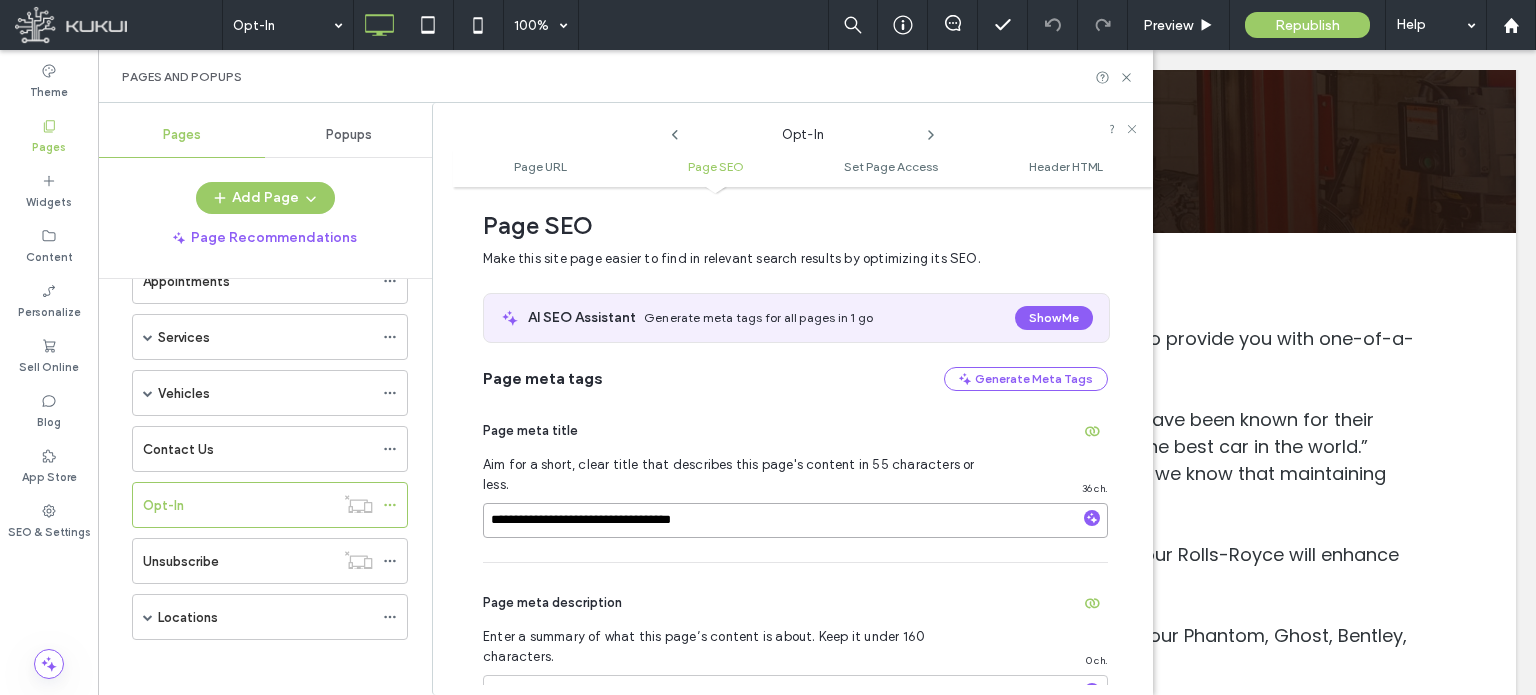 type on "**********" 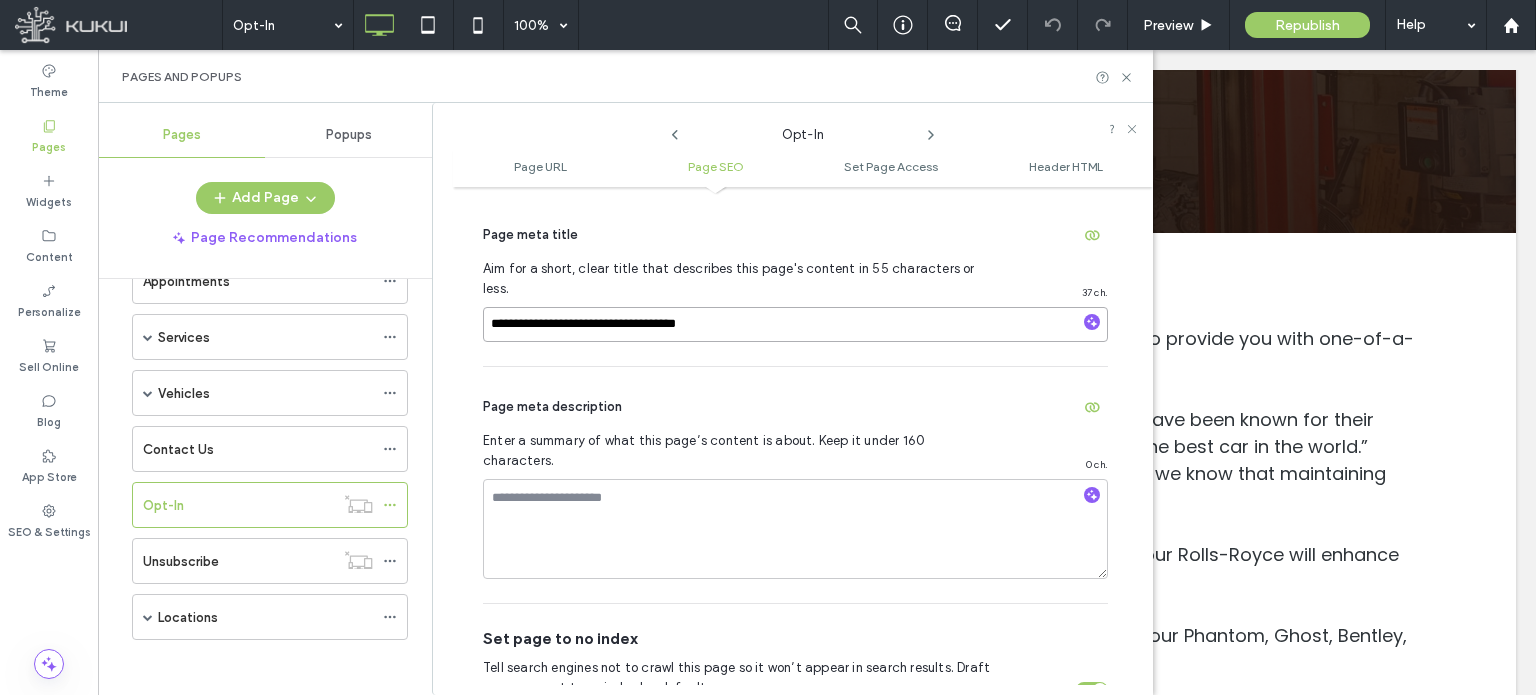 scroll, scrollTop: 474, scrollLeft: 0, axis: vertical 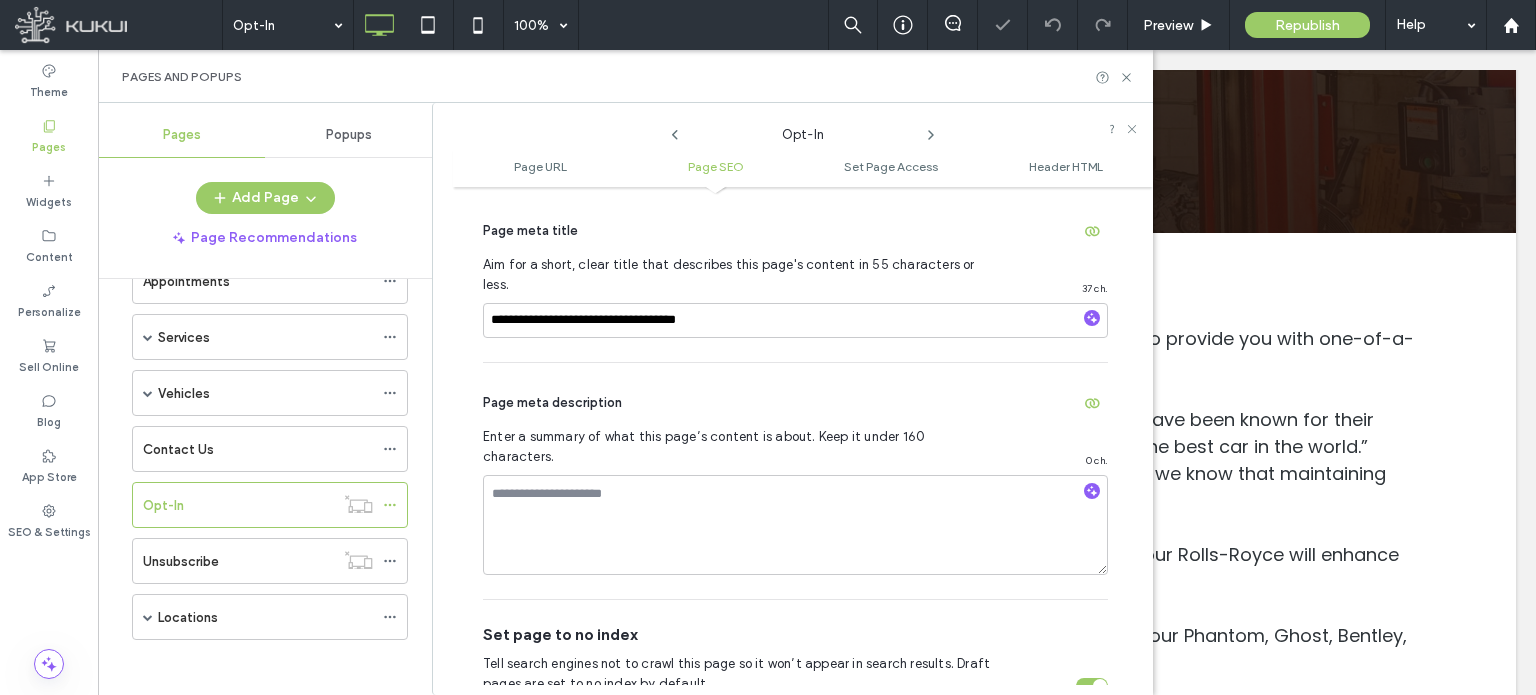 click on "Page meta description Enter a summary of what this page’s content is about. Keep it under 160 characters. 0   ch." at bounding box center (795, 481) 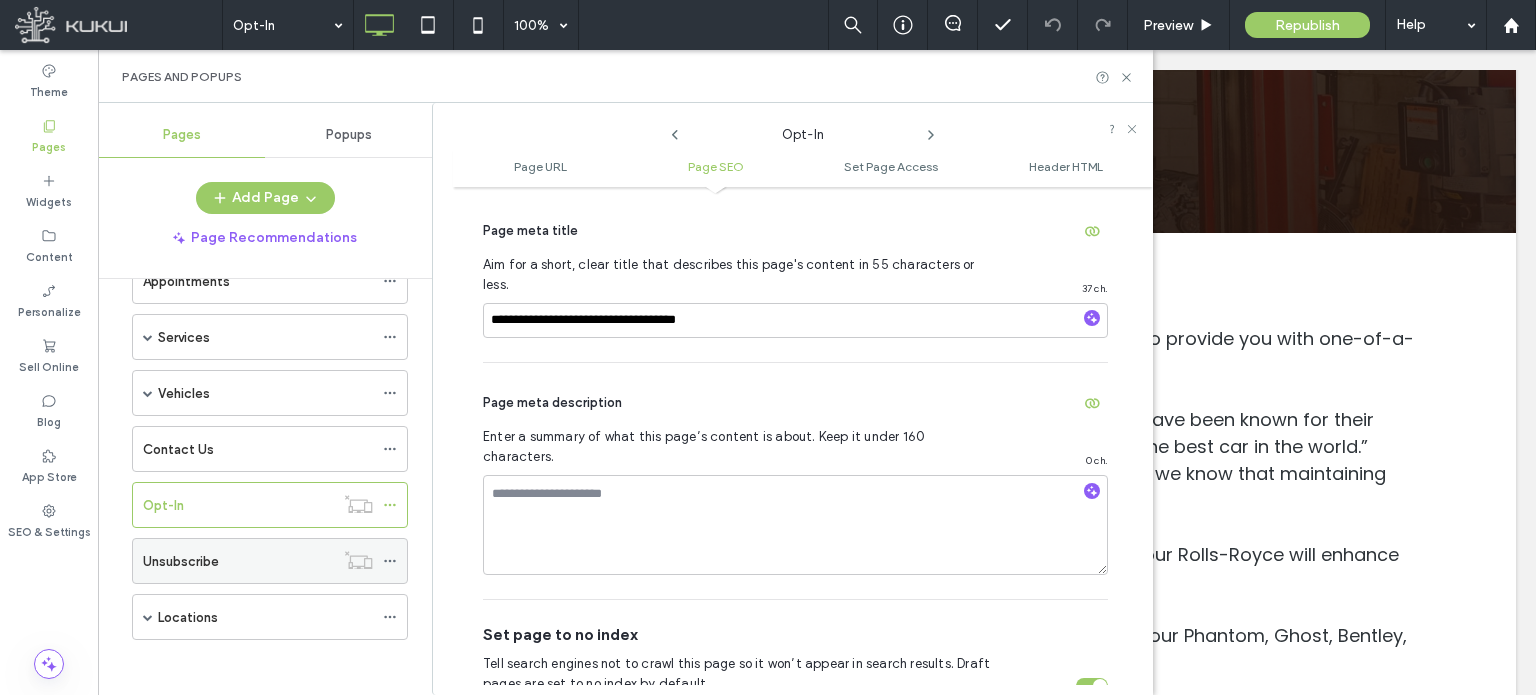 click on "Unsubscribe" at bounding box center (238, 561) 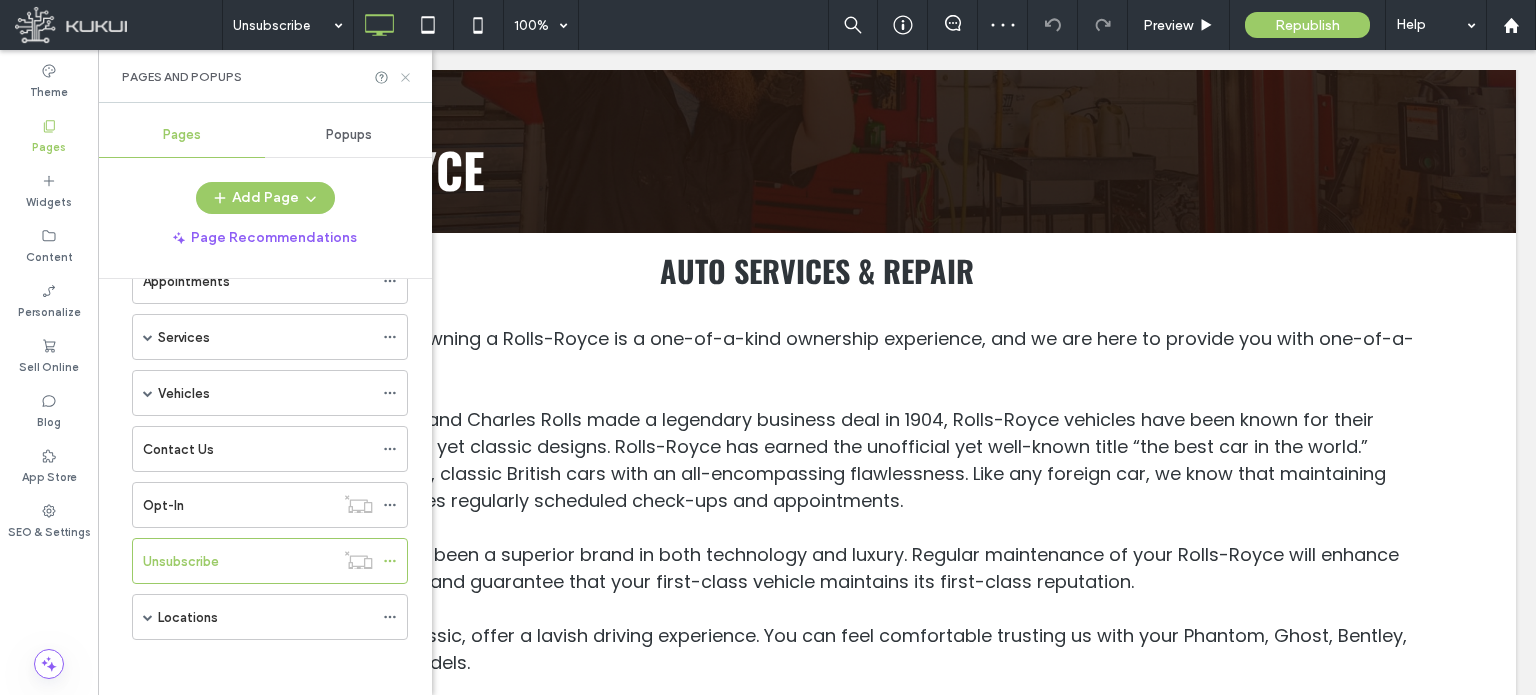 click 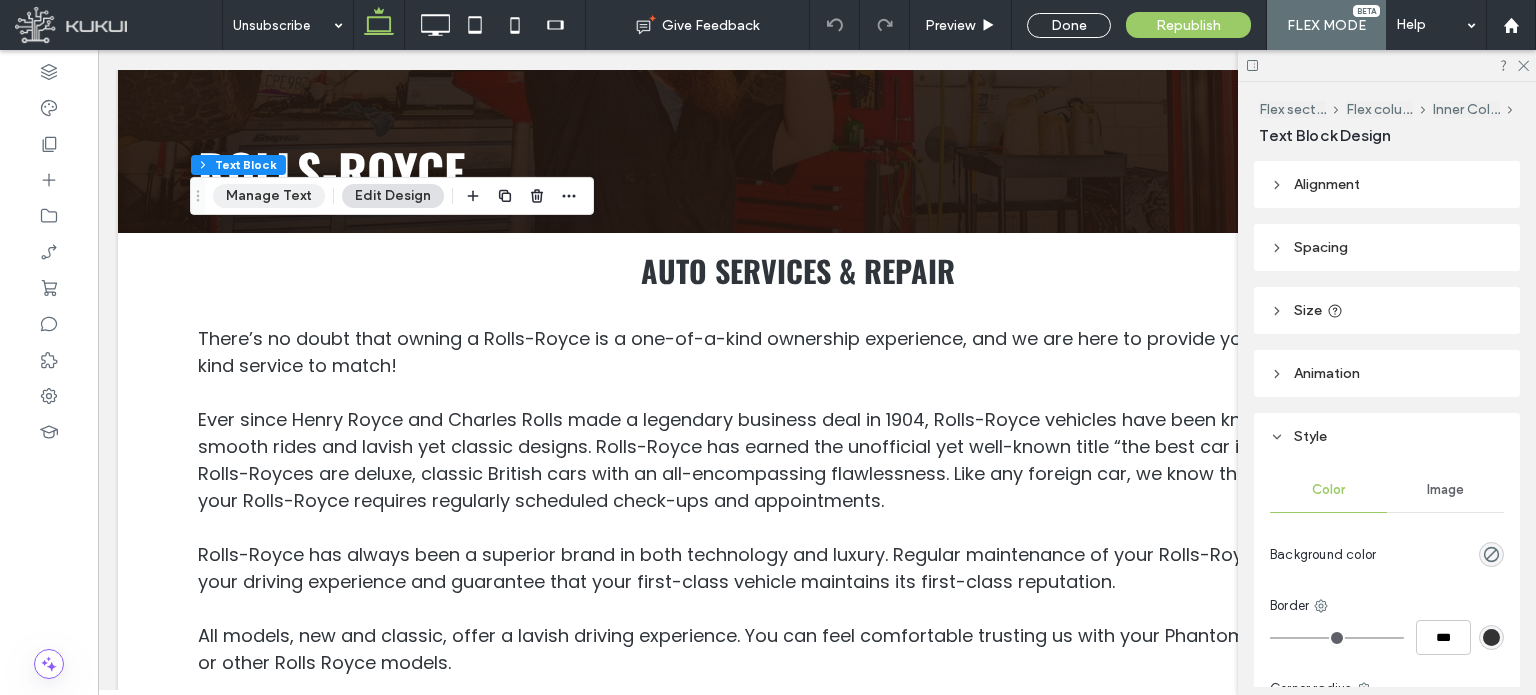 click on "Manage Text" at bounding box center [269, 196] 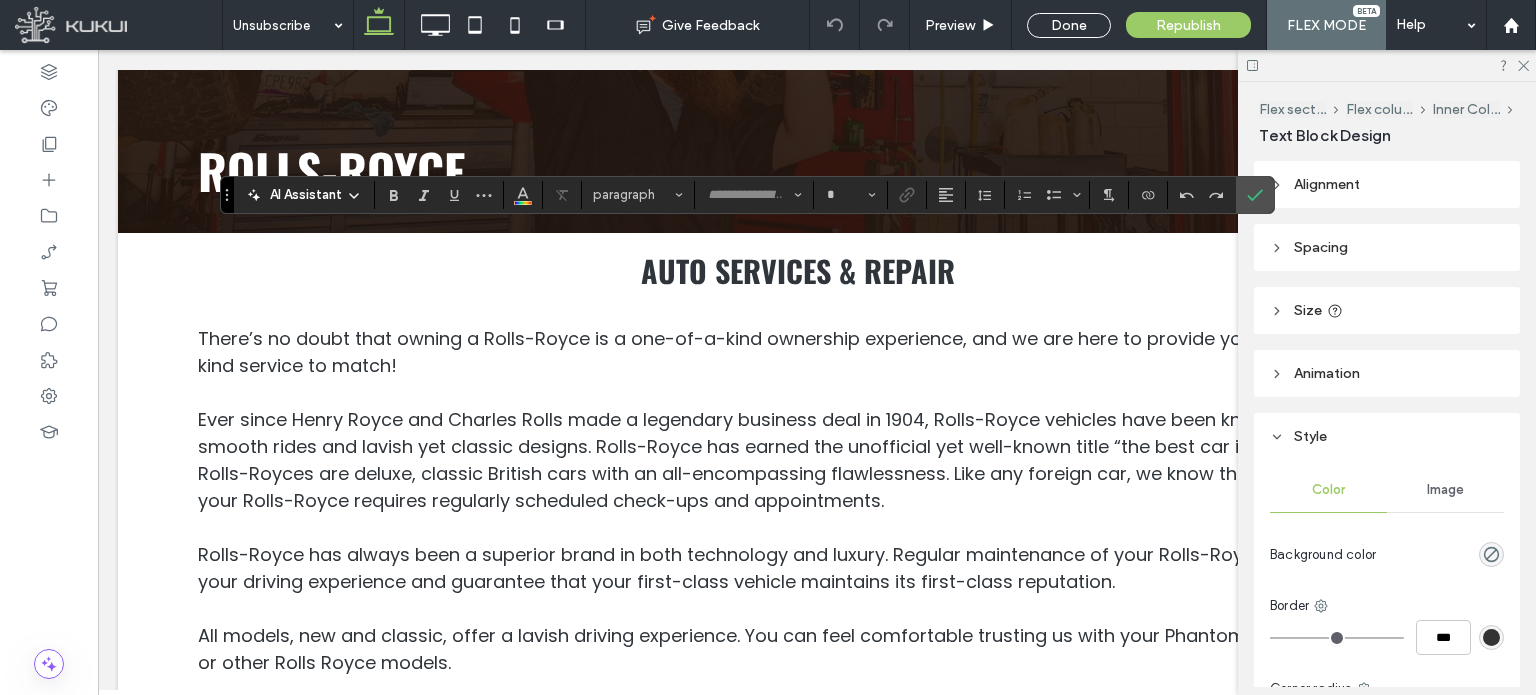 type on "******" 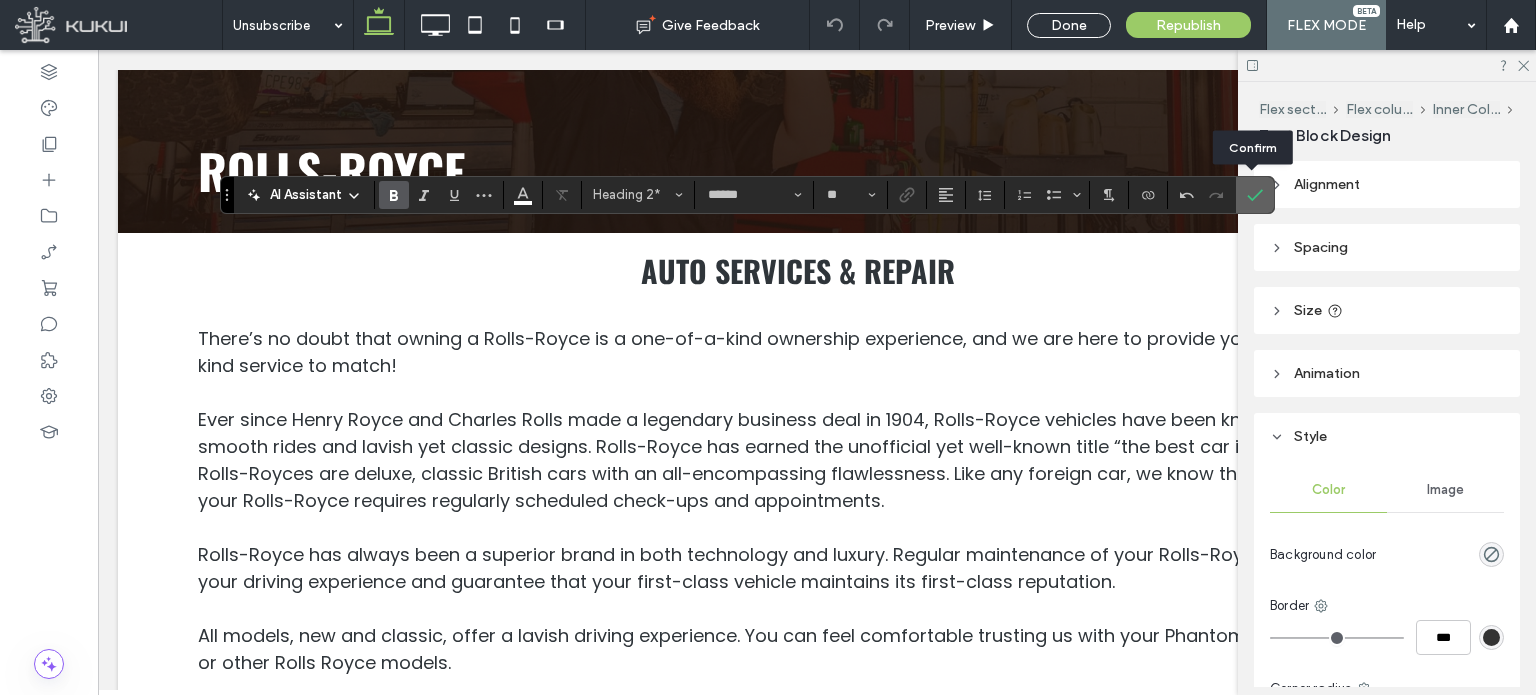click 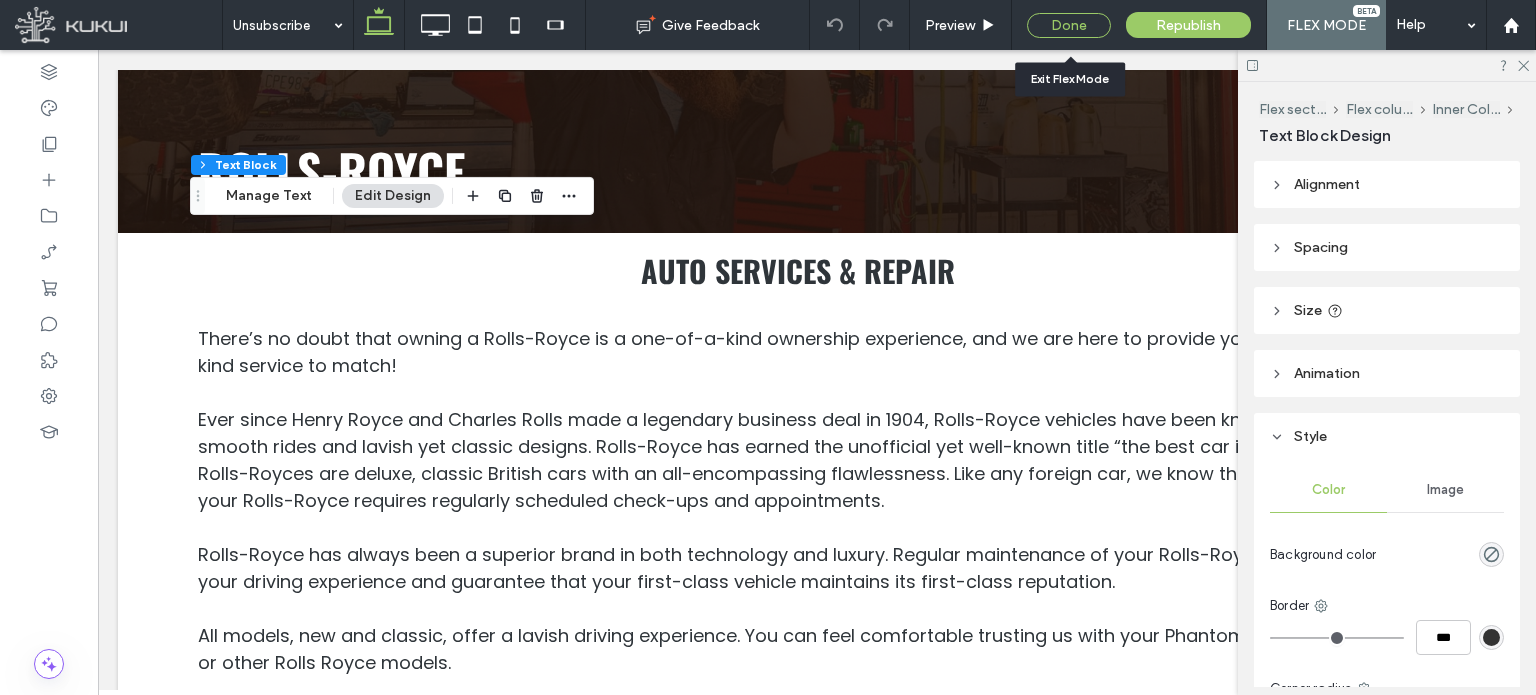 click on "Done" at bounding box center [1069, 25] 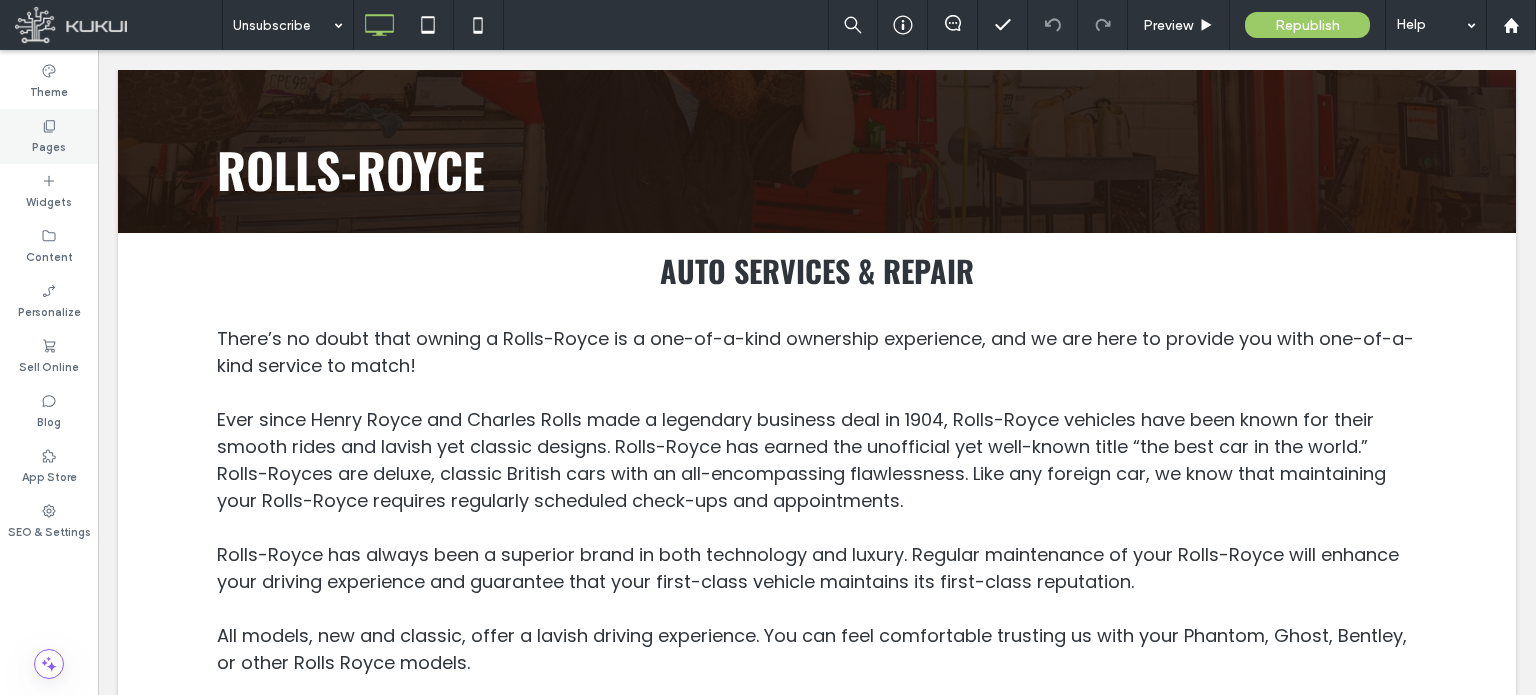 click 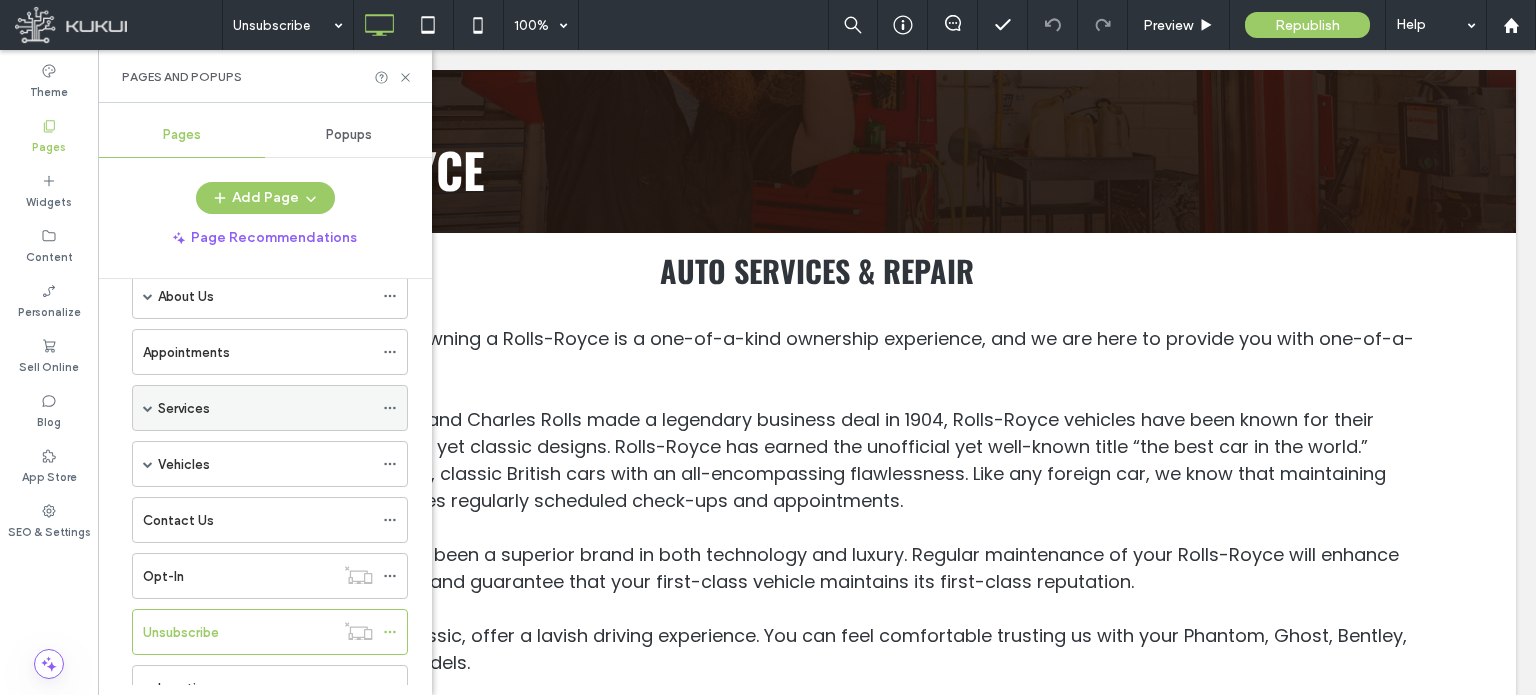 scroll, scrollTop: 167, scrollLeft: 0, axis: vertical 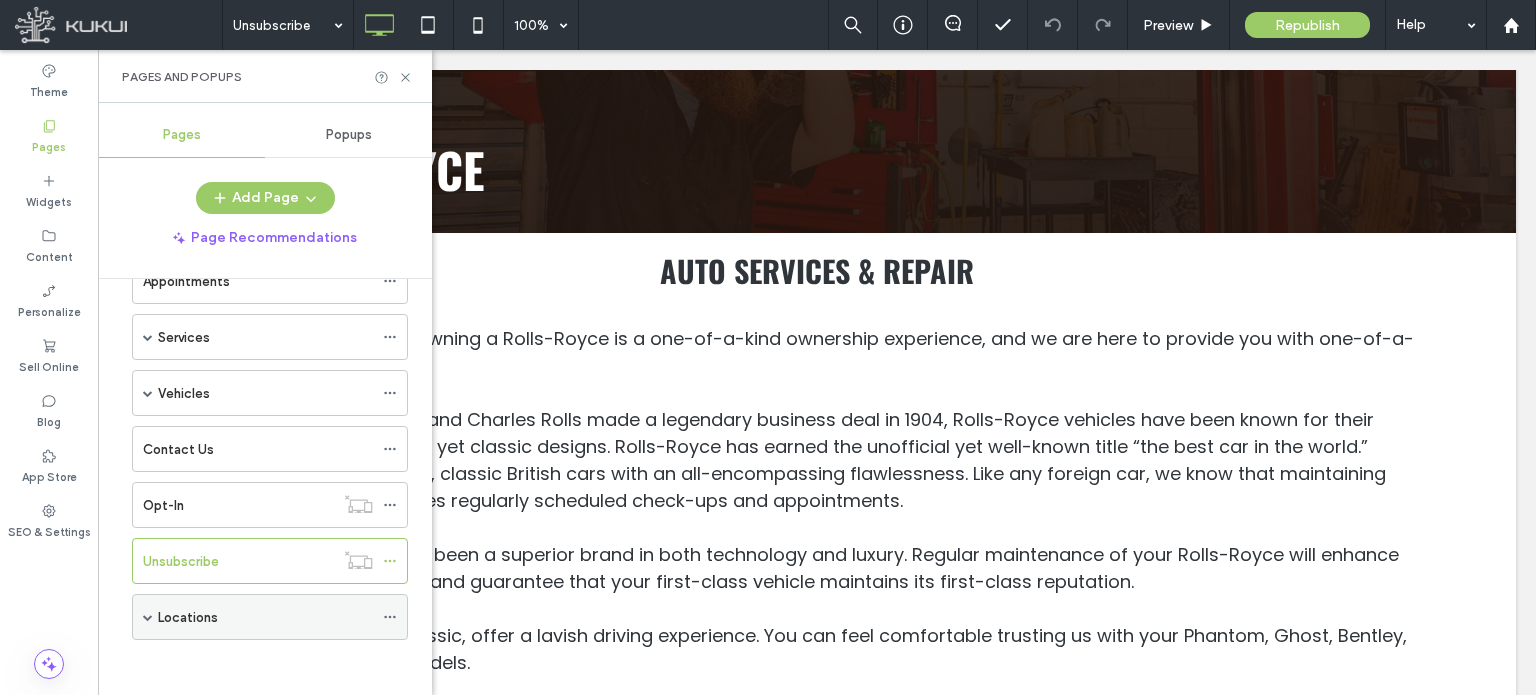 click on "Locations" at bounding box center (265, 617) 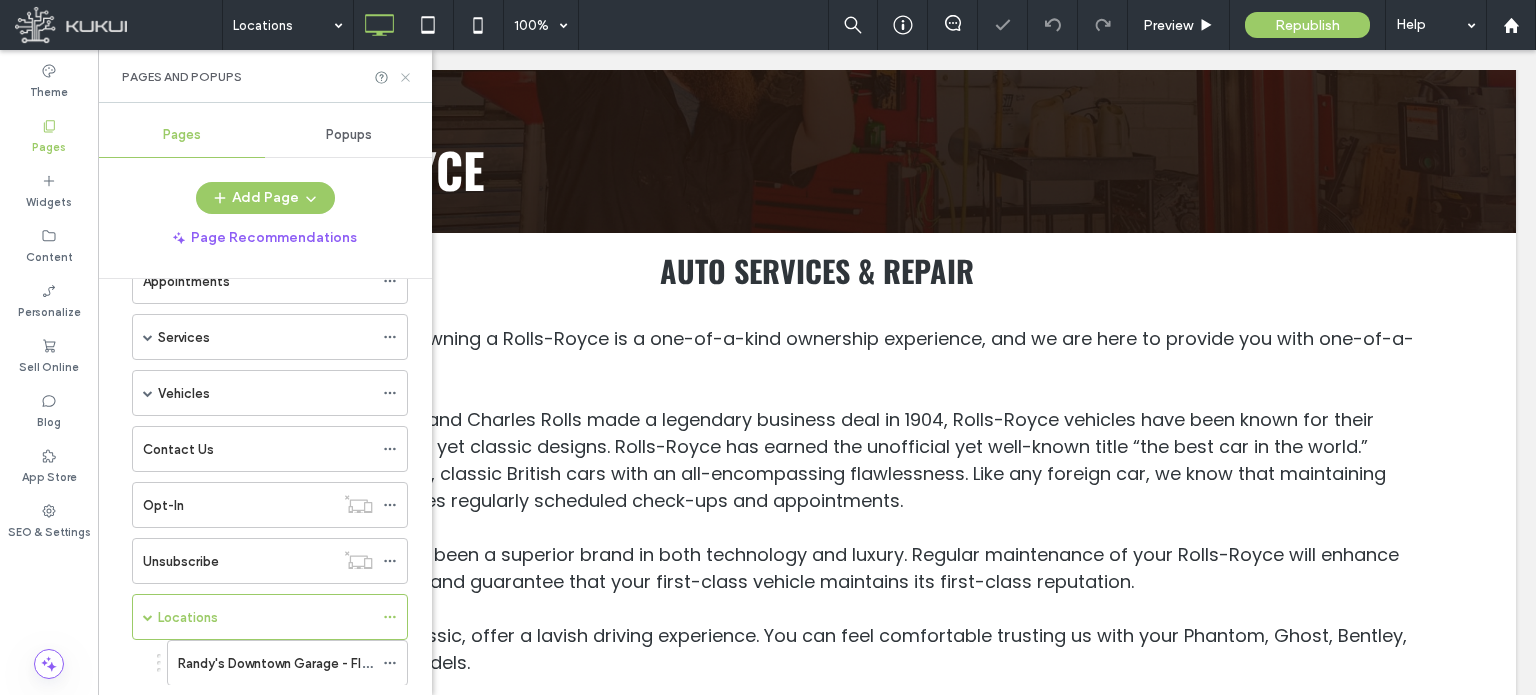 click 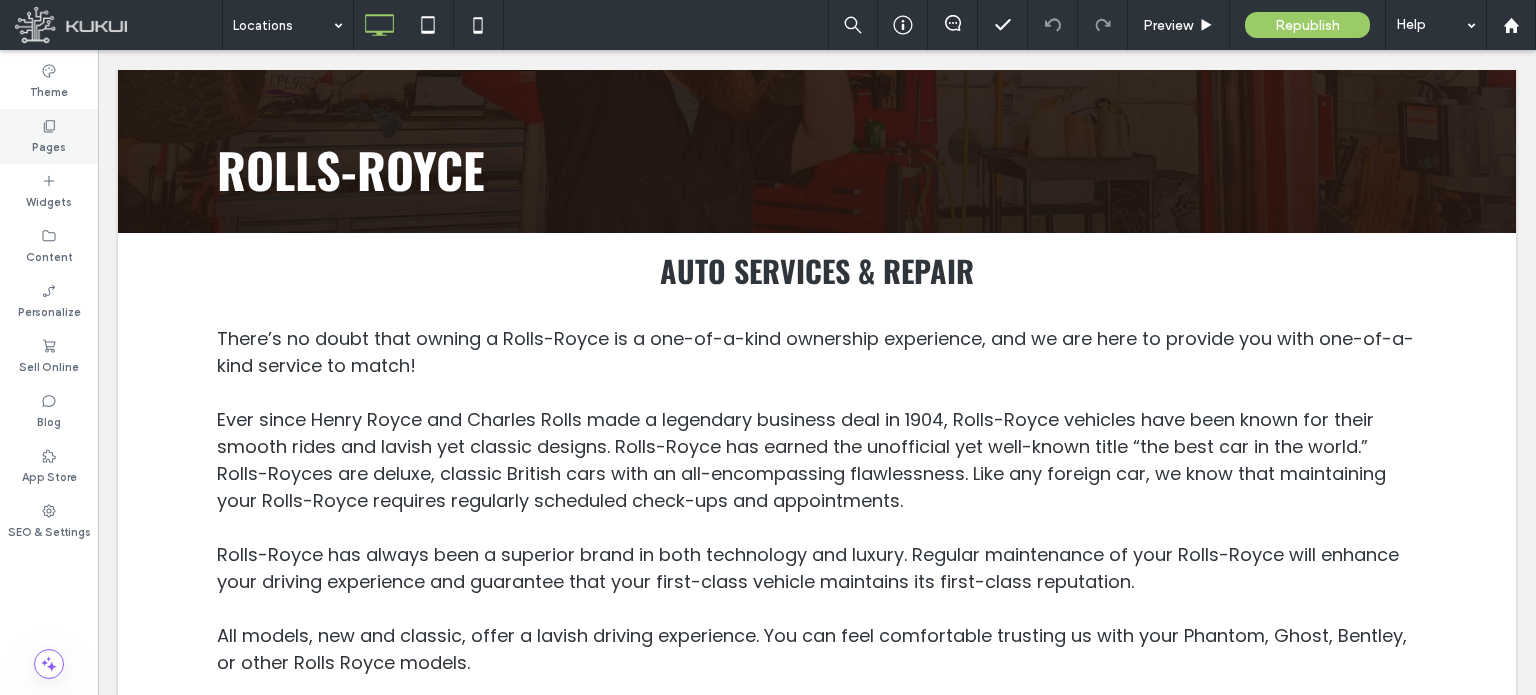 click 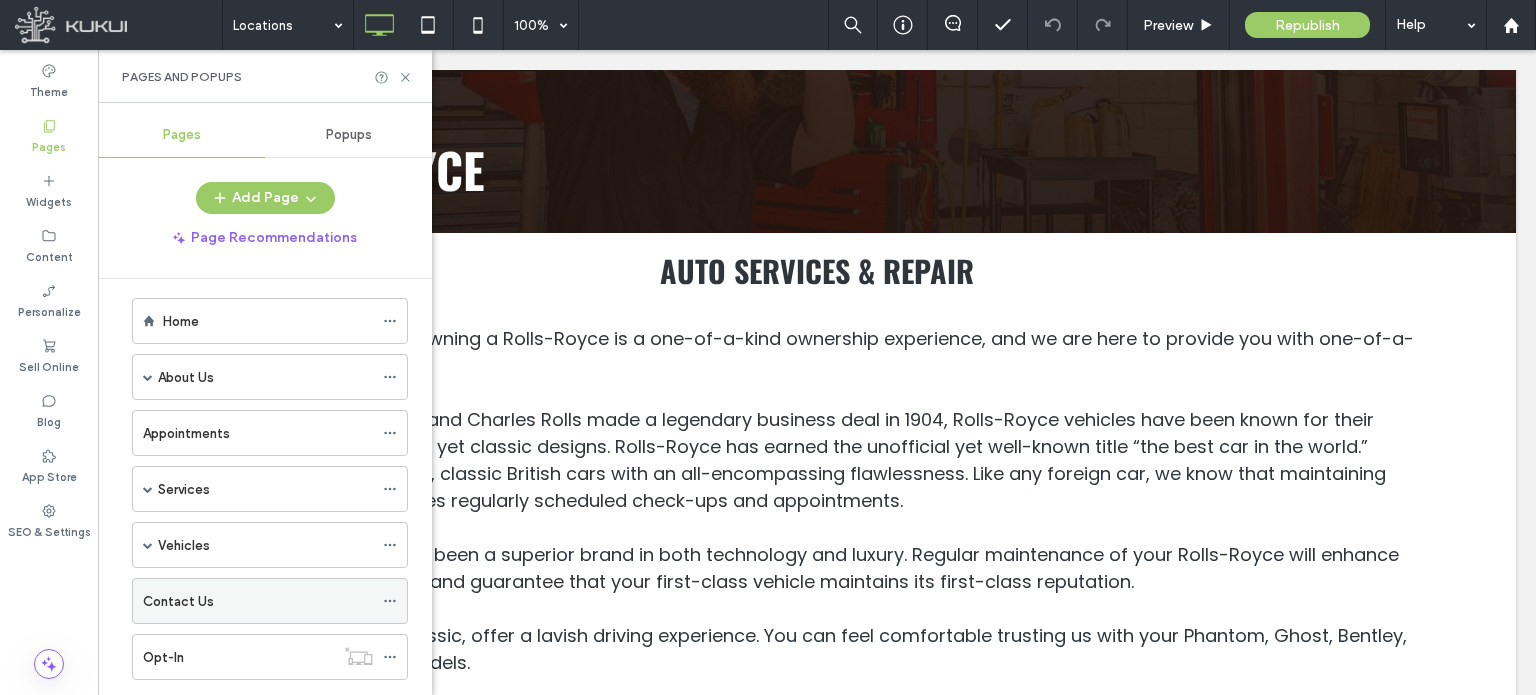 scroll, scrollTop: 0, scrollLeft: 0, axis: both 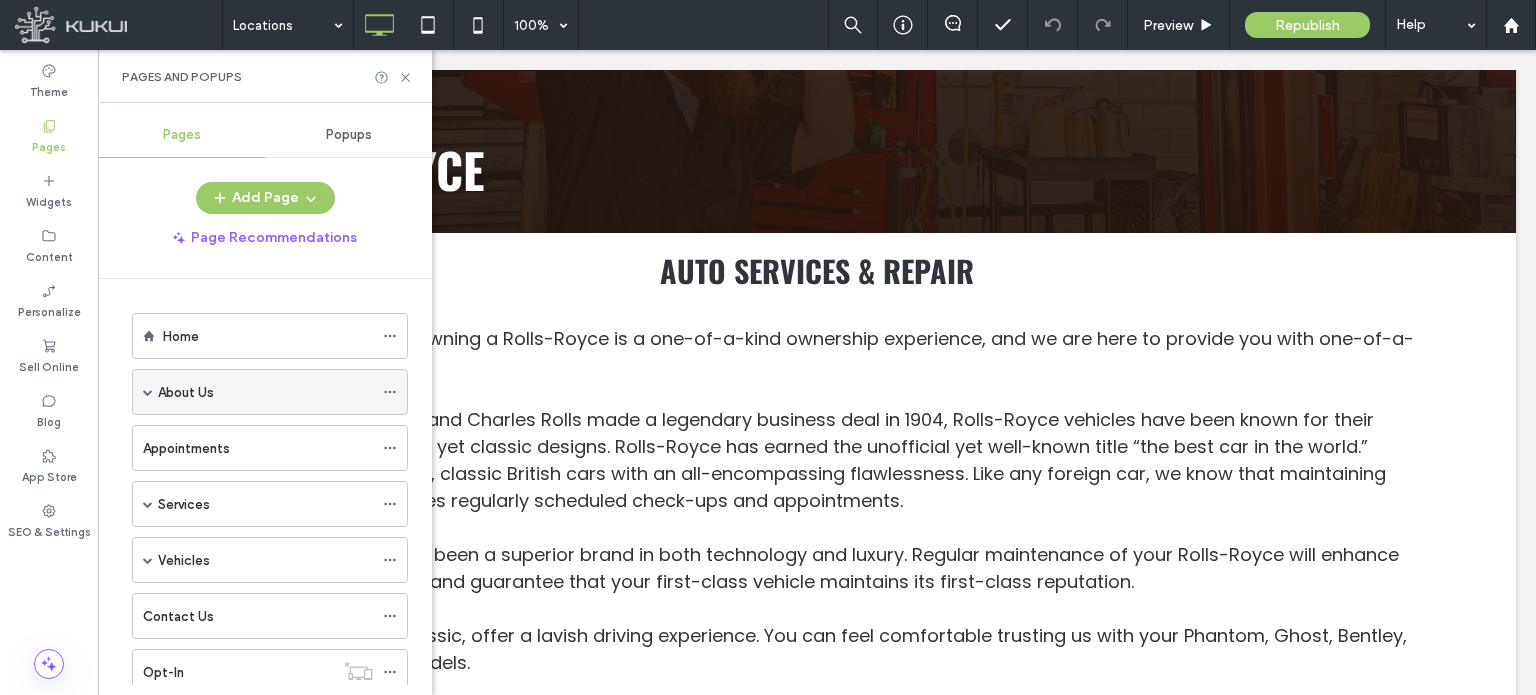 click at bounding box center (148, 392) 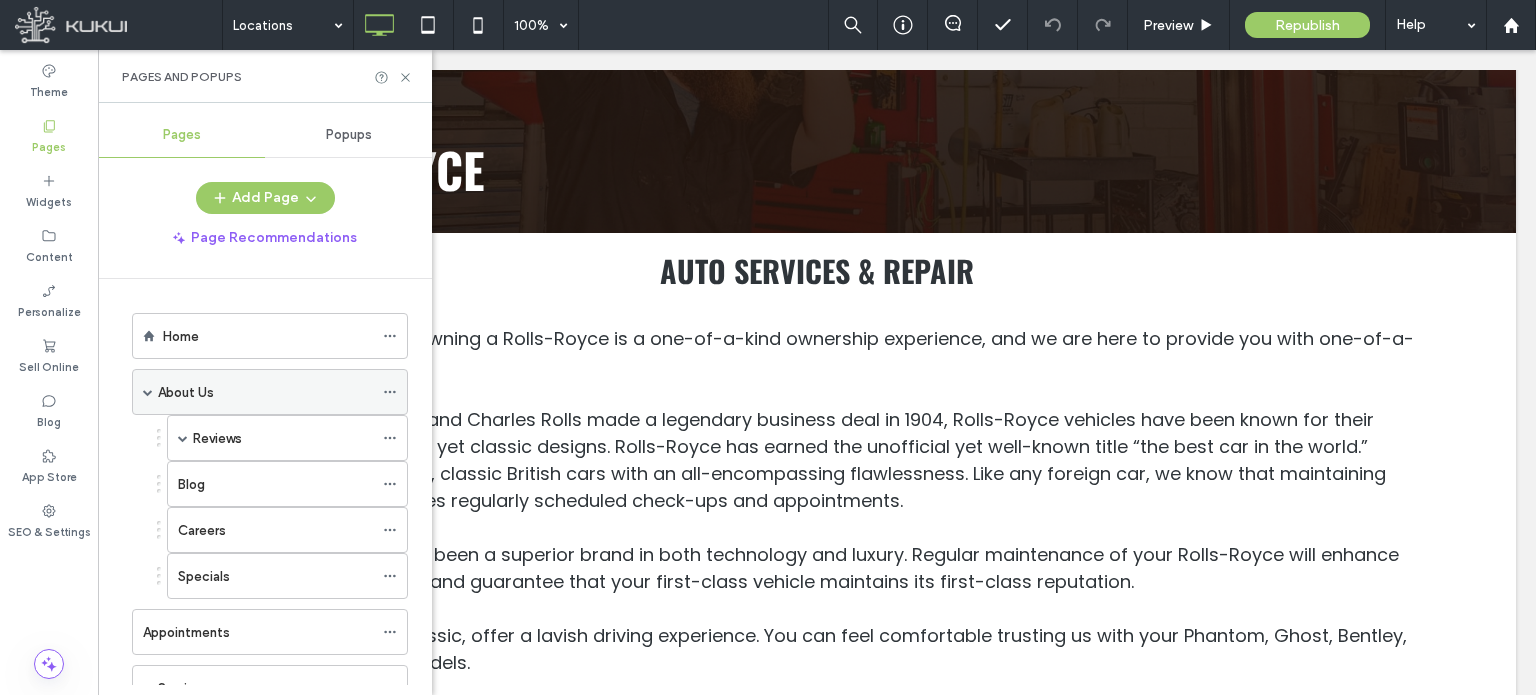 click at bounding box center (148, 392) 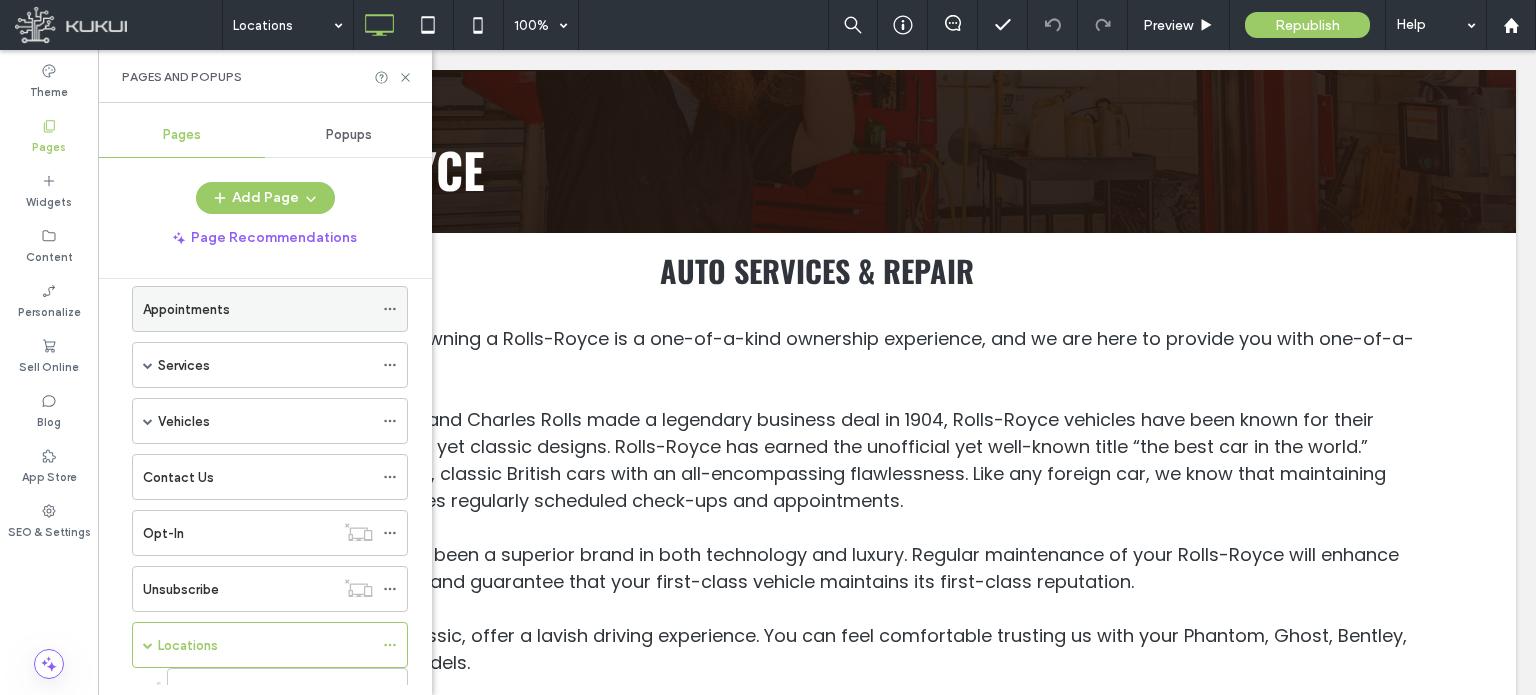 scroll, scrollTop: 258, scrollLeft: 0, axis: vertical 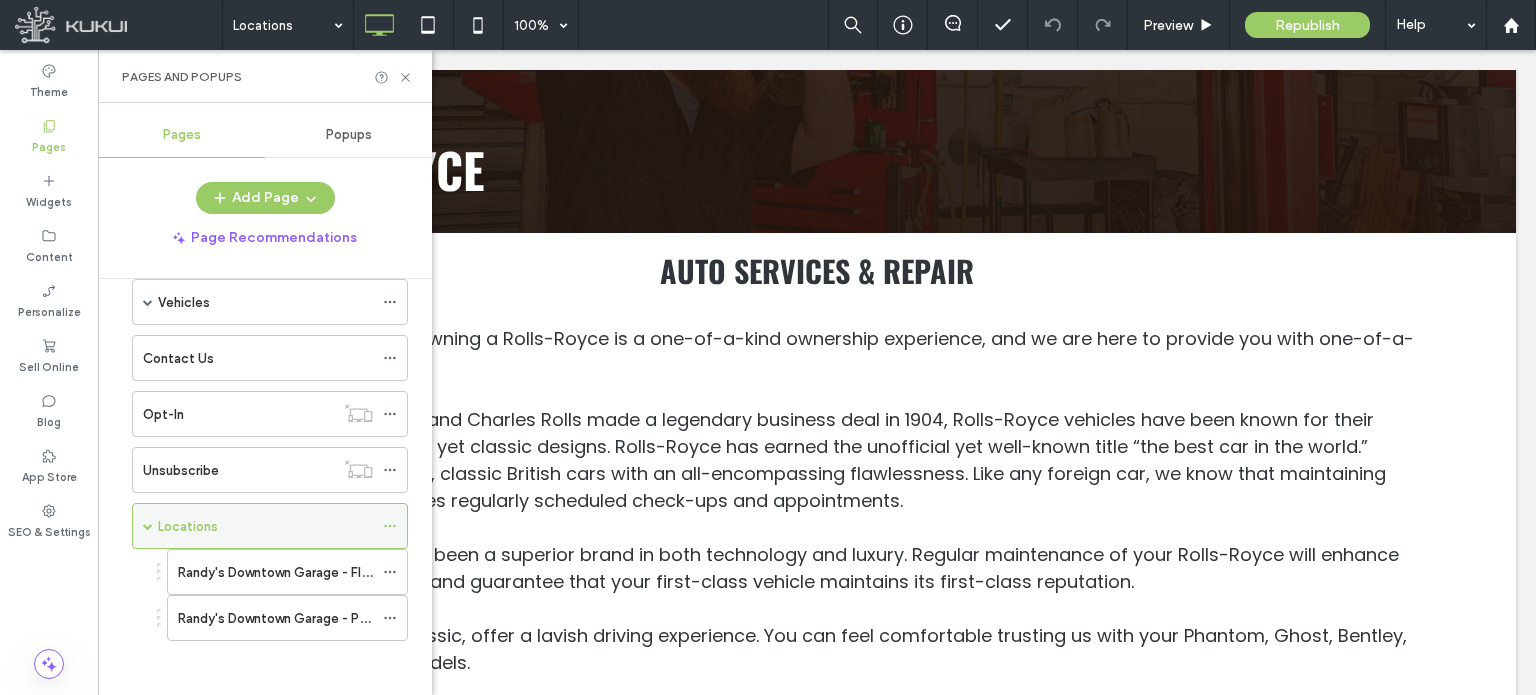 click 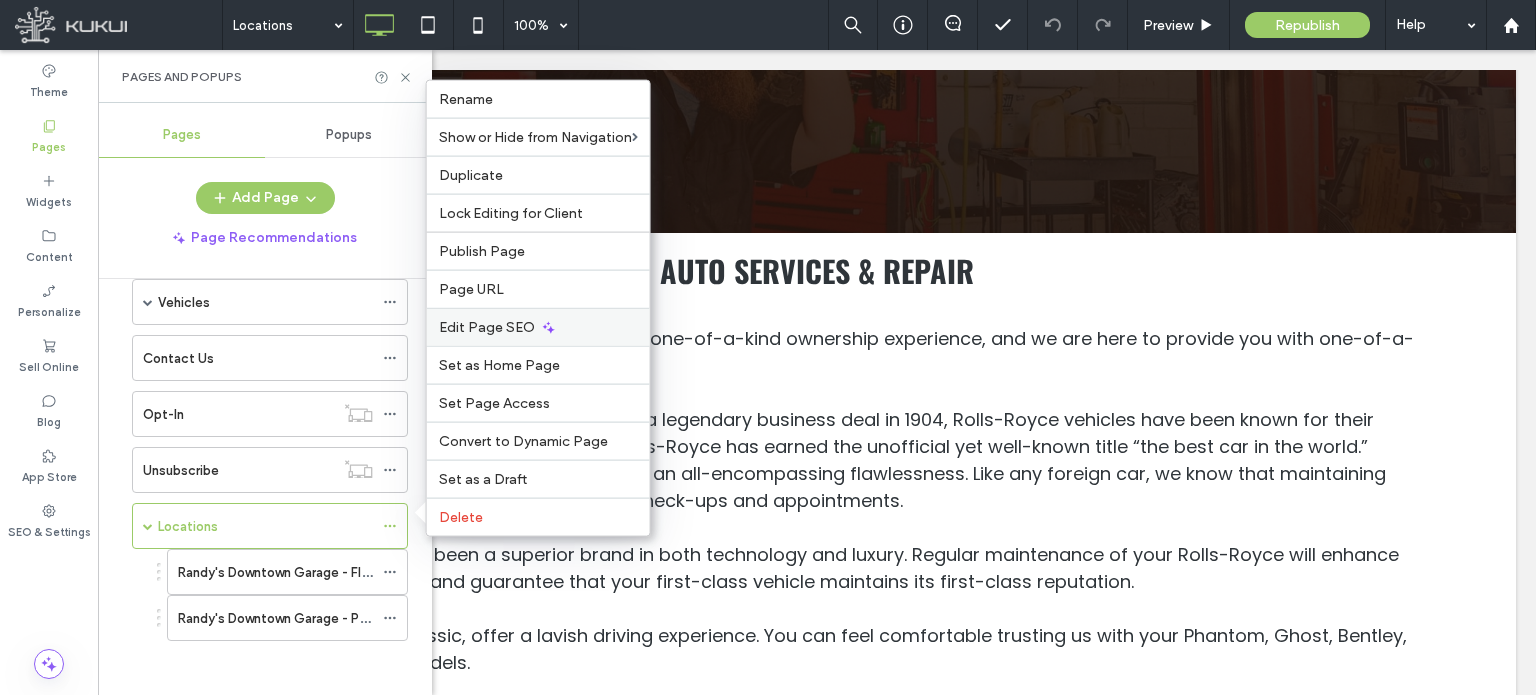 click on "Edit Page SEO" at bounding box center [487, 327] 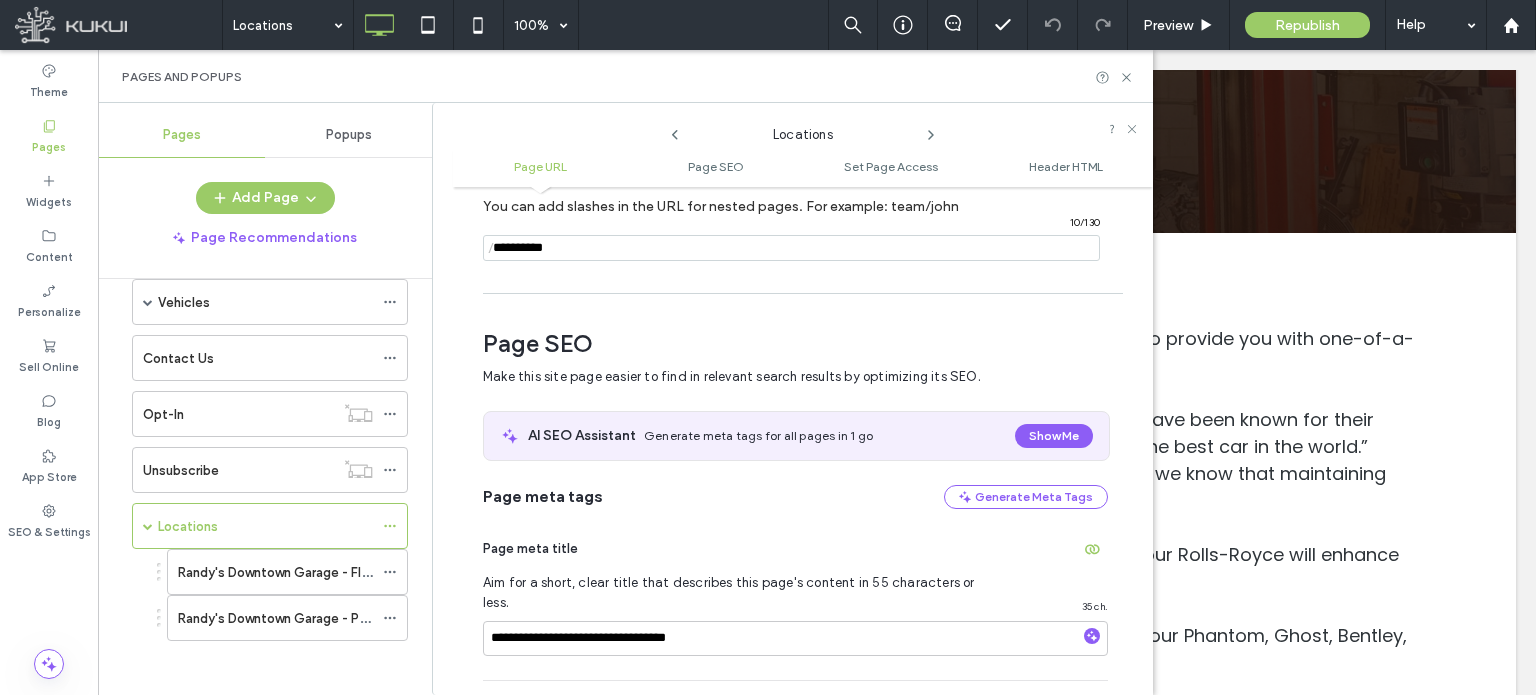 scroll, scrollTop: 274, scrollLeft: 0, axis: vertical 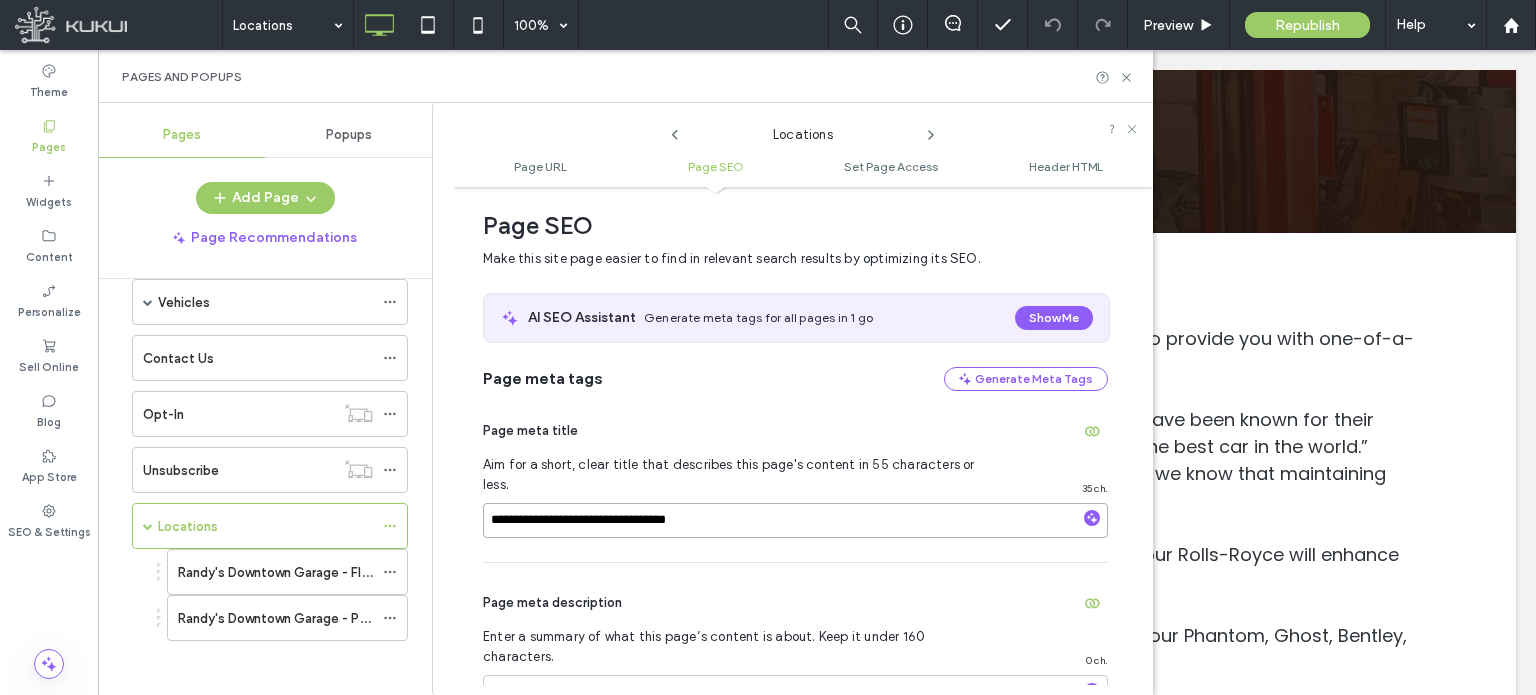 click on "**********" at bounding box center [795, 520] 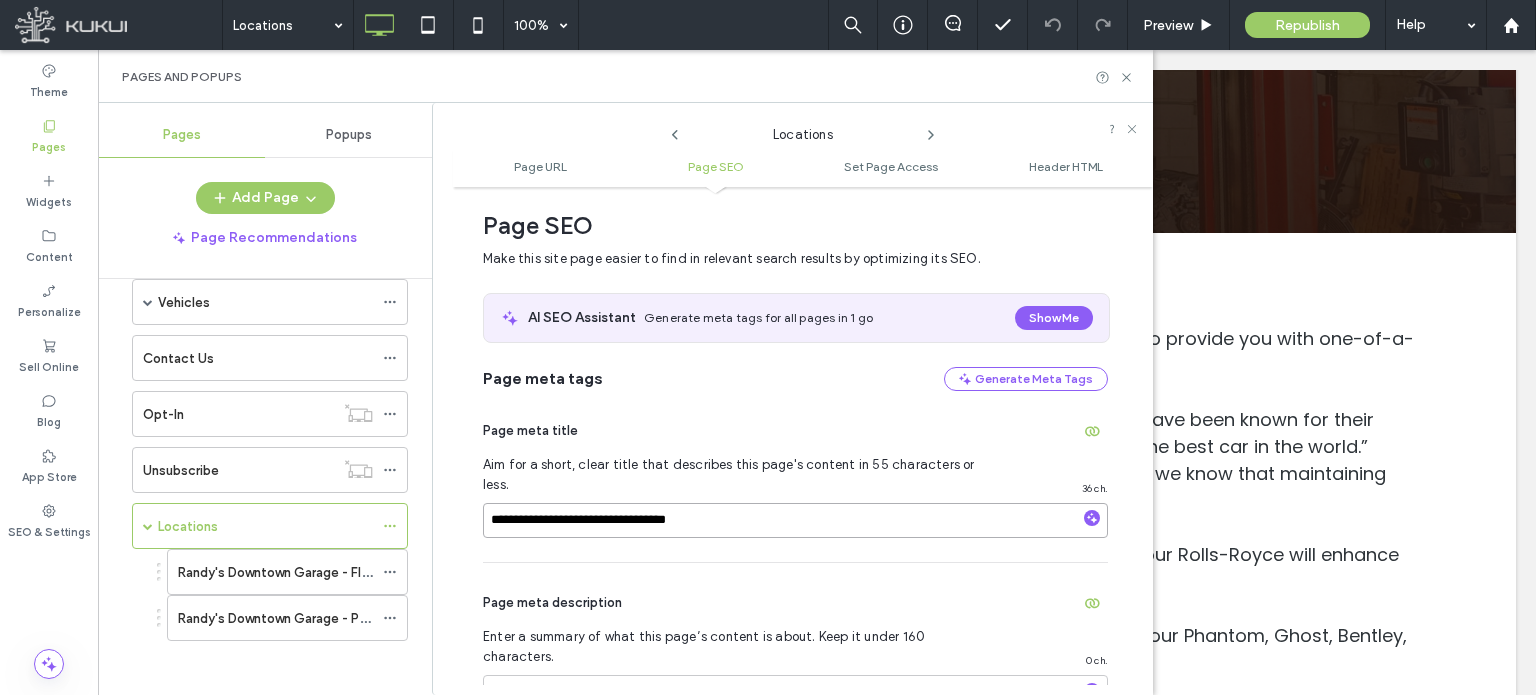 type on "**********" 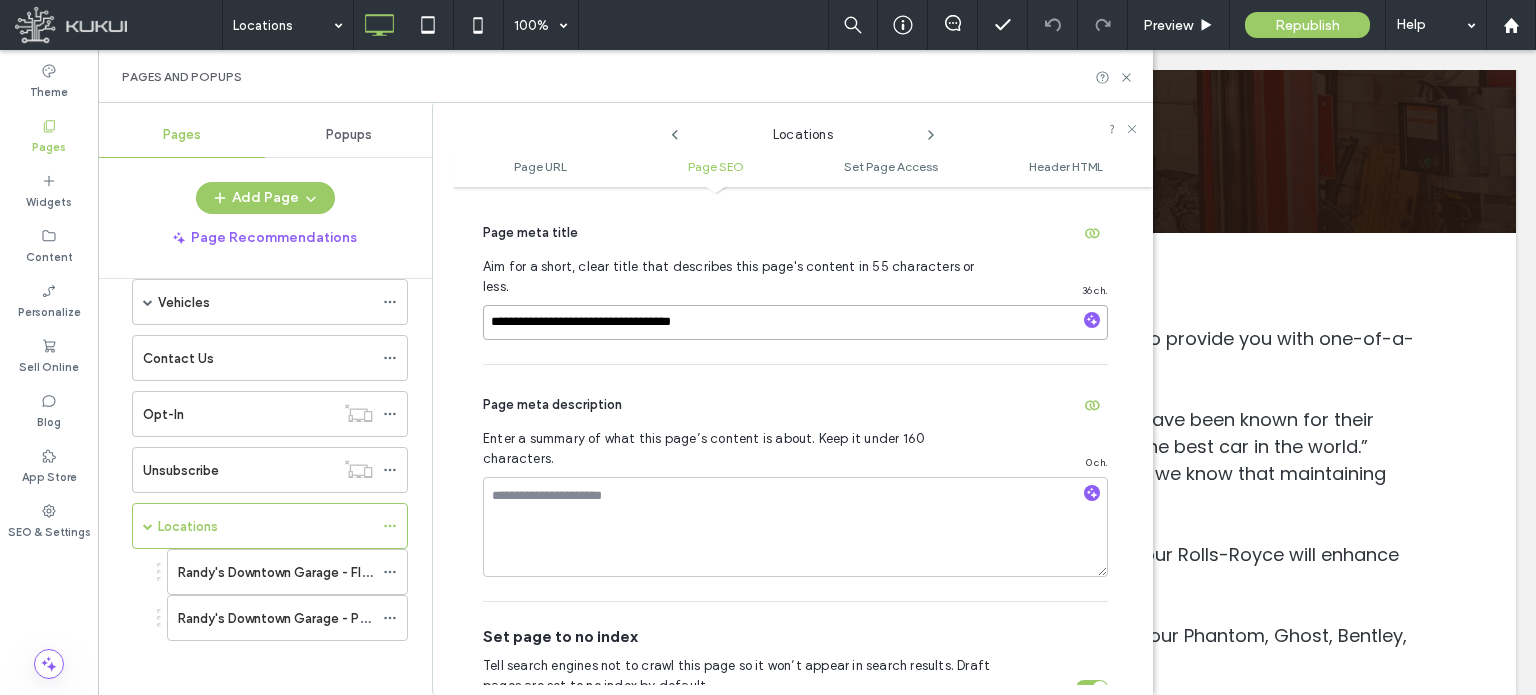 scroll, scrollTop: 500, scrollLeft: 0, axis: vertical 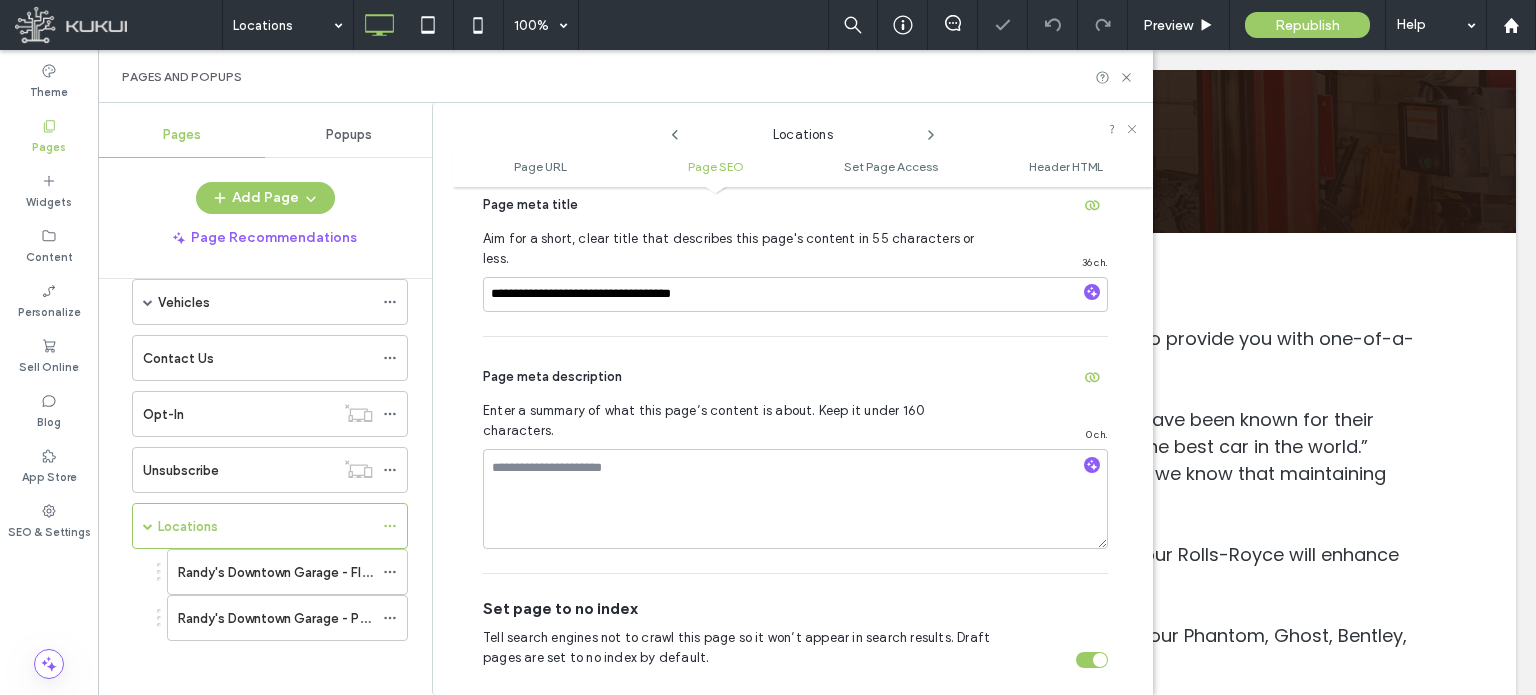 click at bounding box center [1092, 660] 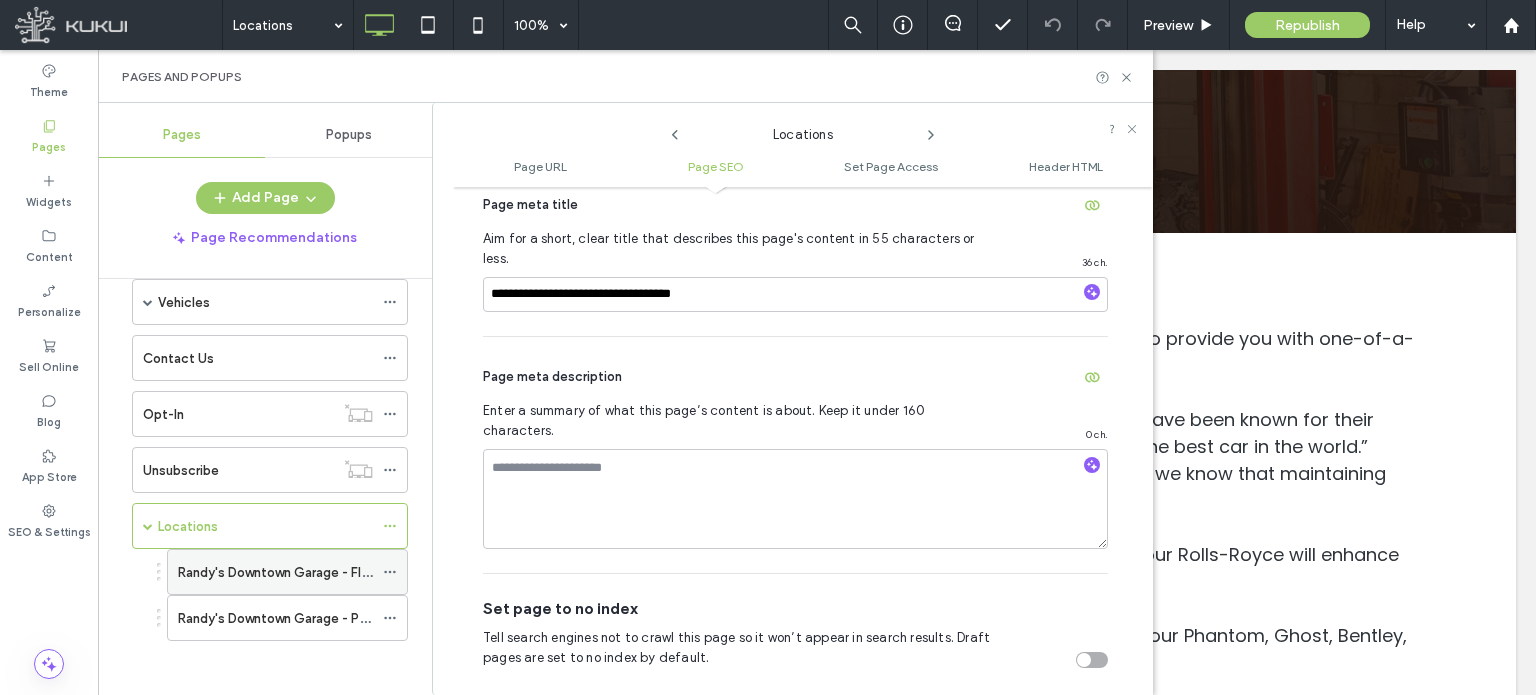 click 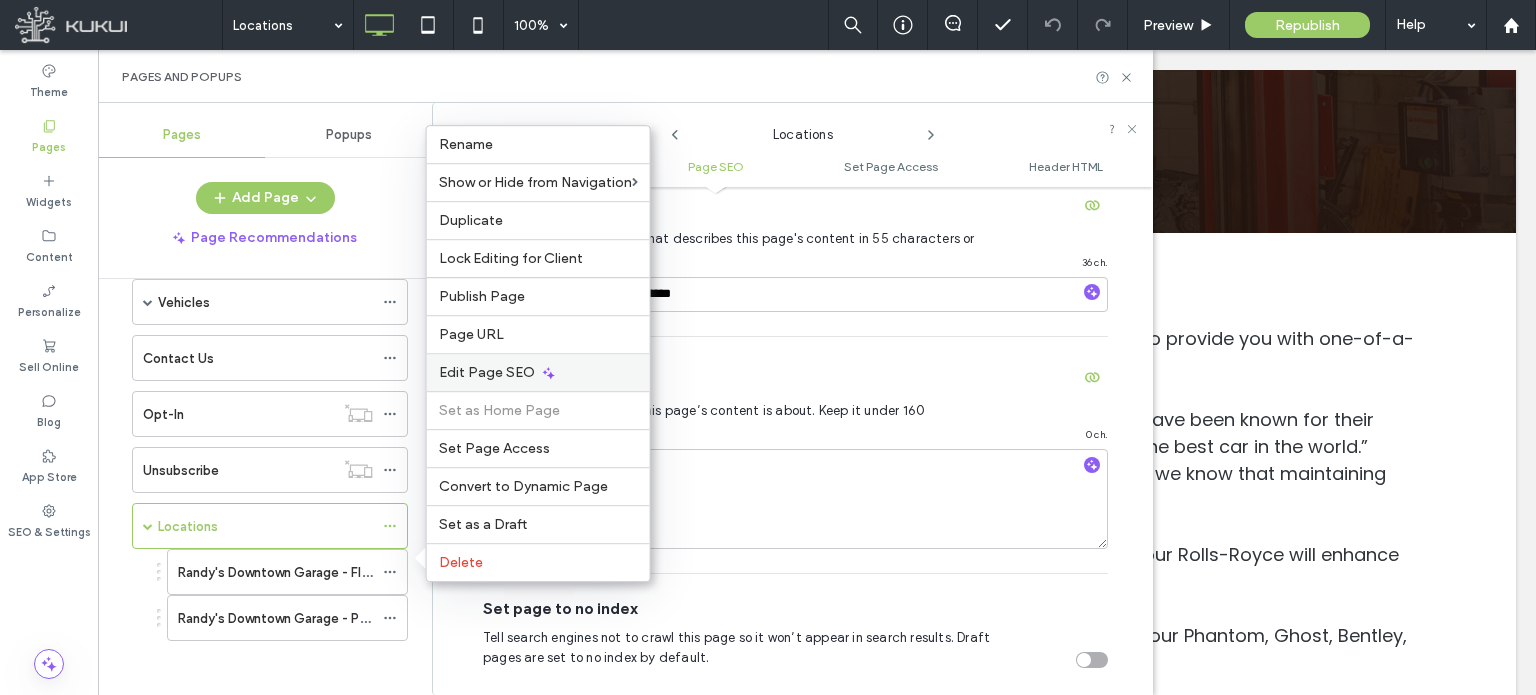 click on "Edit Page SEO" at bounding box center [487, 372] 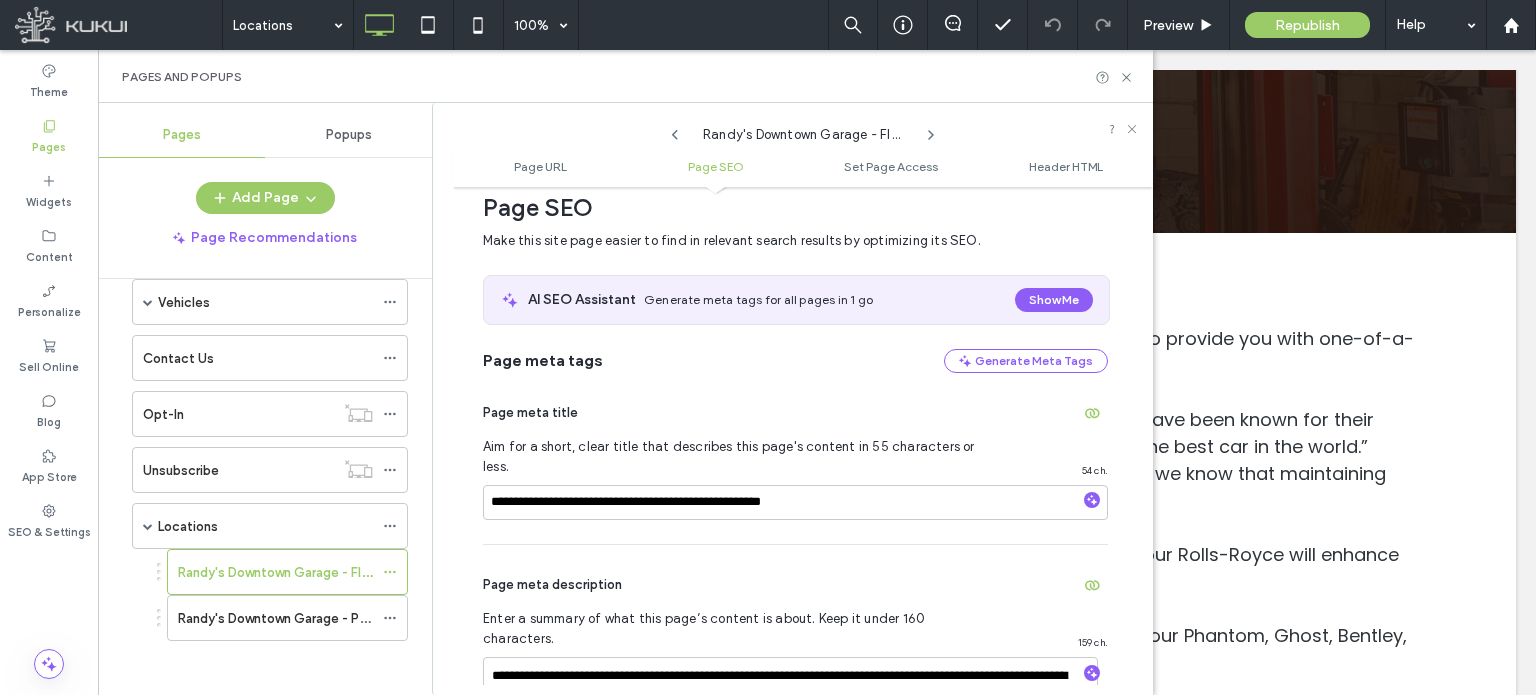 scroll, scrollTop: 274, scrollLeft: 0, axis: vertical 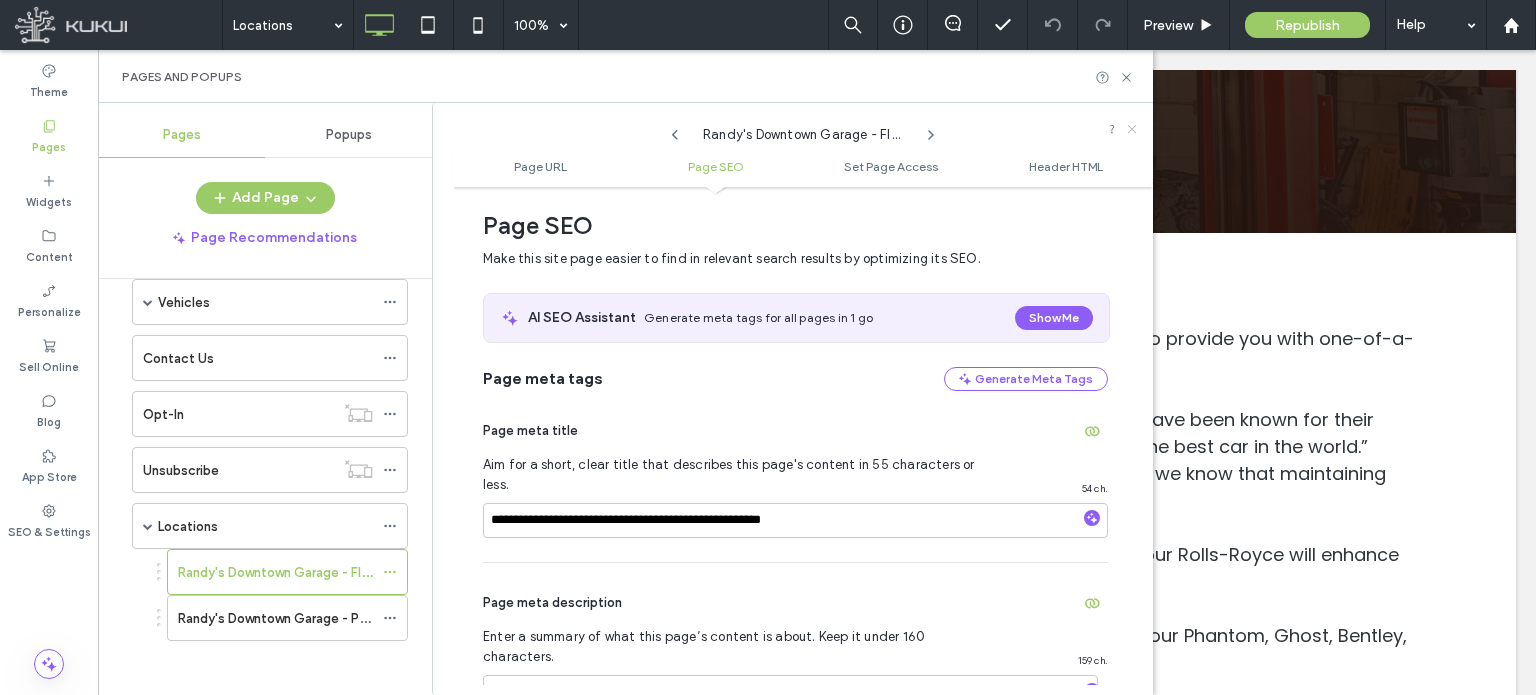 click 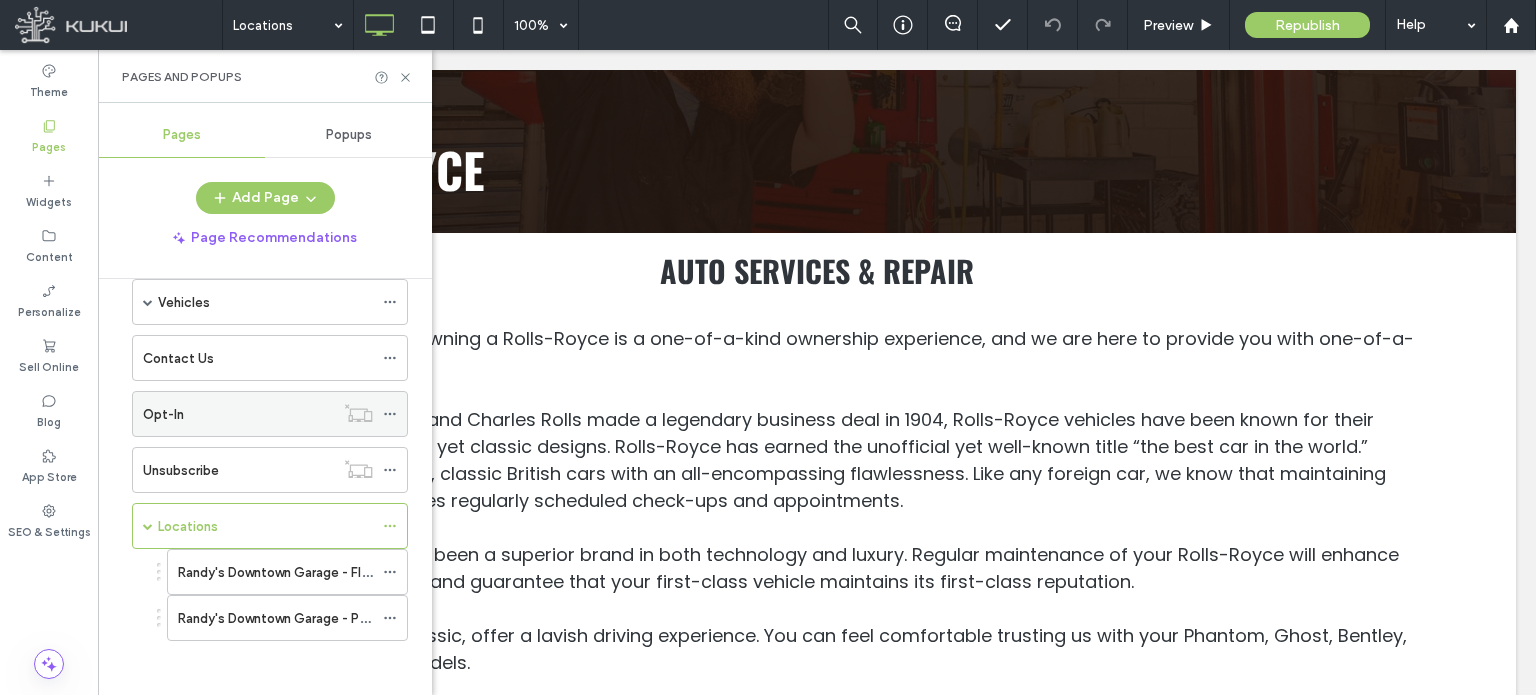 click at bounding box center (148, 526) 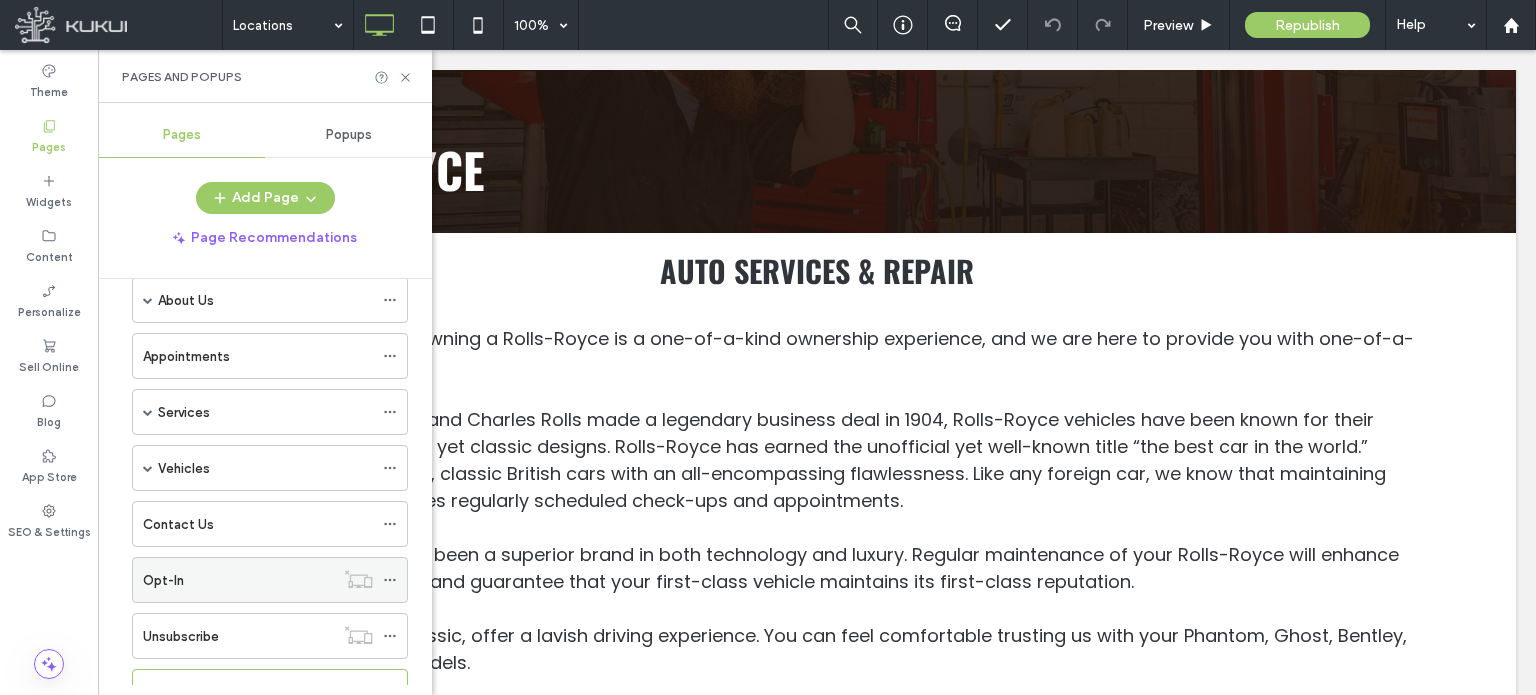 scroll, scrollTop: 0, scrollLeft: 0, axis: both 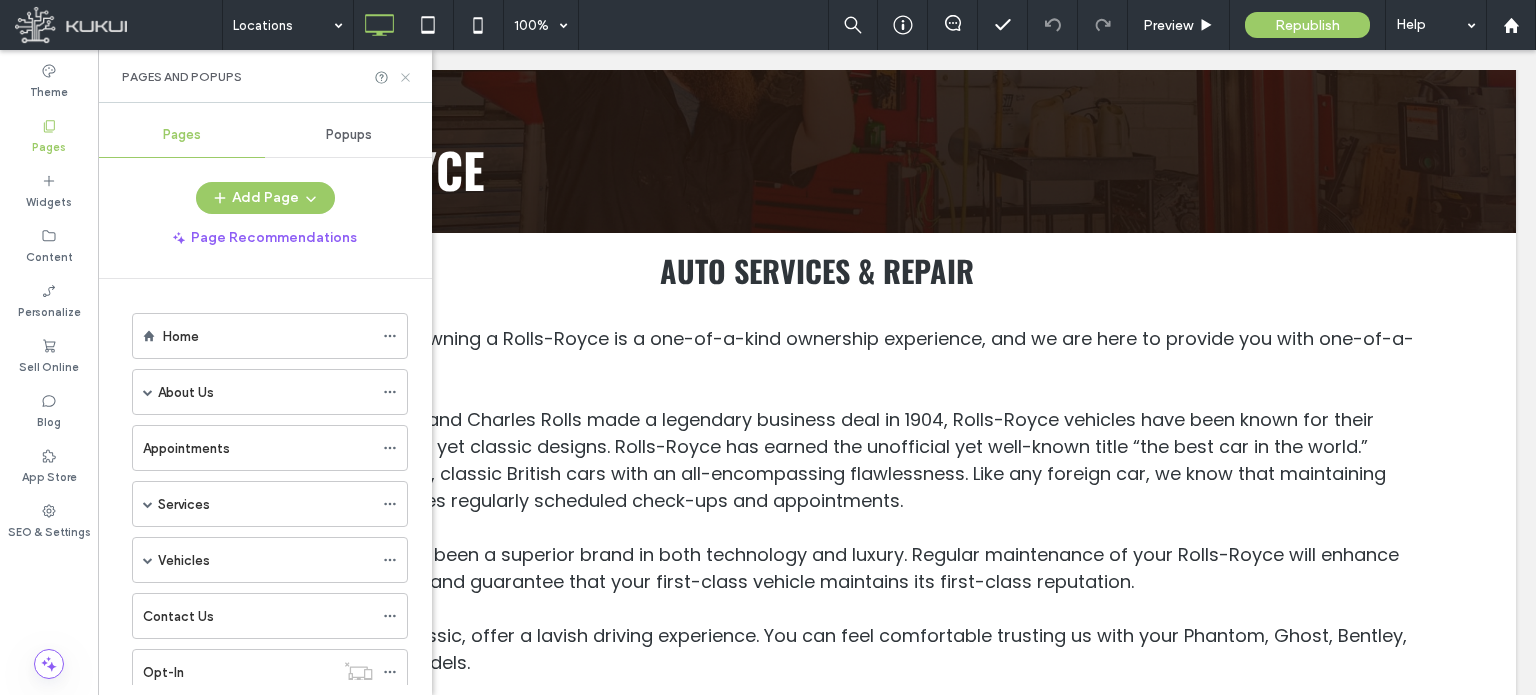 click 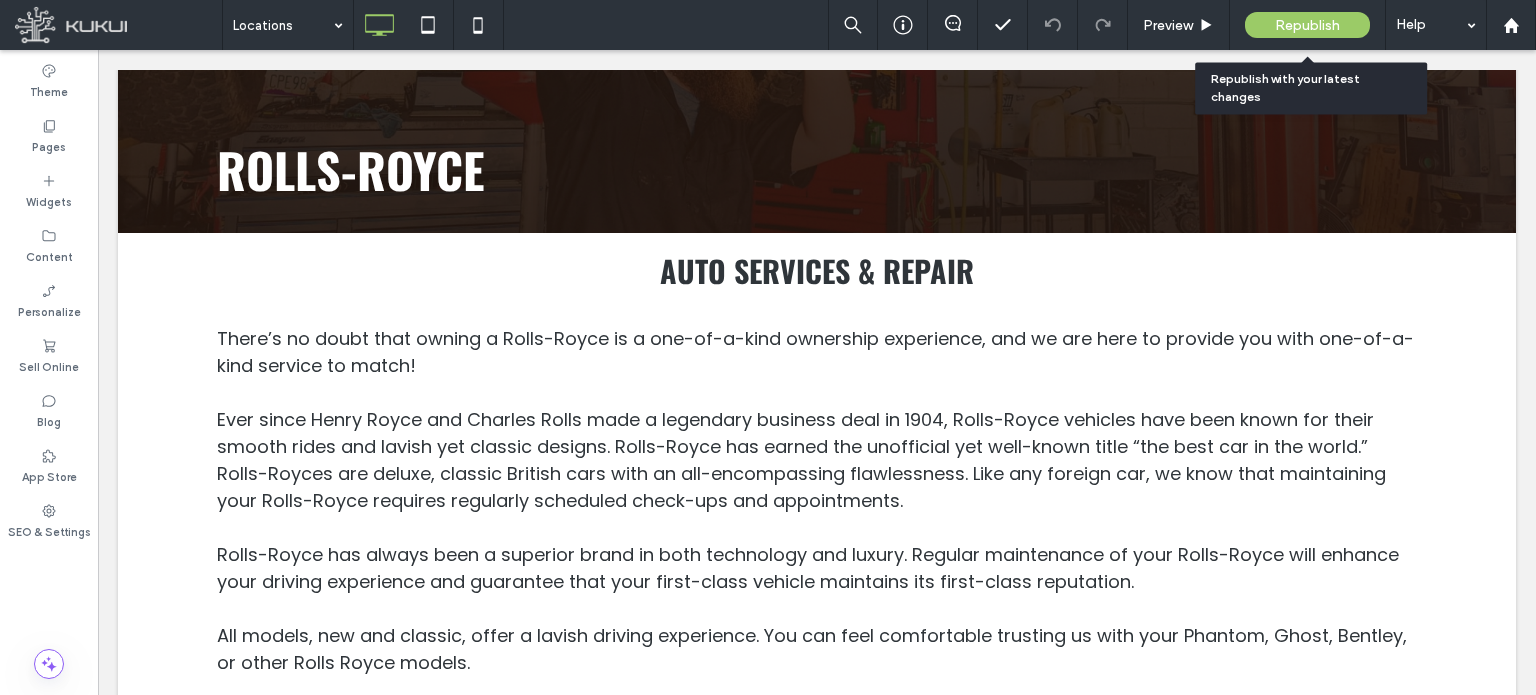 click on "Republish" at bounding box center [1307, 25] 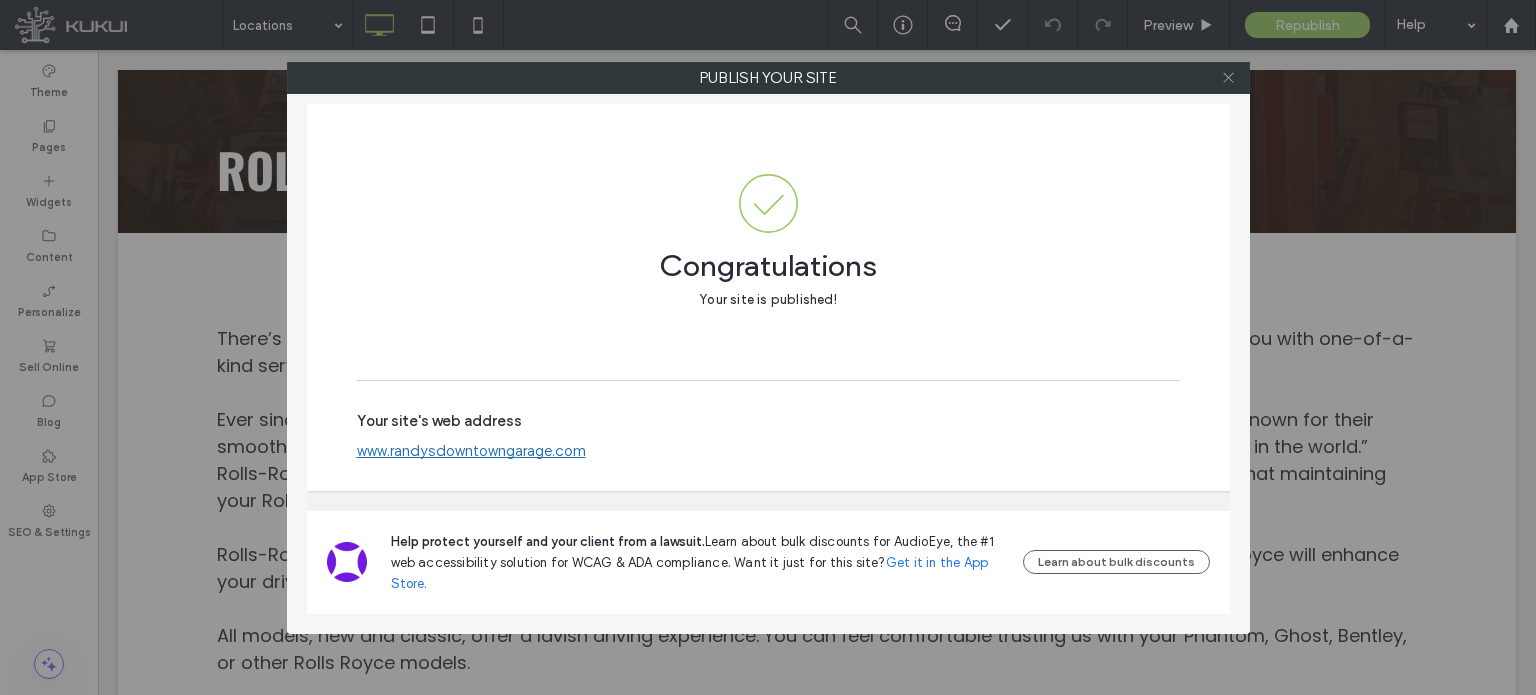 click 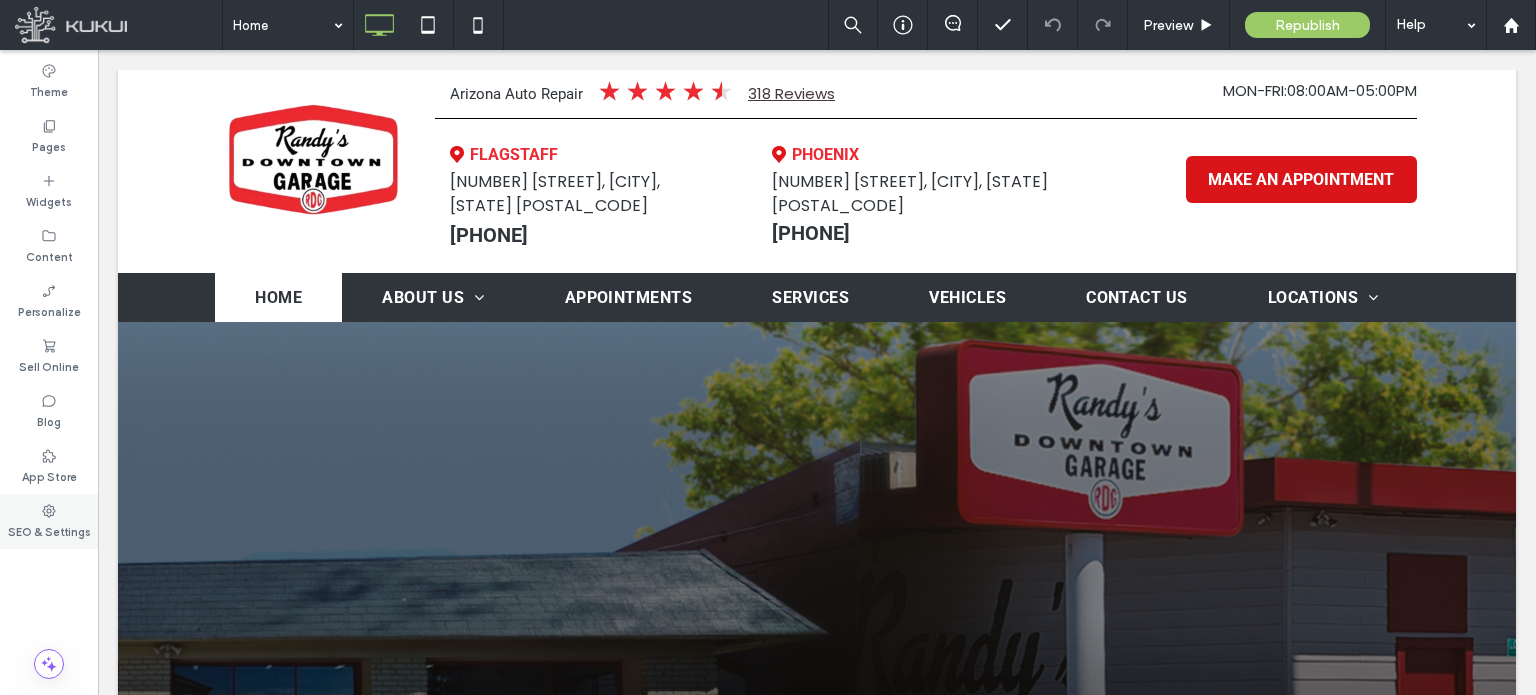 scroll, scrollTop: 0, scrollLeft: 0, axis: both 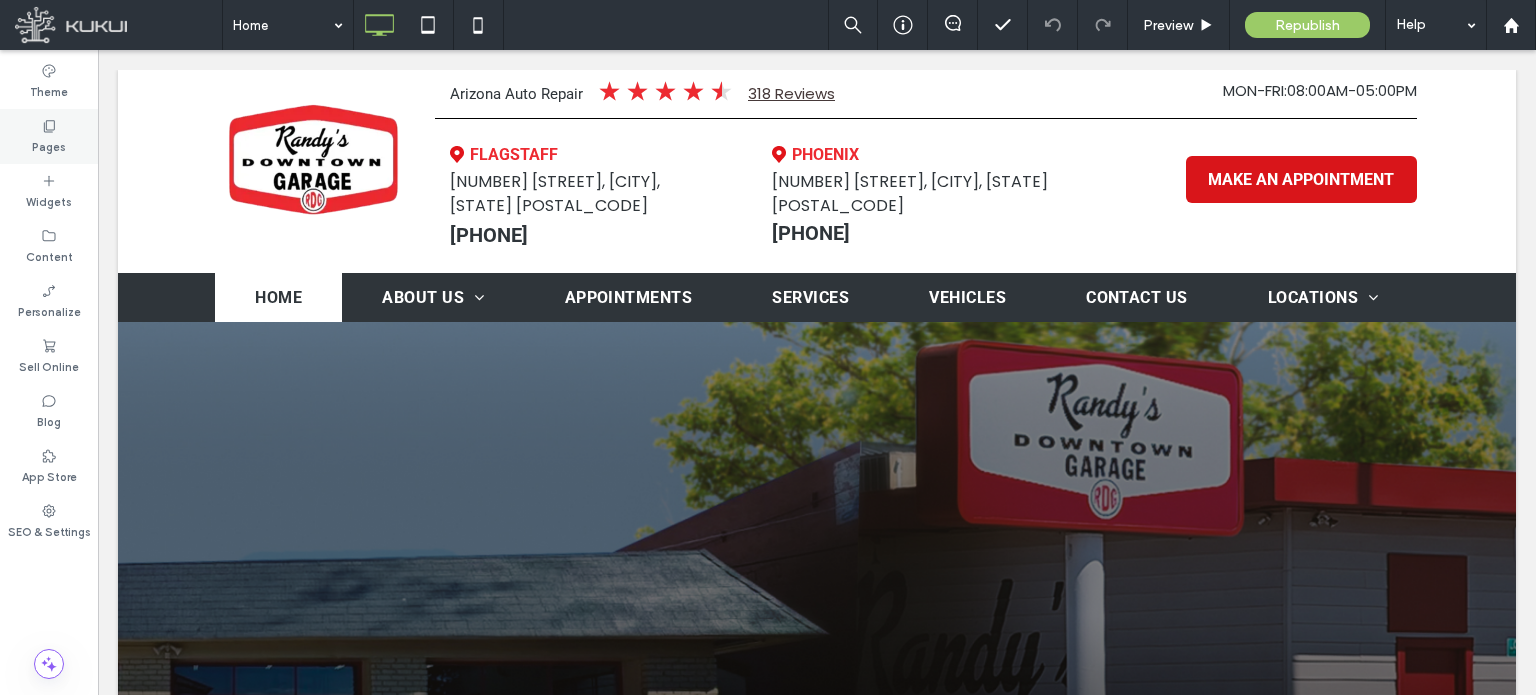 click 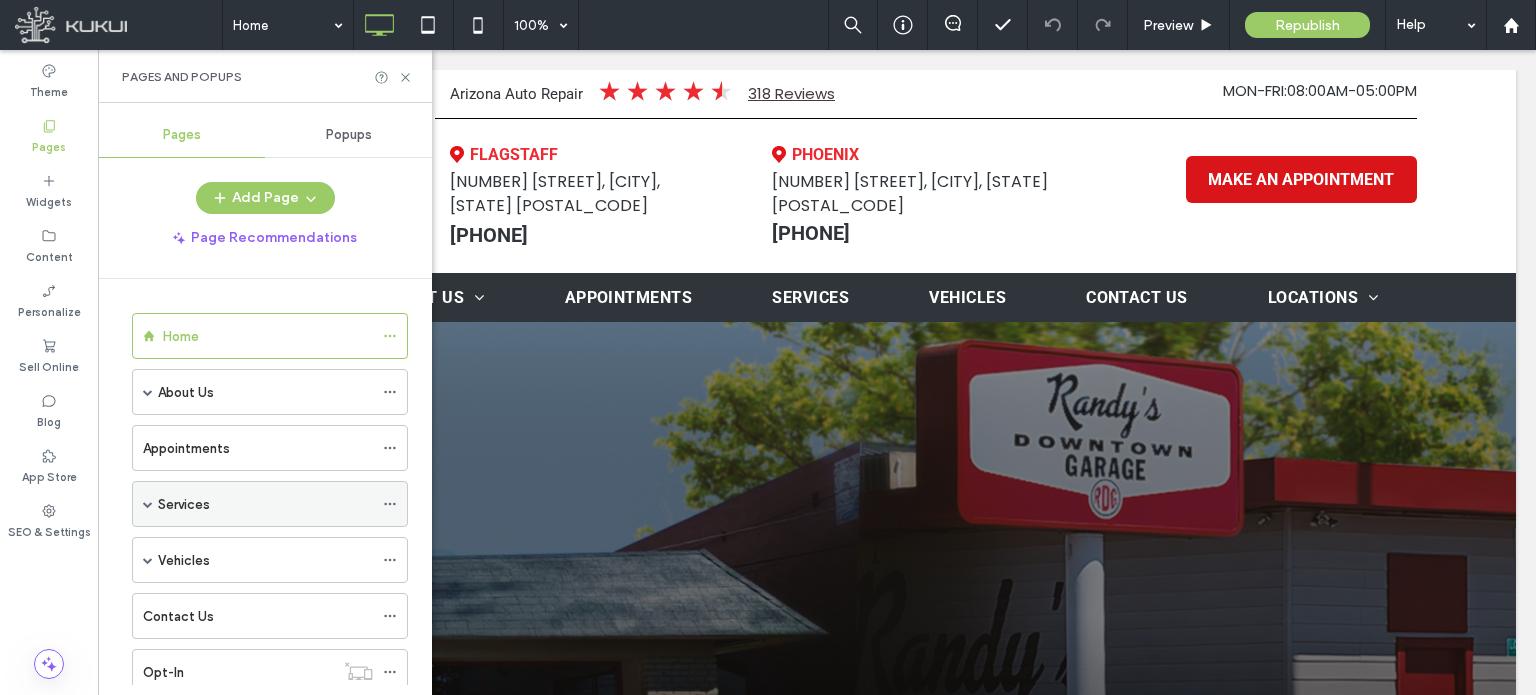 click at bounding box center [148, 504] 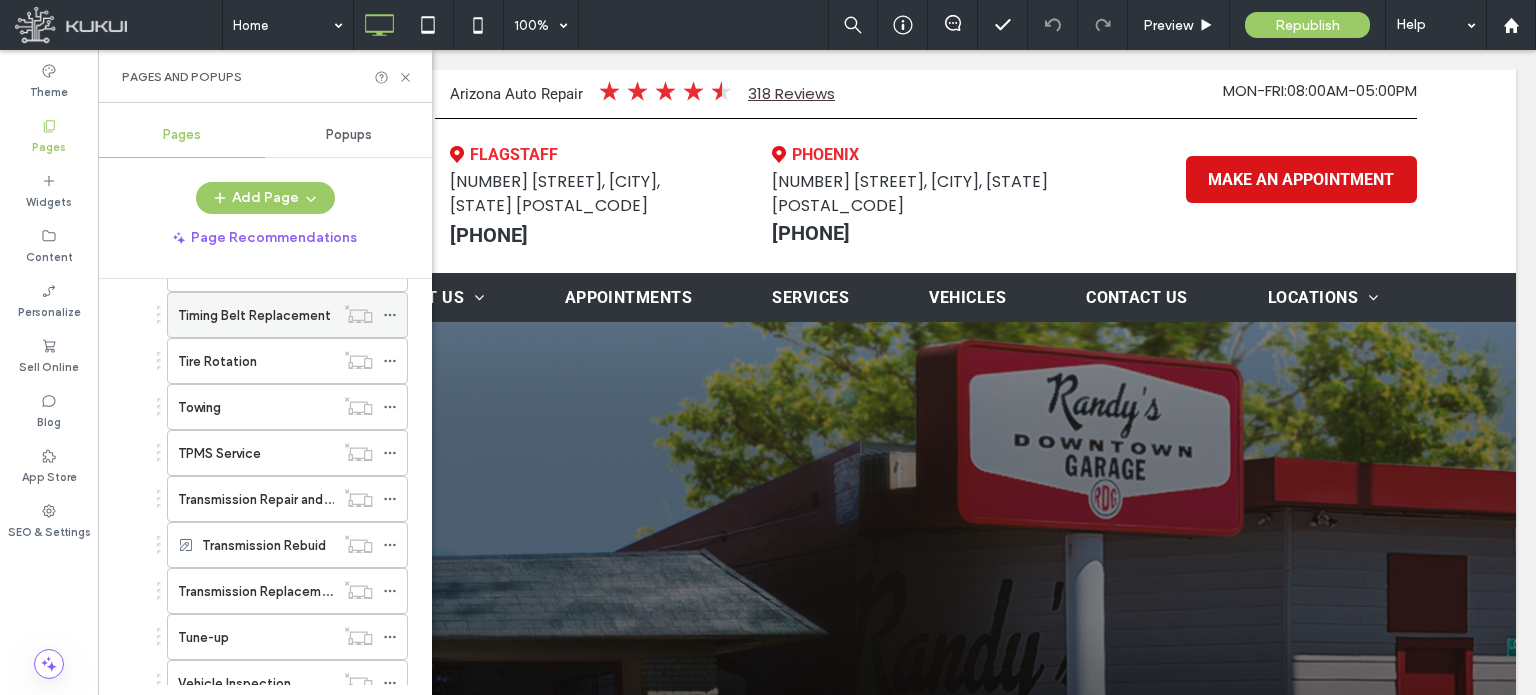 scroll, scrollTop: 2800, scrollLeft: 0, axis: vertical 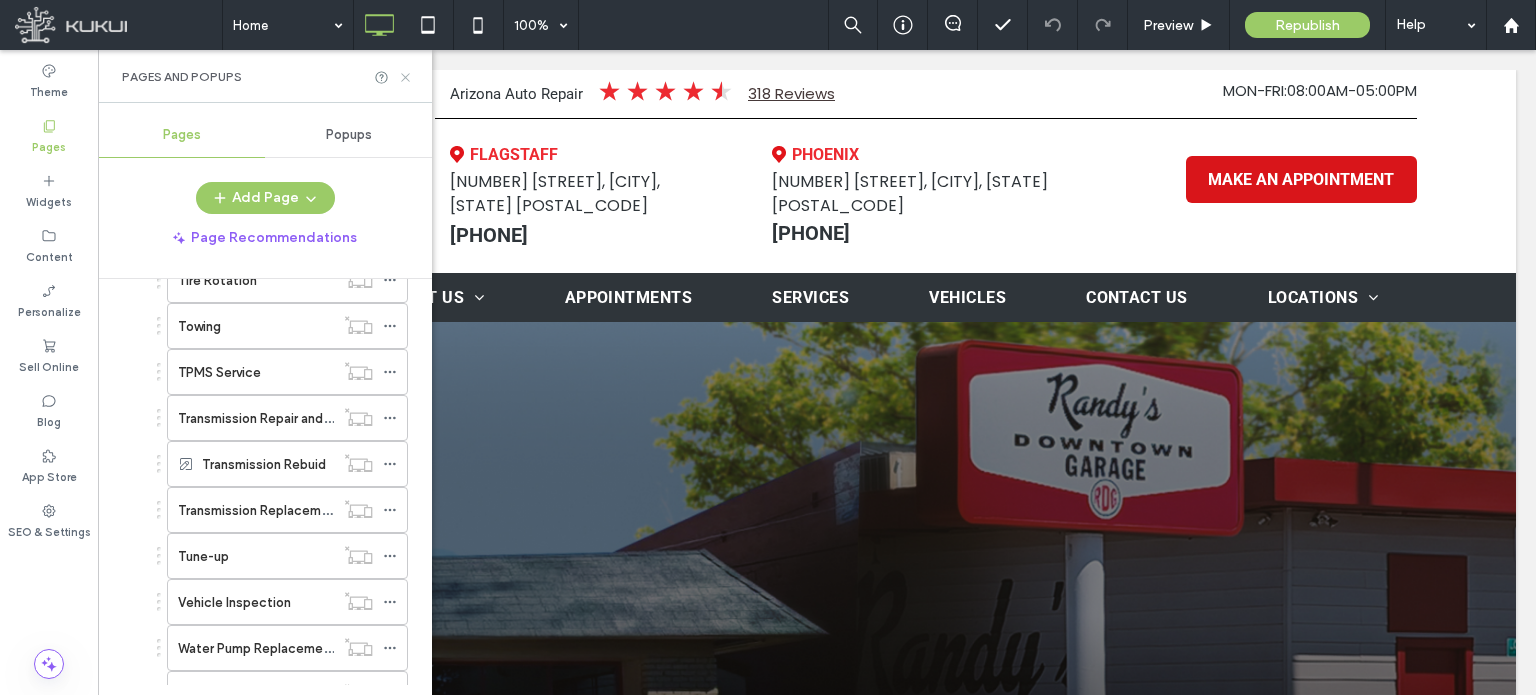 click 